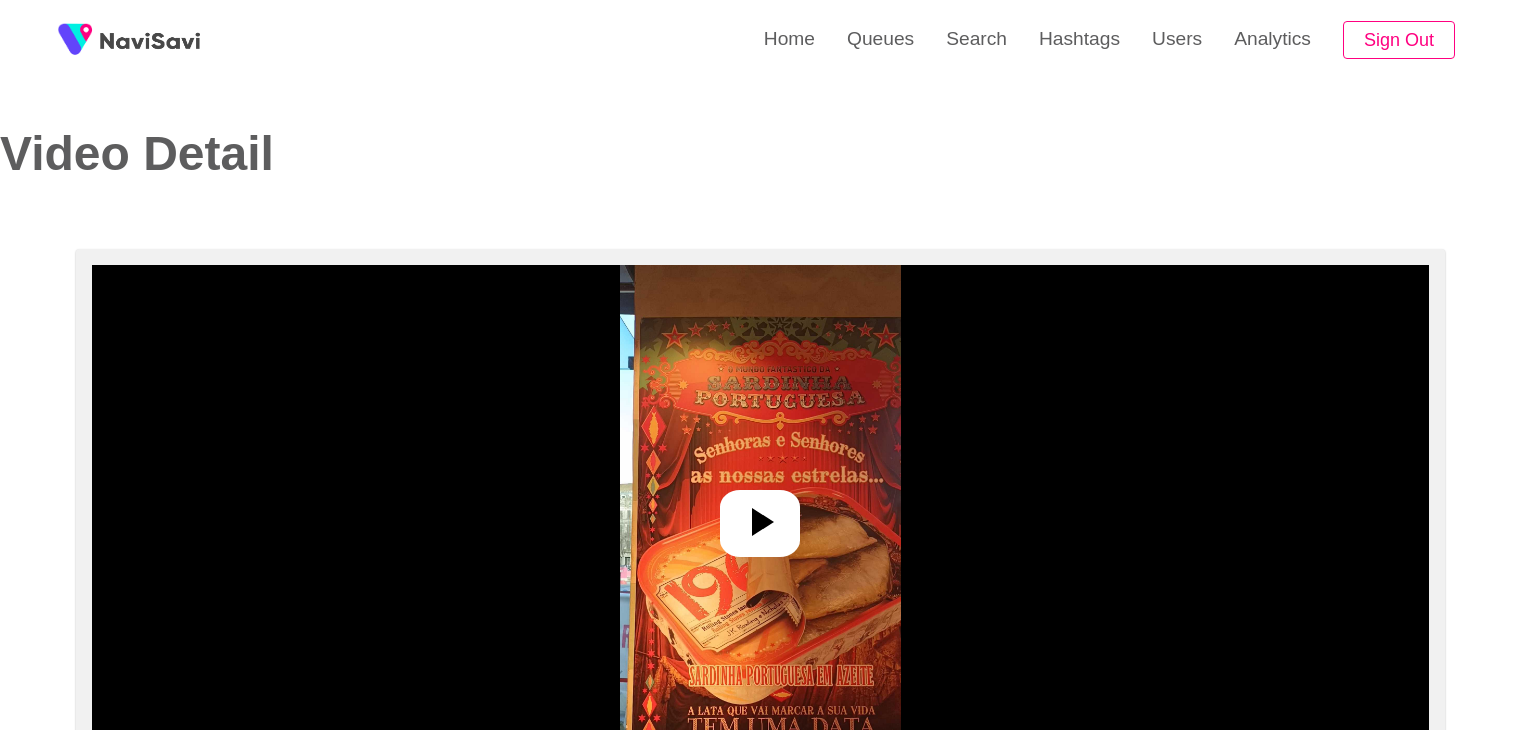 select on "**********" 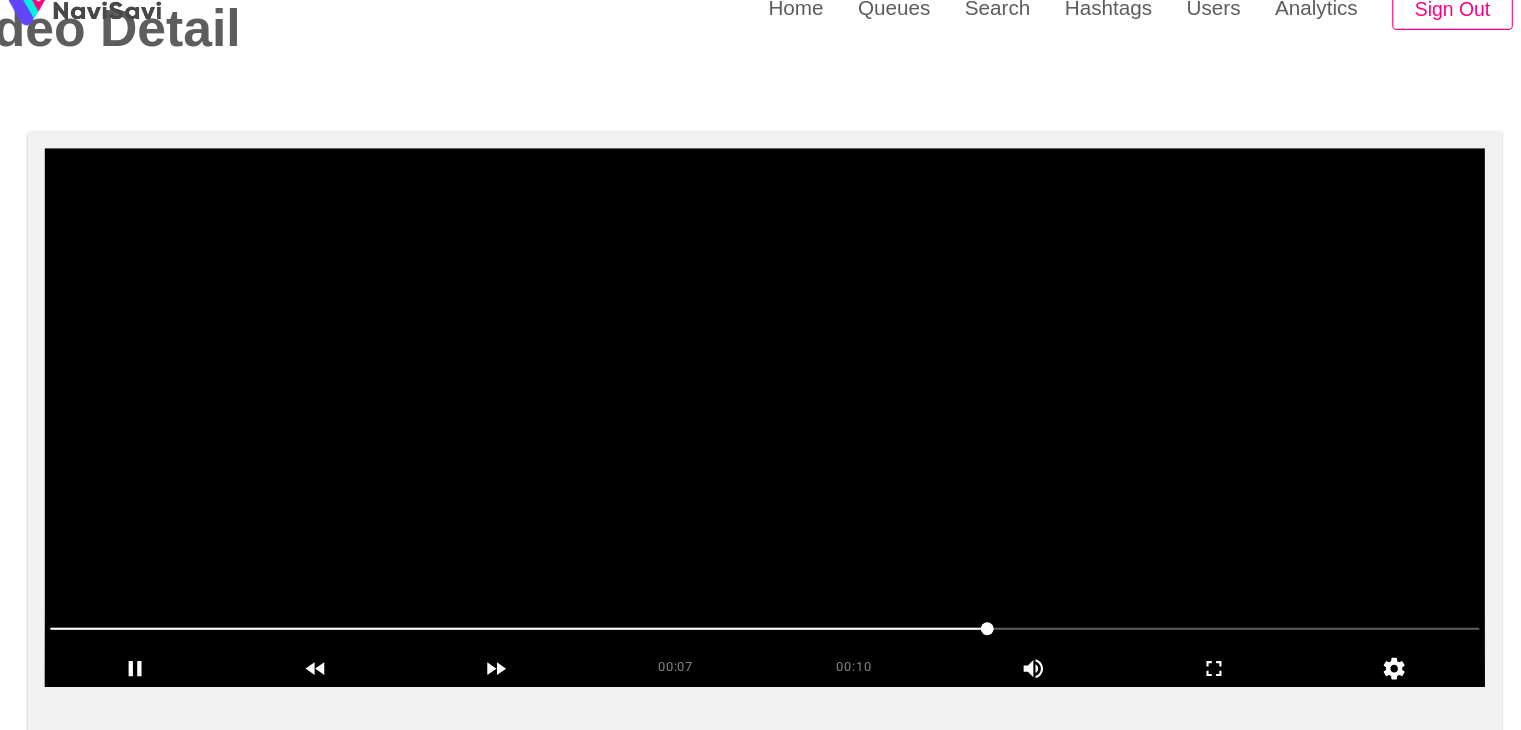 scroll, scrollTop: 96, scrollLeft: 0, axis: vertical 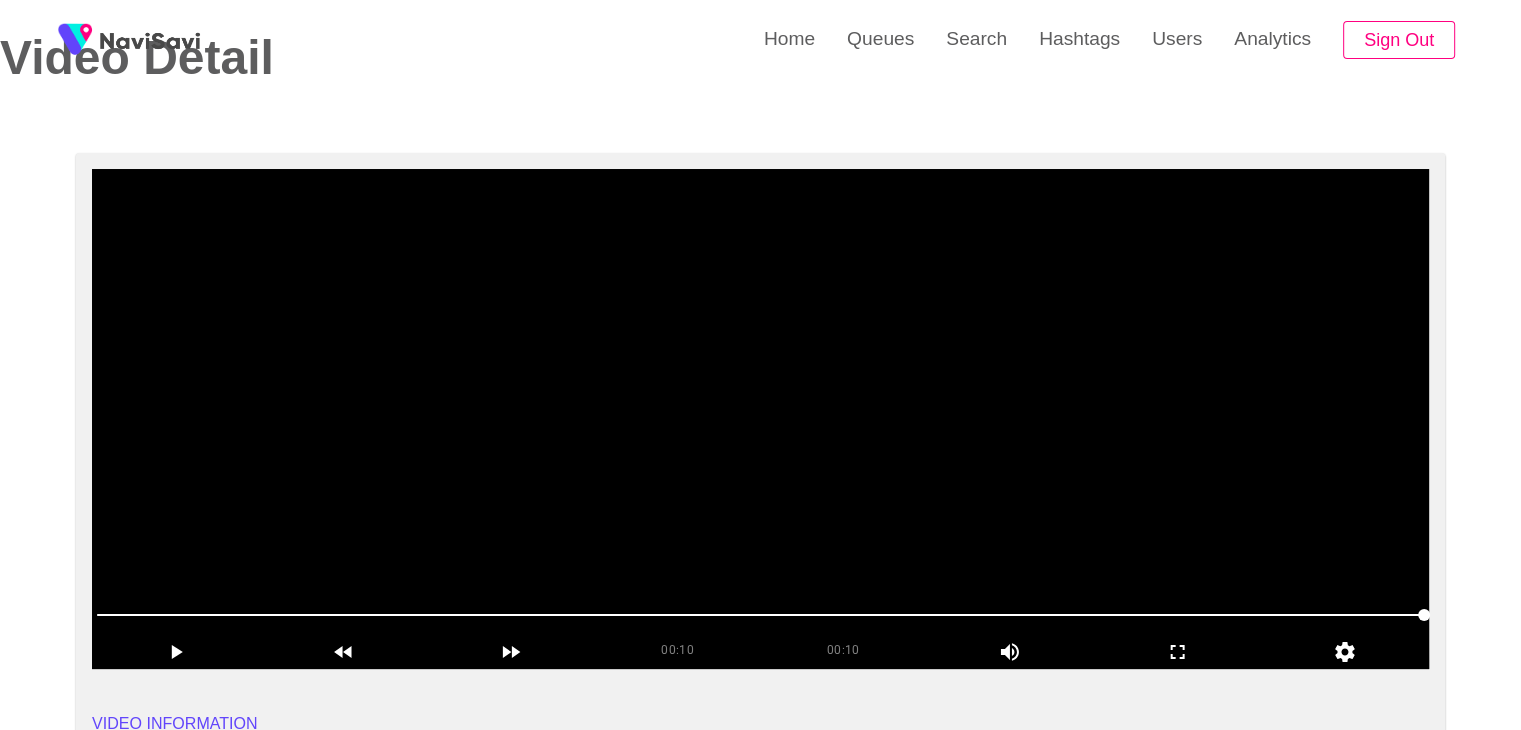 click at bounding box center [760, 419] 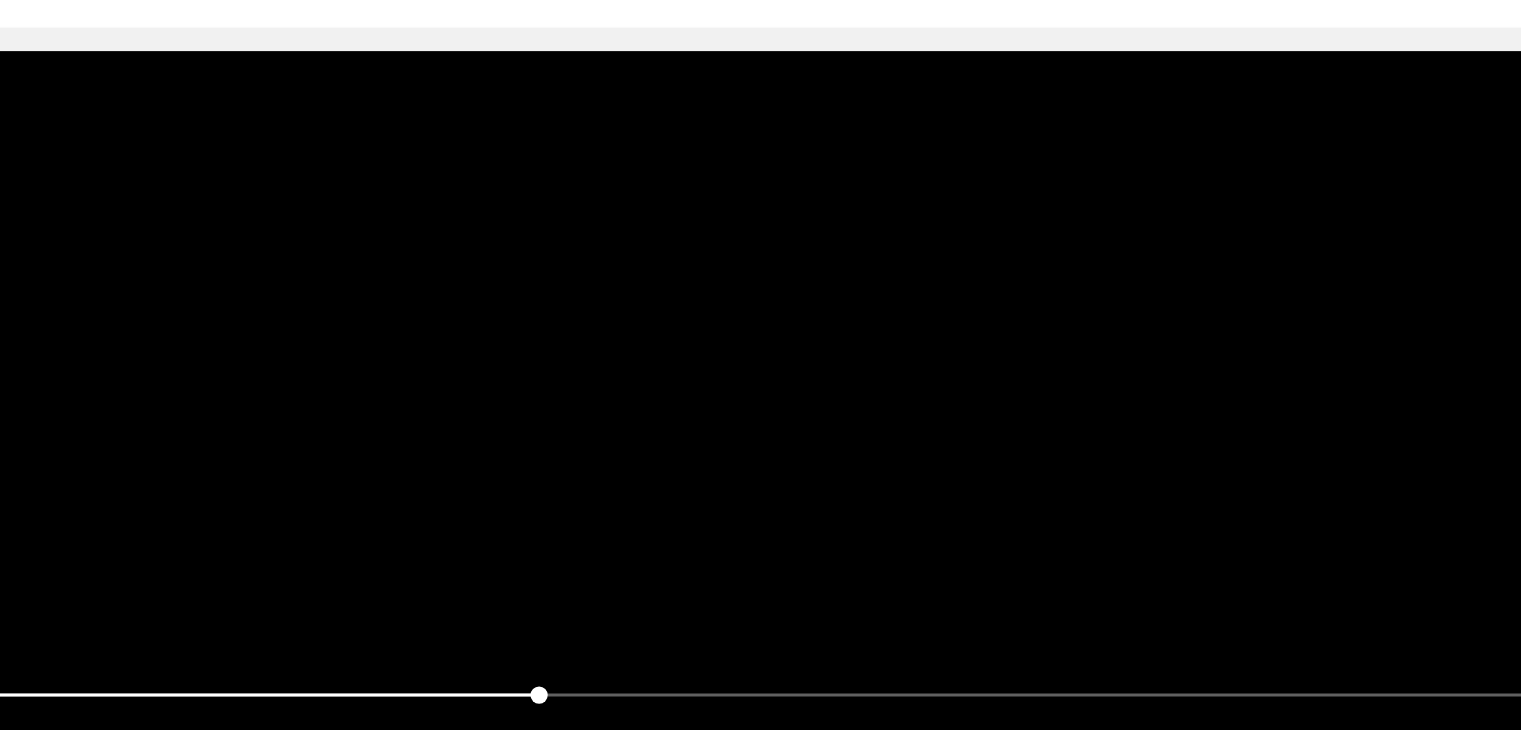 scroll, scrollTop: 96, scrollLeft: 0, axis: vertical 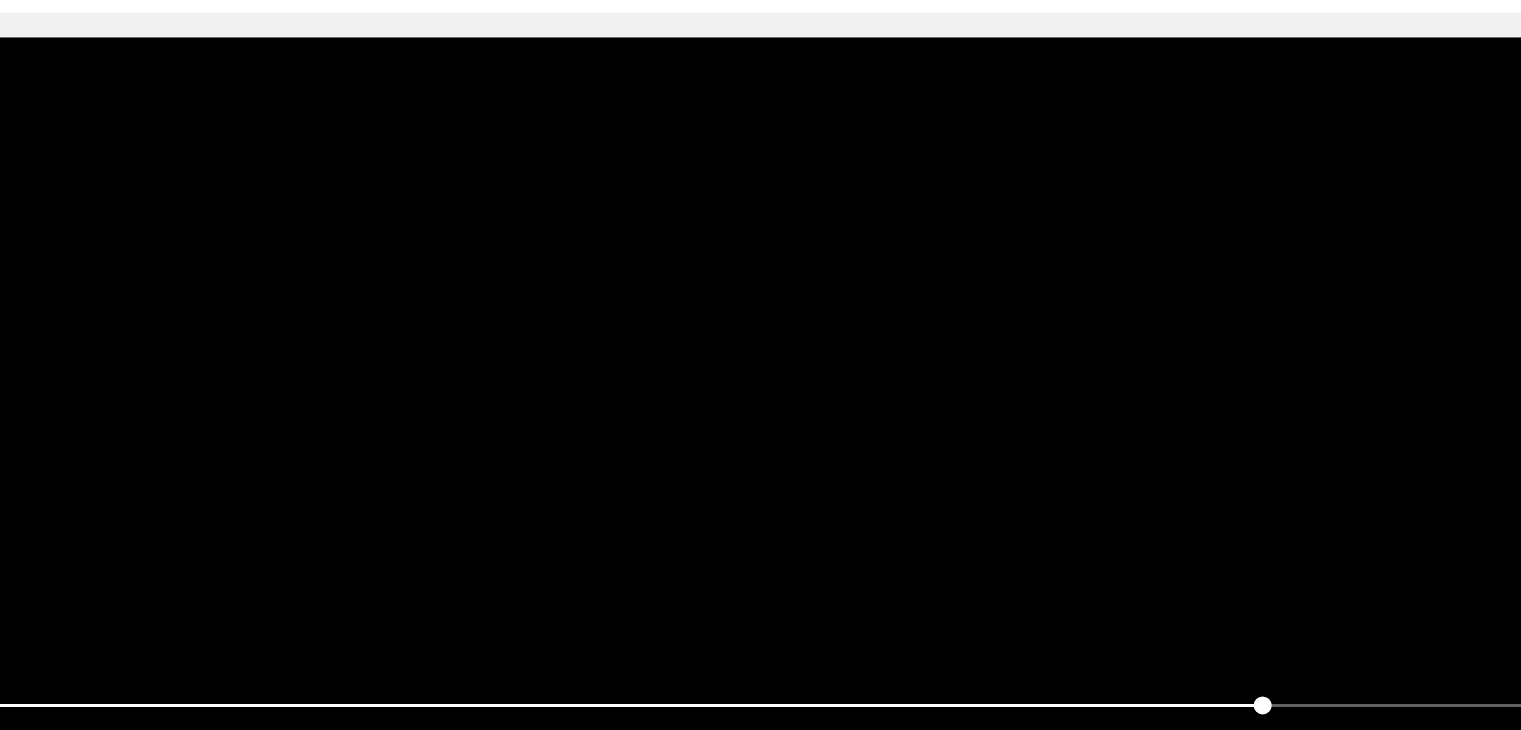 click at bounding box center (760, 419) 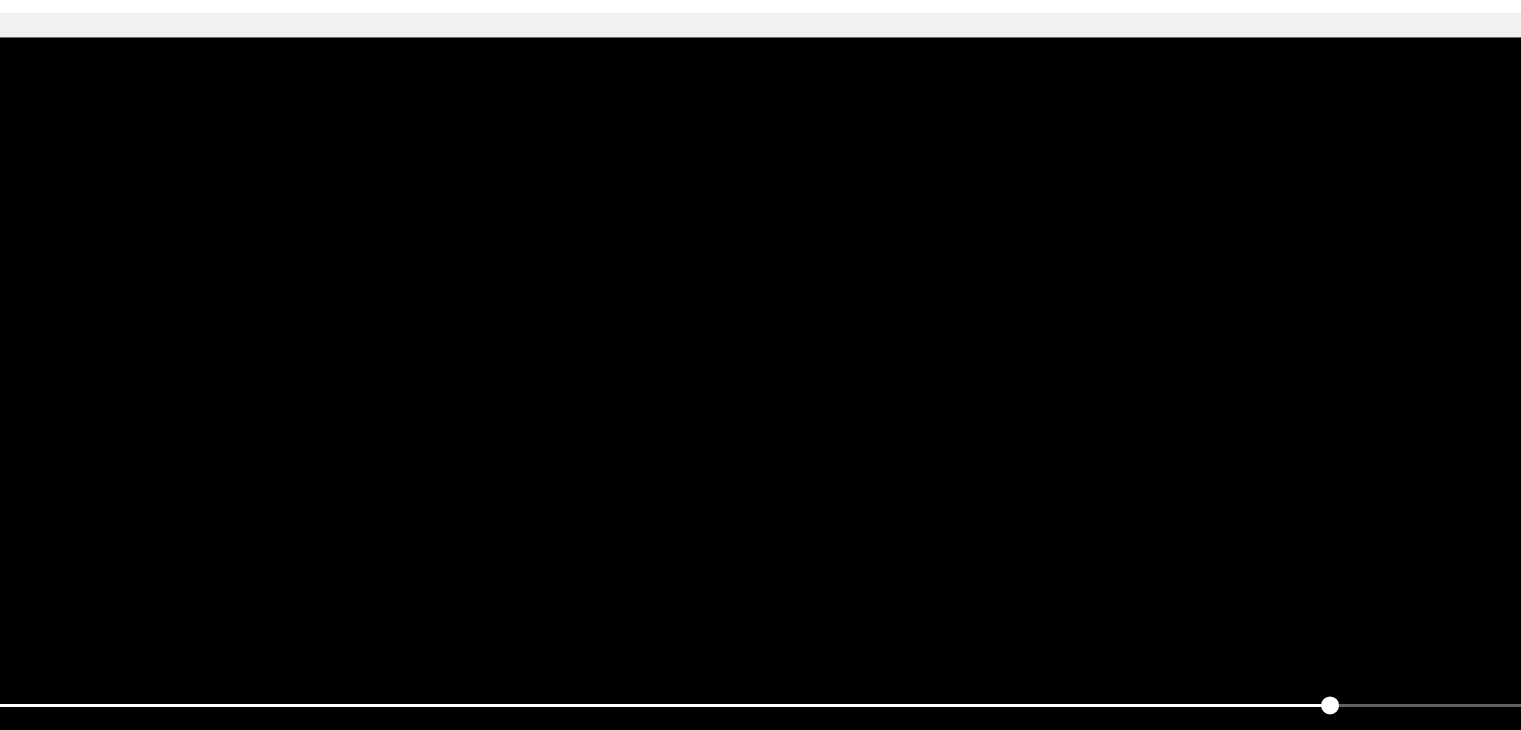 click at bounding box center (760, 419) 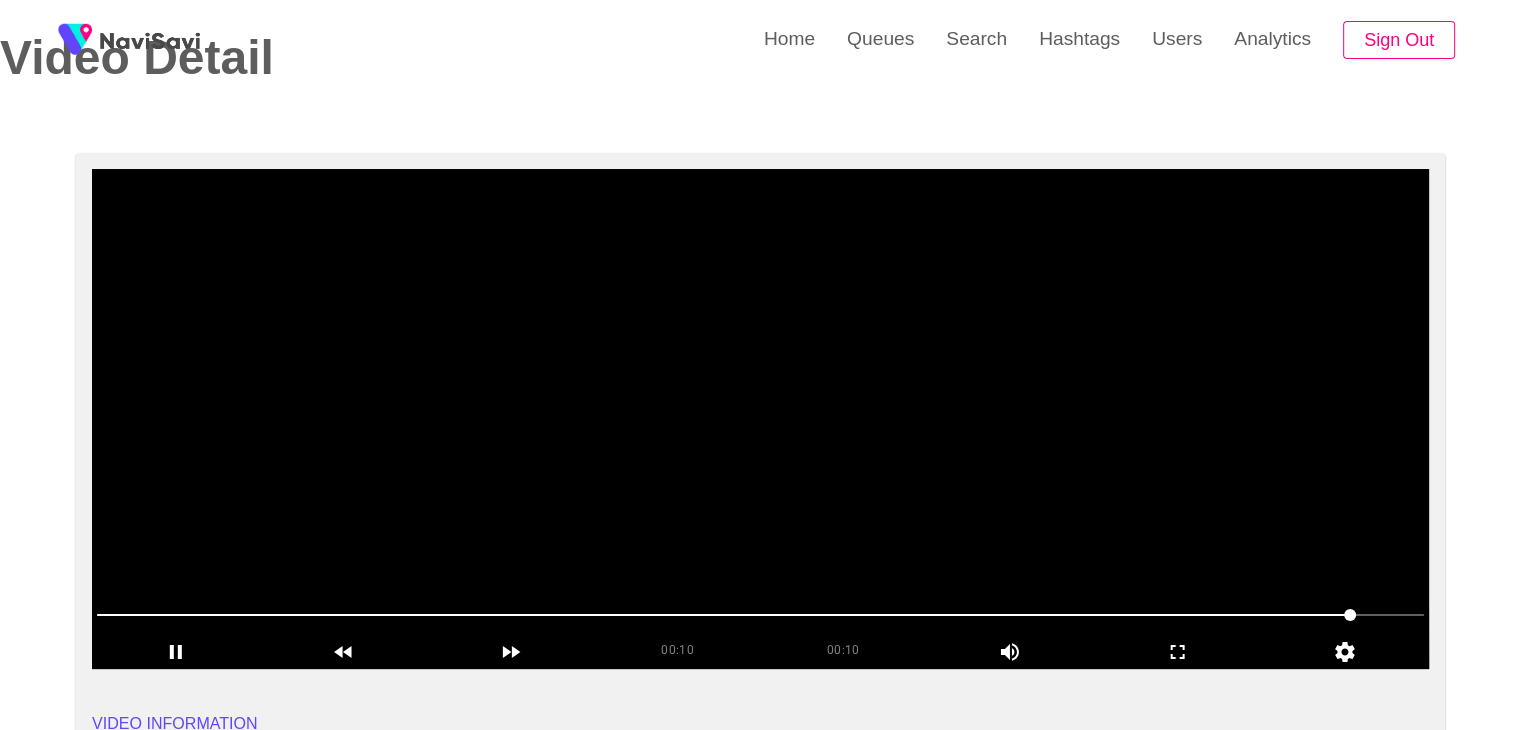 click at bounding box center (760, 419) 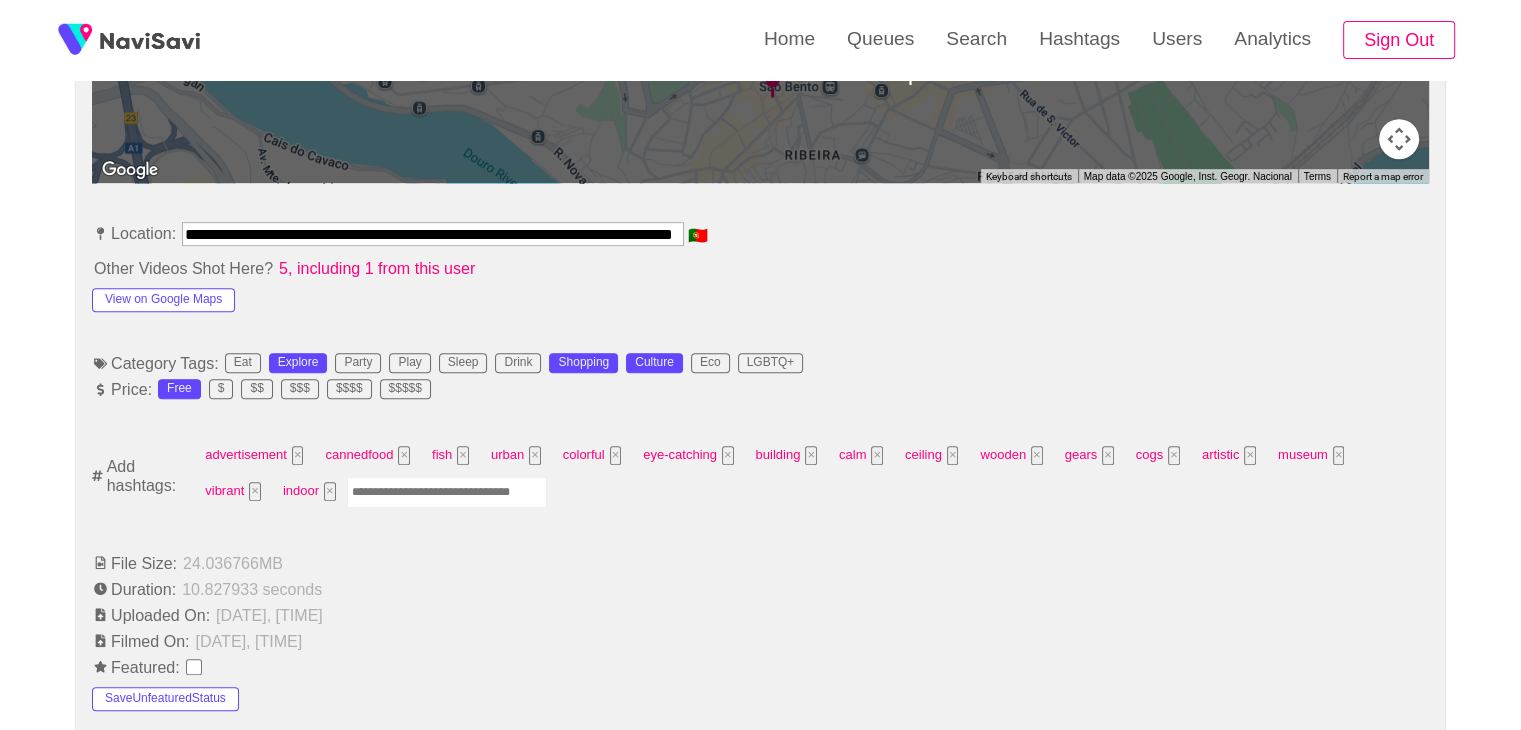 scroll, scrollTop: 1035, scrollLeft: 0, axis: vertical 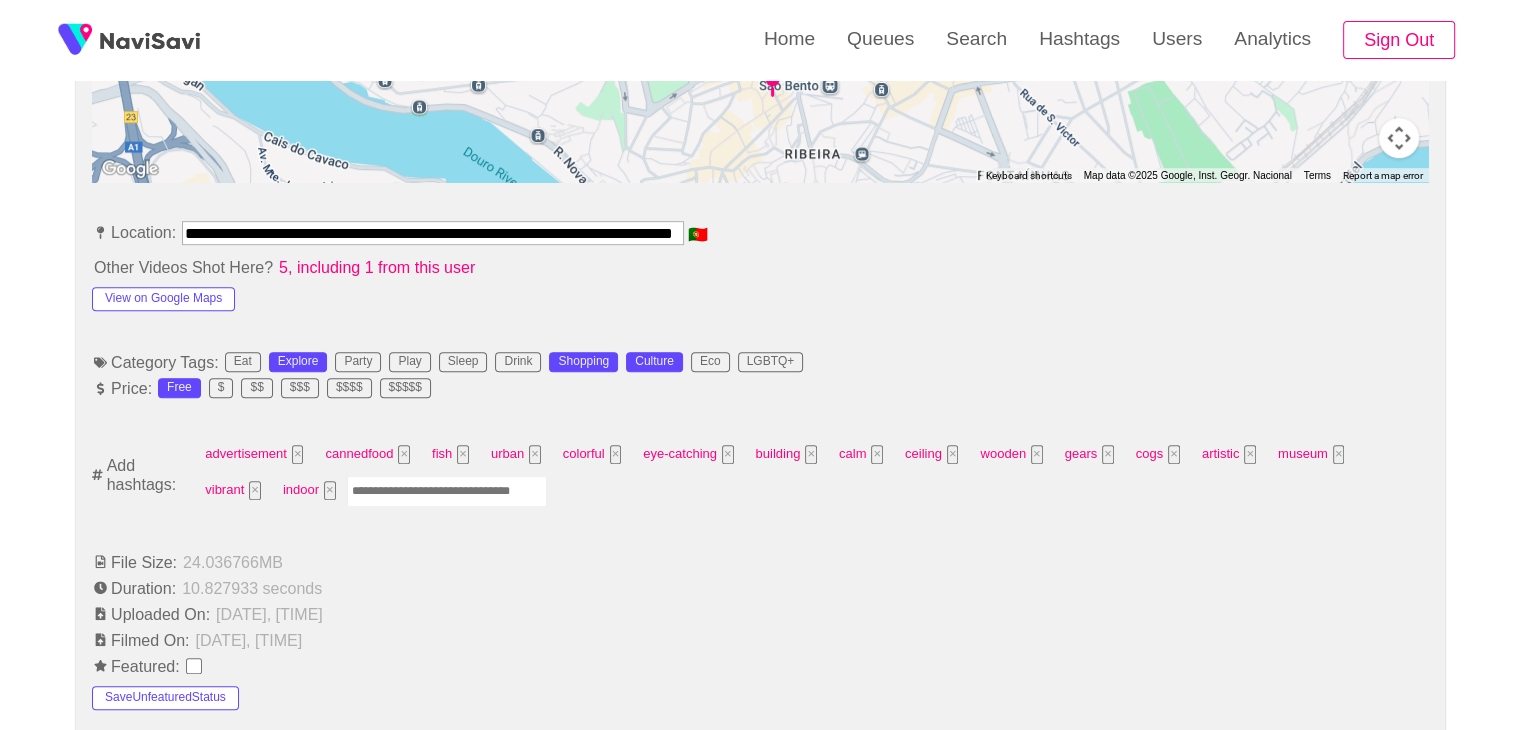 click at bounding box center [447, 491] 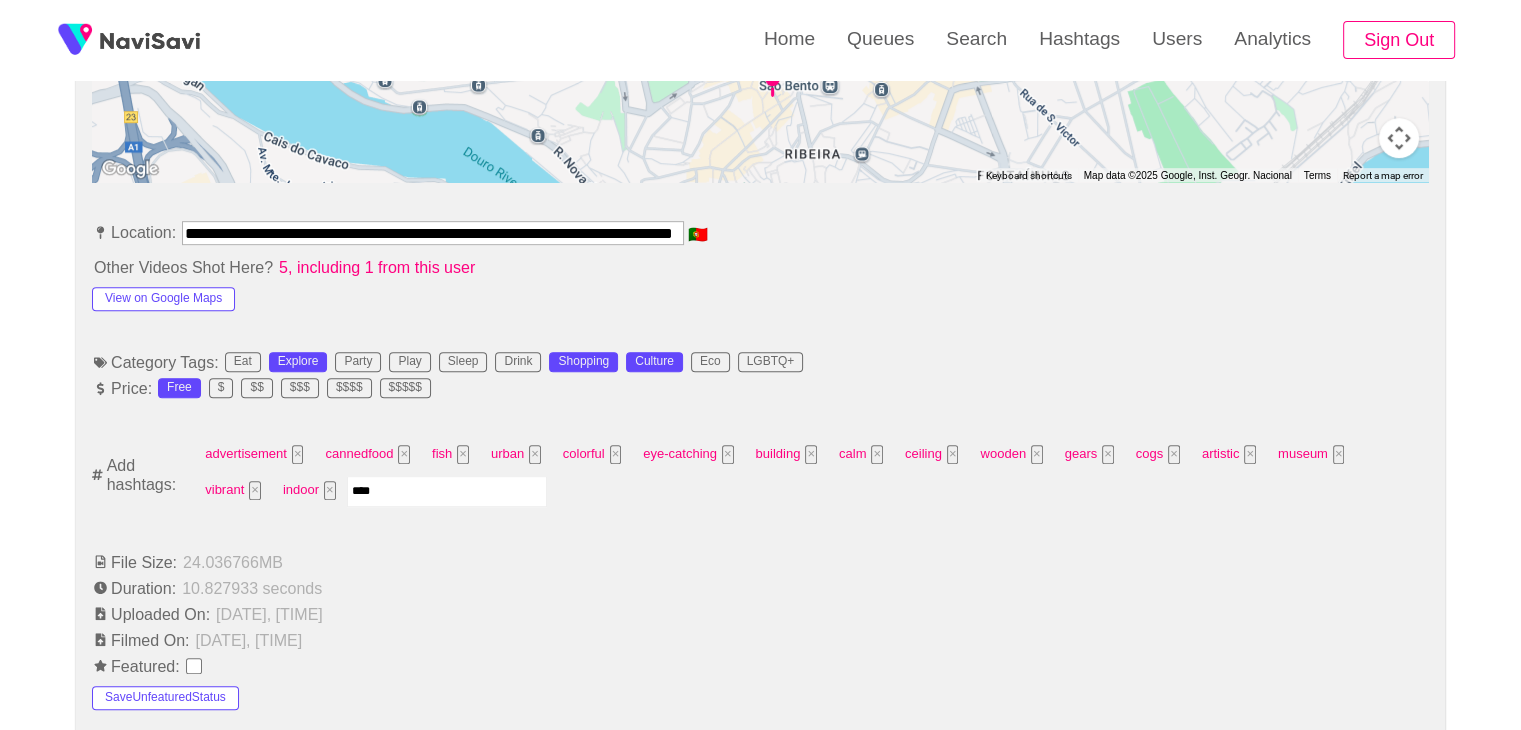 type on "*****" 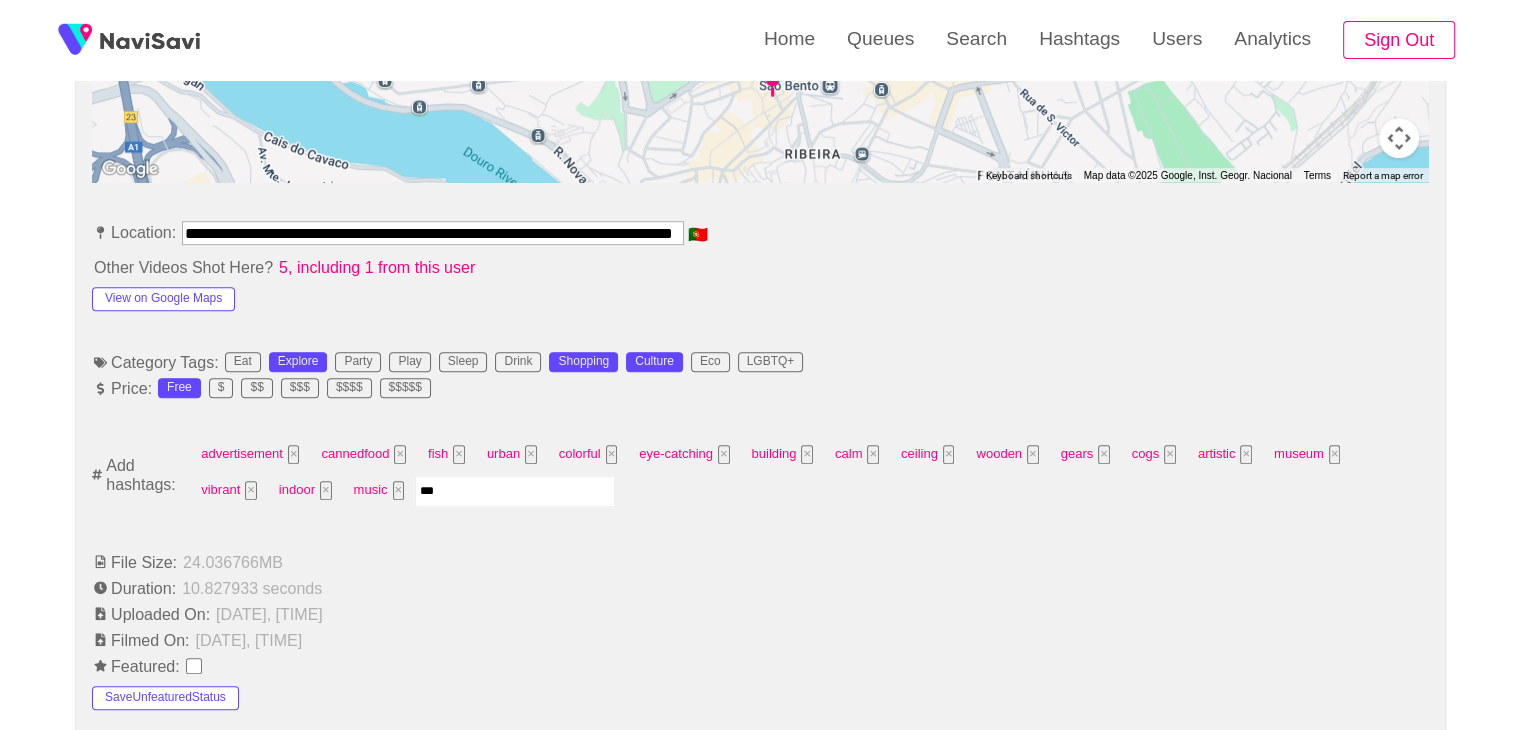 type on "****" 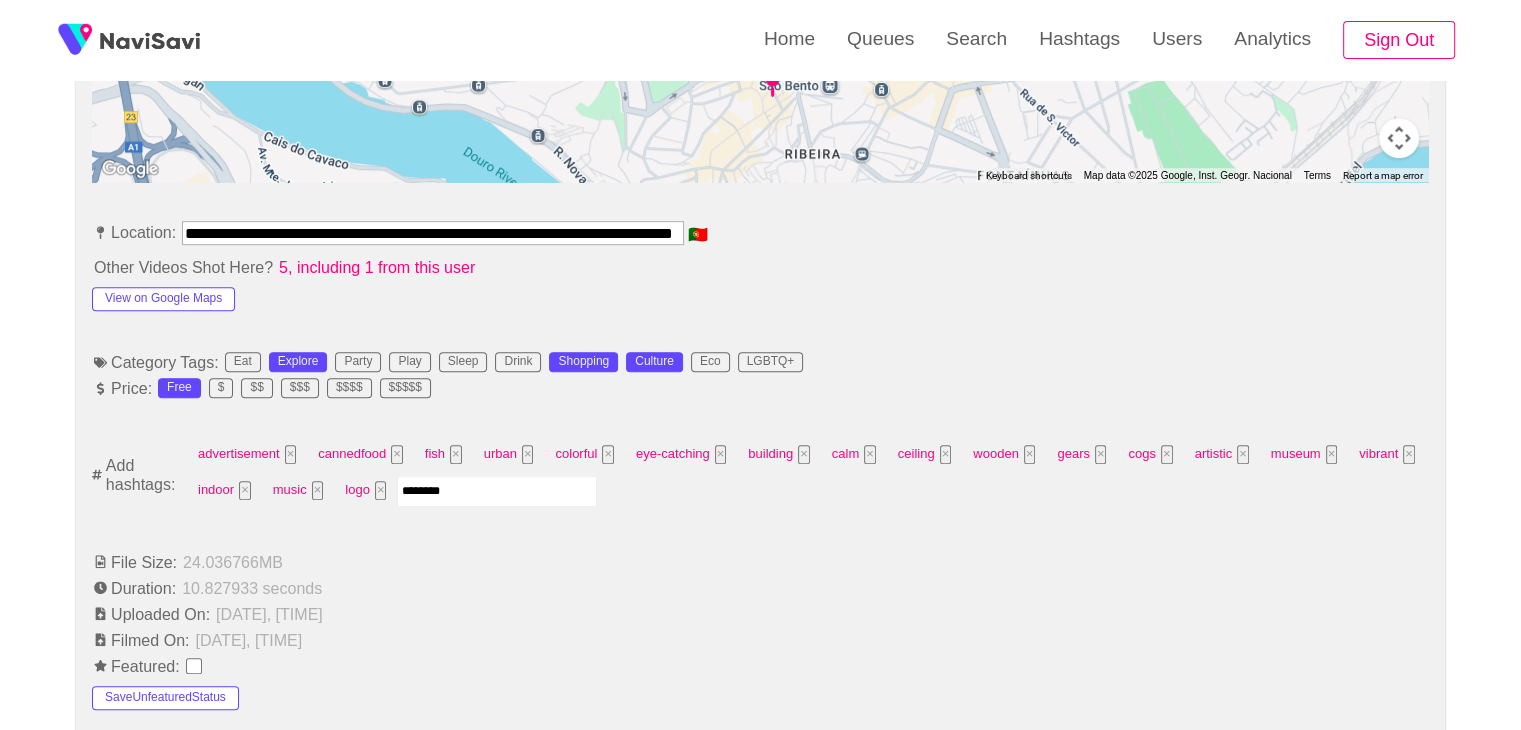 type on "*********" 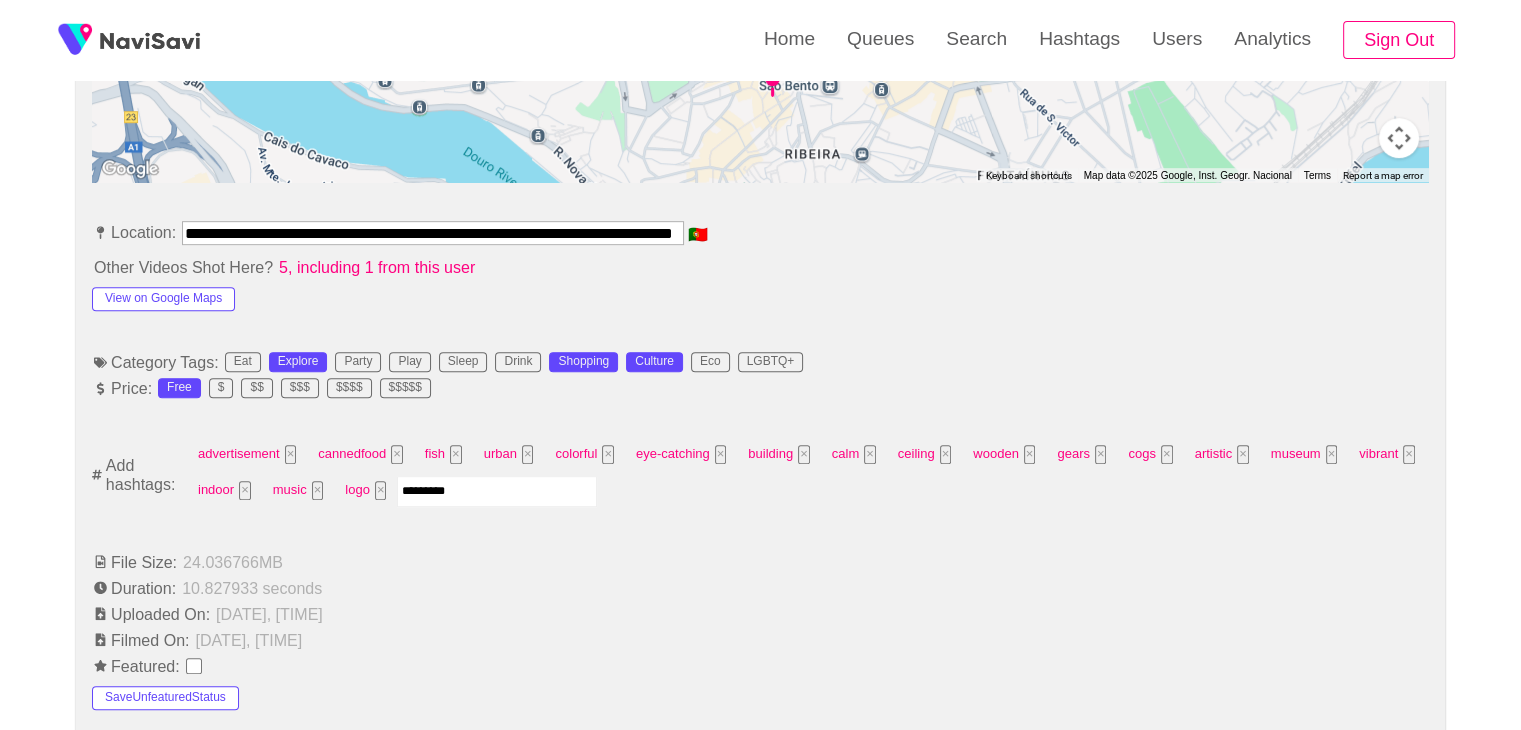 type 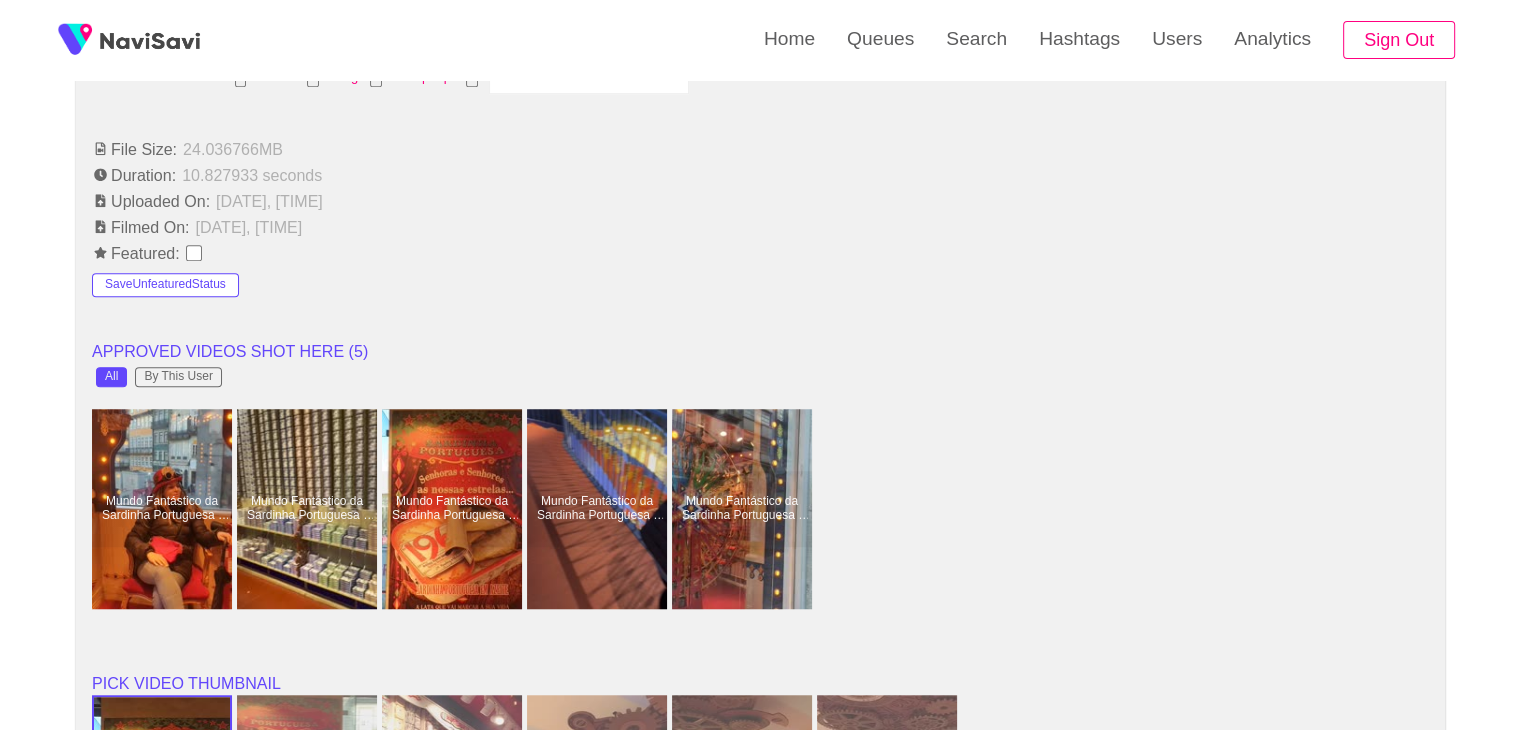 scroll, scrollTop: 1378, scrollLeft: 0, axis: vertical 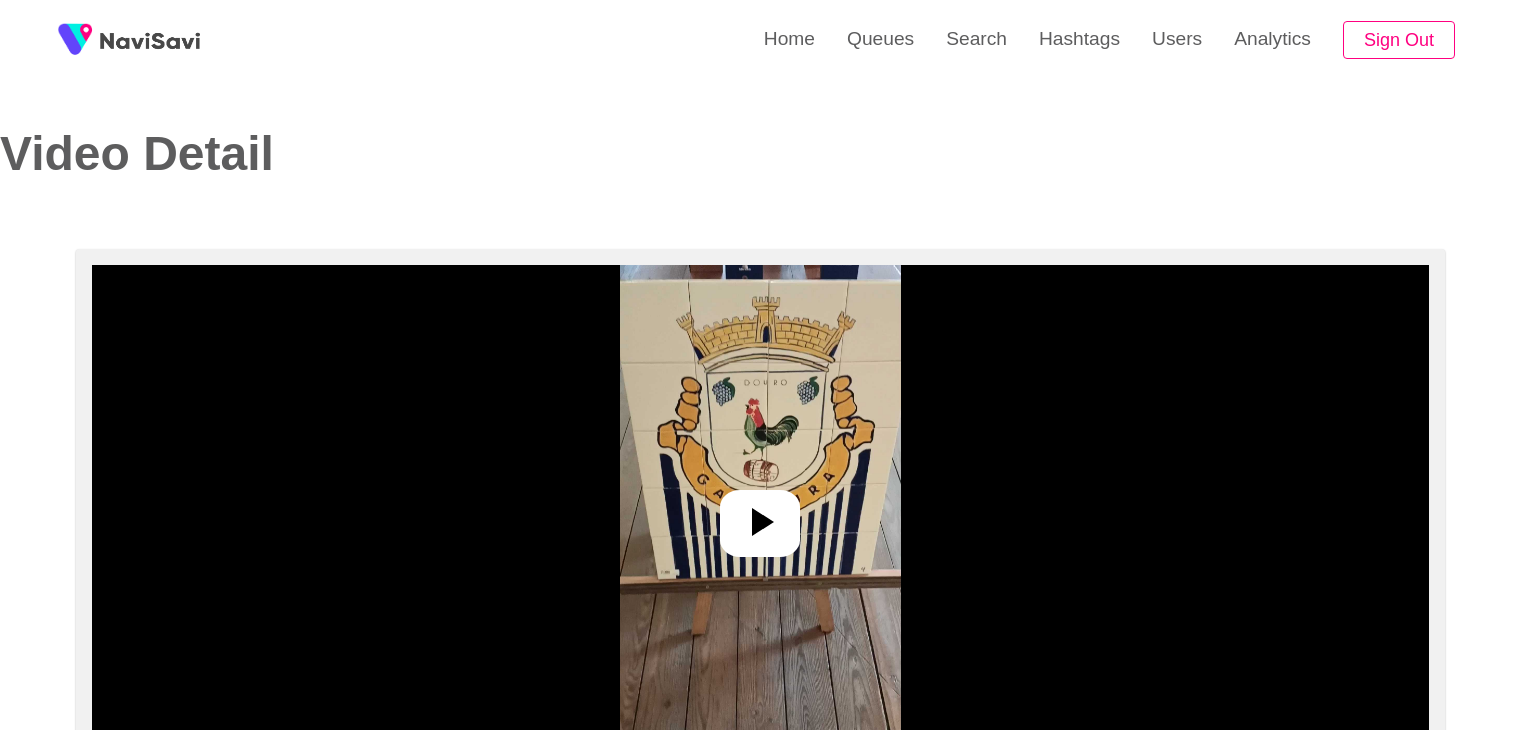 select on "**********" 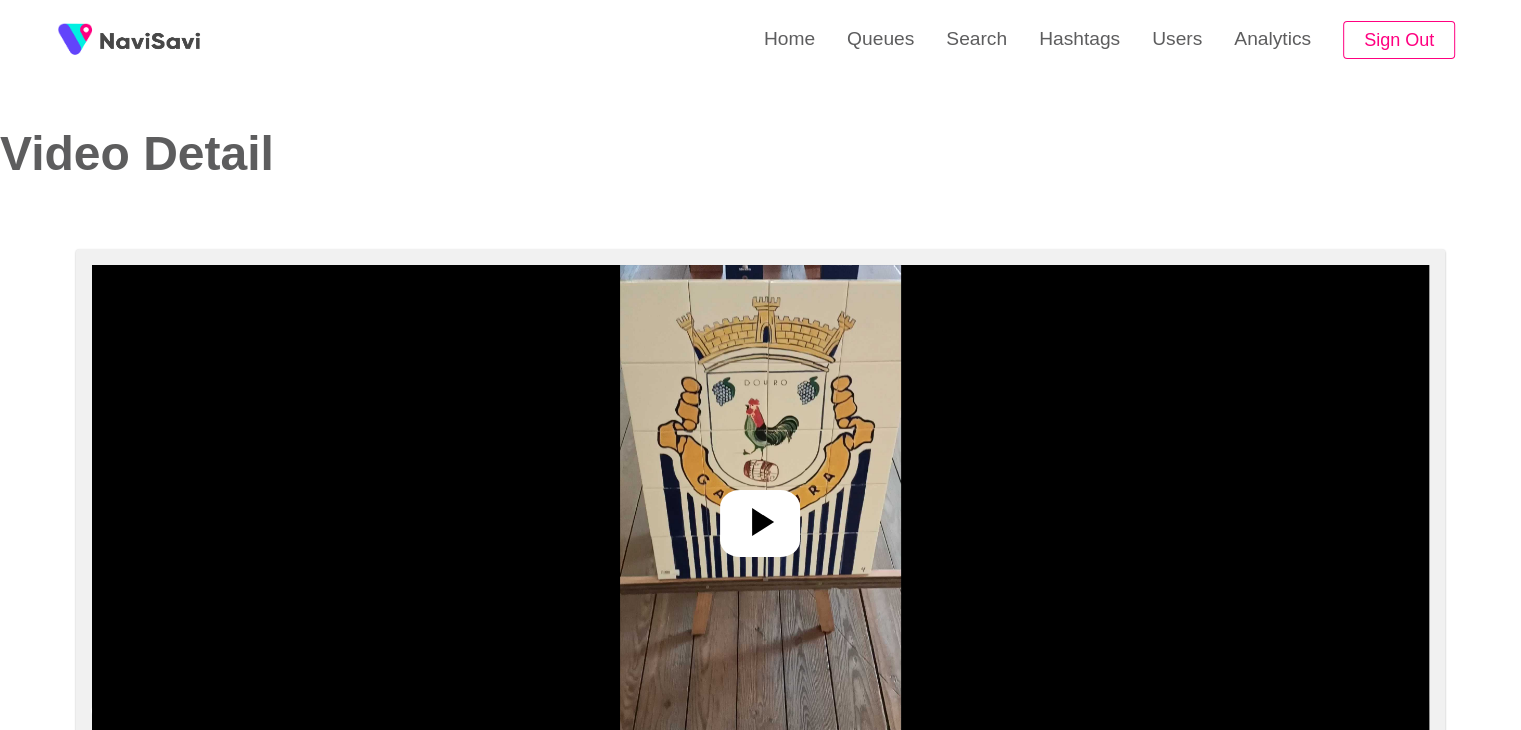 click at bounding box center [760, 515] 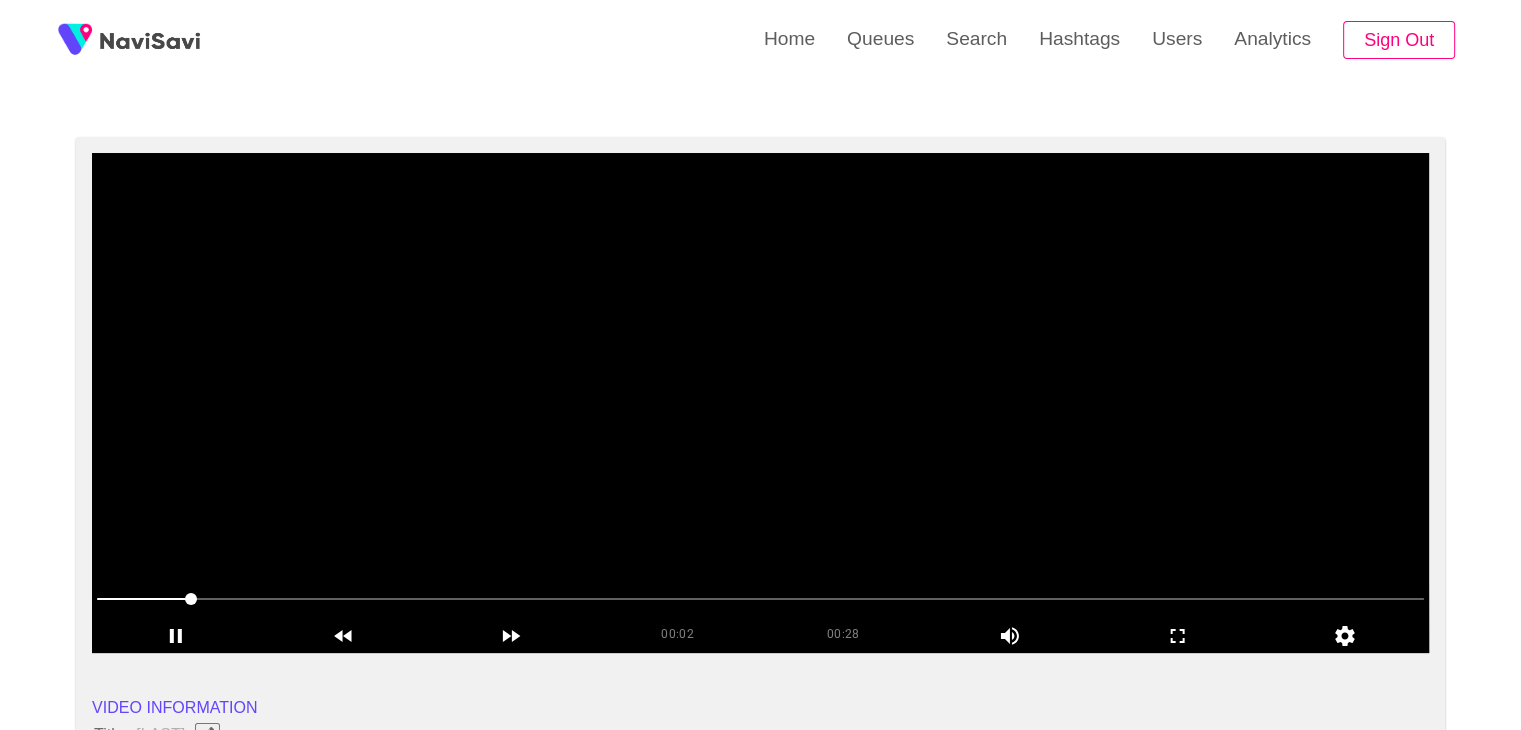 scroll, scrollTop: 112, scrollLeft: 0, axis: vertical 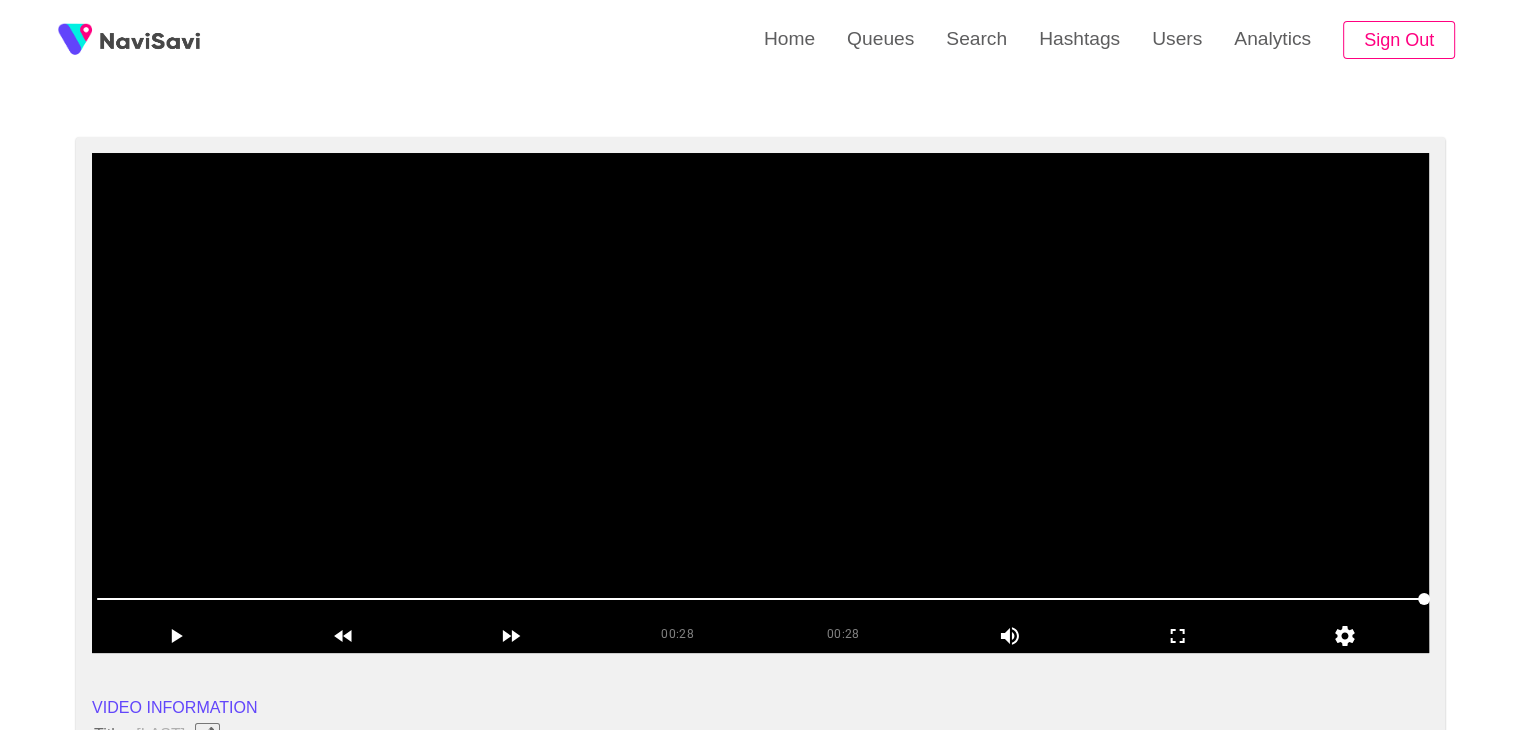 click at bounding box center (760, 403) 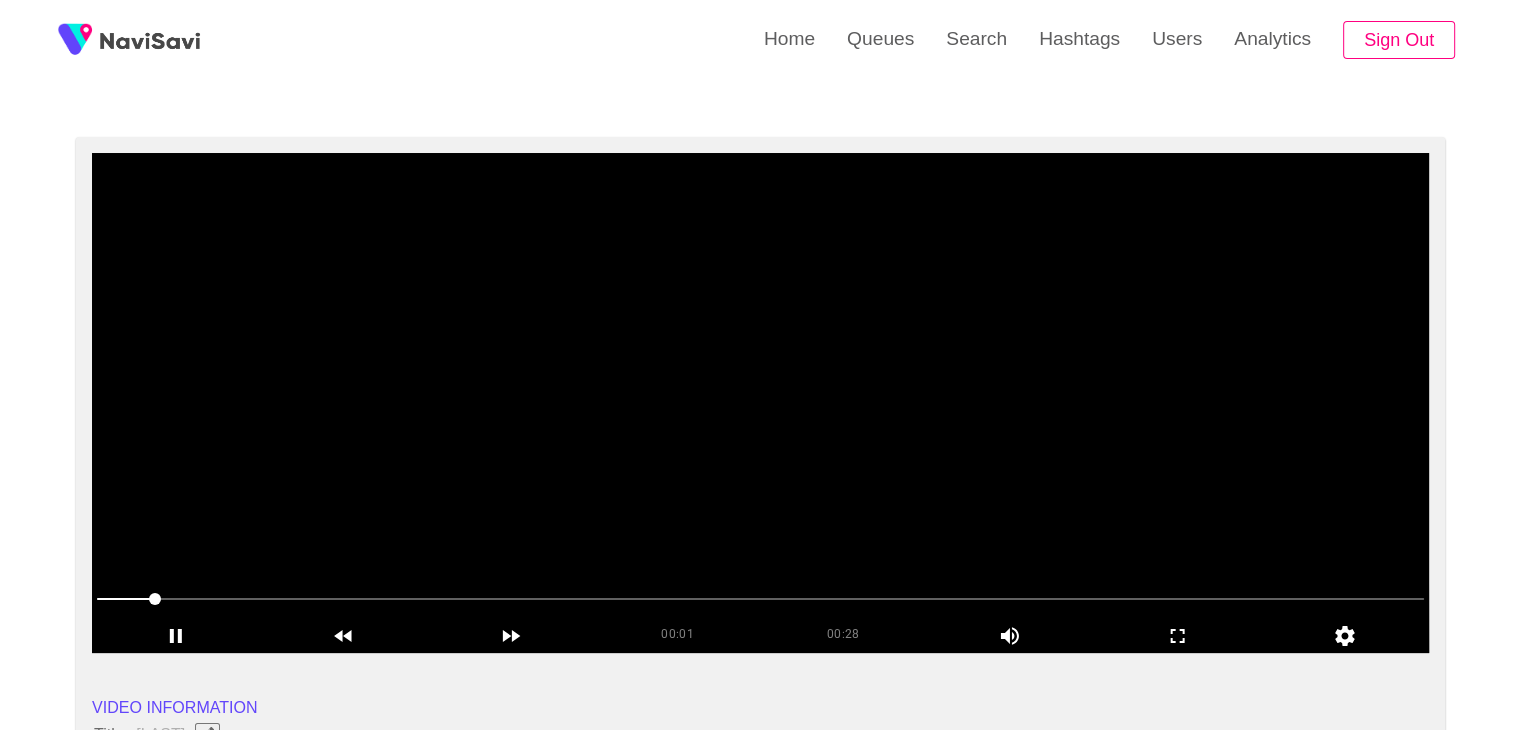 click at bounding box center (760, 403) 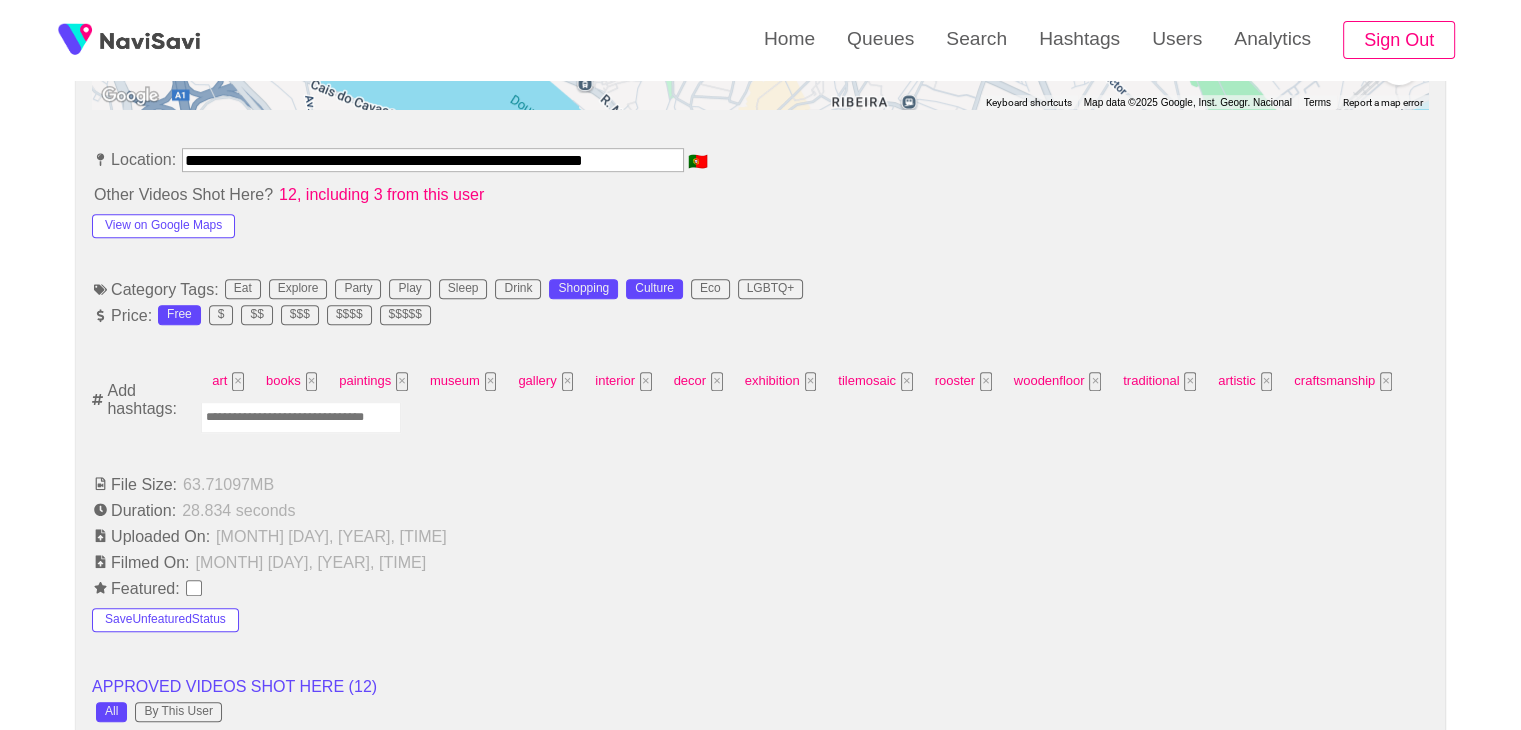 scroll, scrollTop: 1114, scrollLeft: 0, axis: vertical 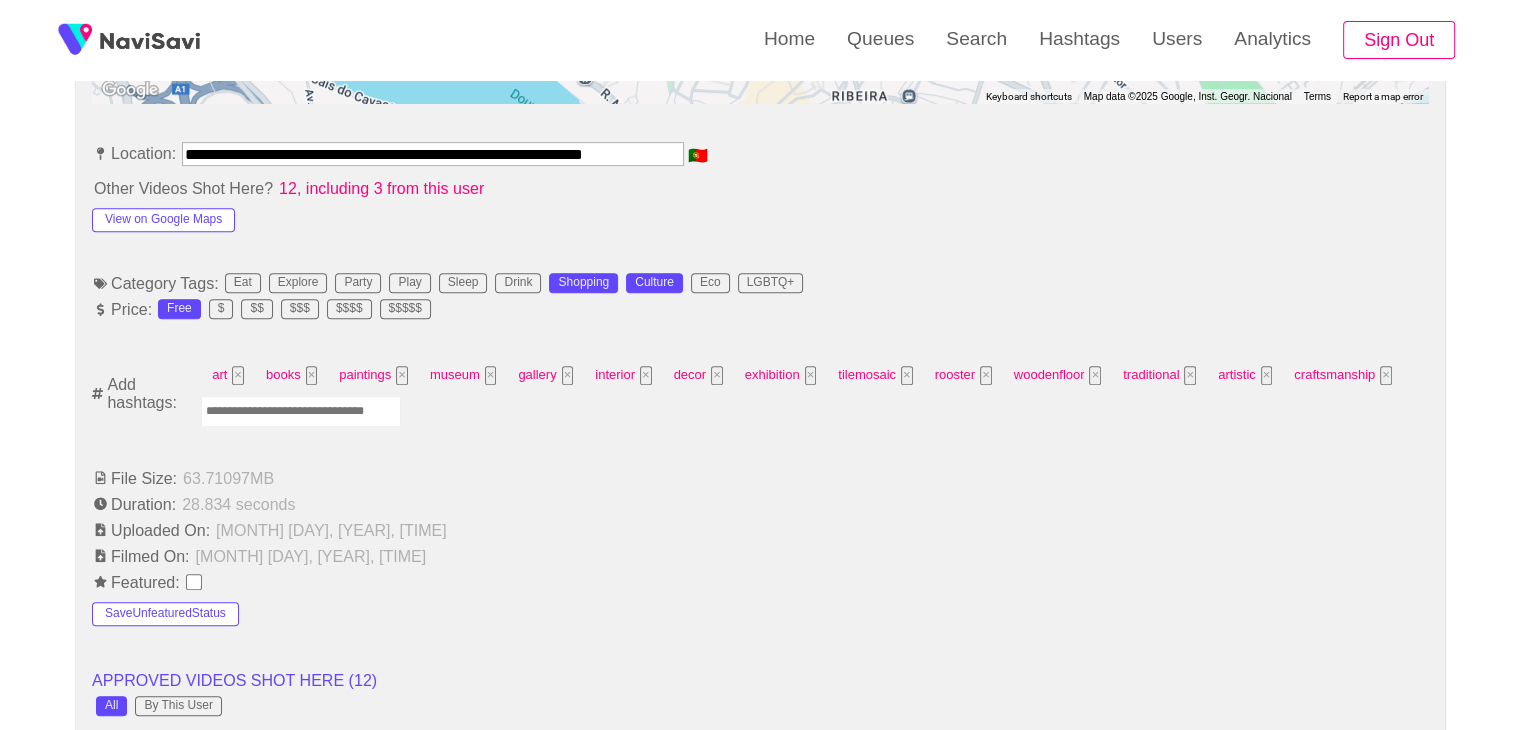 click at bounding box center [301, 411] 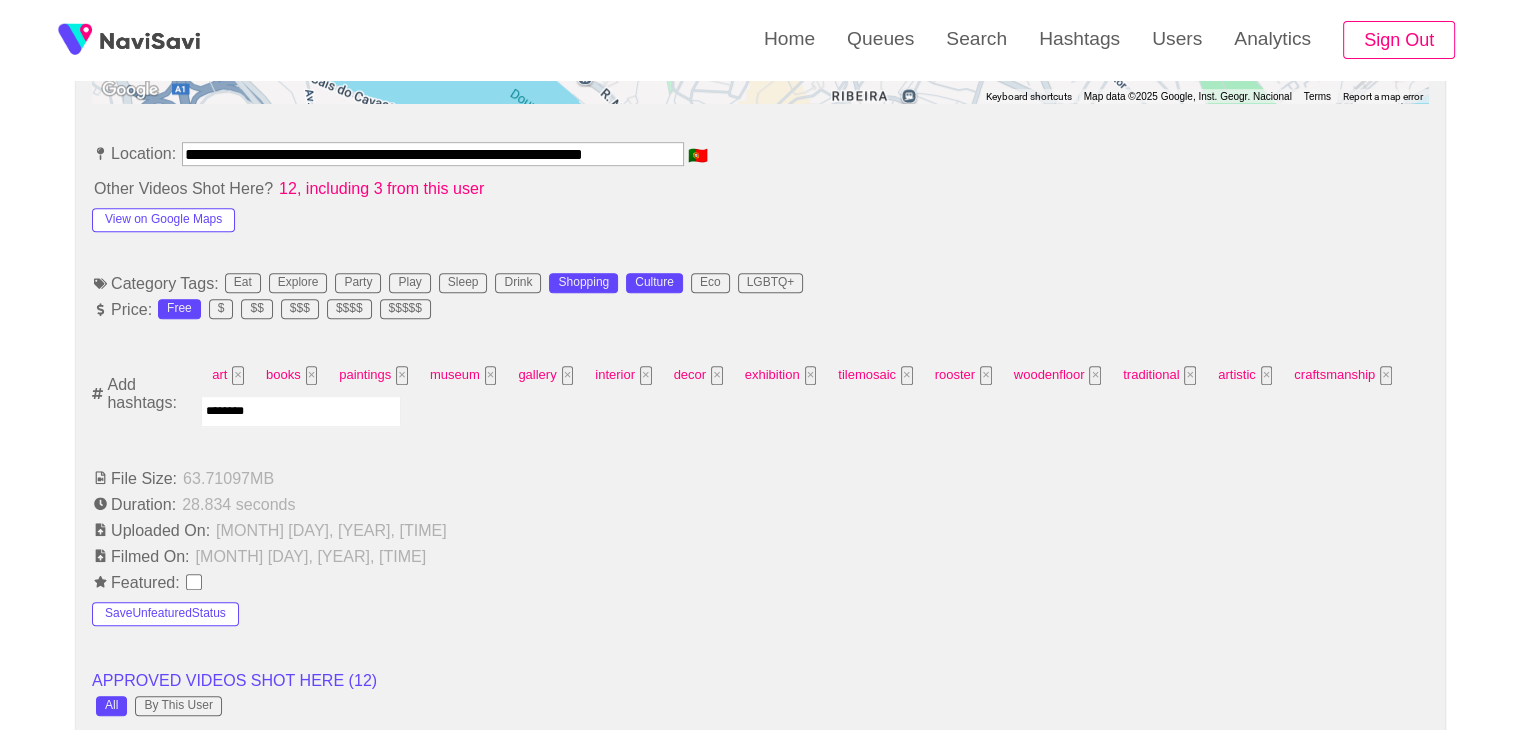 type on "*********" 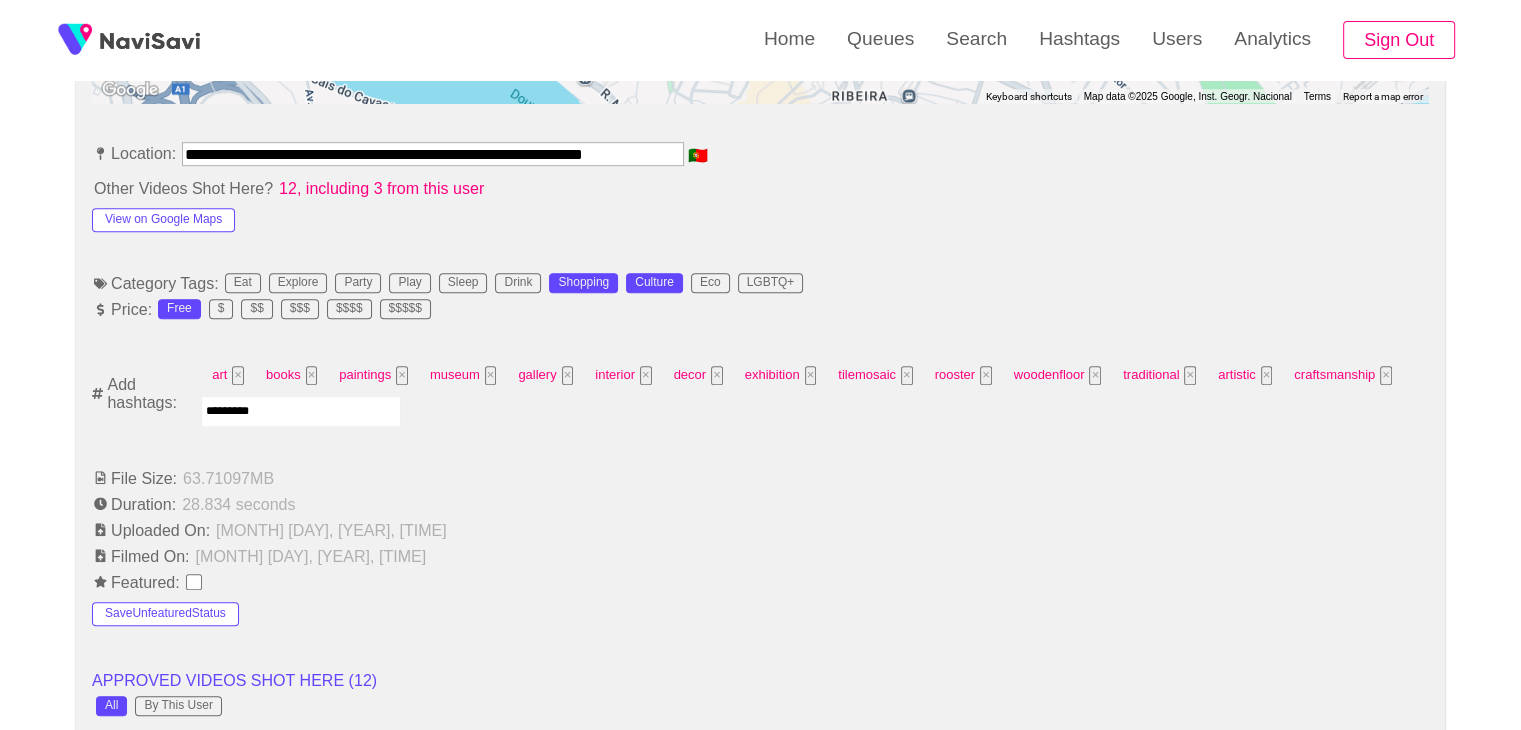 type 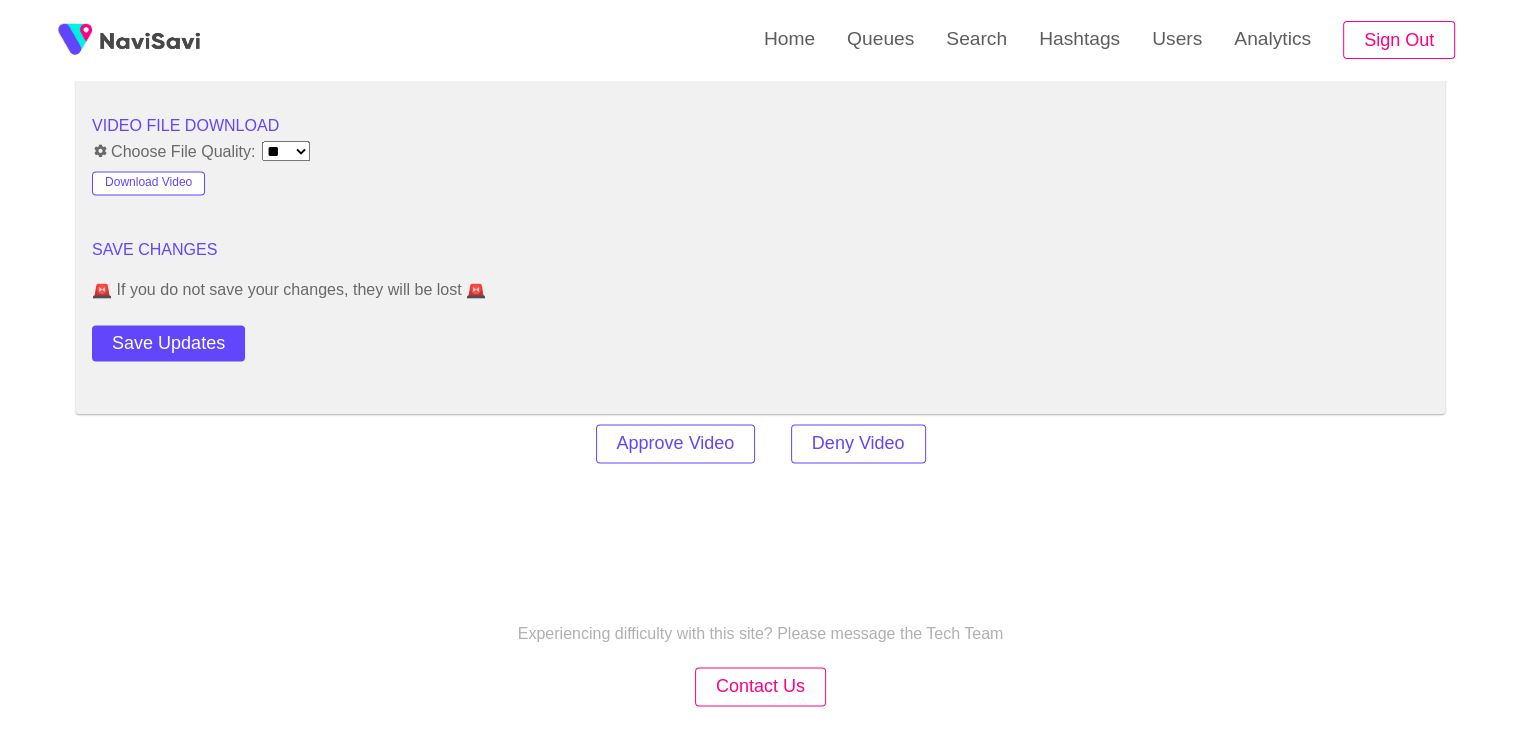 scroll, scrollTop: 2742, scrollLeft: 0, axis: vertical 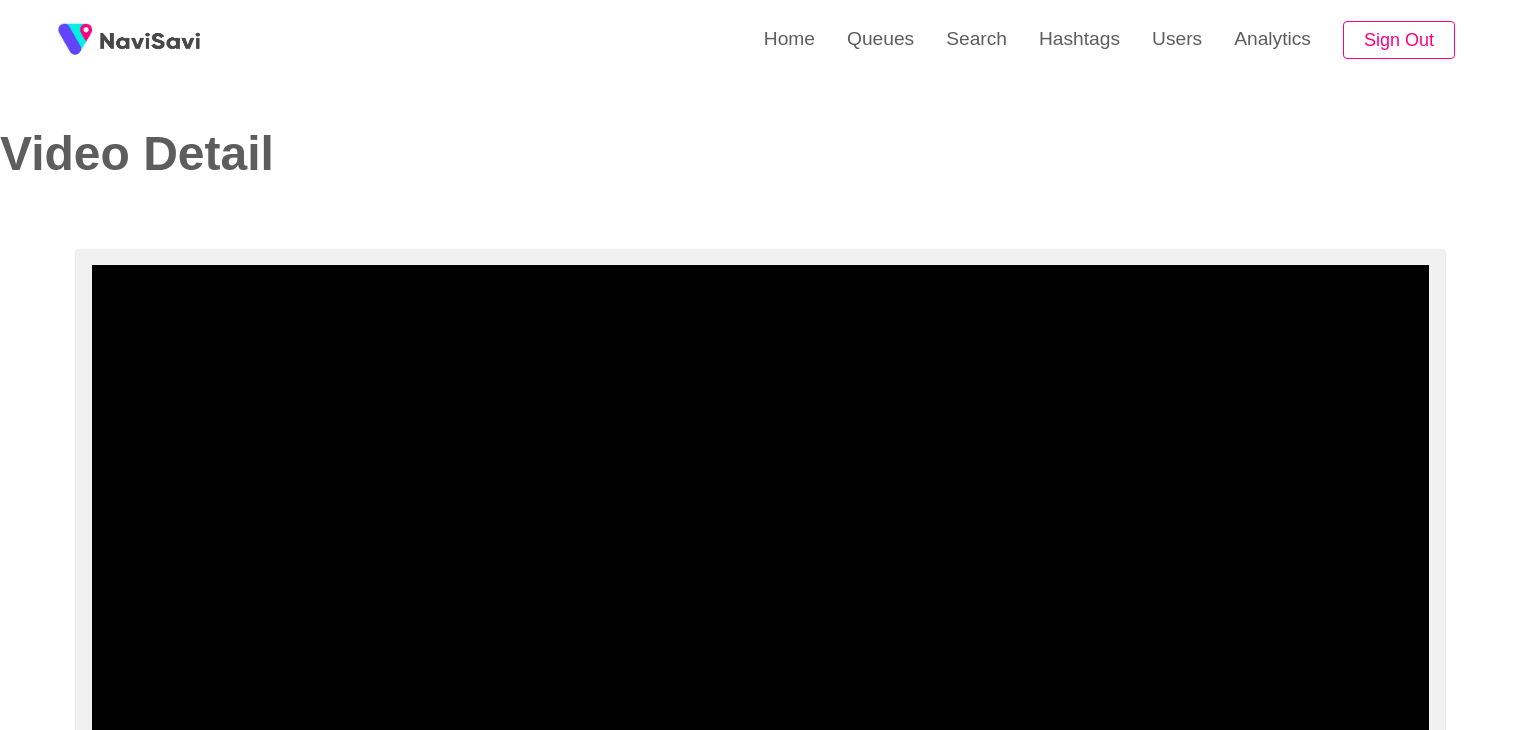 select on "**********" 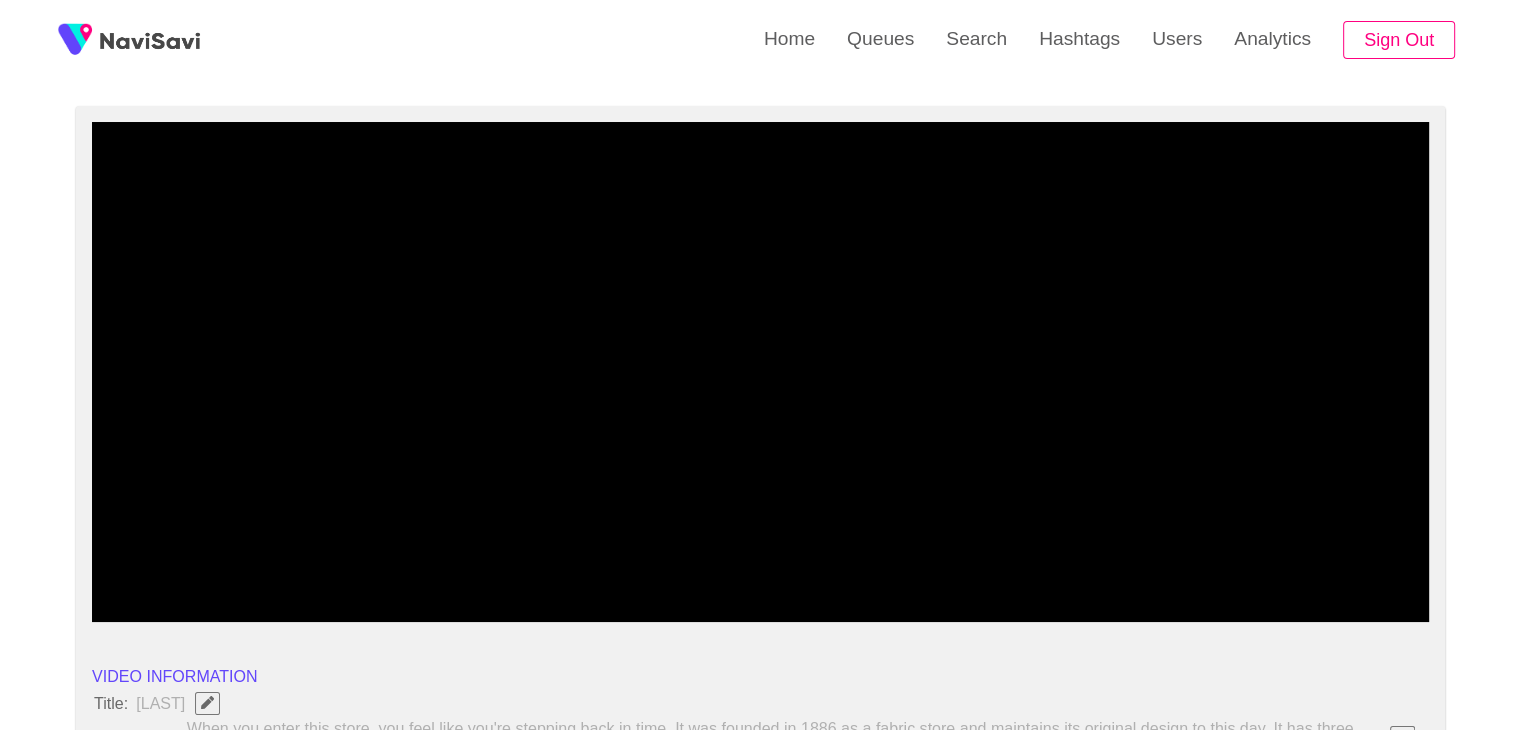 scroll, scrollTop: 142, scrollLeft: 0, axis: vertical 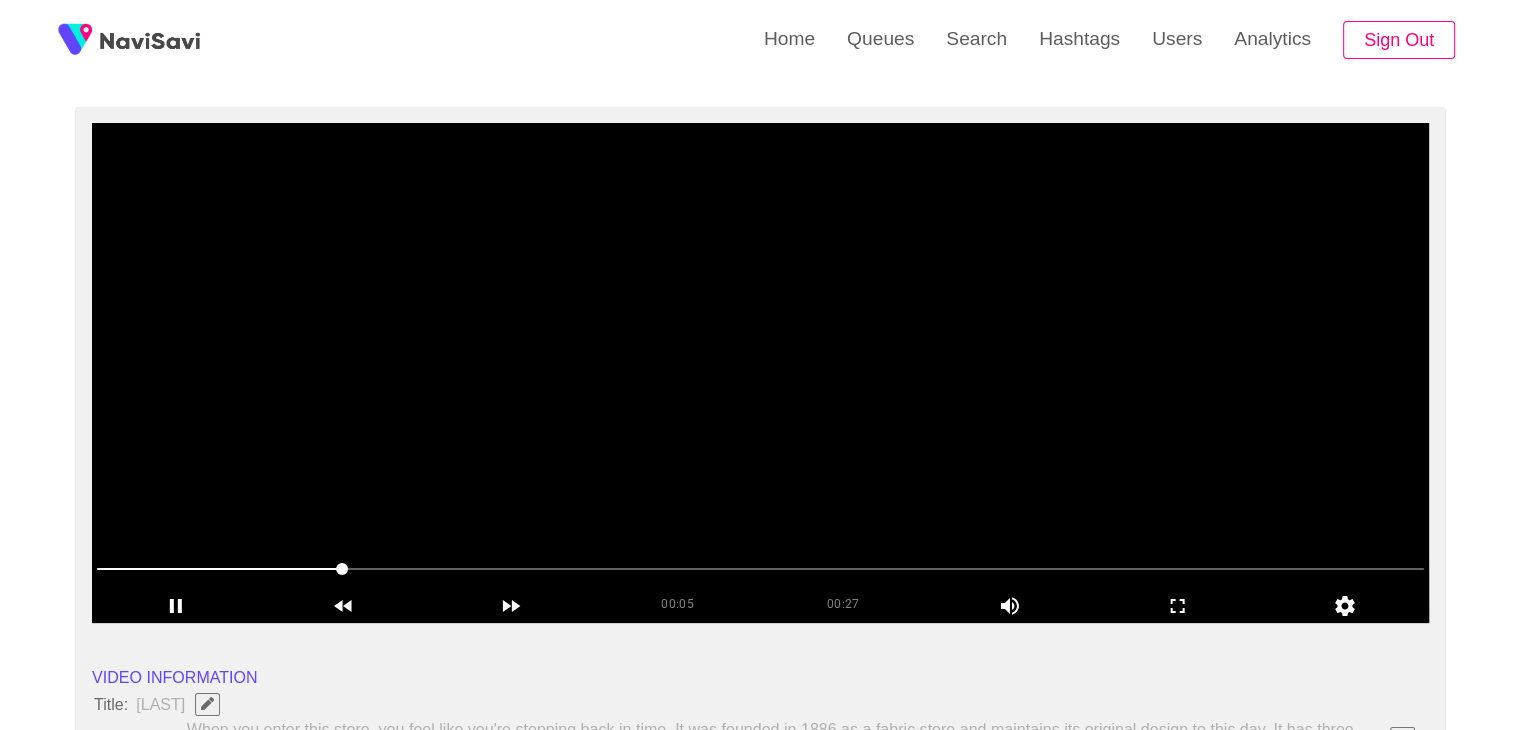 click at bounding box center [760, 373] 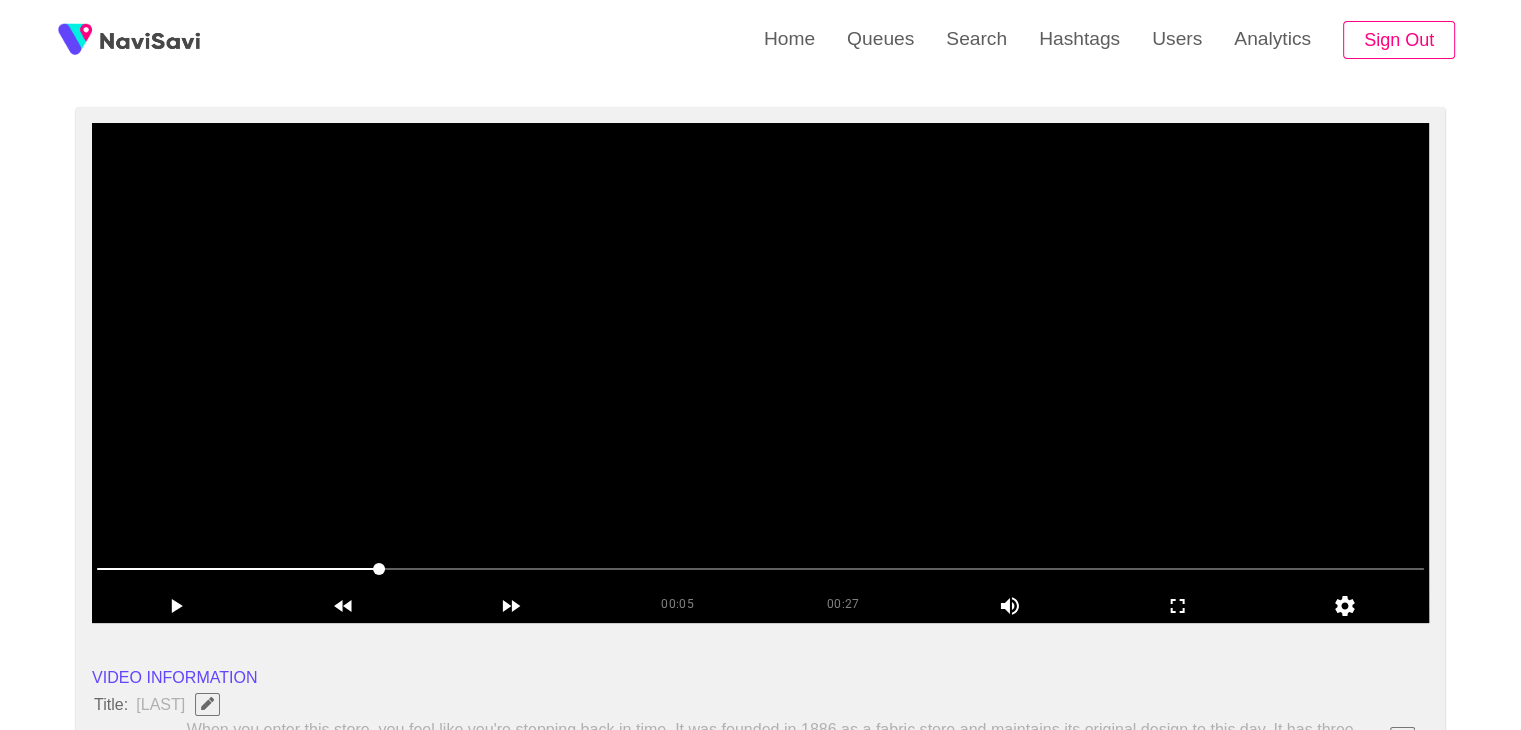 click at bounding box center [760, 373] 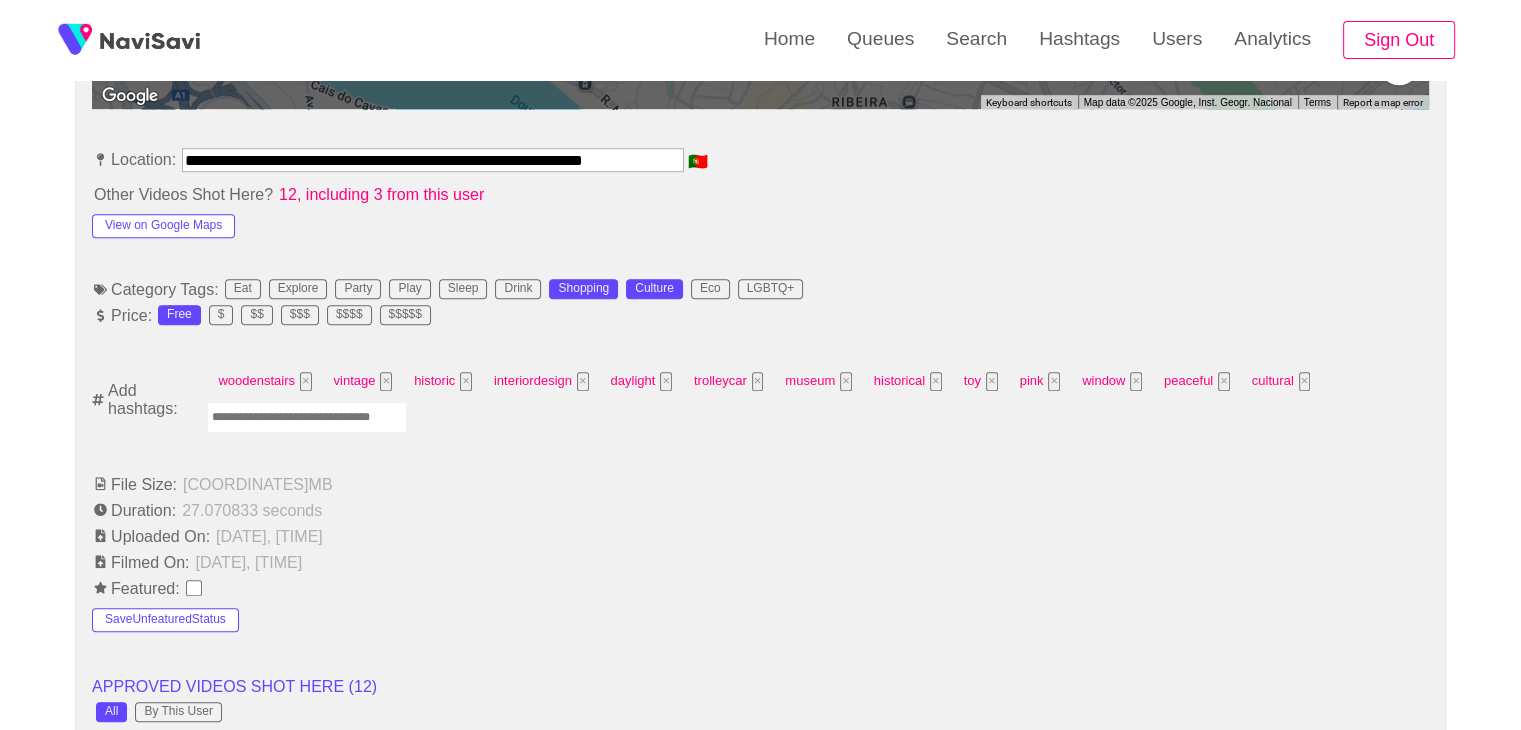 scroll, scrollTop: 1107, scrollLeft: 0, axis: vertical 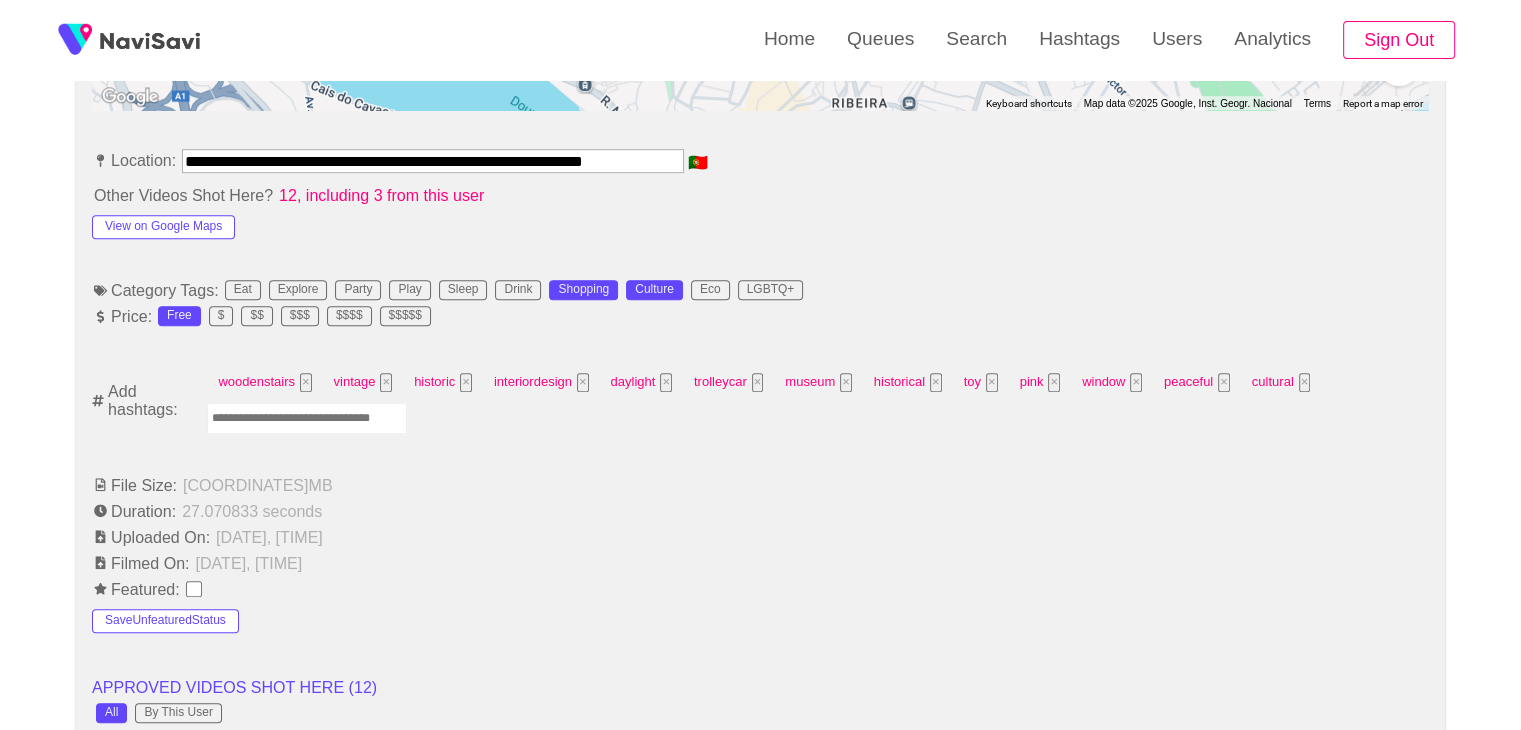 click at bounding box center [307, 418] 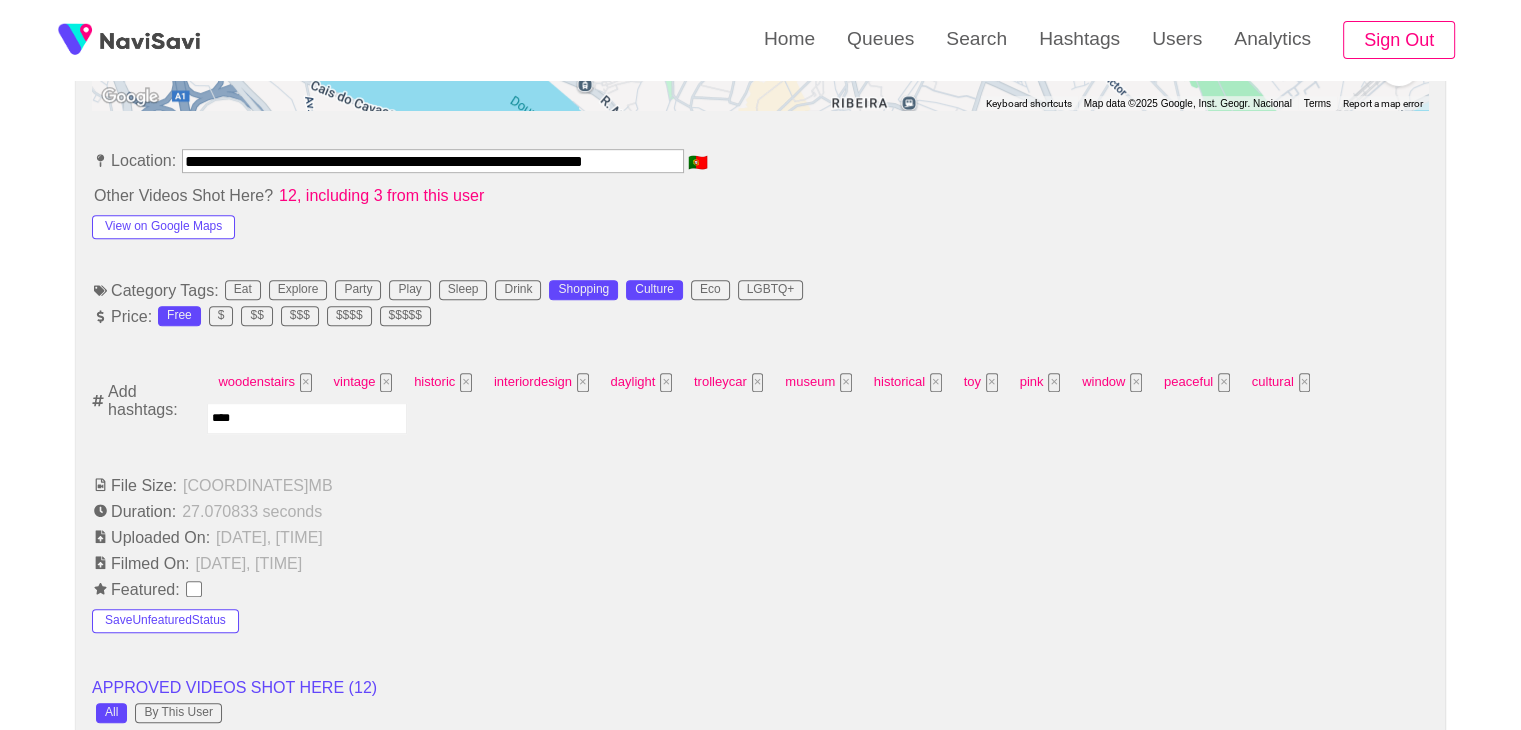 type on "*****" 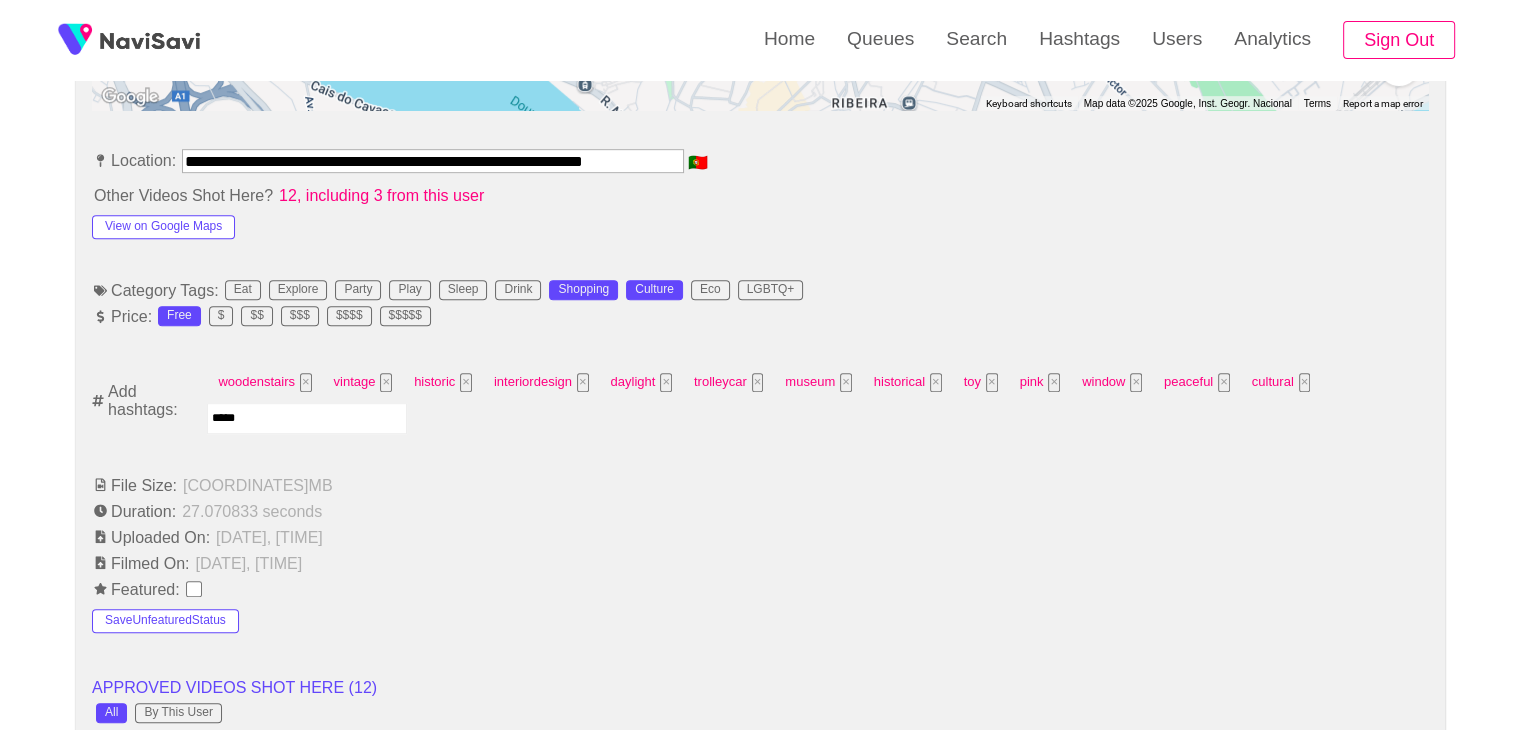type 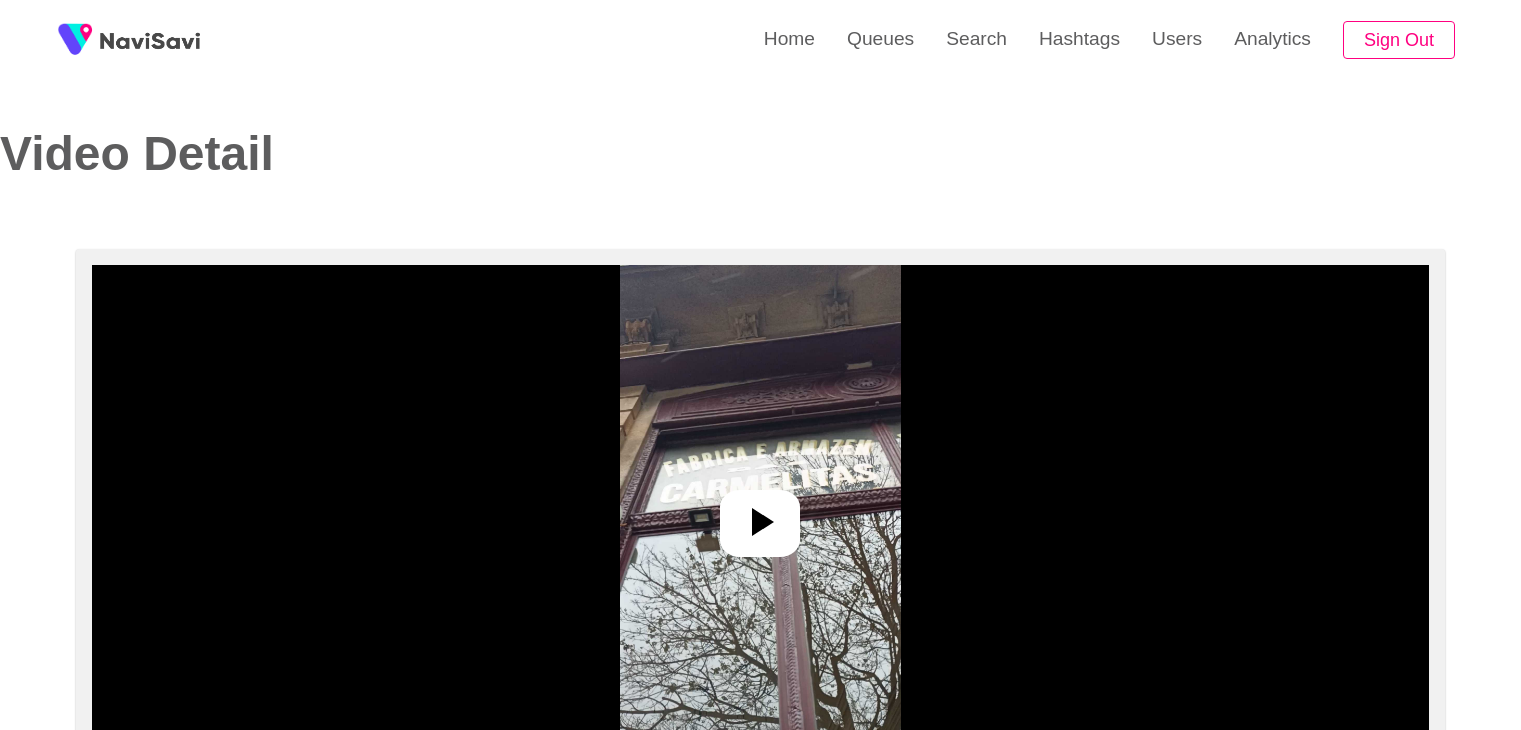 select on "**********" 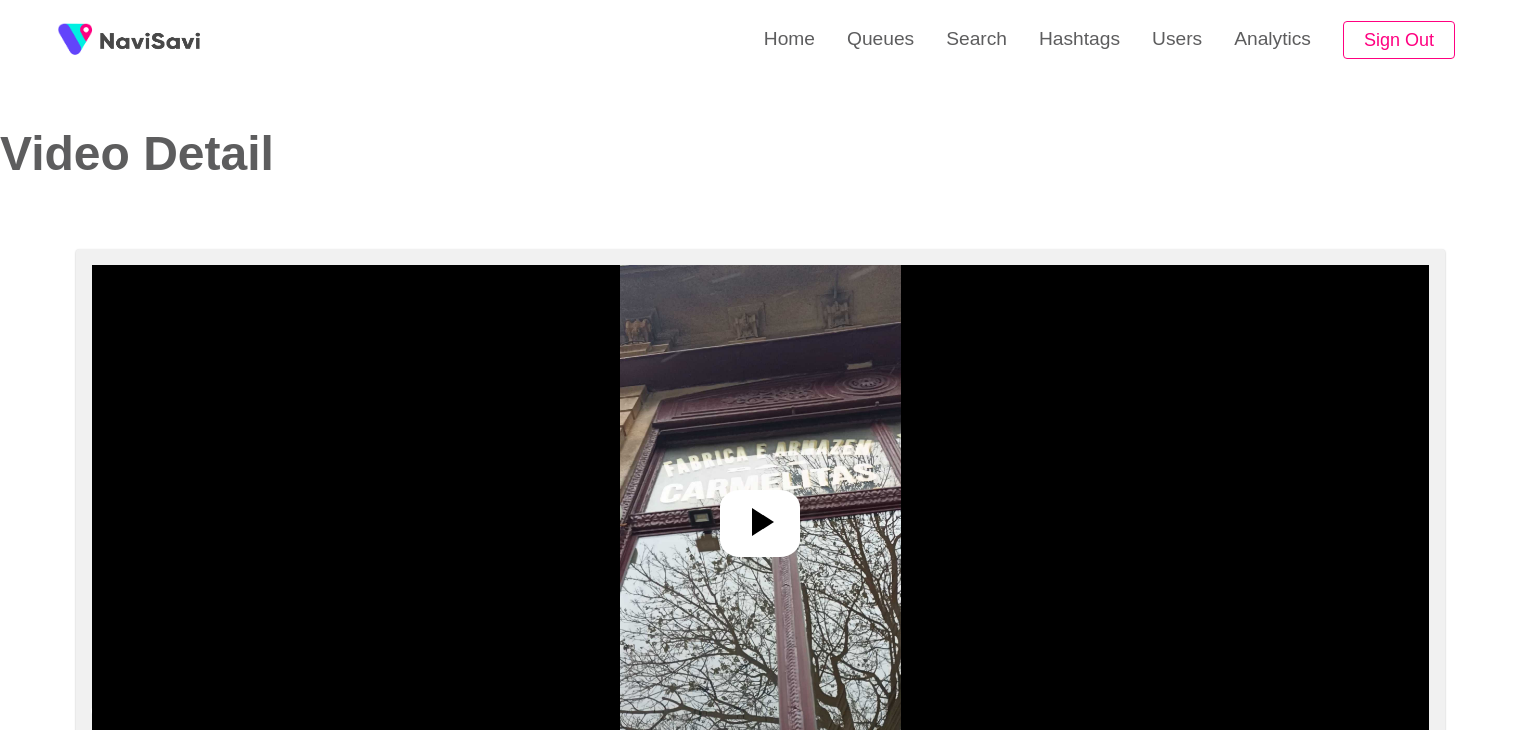 scroll, scrollTop: 0, scrollLeft: 0, axis: both 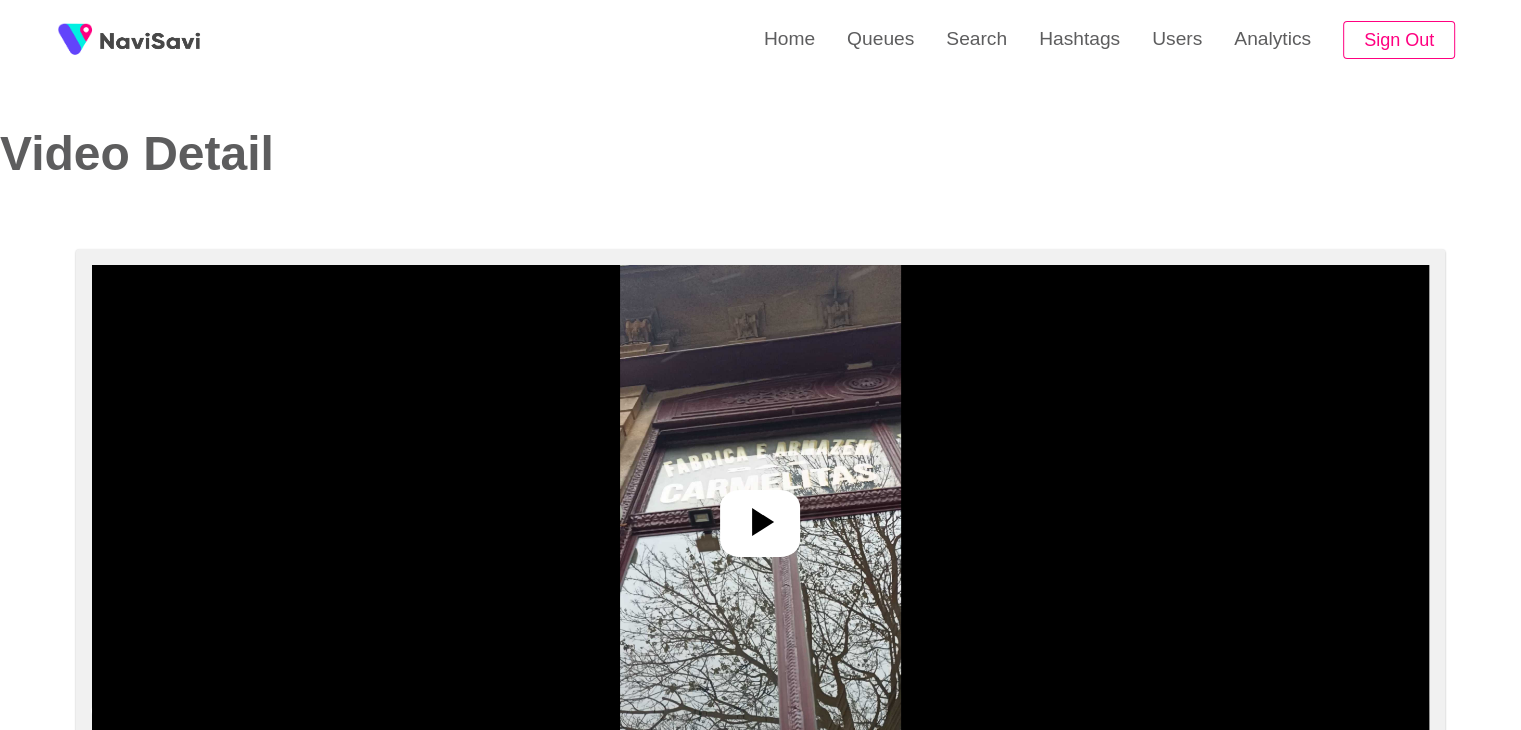 click at bounding box center (760, 515) 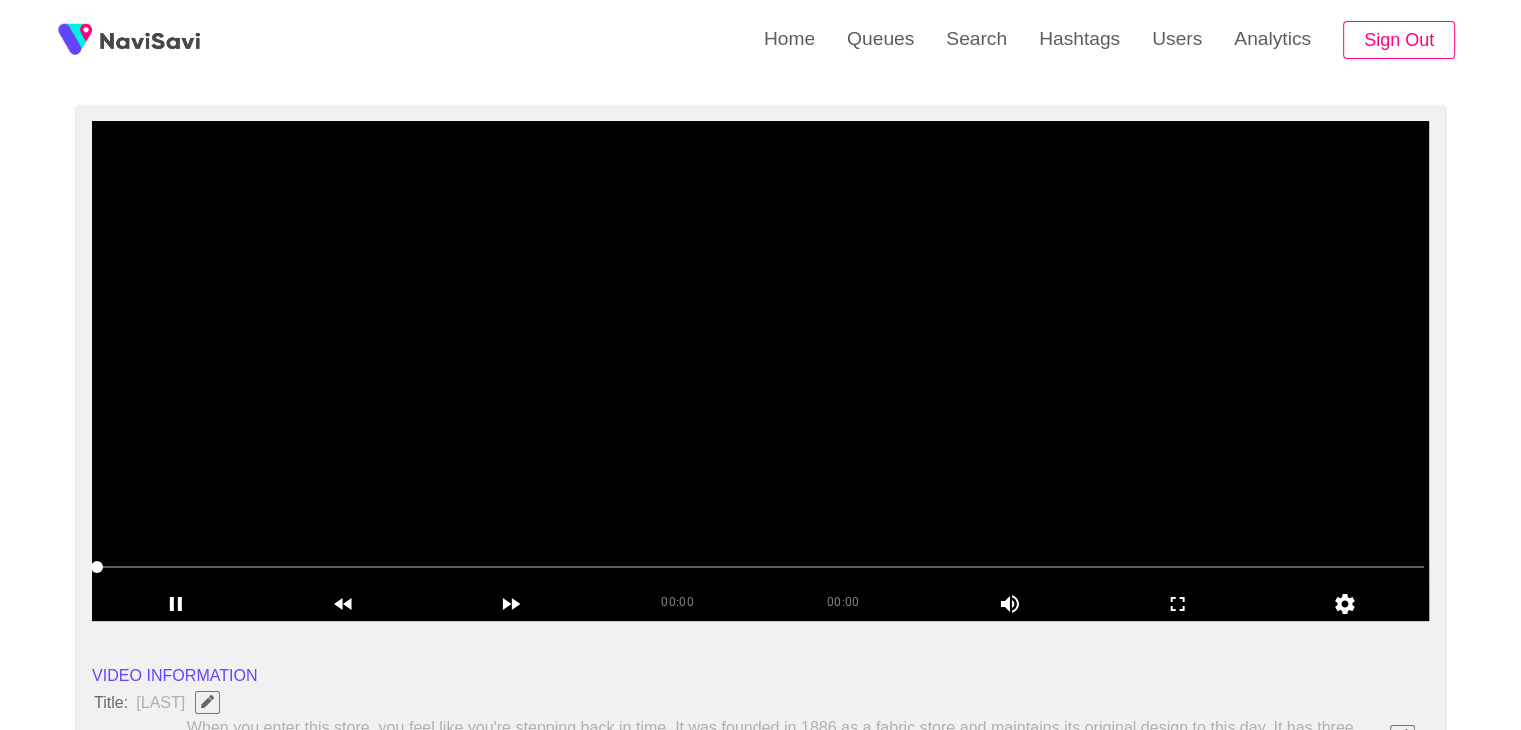 scroll, scrollTop: 226, scrollLeft: 0, axis: vertical 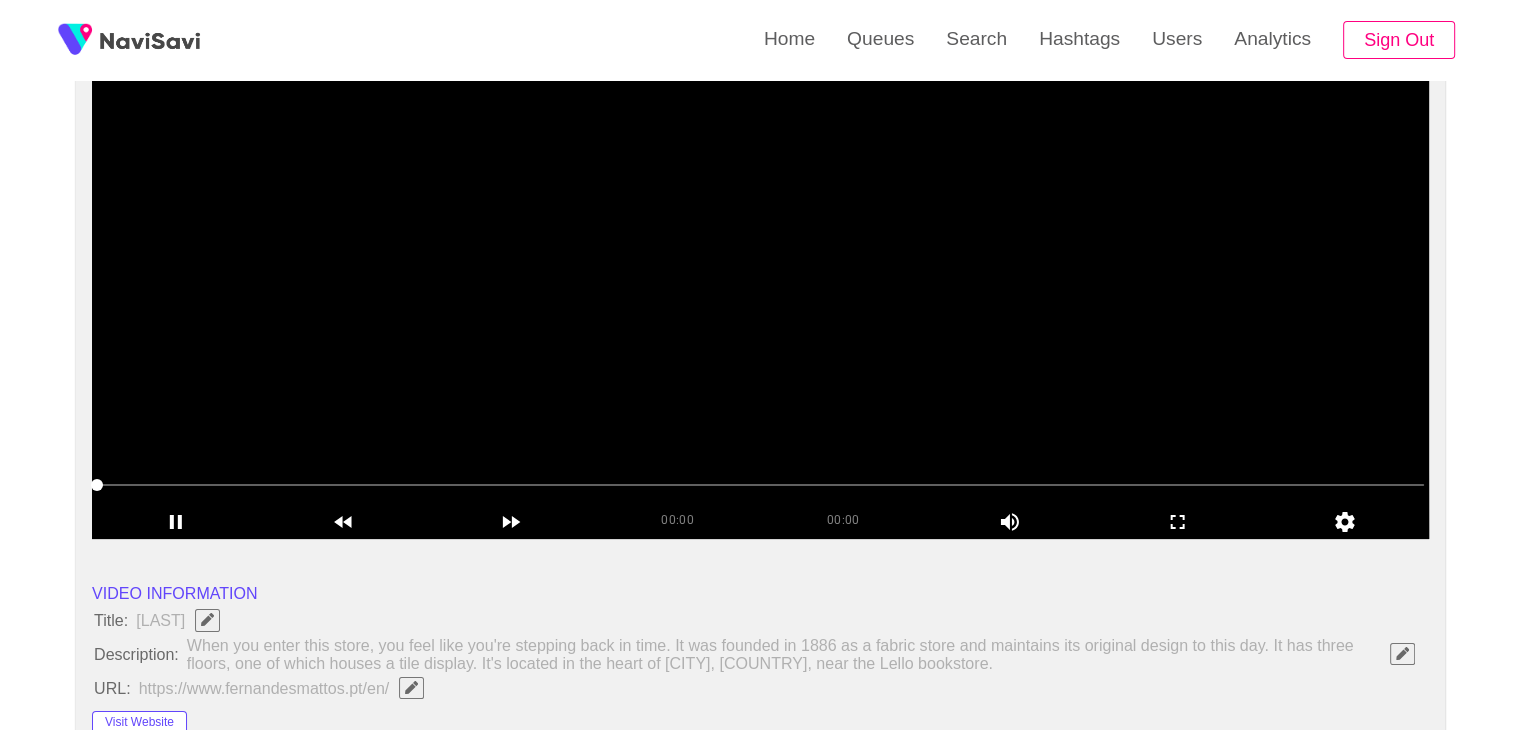 click at bounding box center [760, 289] 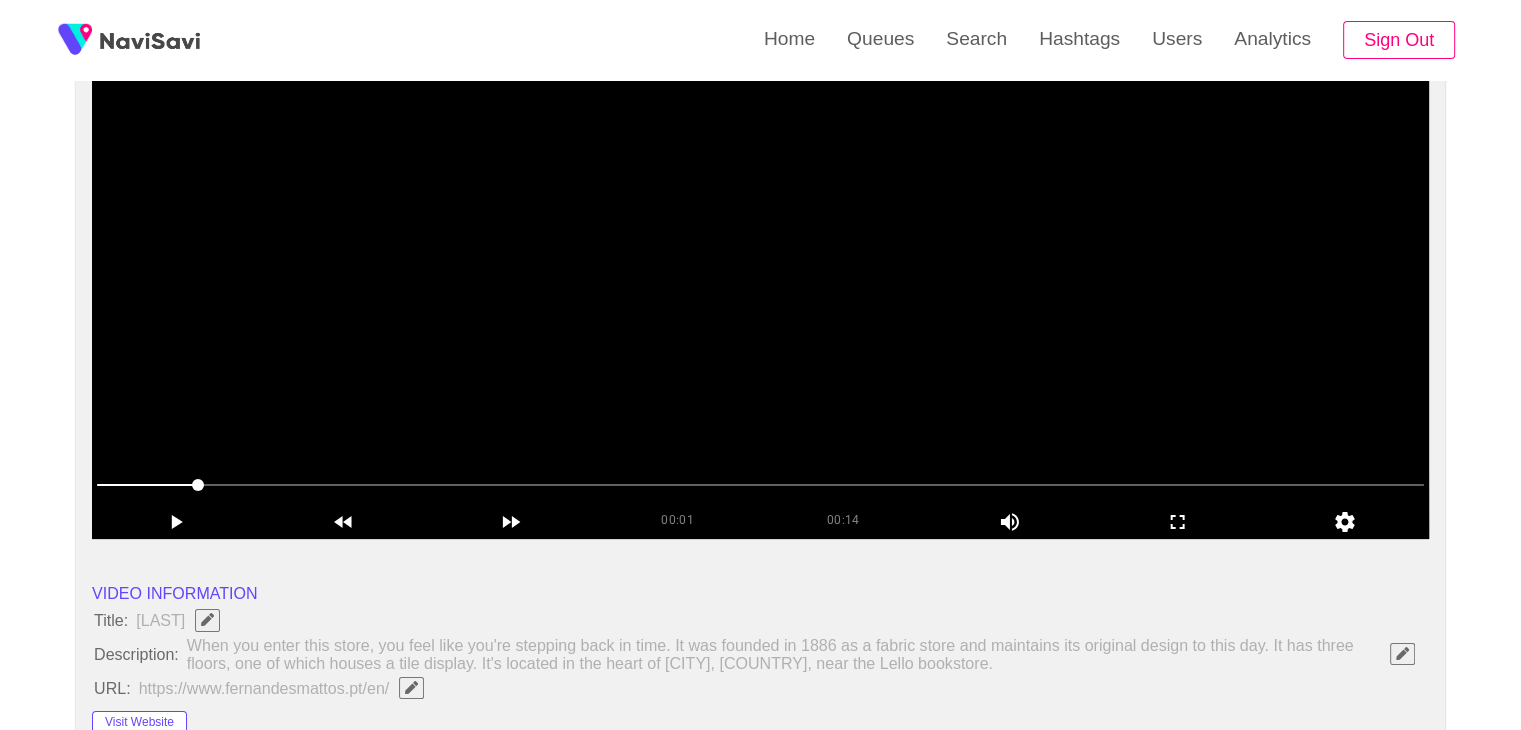 click at bounding box center [760, 289] 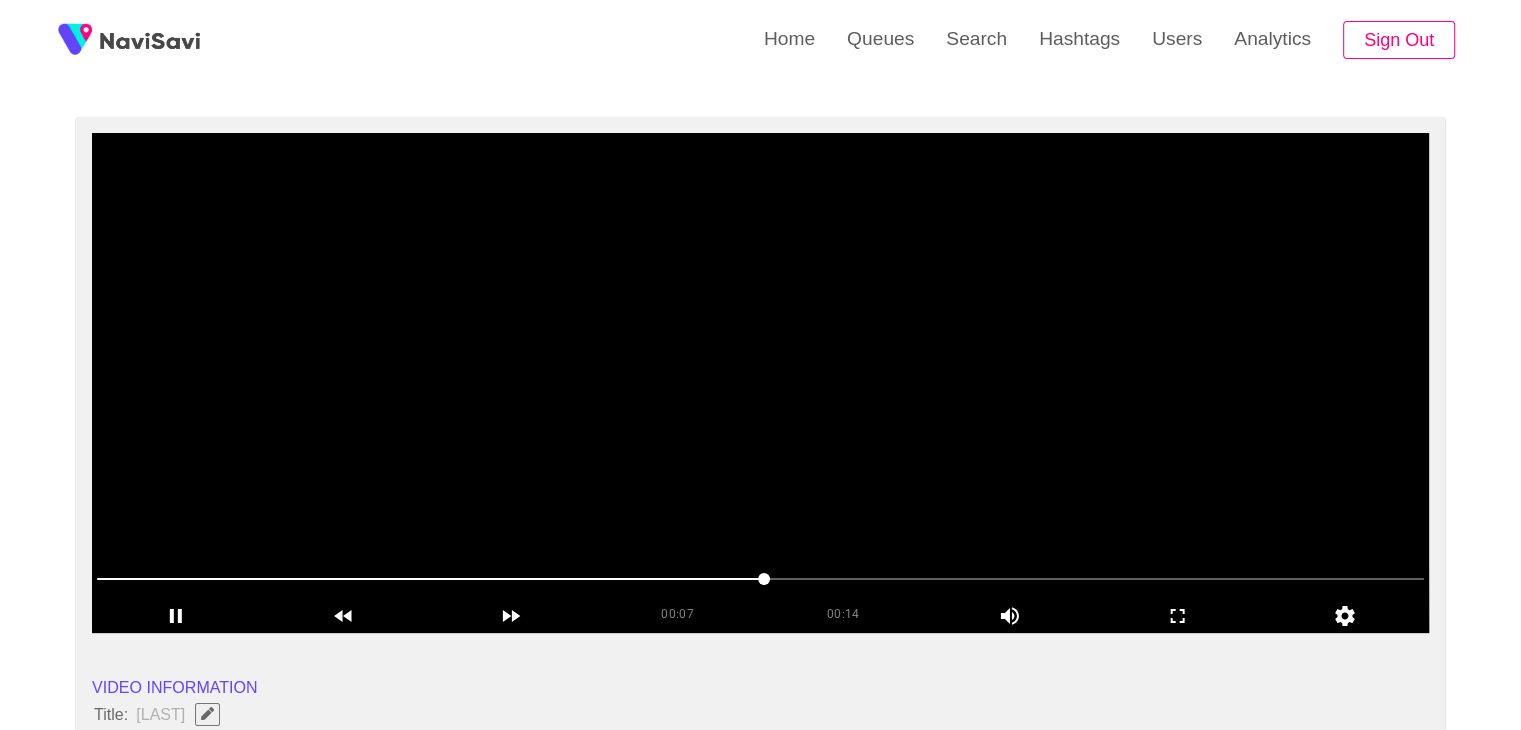 scroll, scrollTop: 128, scrollLeft: 0, axis: vertical 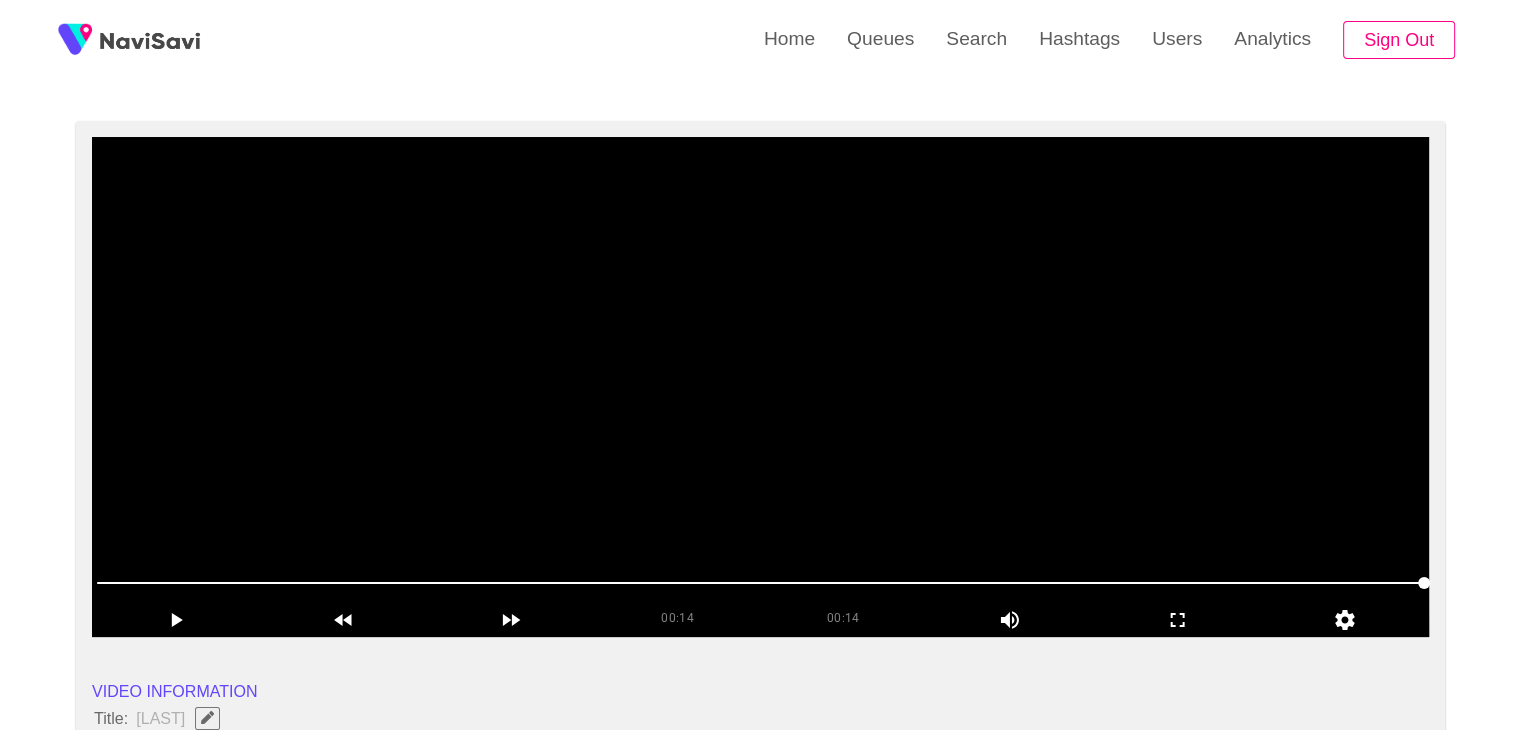 click at bounding box center [760, 387] 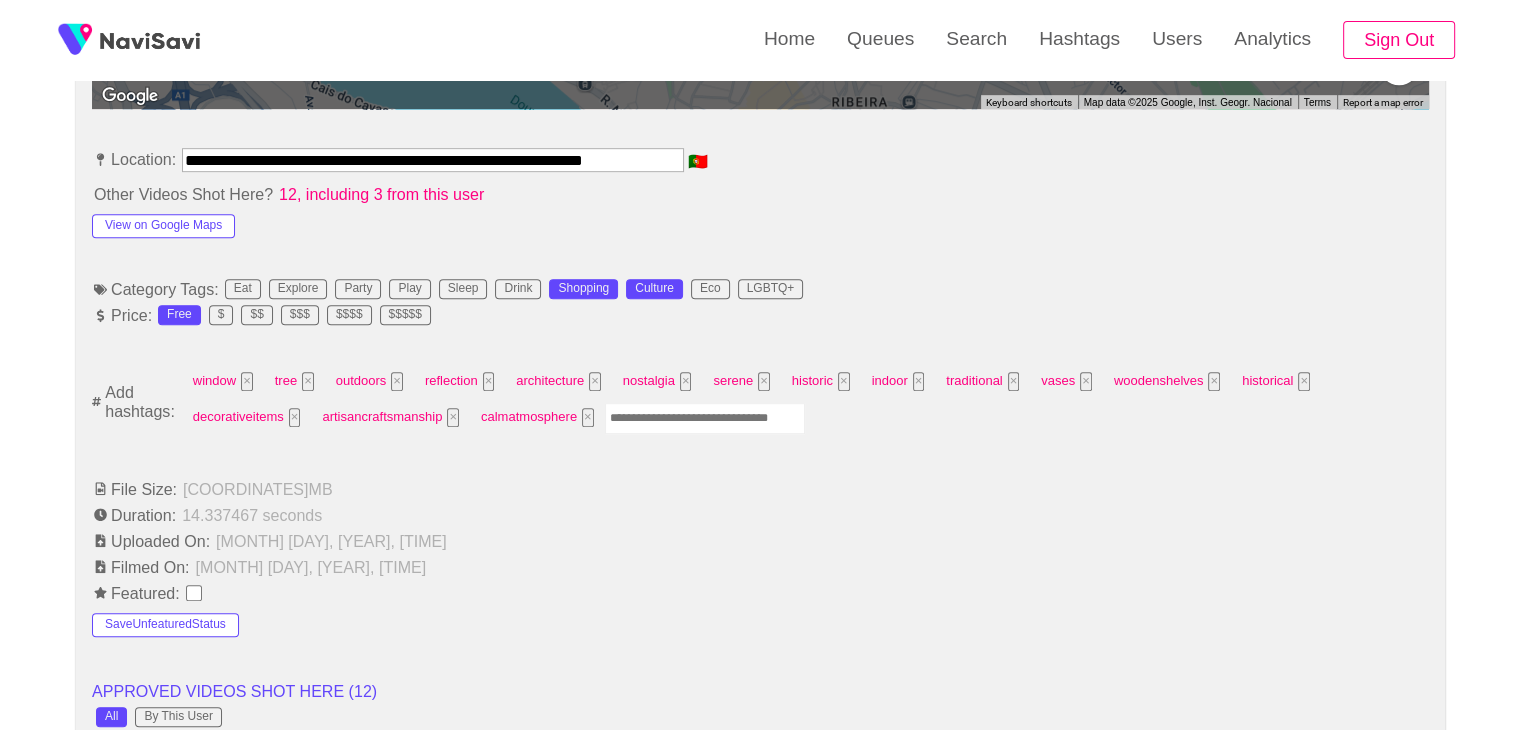 scroll, scrollTop: 1108, scrollLeft: 0, axis: vertical 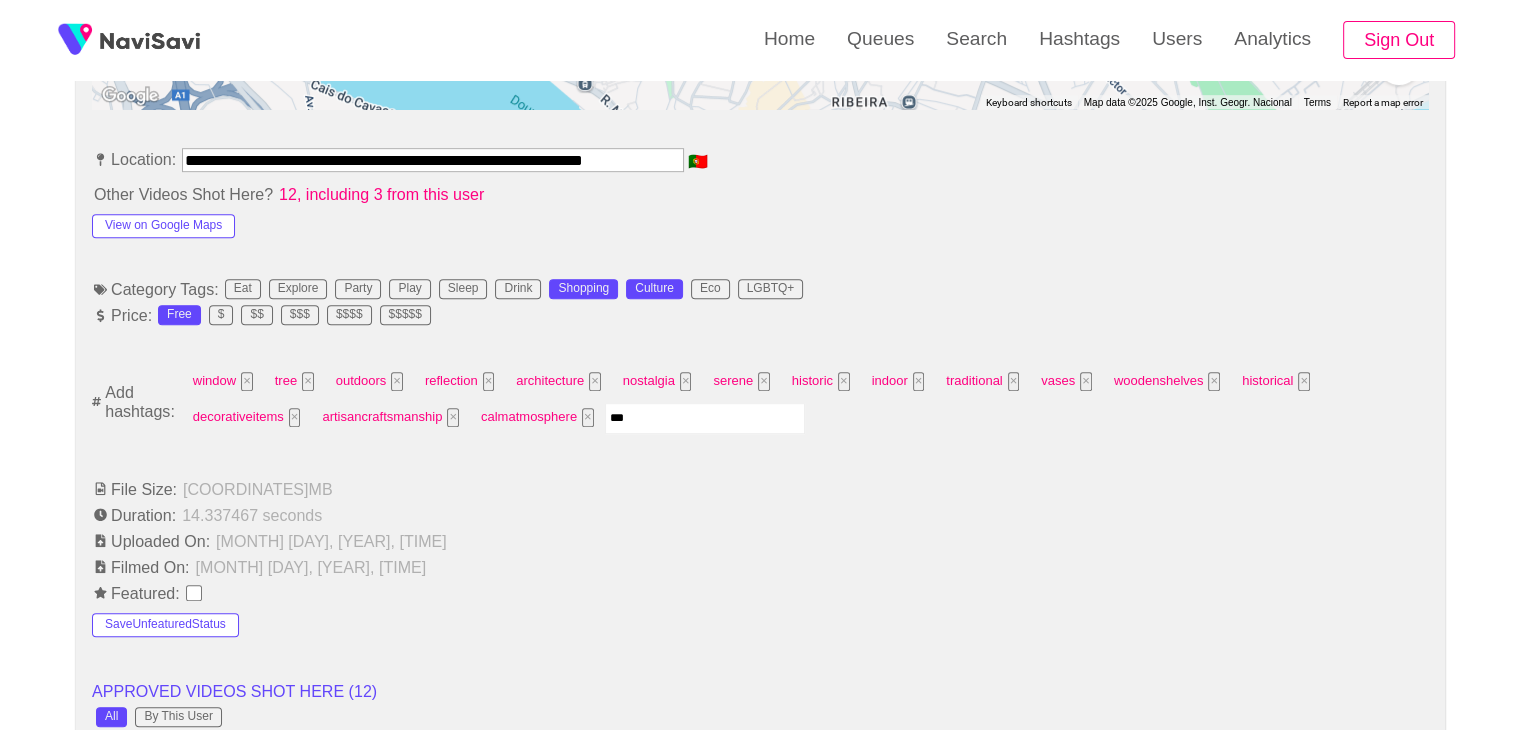 type on "****" 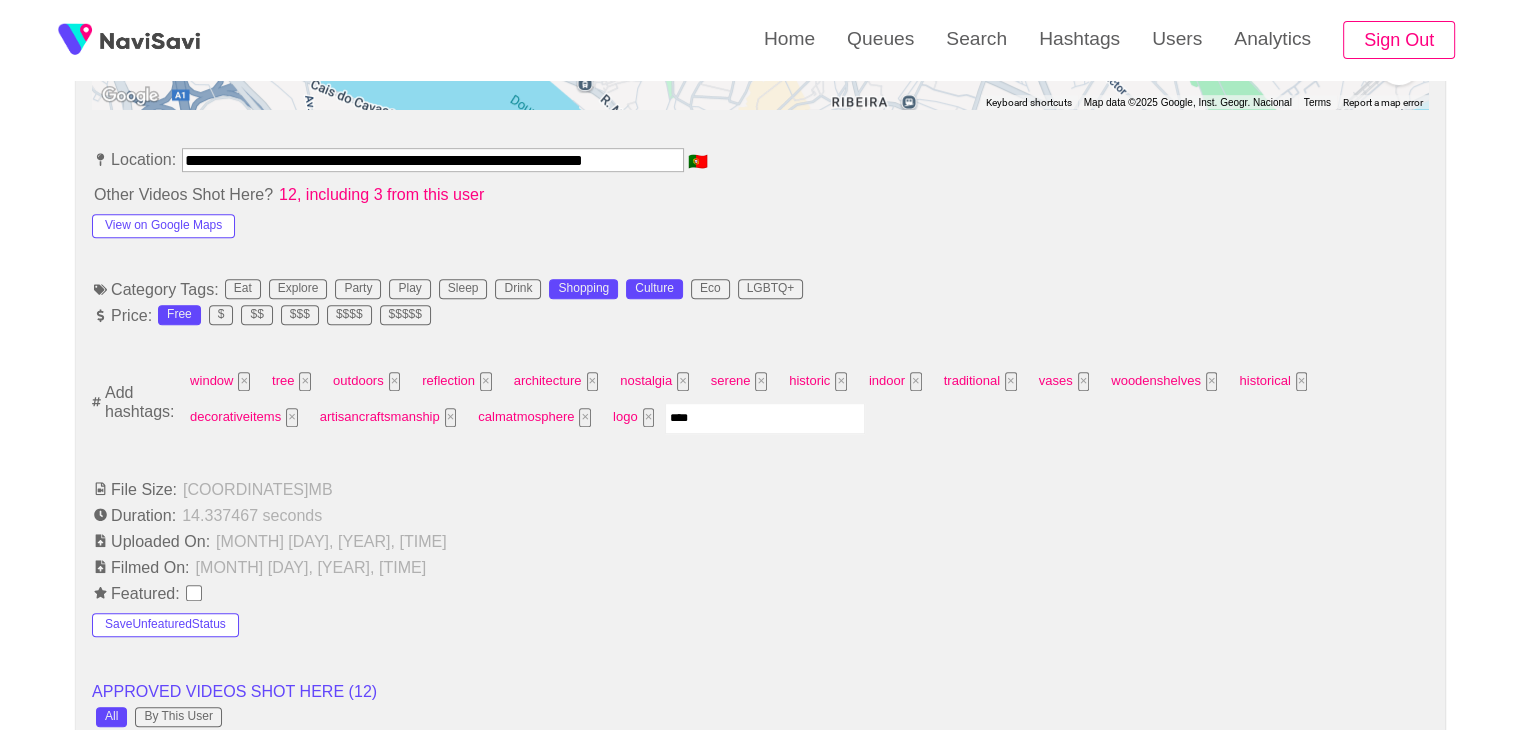type on "*****" 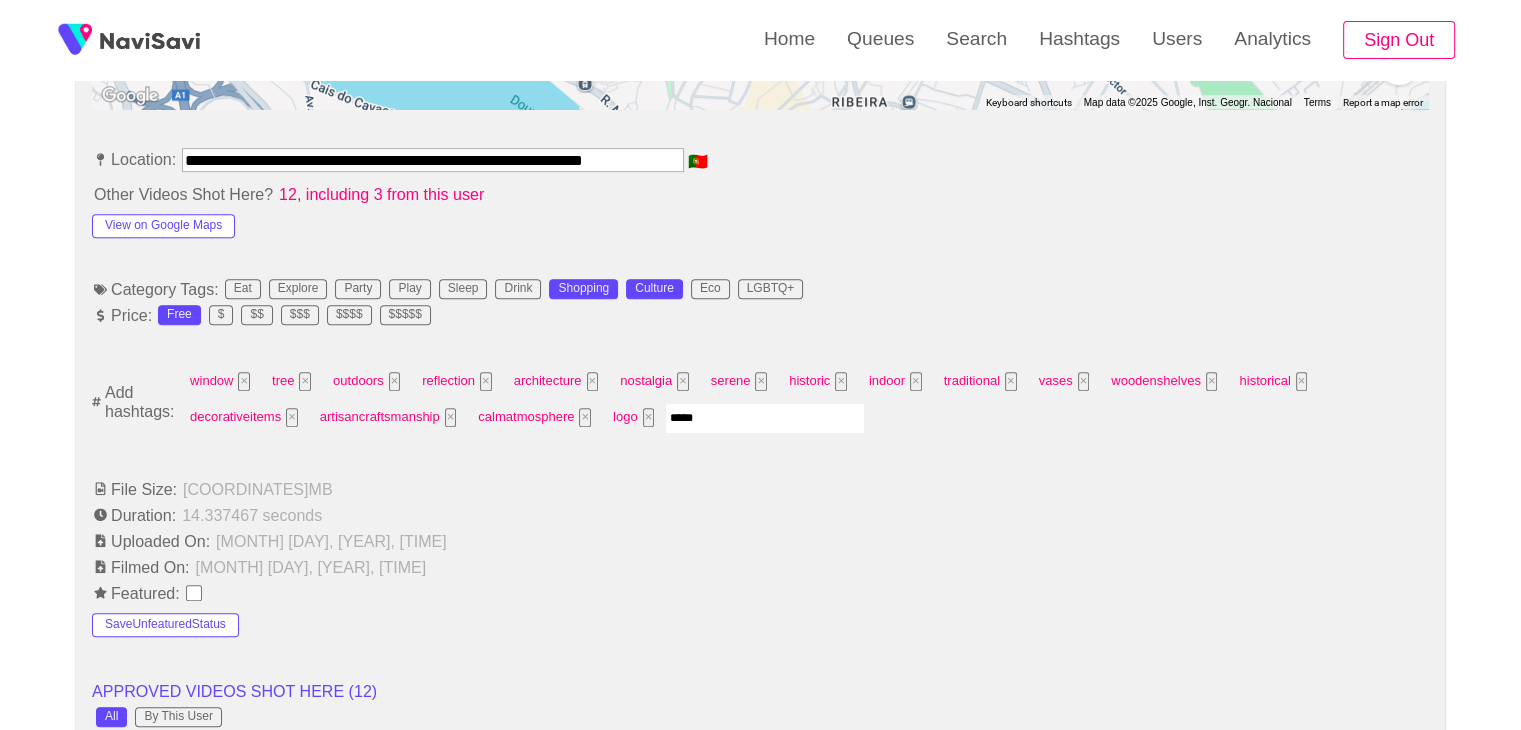 type 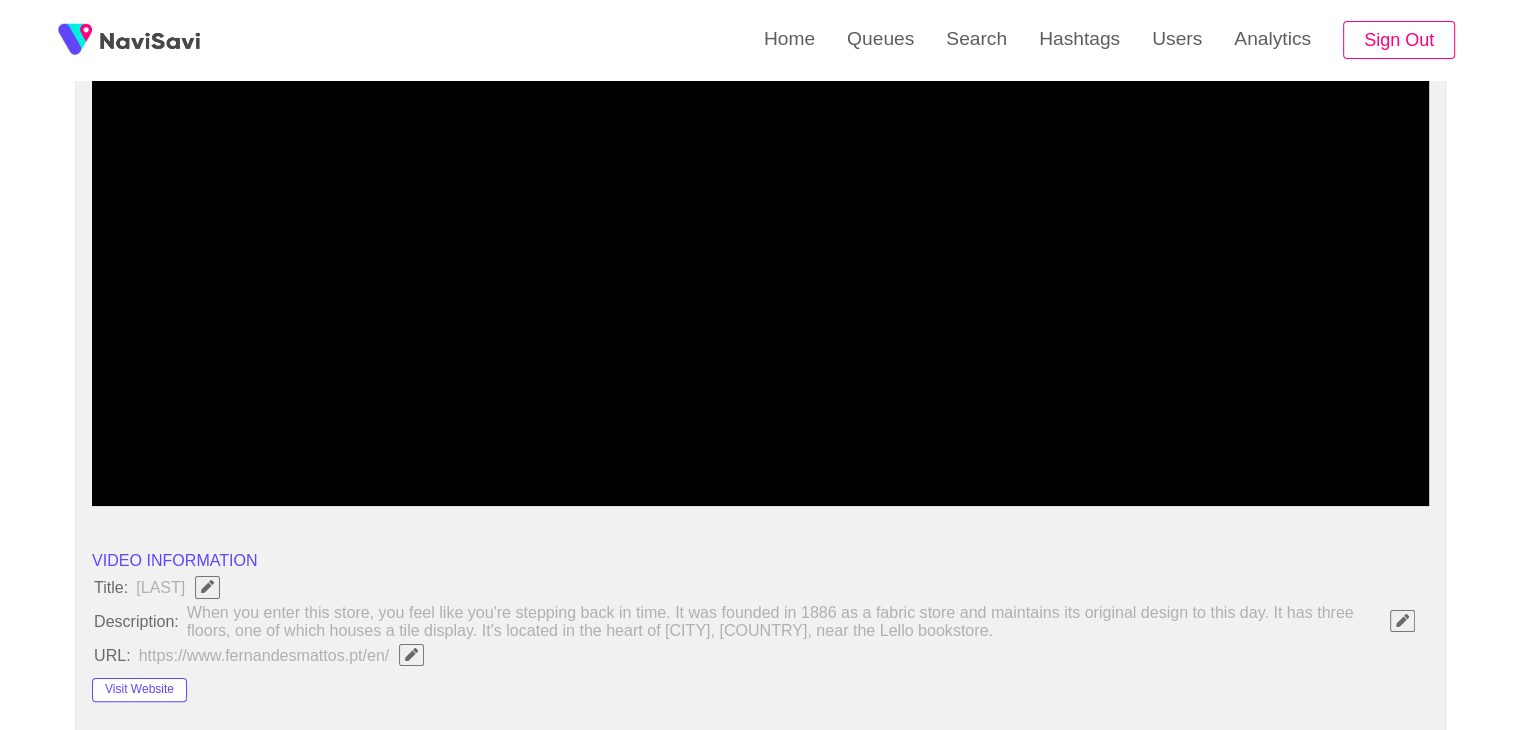 scroll, scrollTop: 196, scrollLeft: 0, axis: vertical 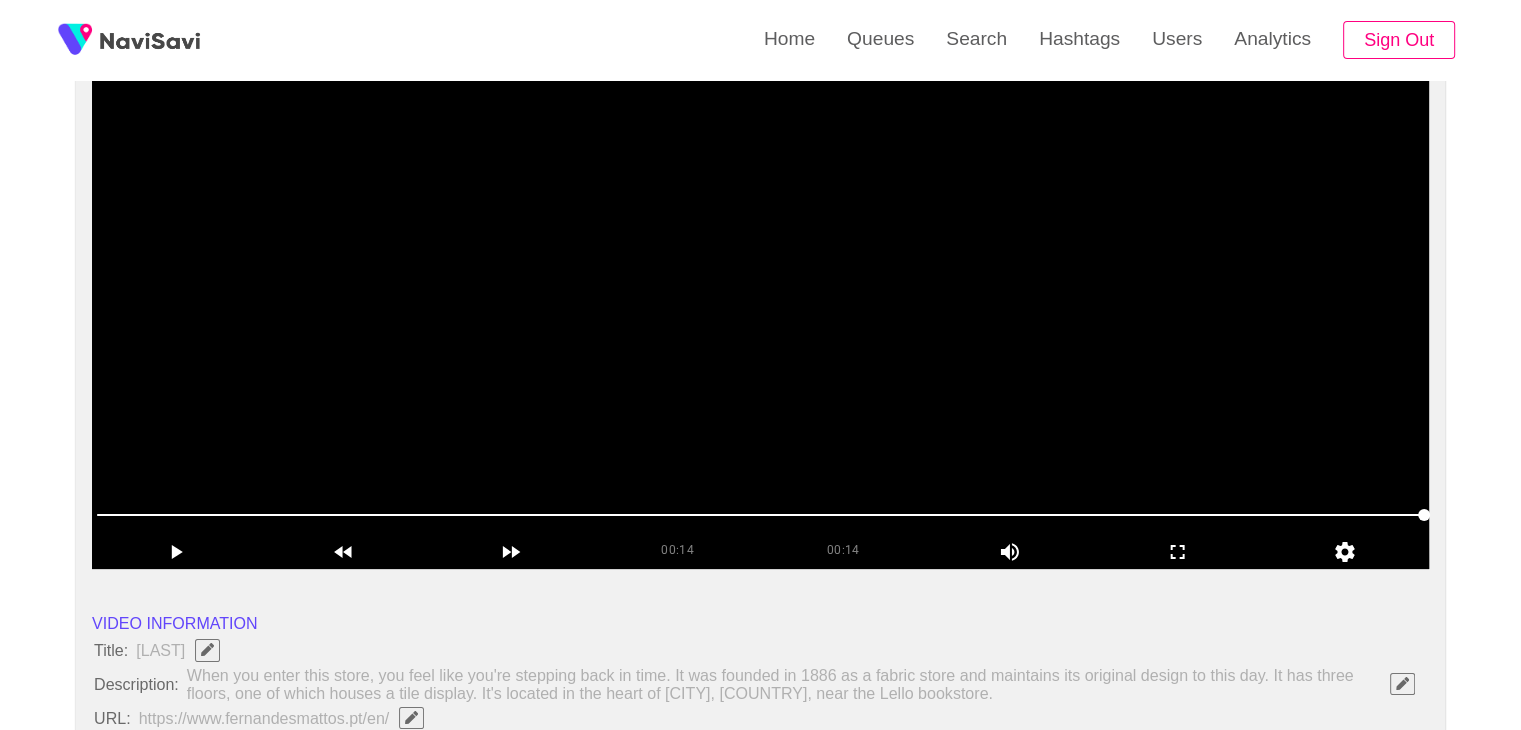 click at bounding box center [760, 516] 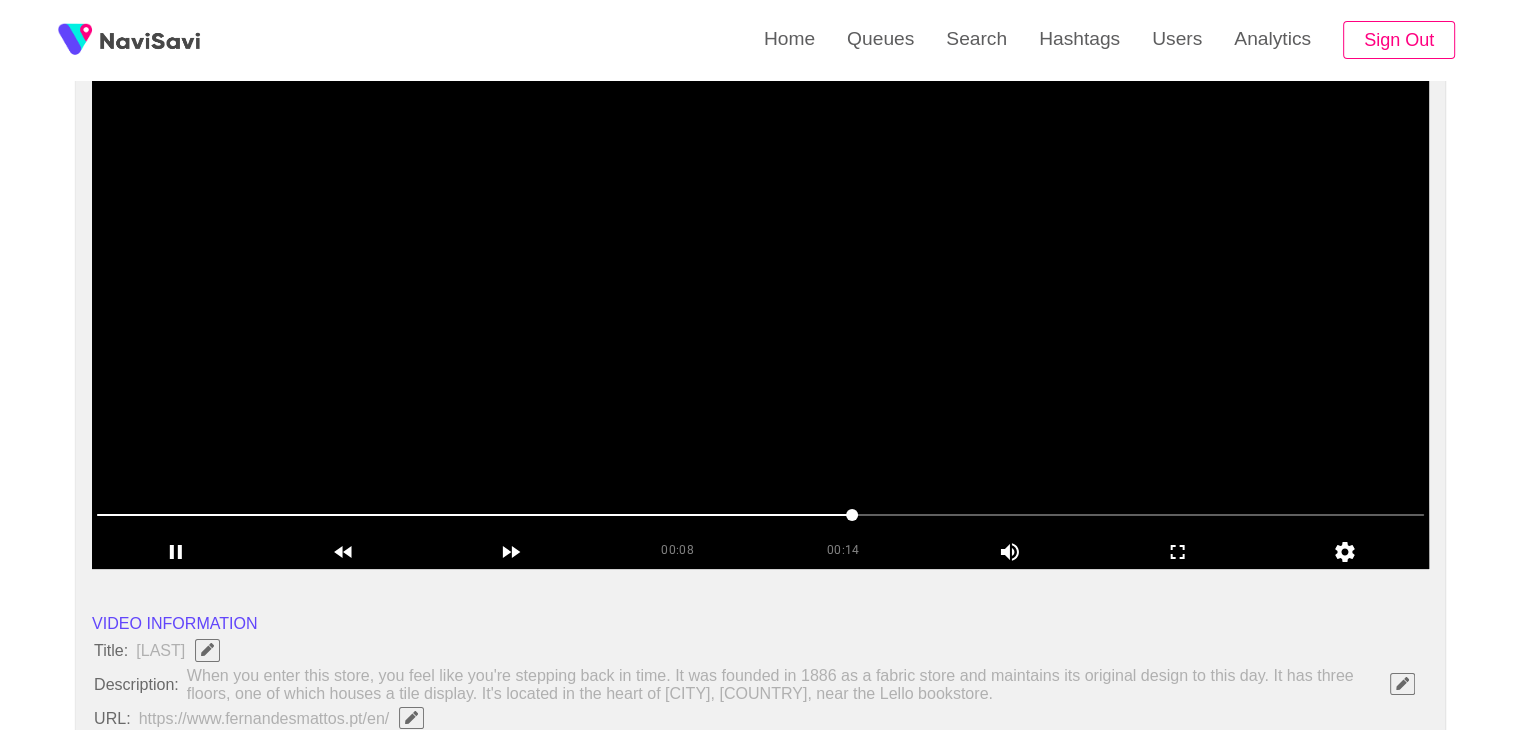 scroll, scrollTop: 196, scrollLeft: 0, axis: vertical 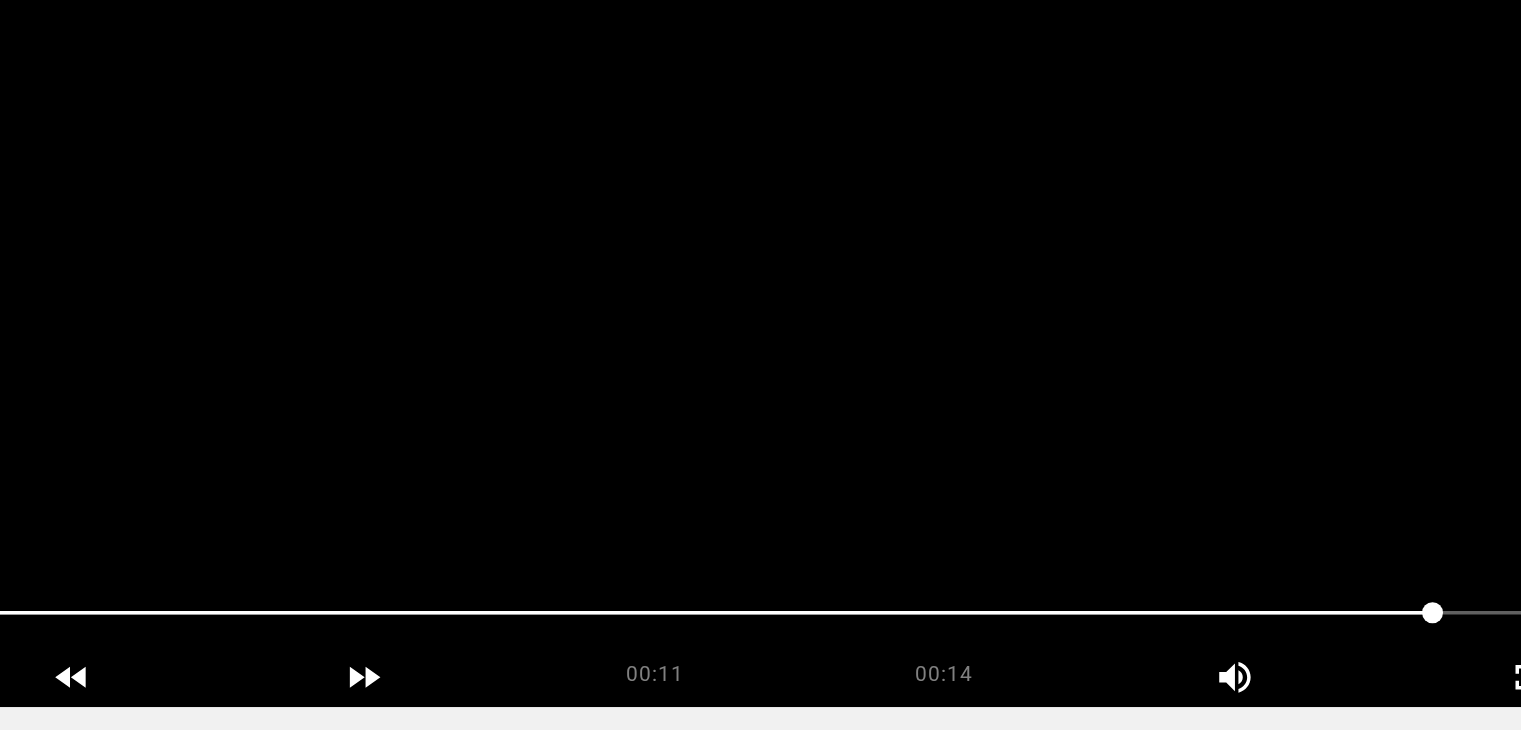 click at bounding box center [760, 319] 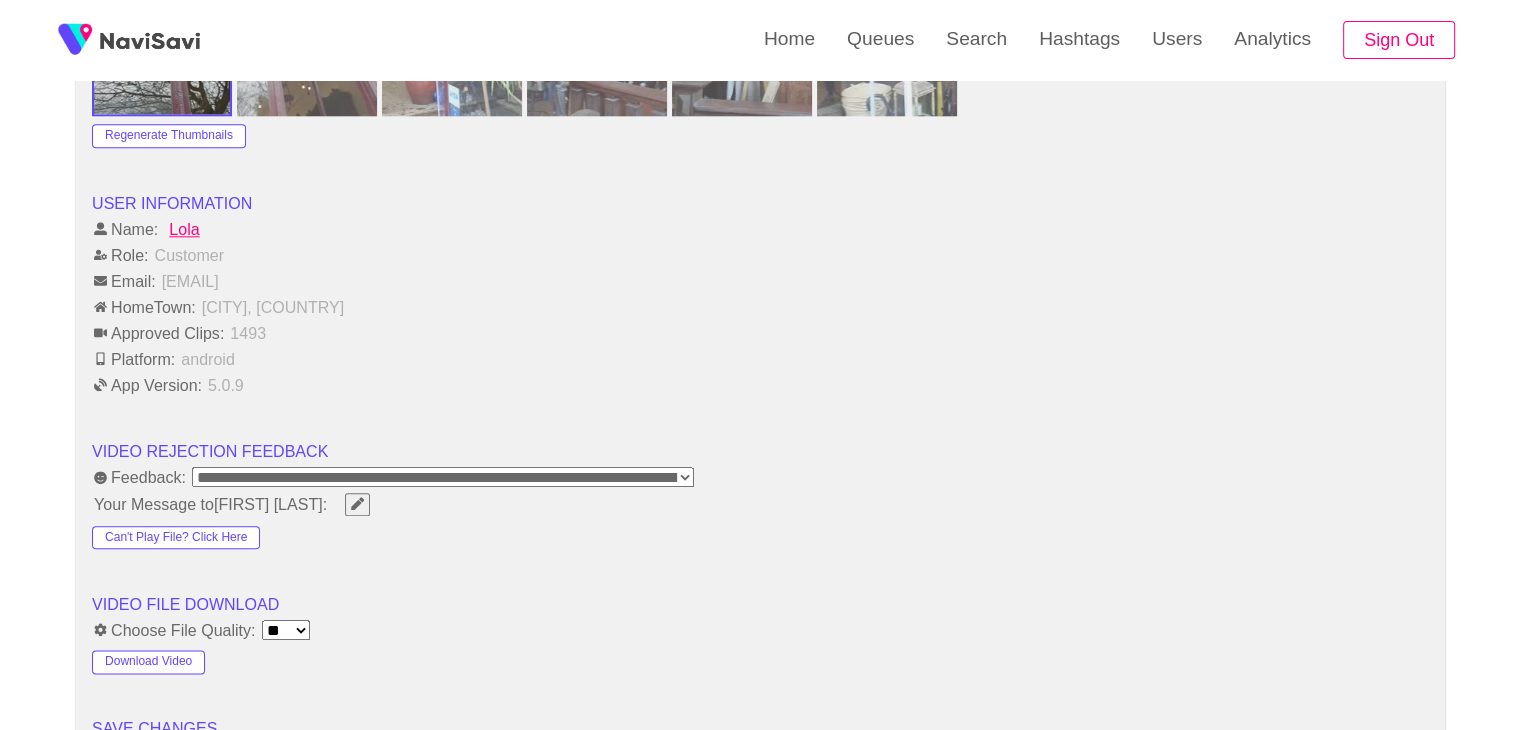 scroll, scrollTop: 2239, scrollLeft: 0, axis: vertical 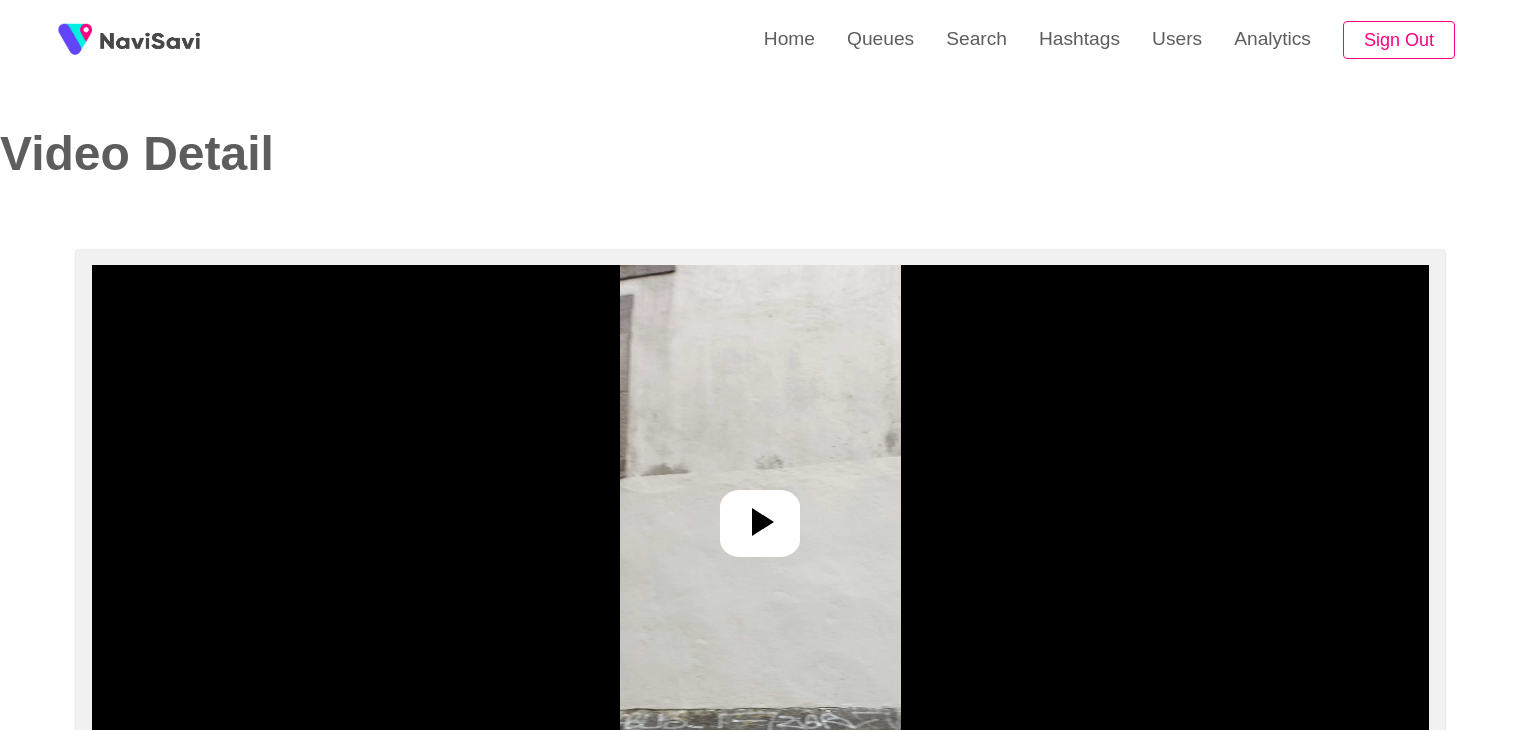 select on "**********" 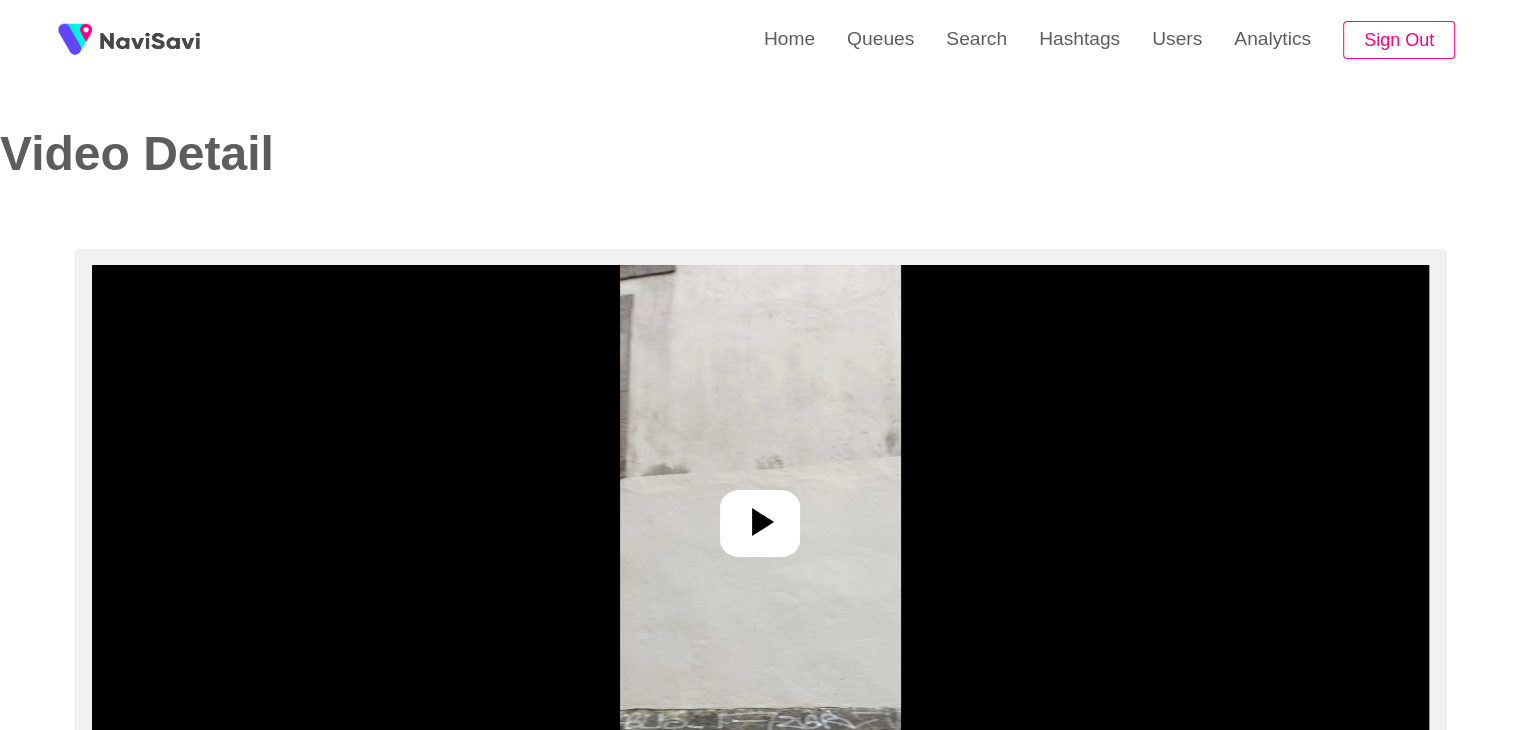 click at bounding box center [760, 515] 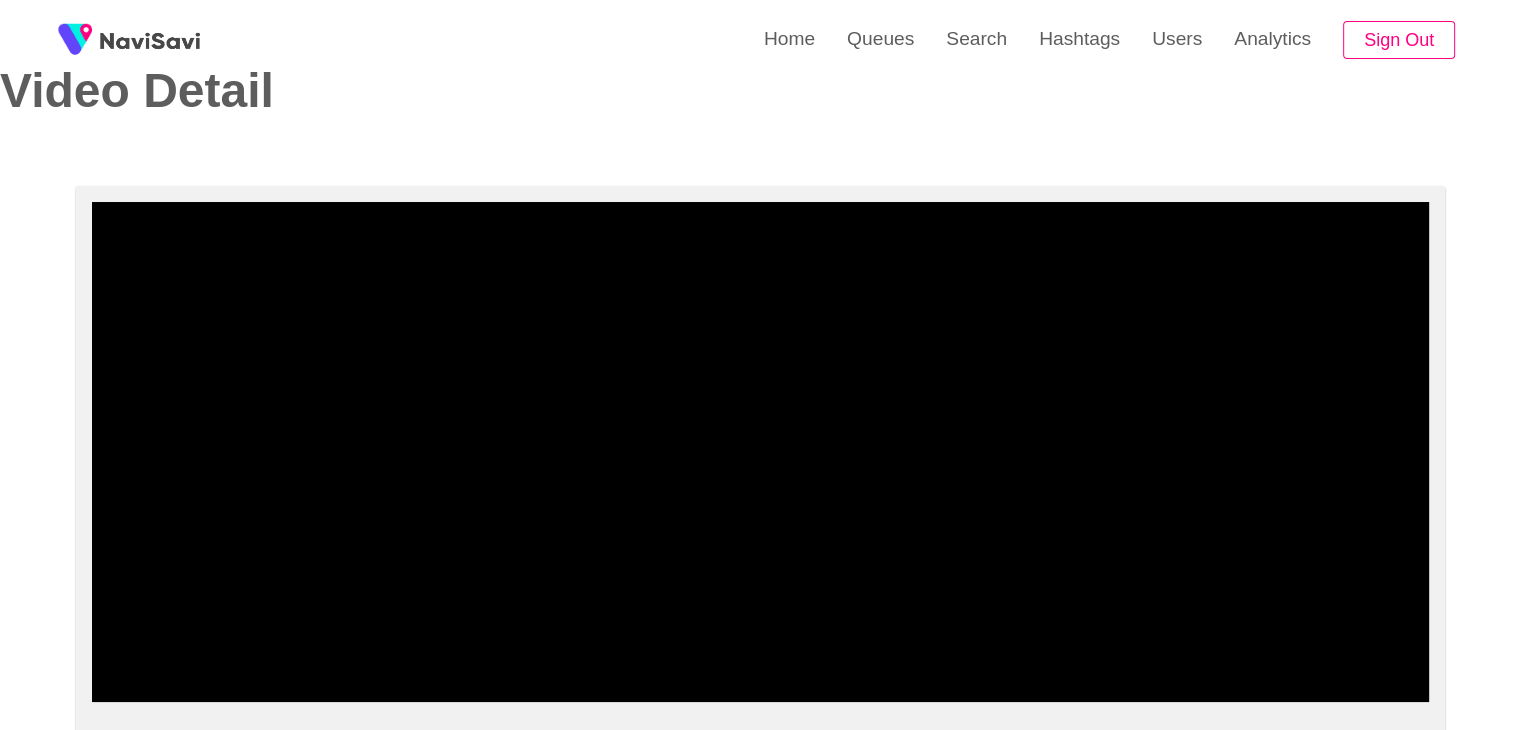 scroll, scrollTop: 64, scrollLeft: 0, axis: vertical 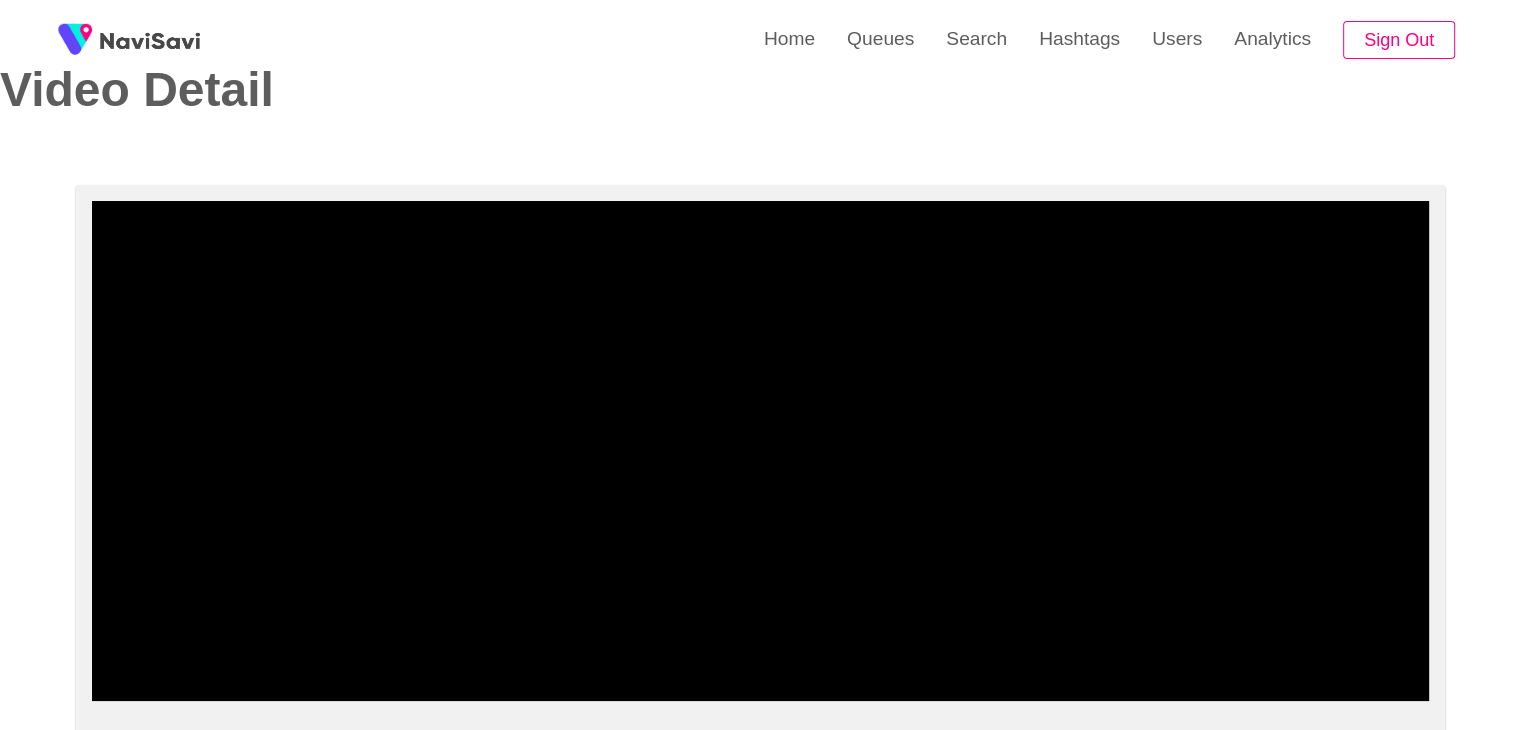 click at bounding box center [760, 451] 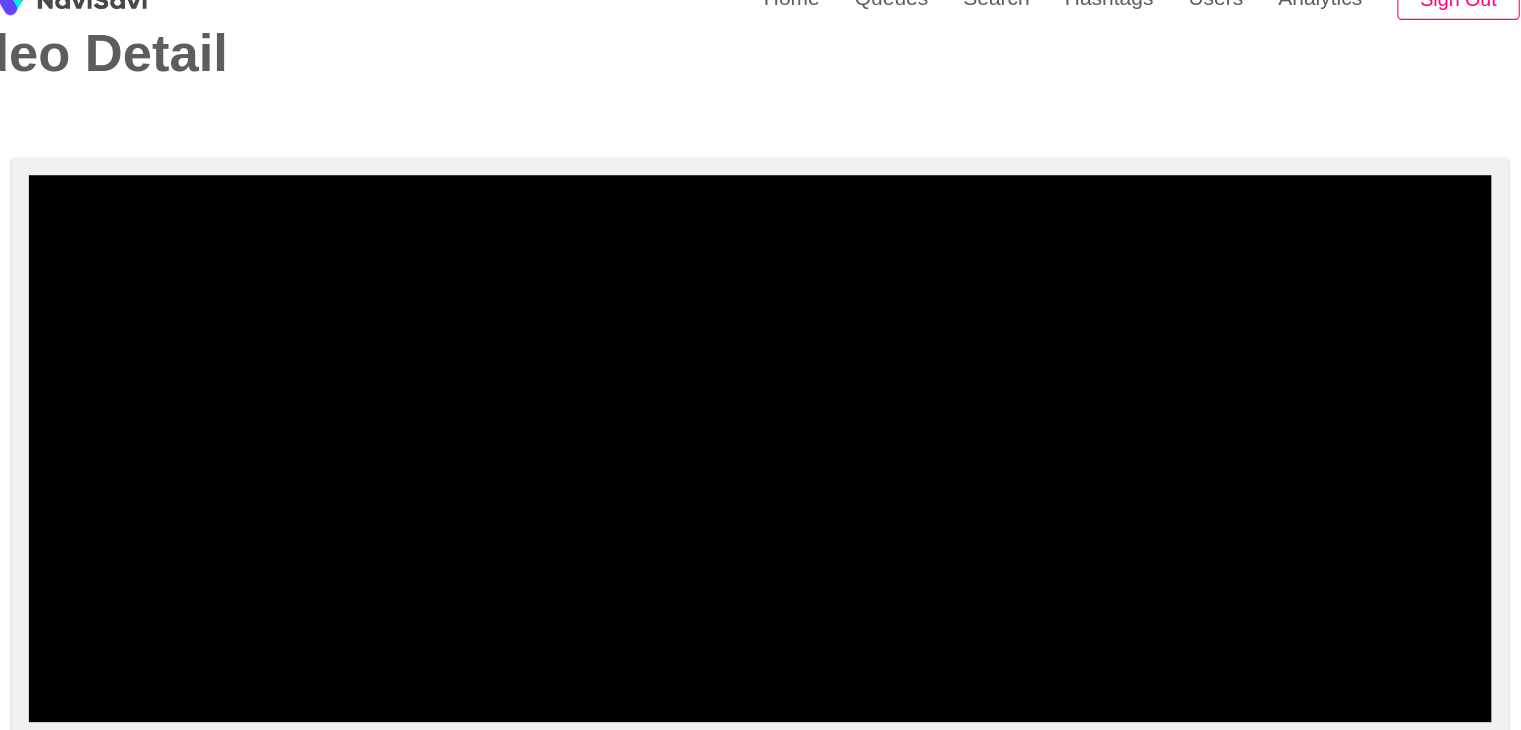 scroll, scrollTop: 64, scrollLeft: 0, axis: vertical 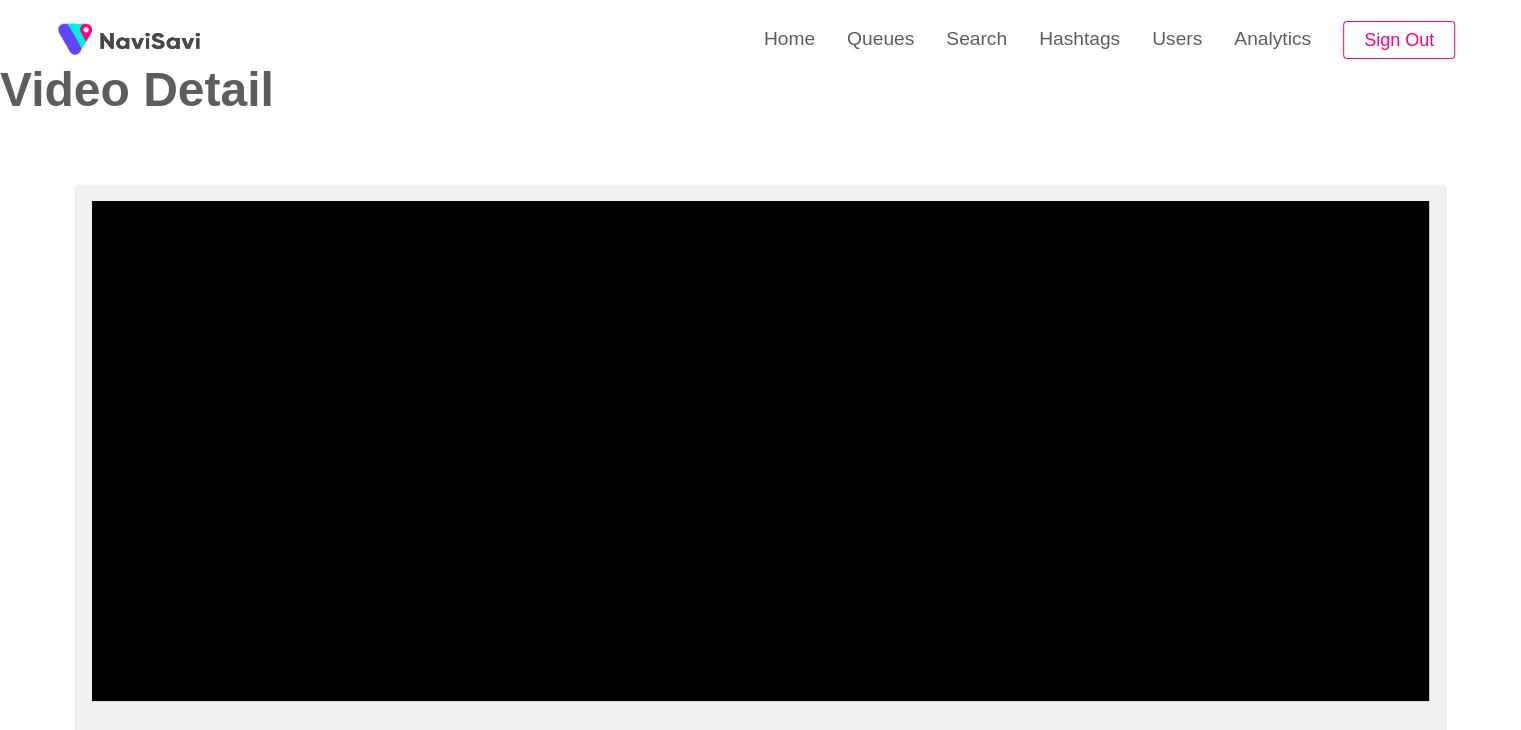 click at bounding box center (760, 451) 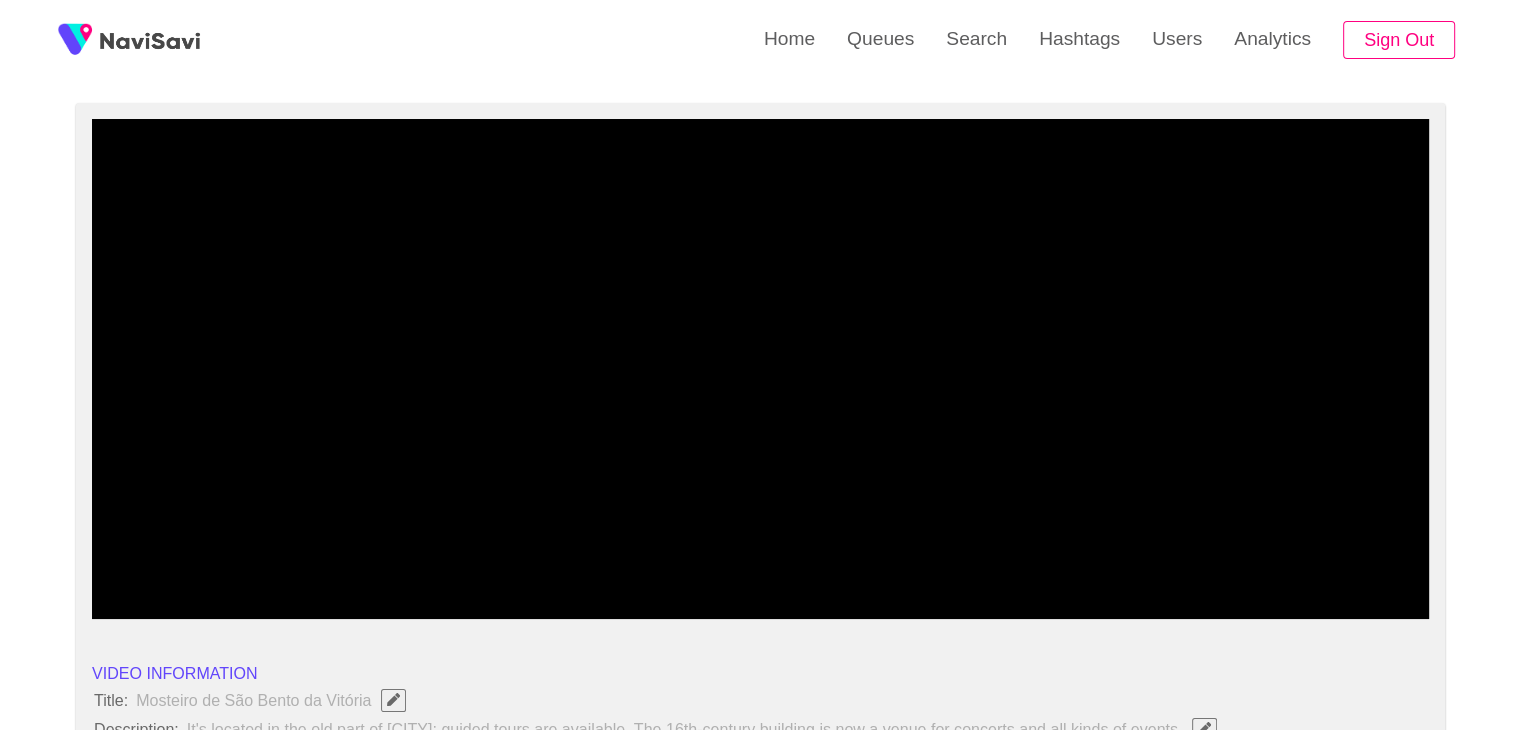 click at bounding box center [760, 369] 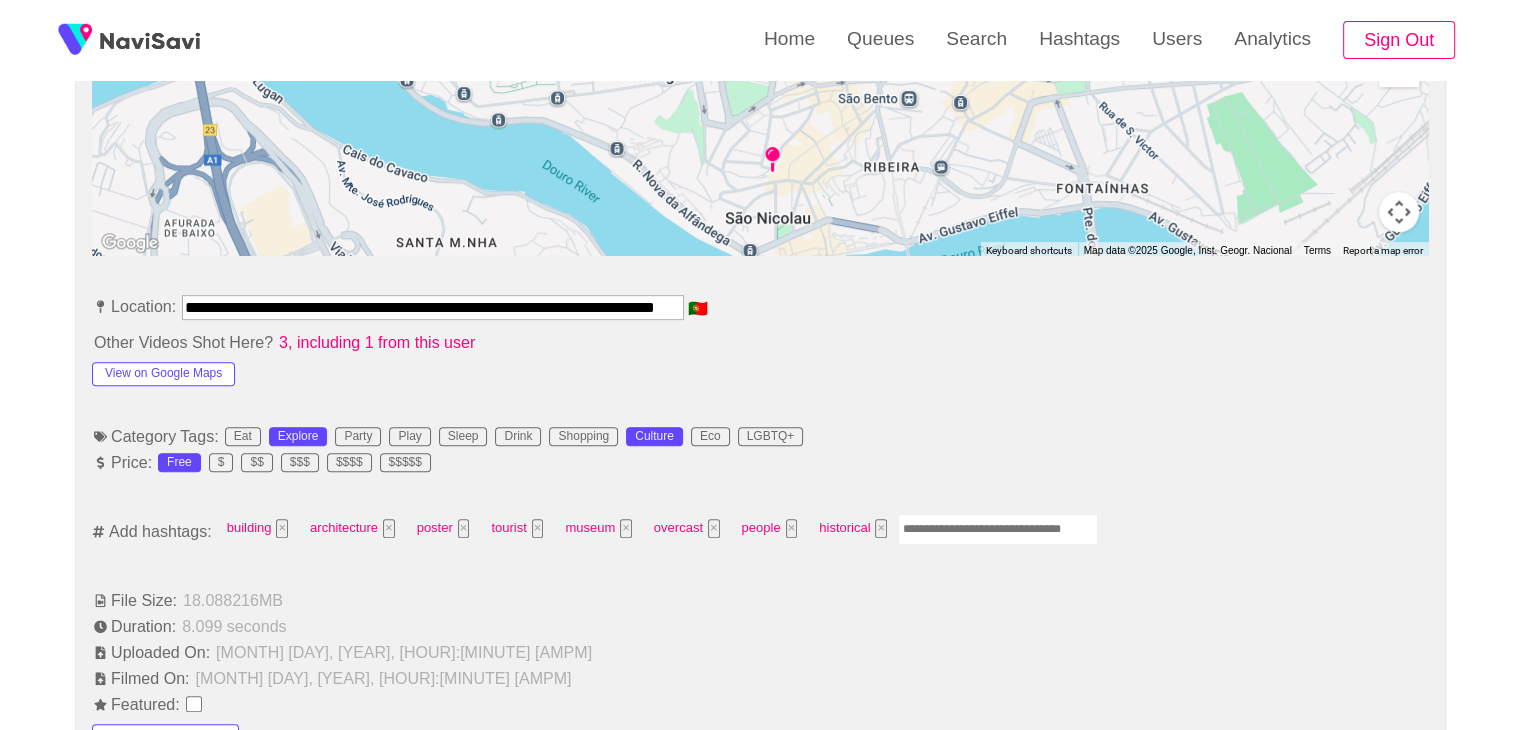 scroll, scrollTop: 1064, scrollLeft: 0, axis: vertical 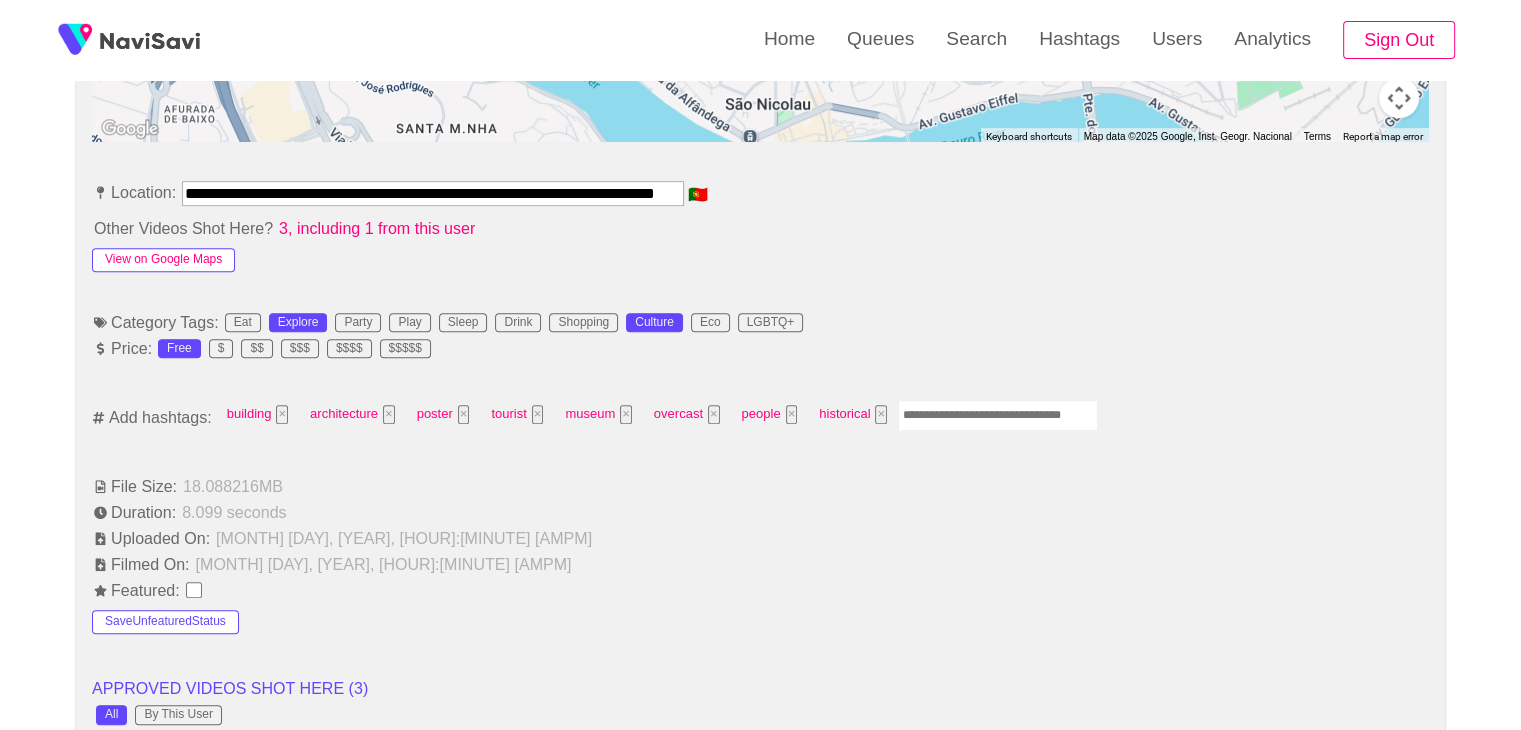 click on "View on Google Maps" at bounding box center [163, 260] 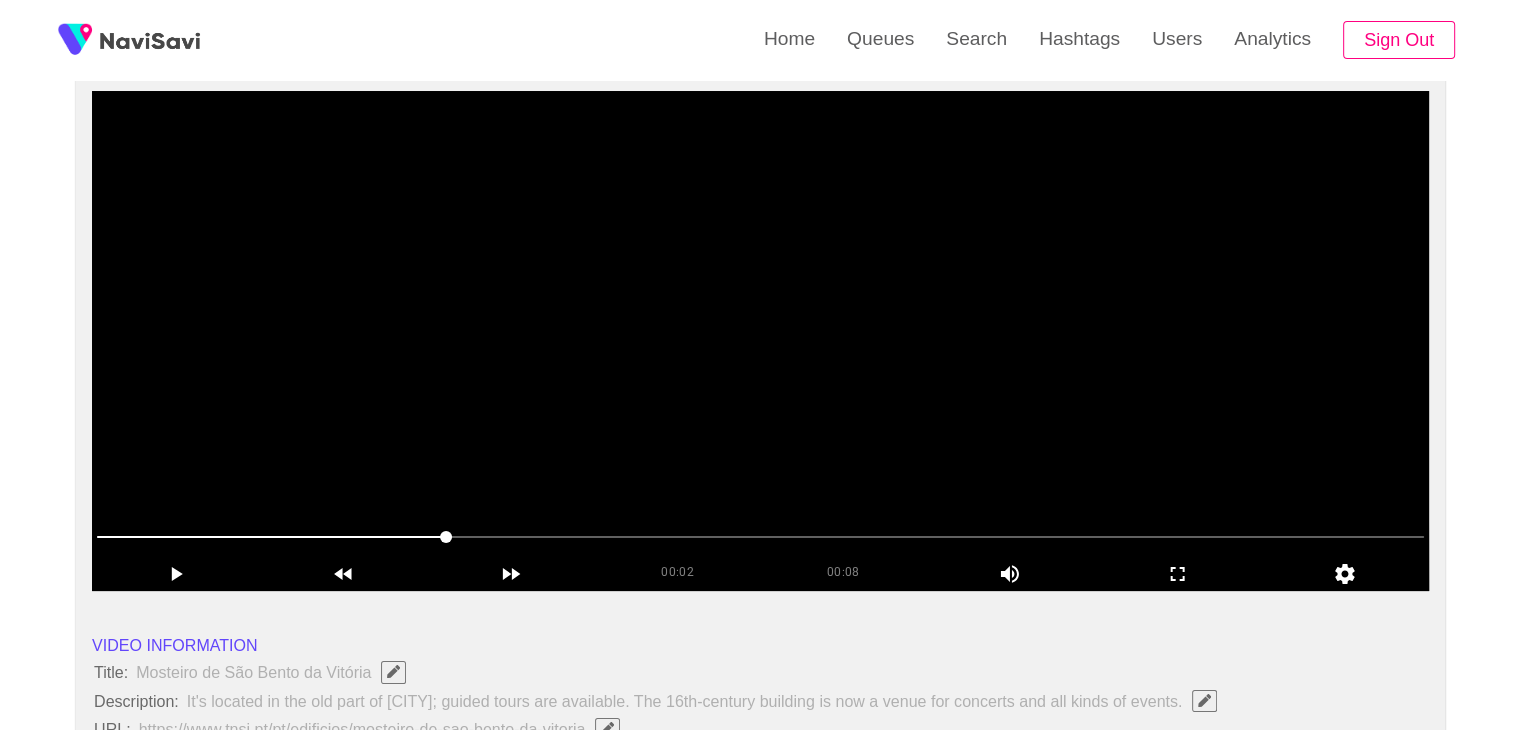 click at bounding box center [760, 341] 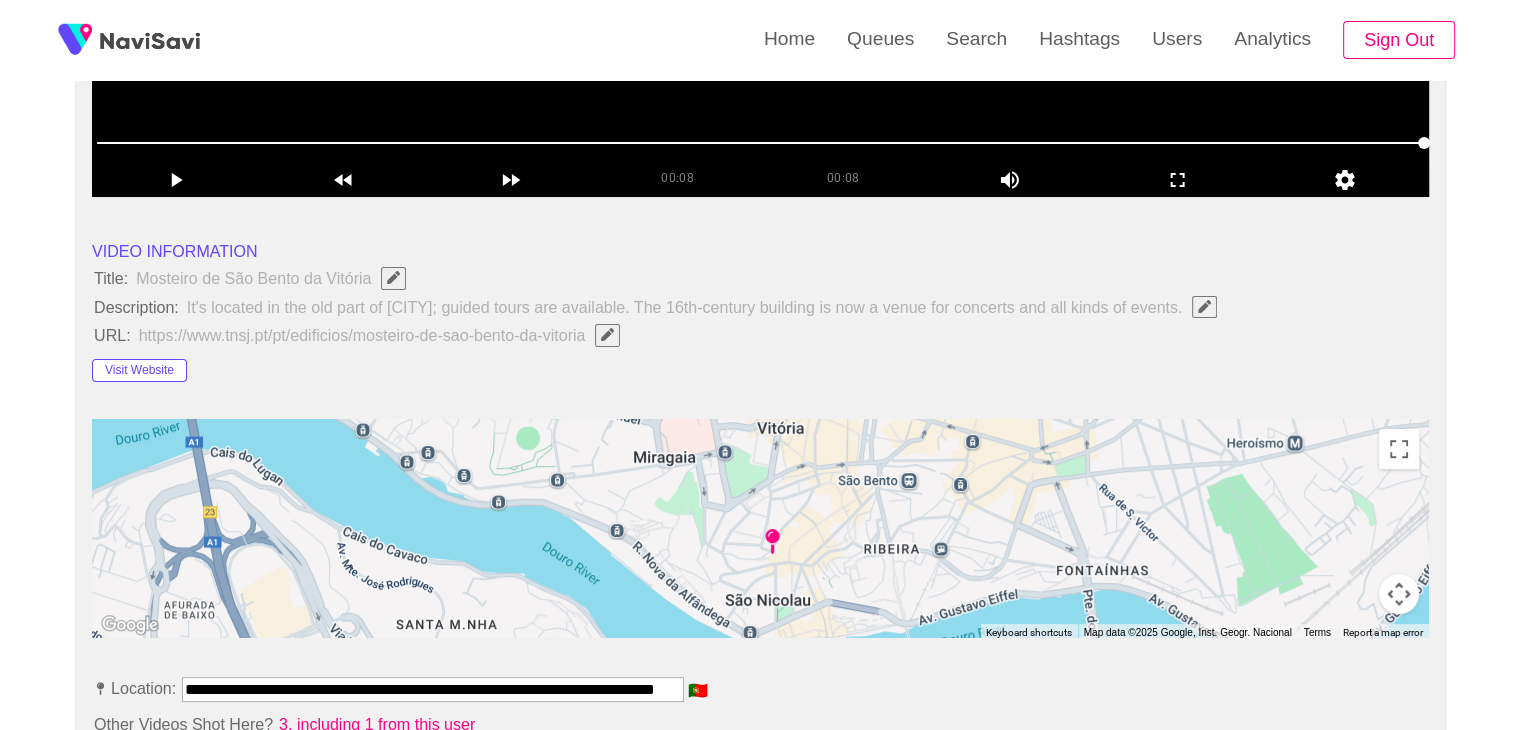 scroll, scrollTop: 596, scrollLeft: 0, axis: vertical 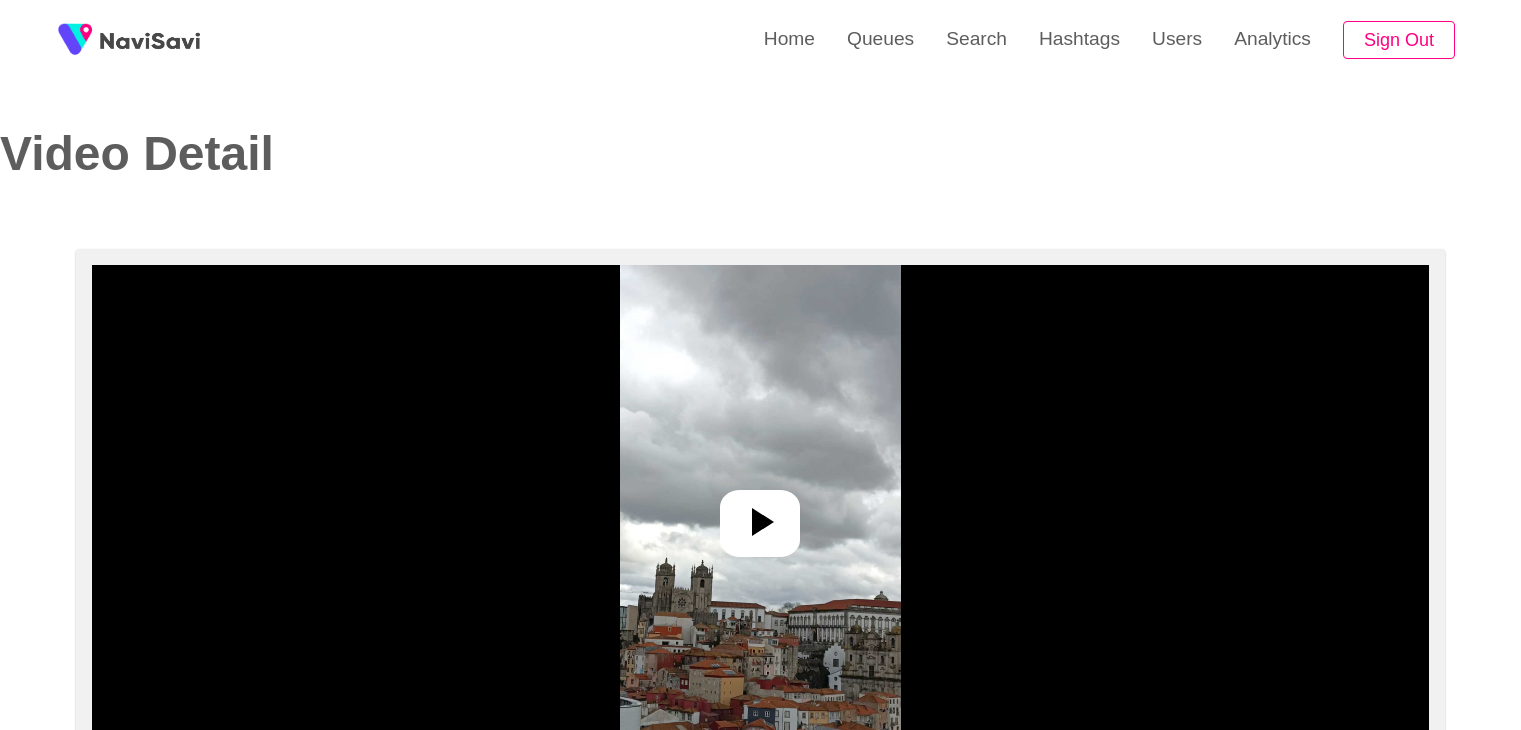 select on "**********" 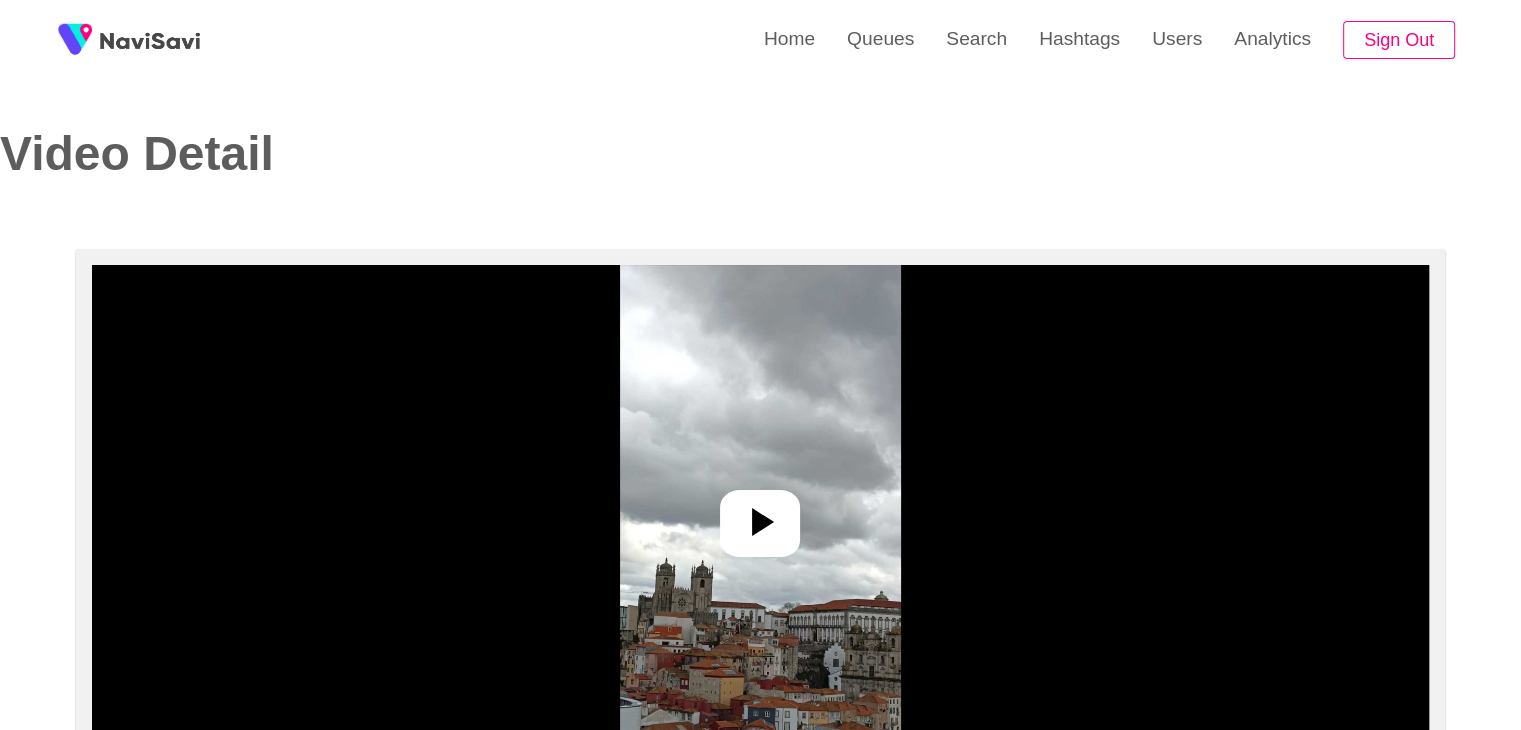 click at bounding box center (760, 515) 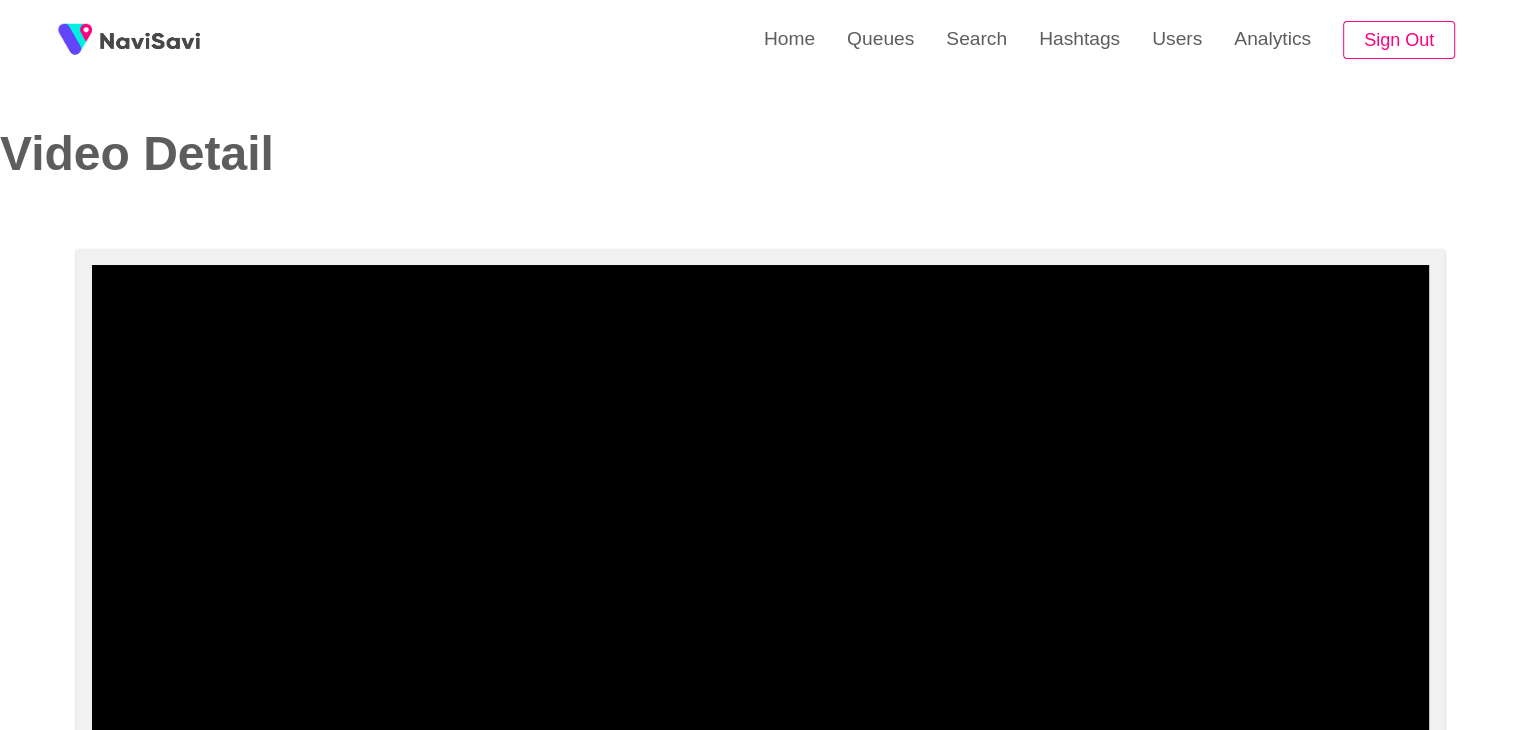 scroll, scrollTop: 102, scrollLeft: 0, axis: vertical 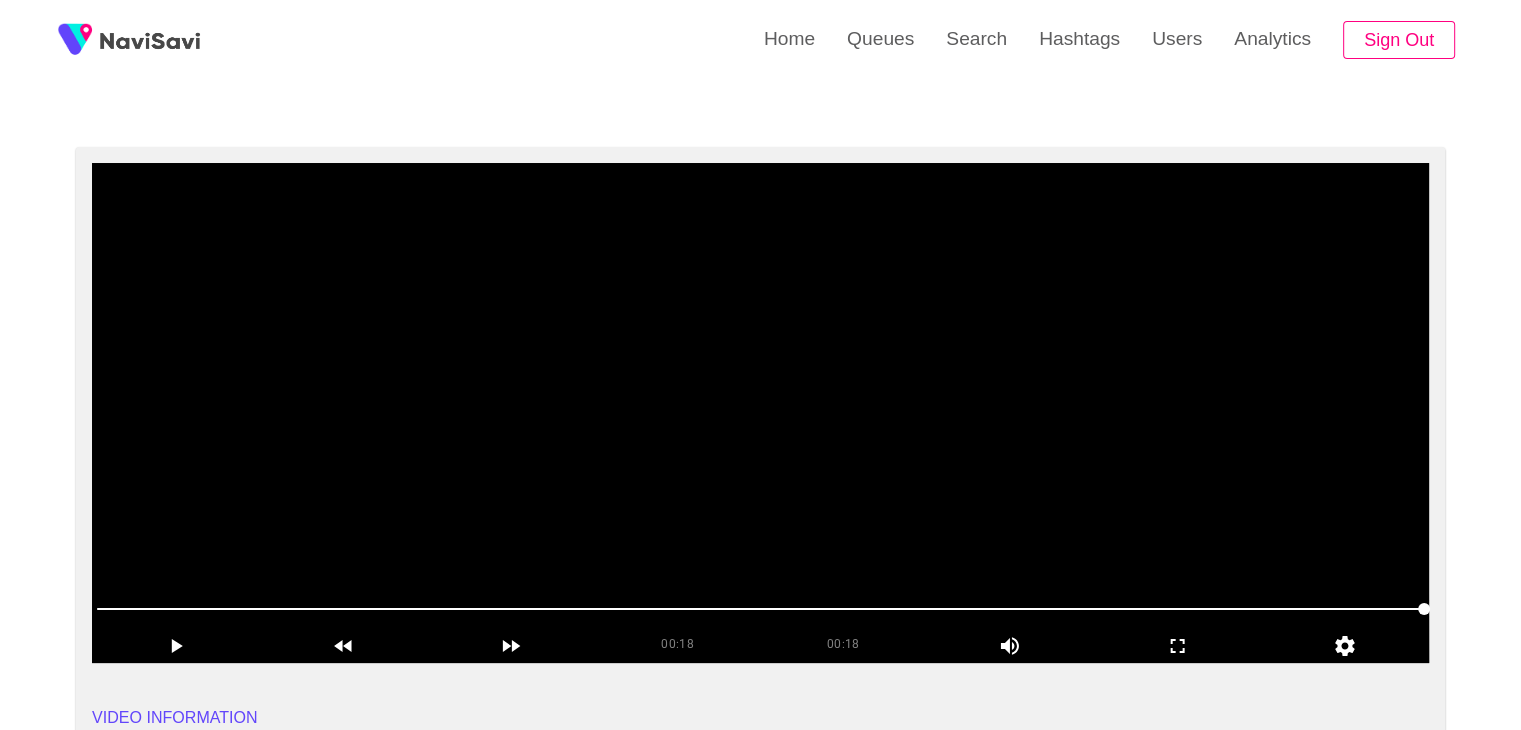 click at bounding box center (760, 413) 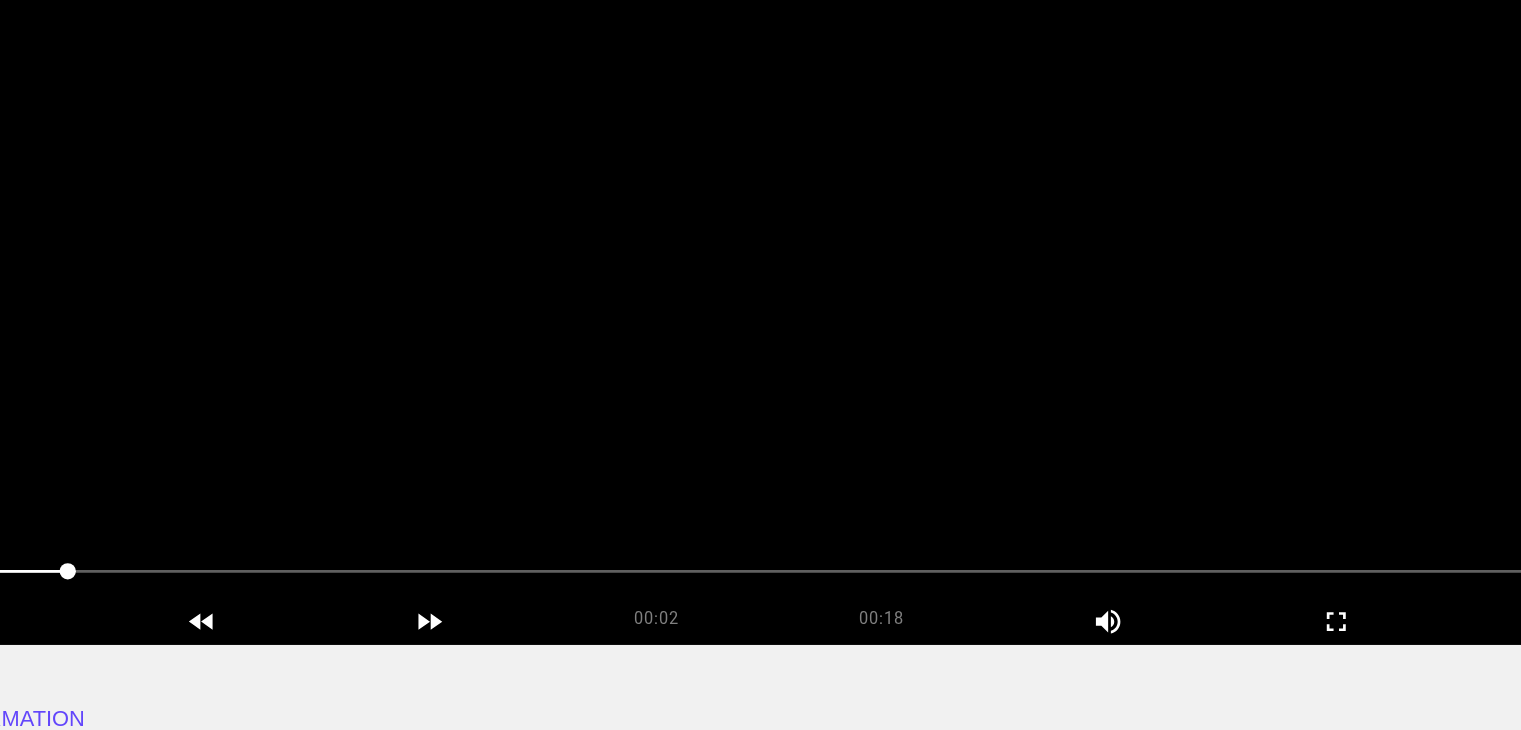 scroll, scrollTop: 179, scrollLeft: 0, axis: vertical 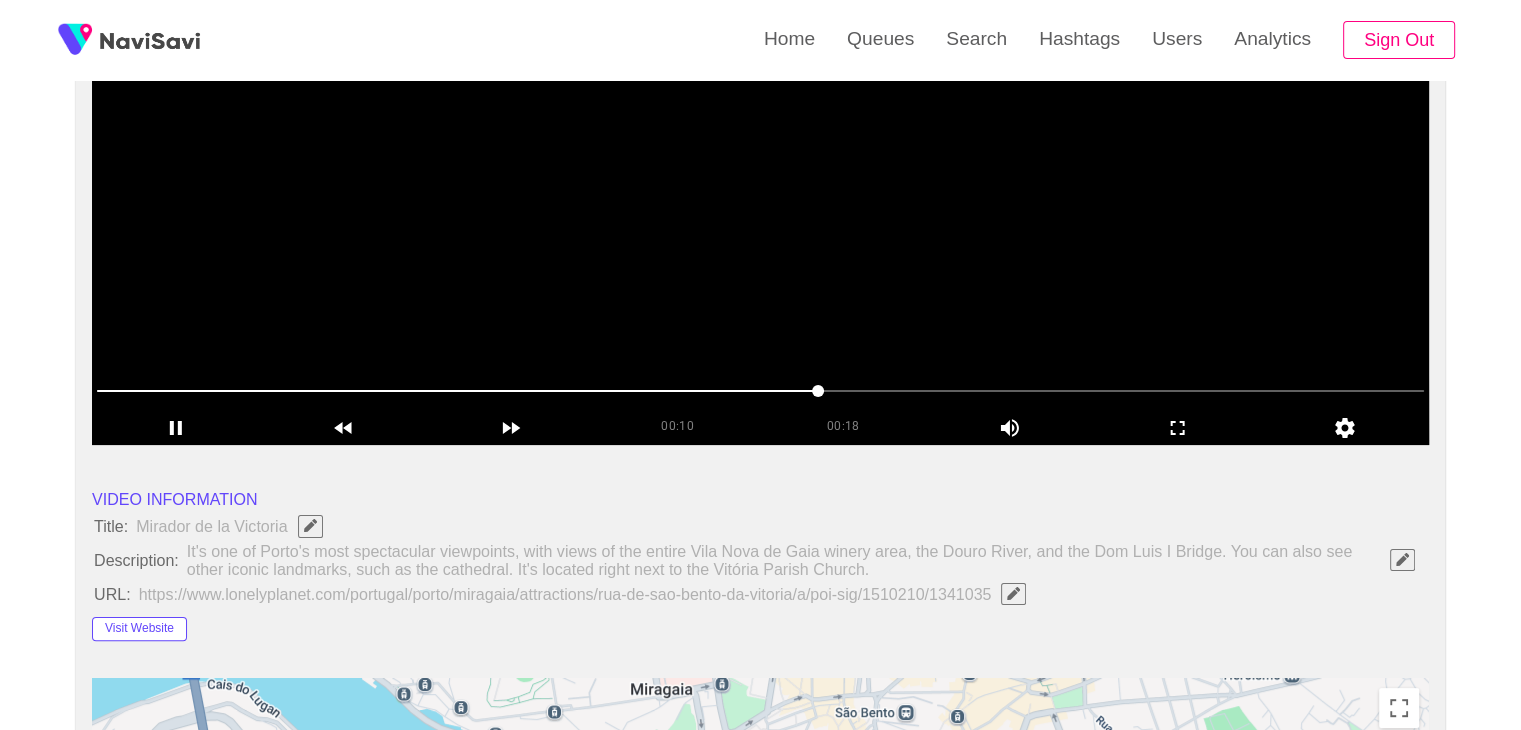 click at bounding box center (760, 195) 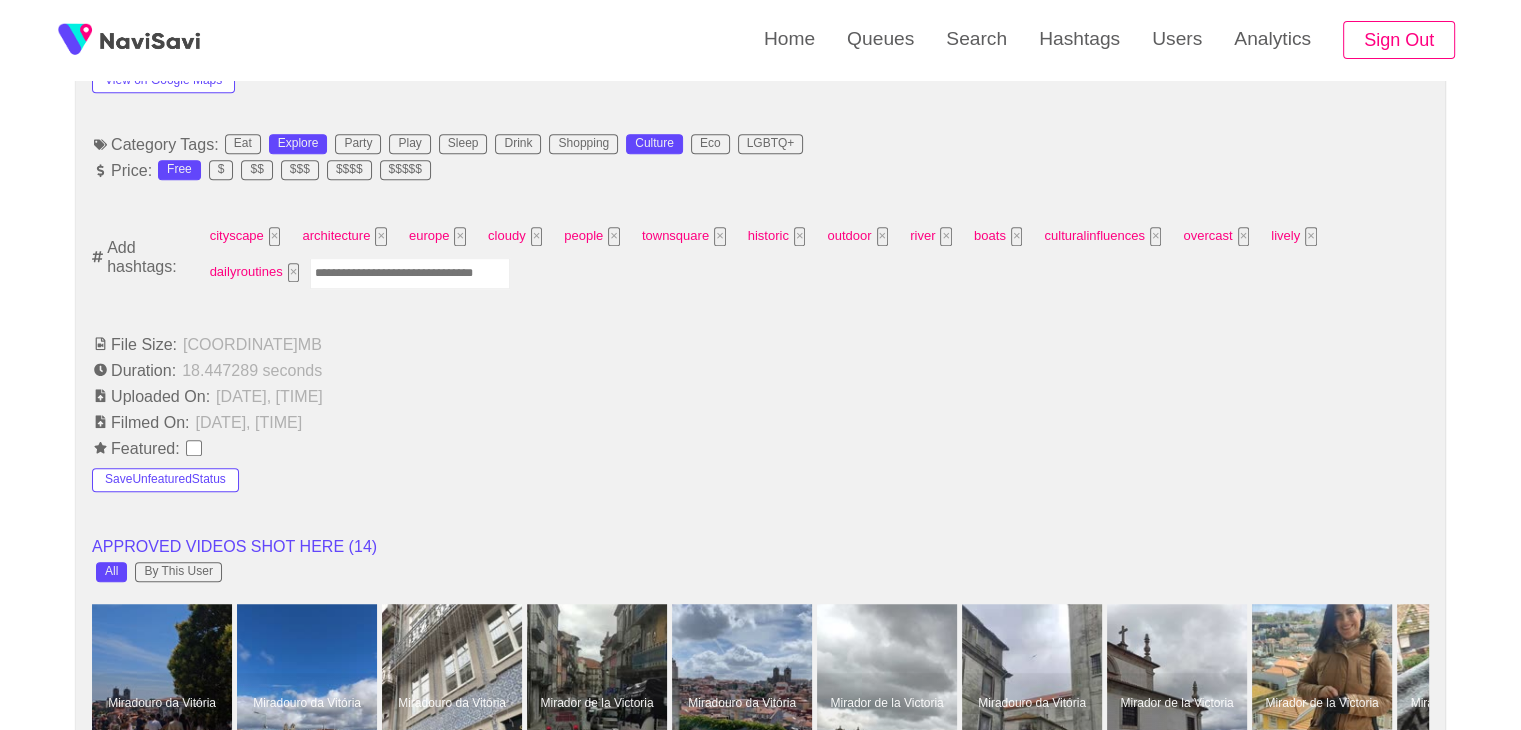 scroll, scrollTop: 1256, scrollLeft: 0, axis: vertical 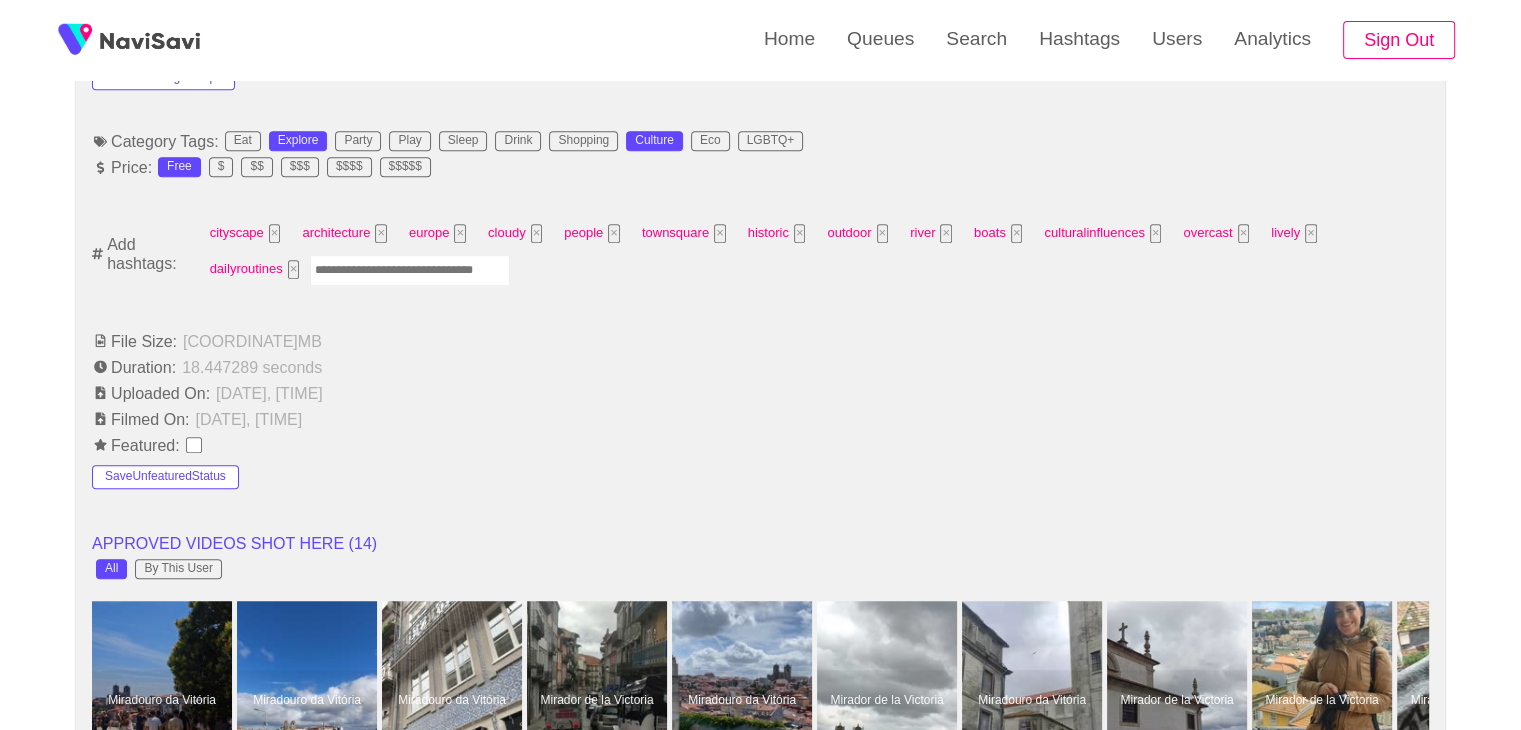 click at bounding box center (410, 270) 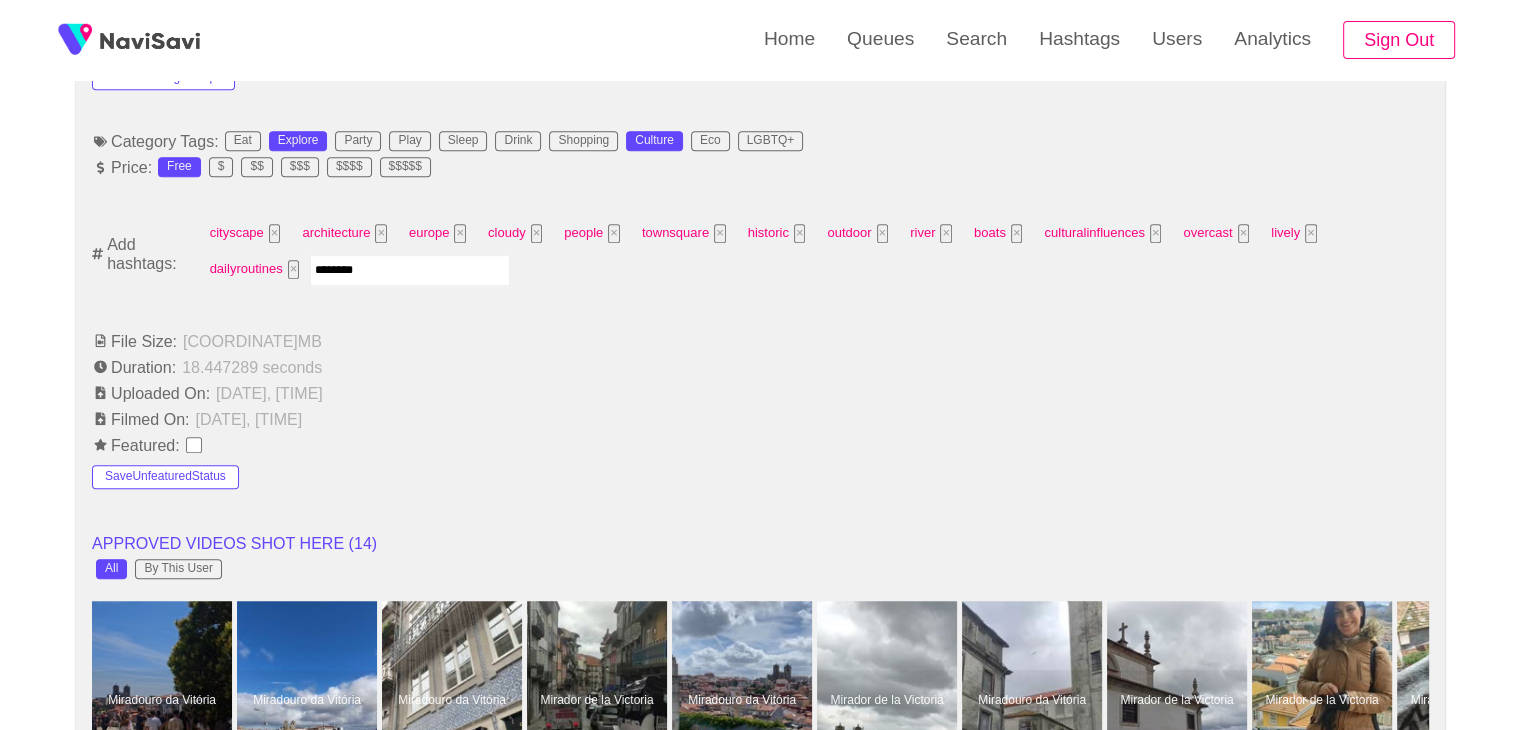 type on "*********" 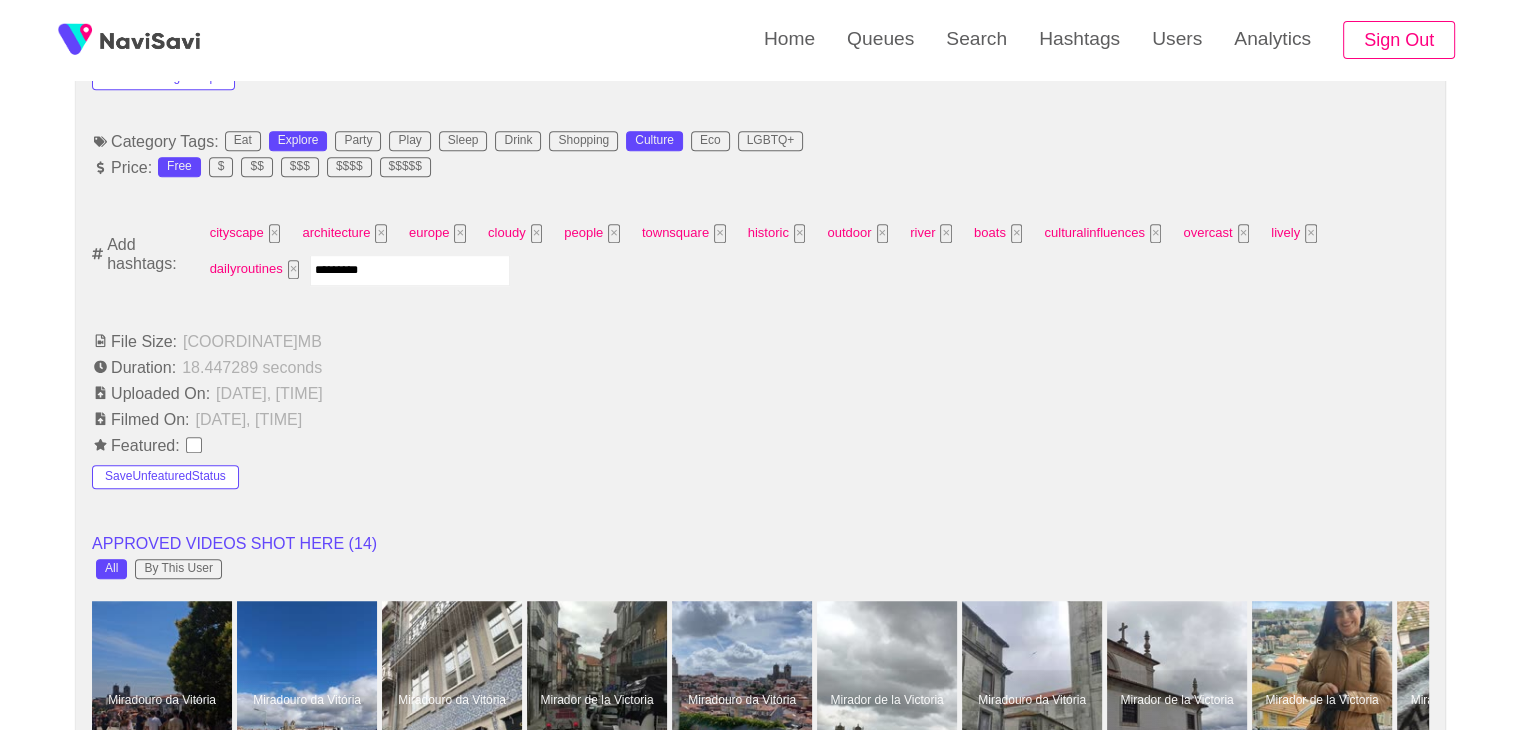 type 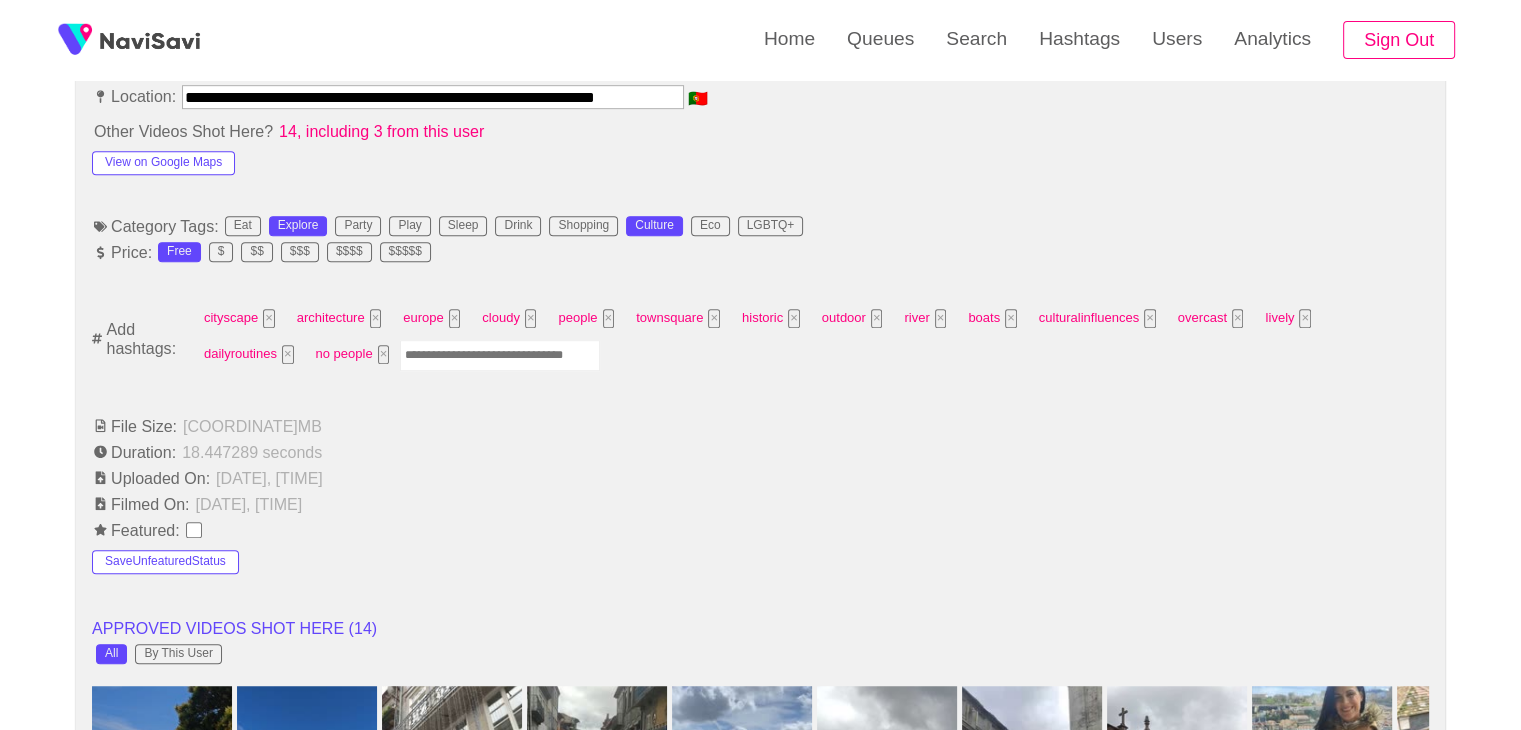 scroll, scrollTop: 1319, scrollLeft: 0, axis: vertical 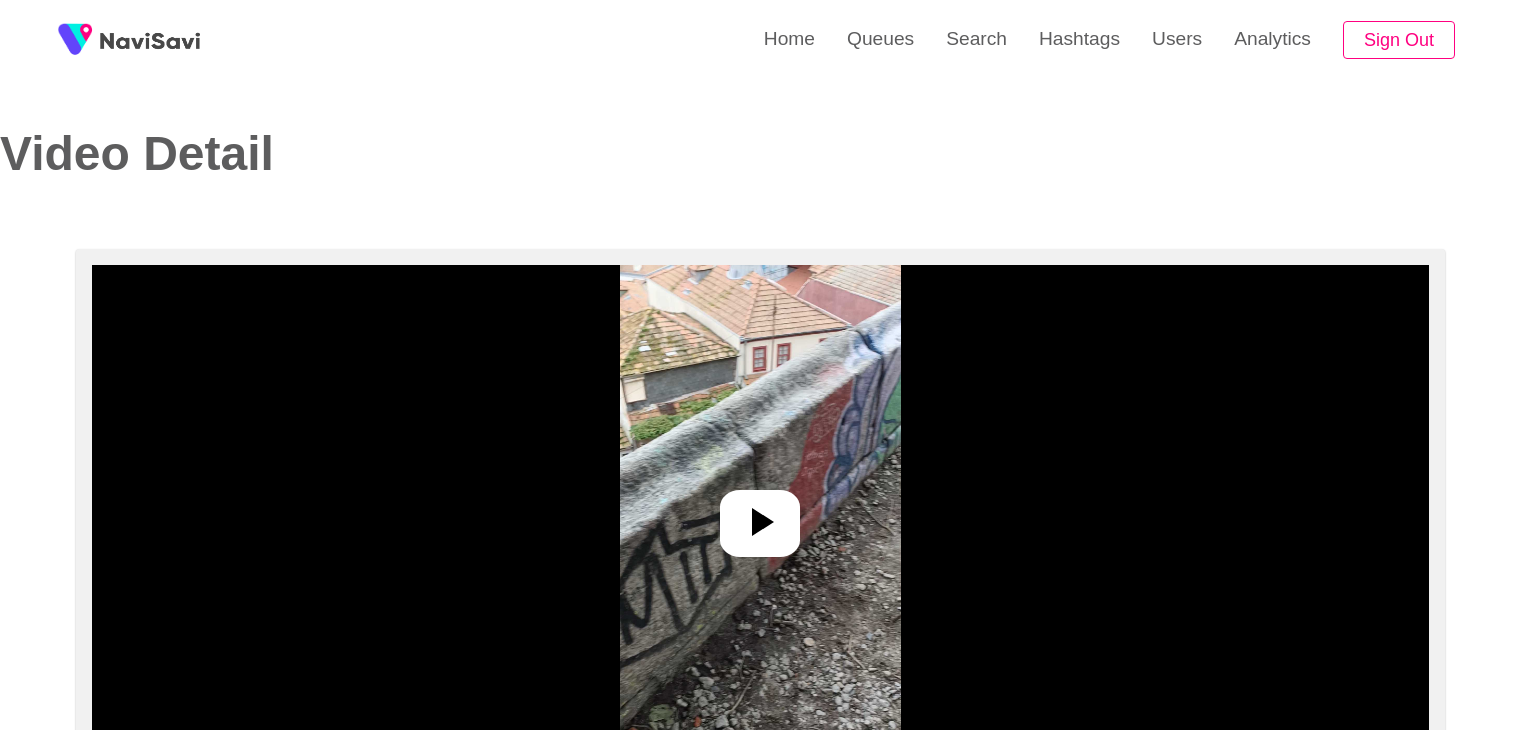 select on "**********" 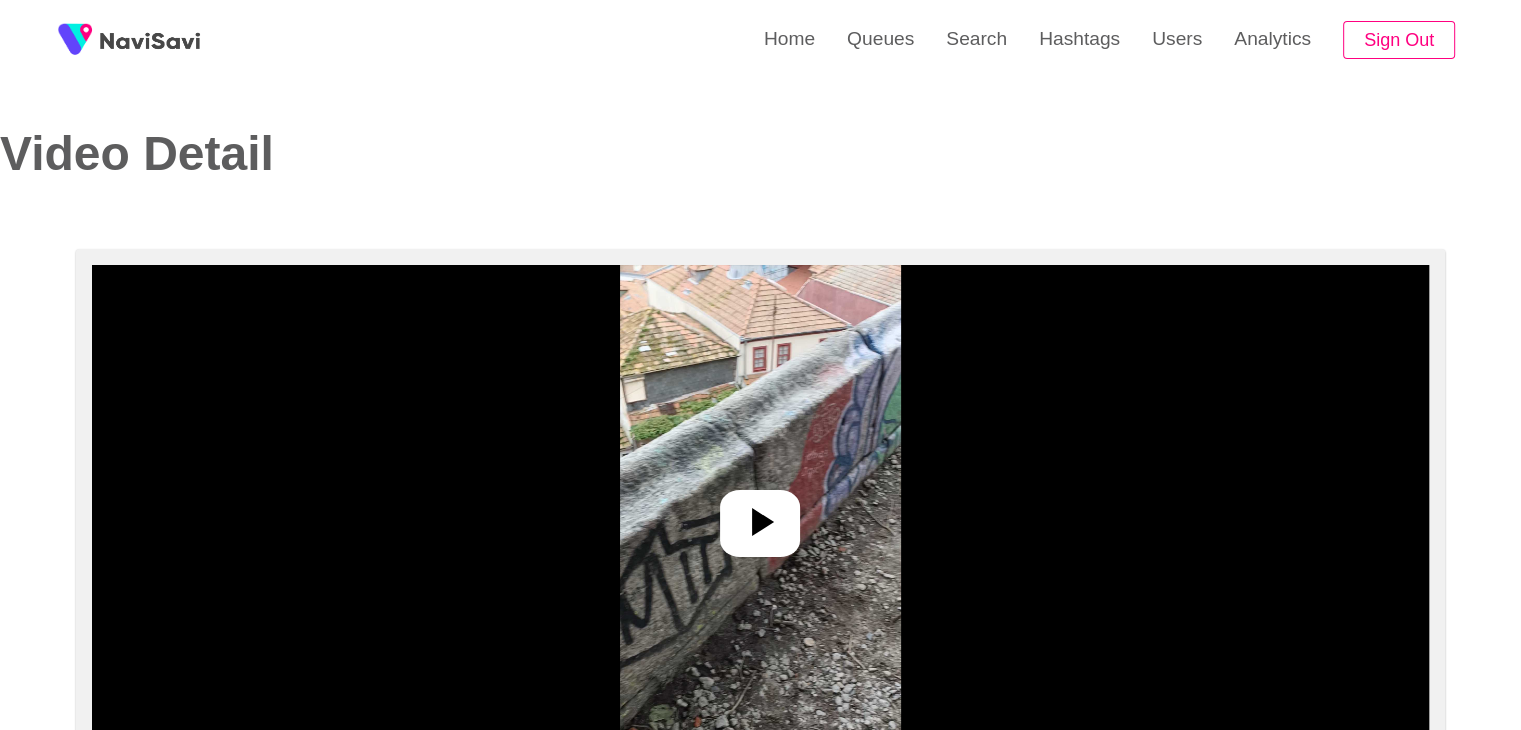 click at bounding box center [760, 515] 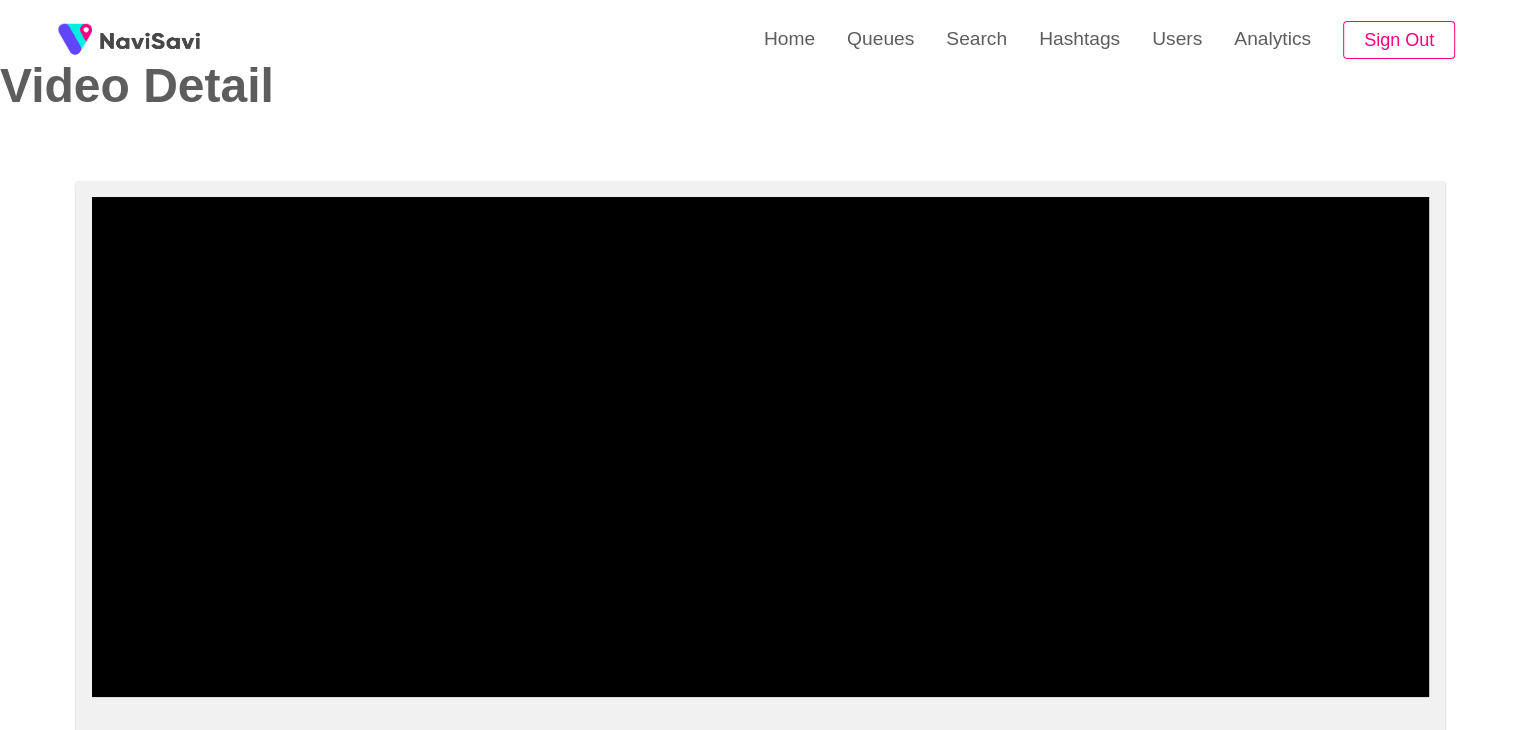 scroll, scrollTop: 67, scrollLeft: 0, axis: vertical 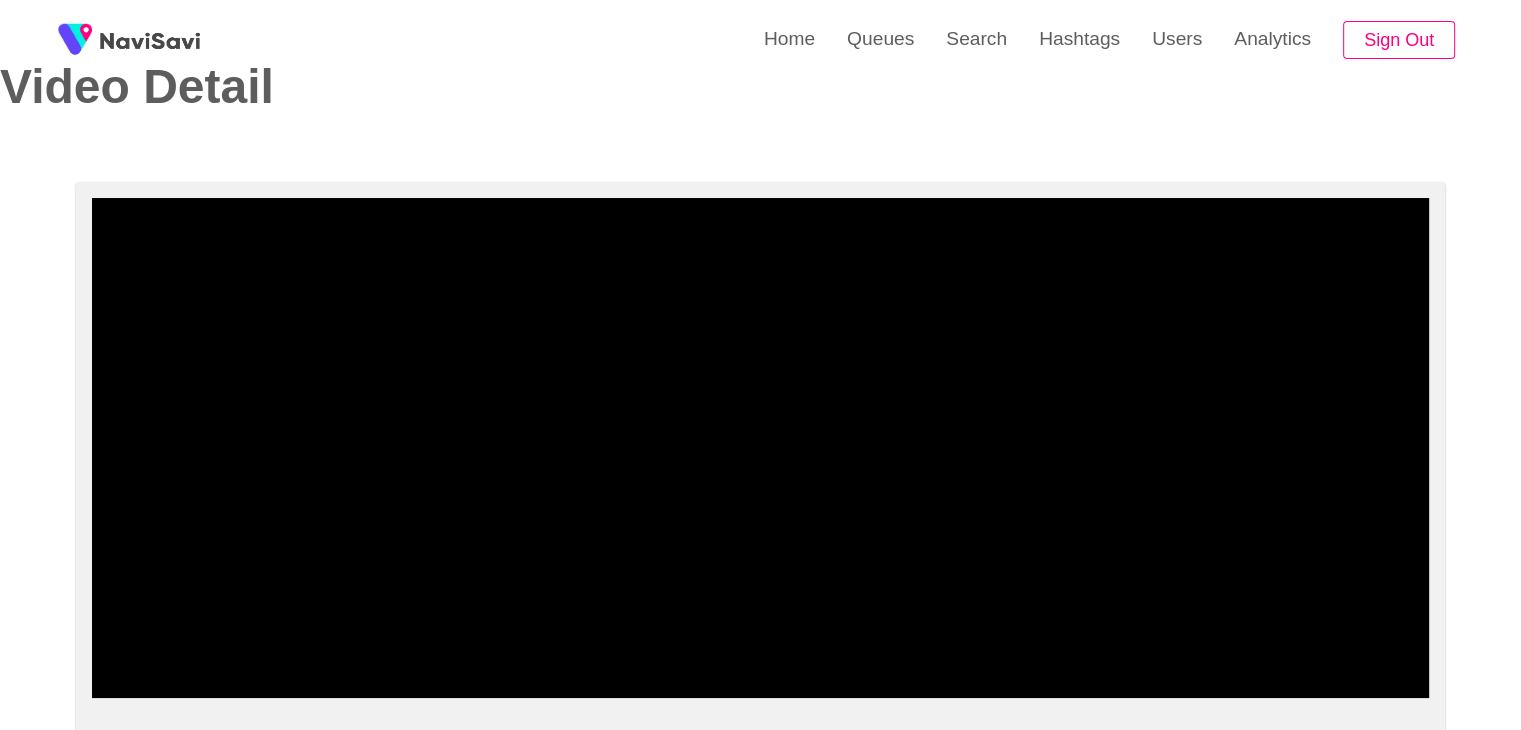 click at bounding box center (760, 448) 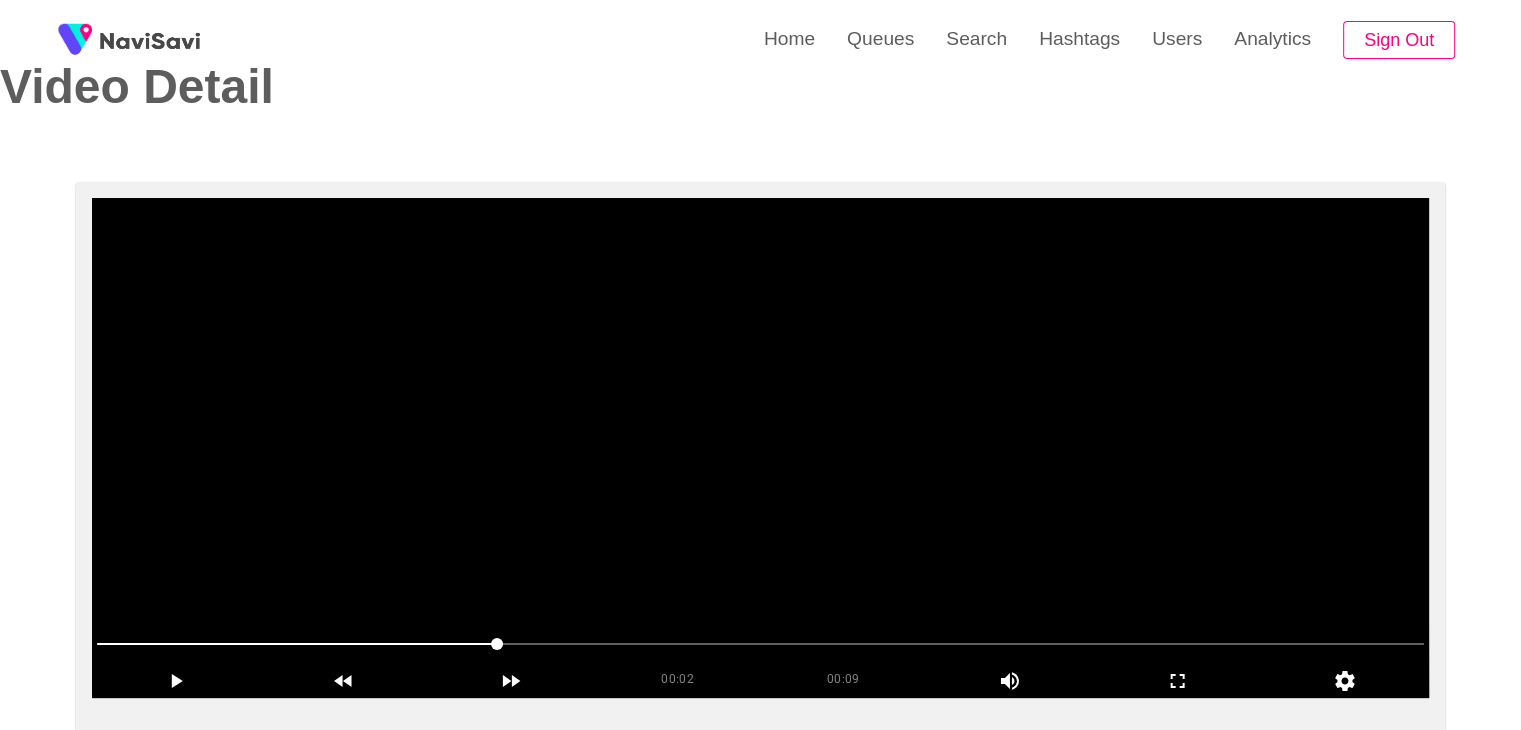 click at bounding box center [760, 448] 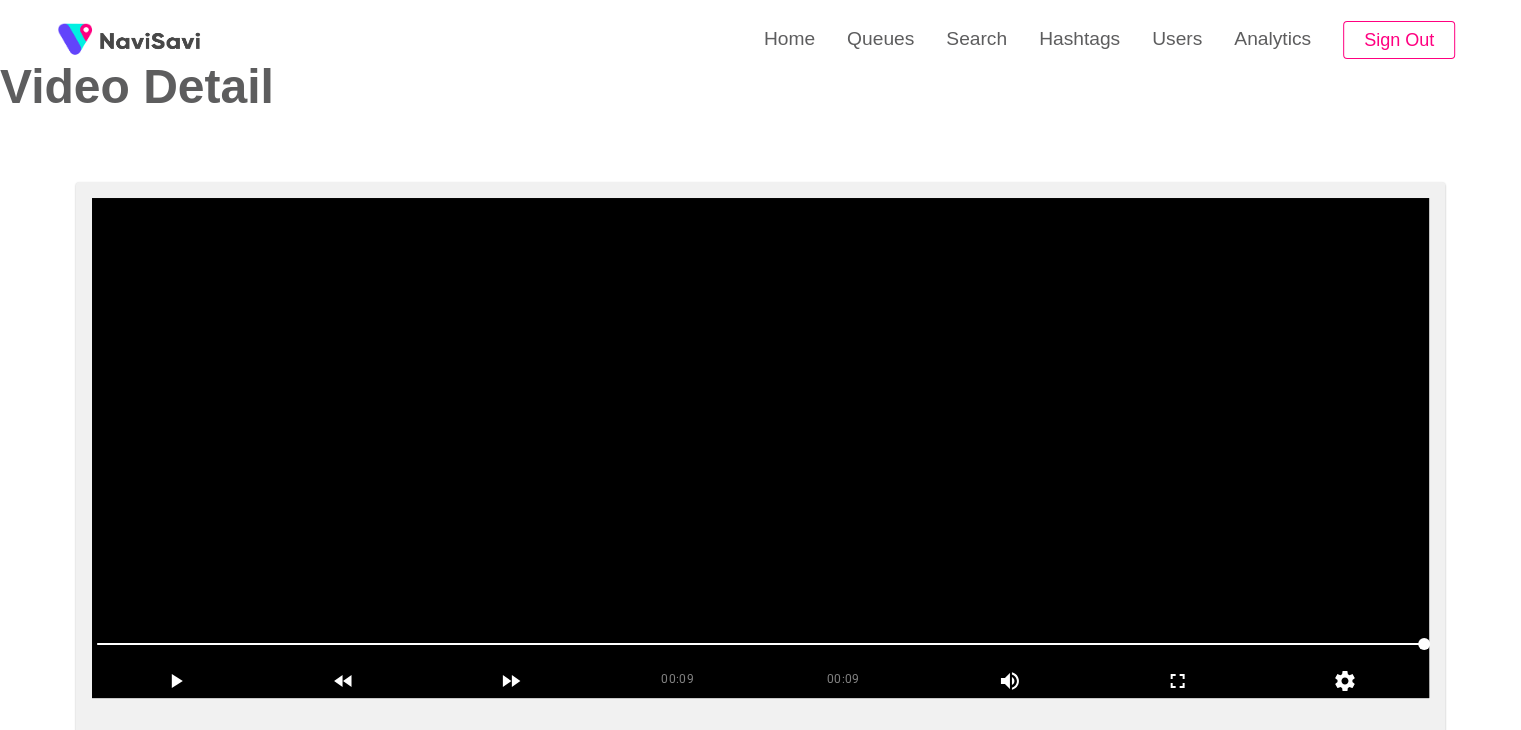 click at bounding box center [760, 448] 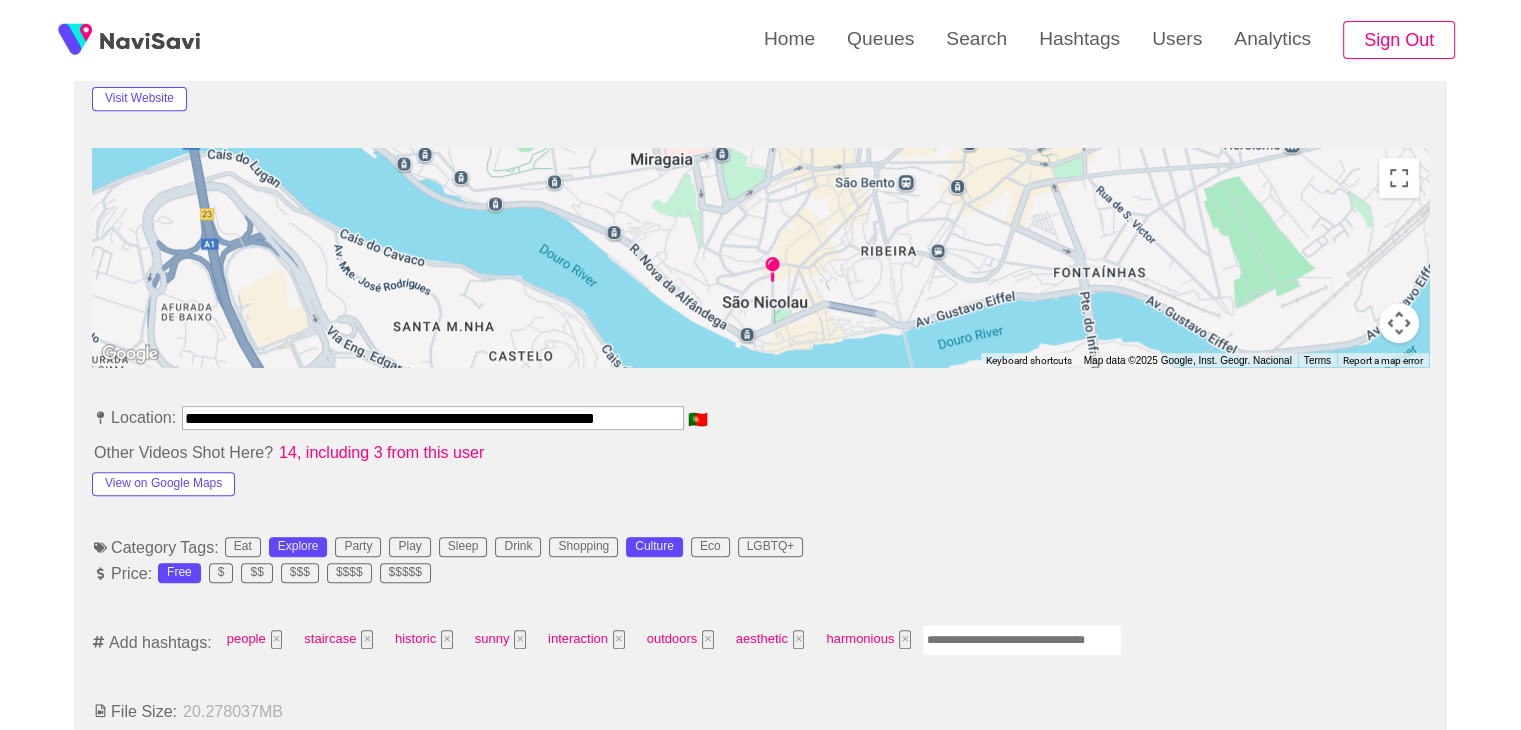 scroll, scrollTop: 1052, scrollLeft: 0, axis: vertical 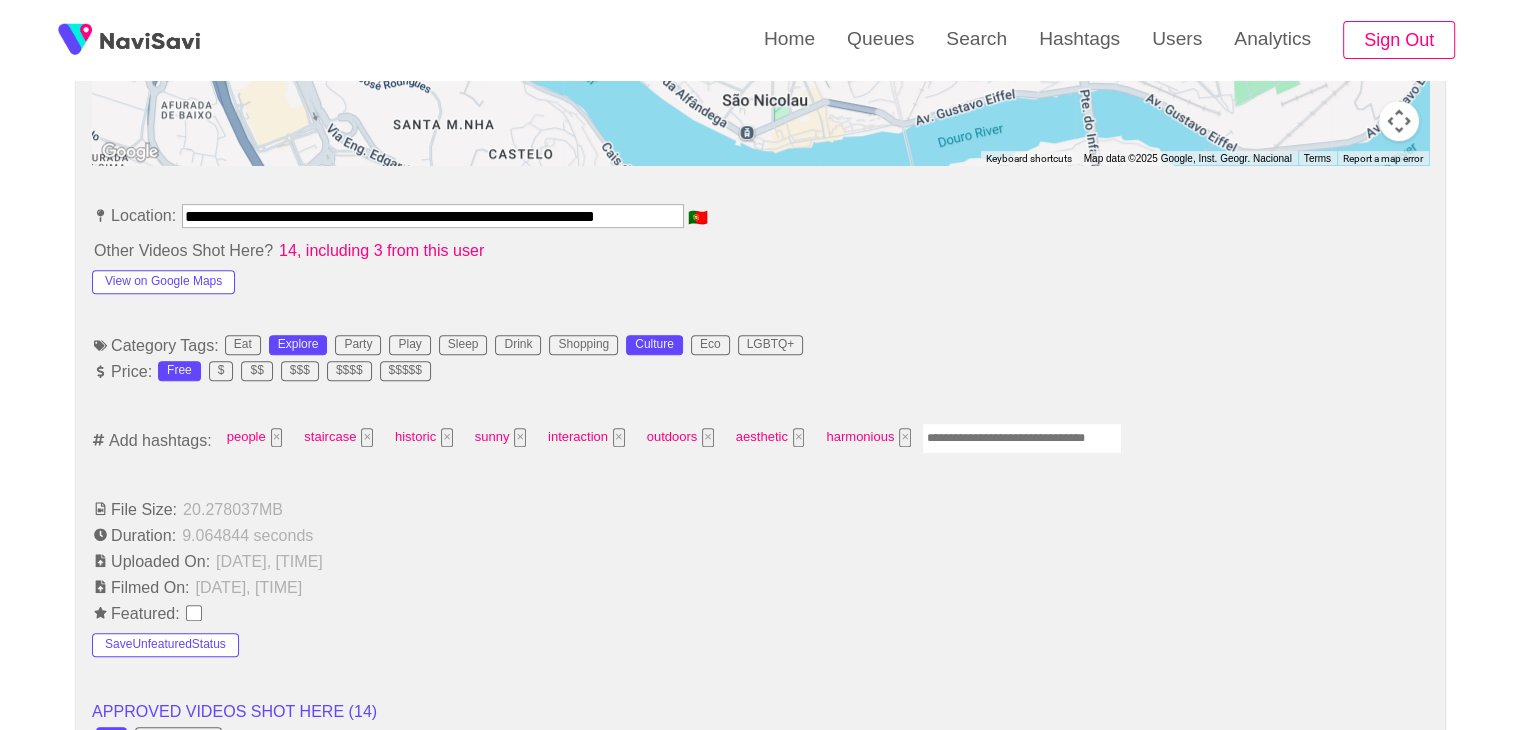 click on "**********" at bounding box center (760, 855) 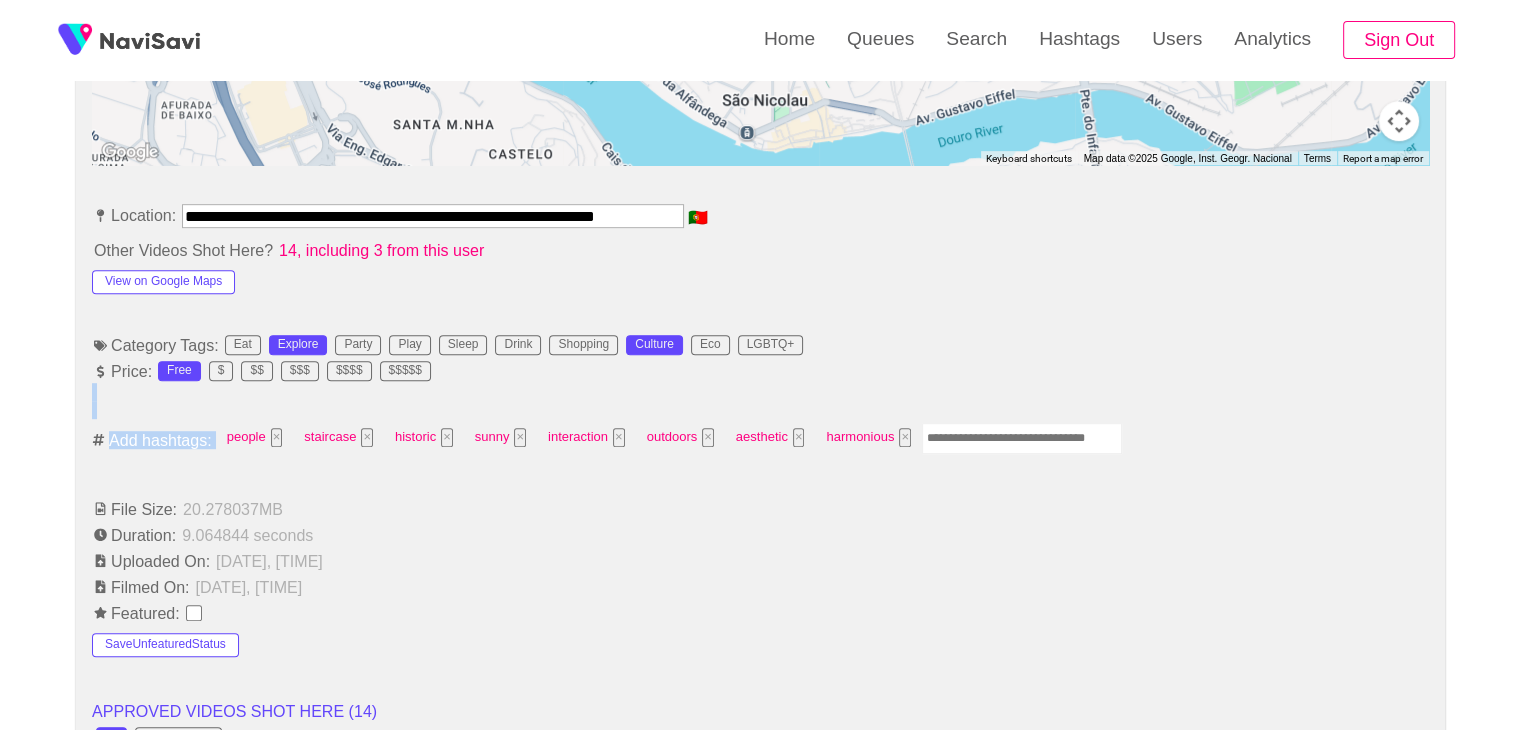 drag, startPoint x: 1008, startPoint y: 415, endPoint x: 1015, endPoint y: 428, distance: 14.764823 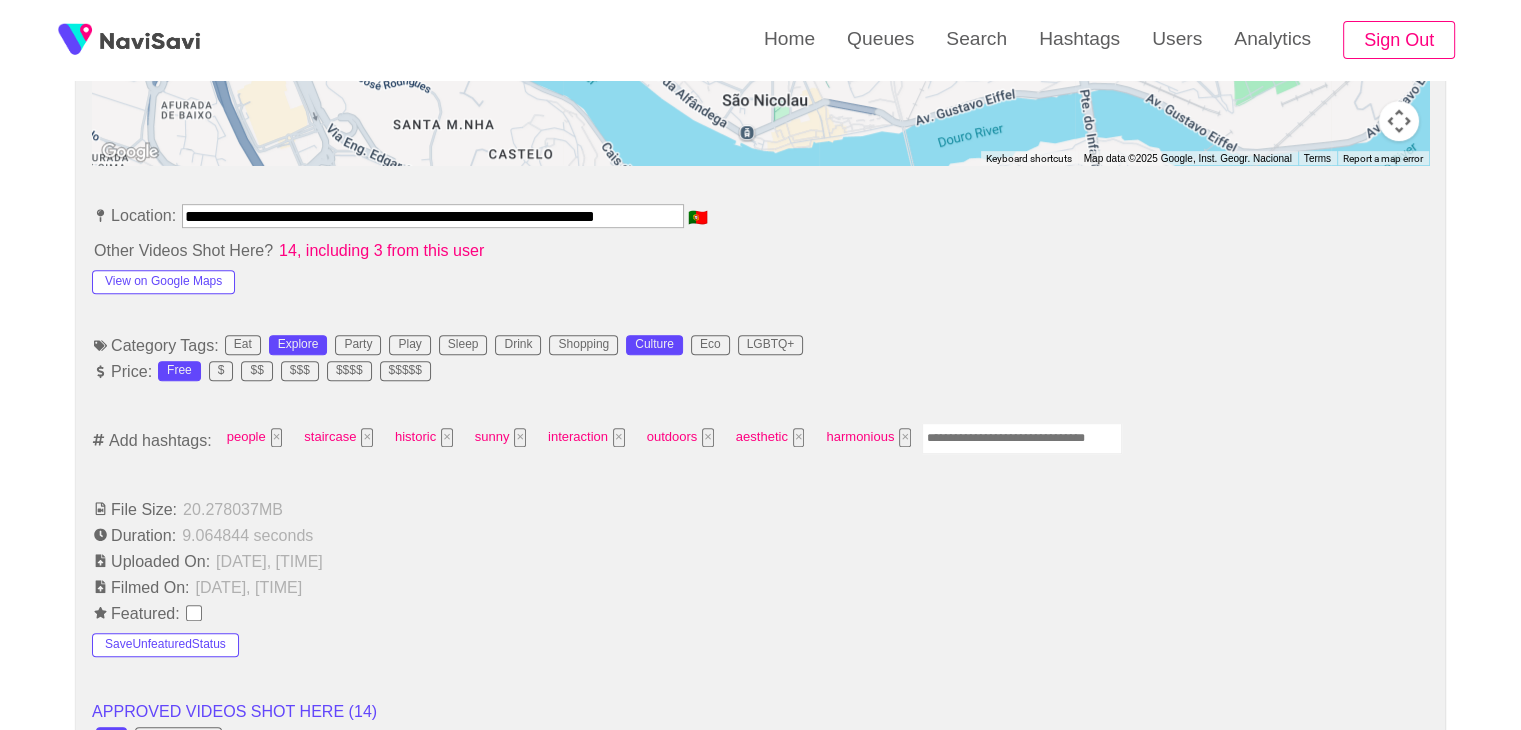 click at bounding box center [1022, 438] 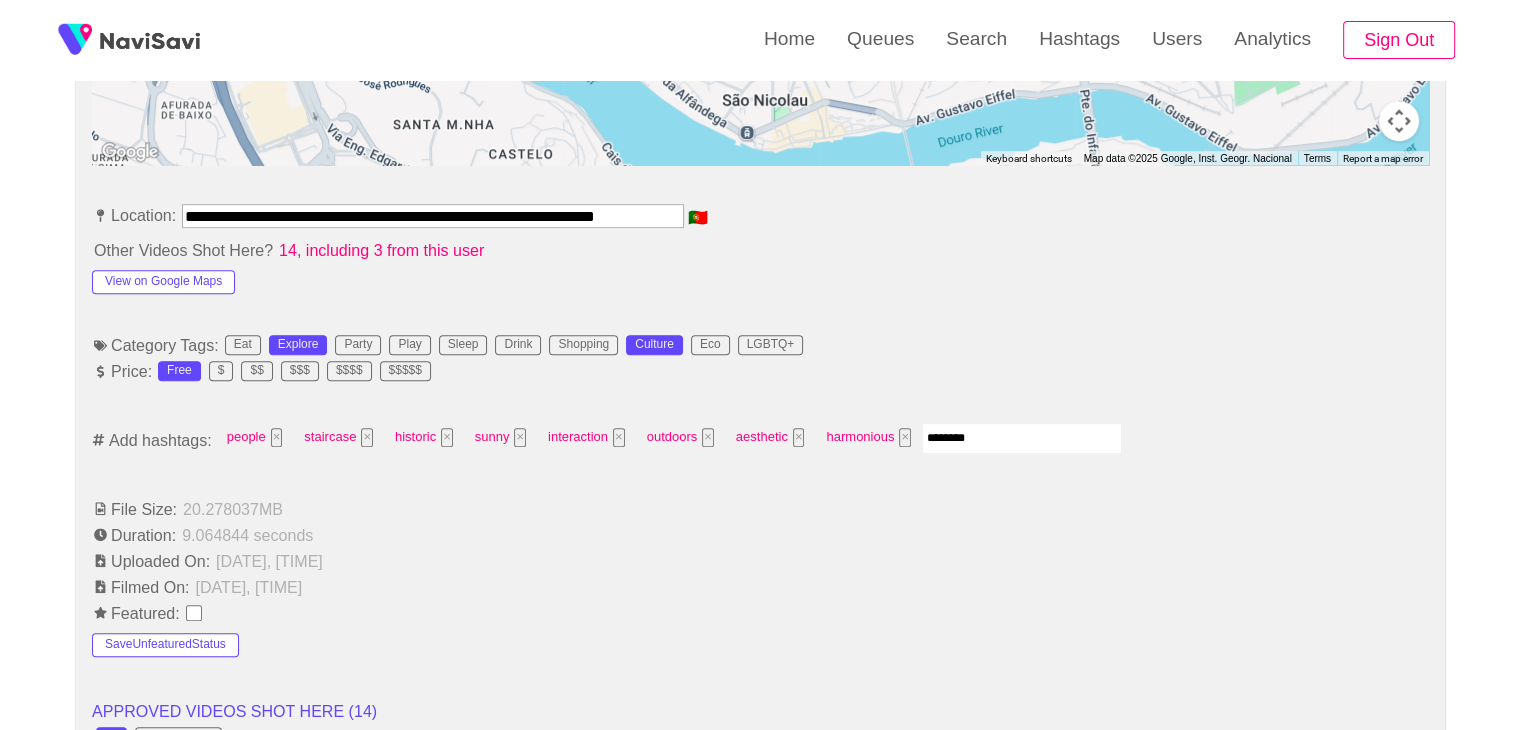 type on "*********" 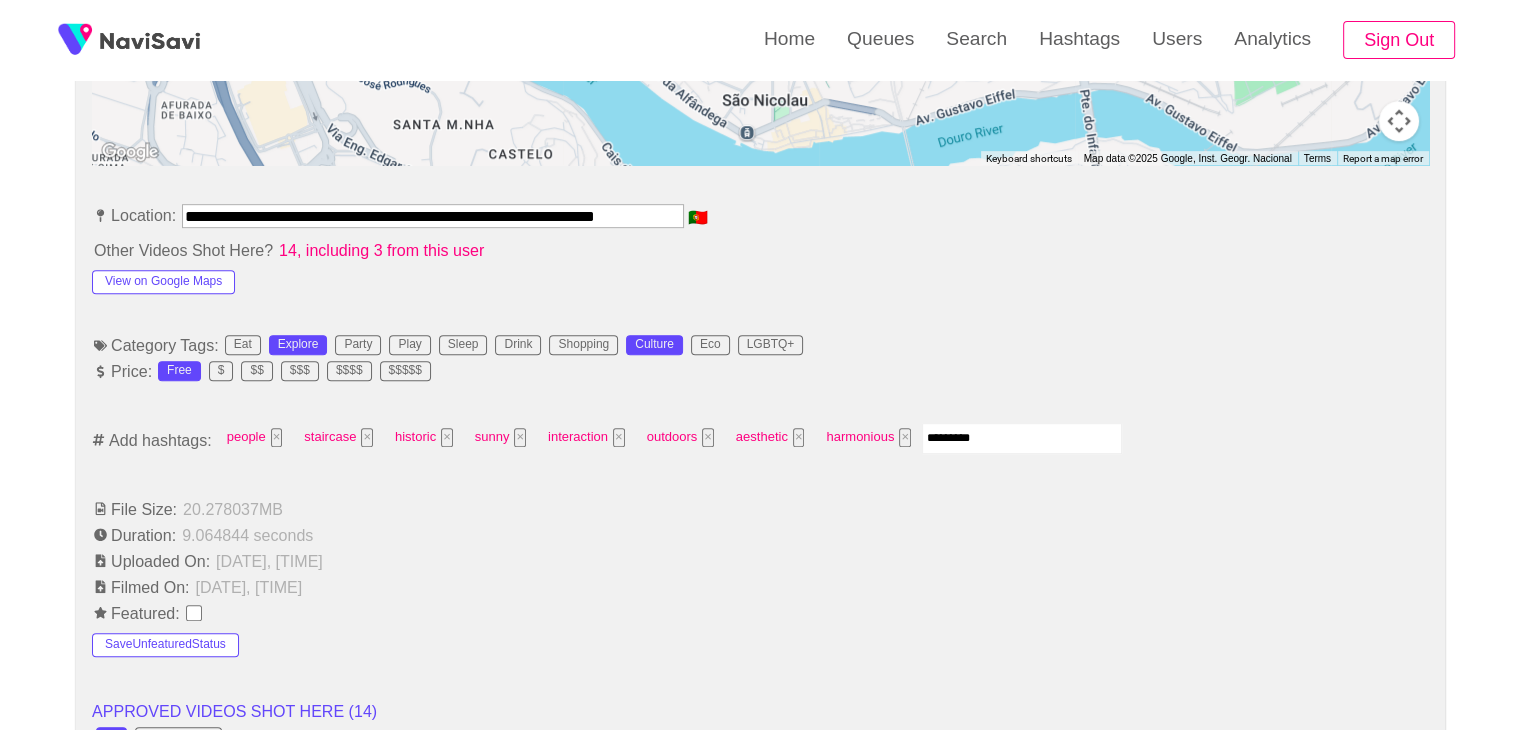 scroll, scrollTop: 1062, scrollLeft: 0, axis: vertical 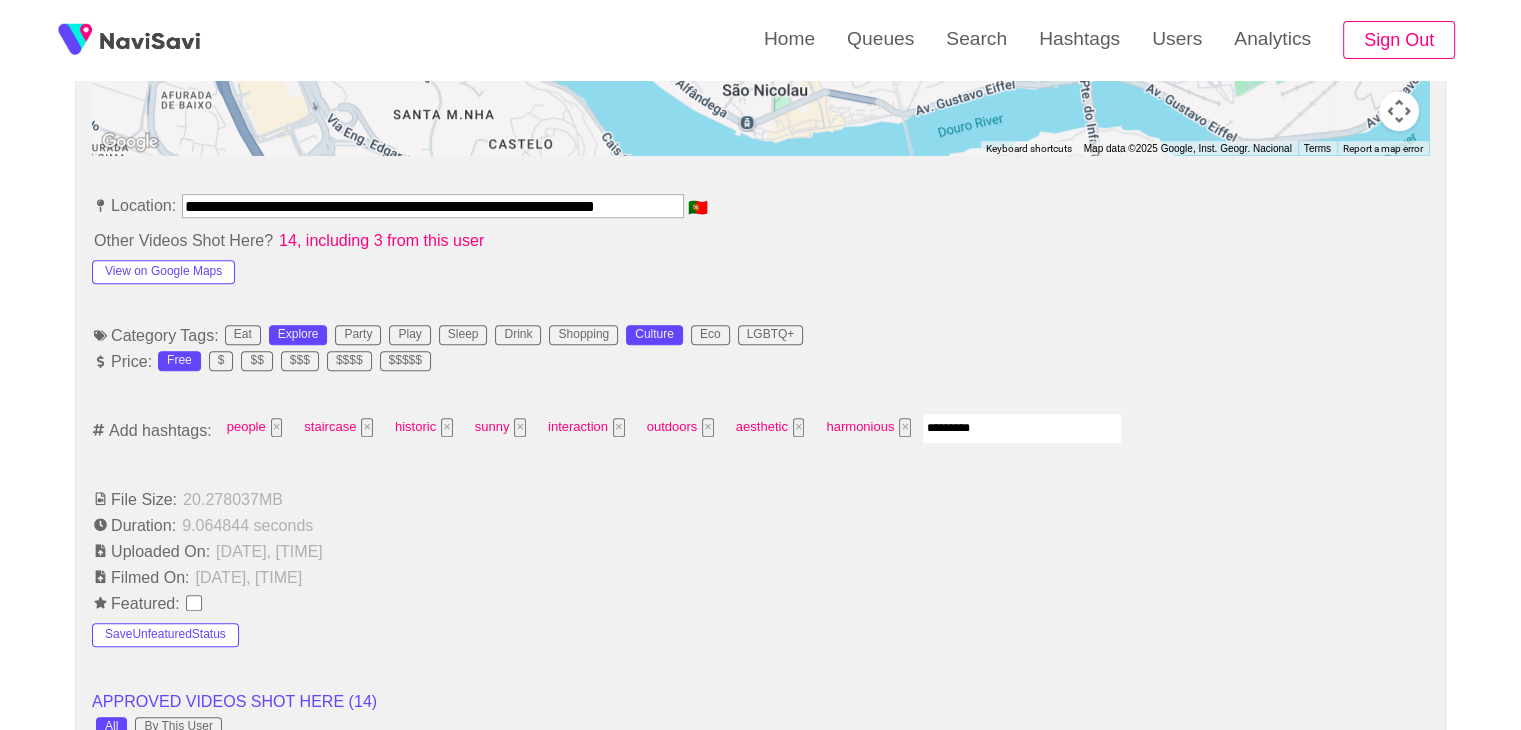 type 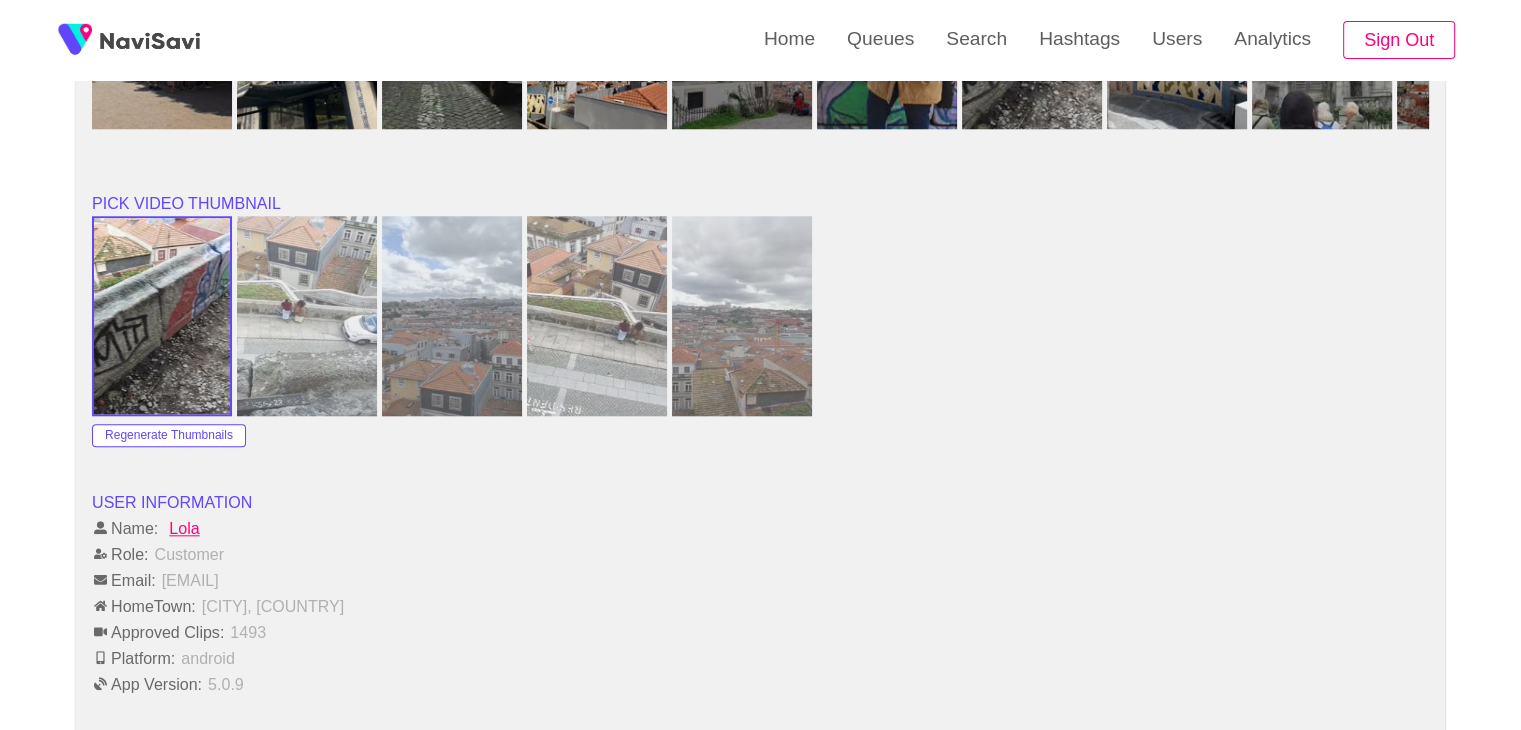 scroll, scrollTop: 2164, scrollLeft: 0, axis: vertical 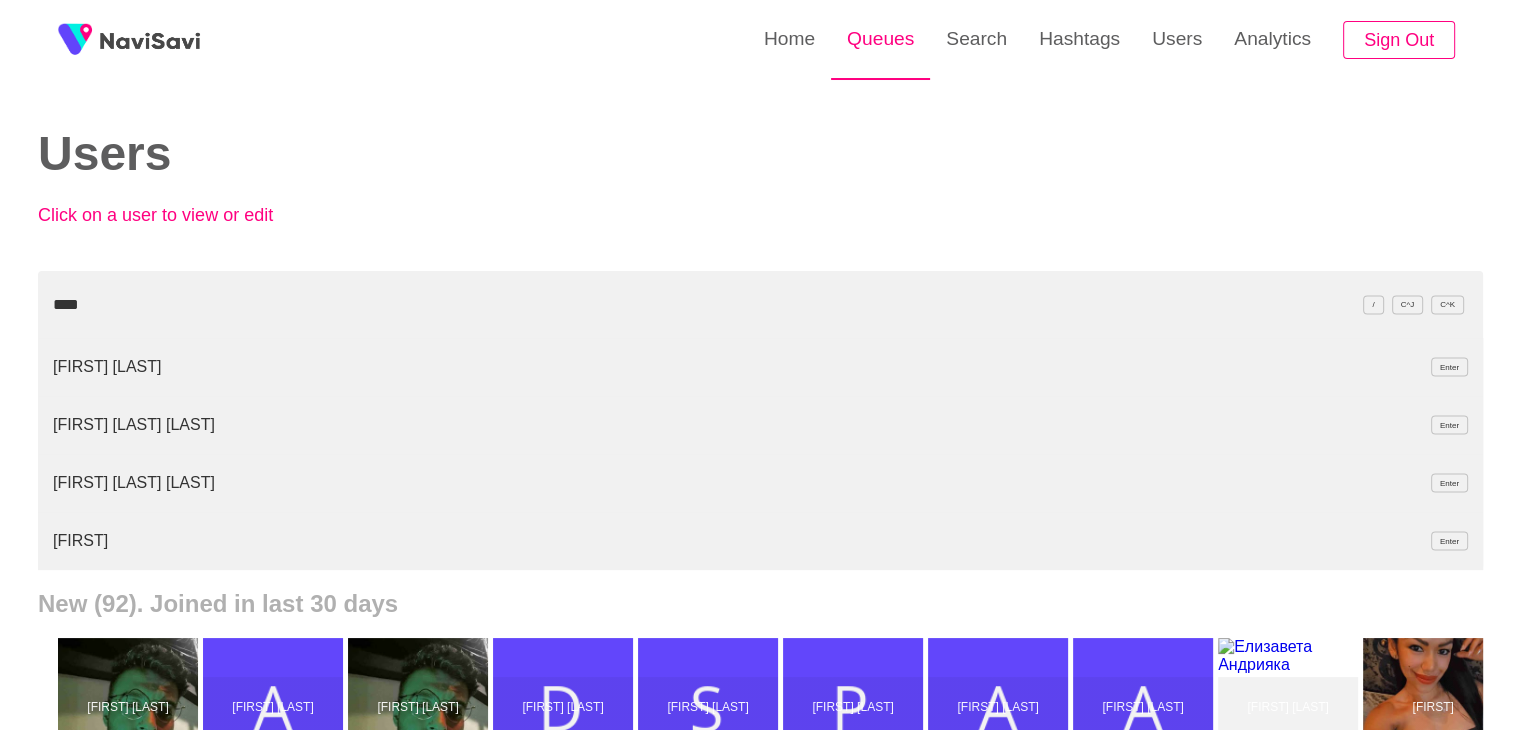 click on "Queues" at bounding box center (880, 39) 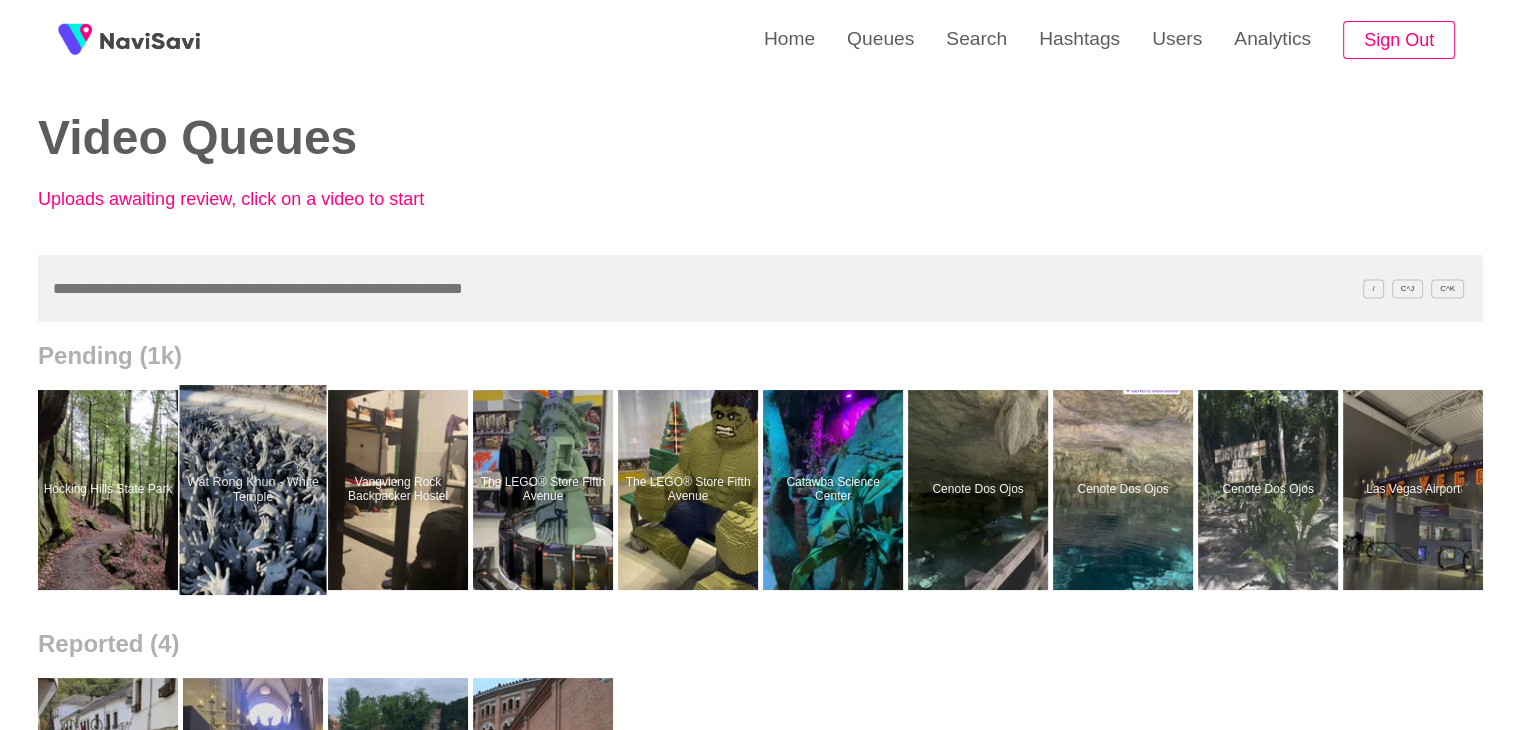 scroll, scrollTop: 0, scrollLeft: 0, axis: both 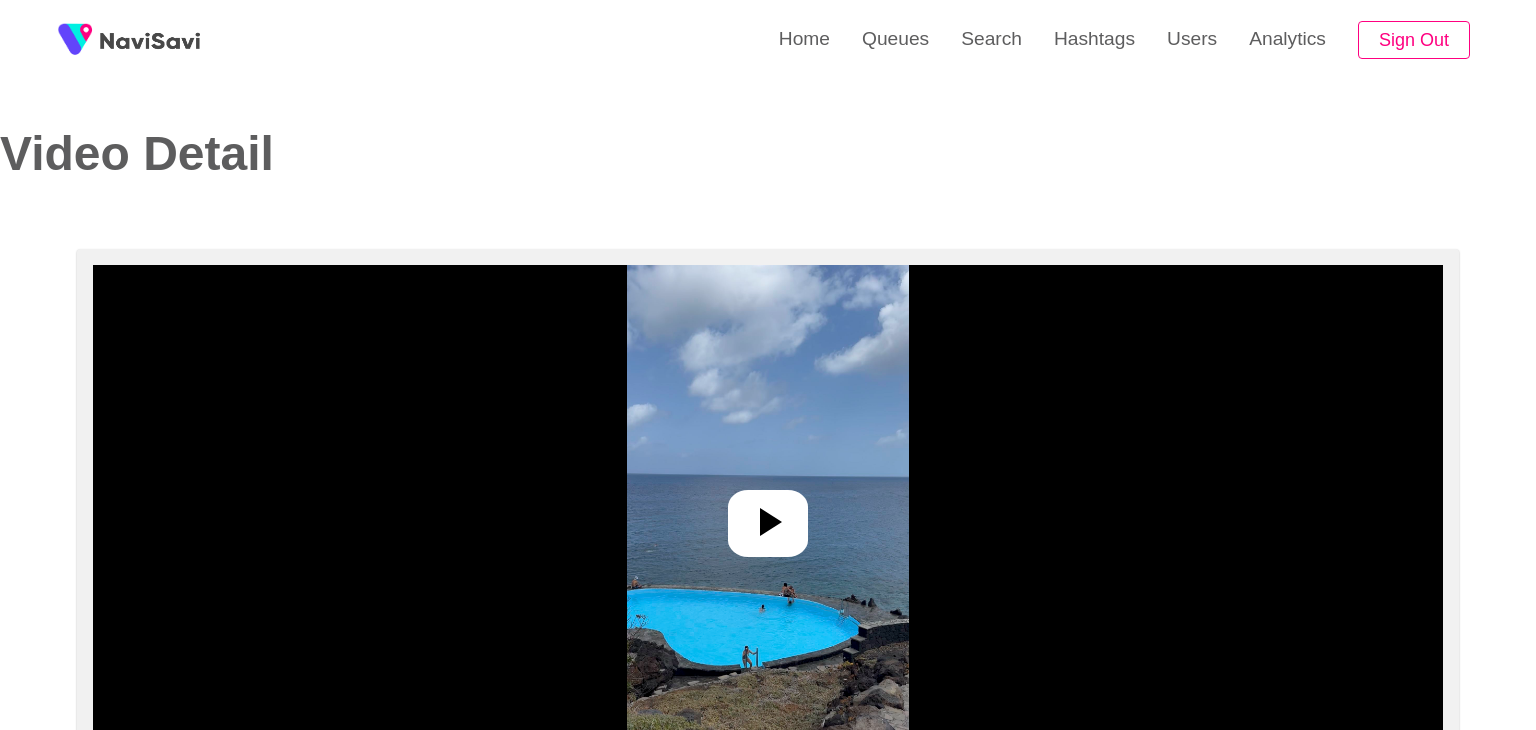 select on "**********" 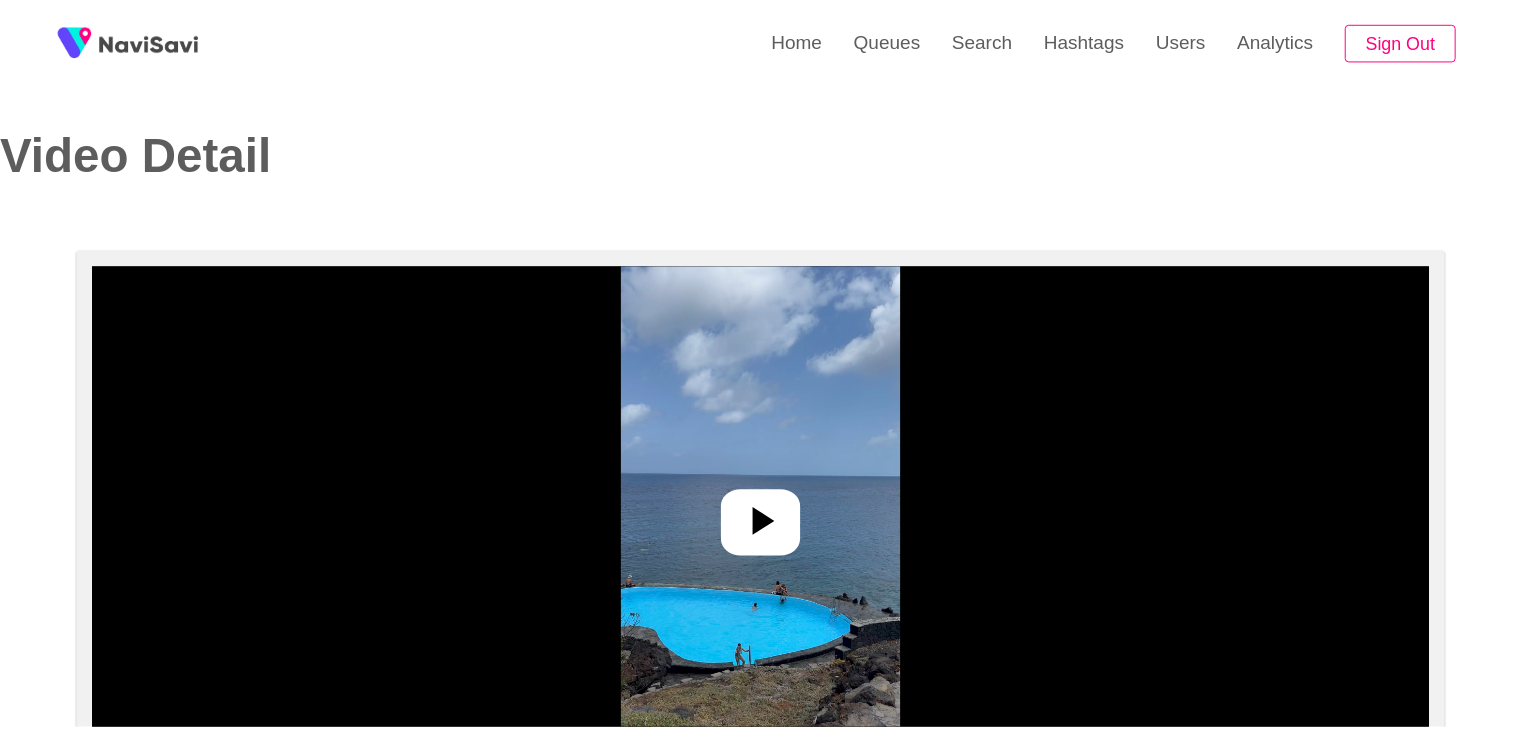 scroll, scrollTop: 0, scrollLeft: 0, axis: both 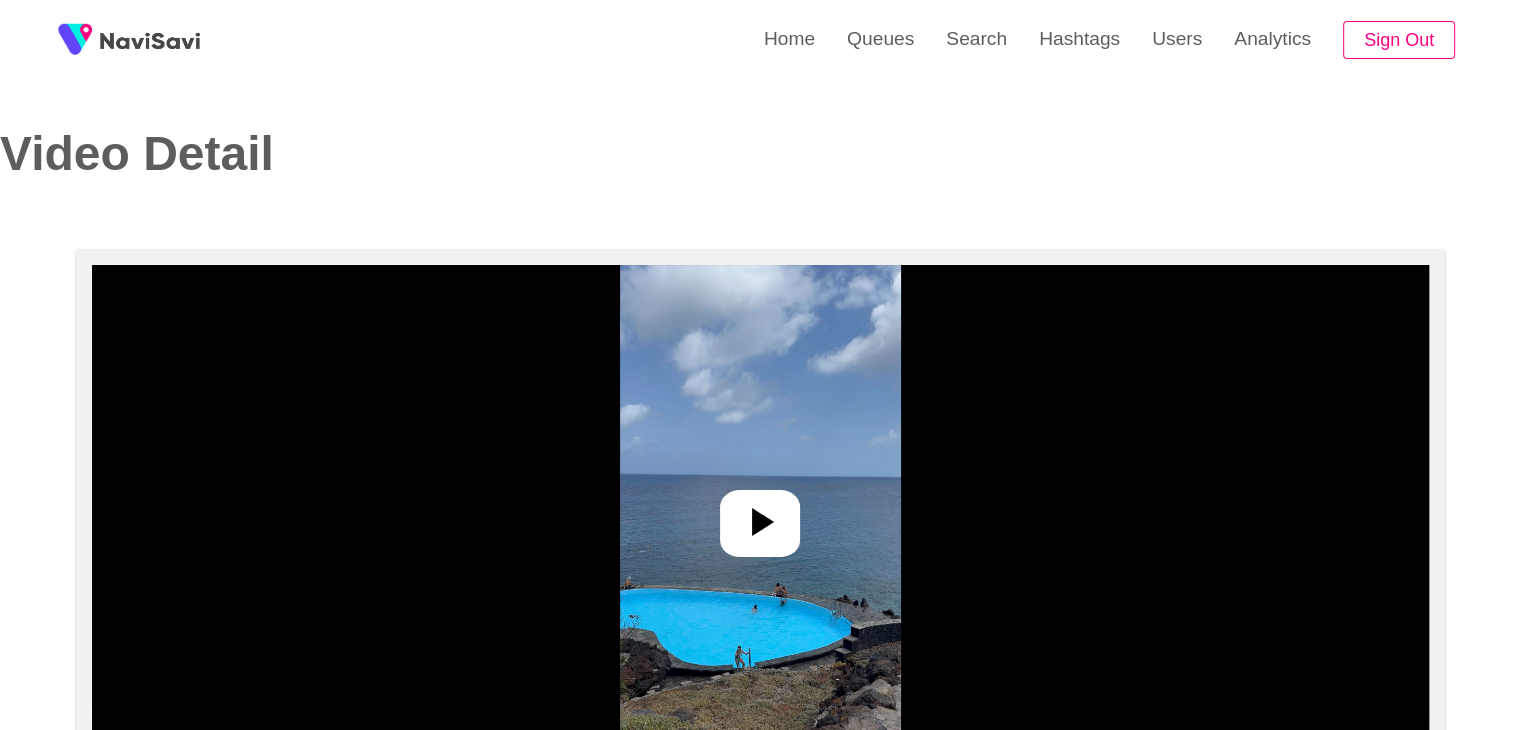 click at bounding box center (760, 515) 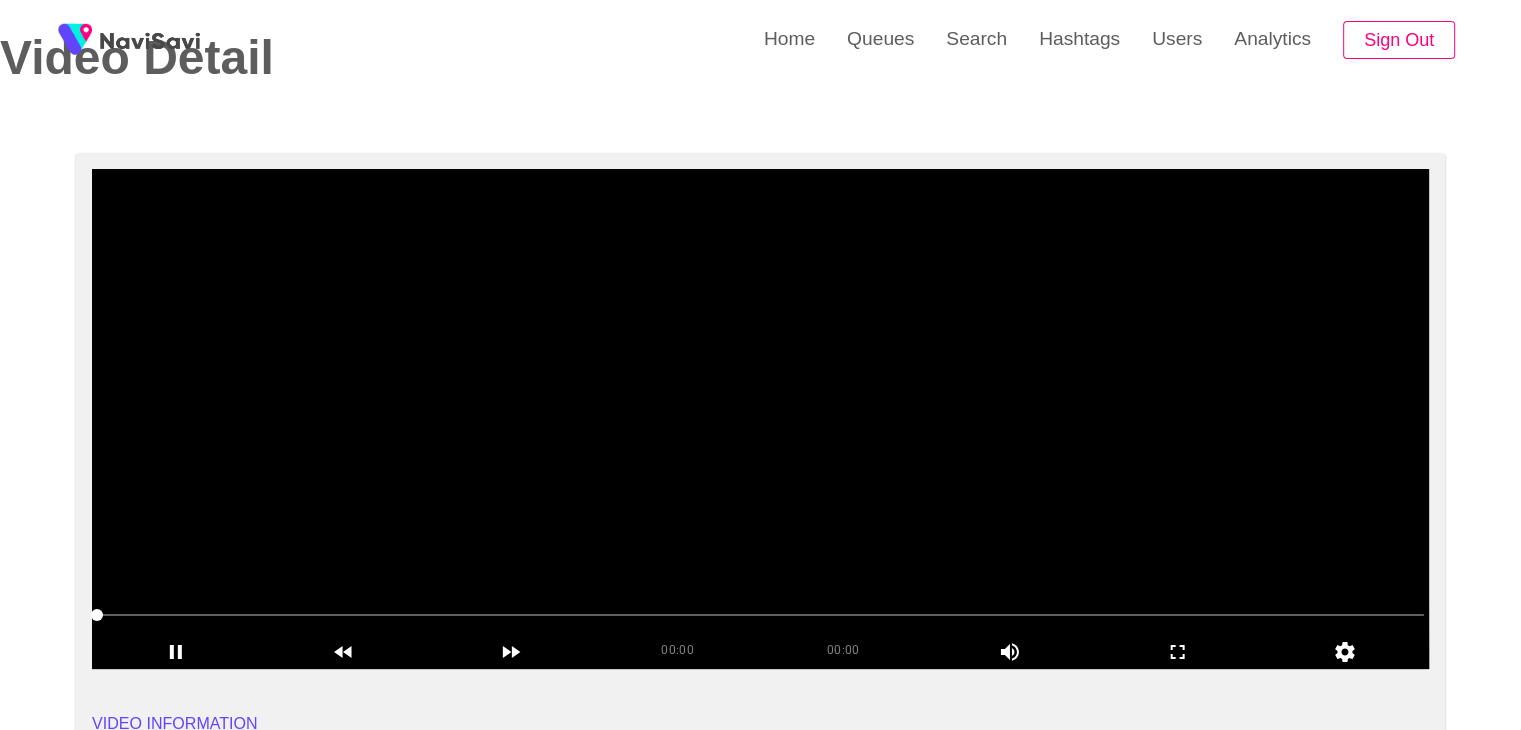 scroll, scrollTop: 92, scrollLeft: 0, axis: vertical 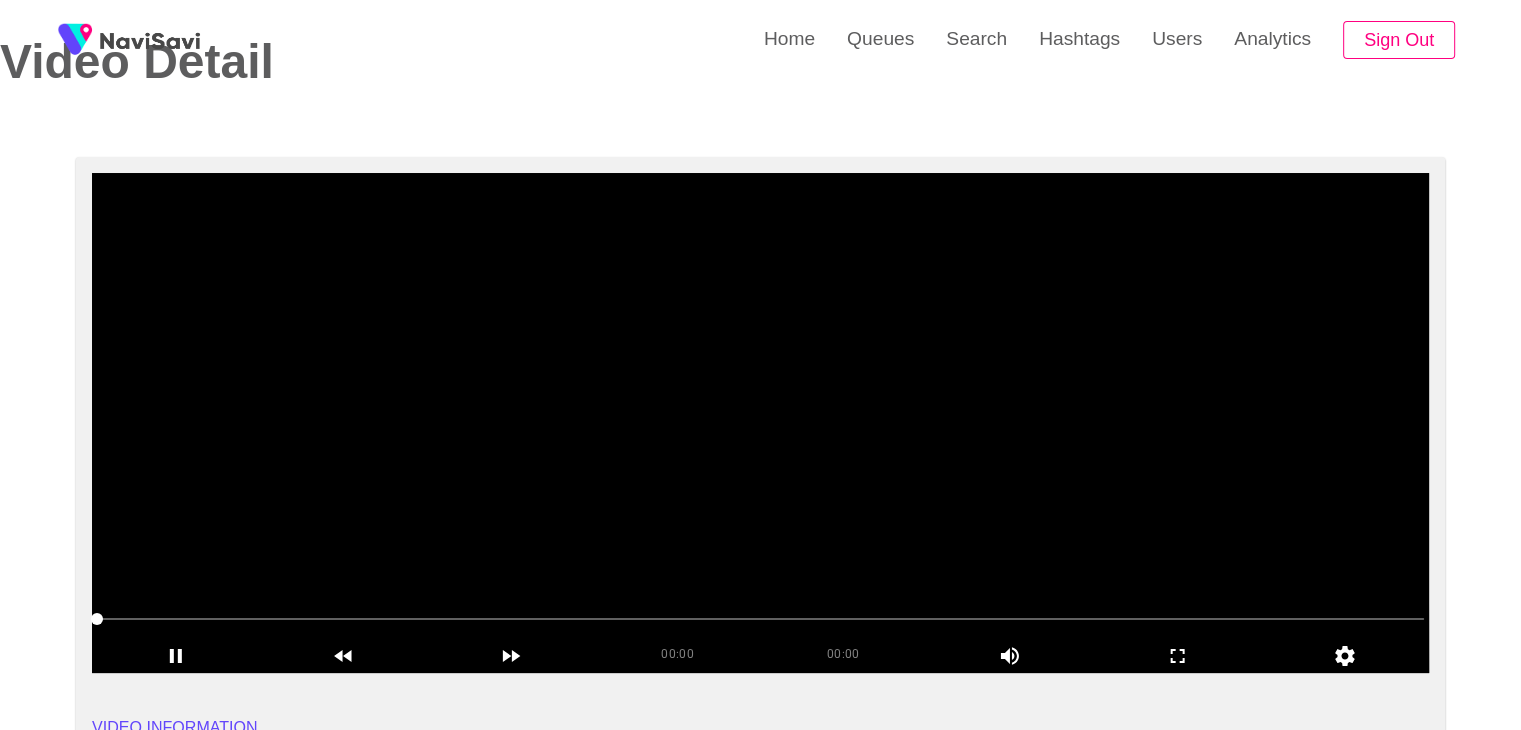 click at bounding box center (760, 423) 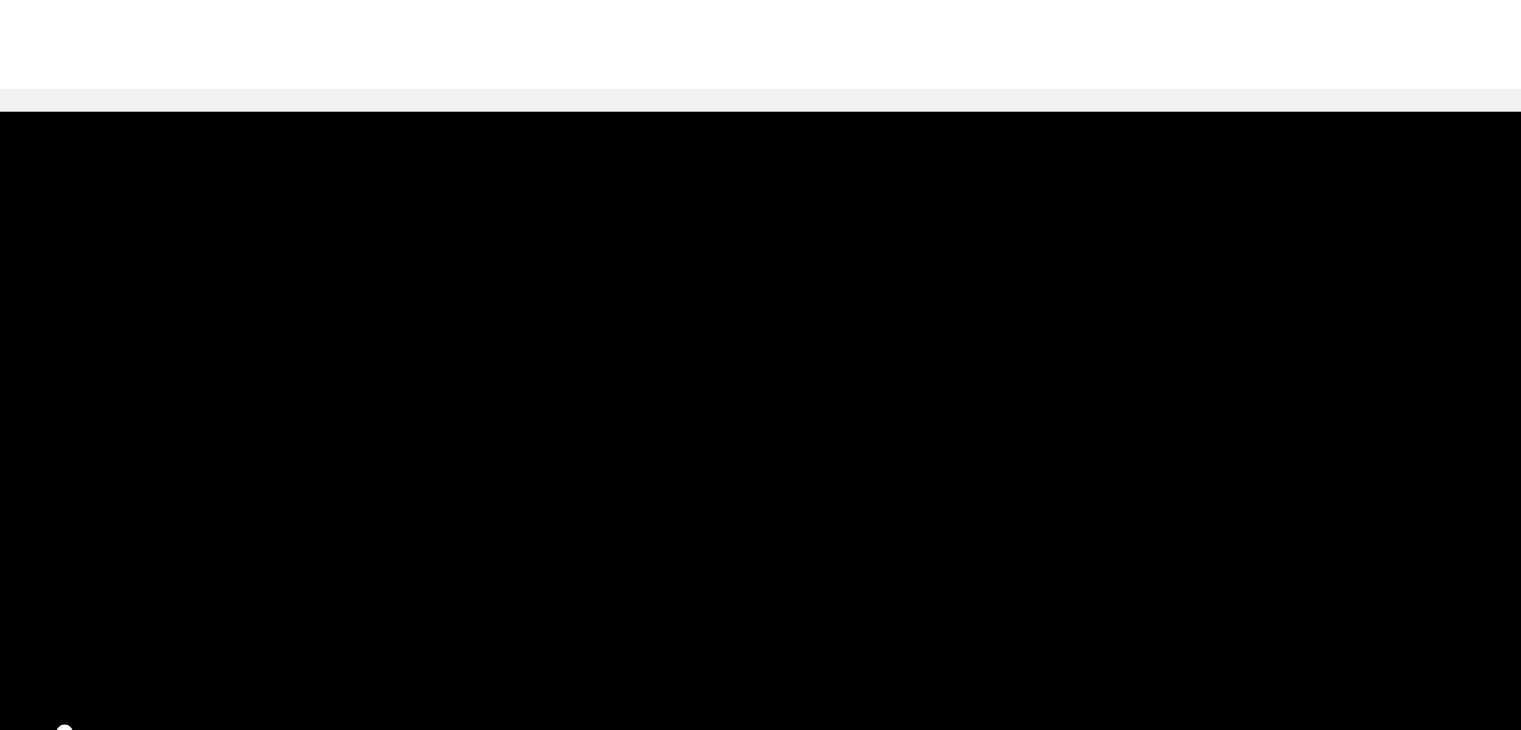 click at bounding box center [760, 423] 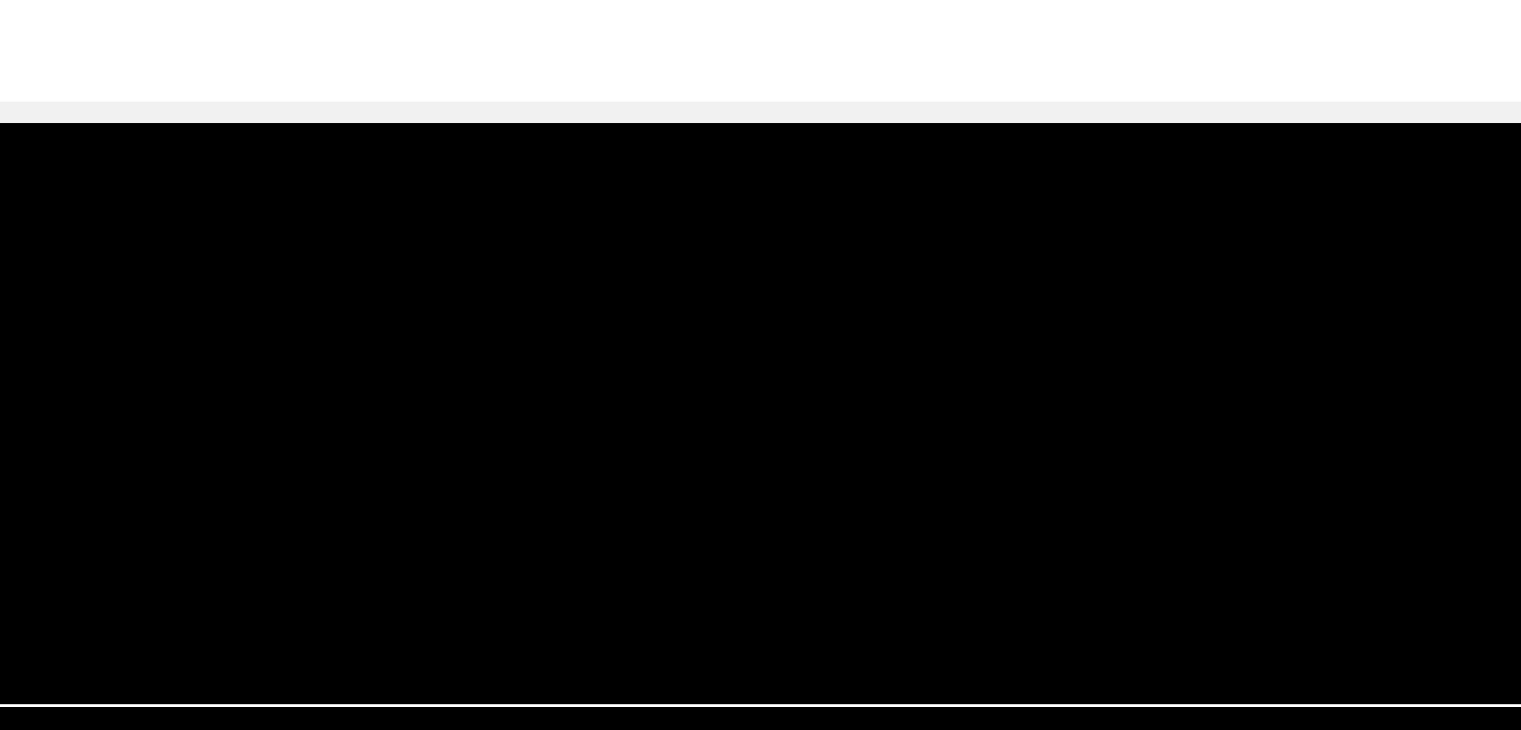 scroll, scrollTop: 94, scrollLeft: 0, axis: vertical 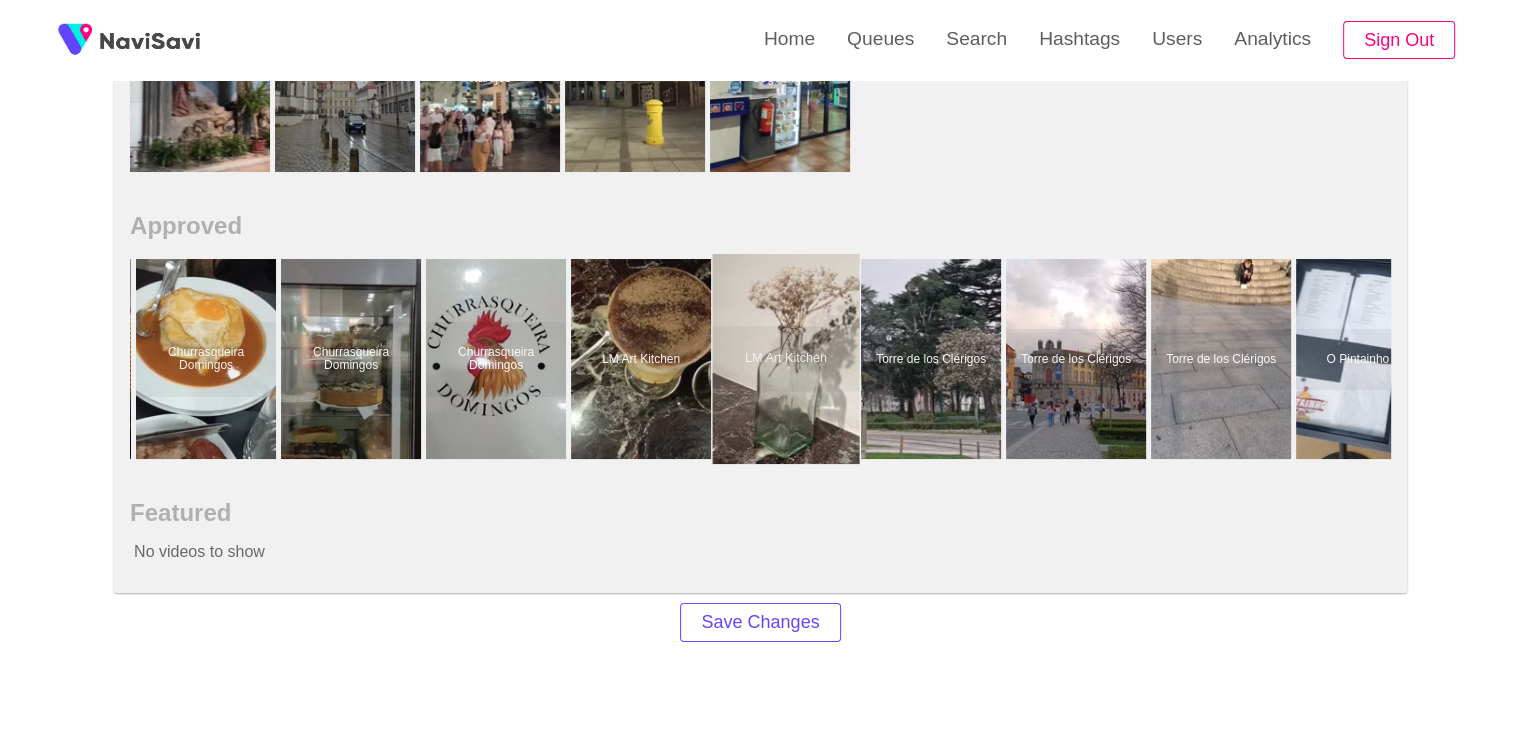 click at bounding box center [786, 359] 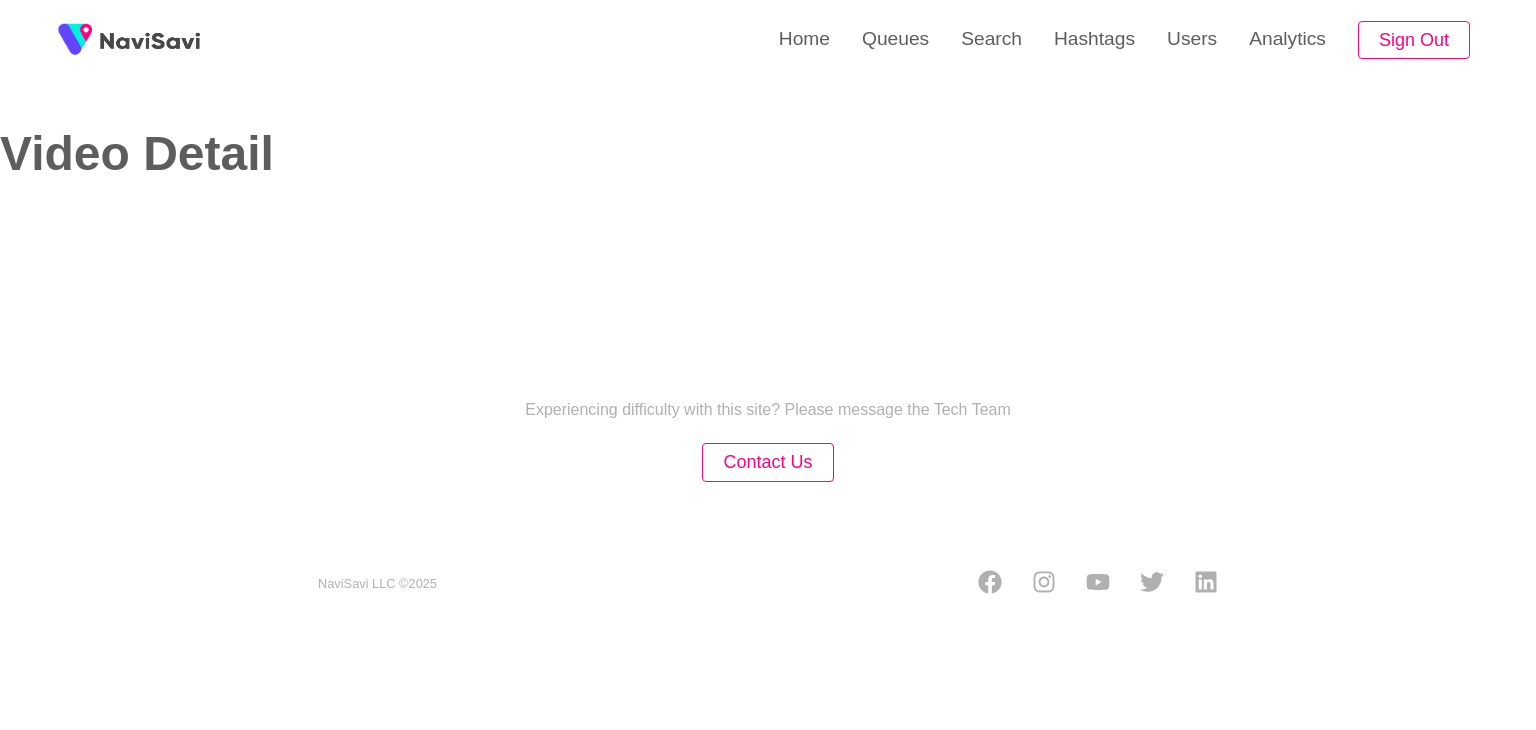 select on "**" 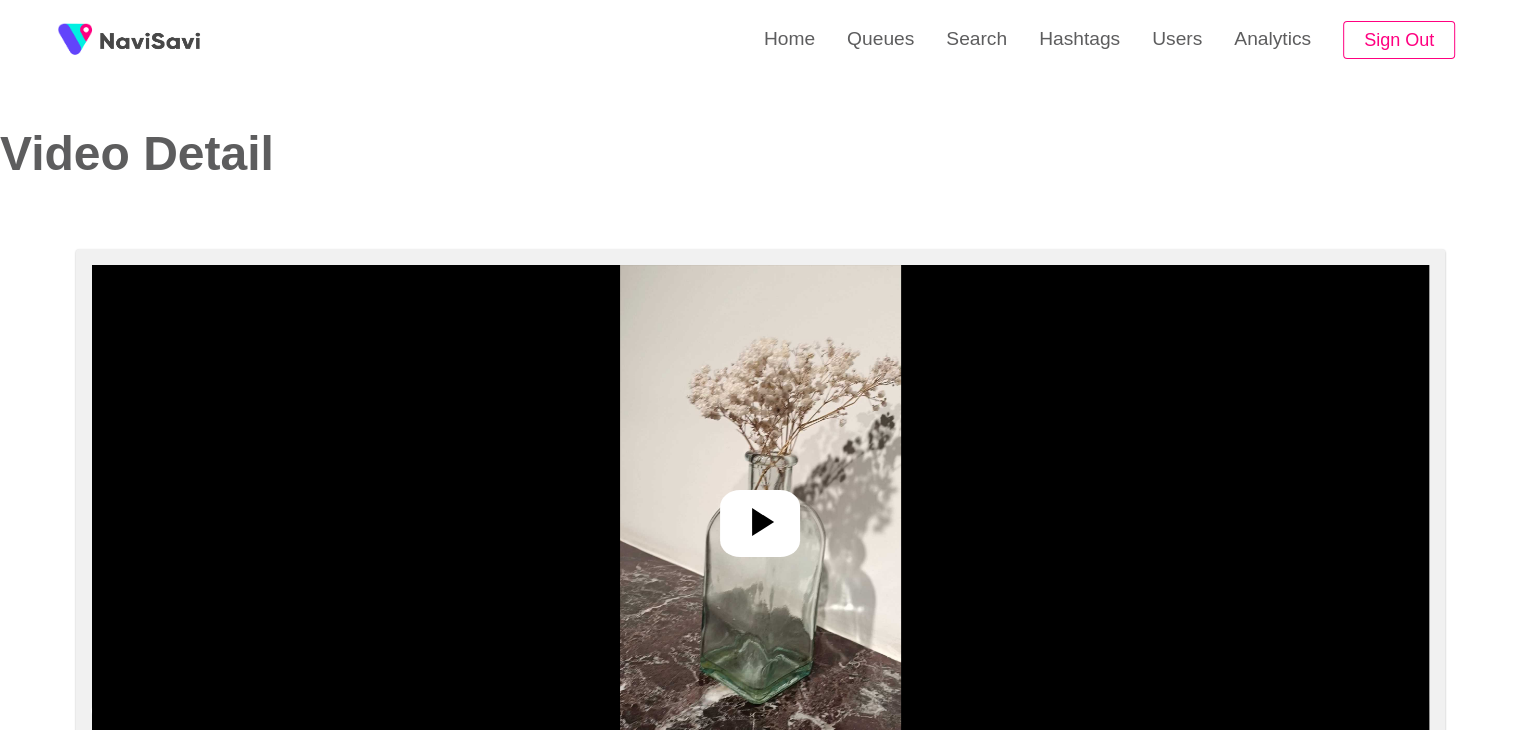 select on "**********" 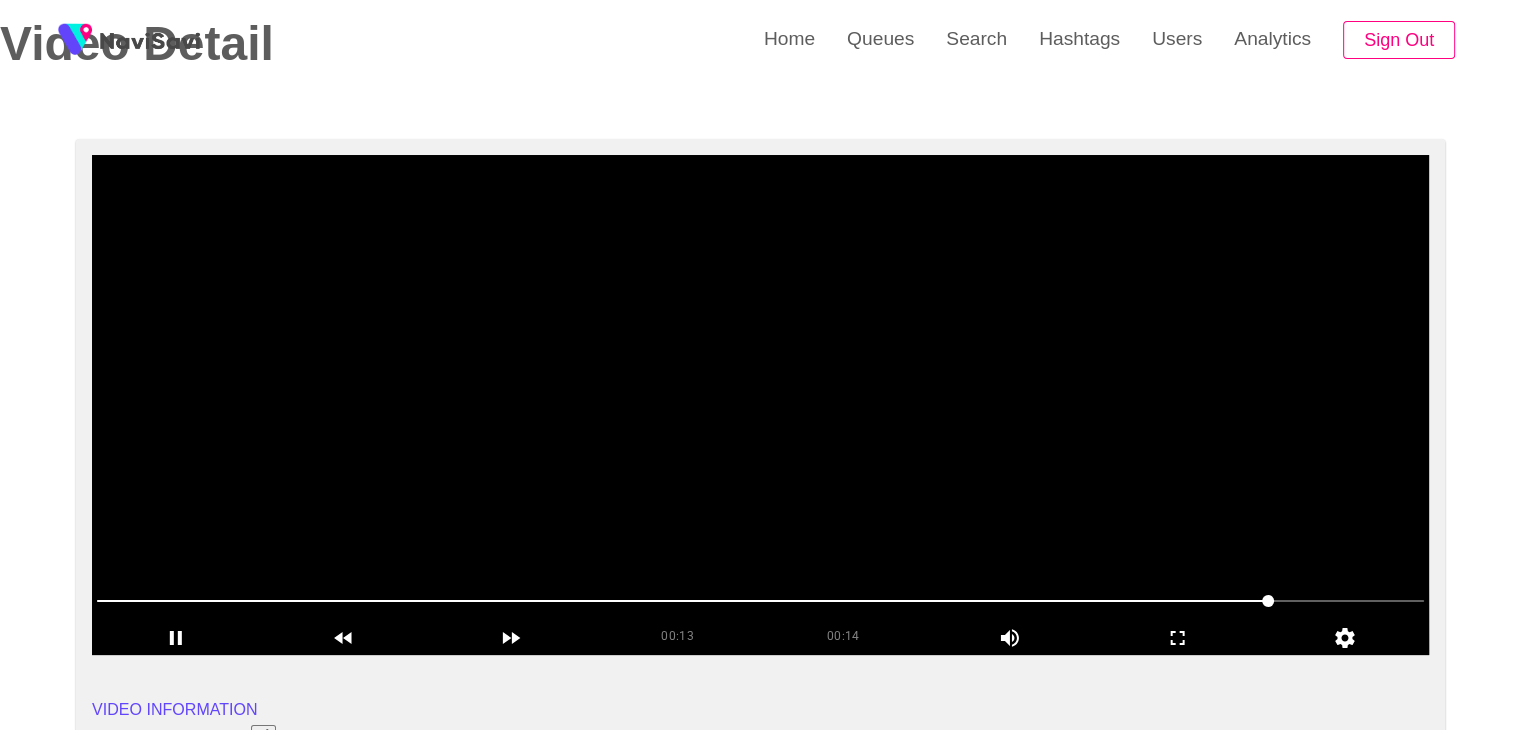scroll, scrollTop: 64, scrollLeft: 0, axis: vertical 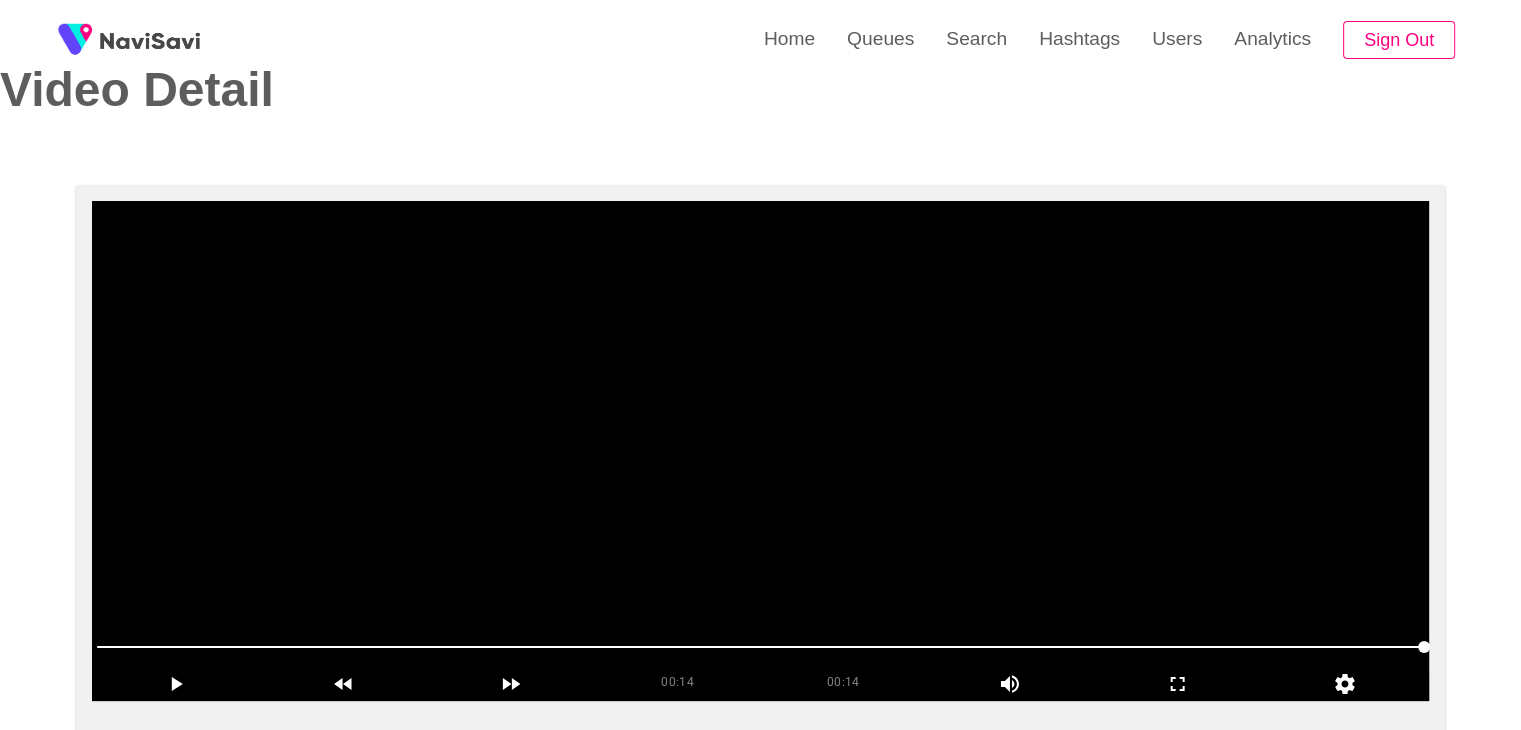 click at bounding box center (760, 451) 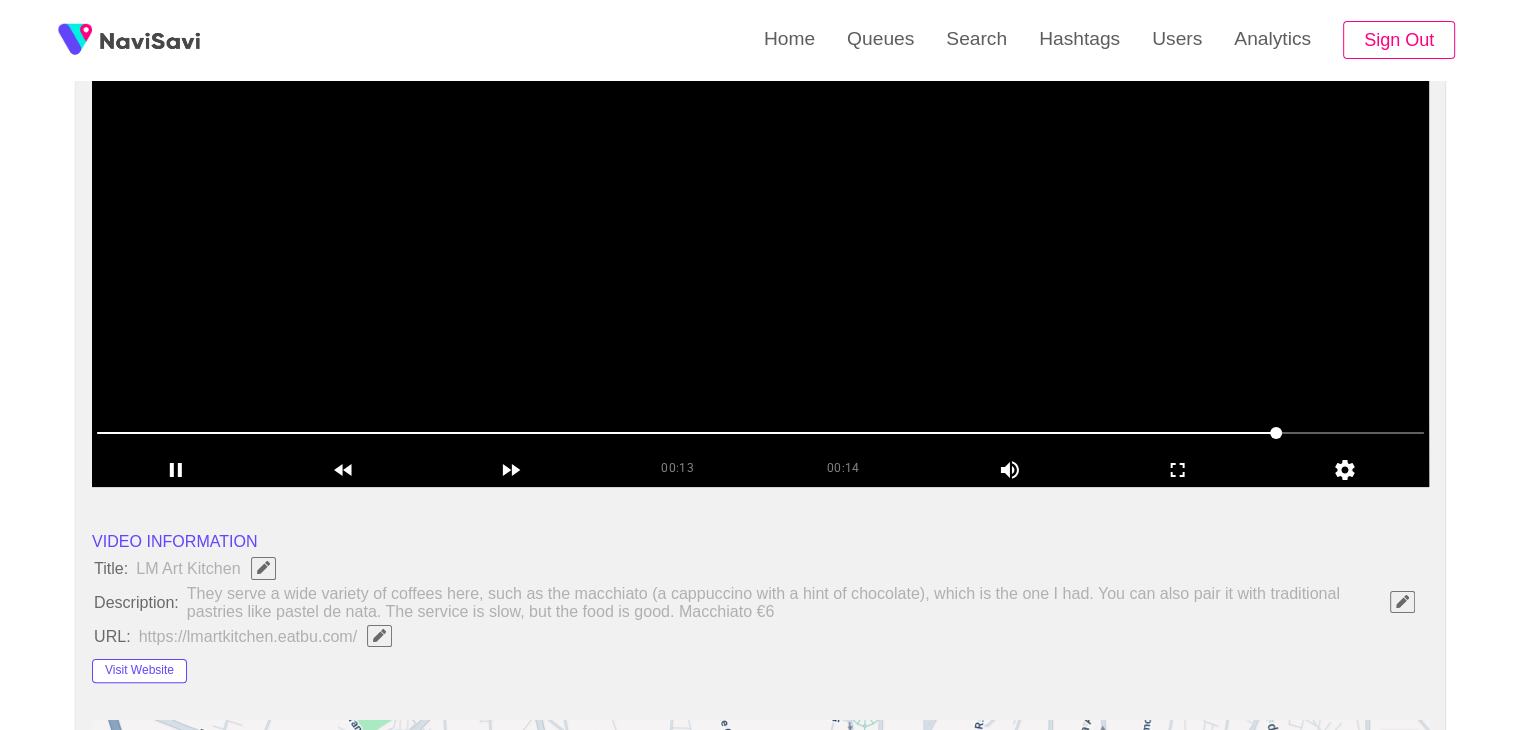 scroll, scrollTop: 148, scrollLeft: 0, axis: vertical 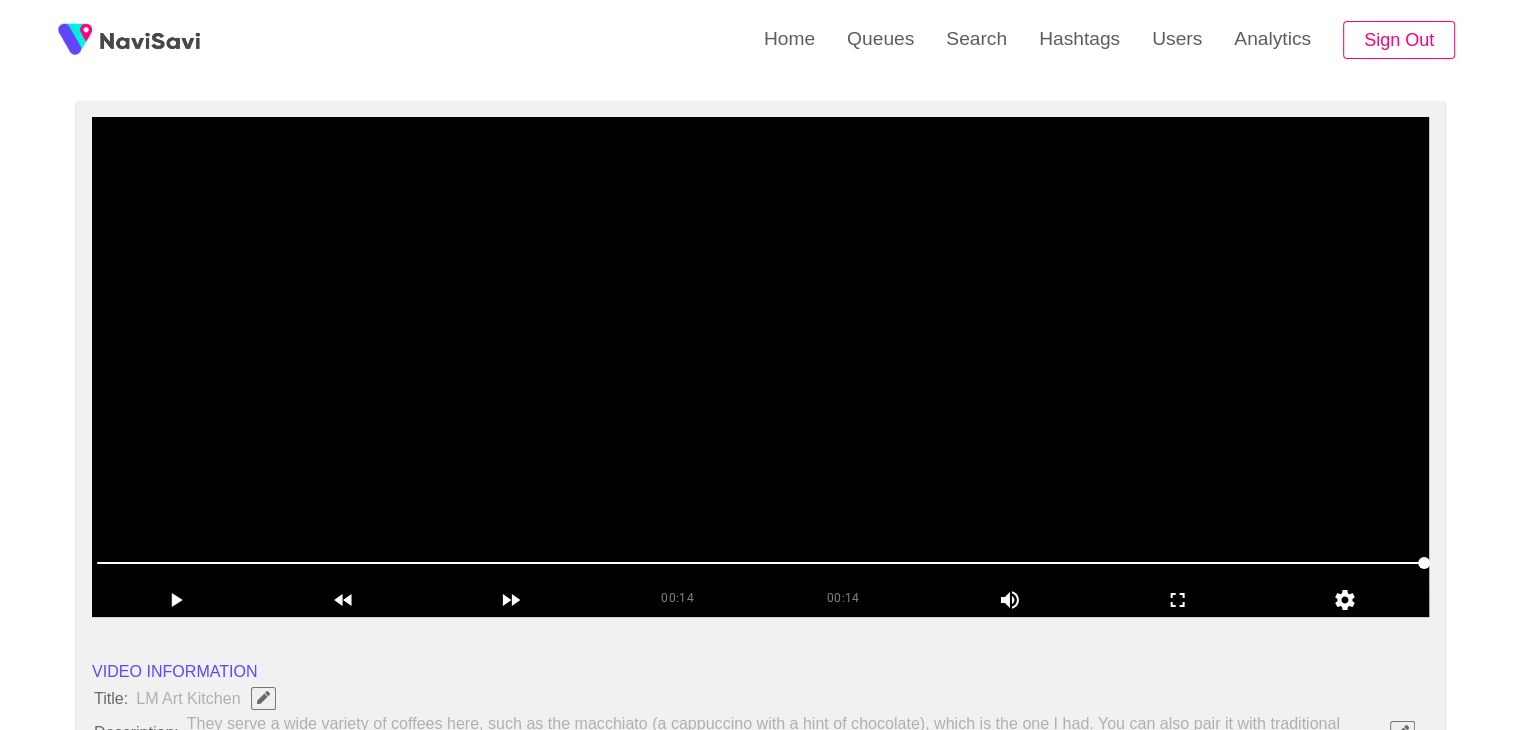 click at bounding box center [760, 367] 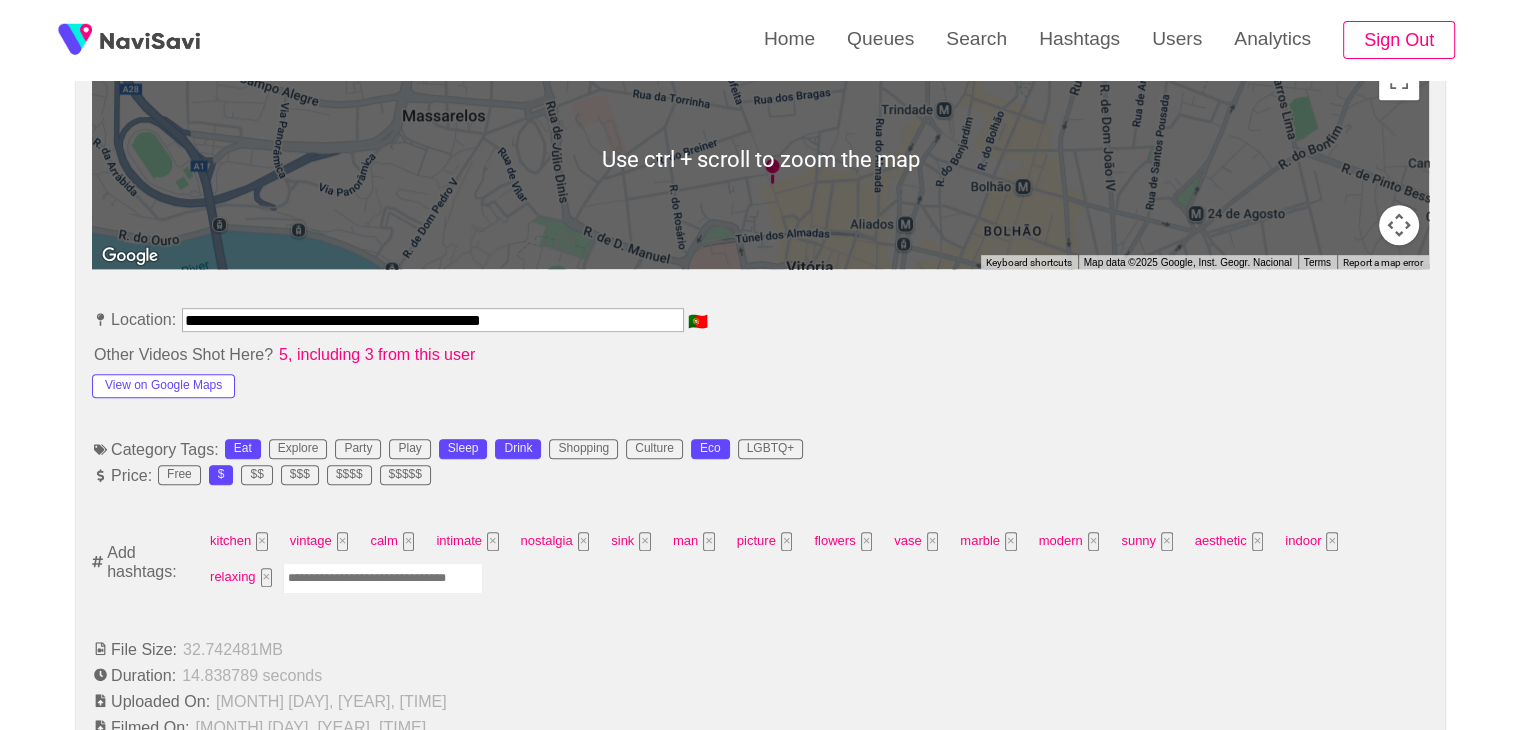 scroll, scrollTop: 1028, scrollLeft: 0, axis: vertical 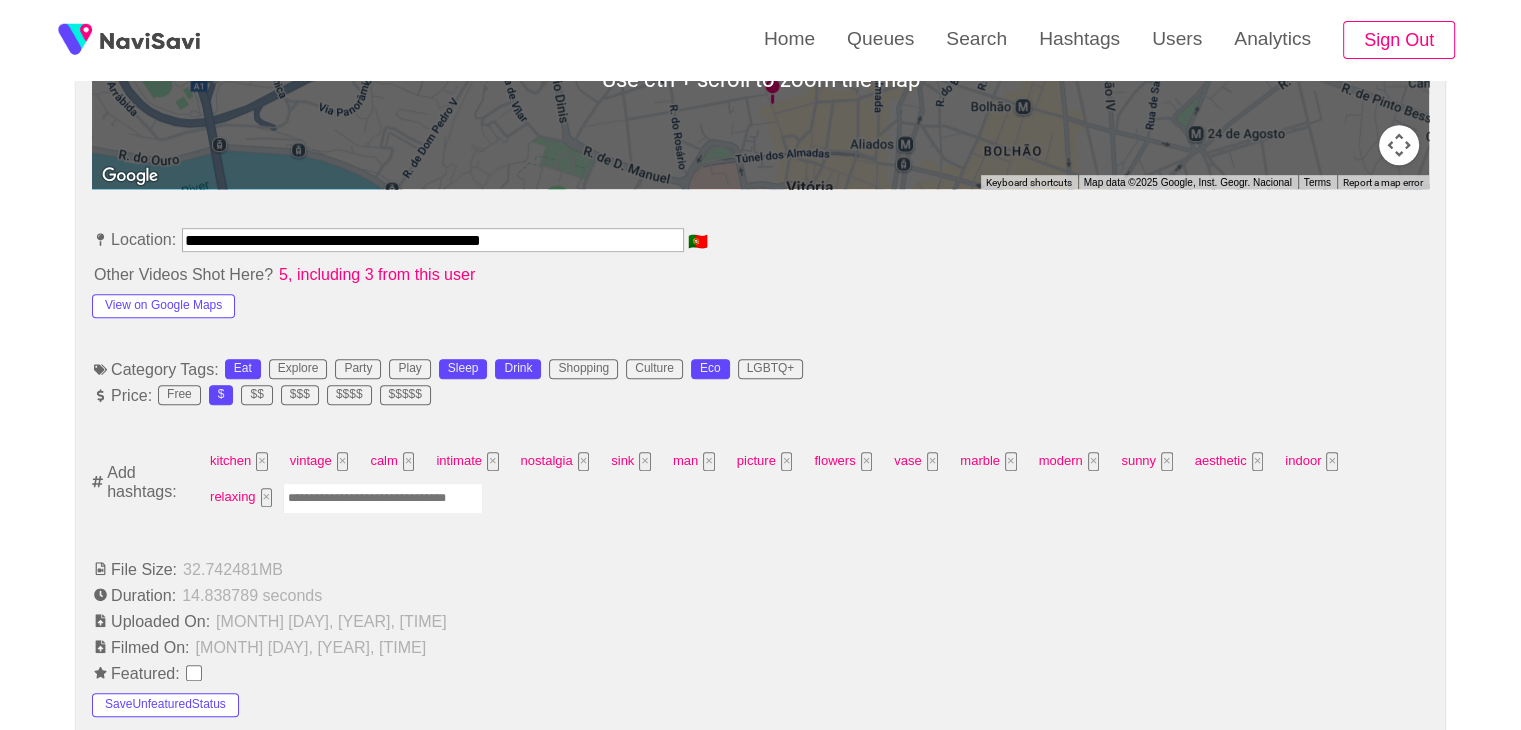 click at bounding box center (383, 498) 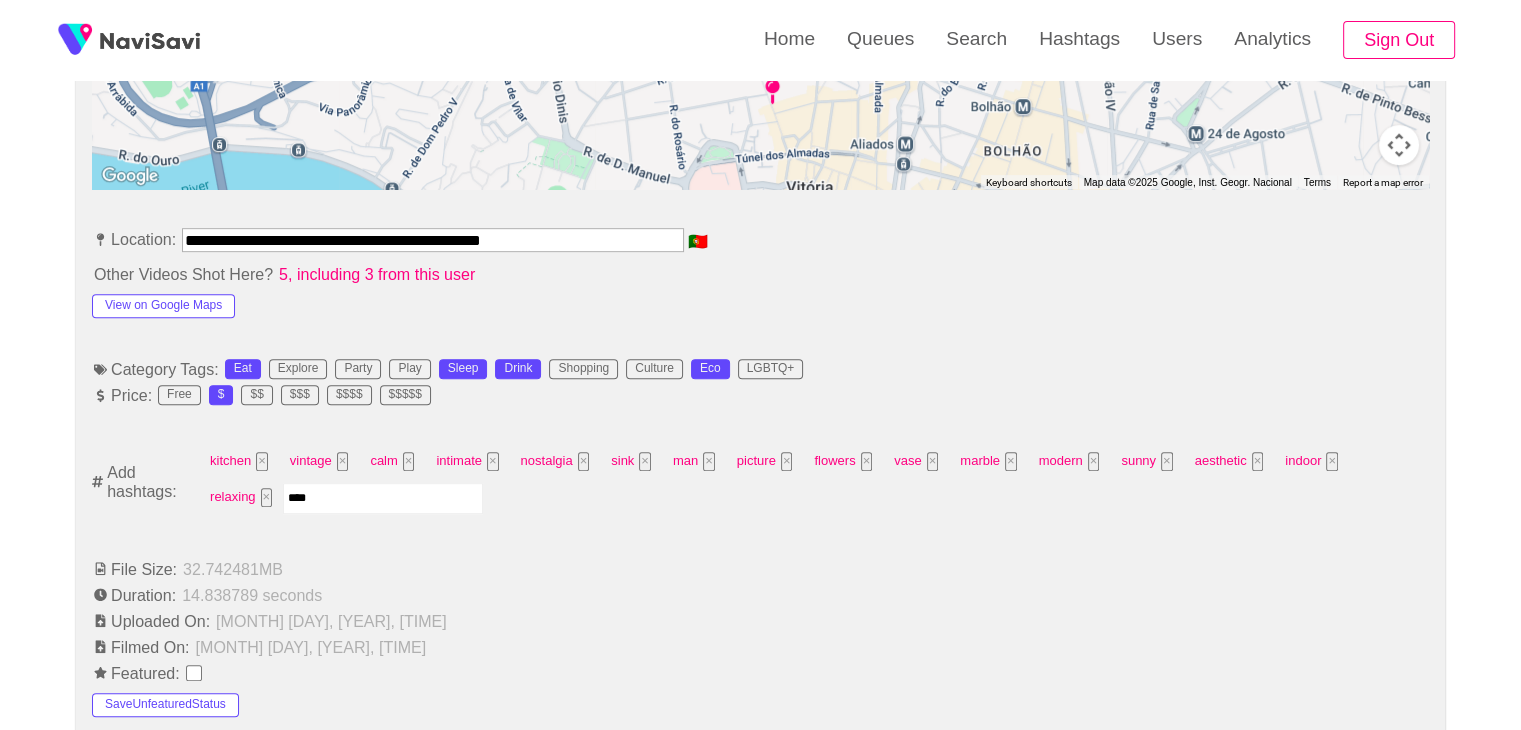 type on "*****" 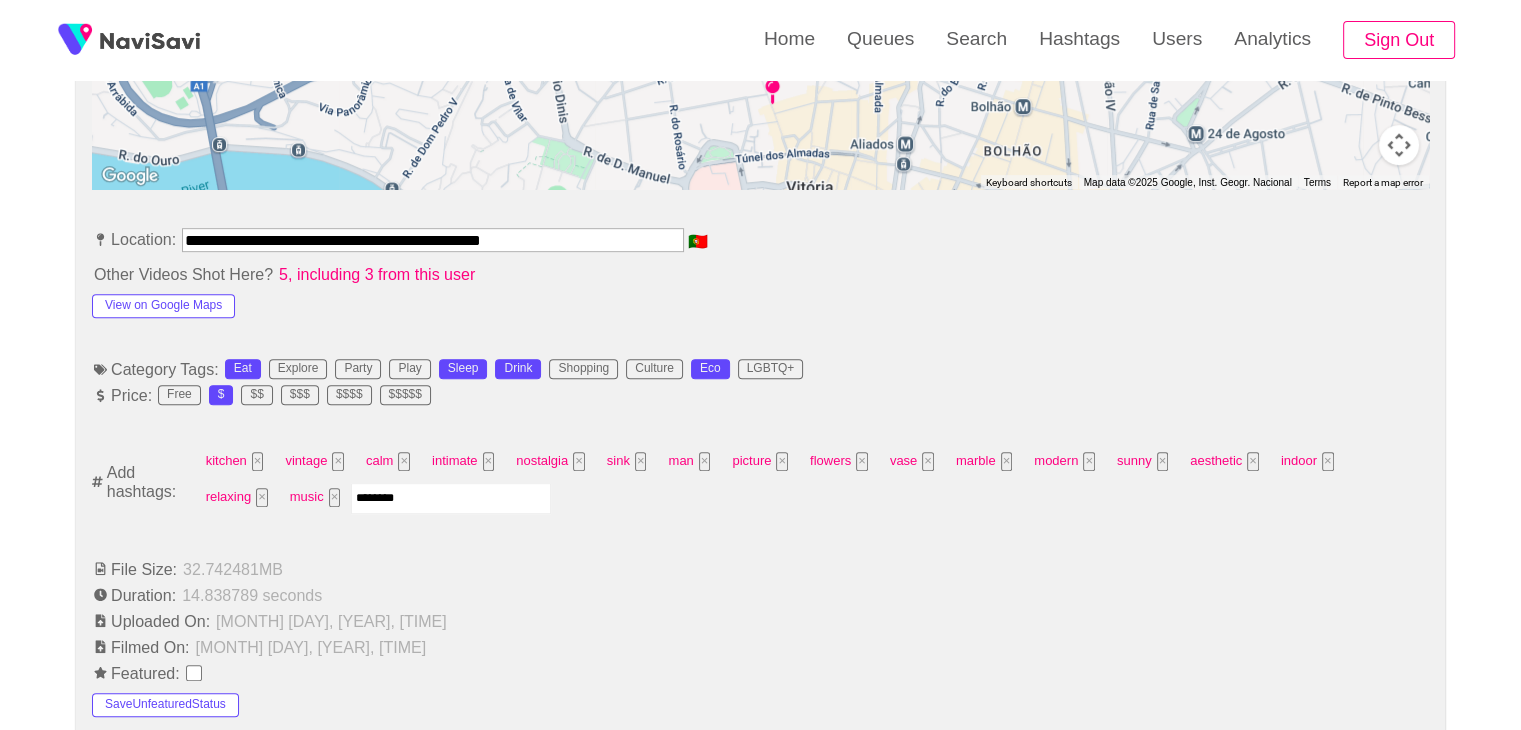 type on "*********" 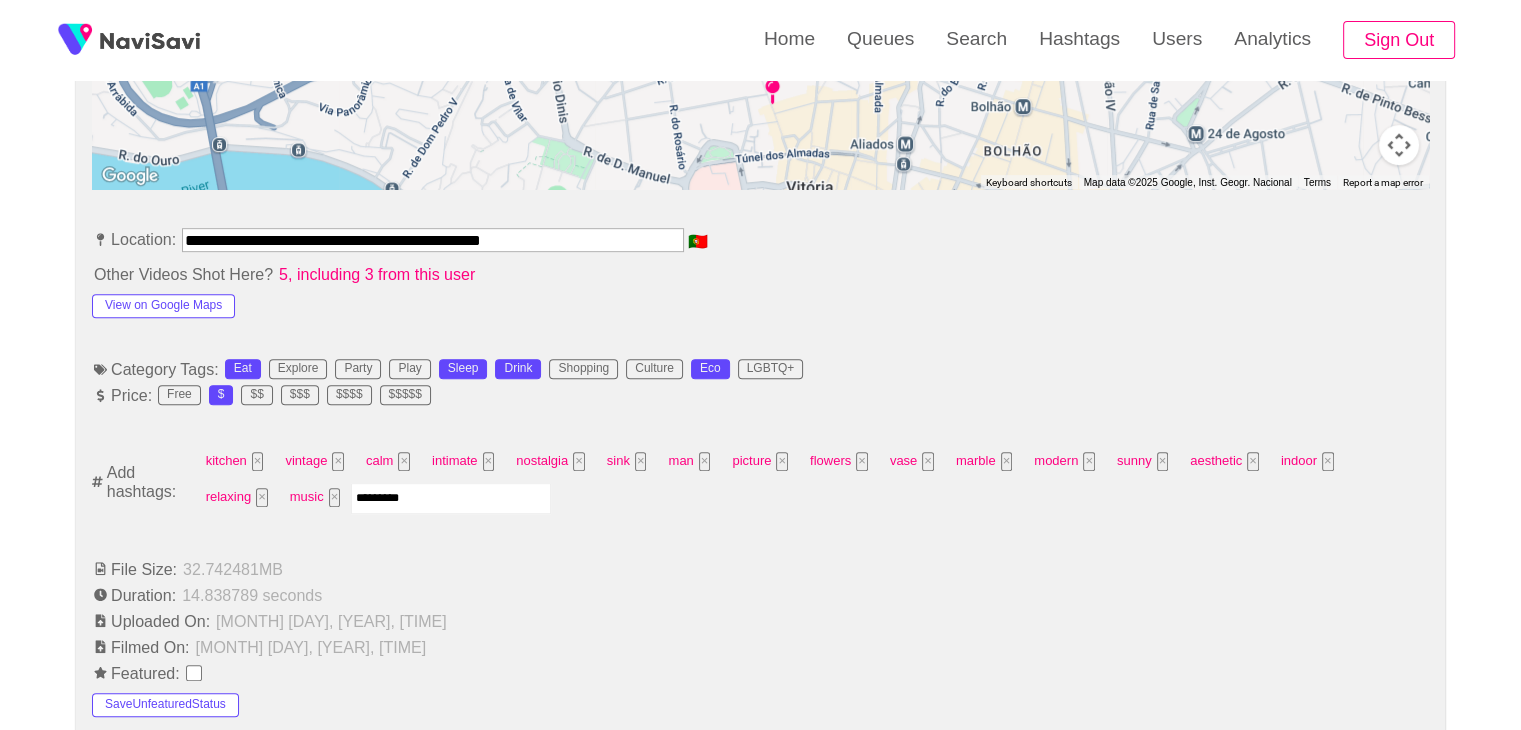 type 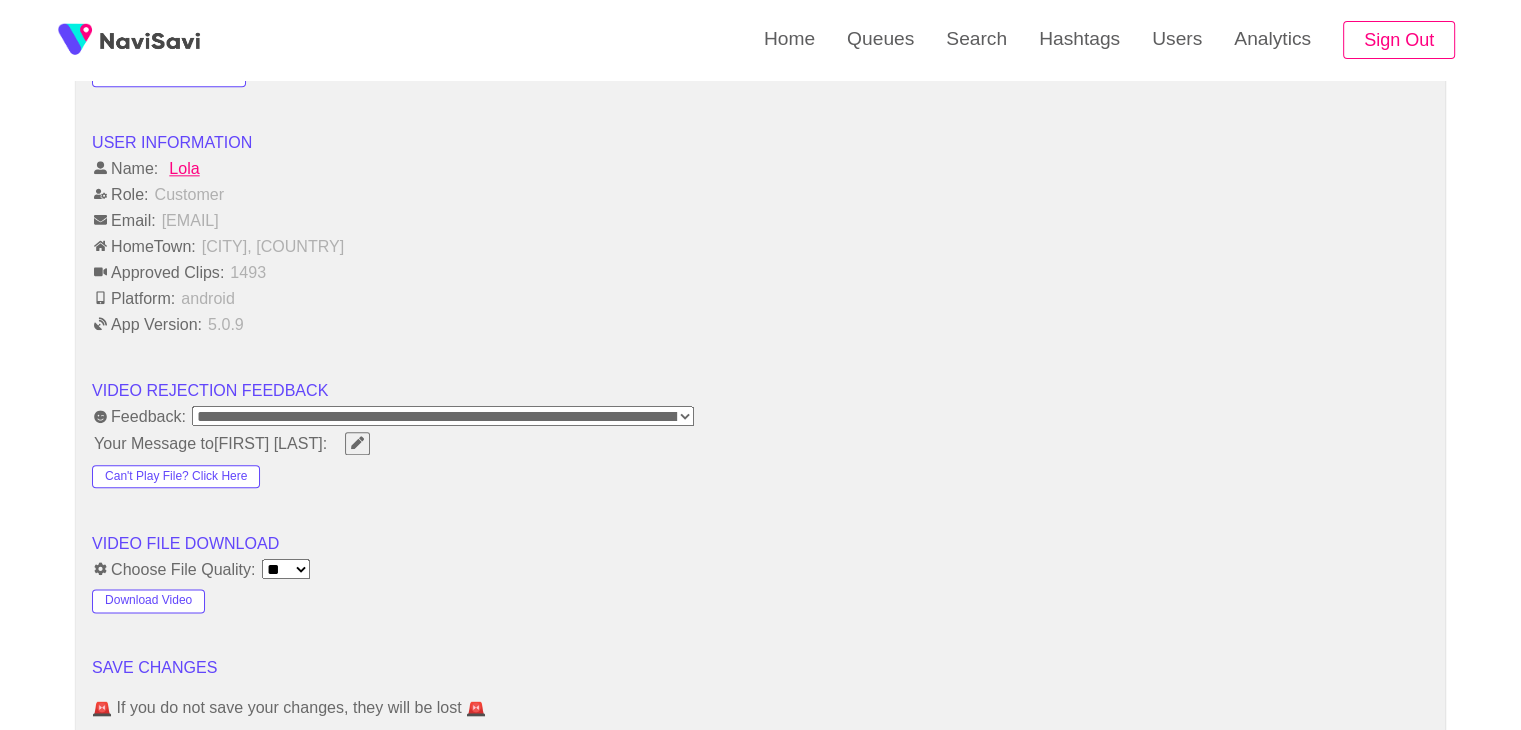 scroll, scrollTop: 2338, scrollLeft: 0, axis: vertical 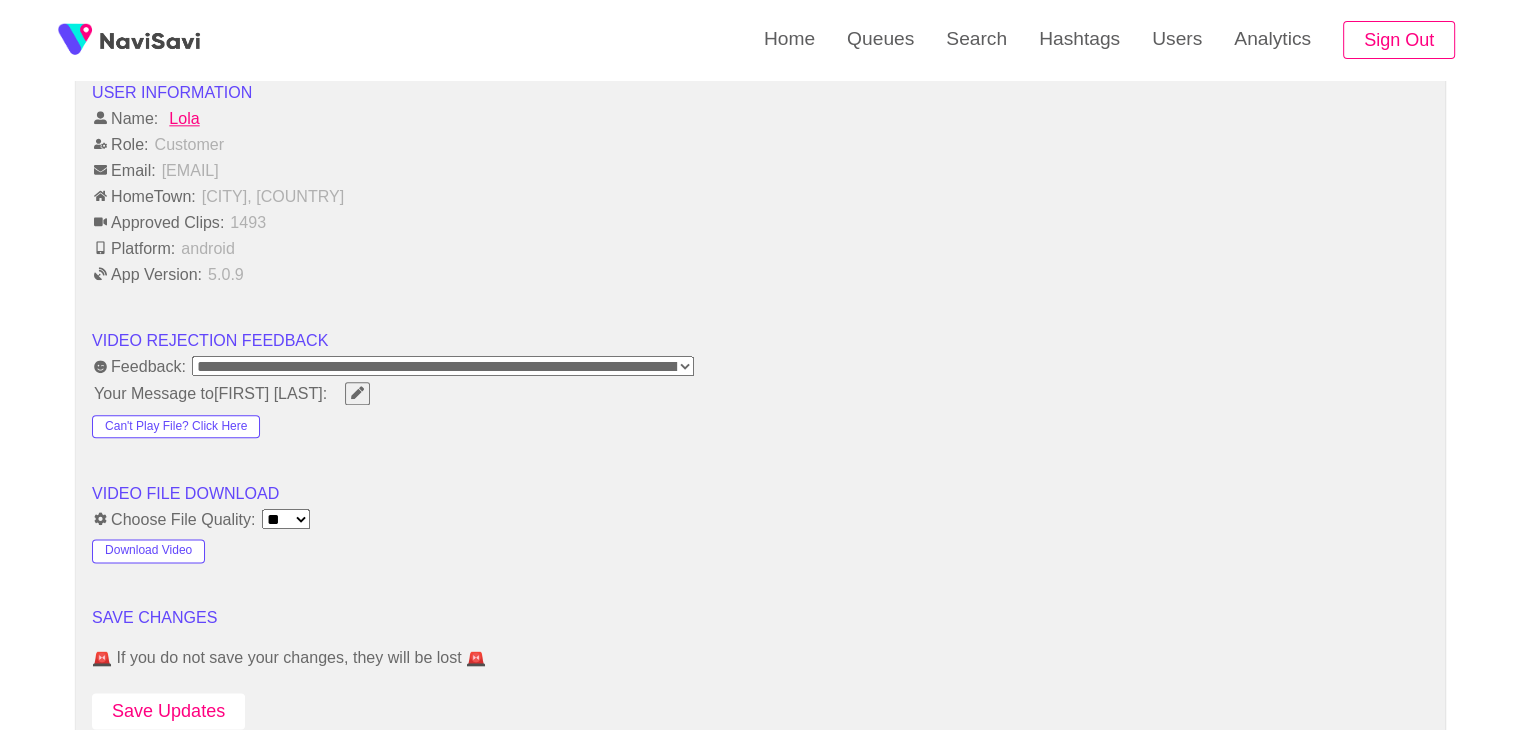 click on "Save Updates" at bounding box center [168, 711] 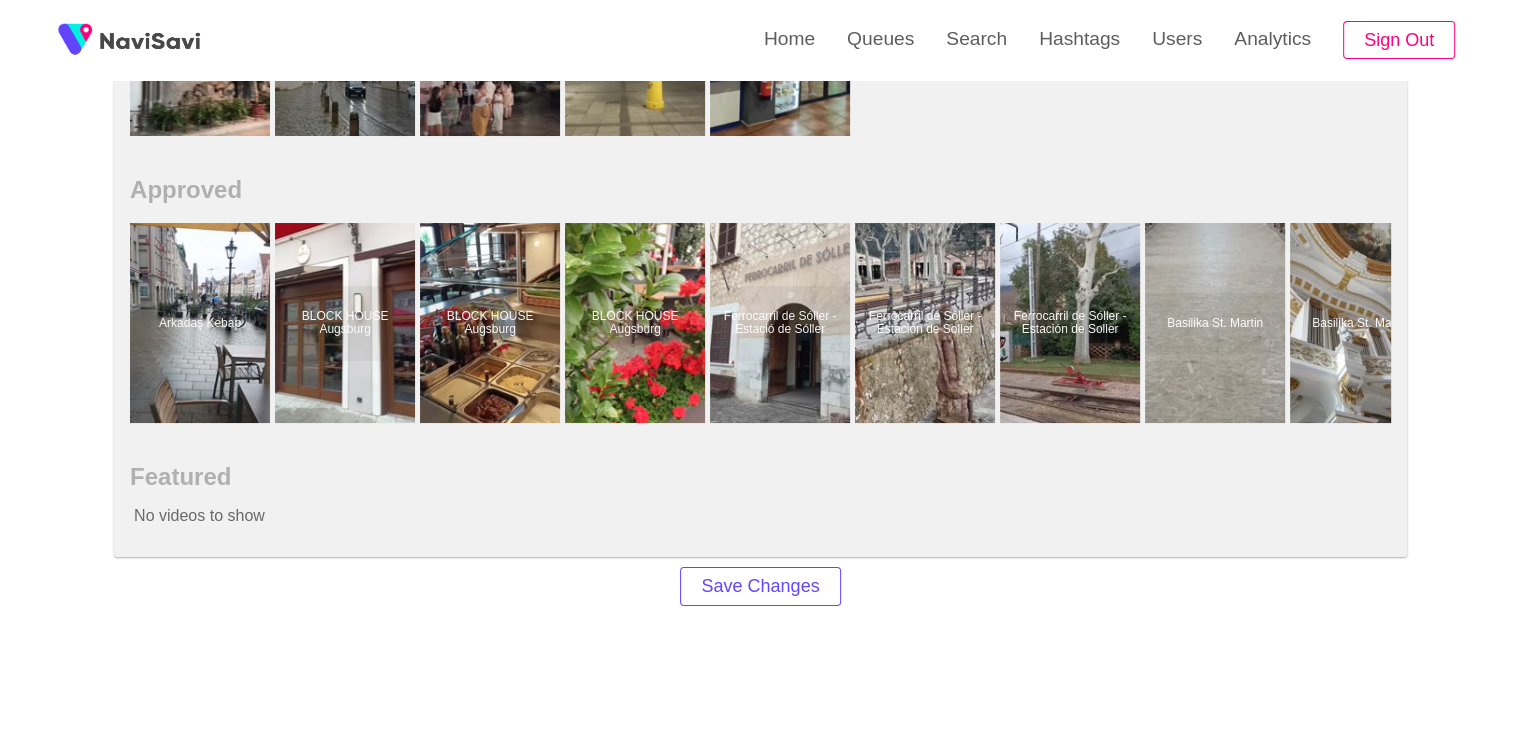 scroll, scrollTop: 1148, scrollLeft: 0, axis: vertical 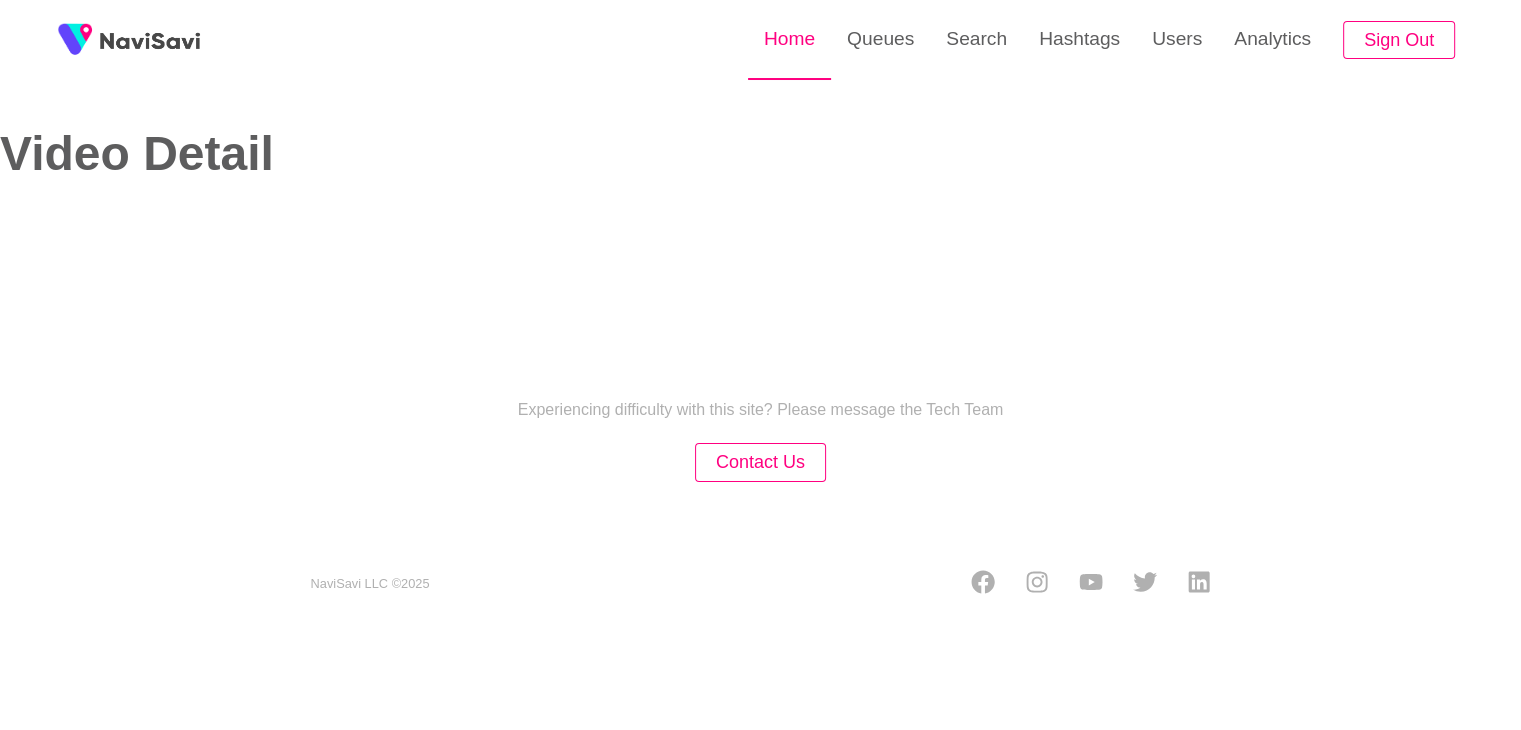 select on "**********" 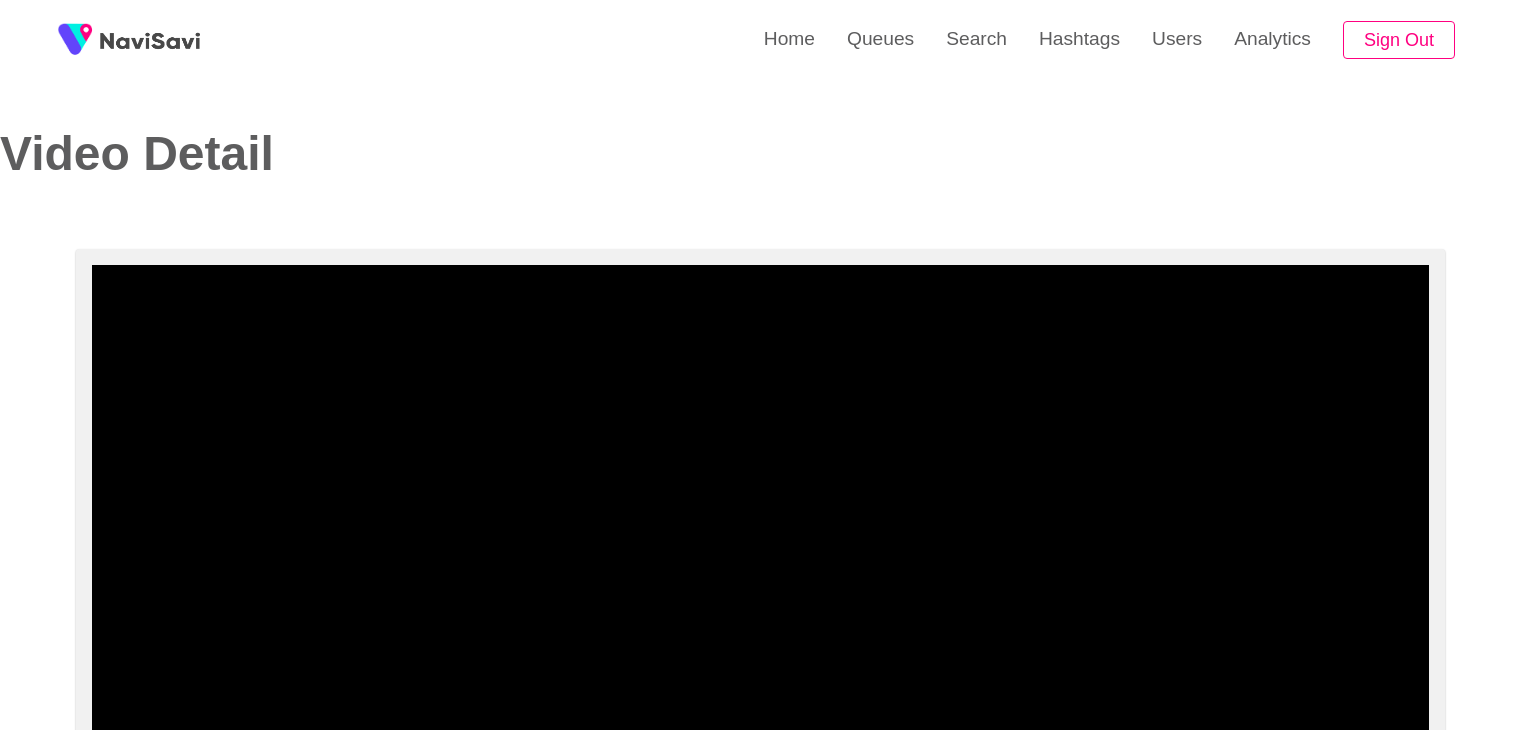 select on "**********" 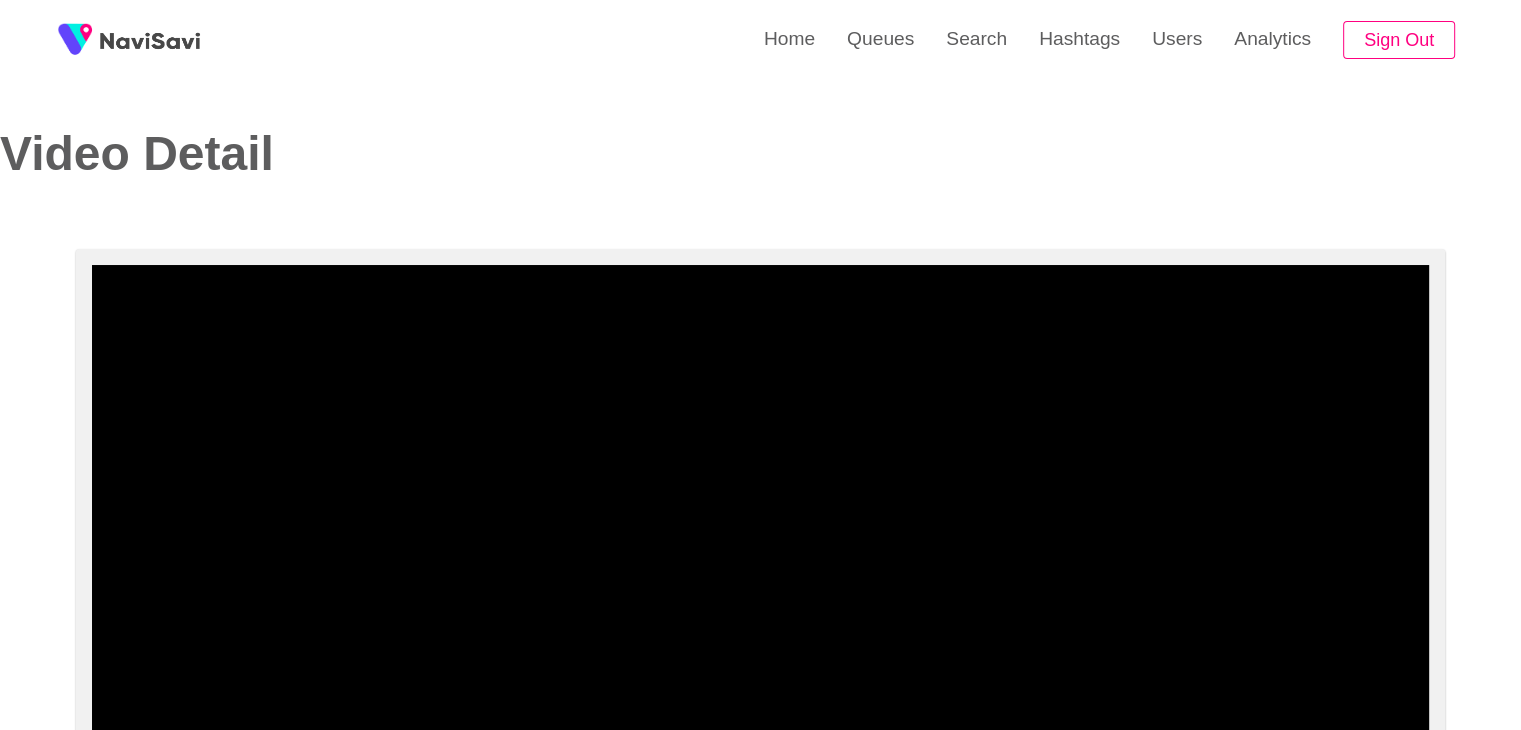 scroll, scrollTop: 216, scrollLeft: 0, axis: vertical 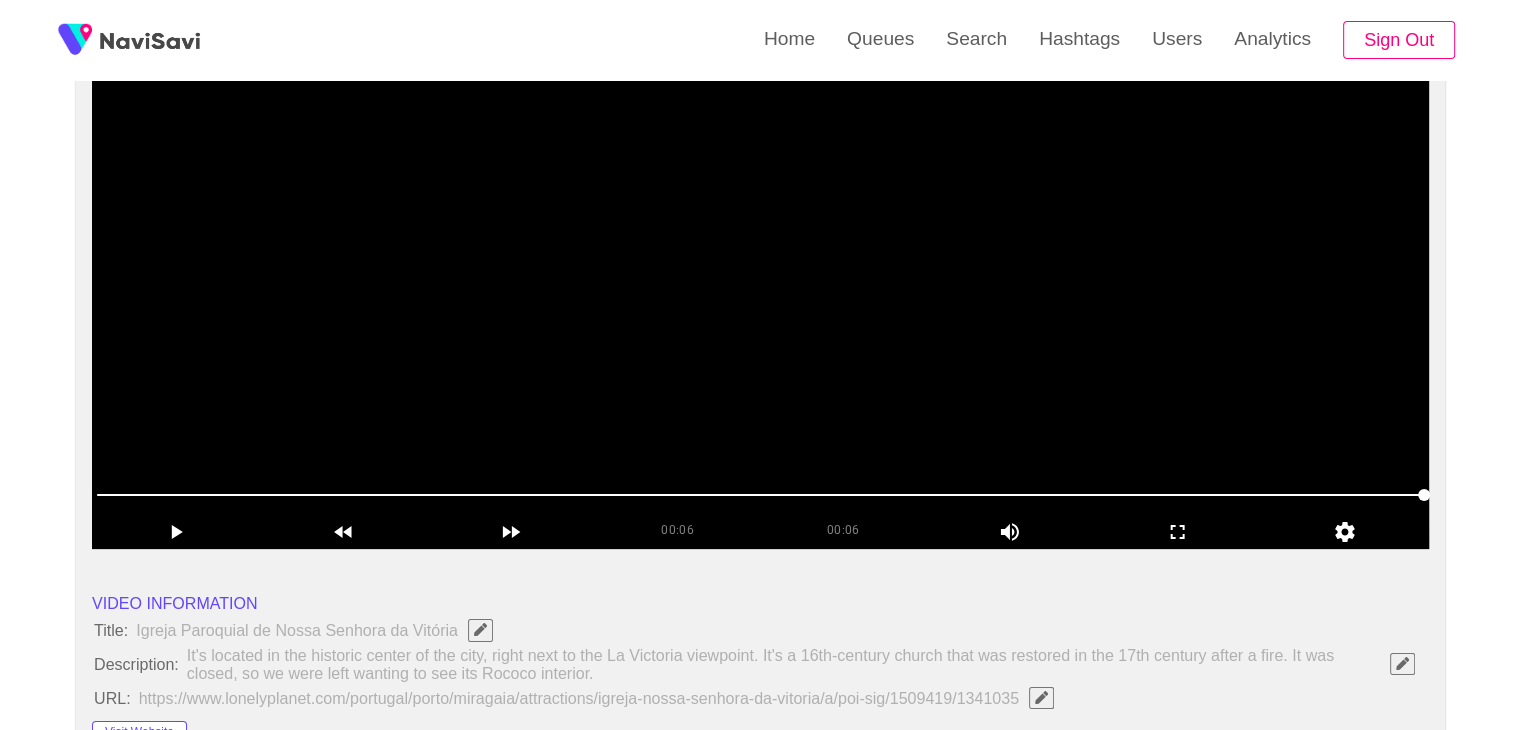 click at bounding box center [760, 299] 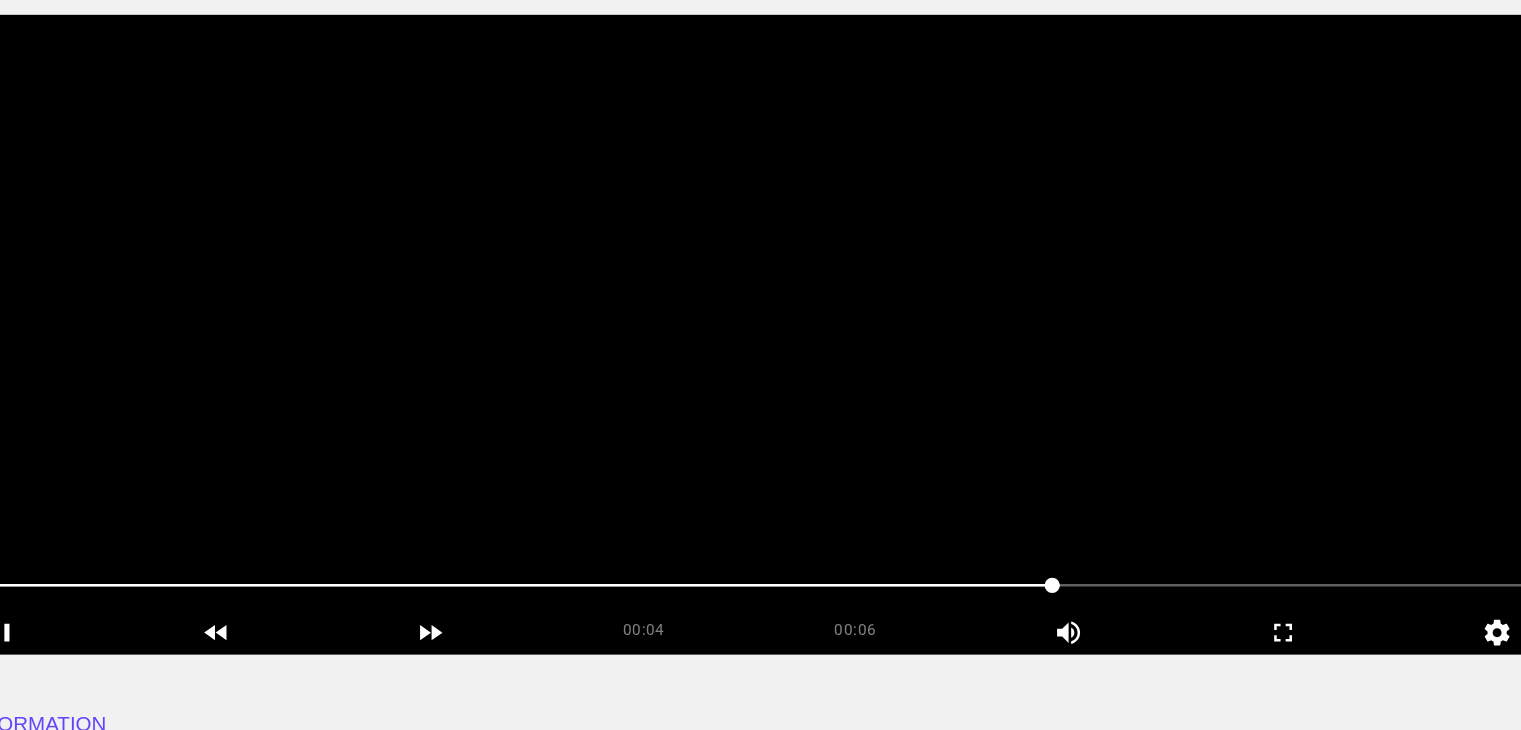 scroll, scrollTop: 151, scrollLeft: 0, axis: vertical 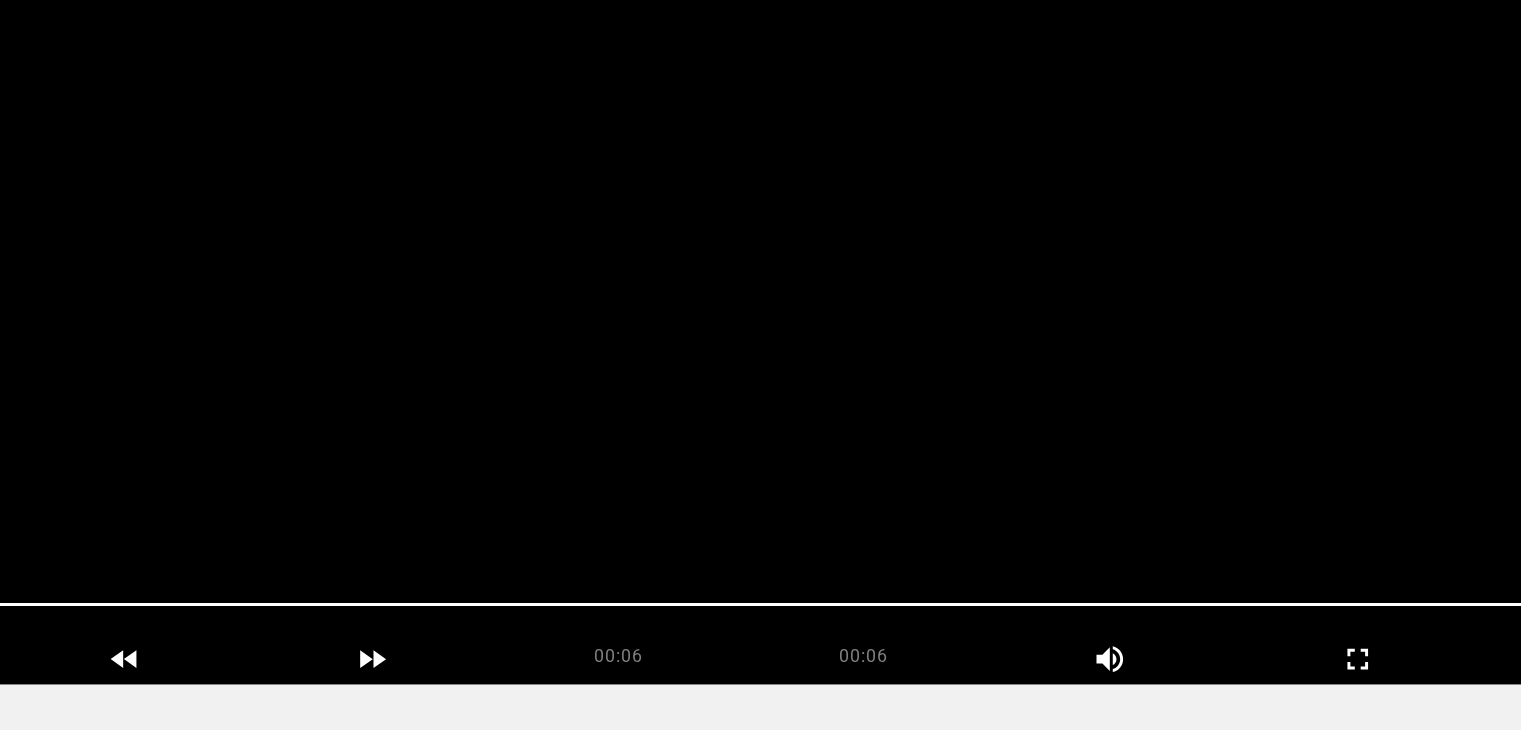 click at bounding box center [760, 364] 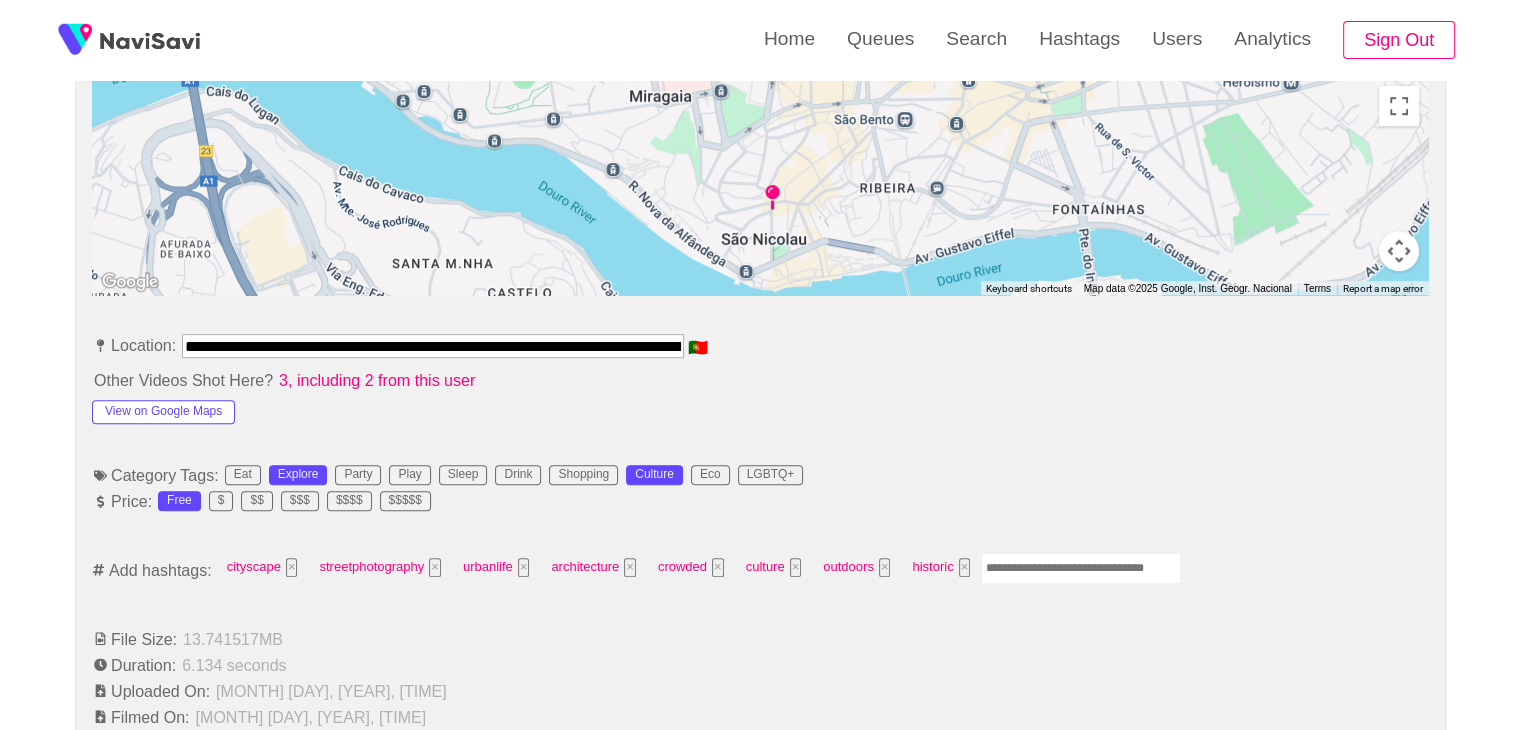 scroll, scrollTop: 935, scrollLeft: 0, axis: vertical 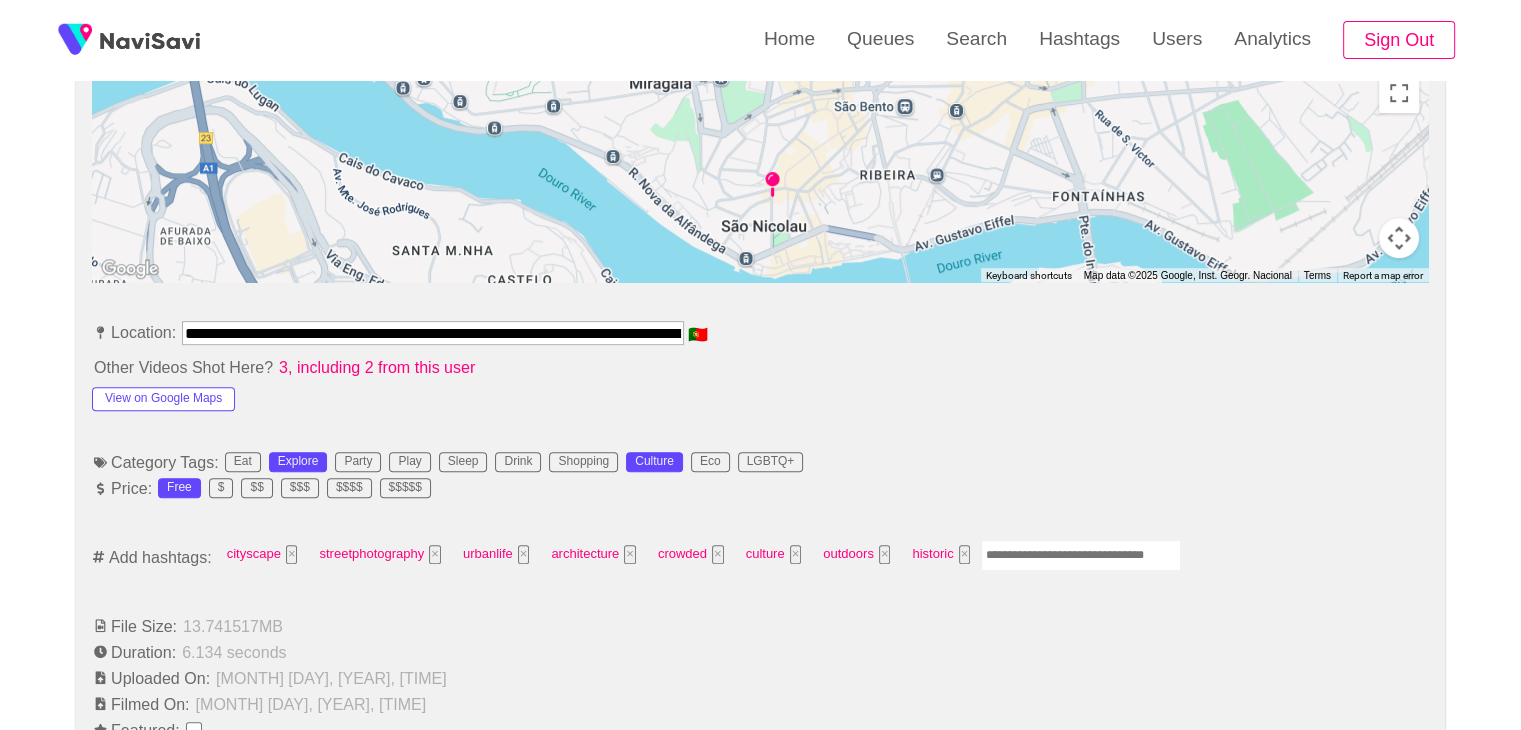click at bounding box center (1081, 555) 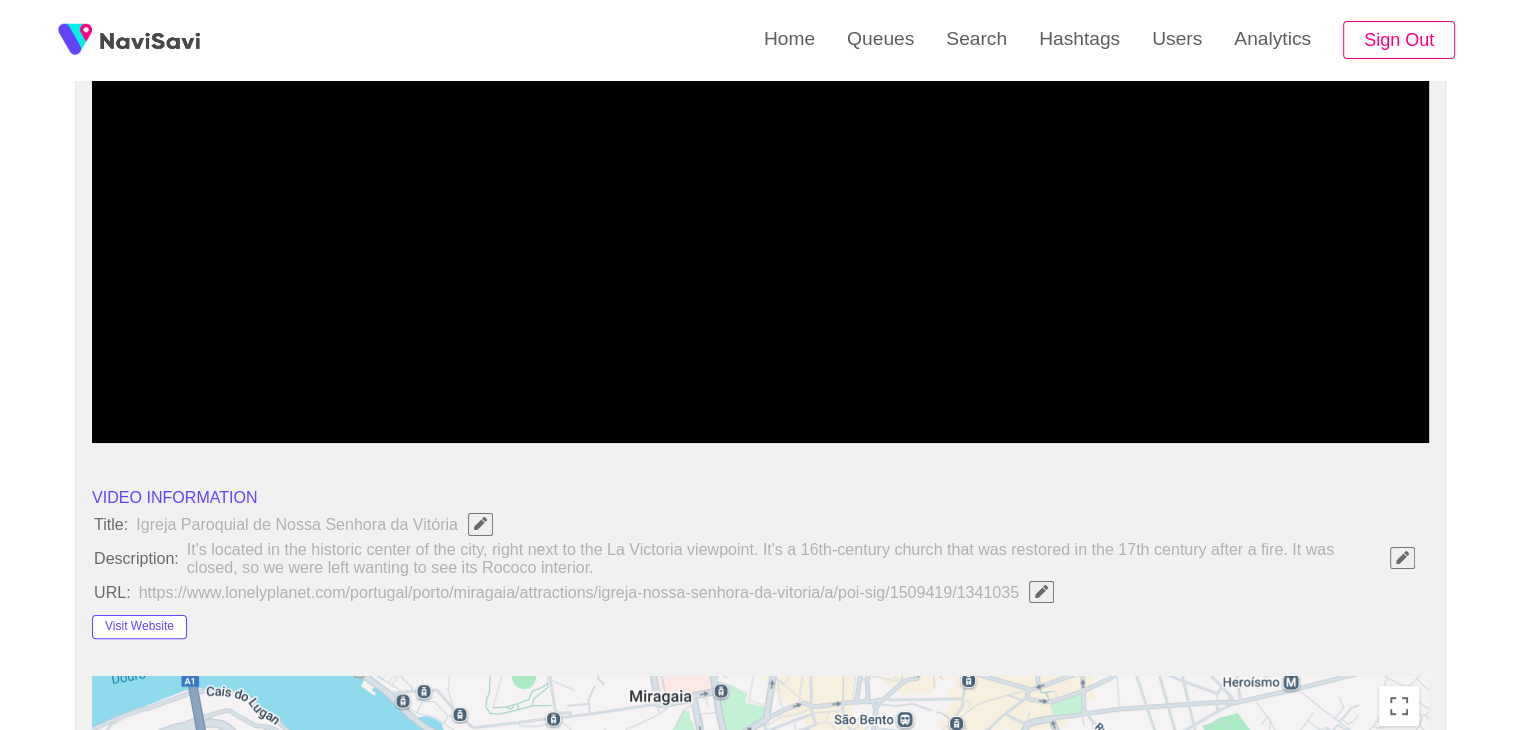 scroll, scrollTop: 263, scrollLeft: 0, axis: vertical 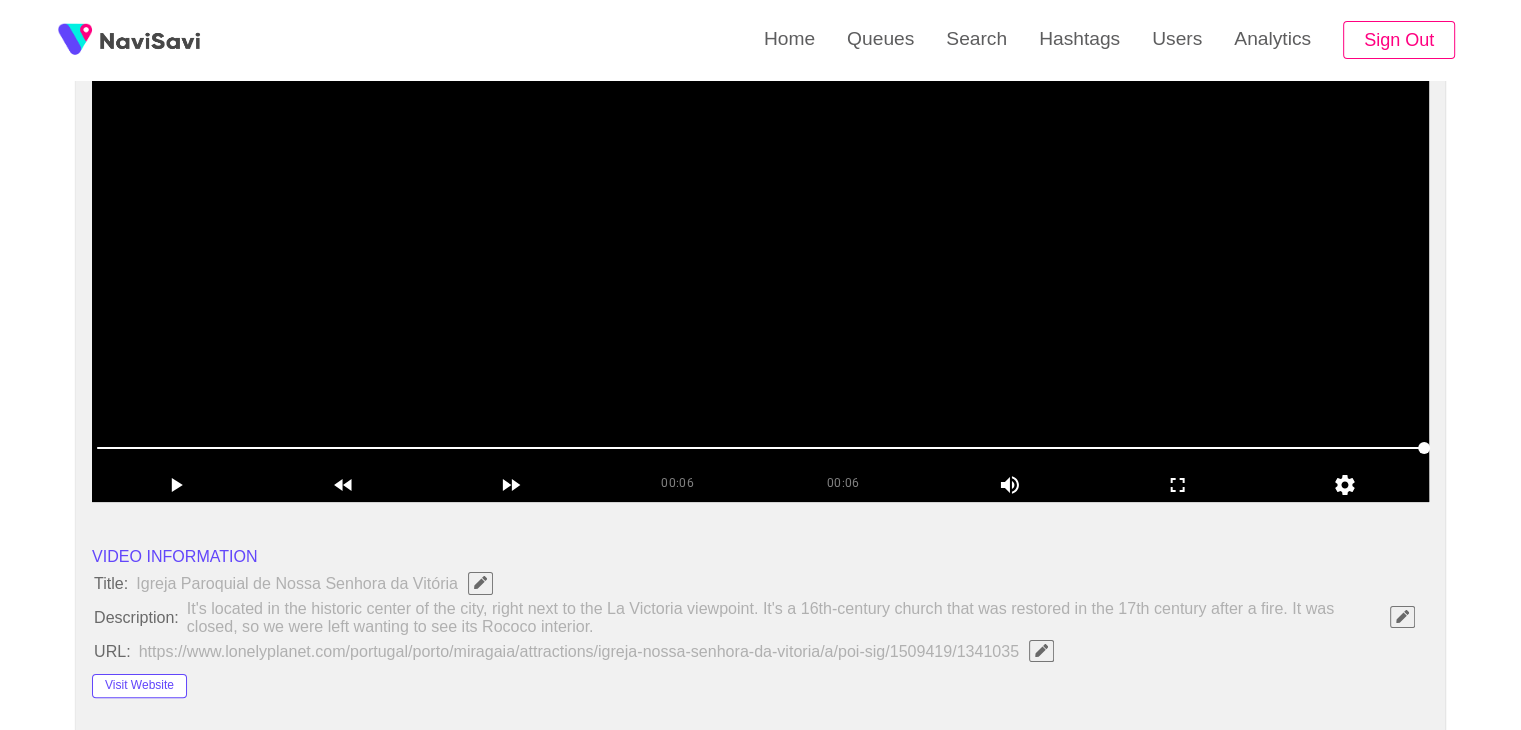 click at bounding box center [760, 252] 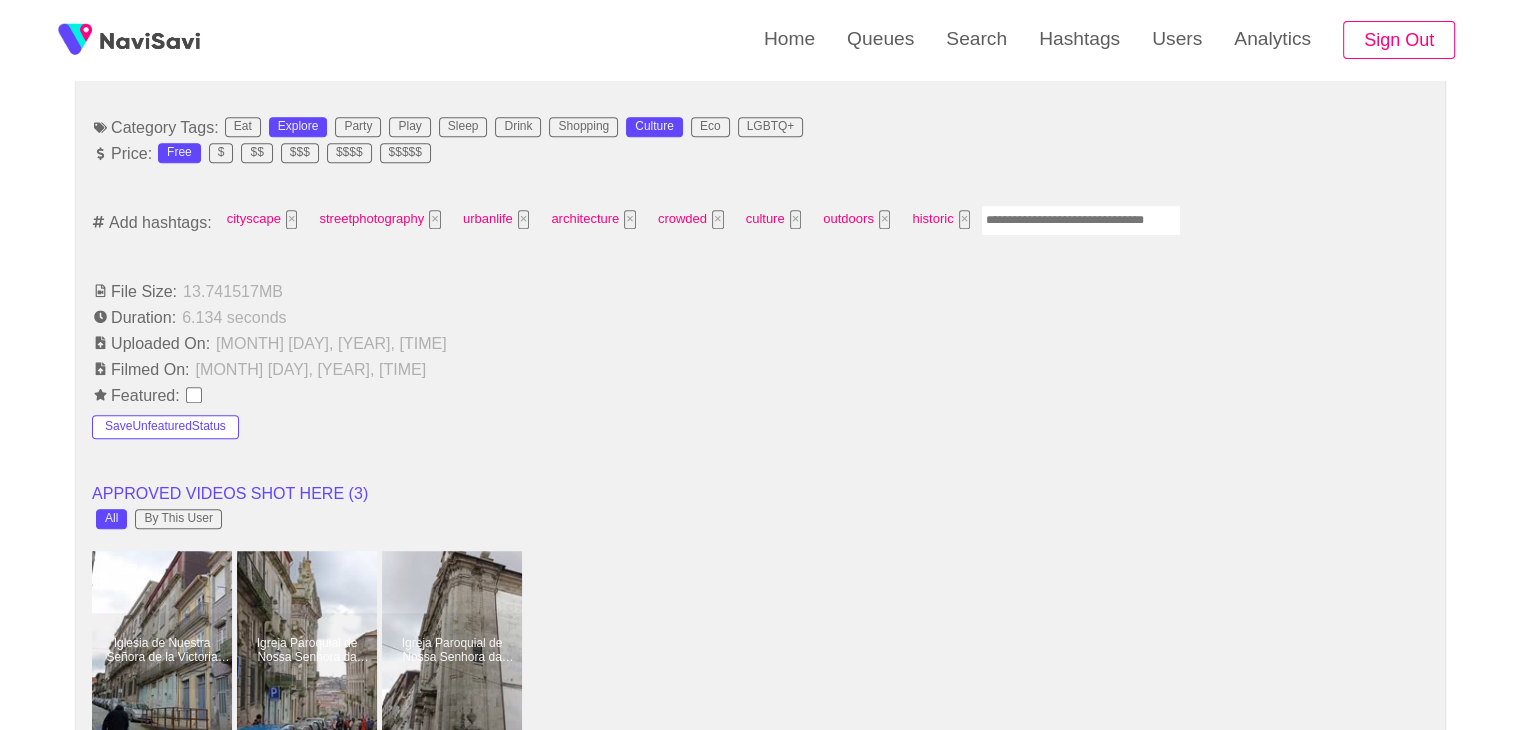 scroll, scrollTop: 1272, scrollLeft: 0, axis: vertical 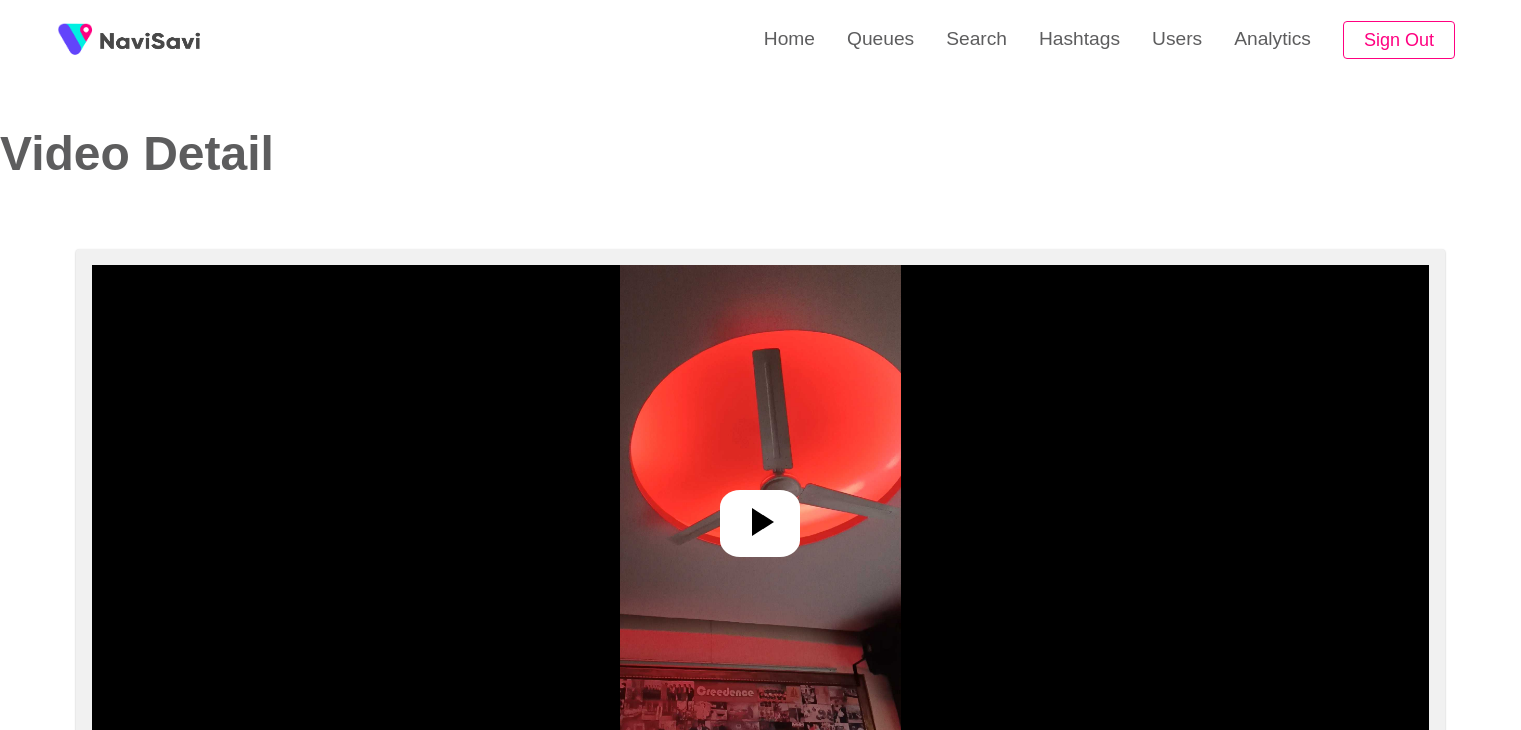select on "**********" 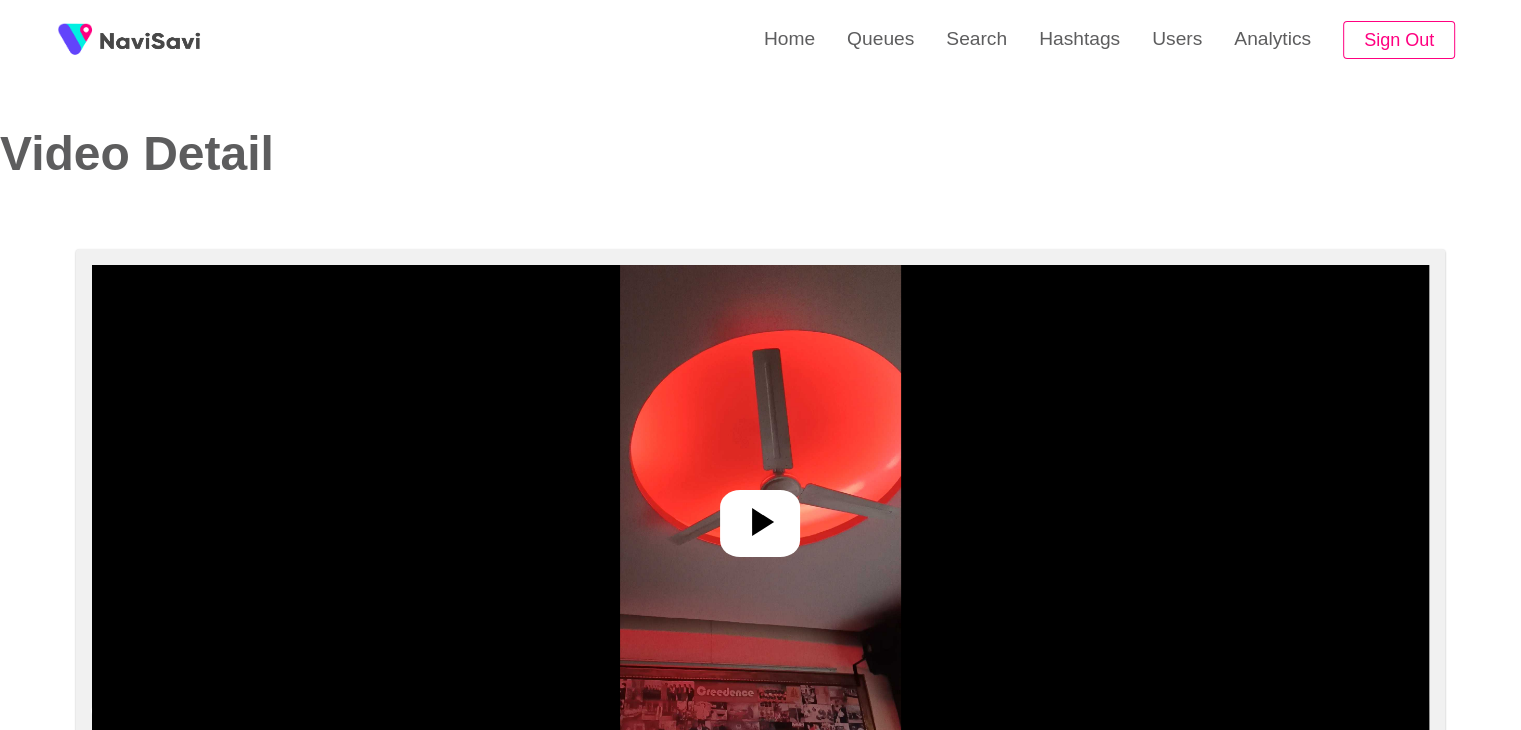 click at bounding box center (760, 515) 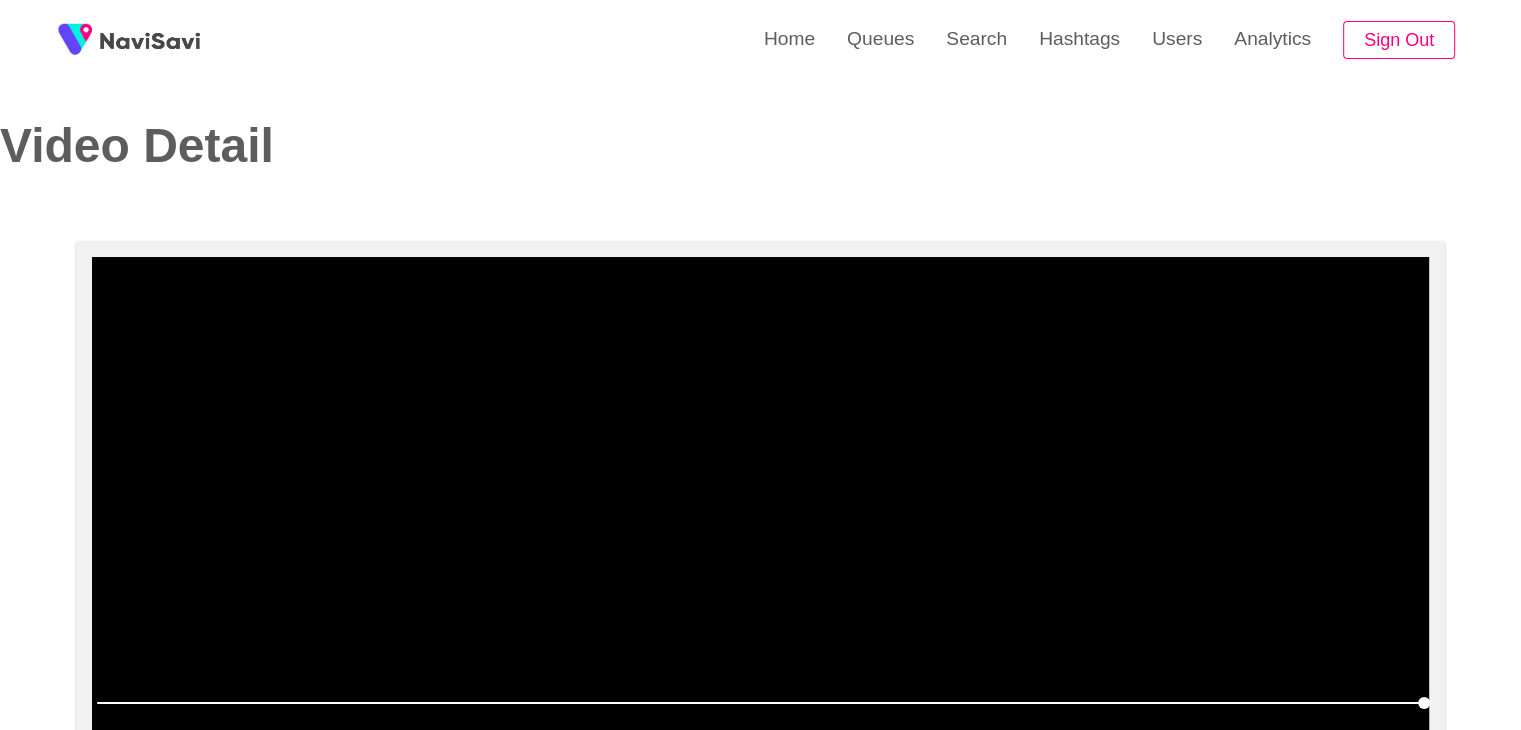 scroll, scrollTop: 8, scrollLeft: 0, axis: vertical 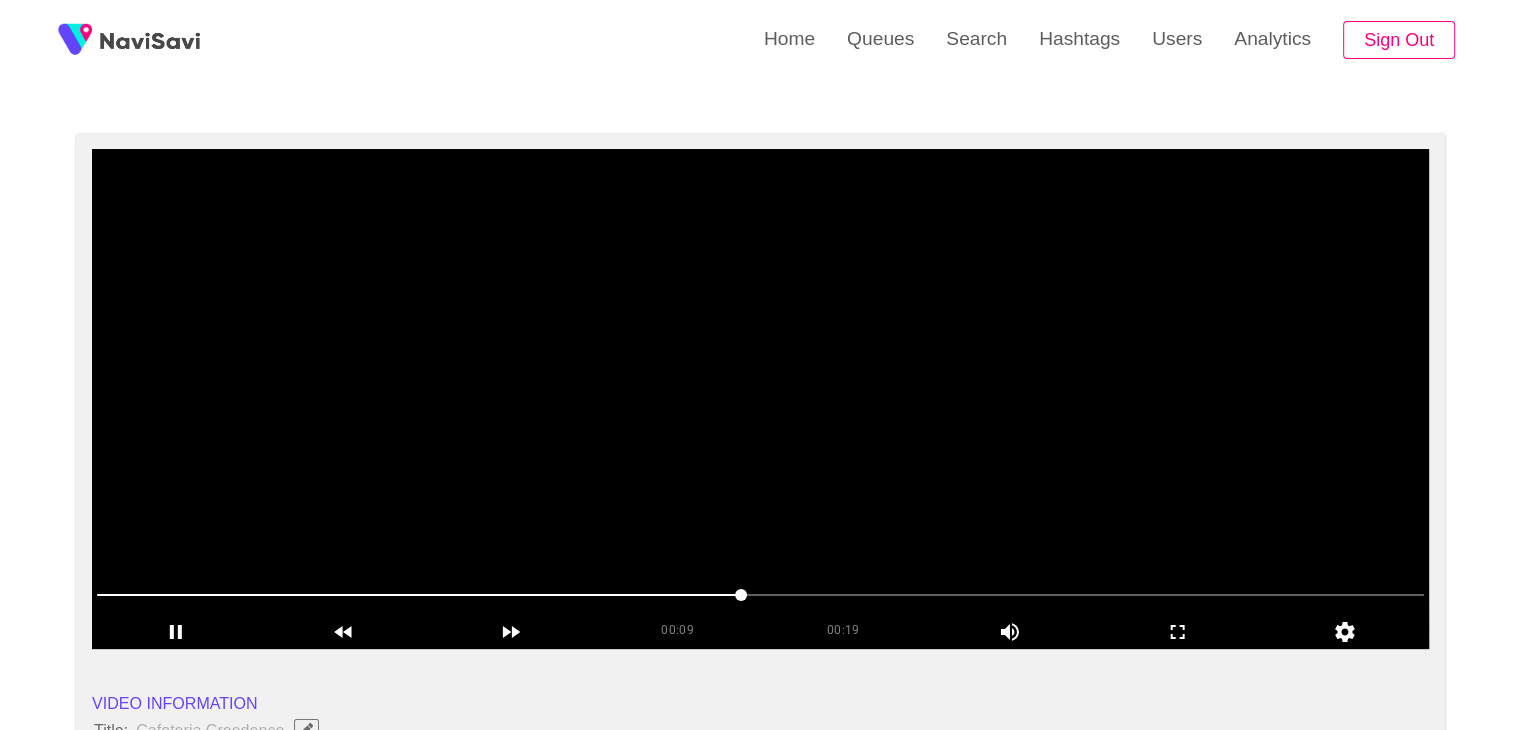 click at bounding box center (760, 399) 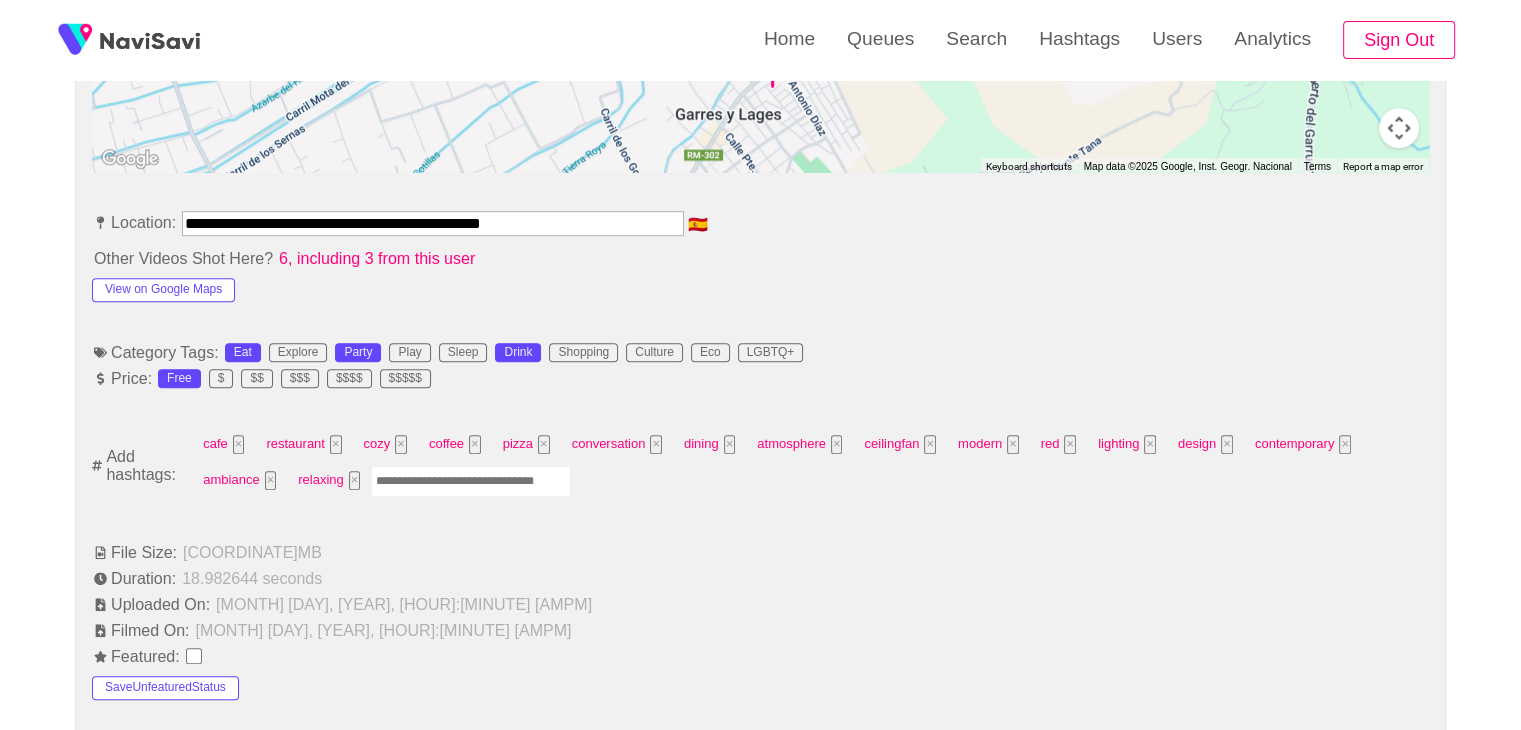 scroll, scrollTop: 1038, scrollLeft: 0, axis: vertical 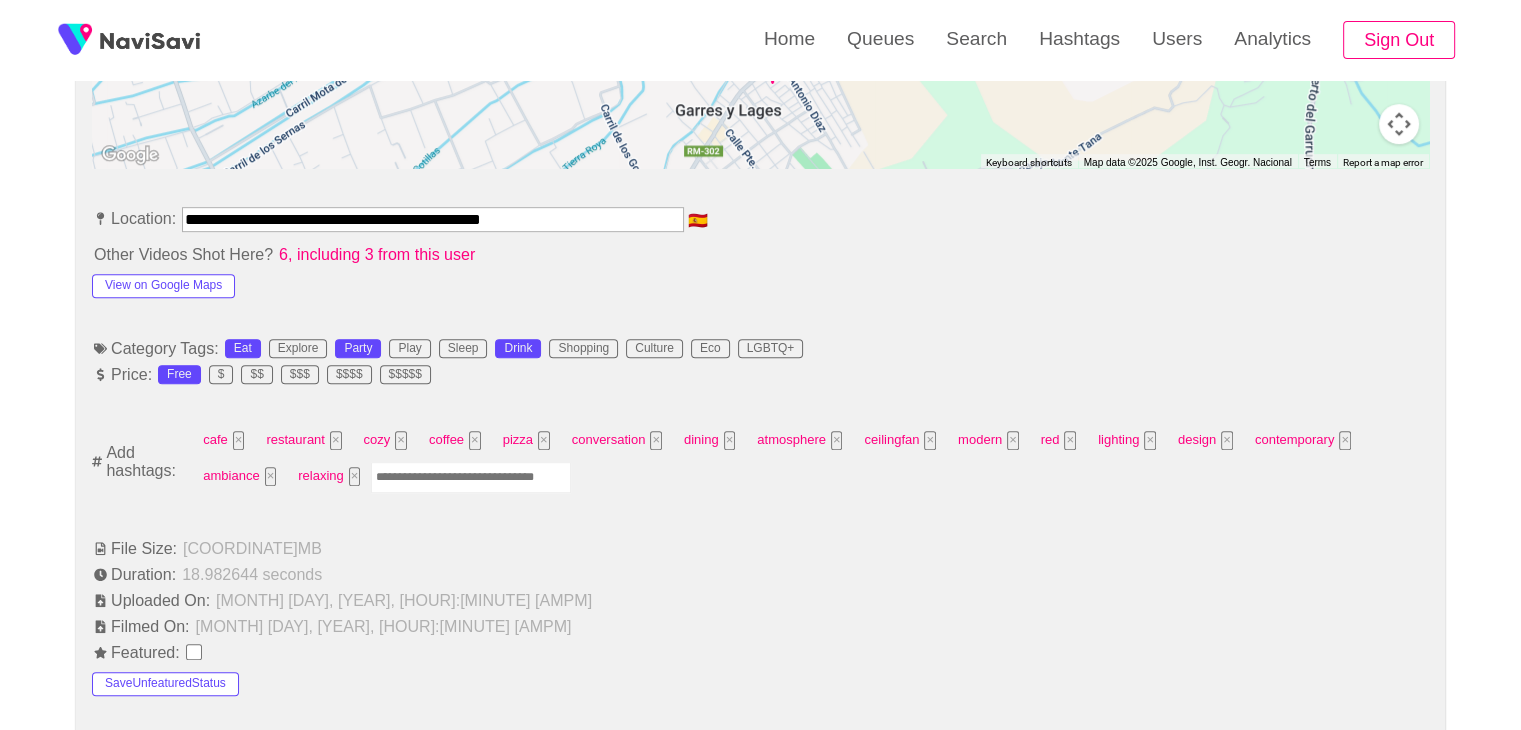 click at bounding box center (471, 477) 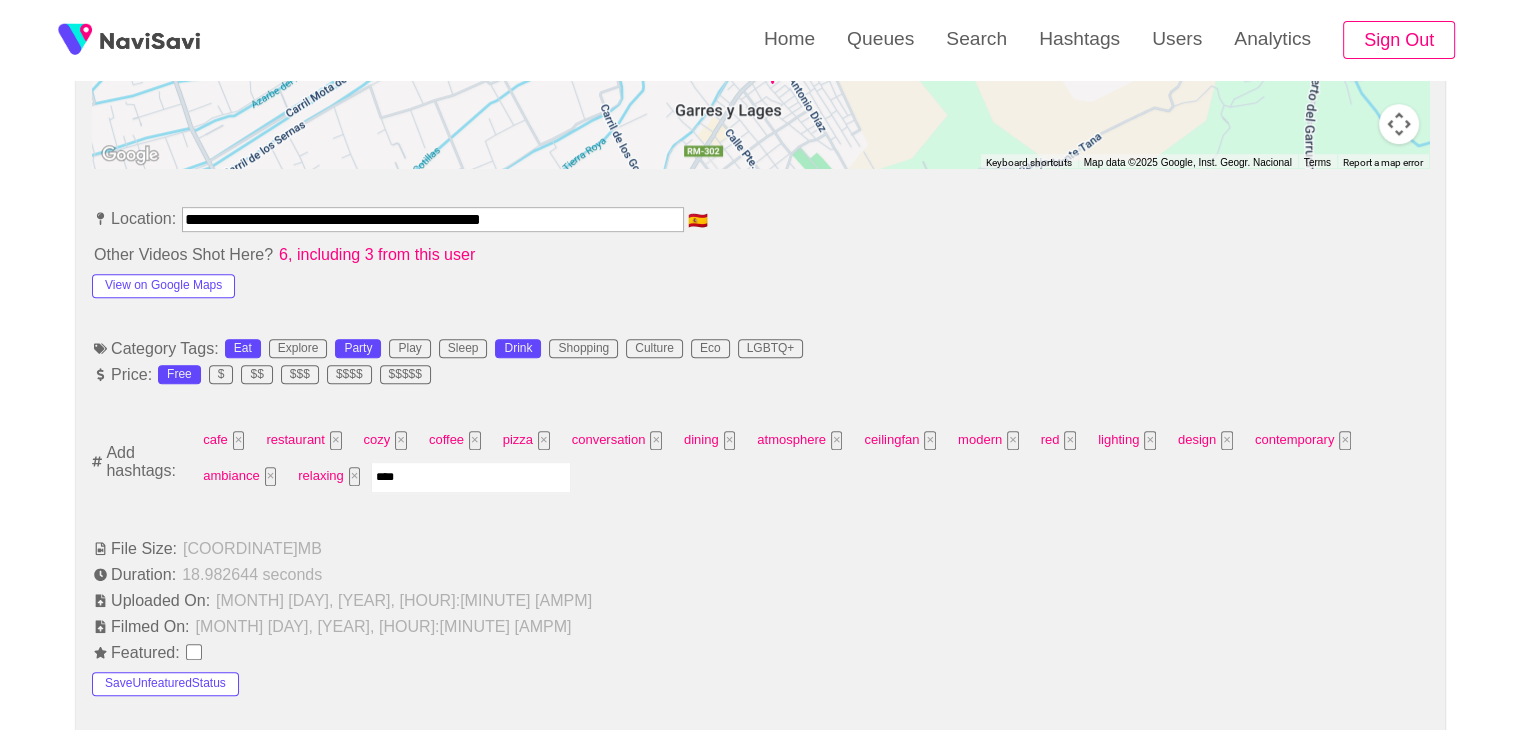 type on "*****" 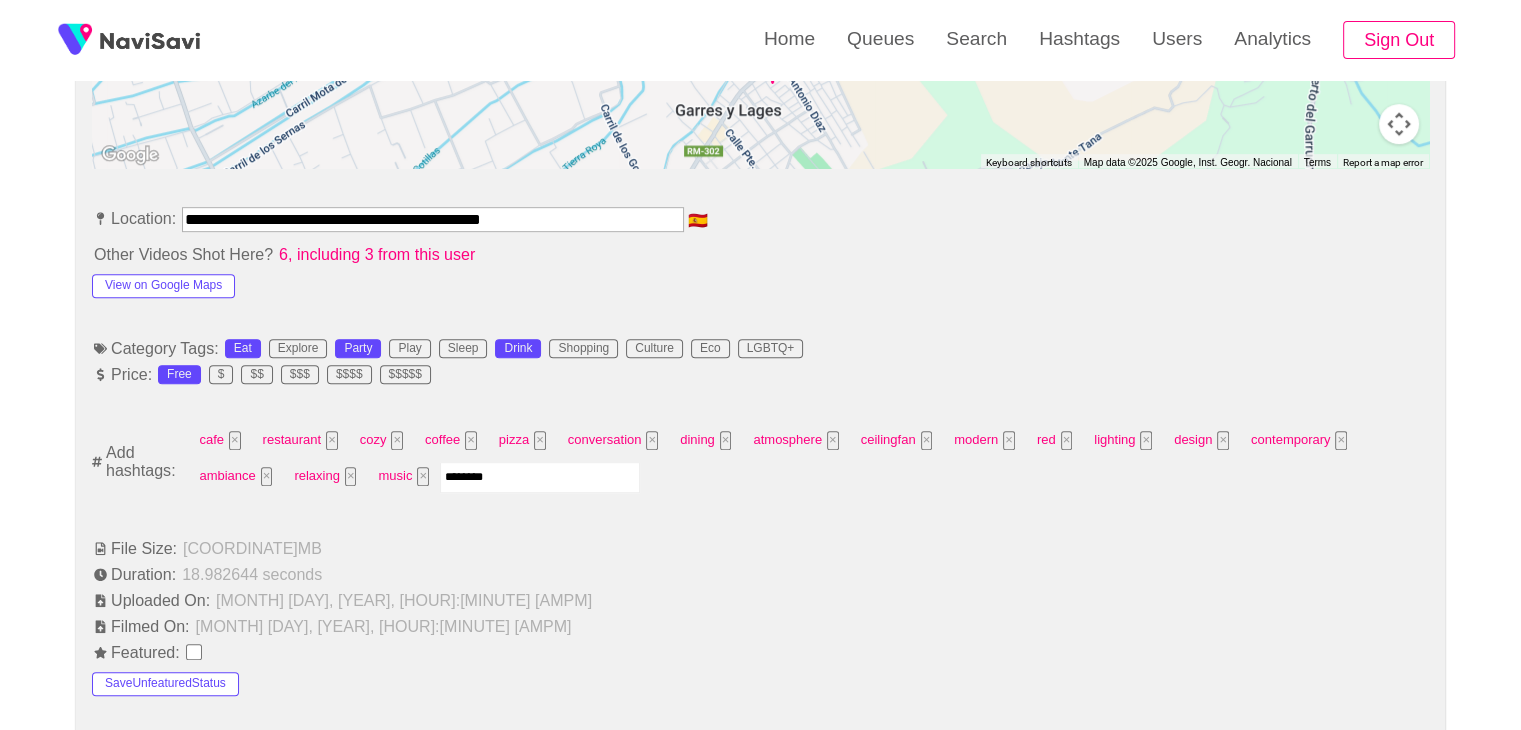 type on "*********" 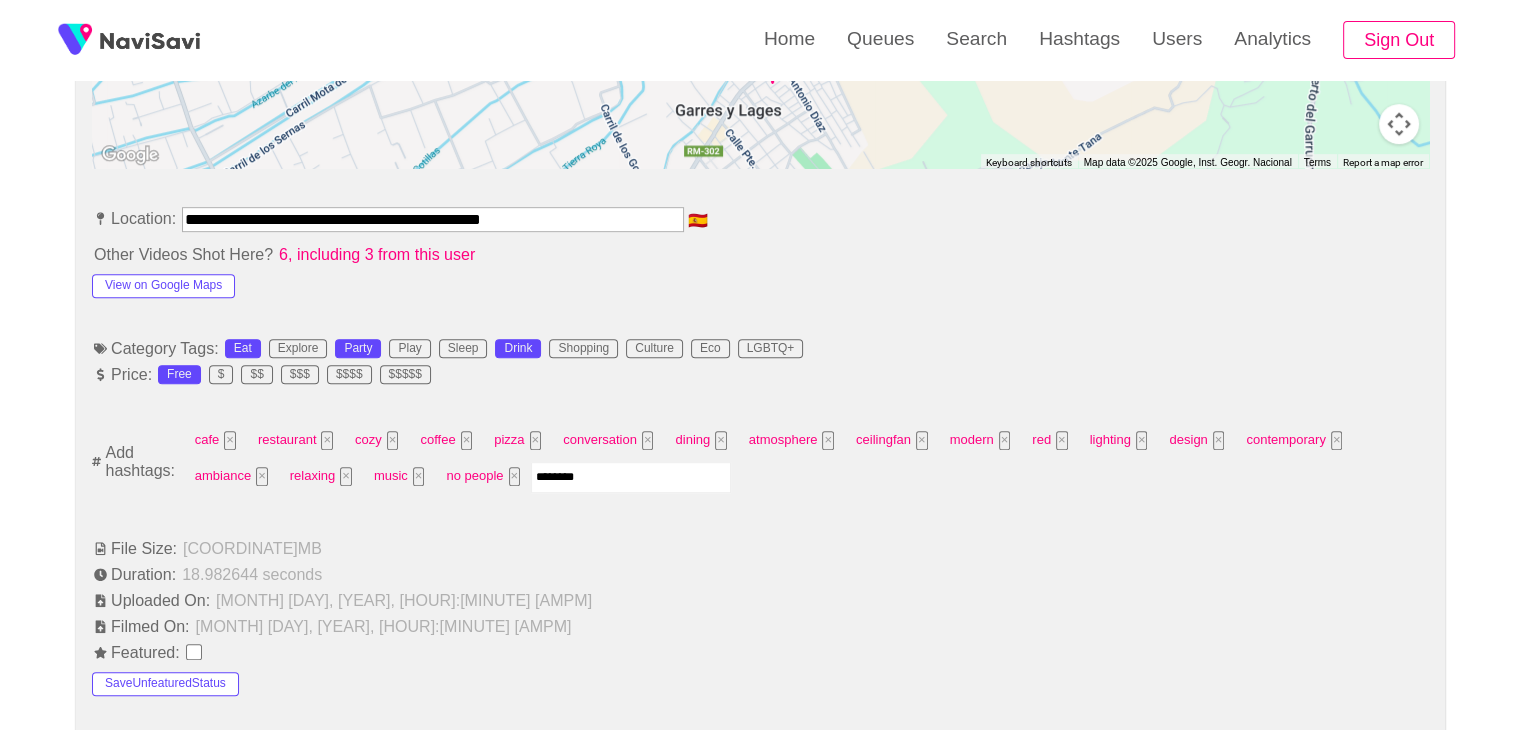 type on "*********" 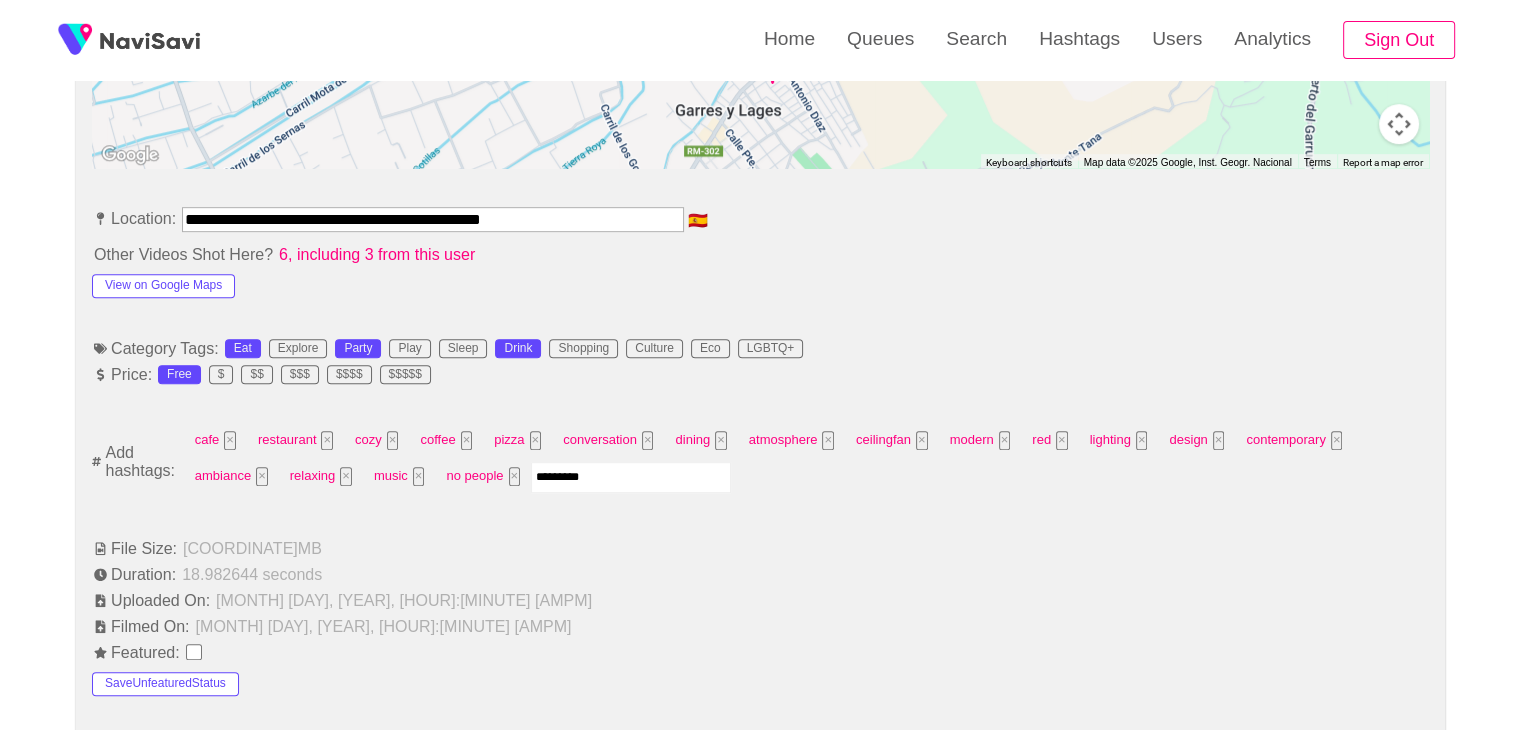 type 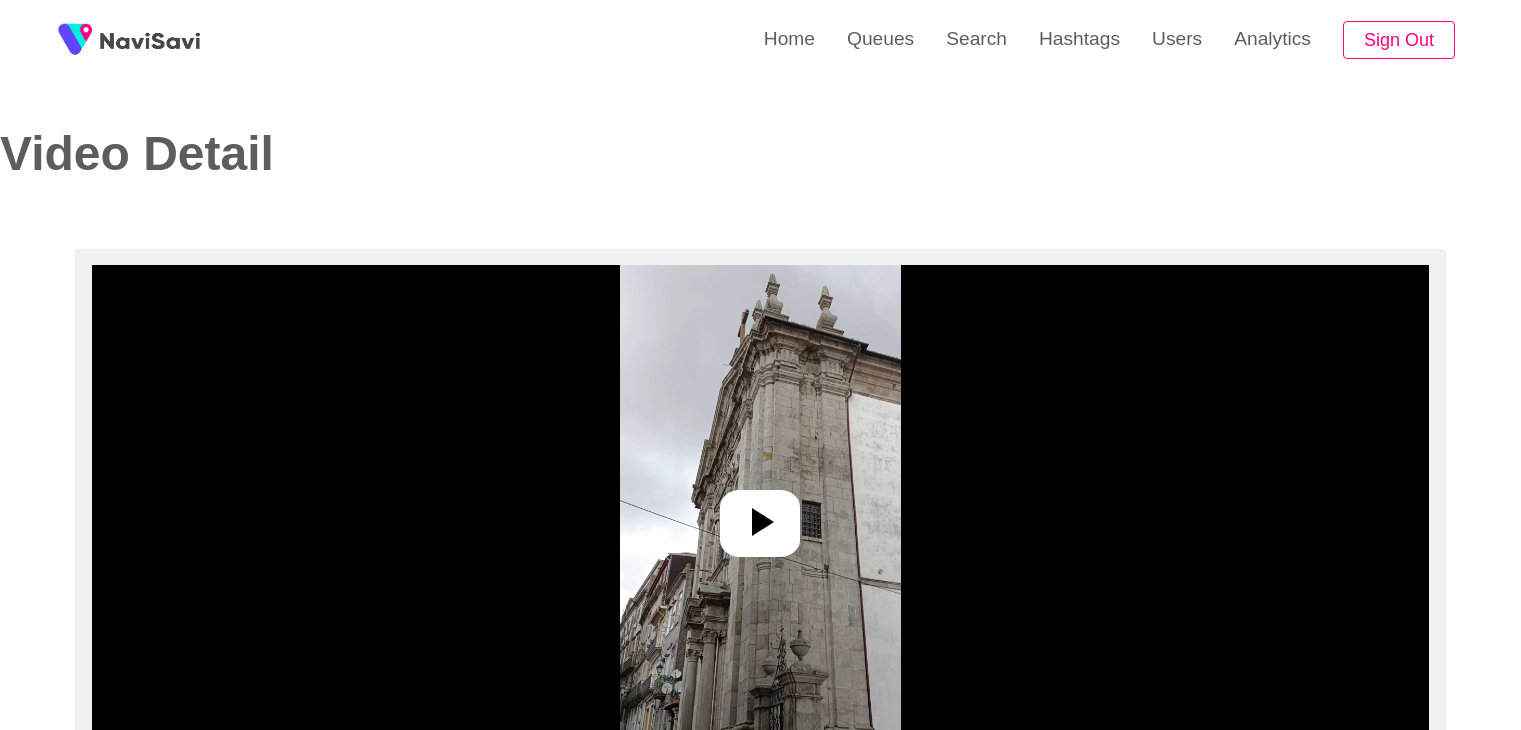 select on "**********" 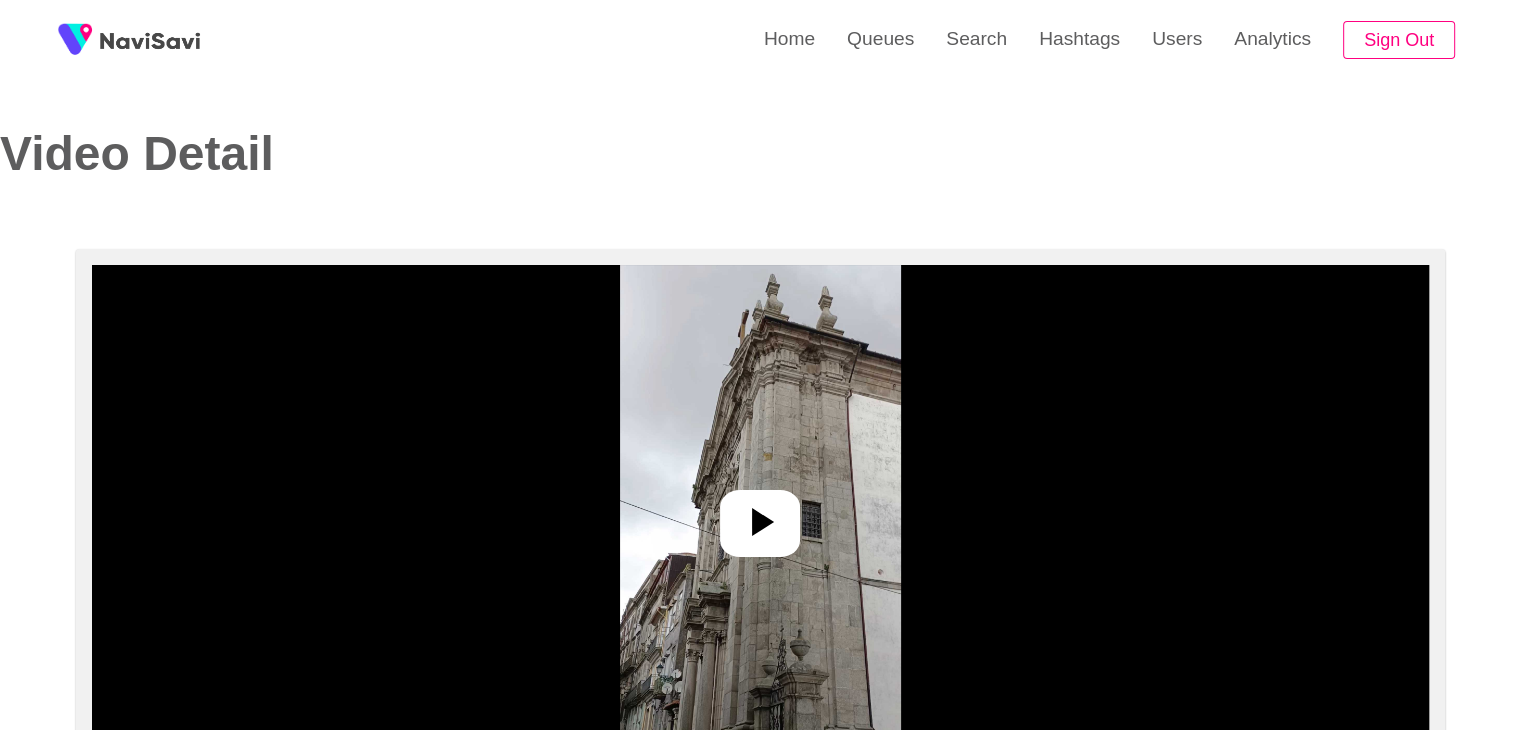 click at bounding box center (760, 515) 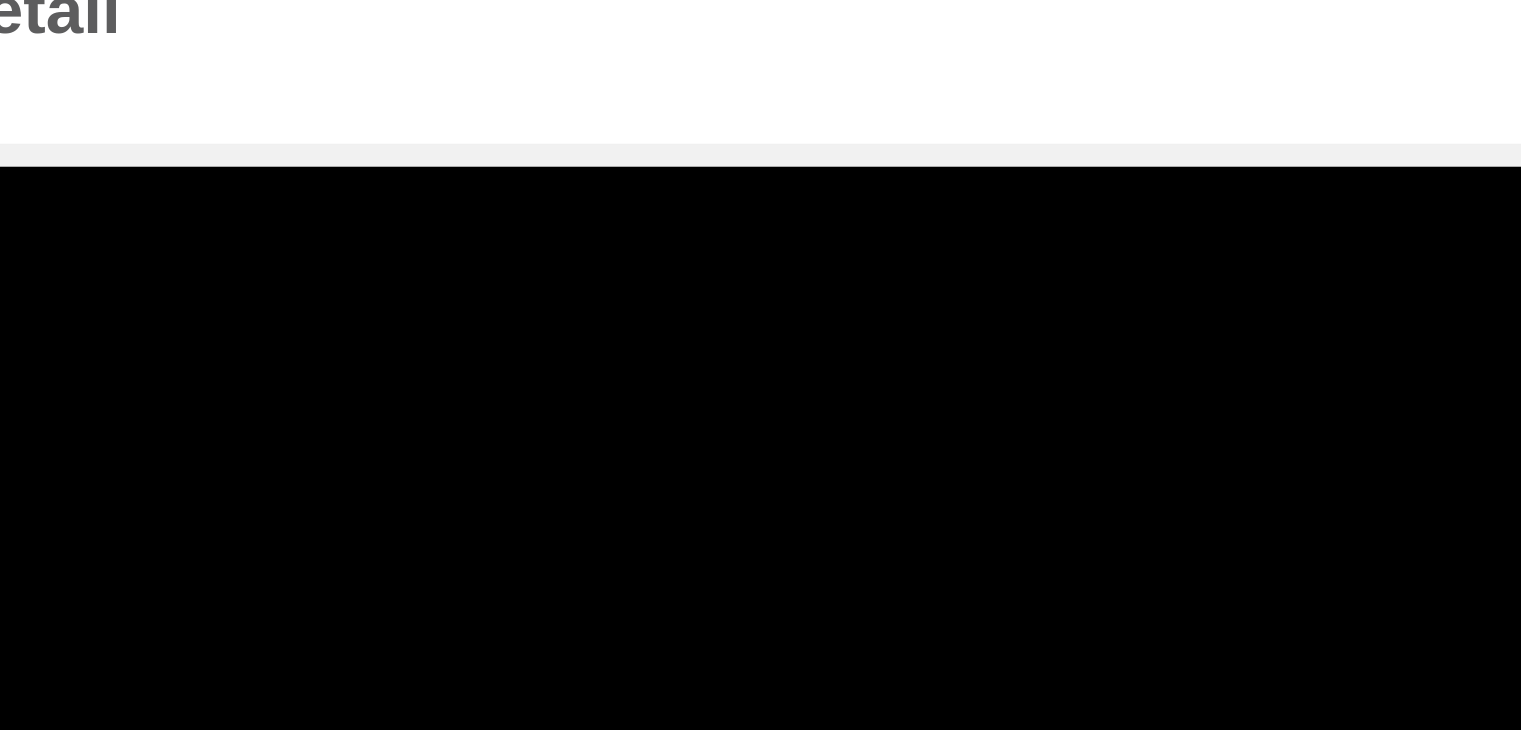 scroll, scrollTop: 20, scrollLeft: 0, axis: vertical 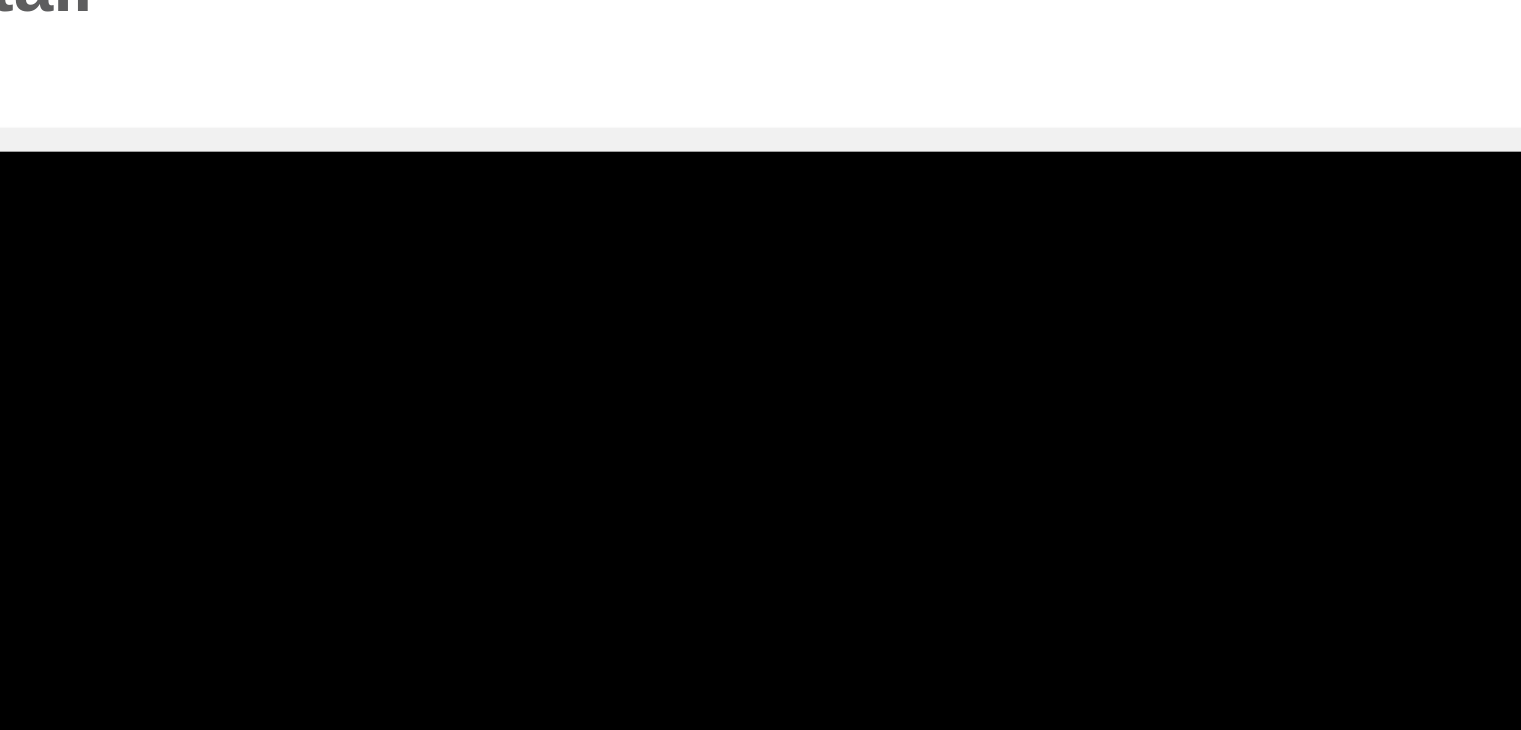 click at bounding box center (760, 495) 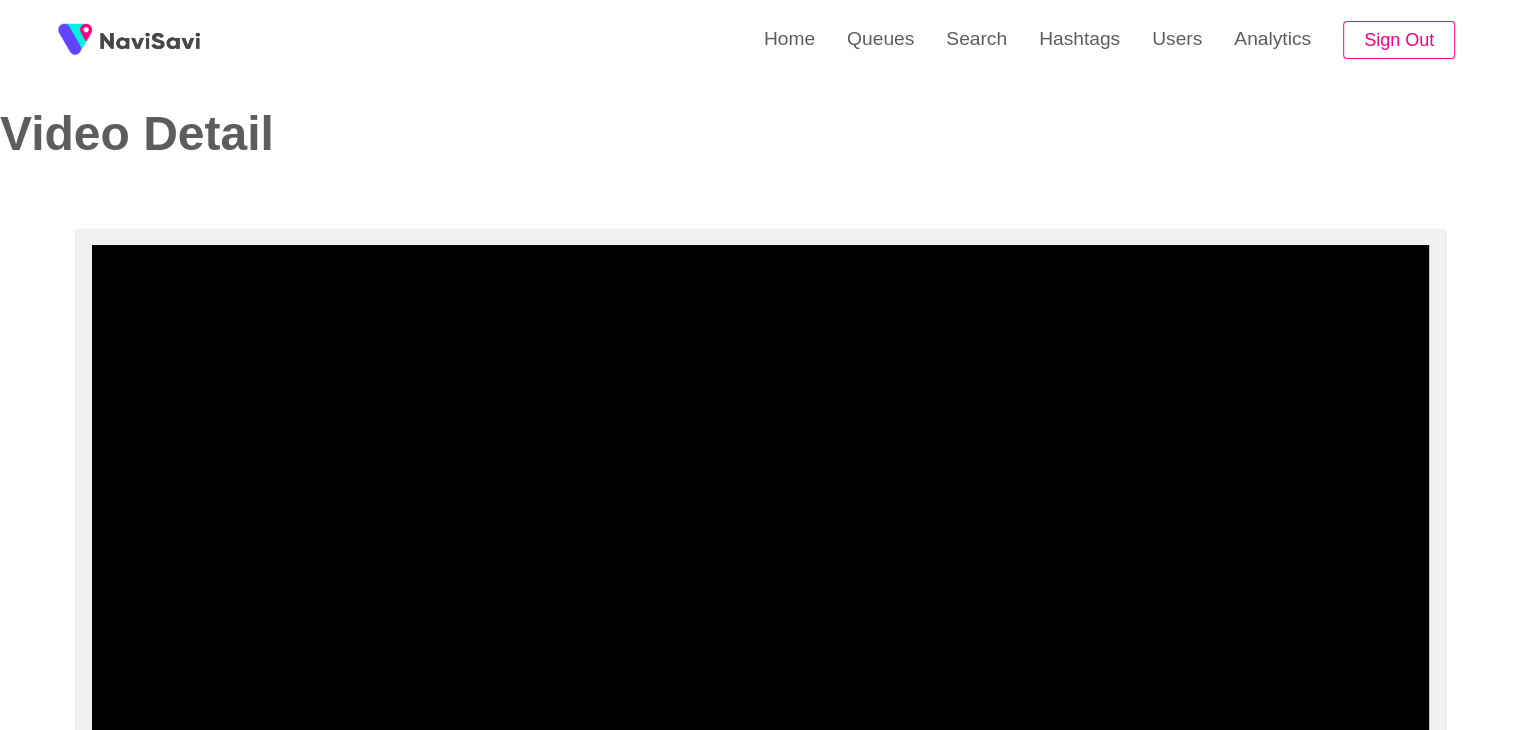 click at bounding box center (760, 495) 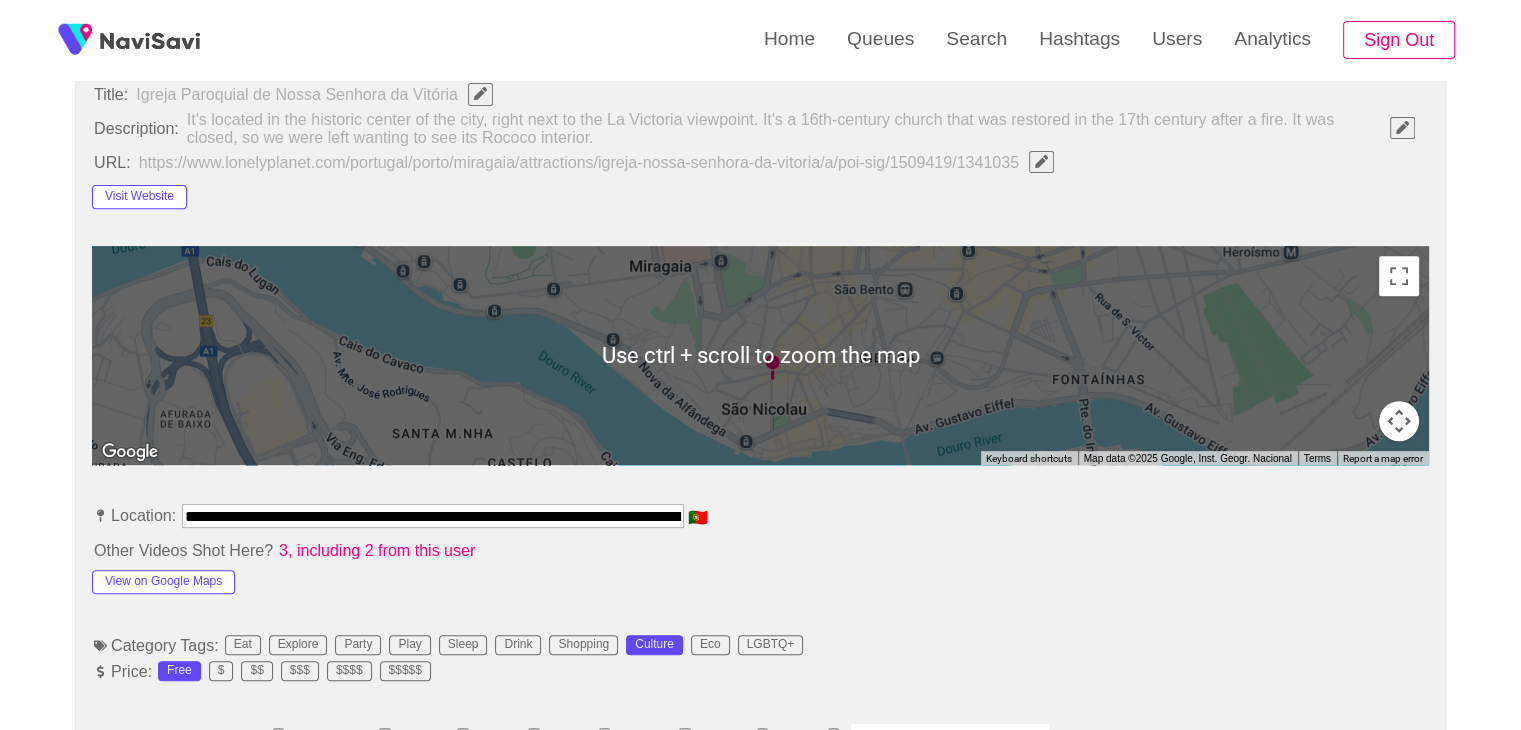 scroll, scrollTop: 812, scrollLeft: 0, axis: vertical 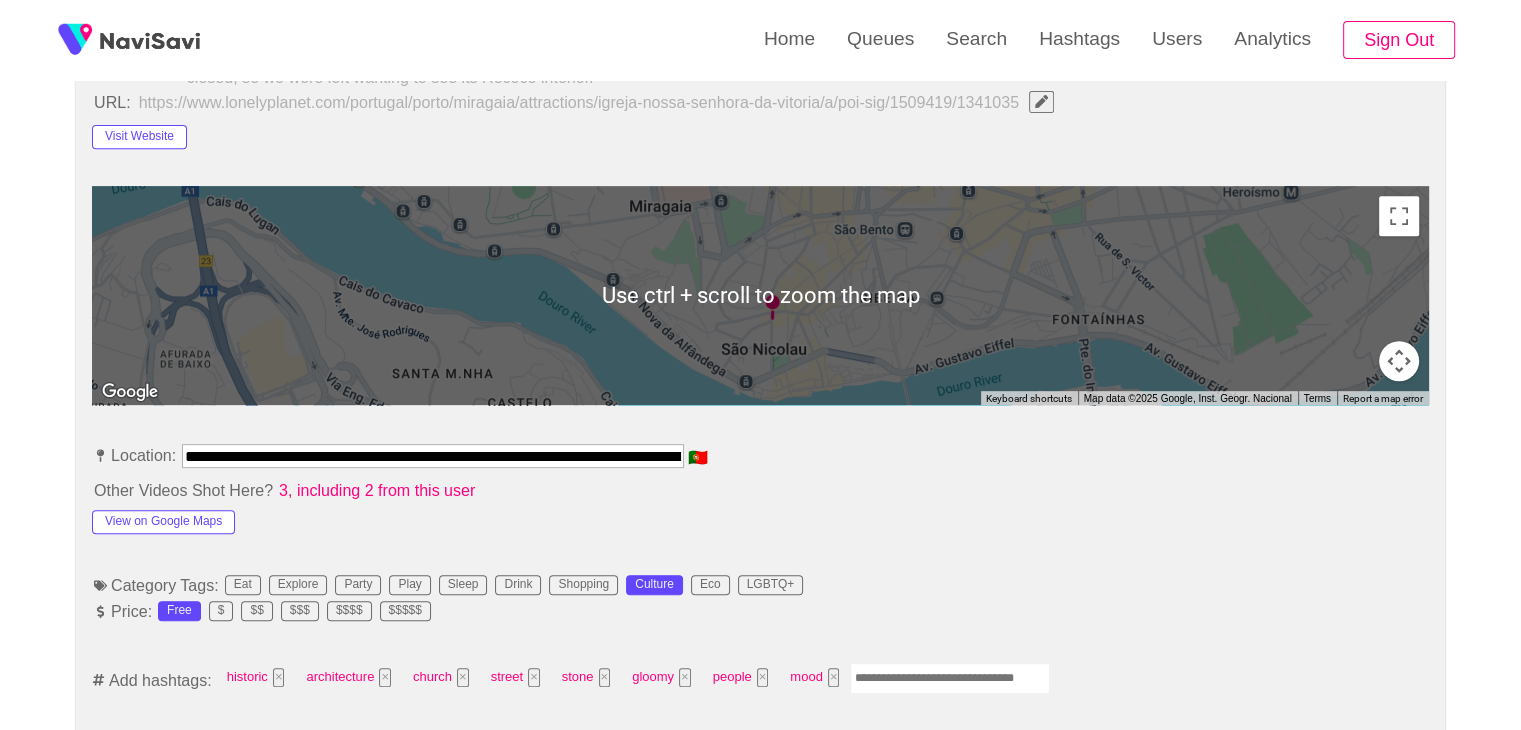 click at bounding box center (950, 678) 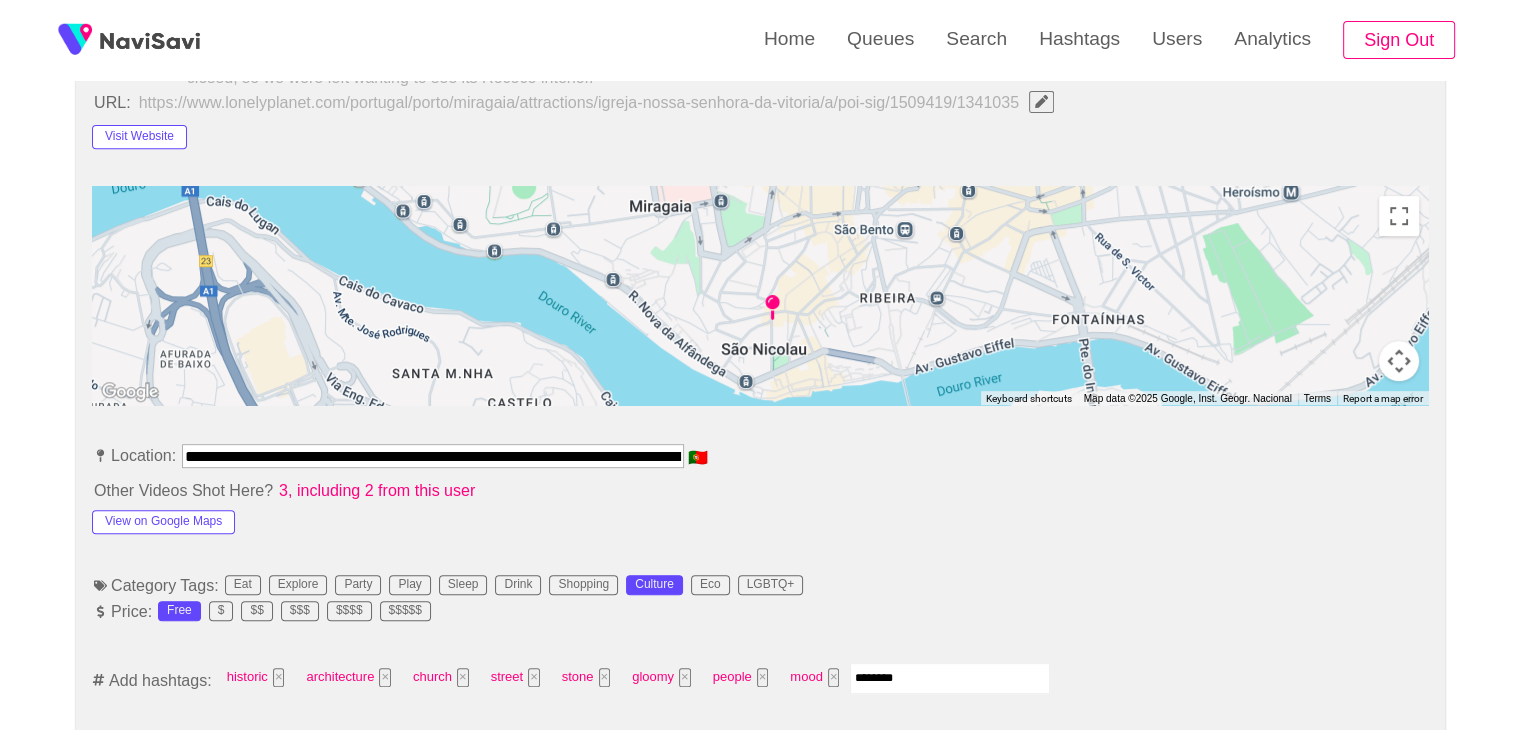 type on "*********" 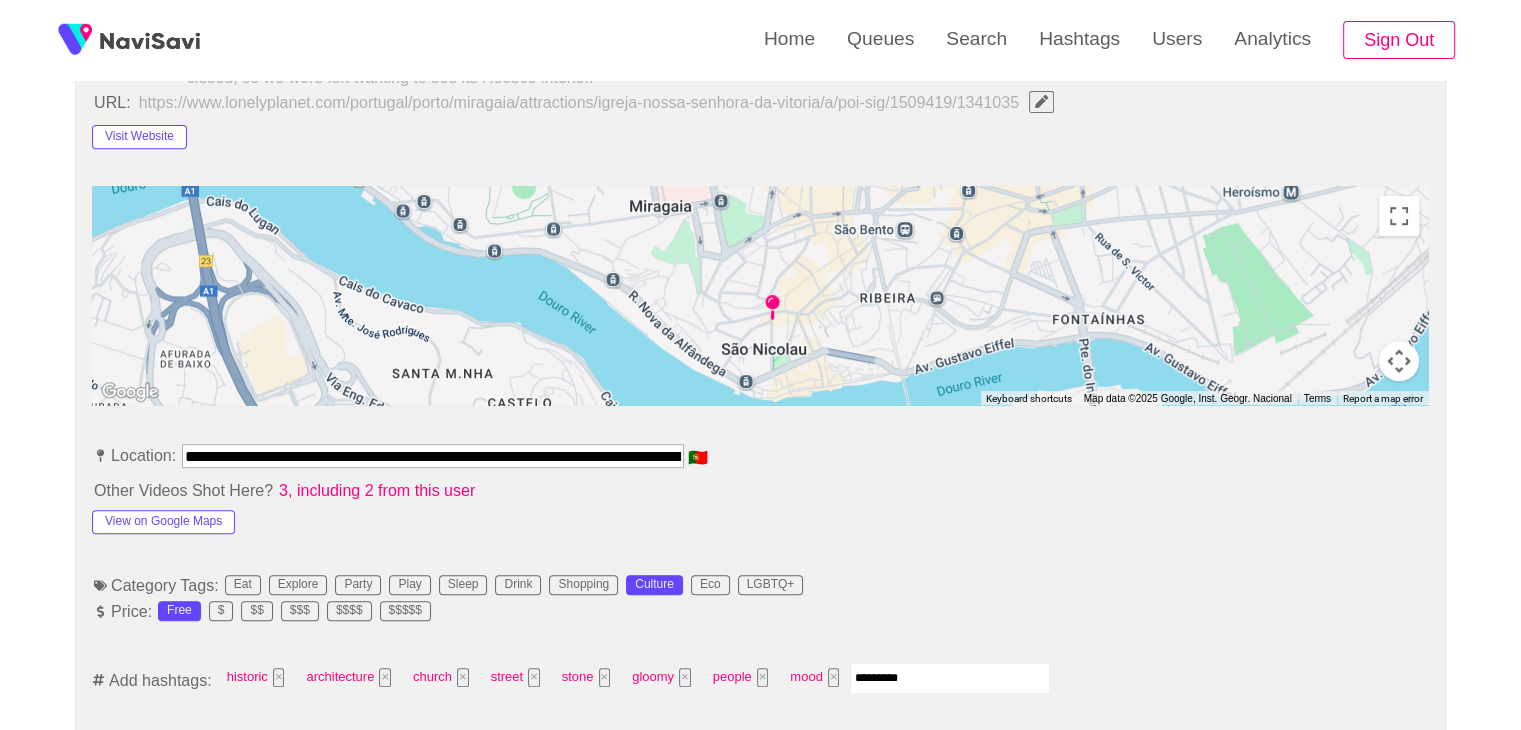 type 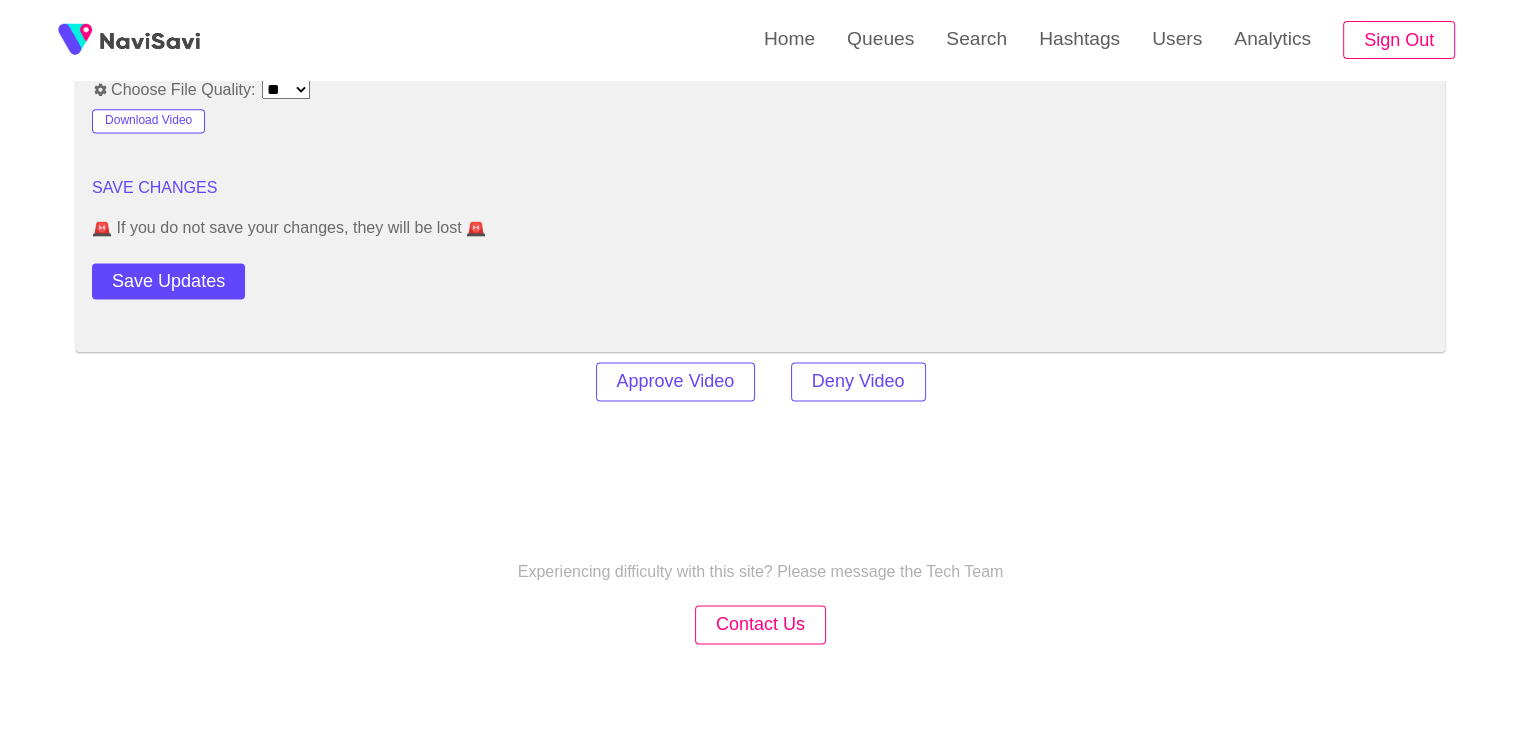 scroll, scrollTop: 2759, scrollLeft: 0, axis: vertical 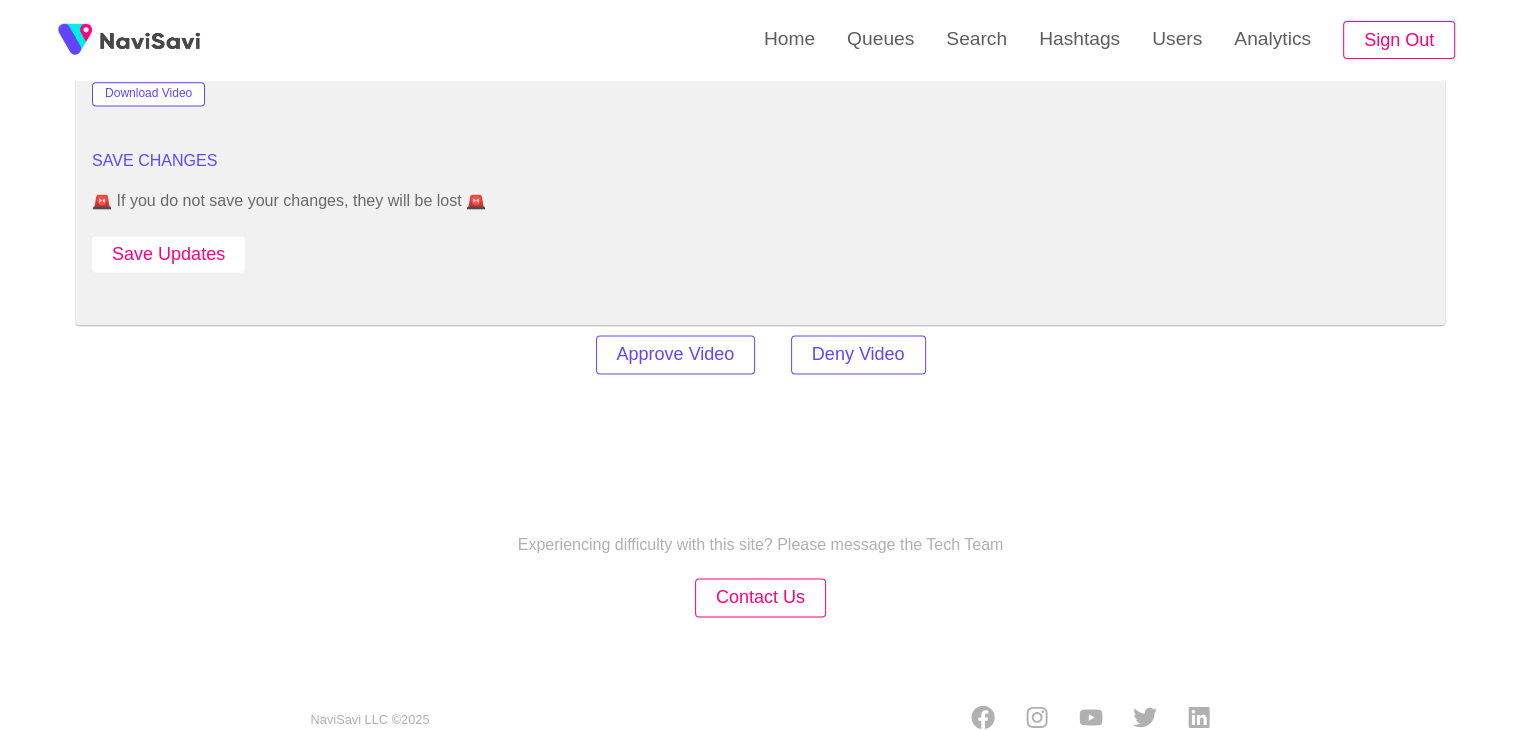 click on "Save Updates" at bounding box center (168, 254) 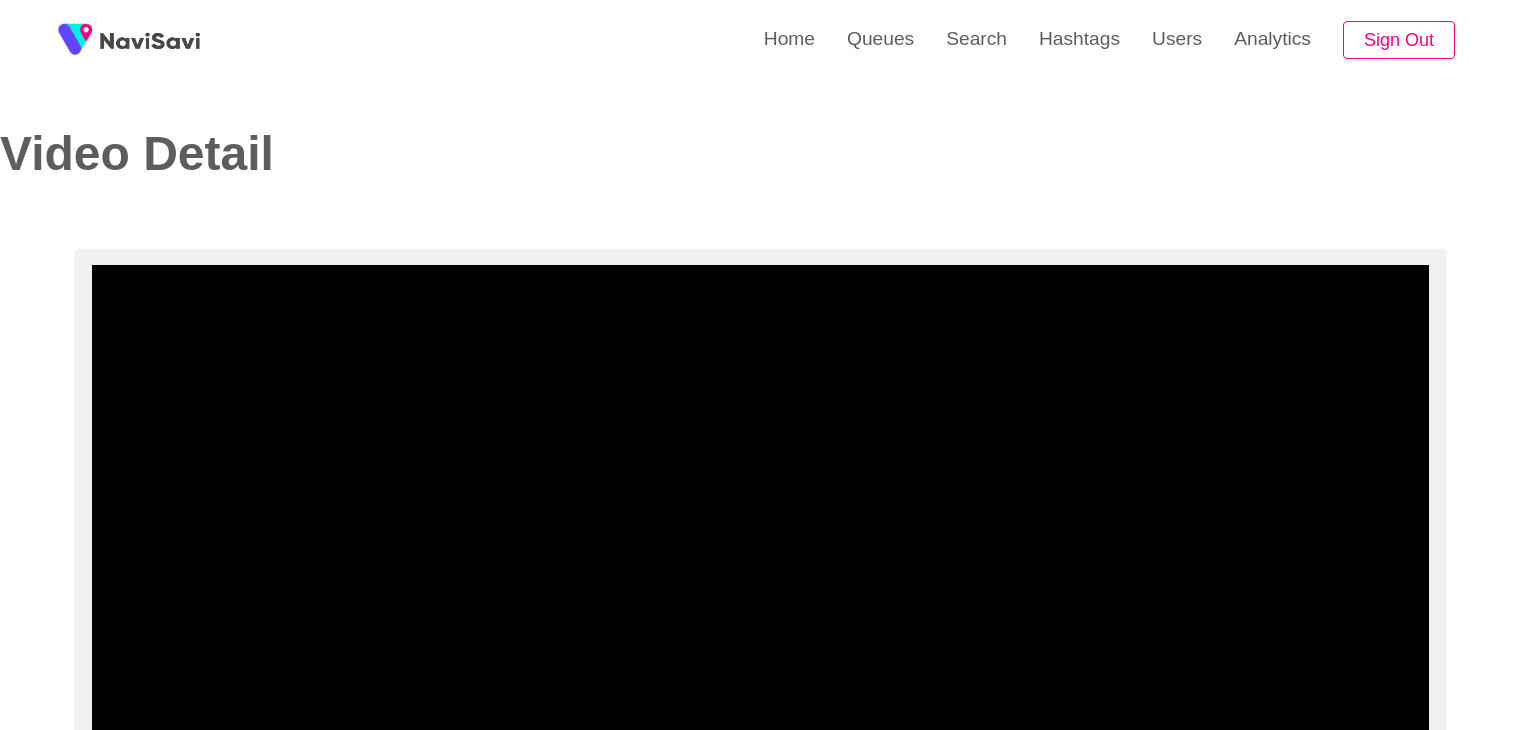 select on "**********" 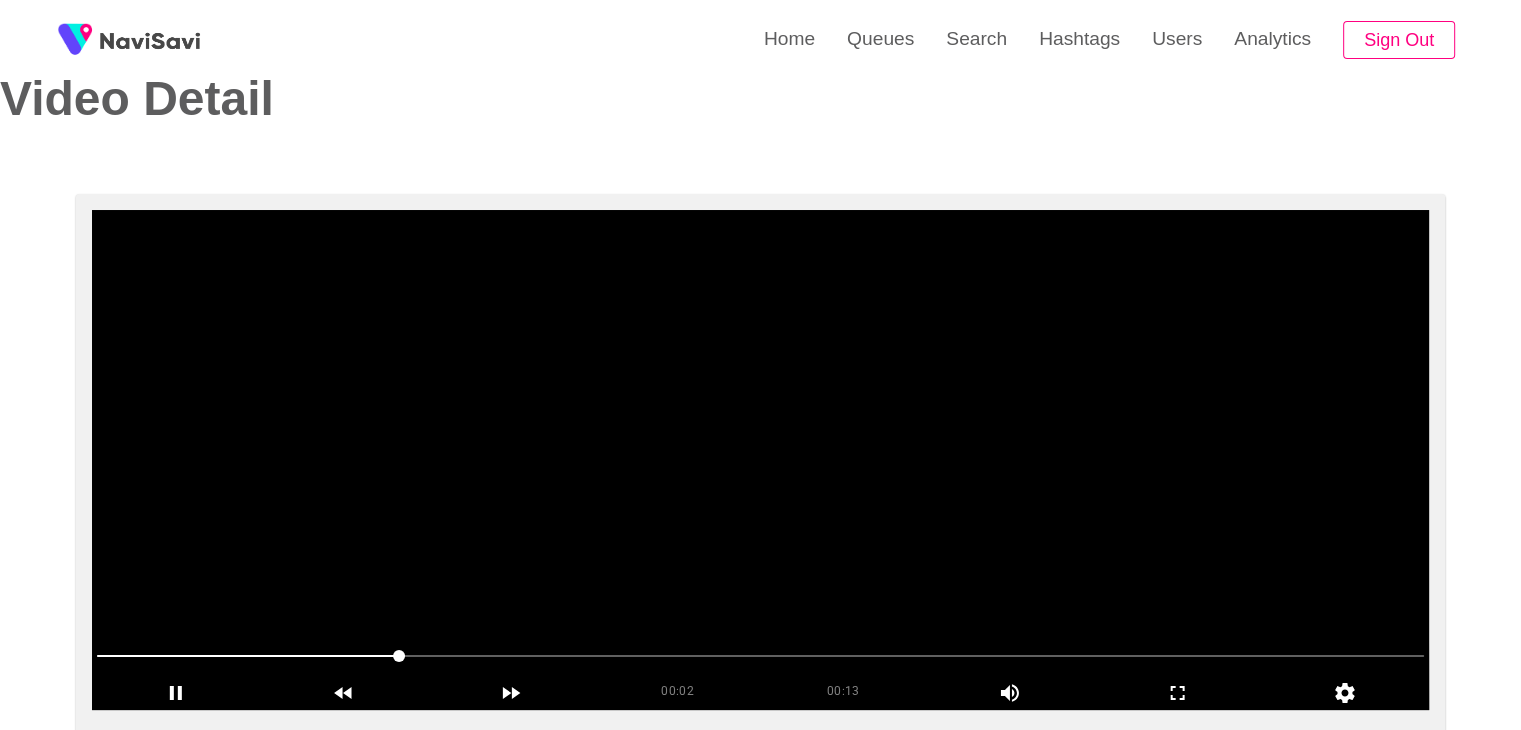 scroll, scrollTop: 54, scrollLeft: 0, axis: vertical 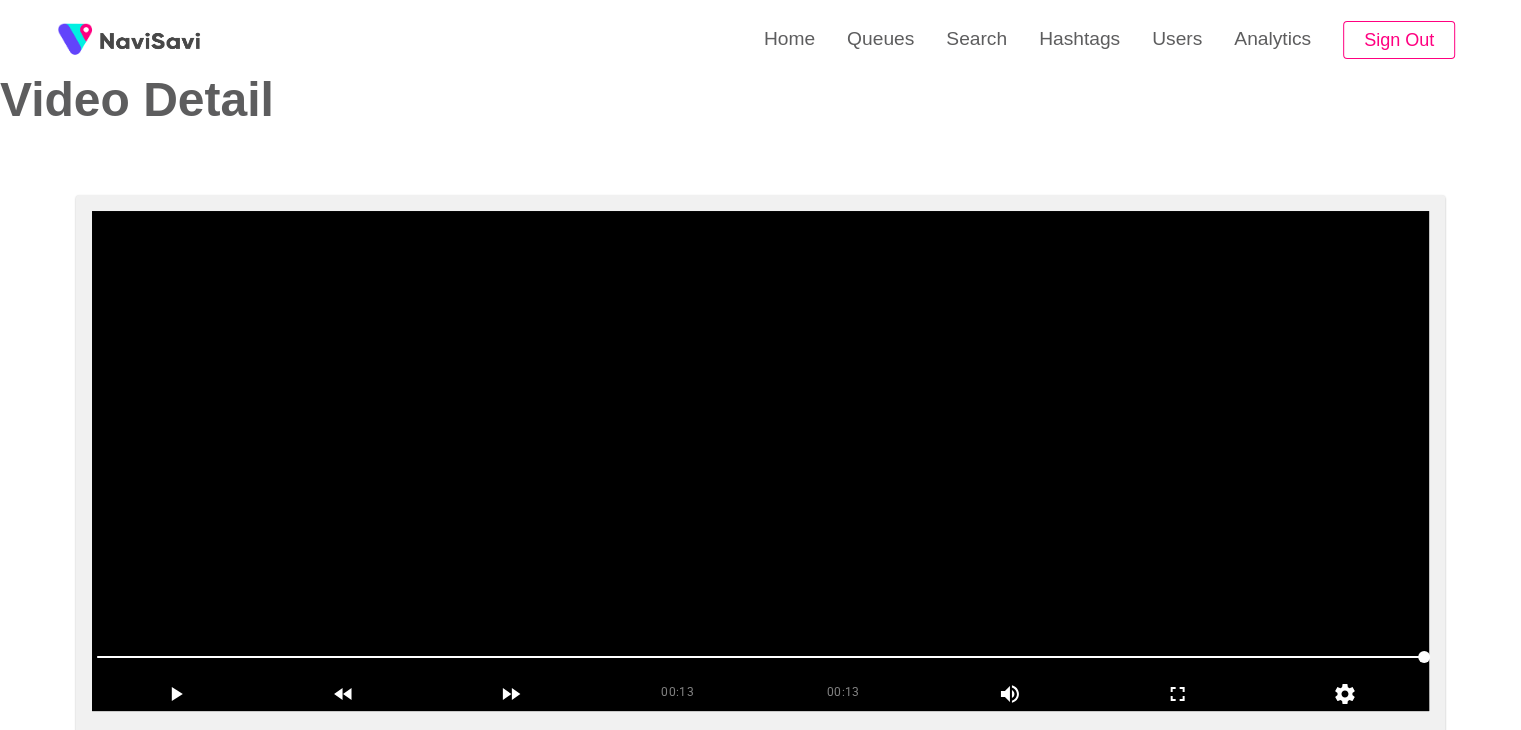 click at bounding box center [760, 461] 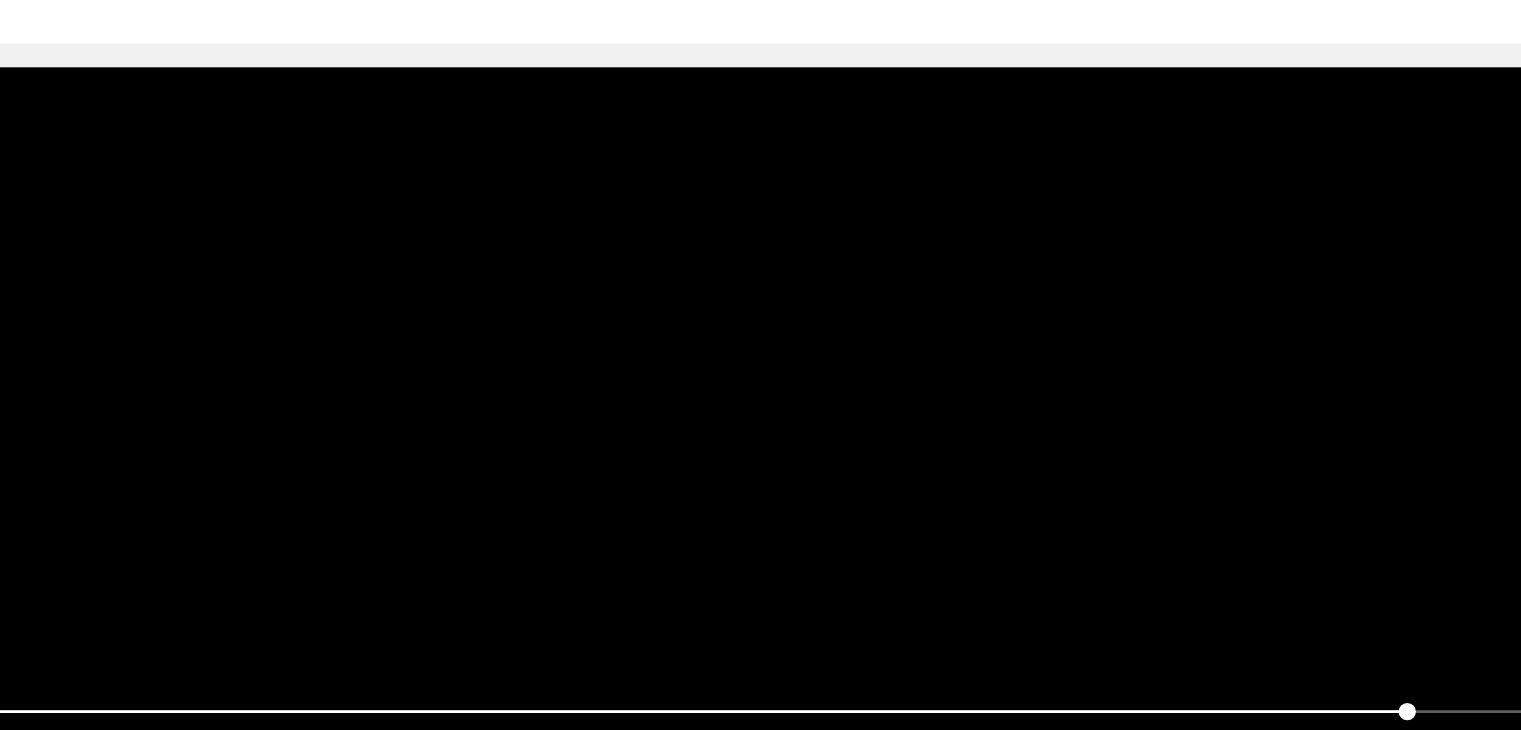 scroll, scrollTop: 92, scrollLeft: 0, axis: vertical 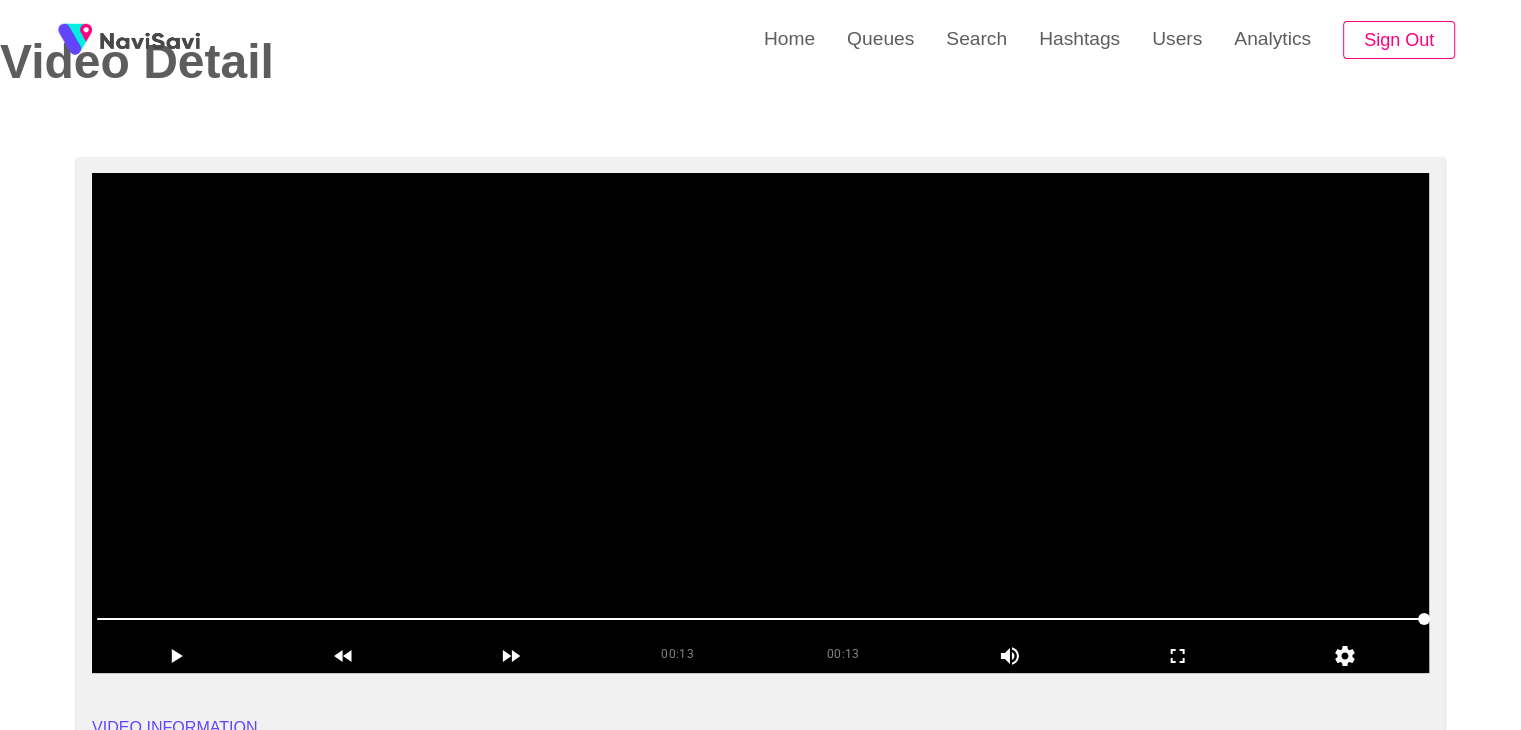 click at bounding box center (760, 423) 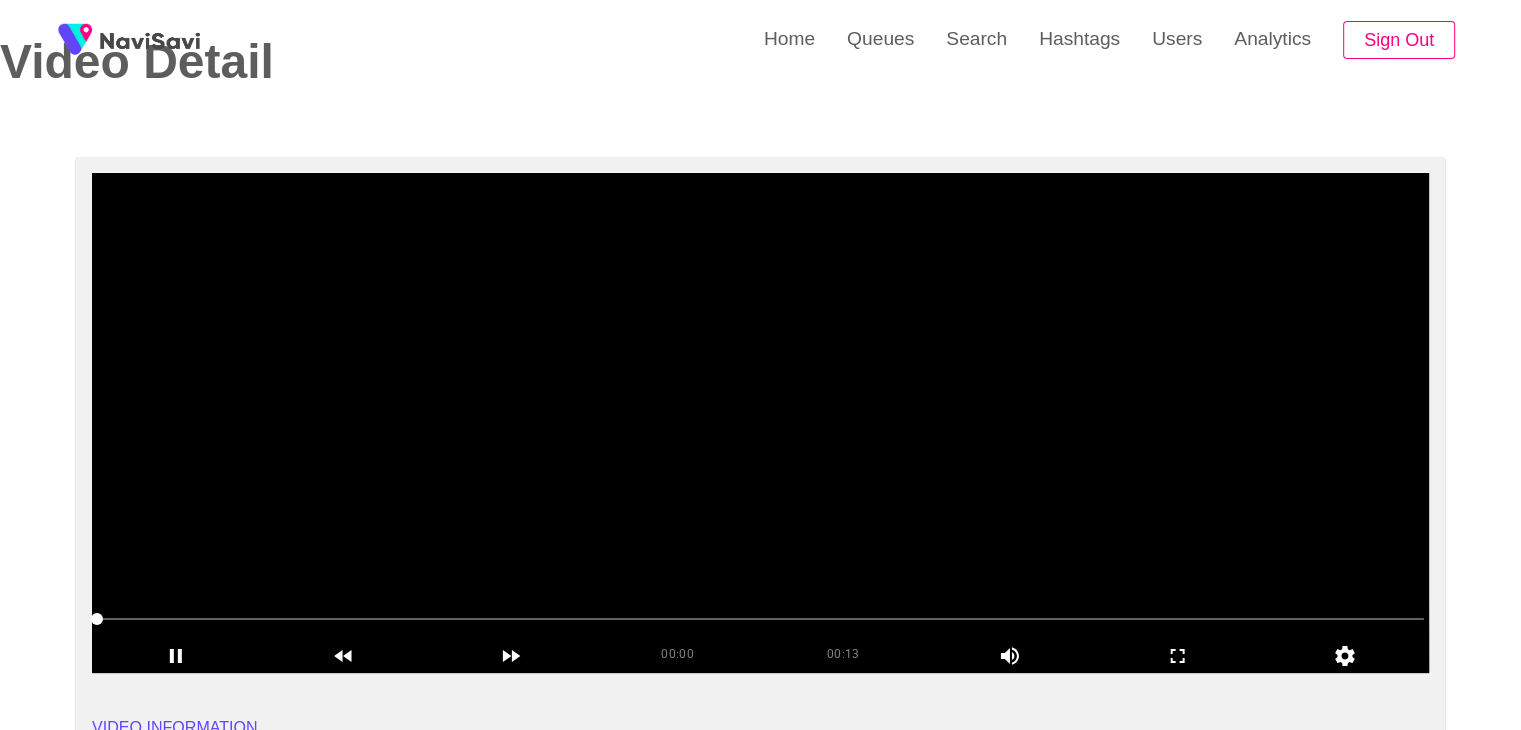 click at bounding box center [760, 423] 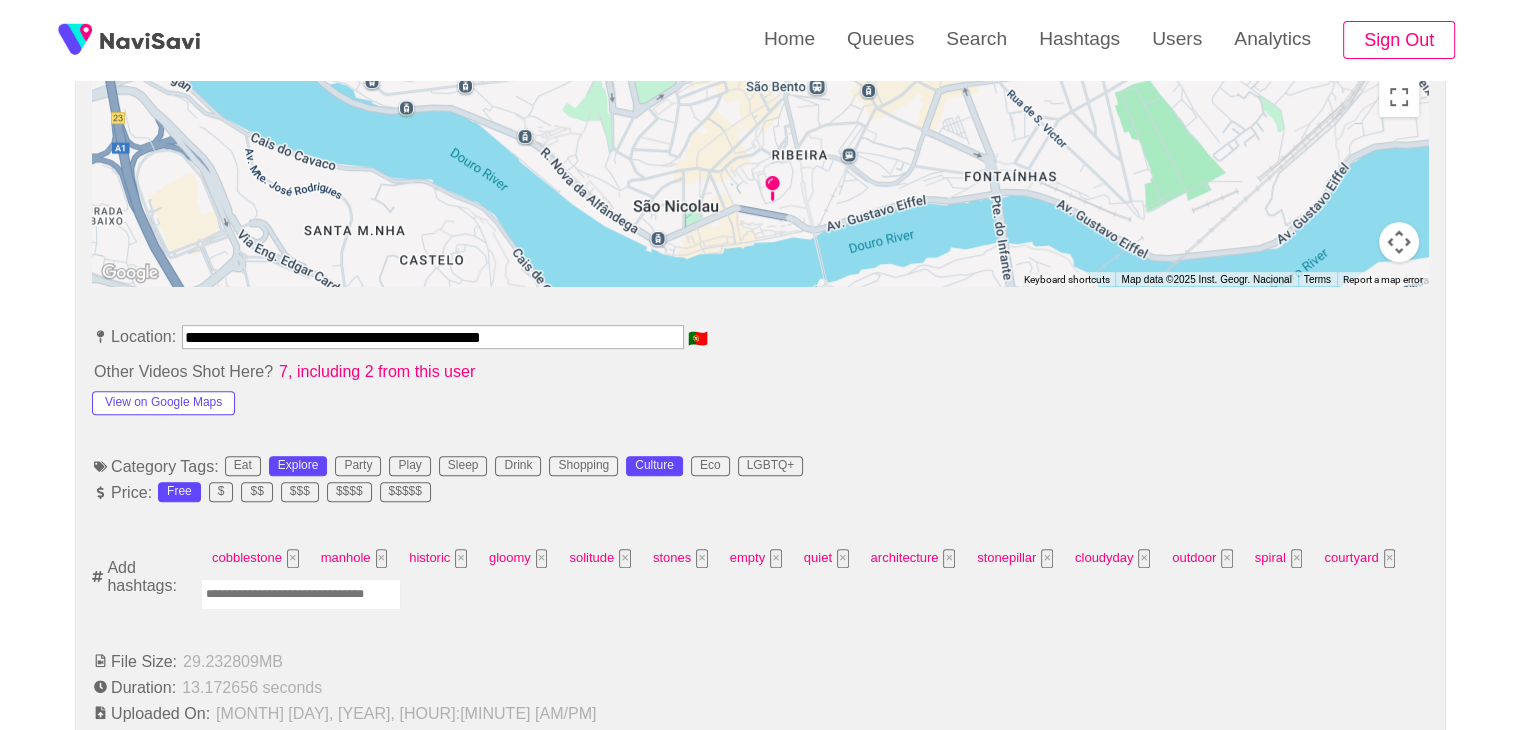 scroll, scrollTop: 932, scrollLeft: 0, axis: vertical 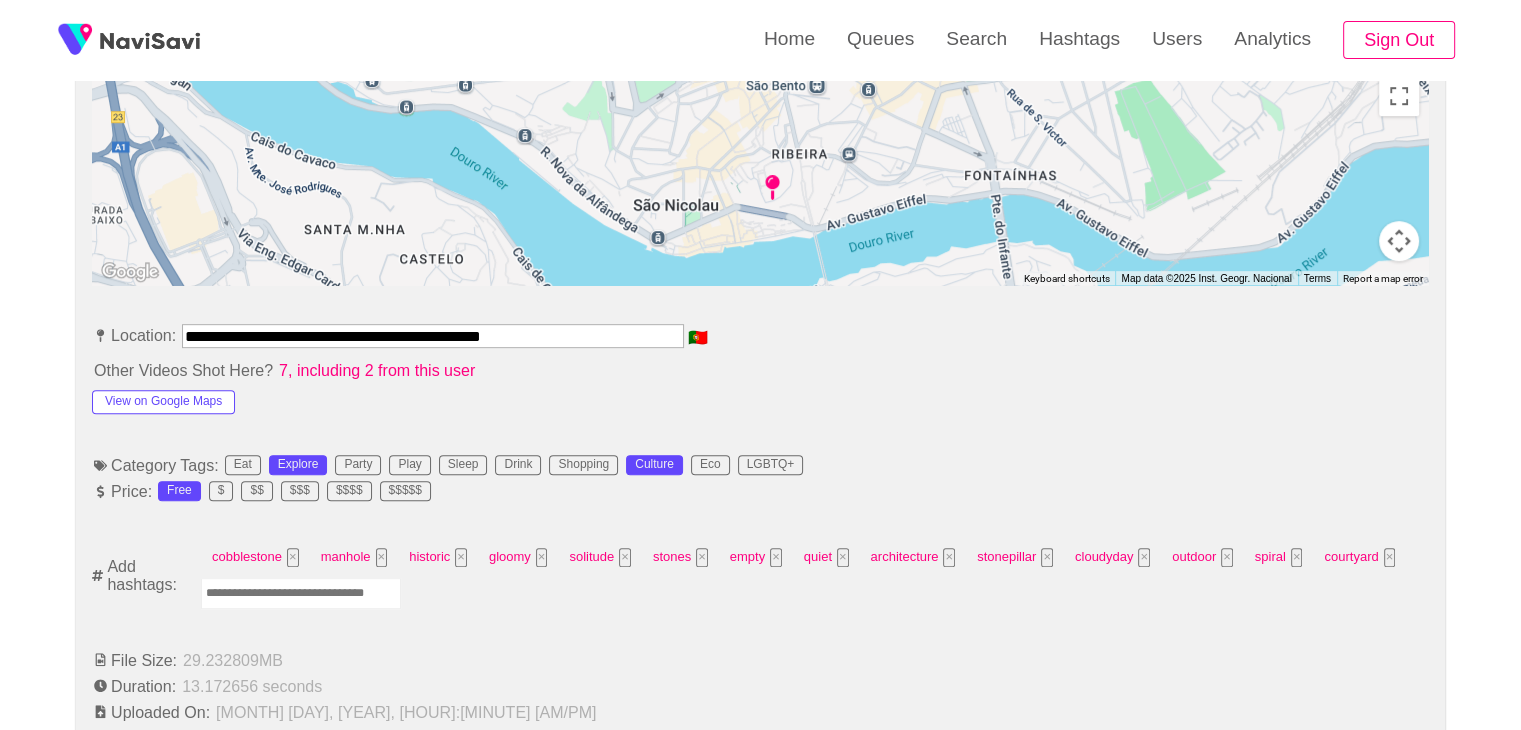 click at bounding box center (301, 593) 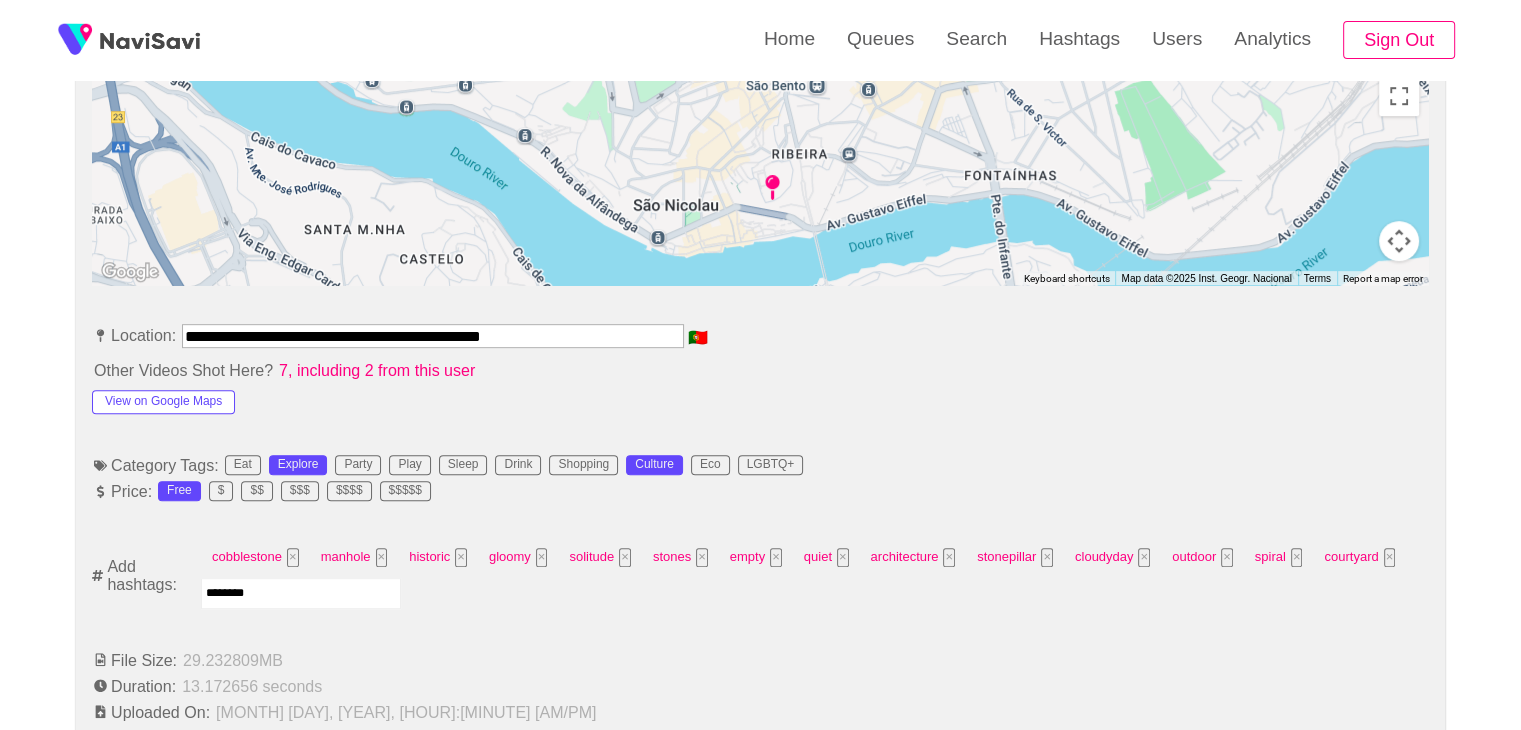type on "*********" 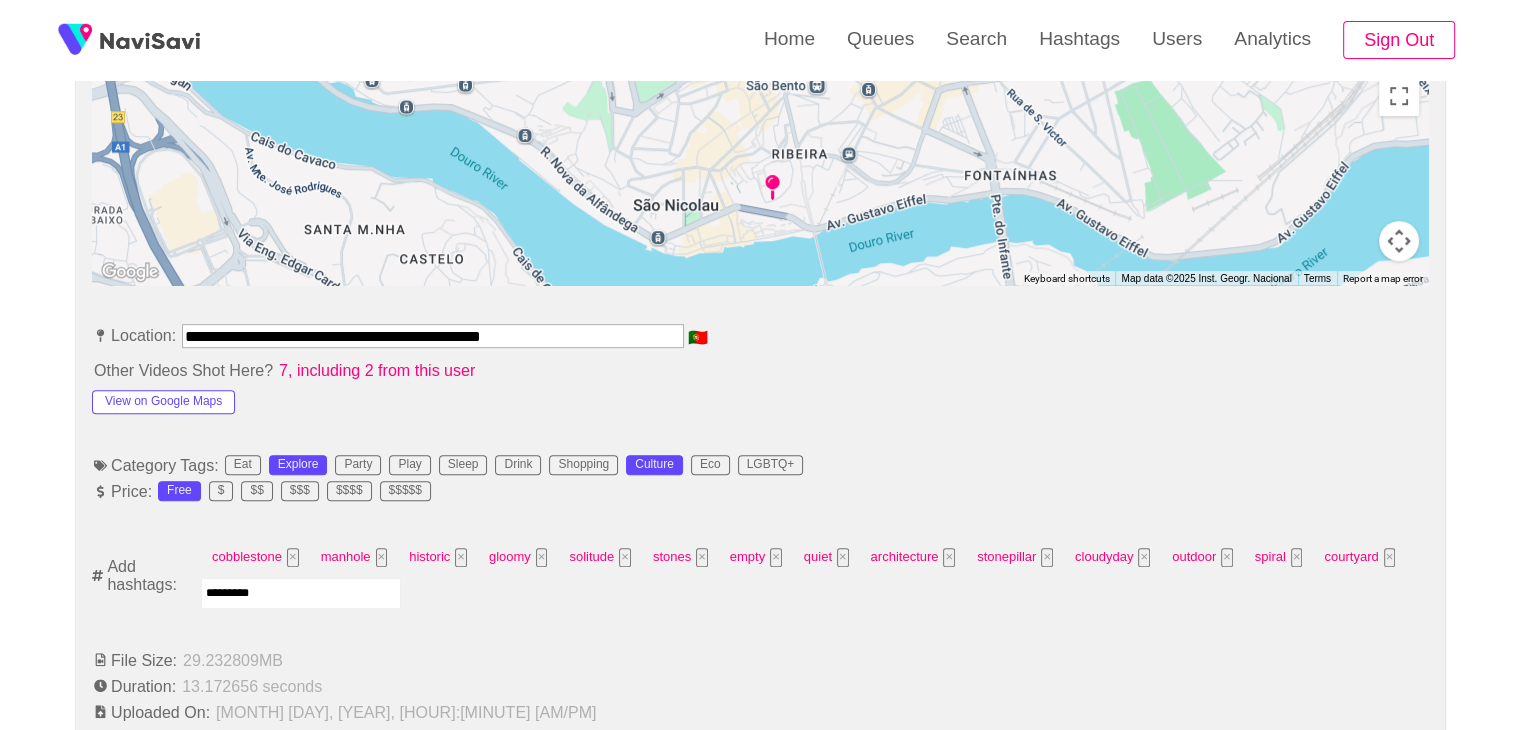 type 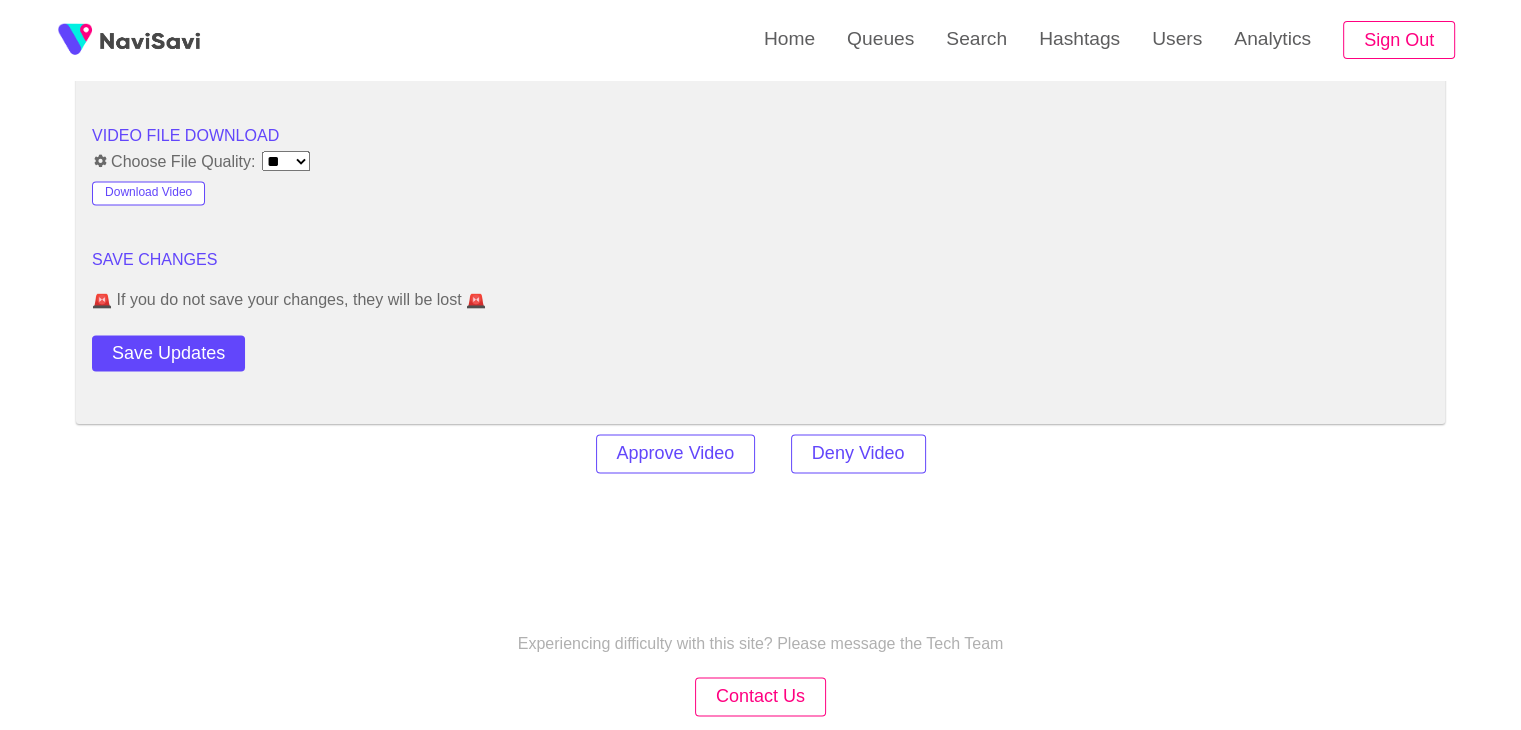 scroll, scrollTop: 2715, scrollLeft: 0, axis: vertical 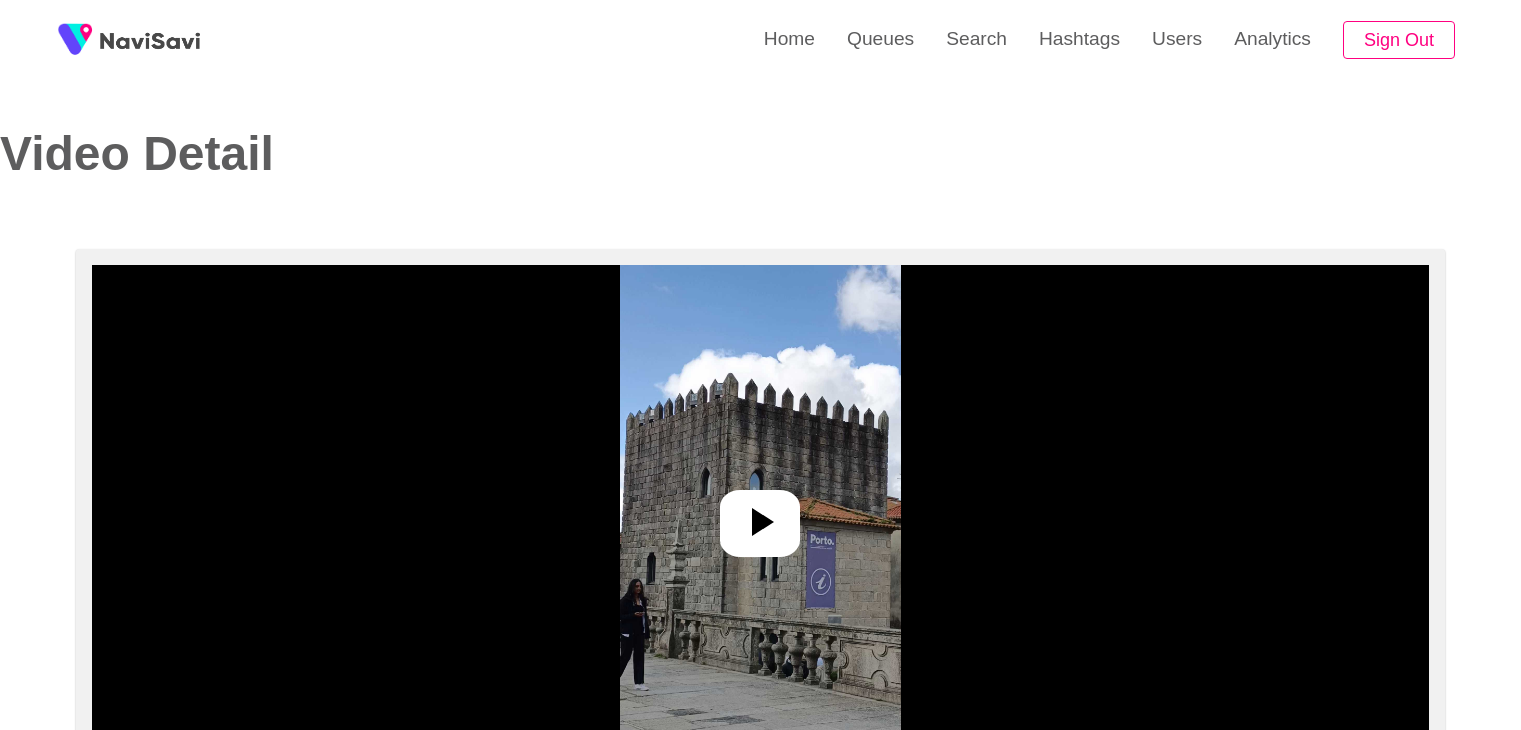 select on "**********" 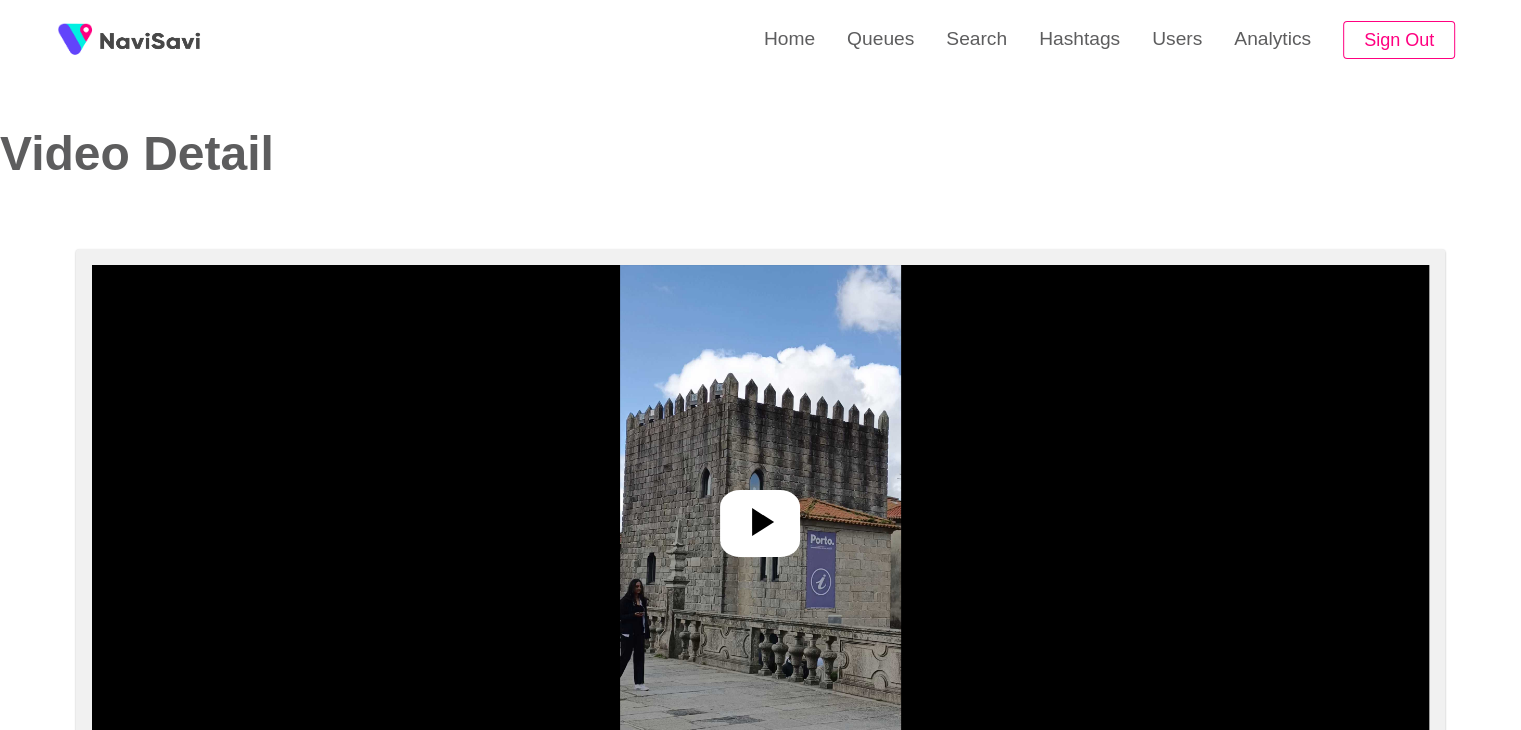 click at bounding box center (760, 515) 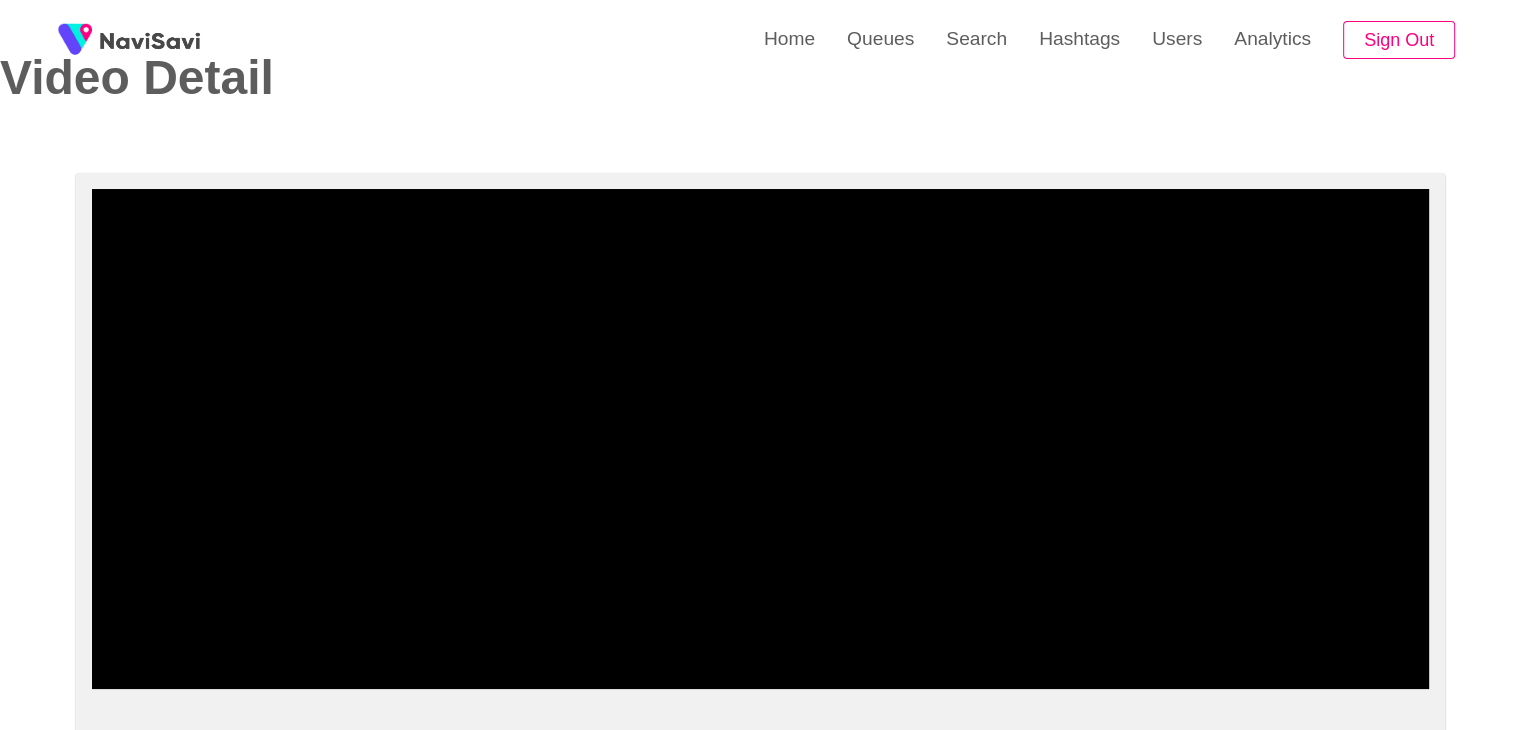 scroll, scrollTop: 76, scrollLeft: 0, axis: vertical 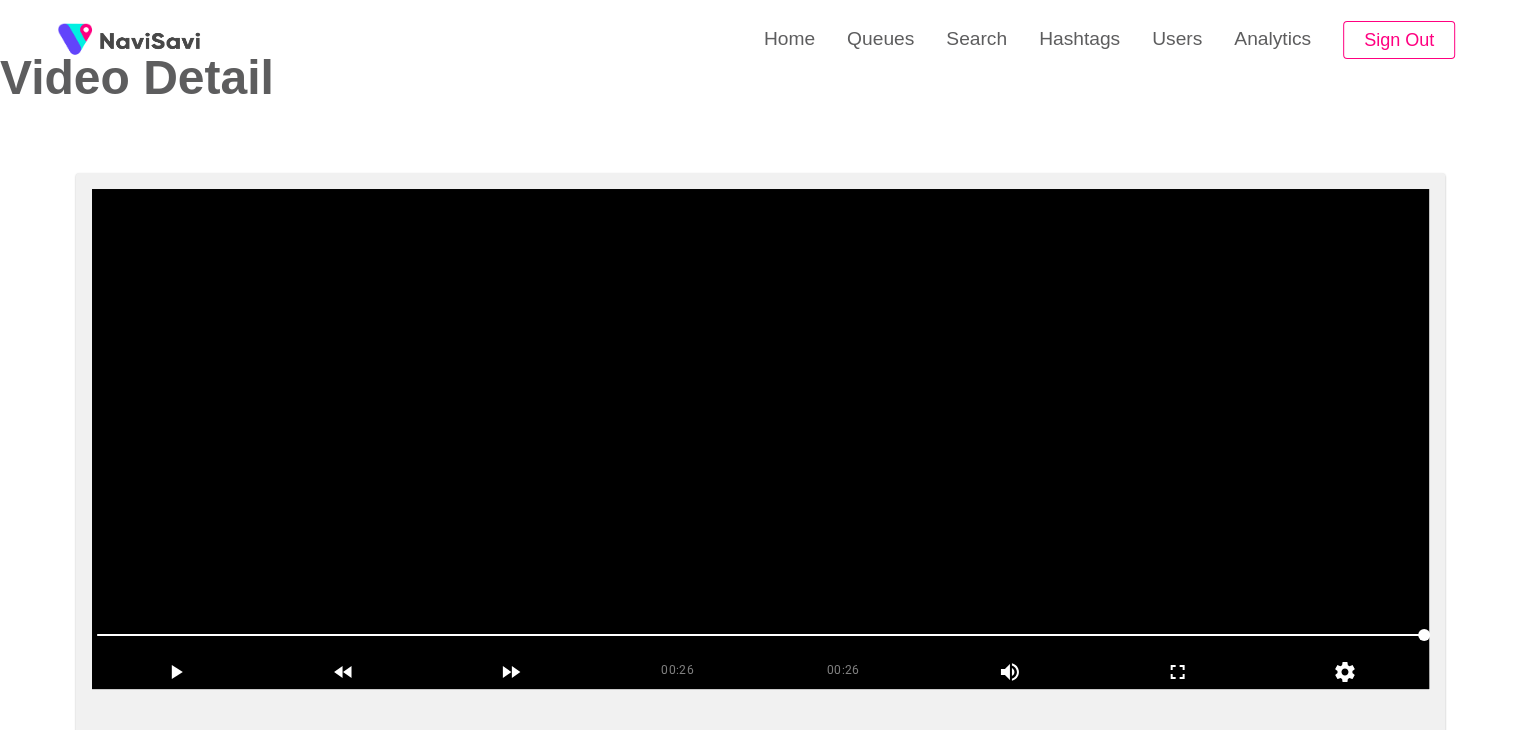 click at bounding box center (760, 439) 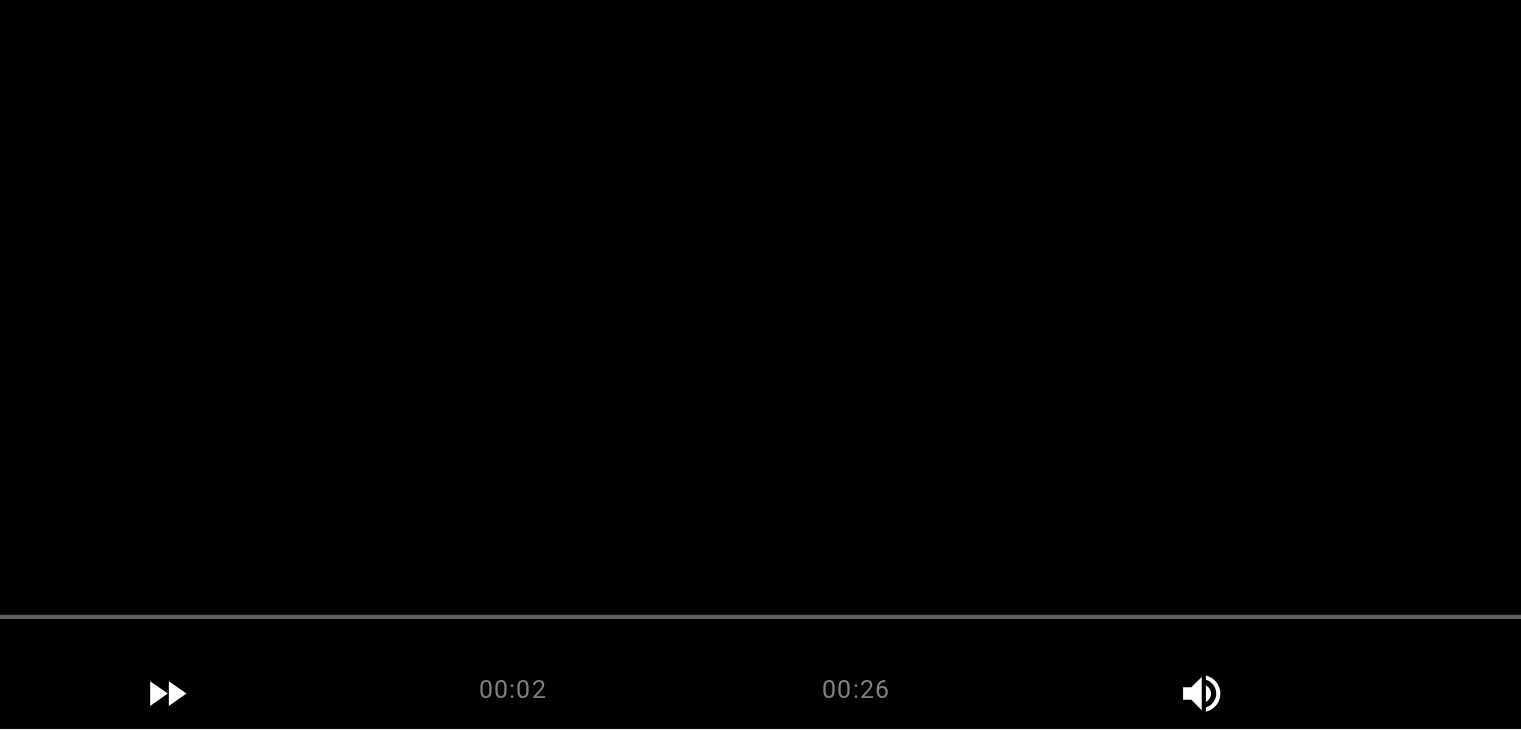 scroll, scrollTop: 75, scrollLeft: 0, axis: vertical 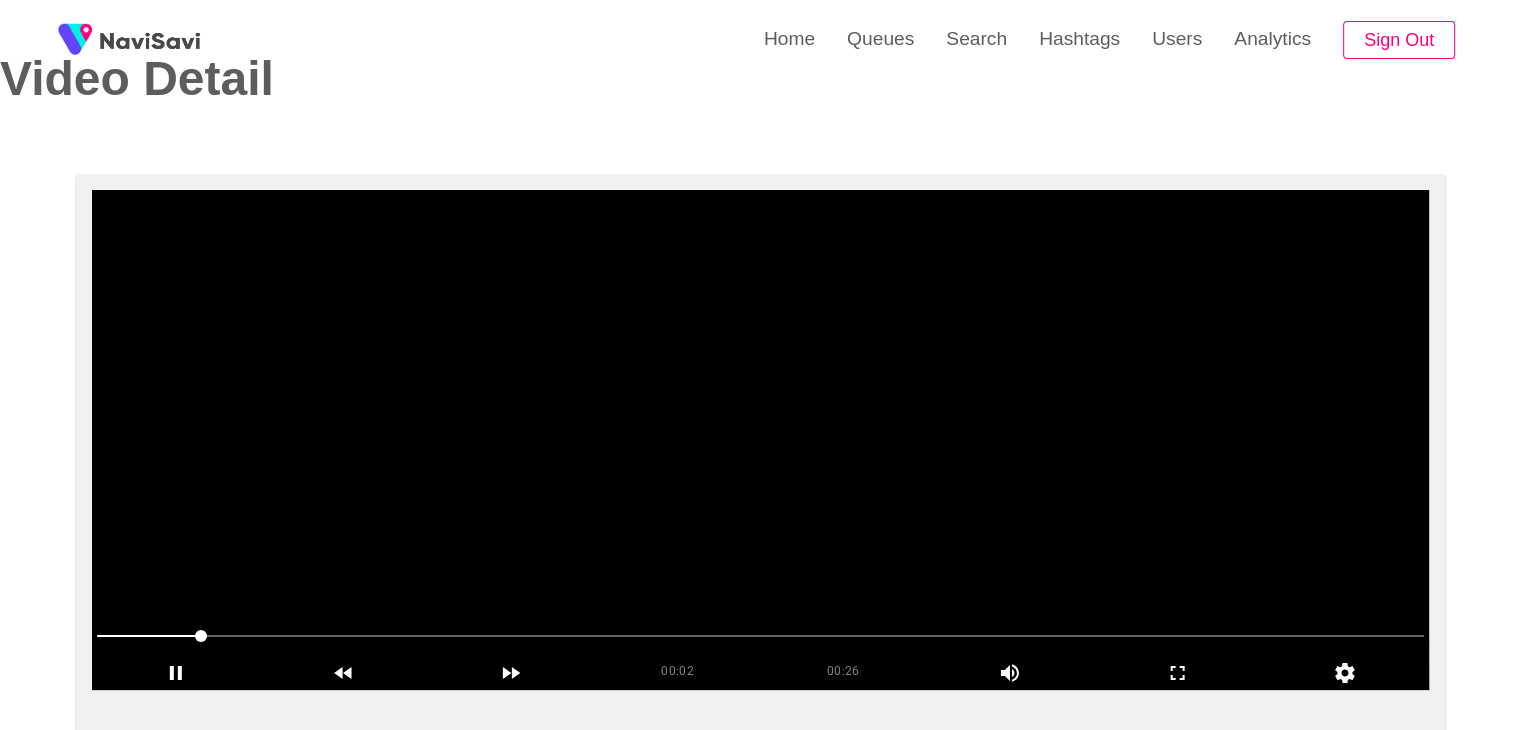 click at bounding box center (760, 440) 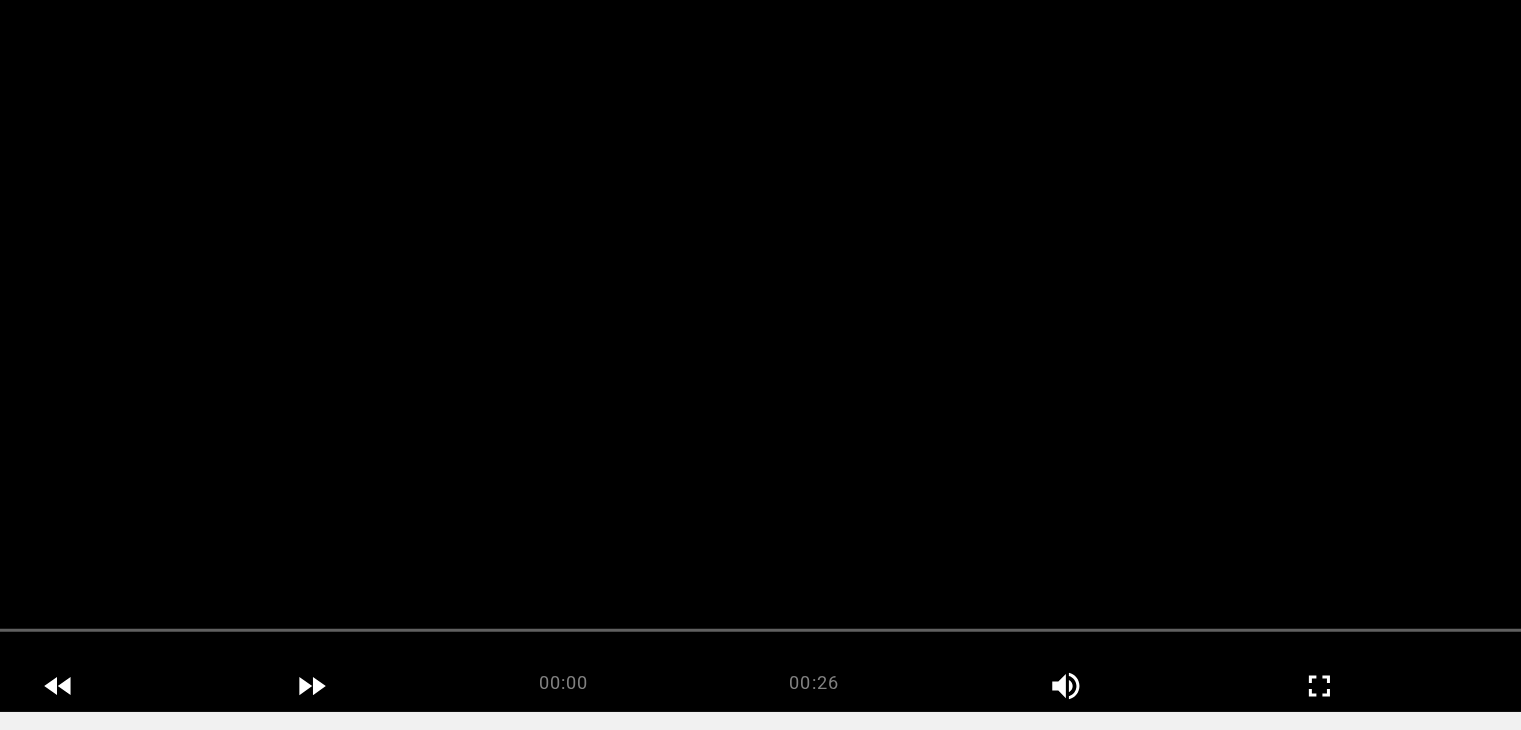 scroll, scrollTop: 75, scrollLeft: 0, axis: vertical 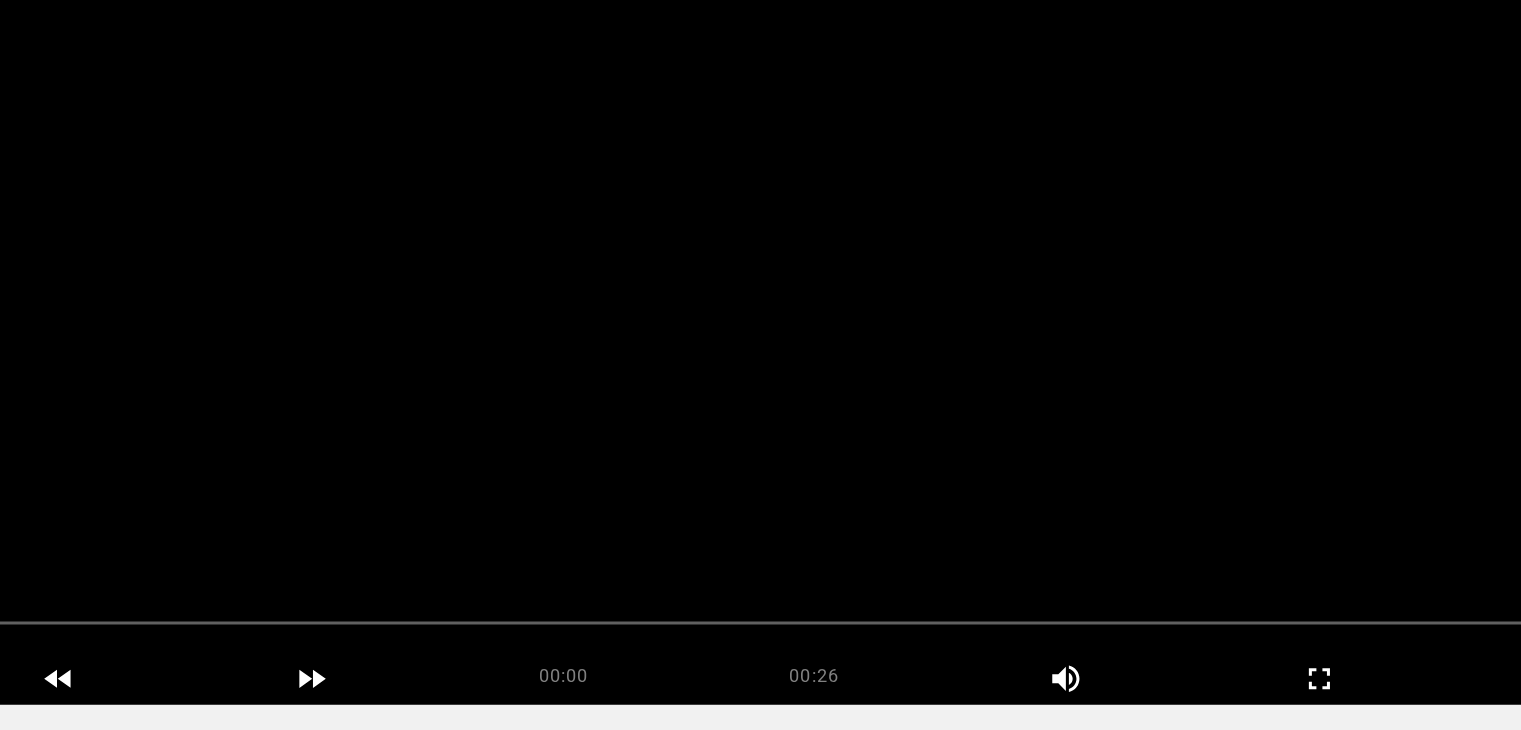 click at bounding box center (760, 440) 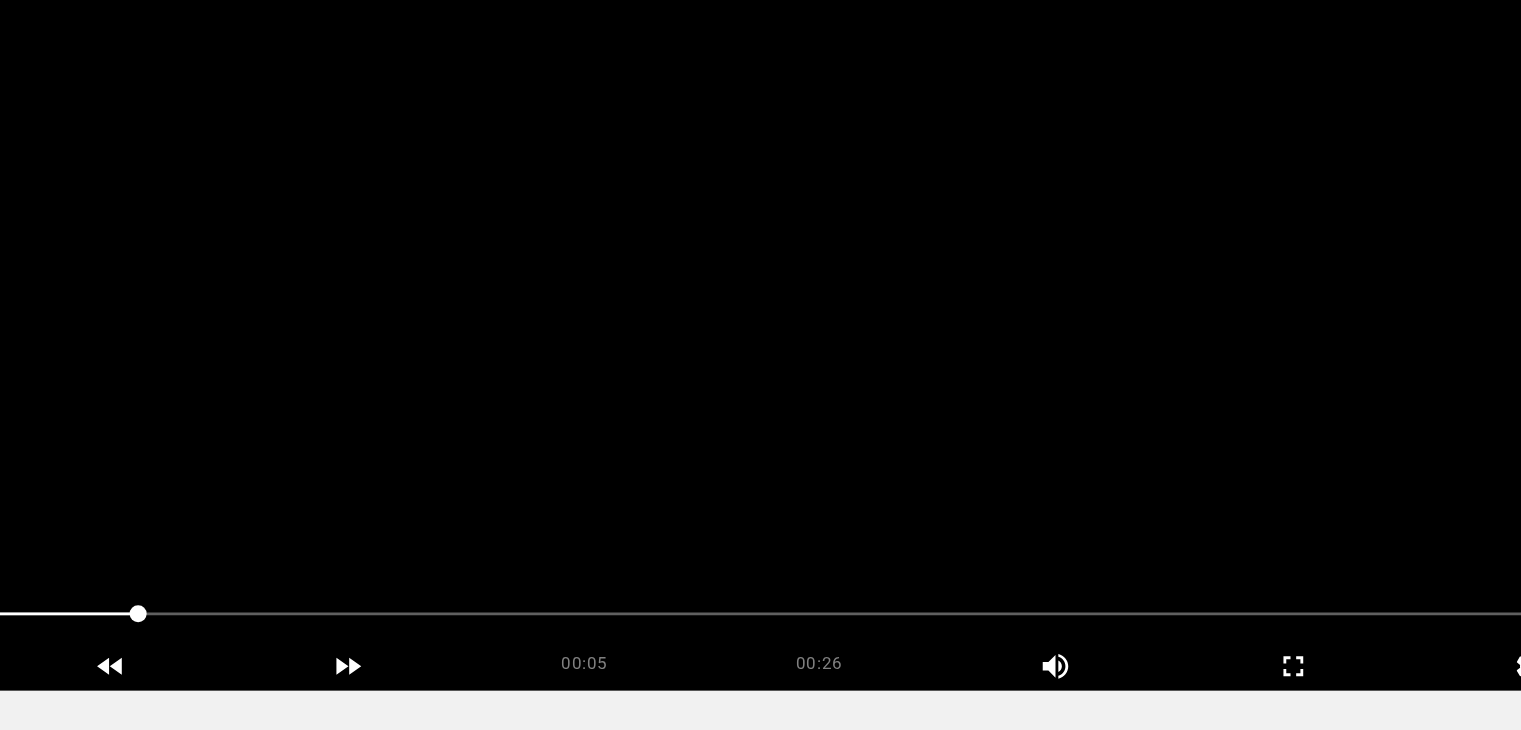 scroll, scrollTop: 75, scrollLeft: 0, axis: vertical 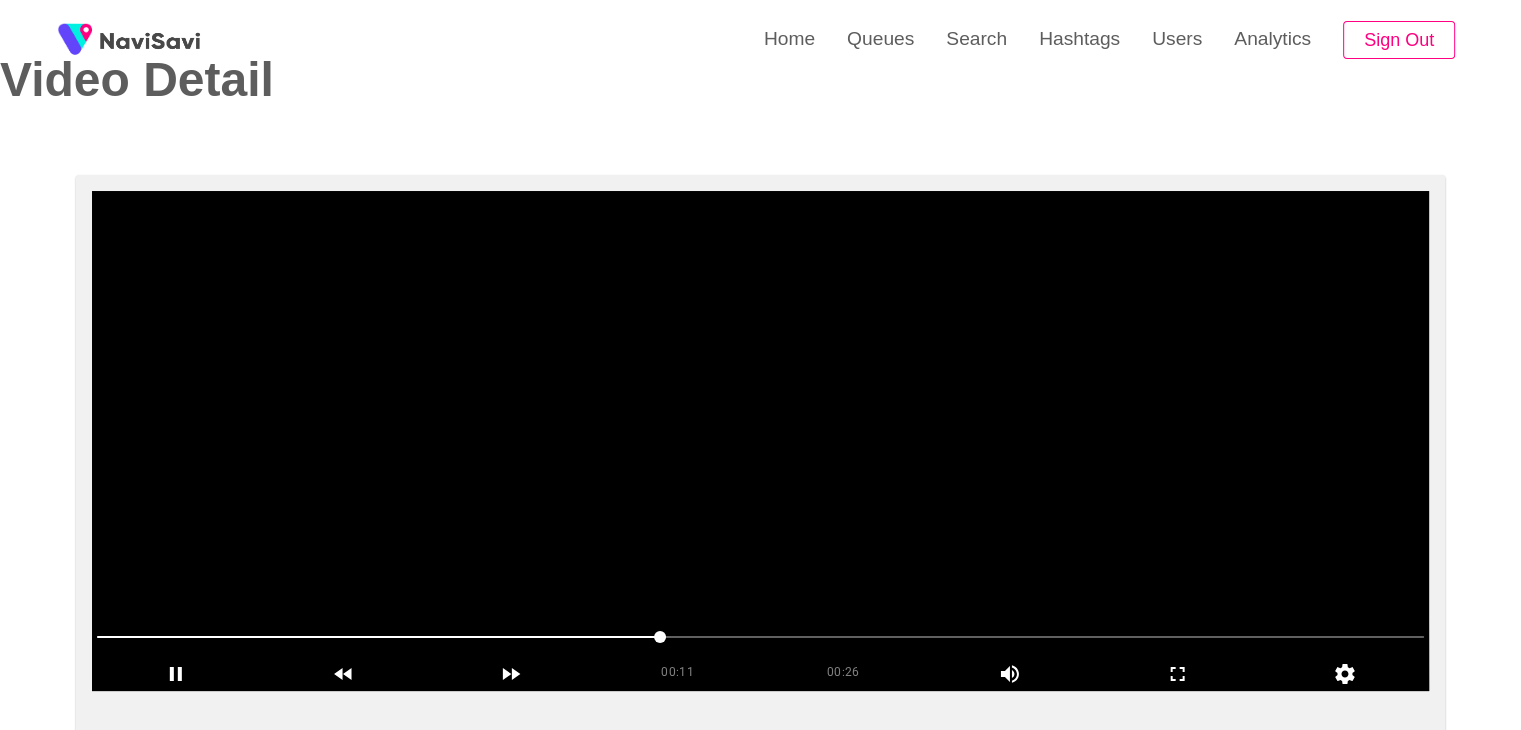 click at bounding box center (760, 441) 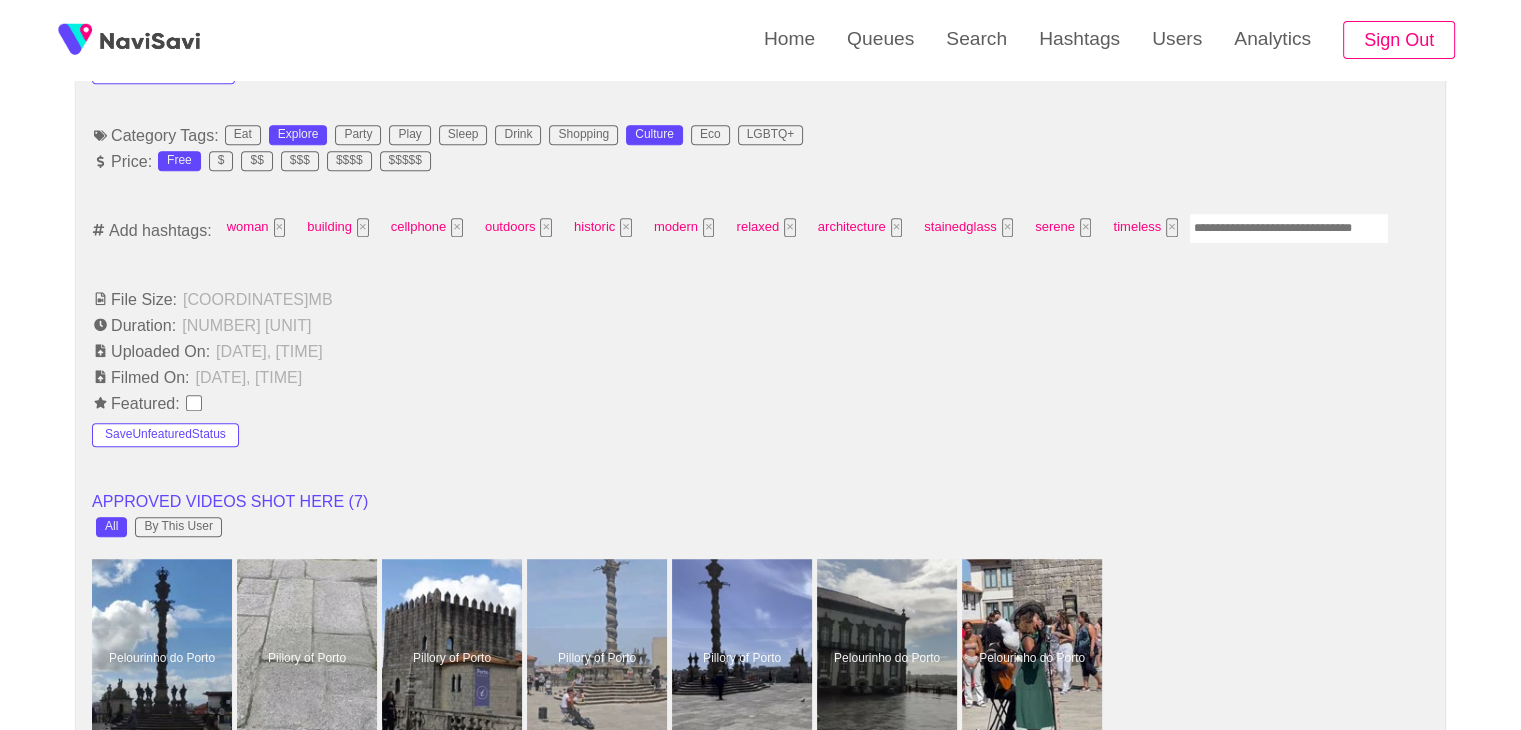 scroll, scrollTop: 1276, scrollLeft: 0, axis: vertical 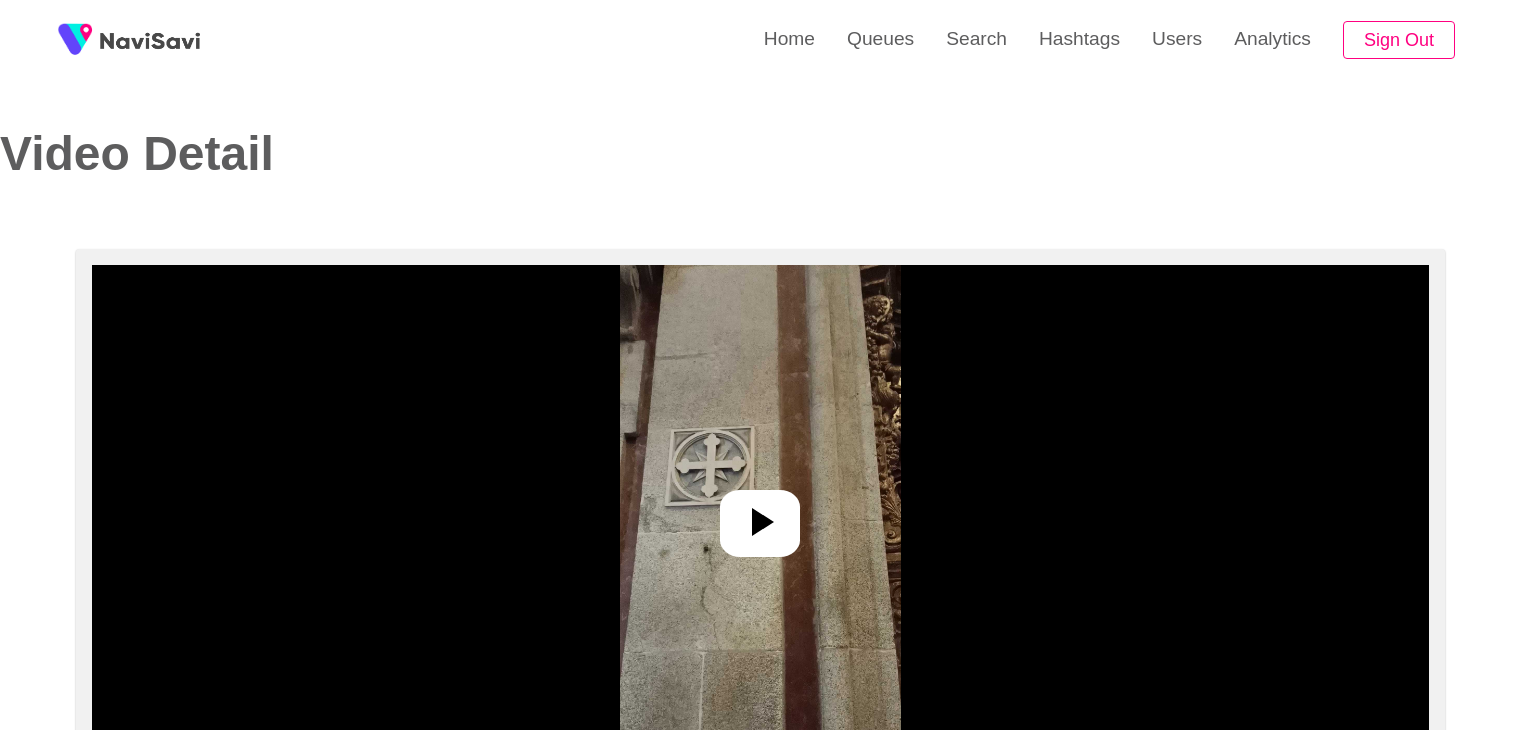 select on "**********" 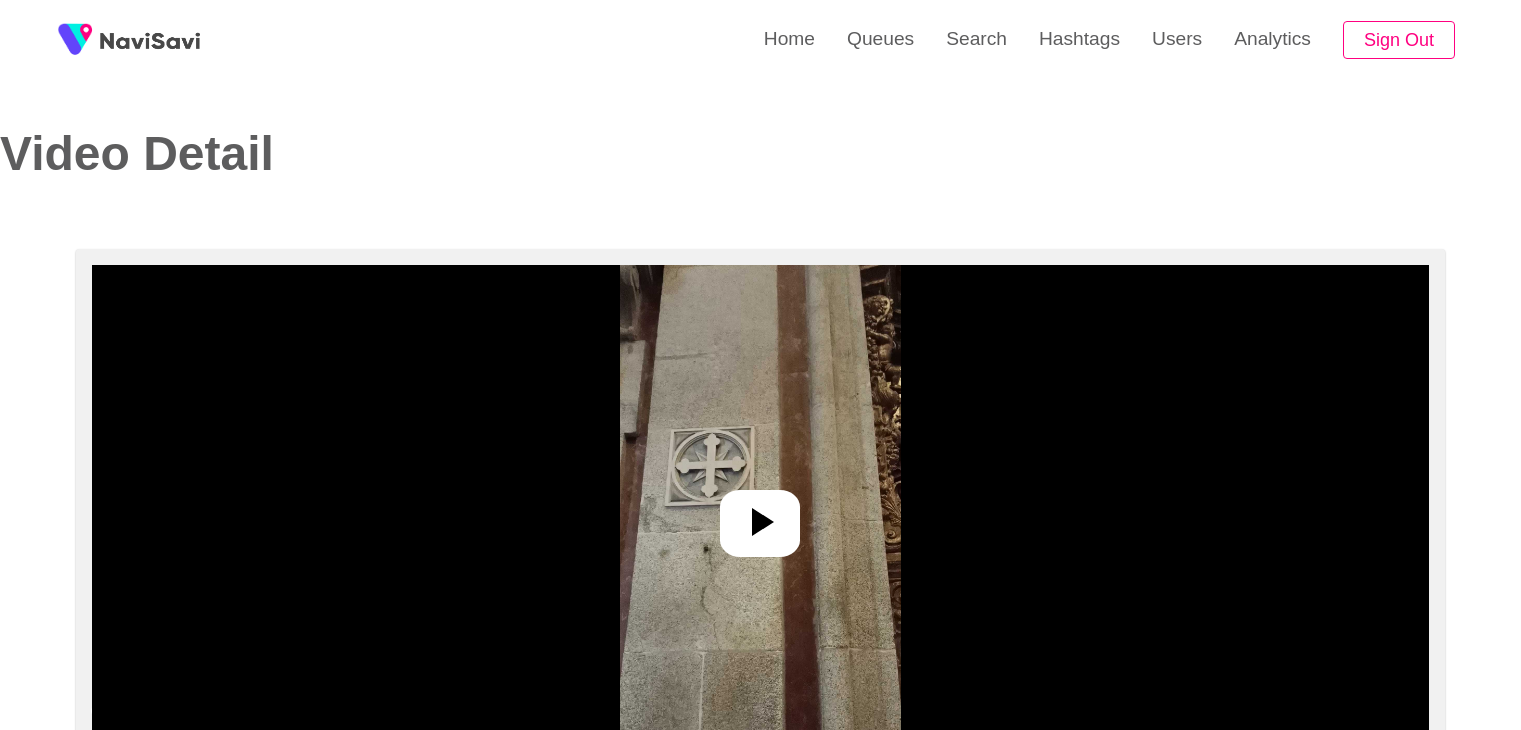 scroll, scrollTop: 0, scrollLeft: 0, axis: both 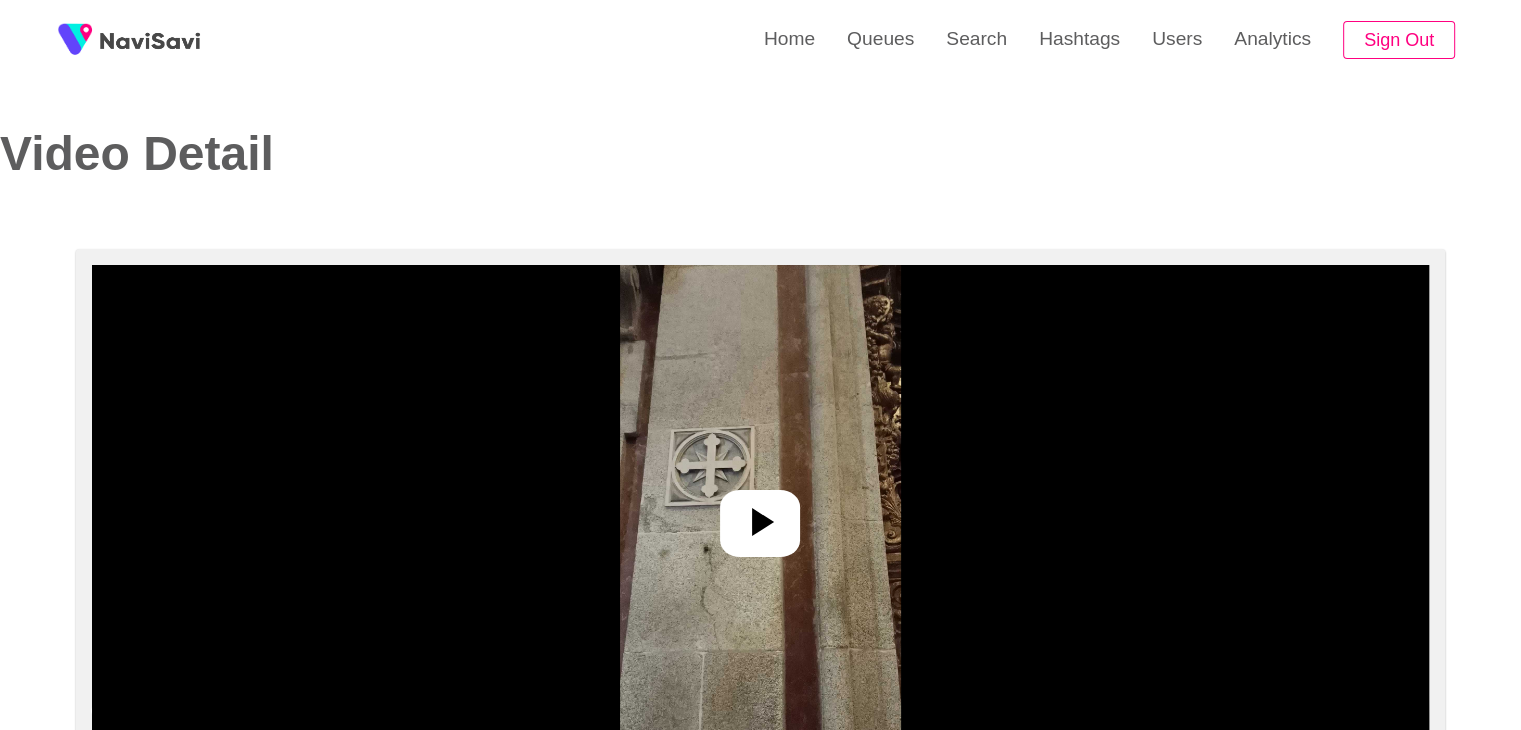 click at bounding box center [760, 515] 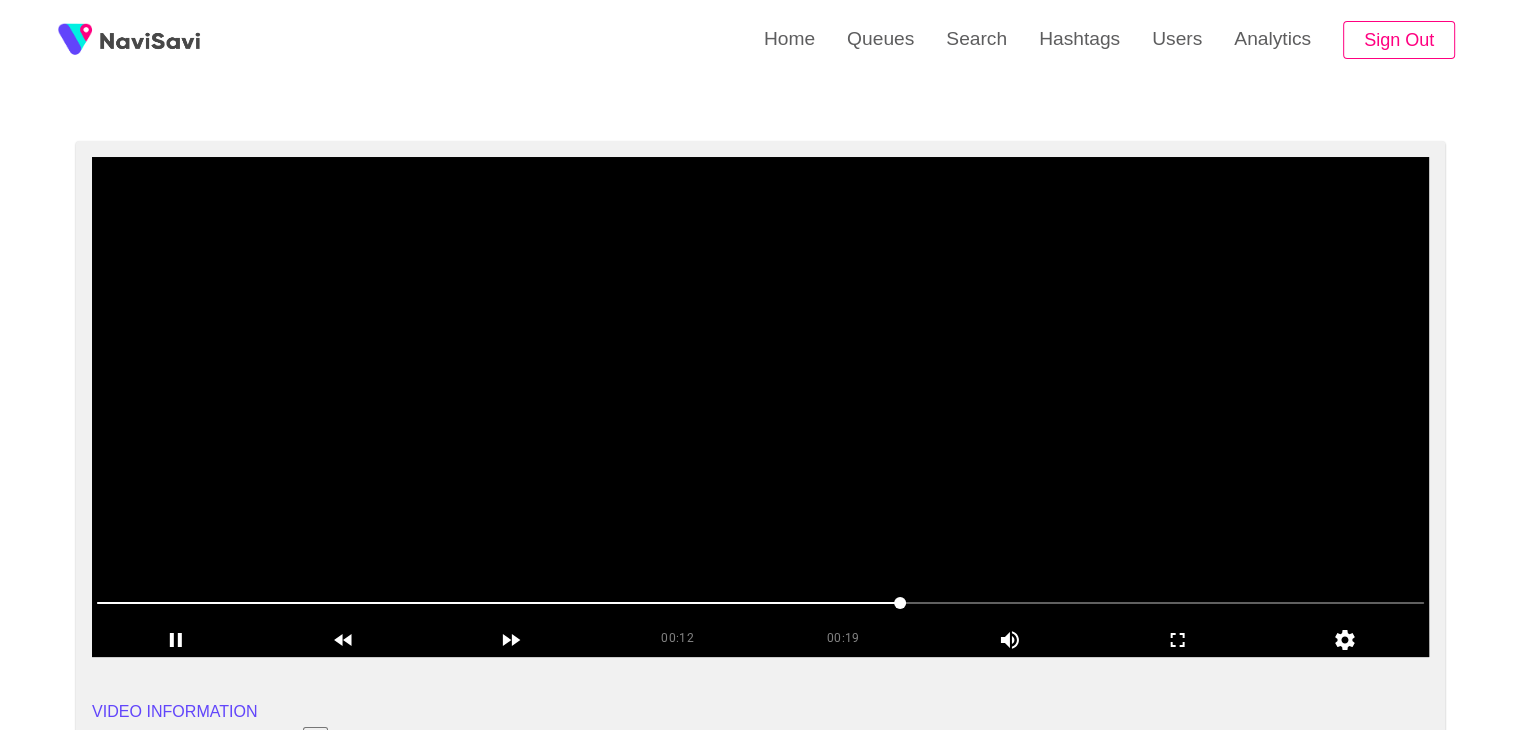 scroll, scrollTop: 111, scrollLeft: 0, axis: vertical 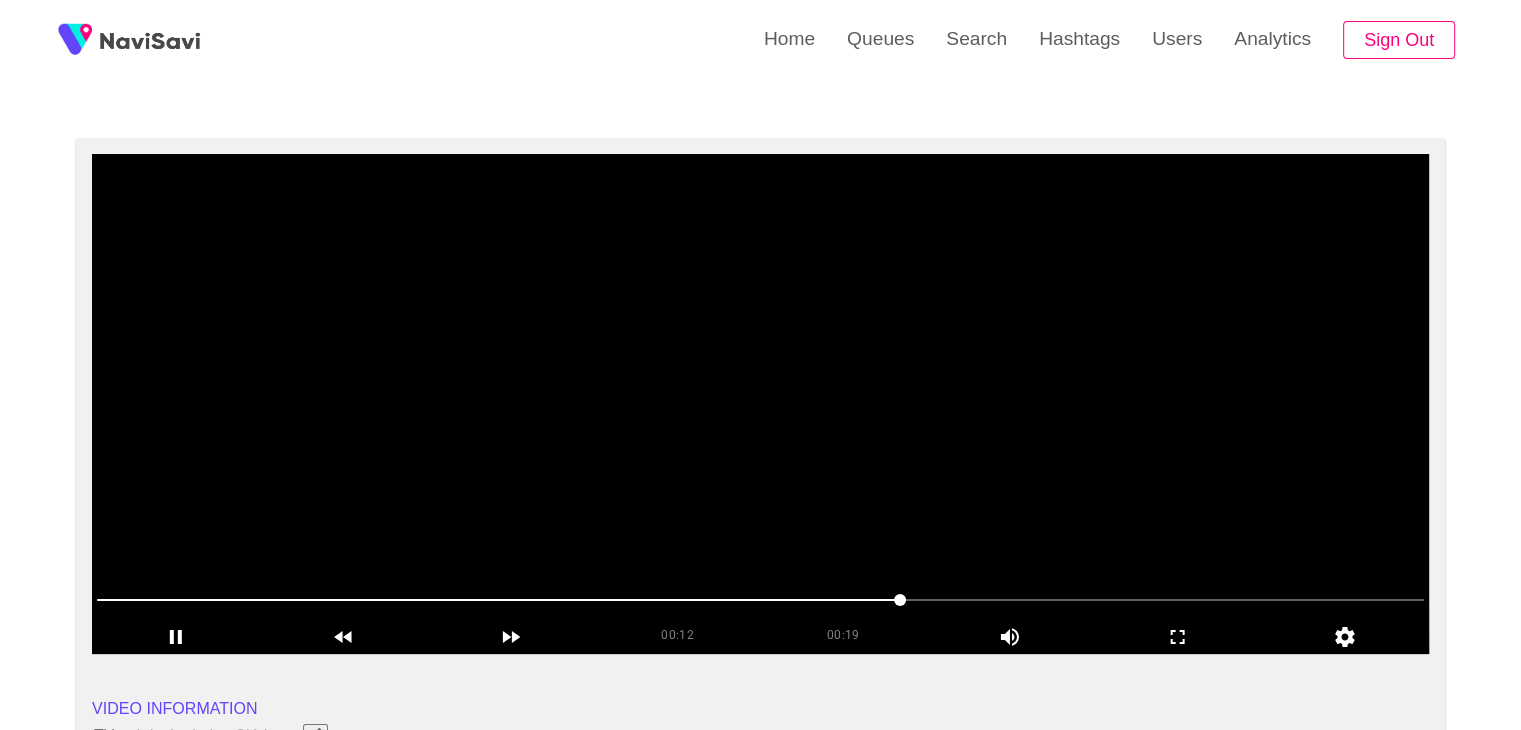click at bounding box center (760, 404) 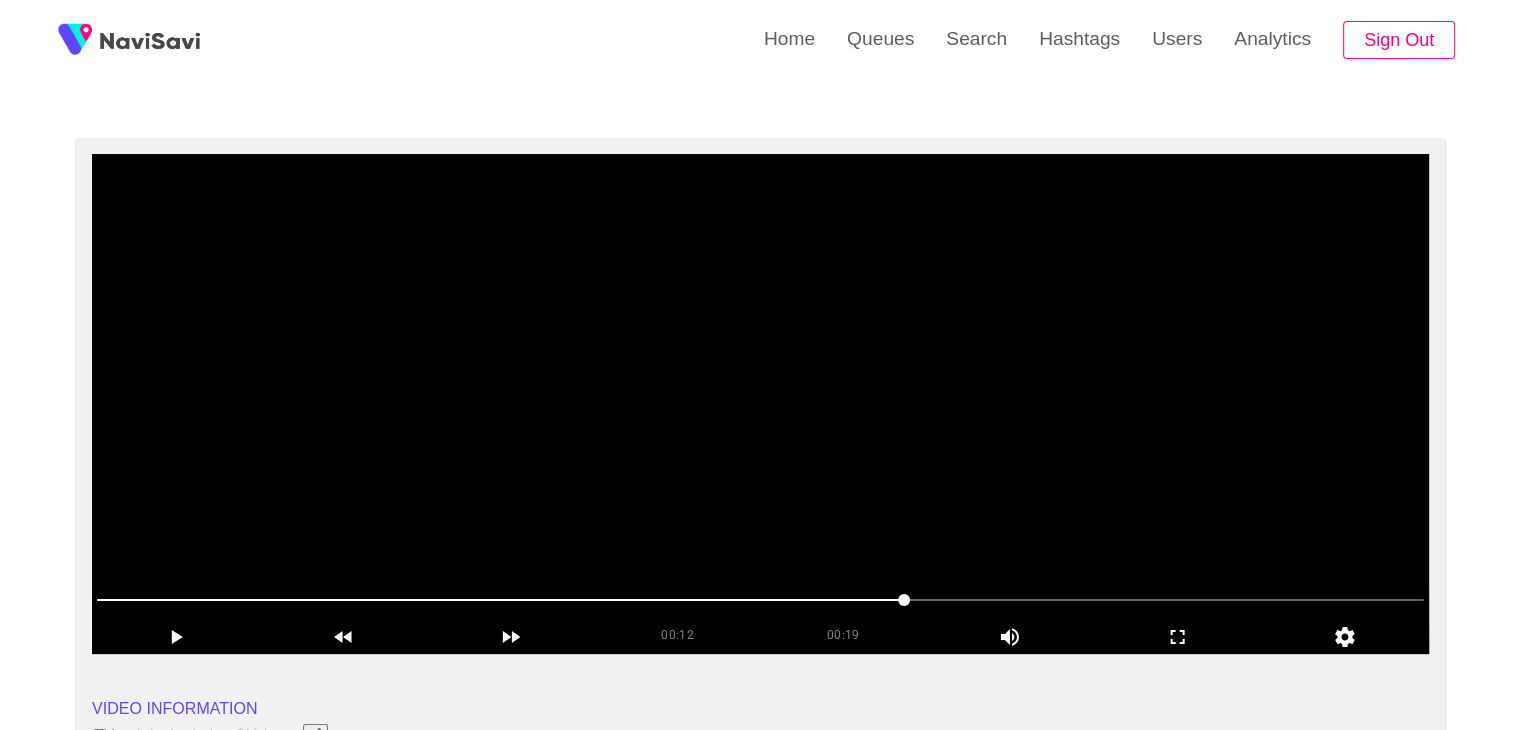 click at bounding box center [760, 404] 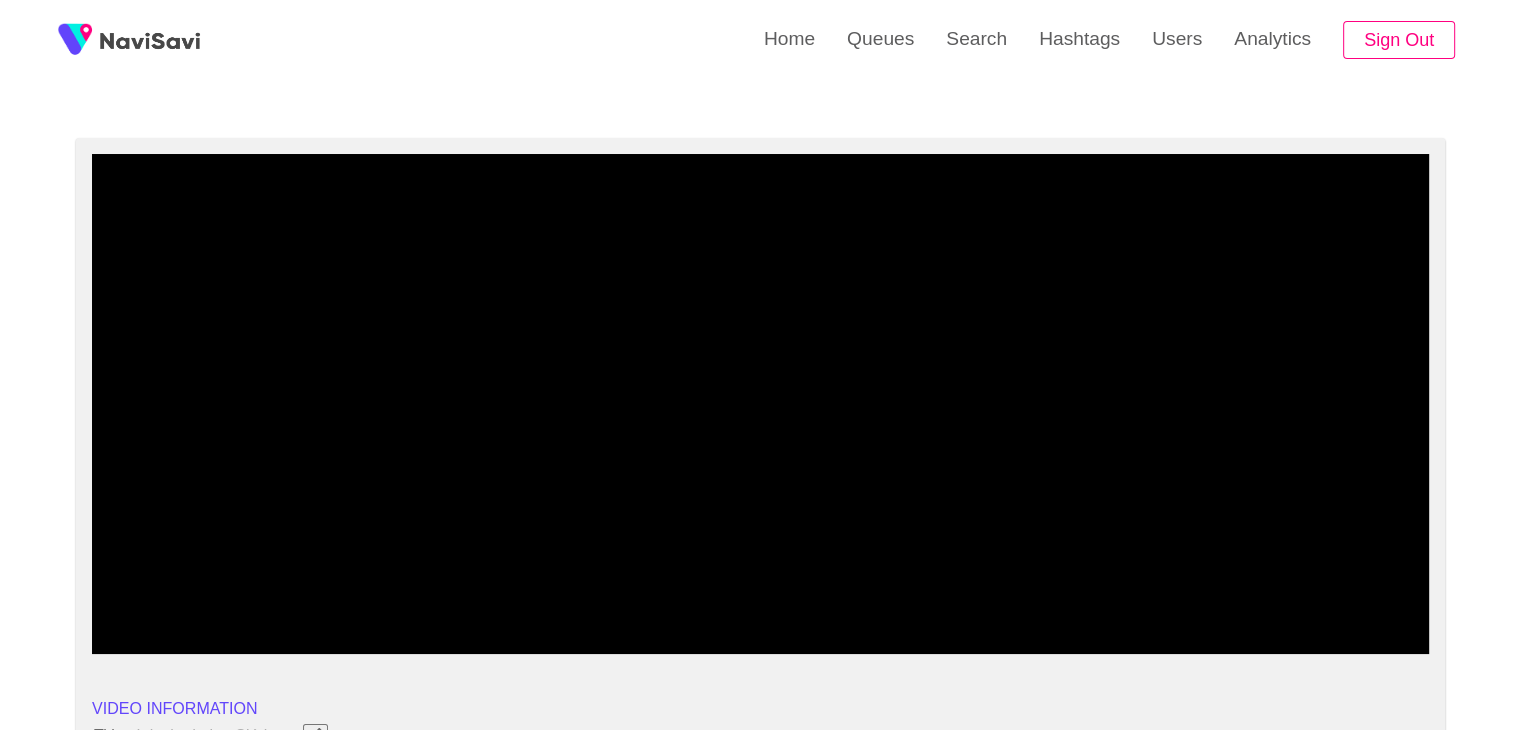 click at bounding box center [760, 600] 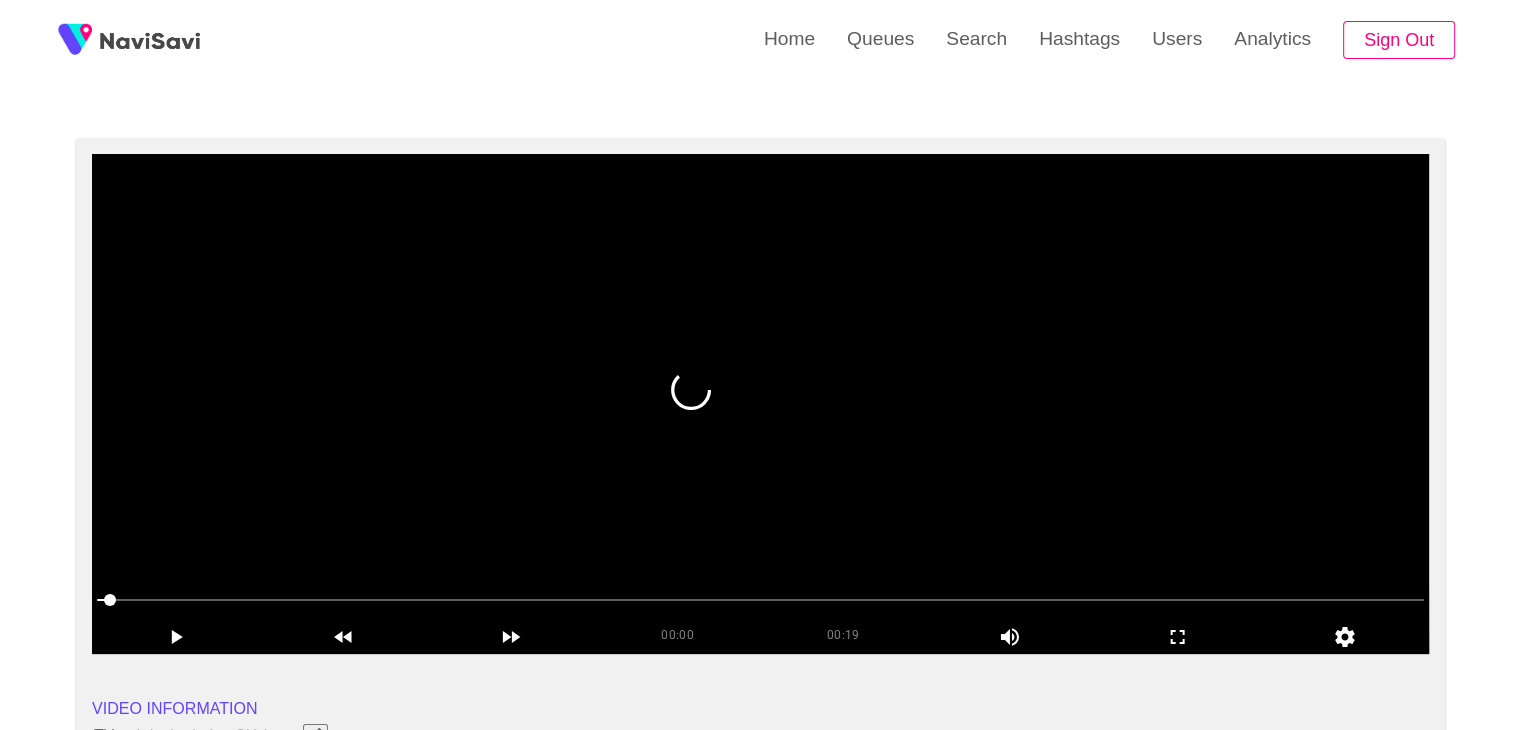 click at bounding box center [760, 404] 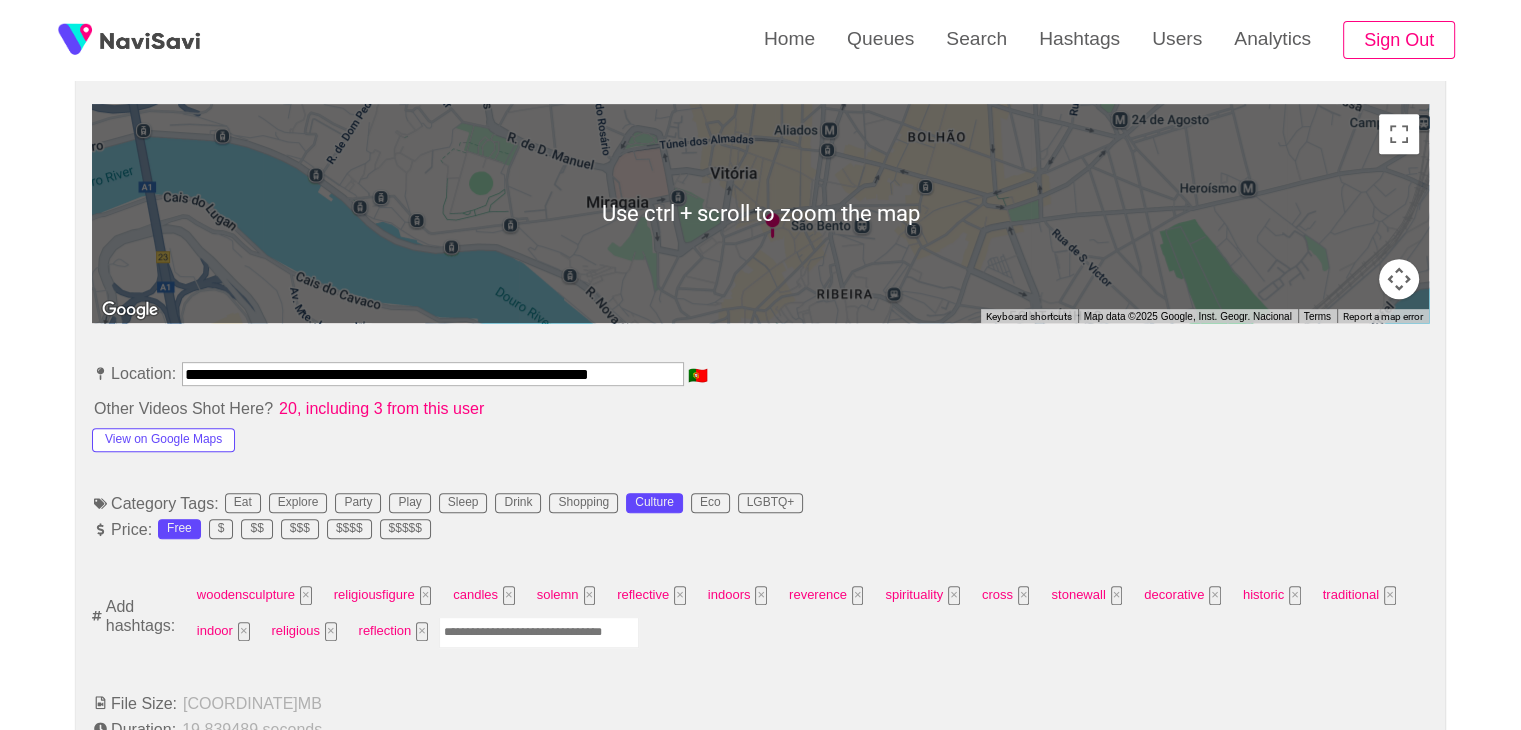 scroll, scrollTop: 899, scrollLeft: 0, axis: vertical 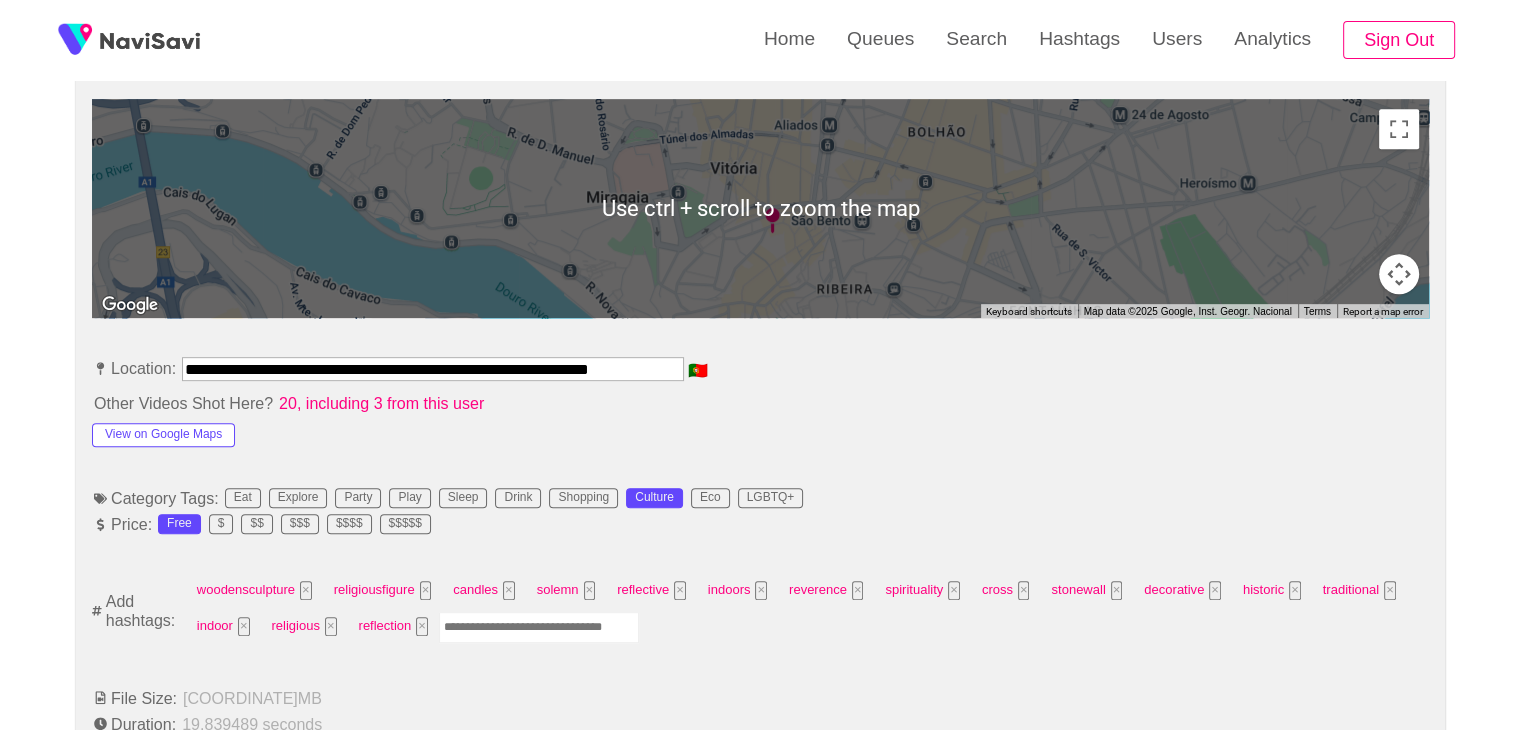 click at bounding box center (539, 627) 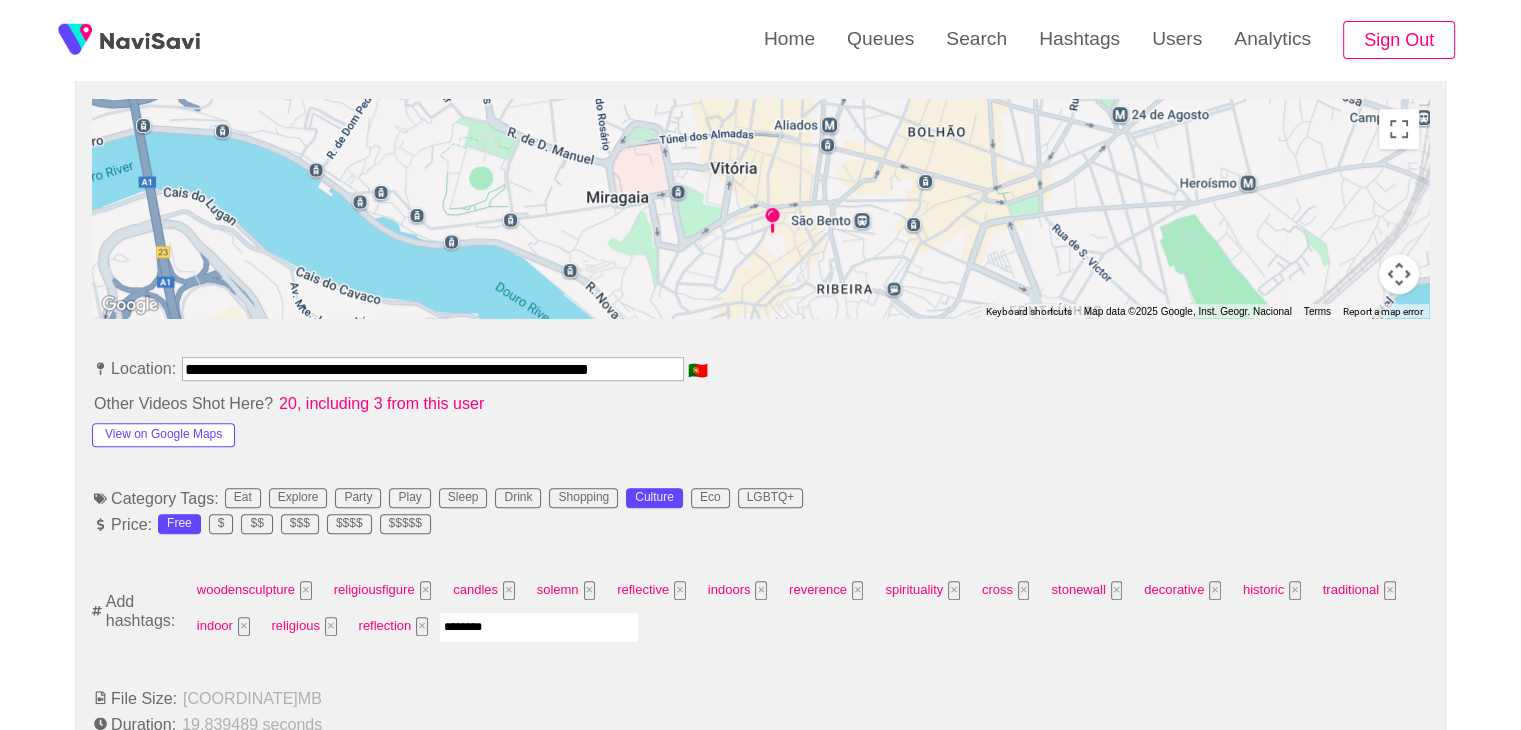 type on "*********" 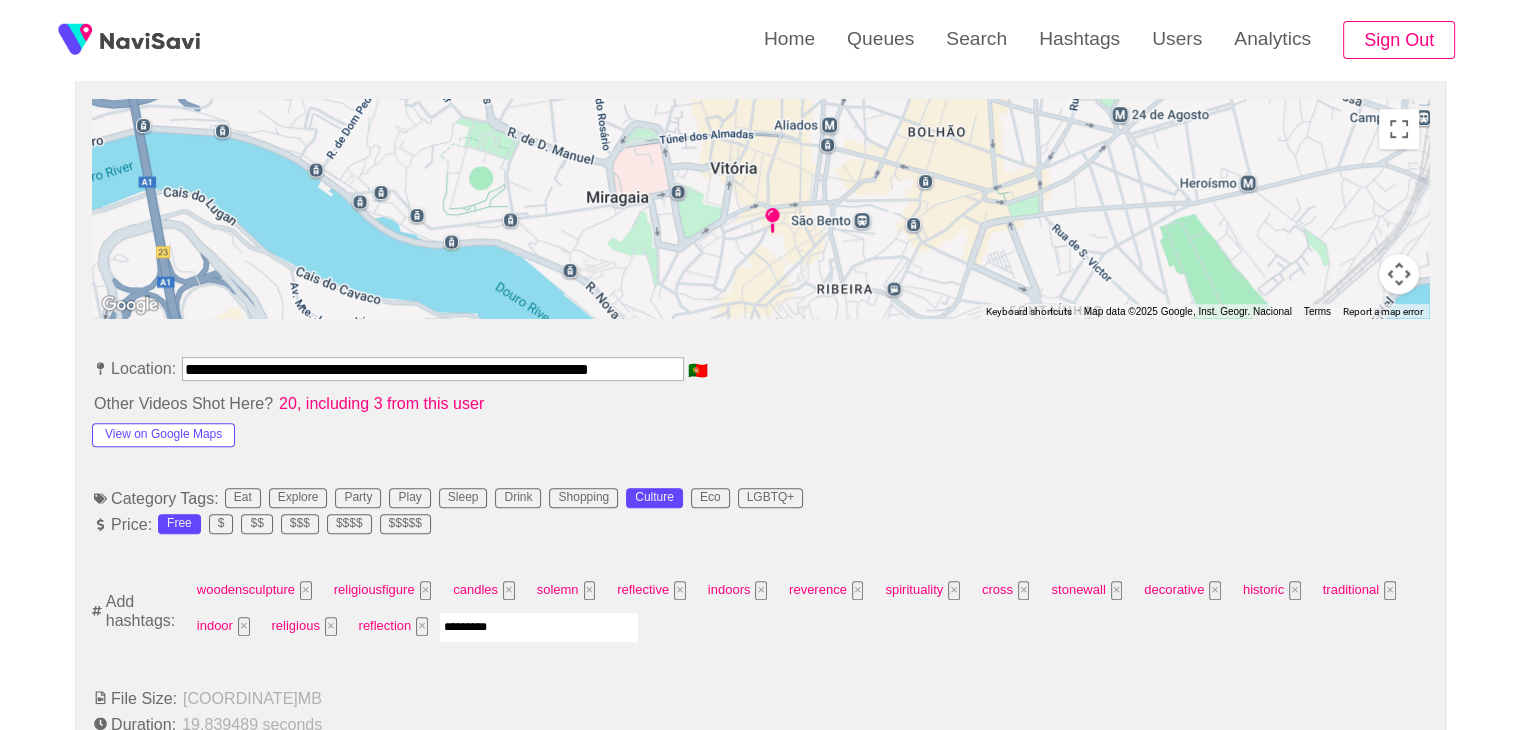 type 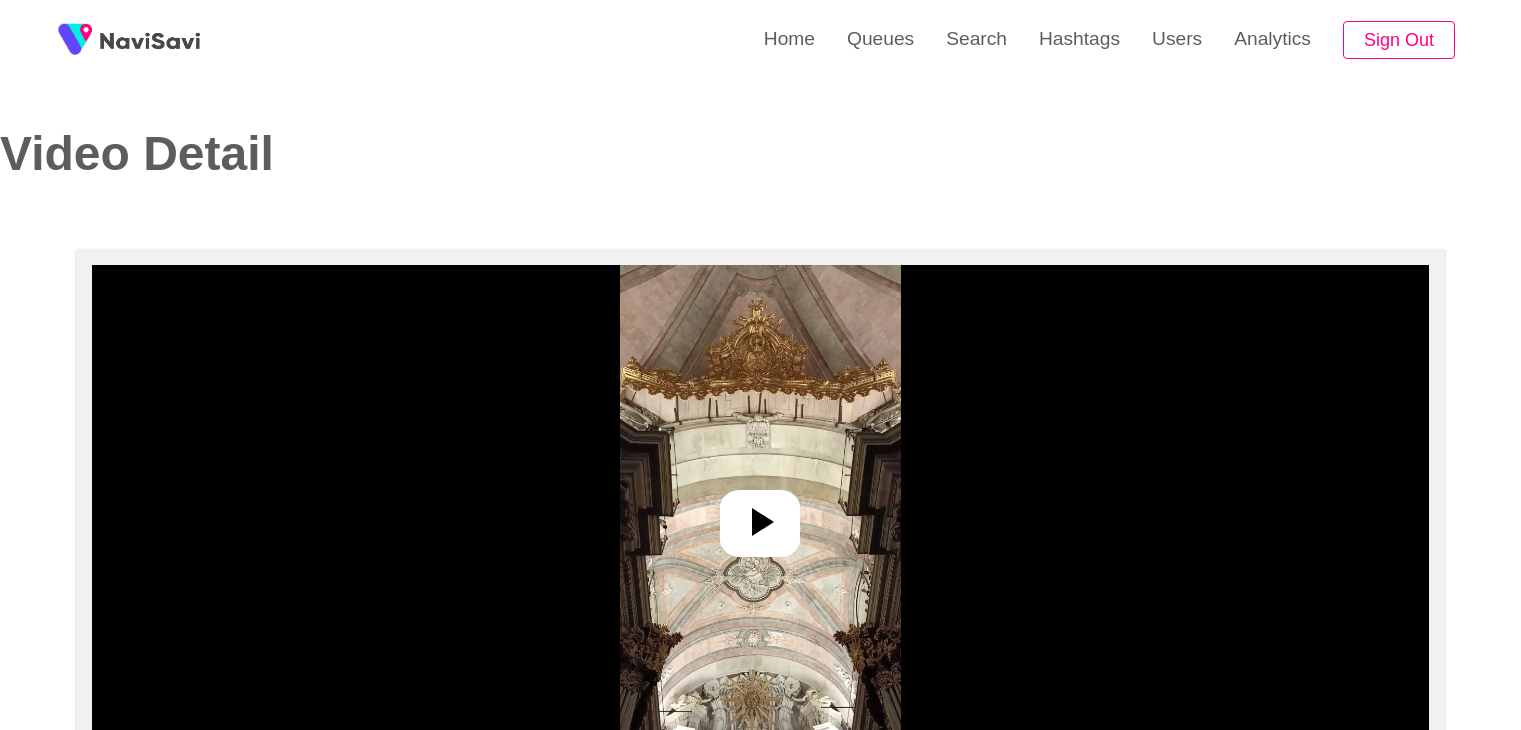 select on "**********" 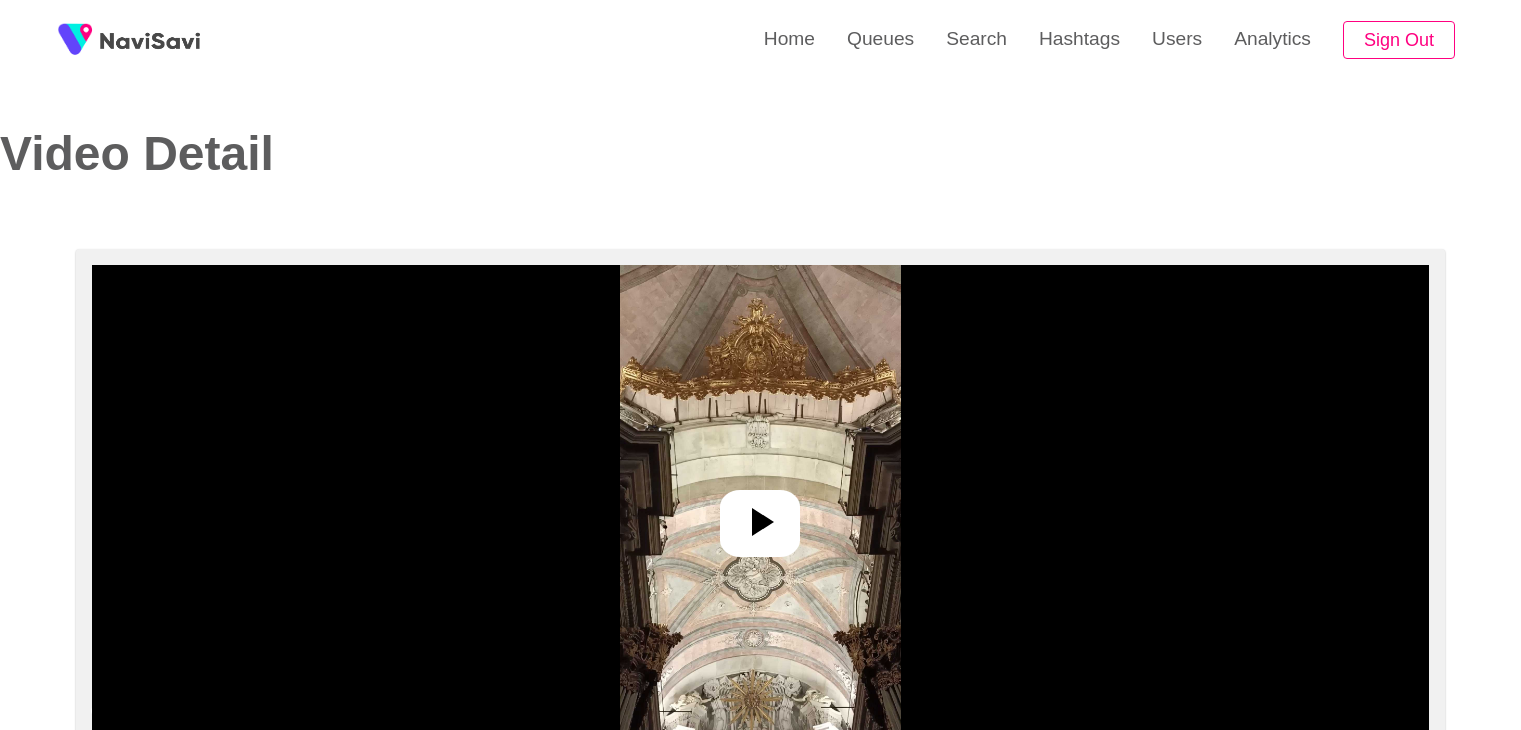 scroll, scrollTop: 0, scrollLeft: 0, axis: both 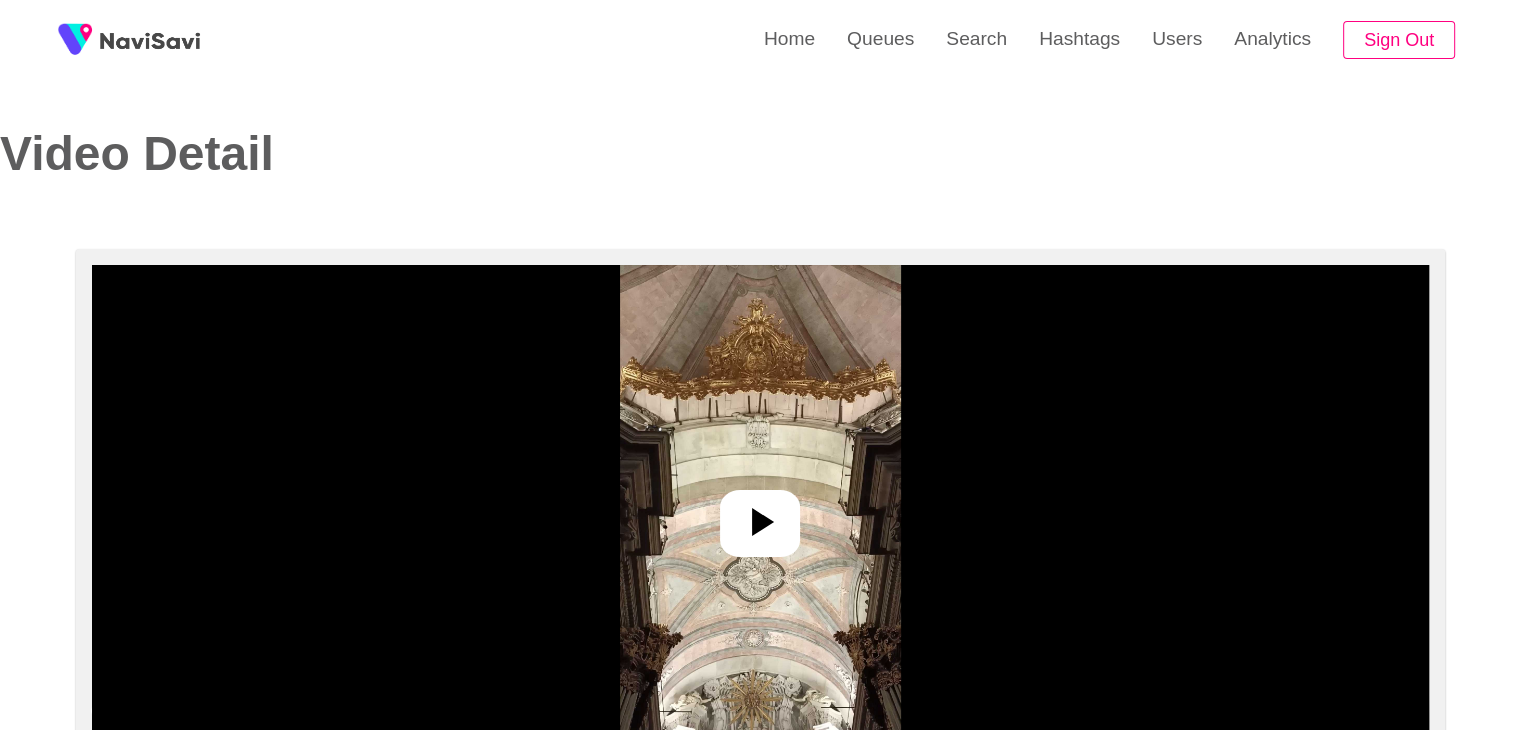 click at bounding box center [760, 523] 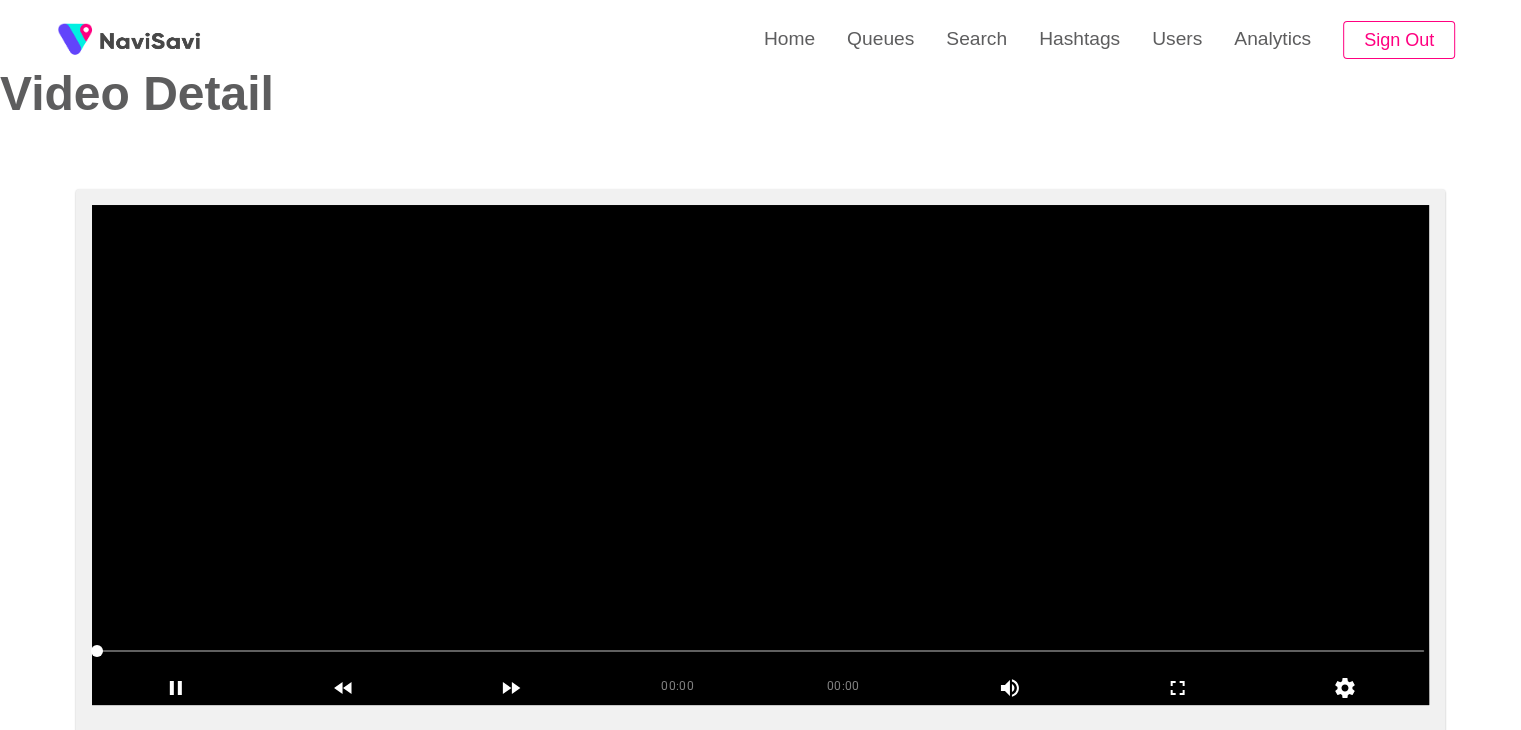 scroll, scrollTop: 58, scrollLeft: 0, axis: vertical 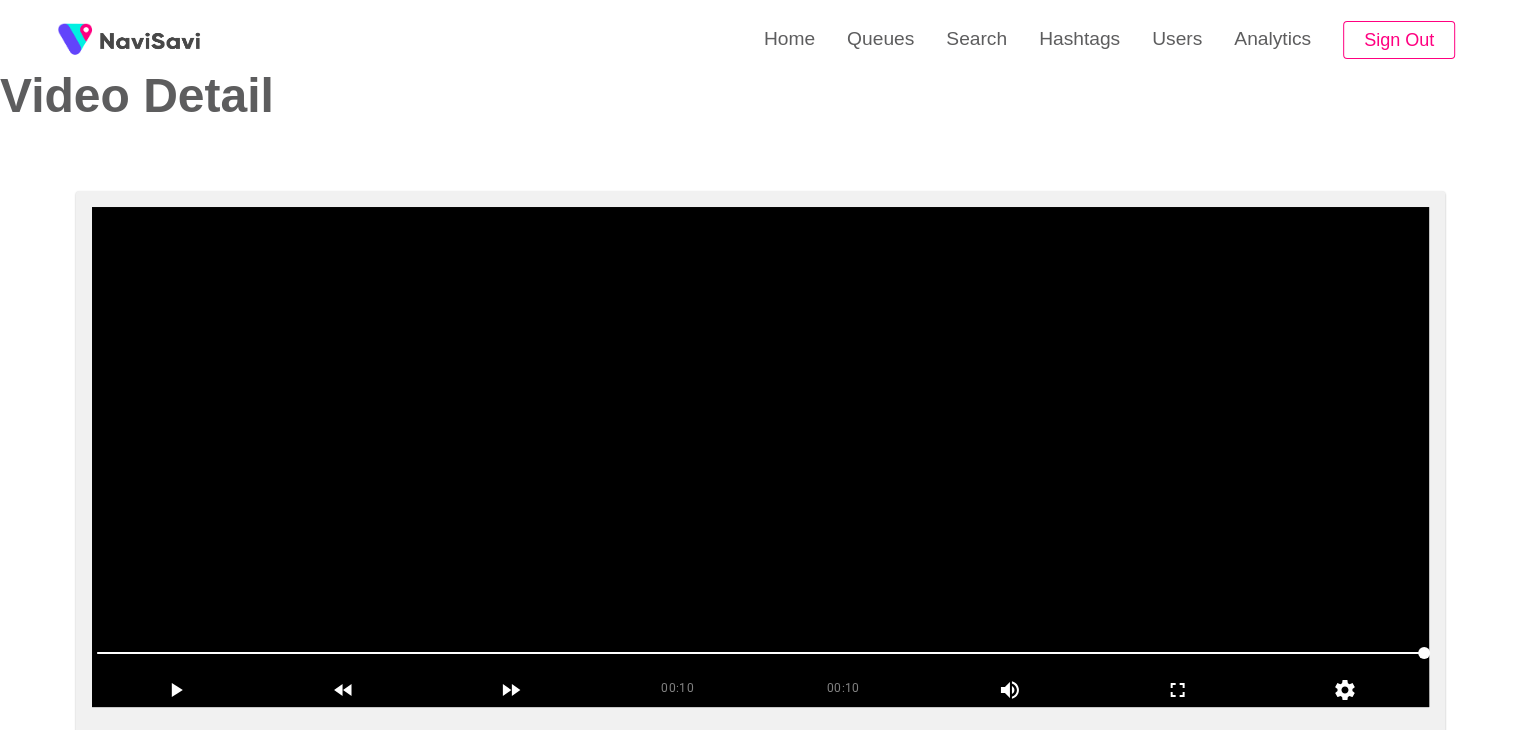 click at bounding box center (760, 457) 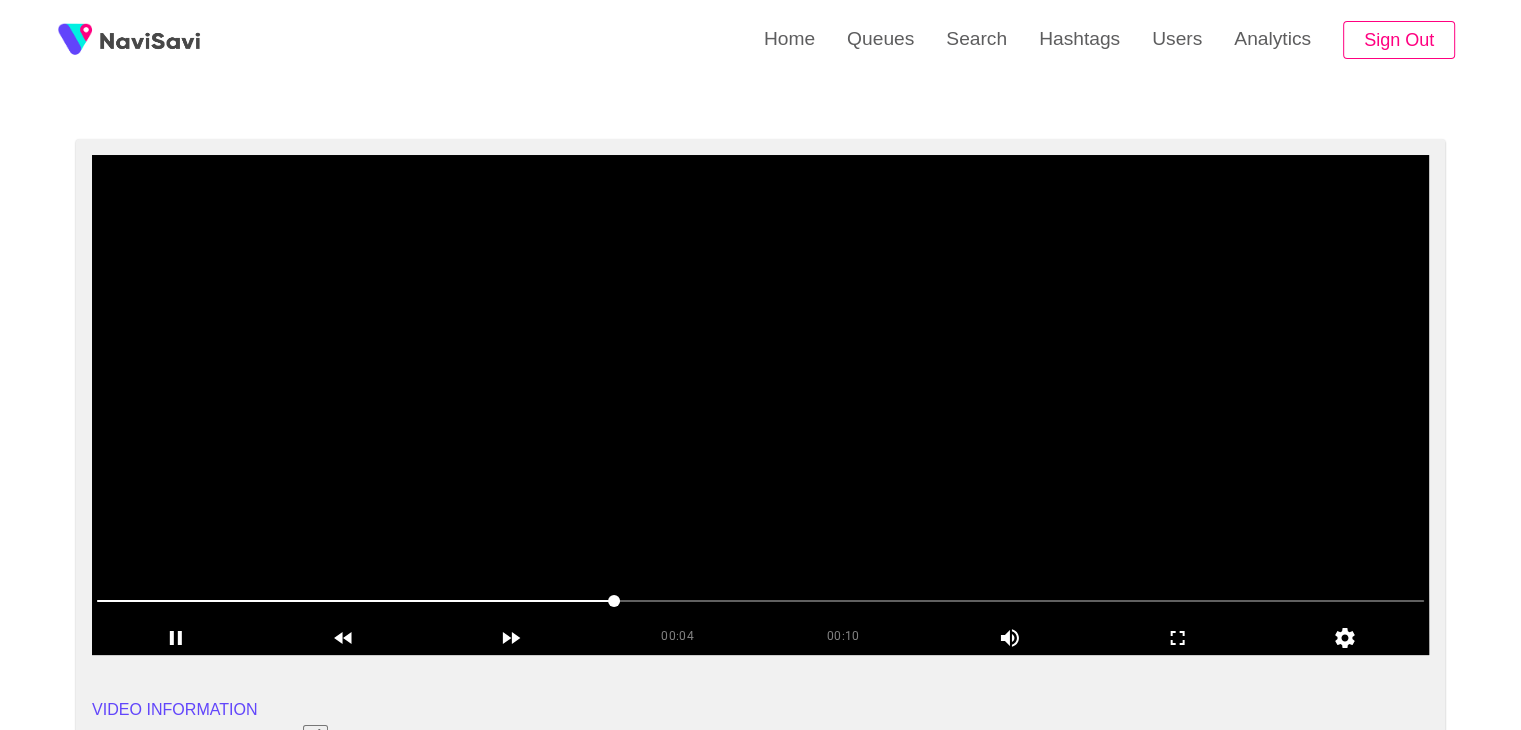 scroll, scrollTop: 110, scrollLeft: 0, axis: vertical 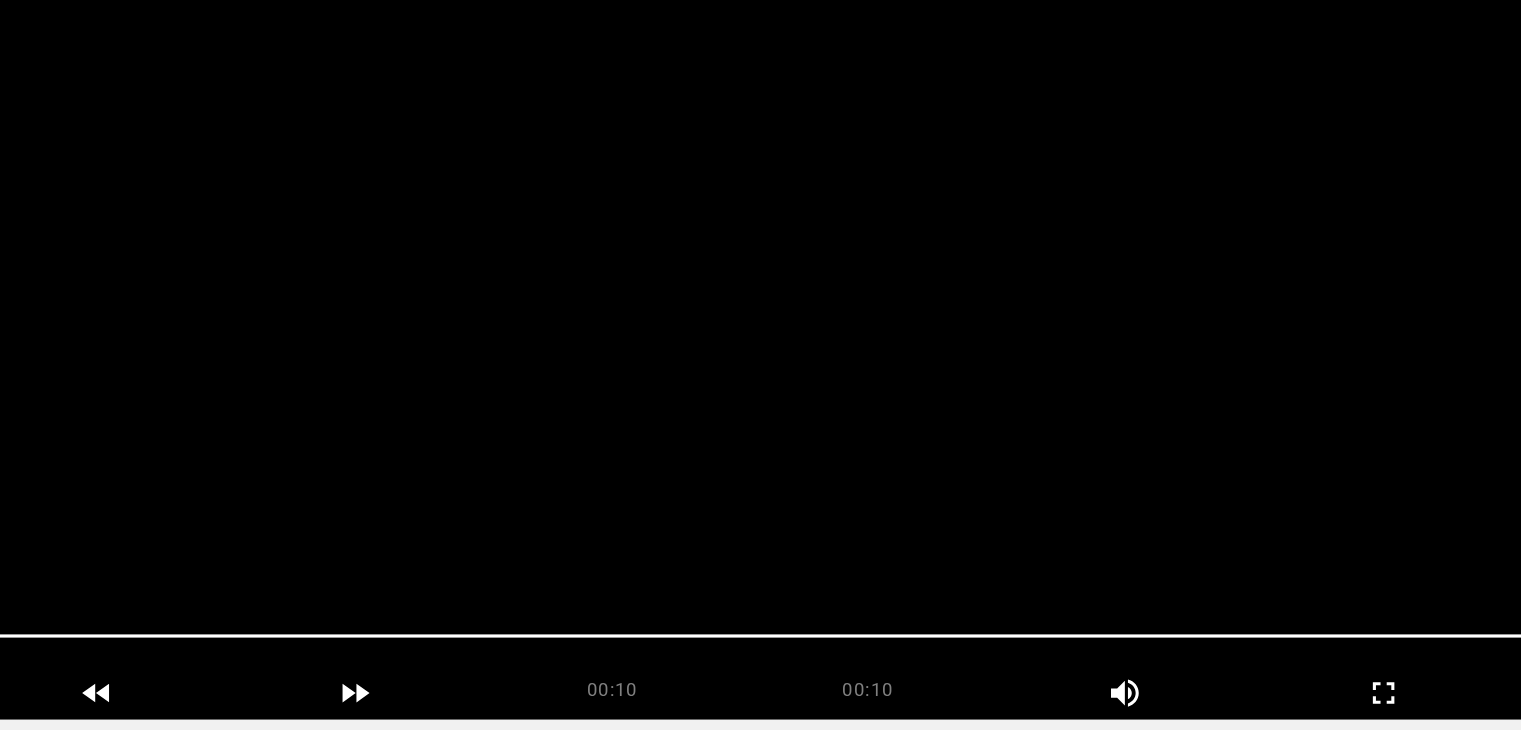 click at bounding box center (760, 405) 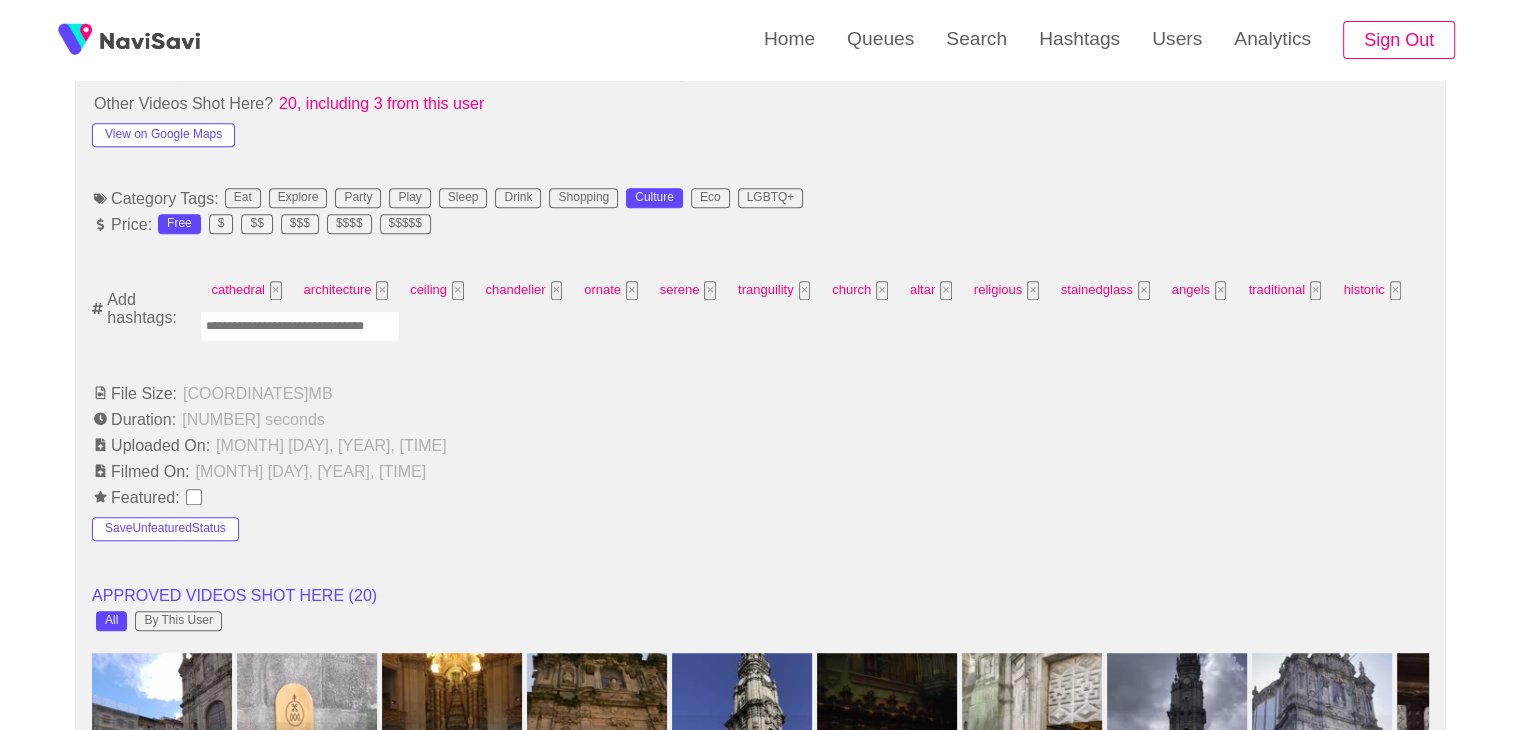 scroll, scrollTop: 1211, scrollLeft: 0, axis: vertical 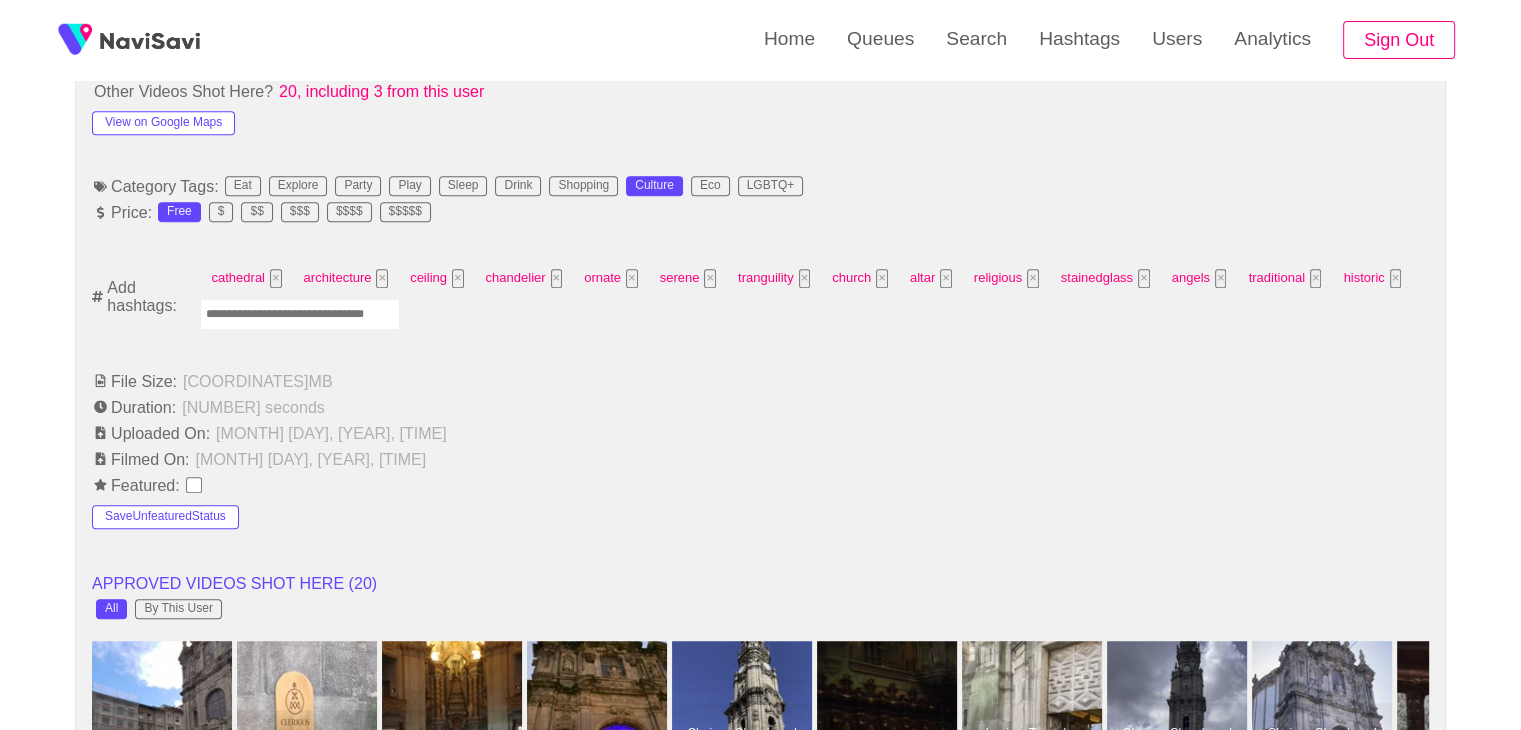 click at bounding box center (300, 314) 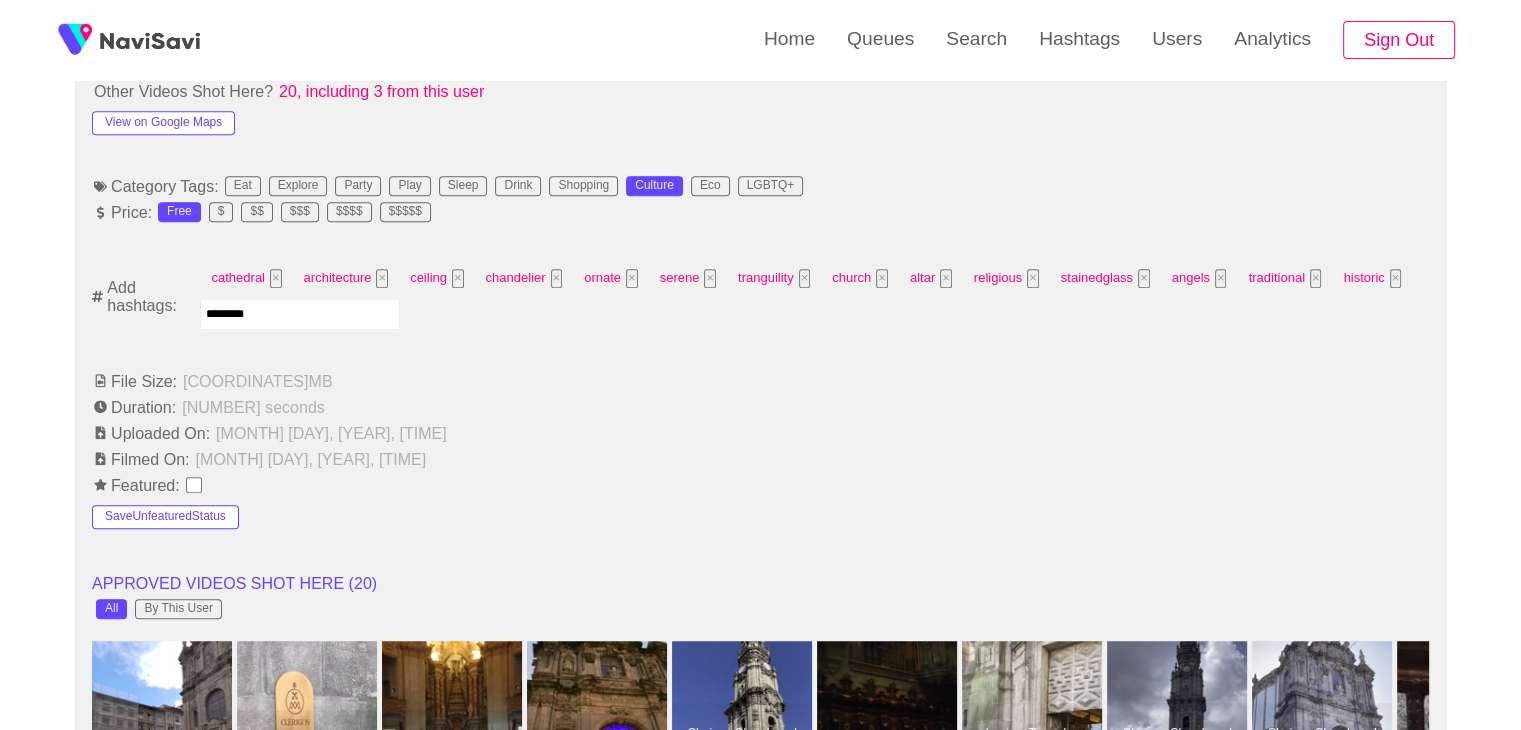 type on "*********" 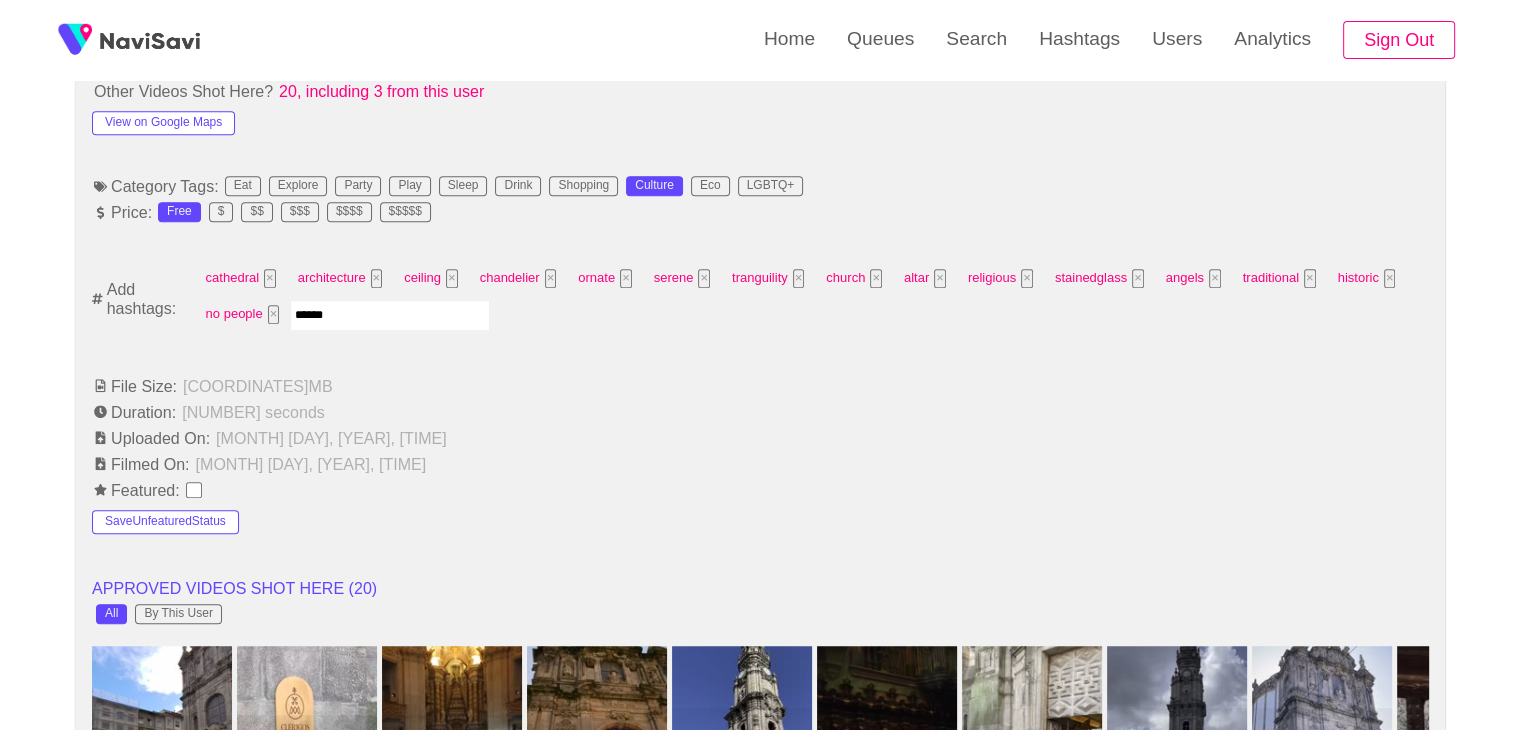 type on "*******" 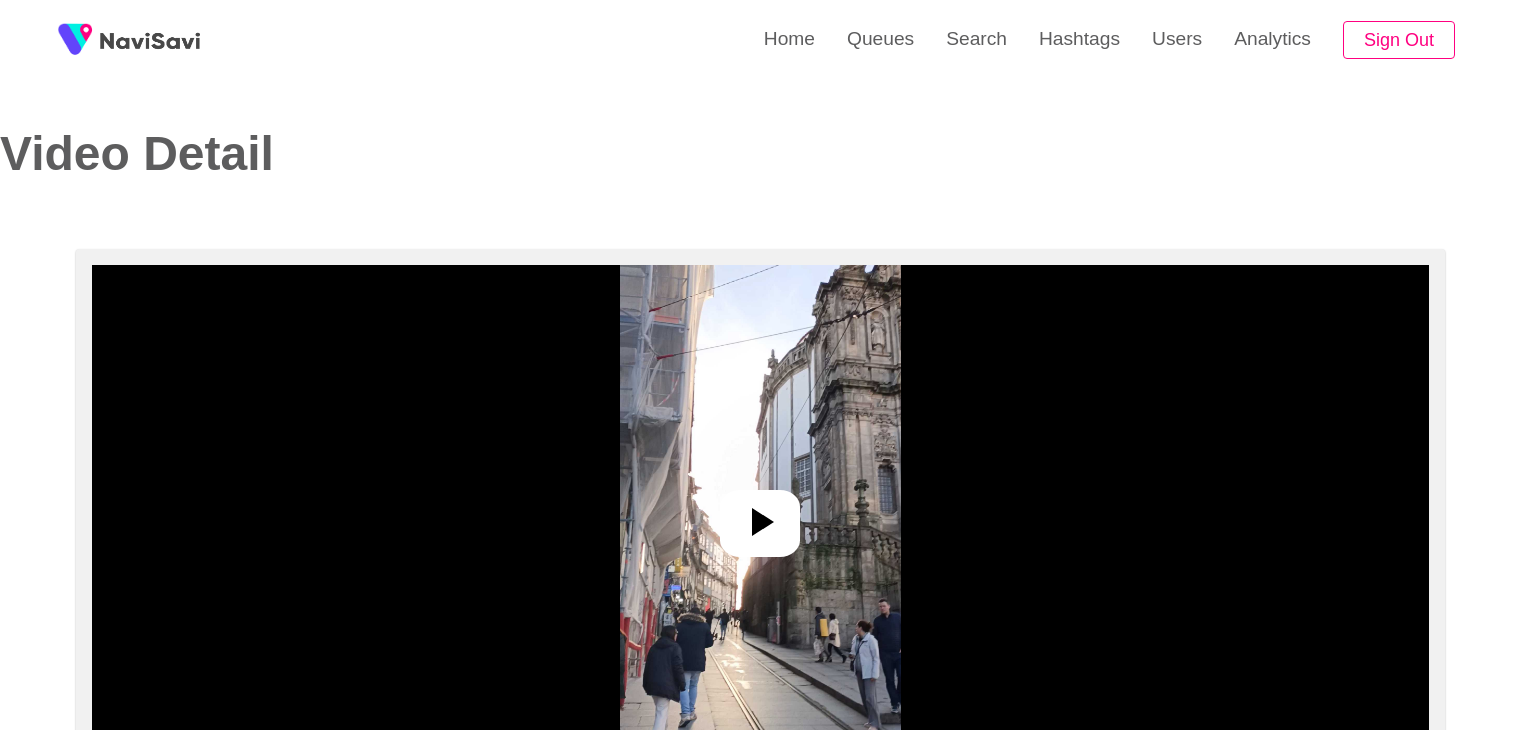 select on "**********" 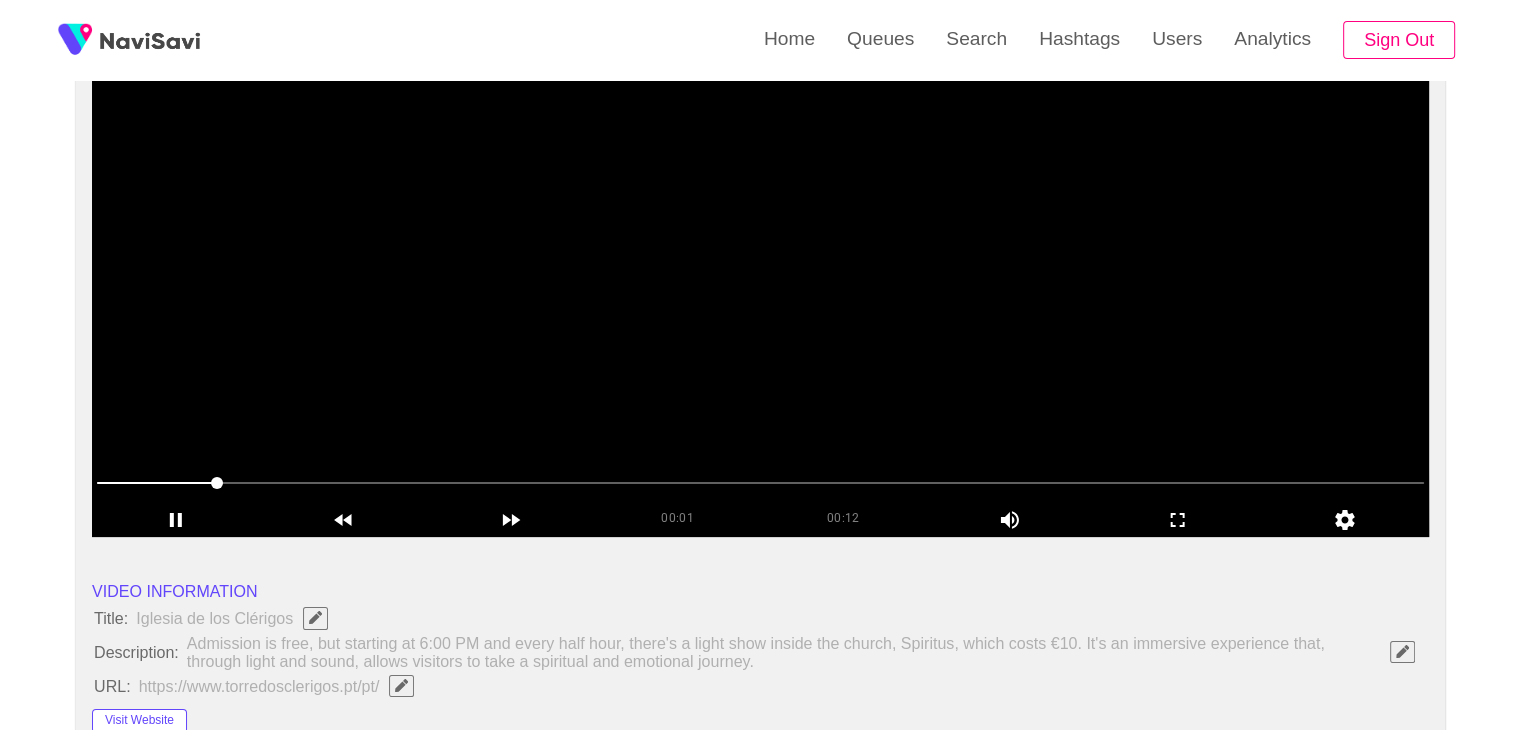 scroll, scrollTop: 246, scrollLeft: 0, axis: vertical 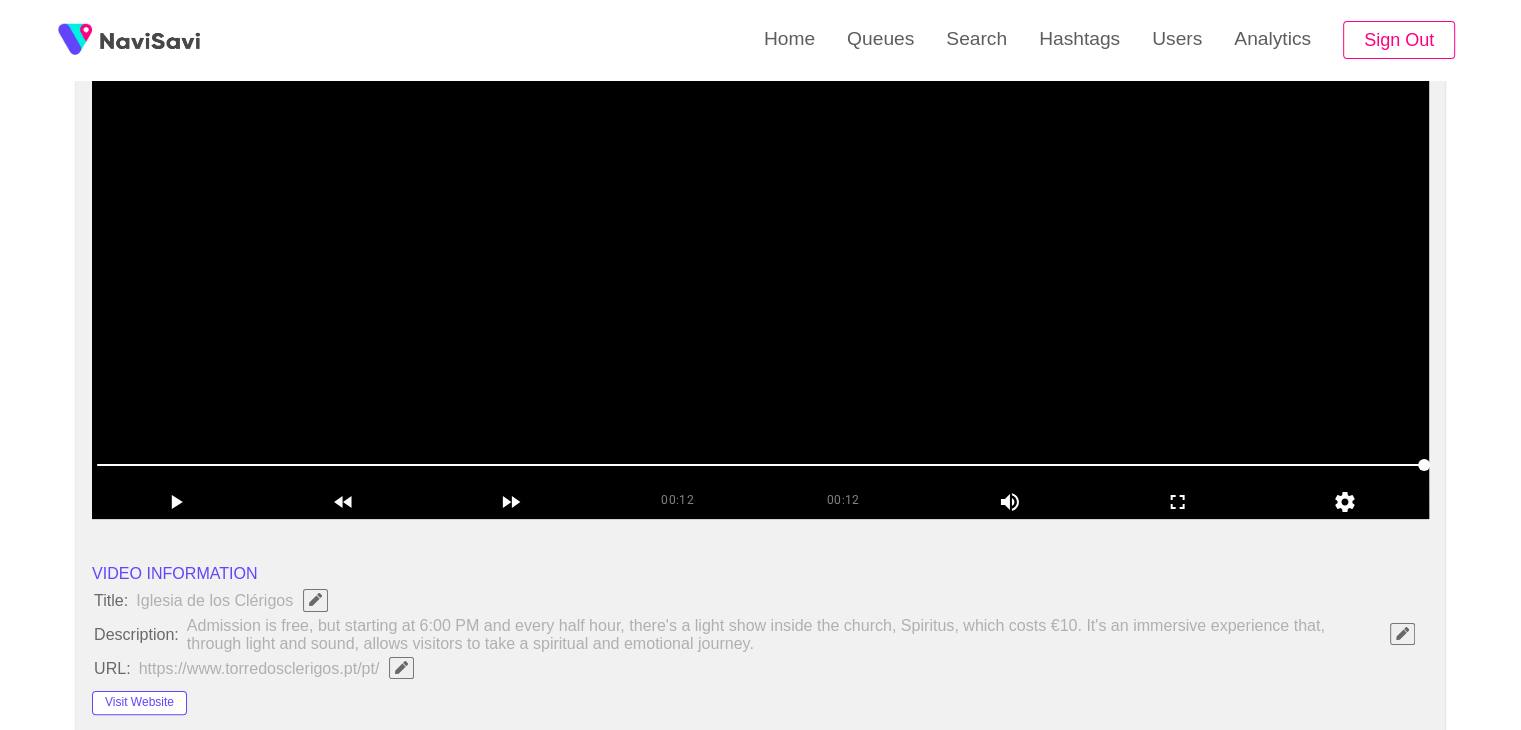 click at bounding box center (760, 269) 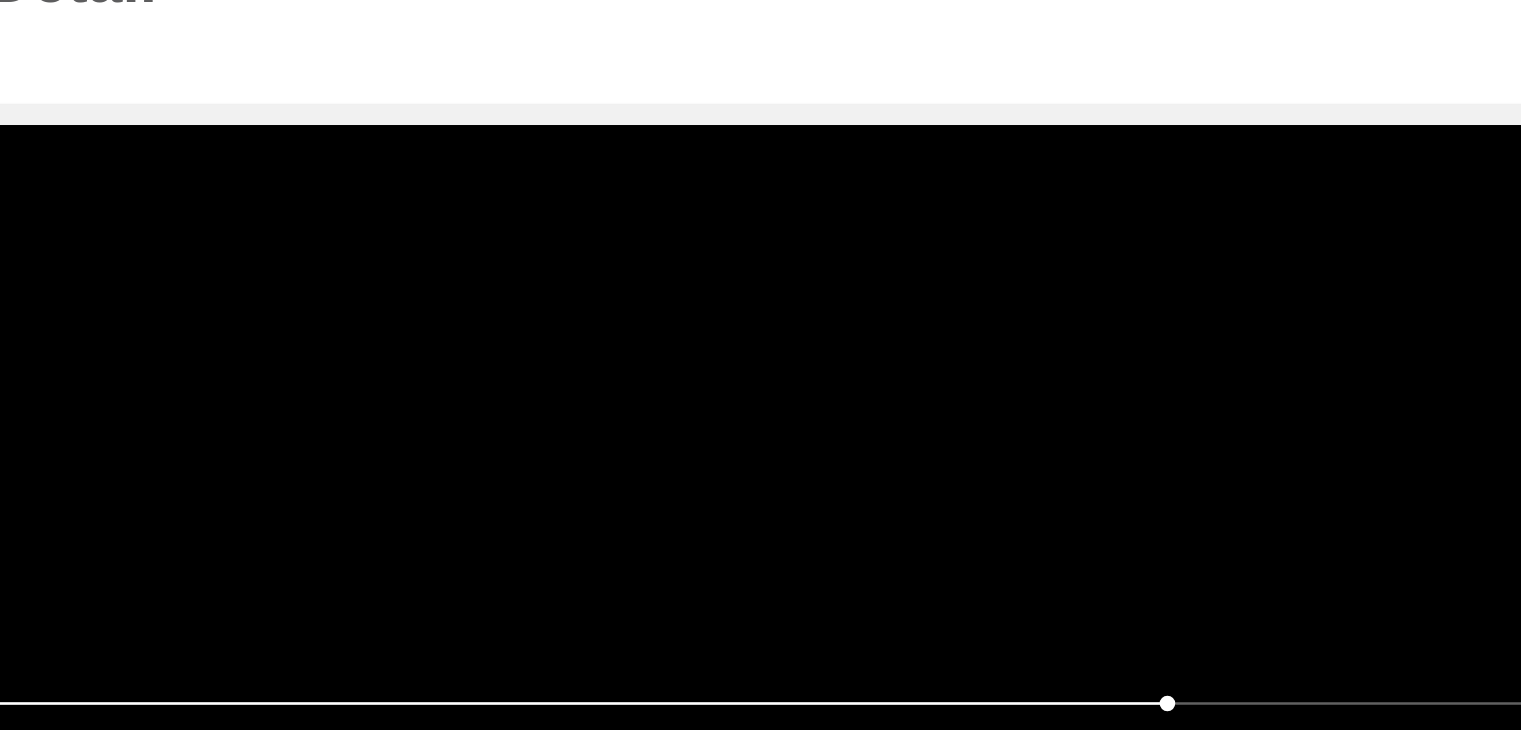 scroll, scrollTop: 91, scrollLeft: 0, axis: vertical 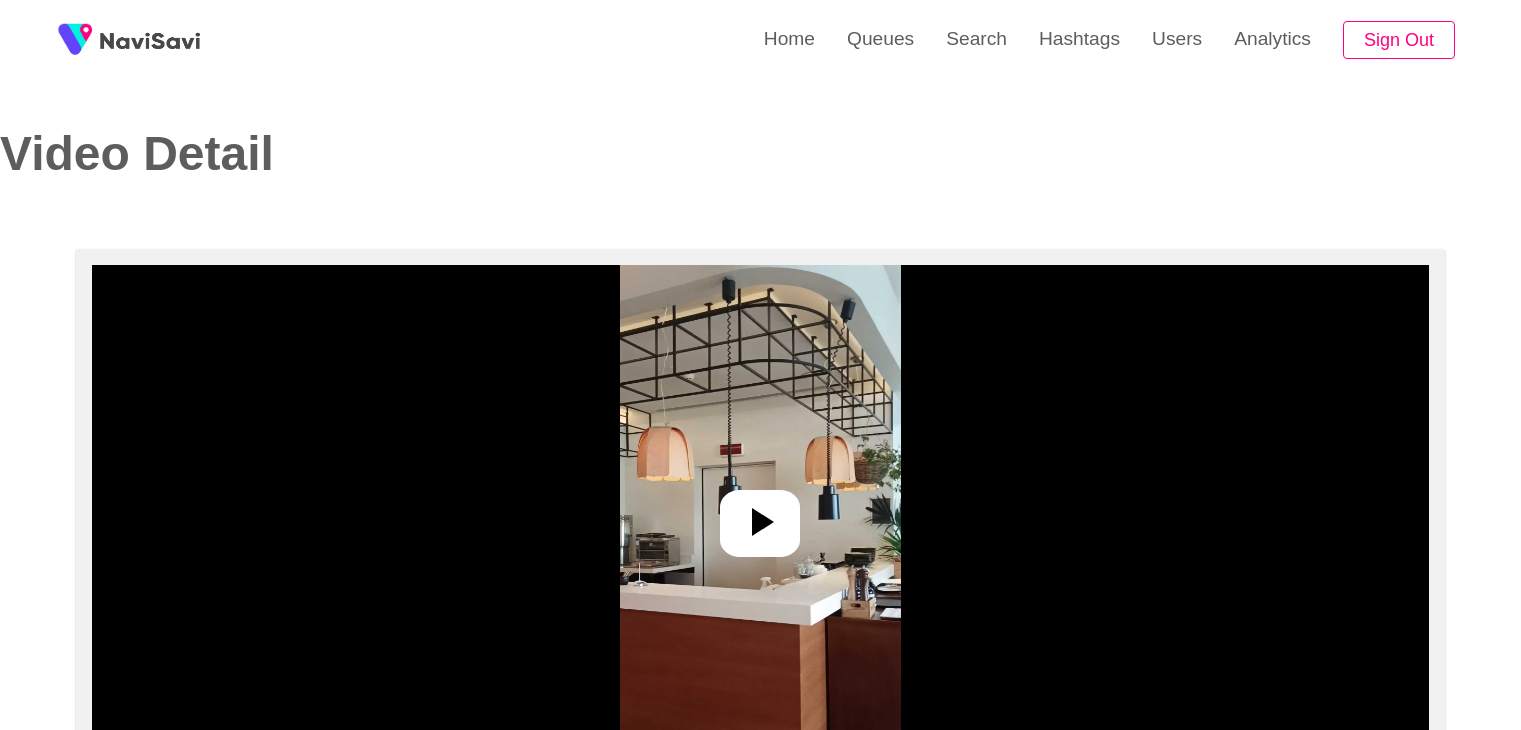 select on "**********" 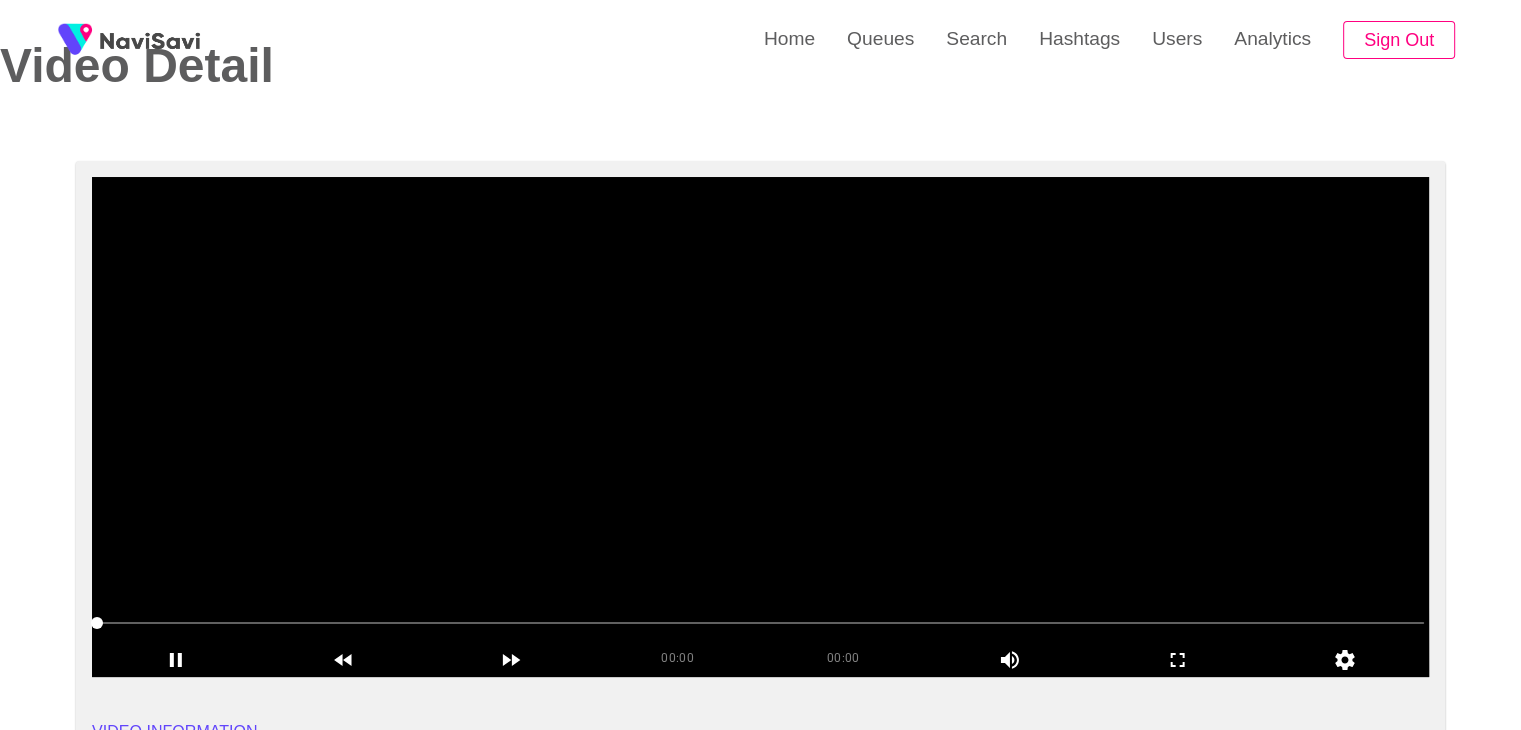 scroll, scrollTop: 88, scrollLeft: 0, axis: vertical 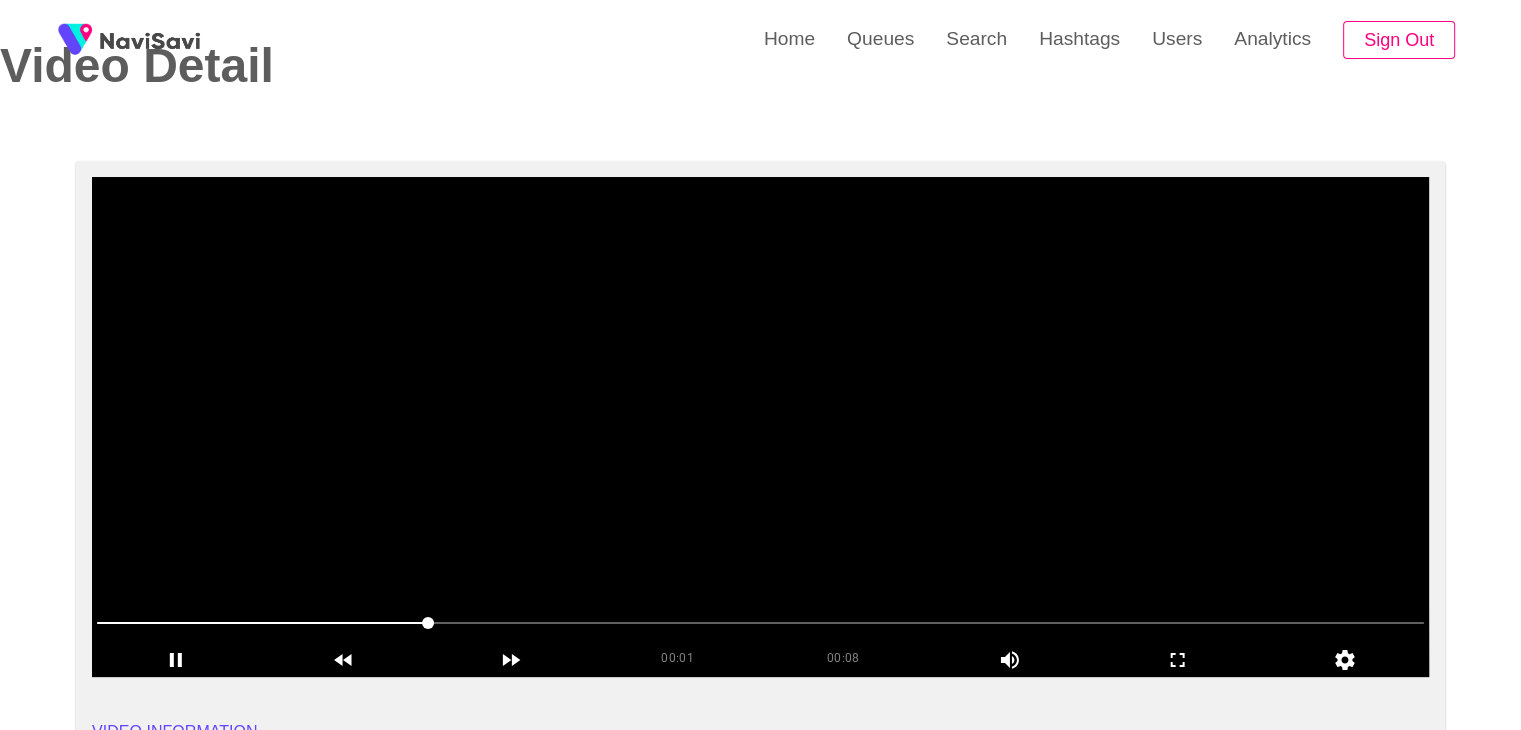 click at bounding box center [760, 427] 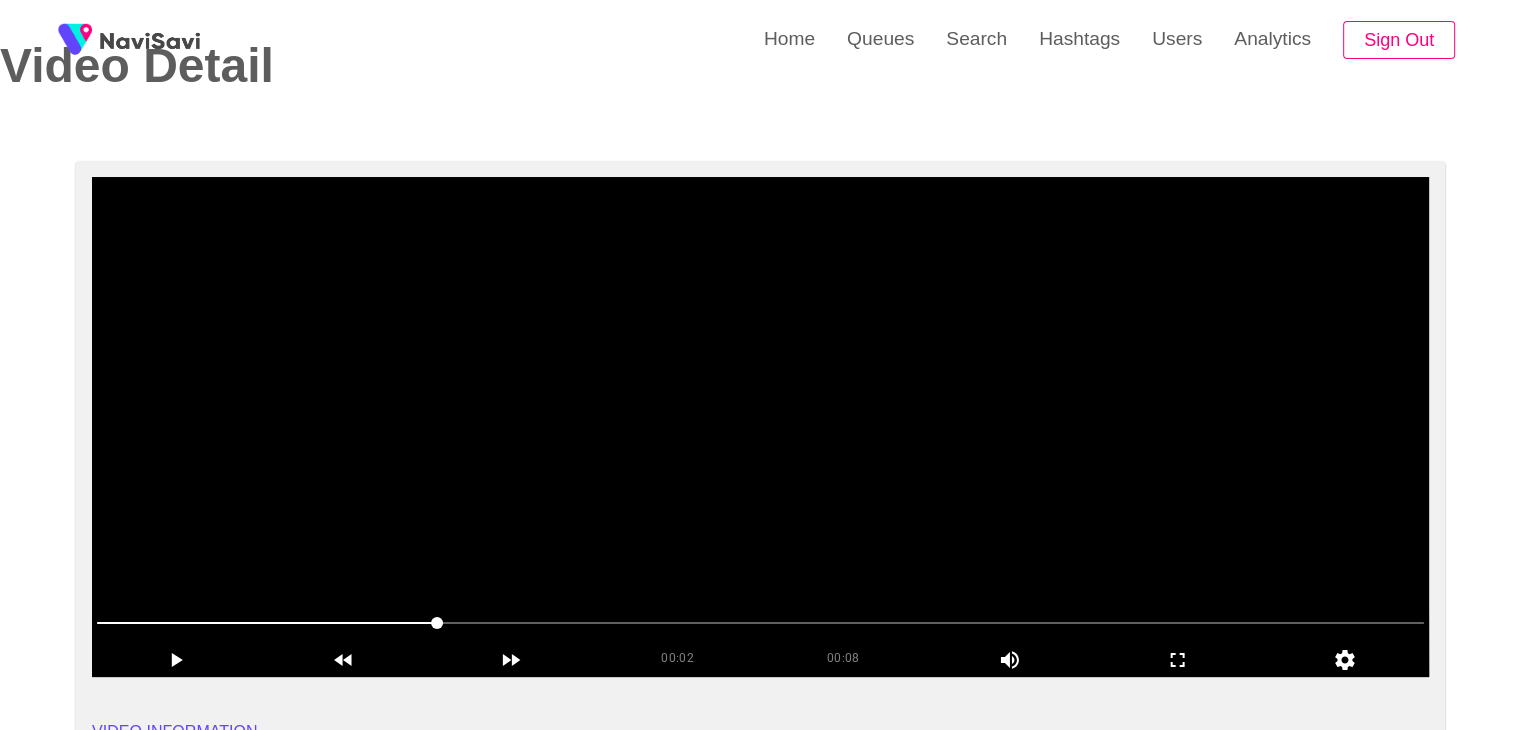 click at bounding box center (760, 427) 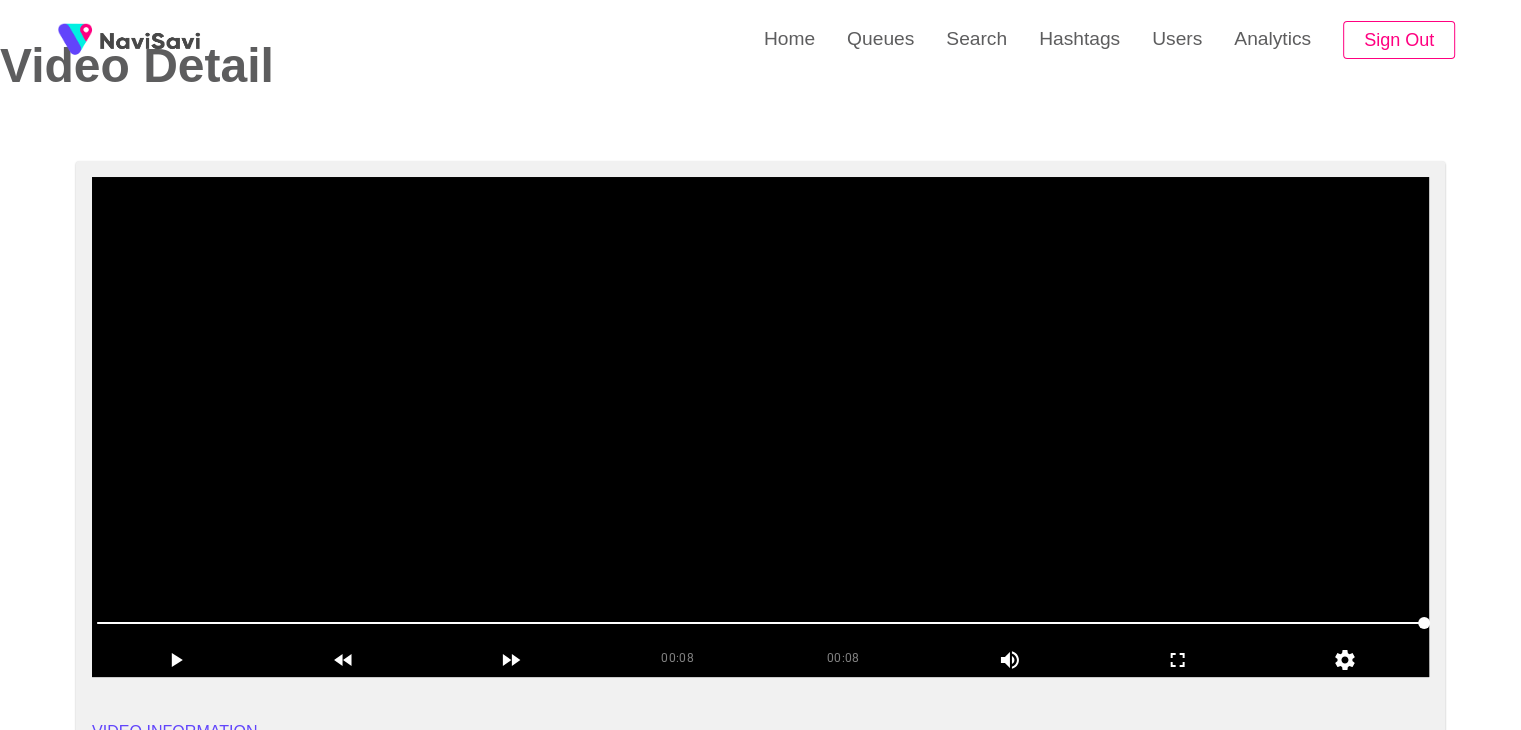 click at bounding box center [760, 427] 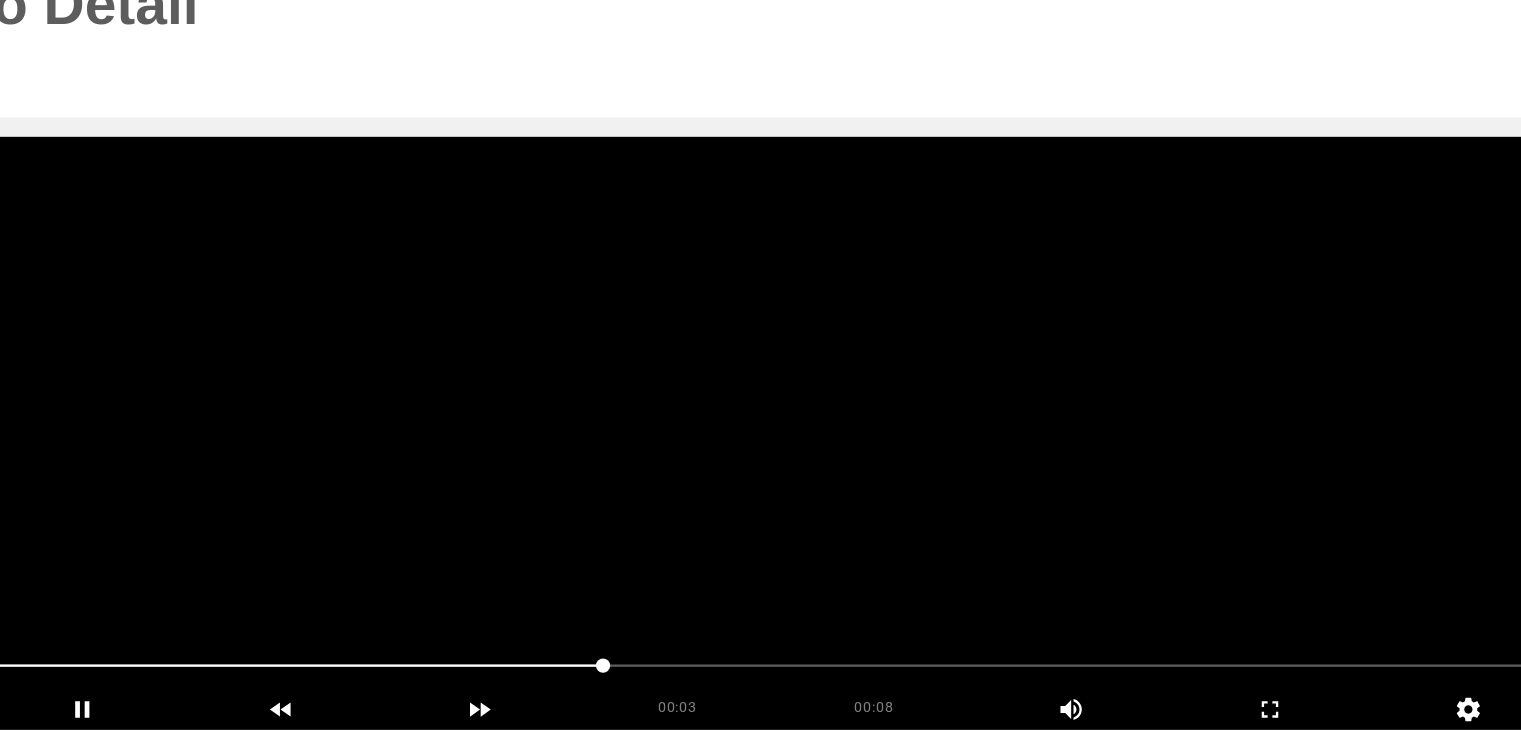 scroll, scrollTop: 88, scrollLeft: 0, axis: vertical 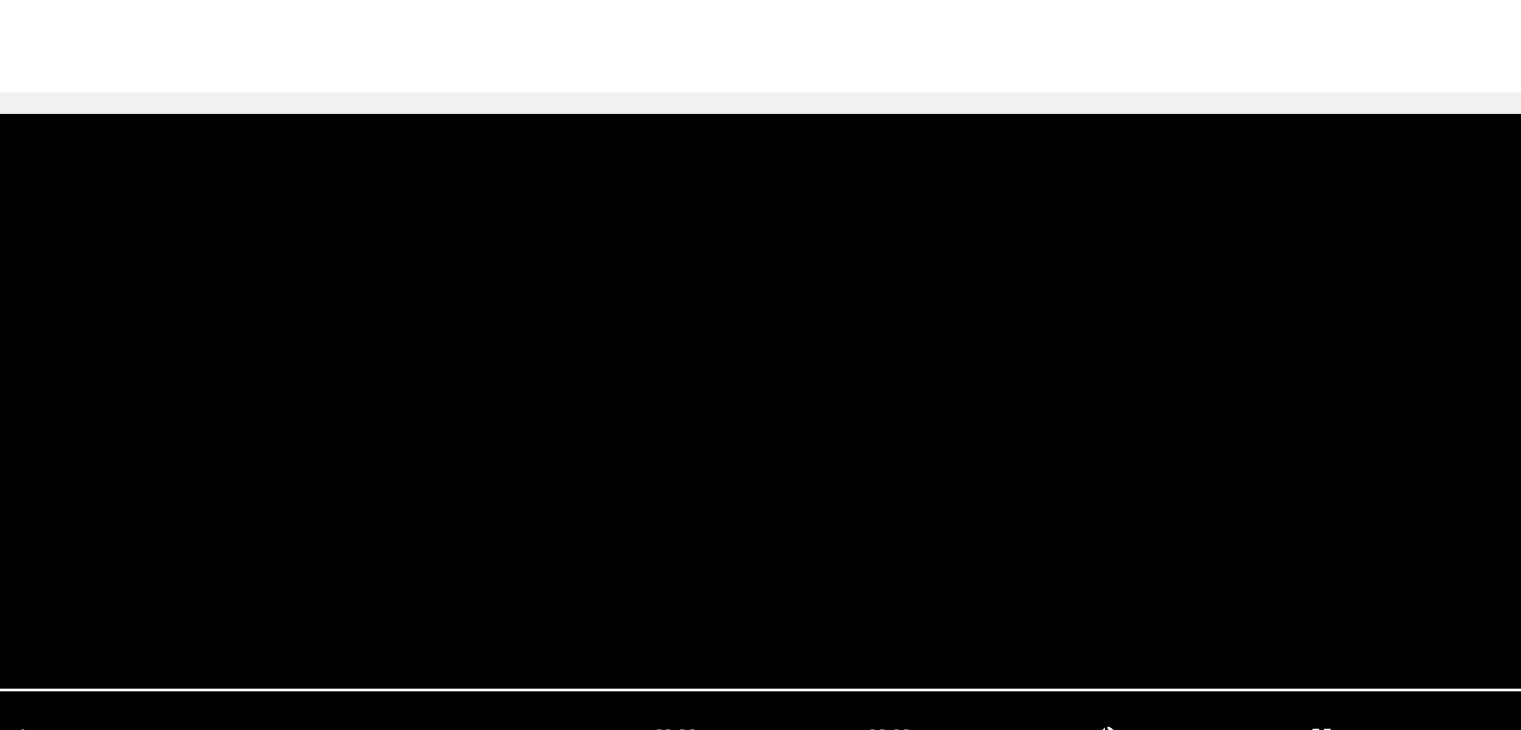 click at bounding box center [760, 427] 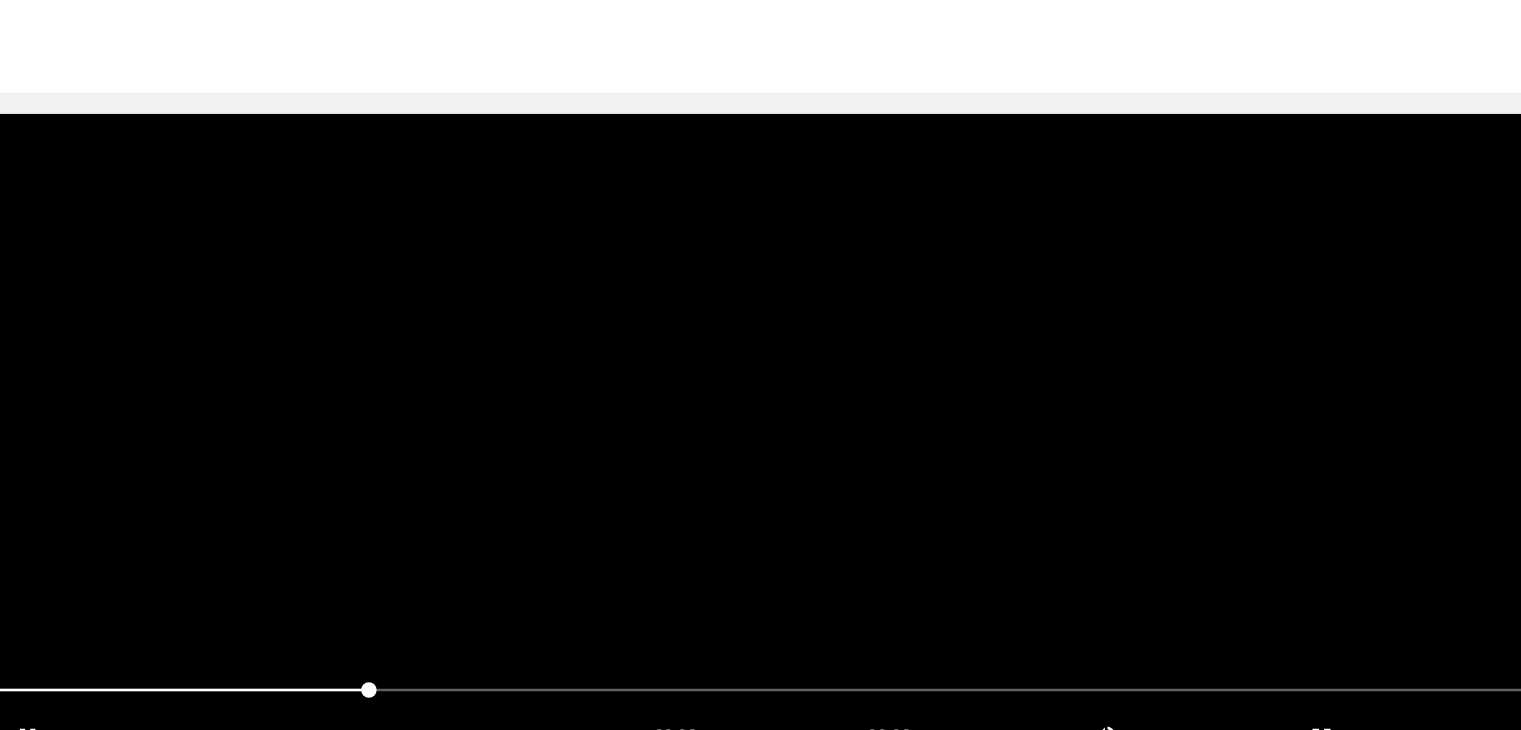 click at bounding box center [760, 427] 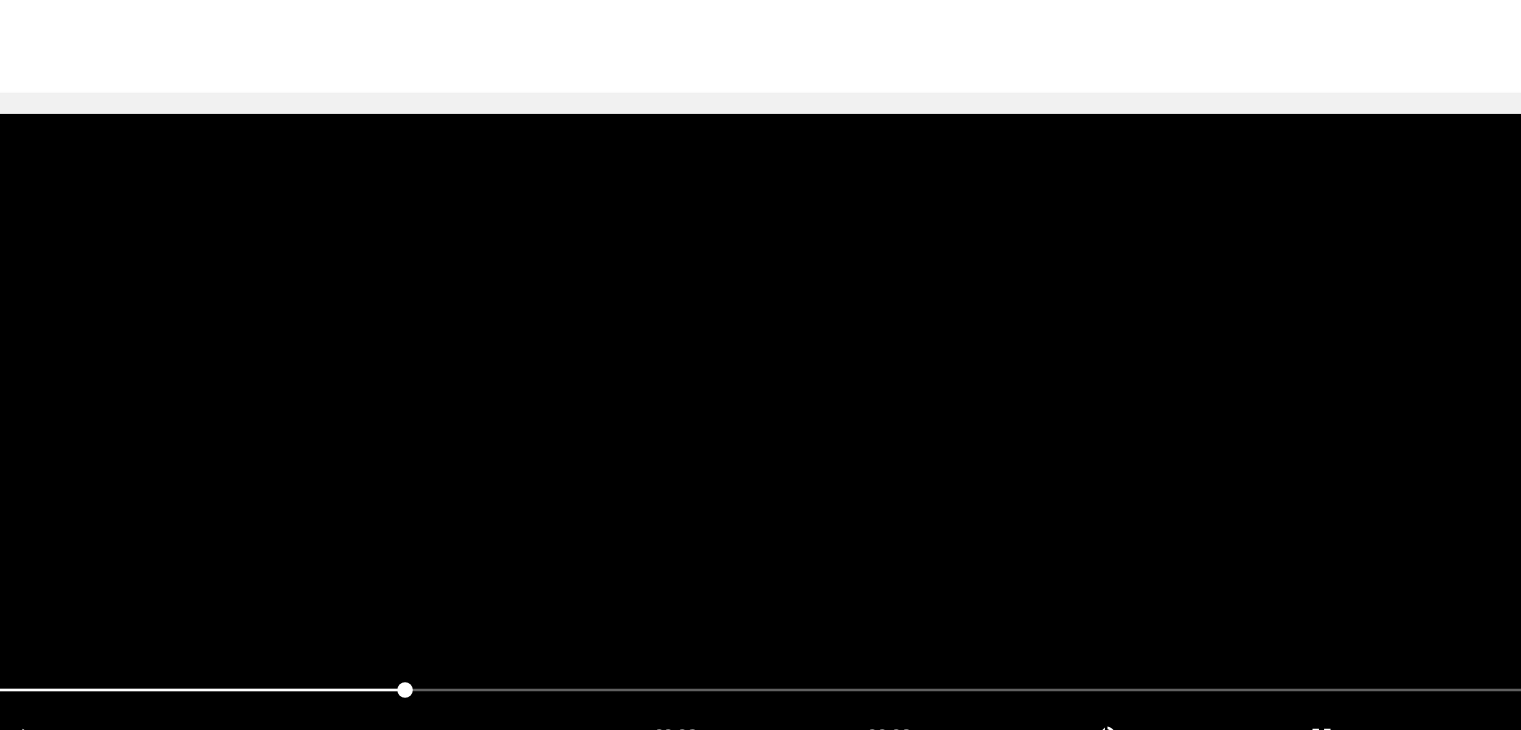 click at bounding box center [760, 427] 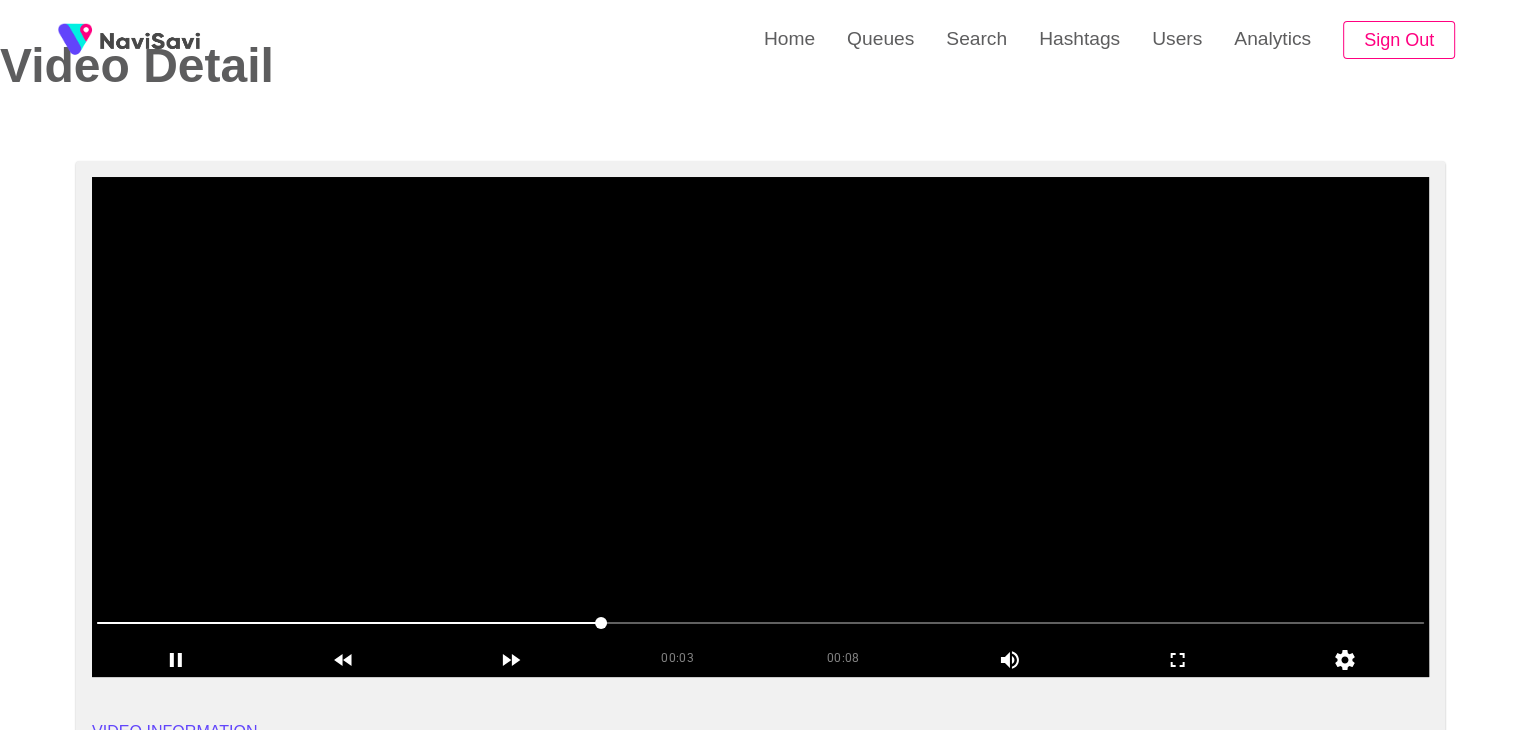 click at bounding box center (760, 427) 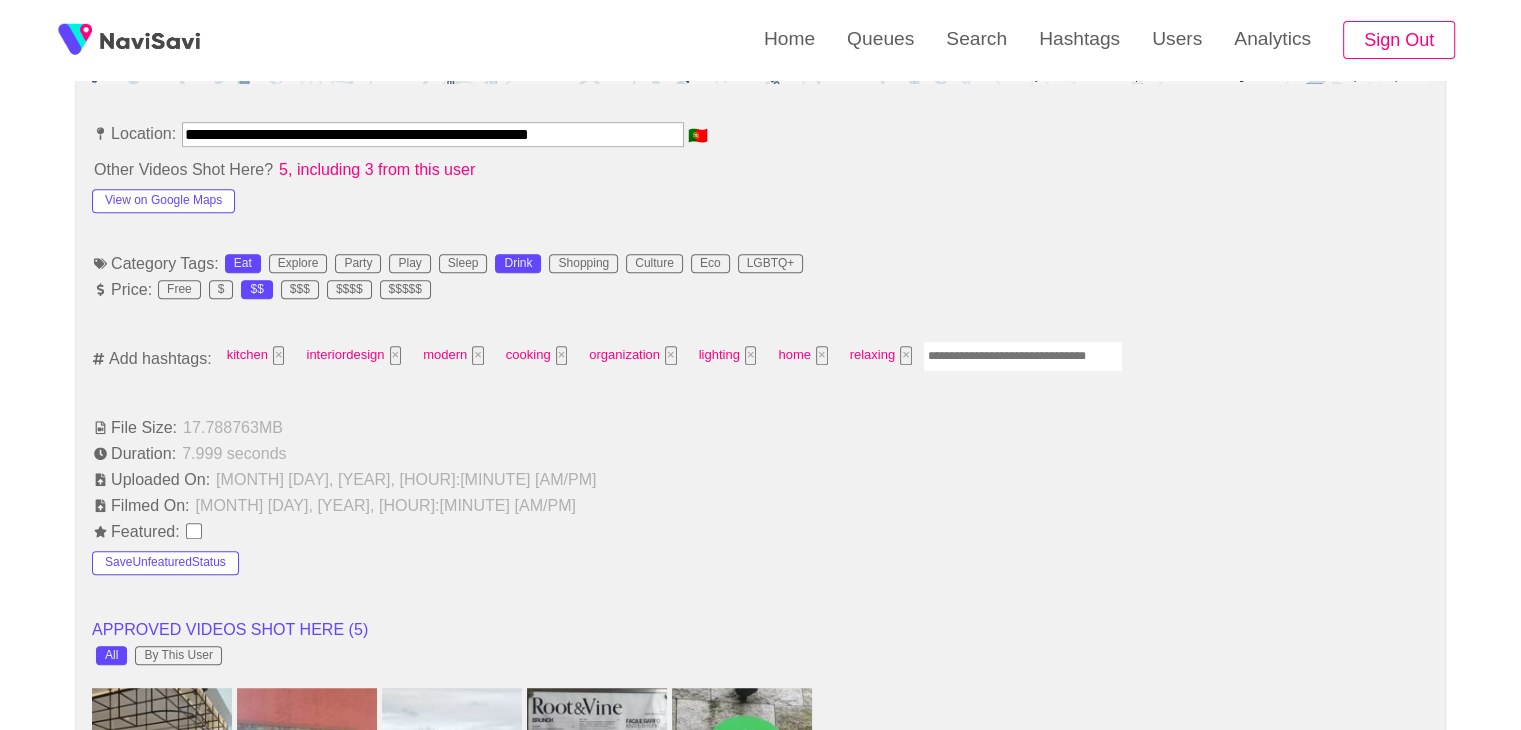 scroll, scrollTop: 1146, scrollLeft: 0, axis: vertical 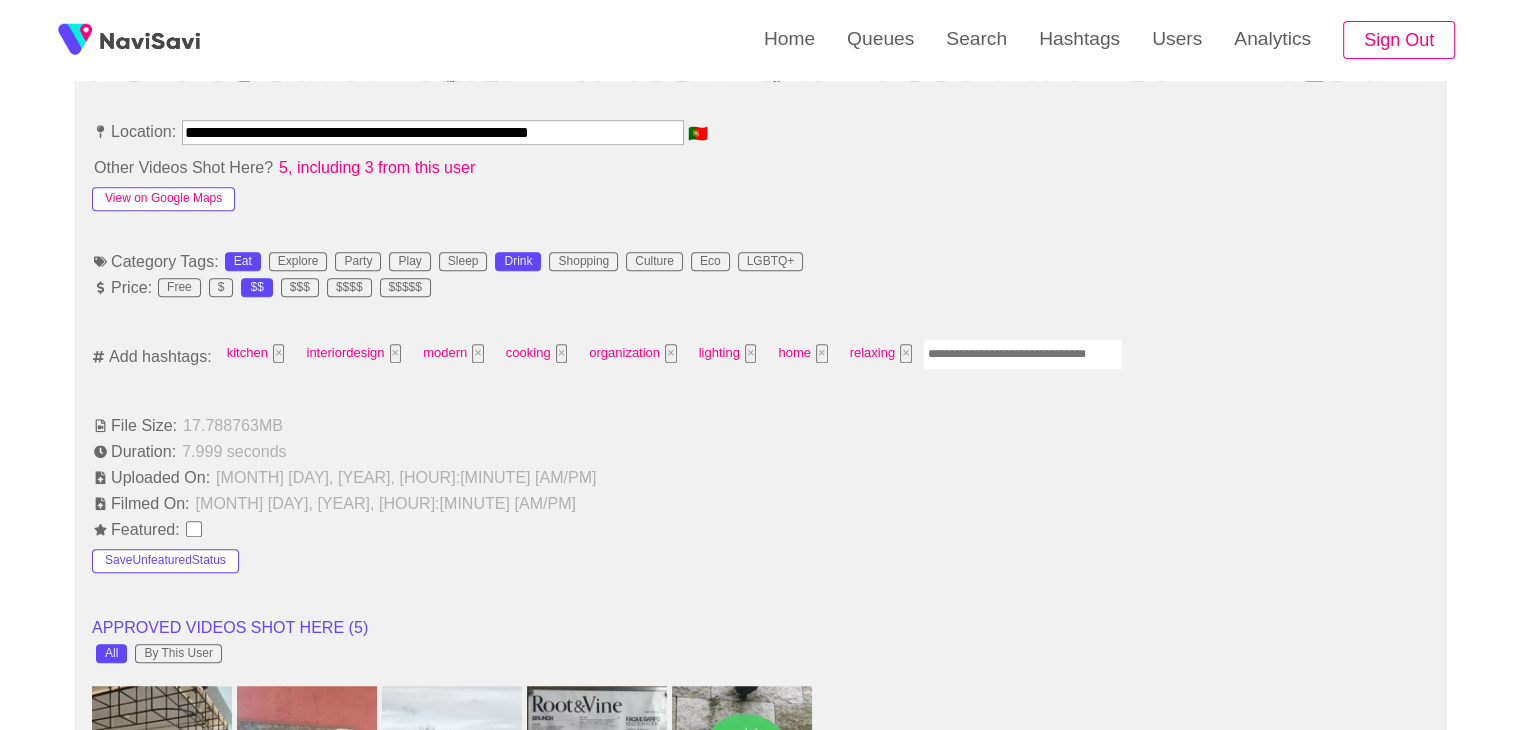 click on "View on Google Maps" at bounding box center [163, 199] 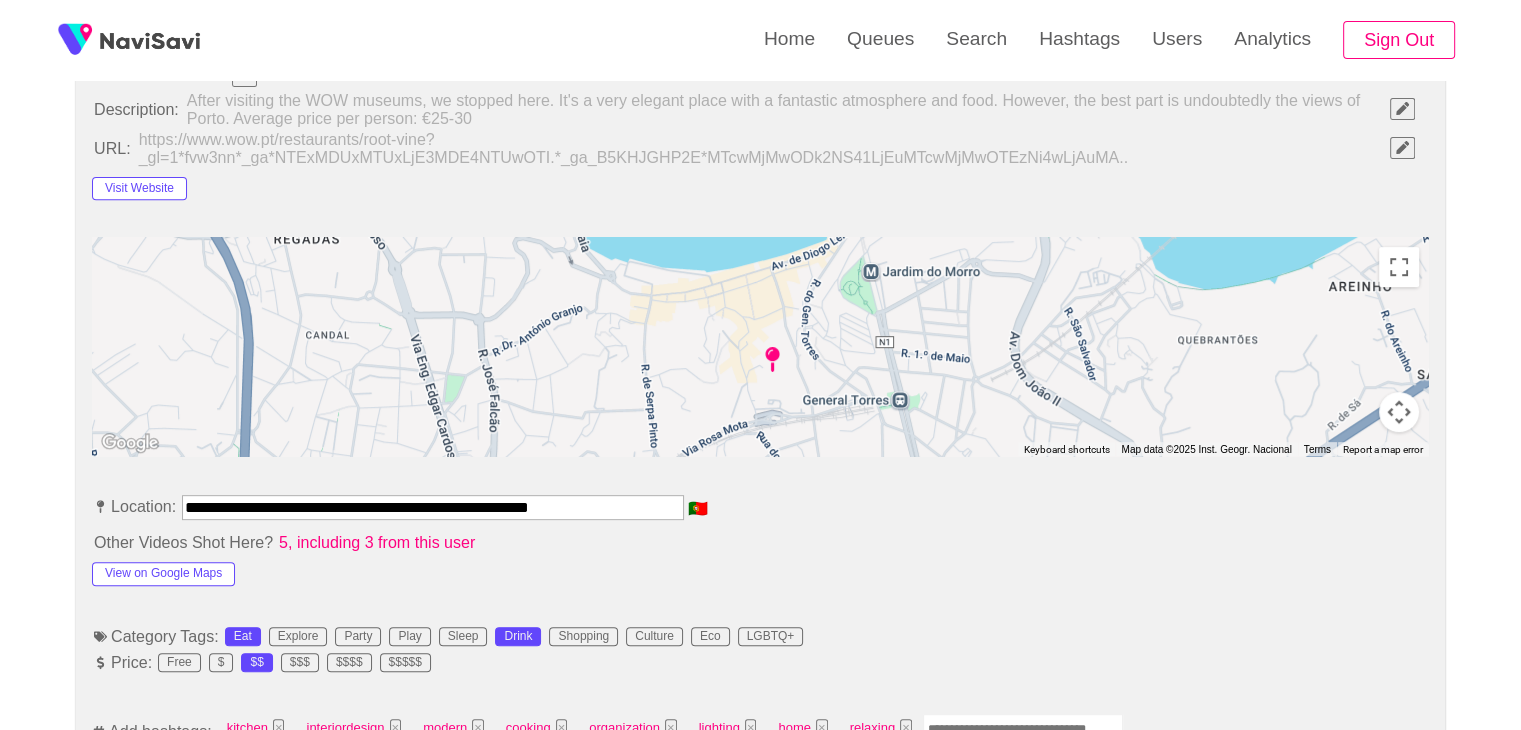 scroll, scrollTop: 754, scrollLeft: 0, axis: vertical 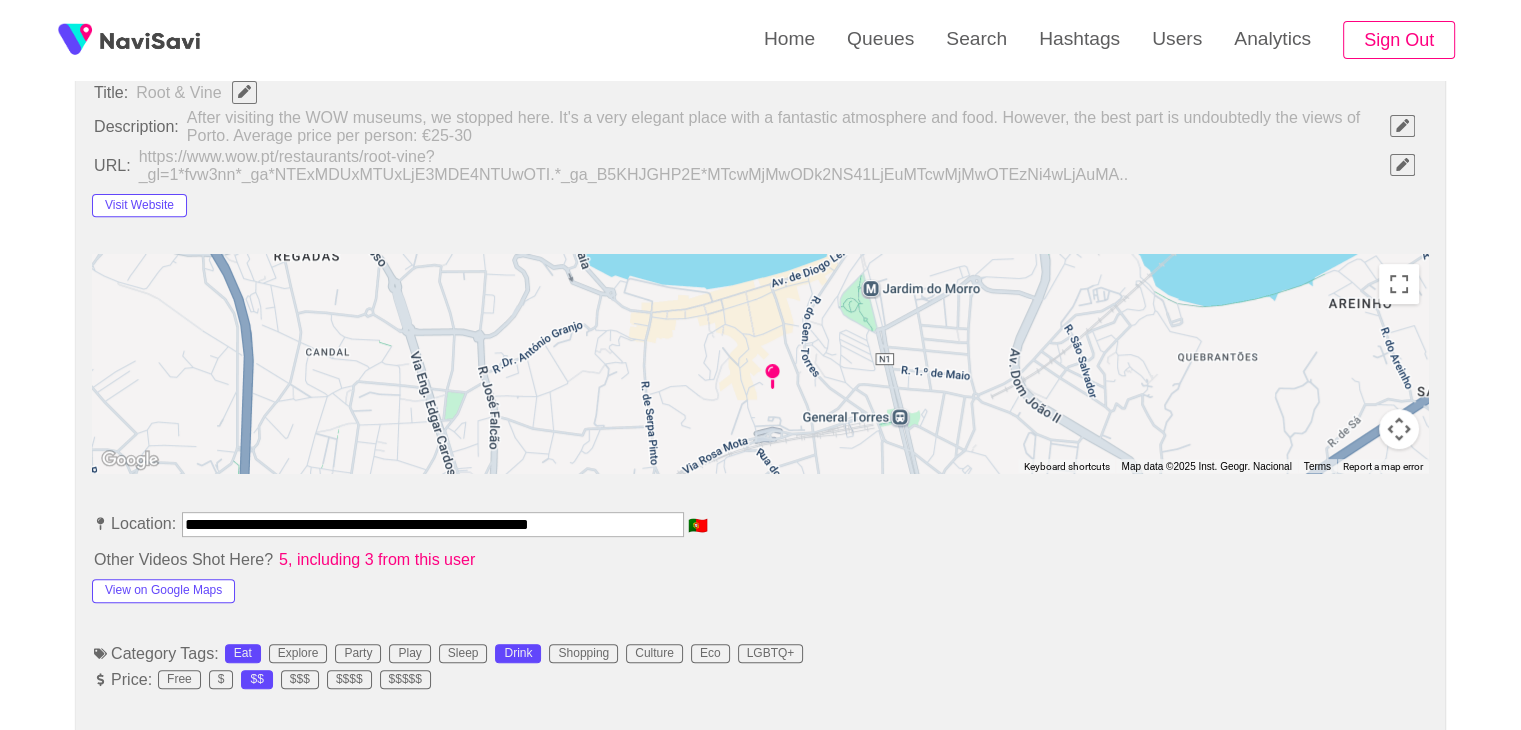 click on "**********" at bounding box center [433, 524] 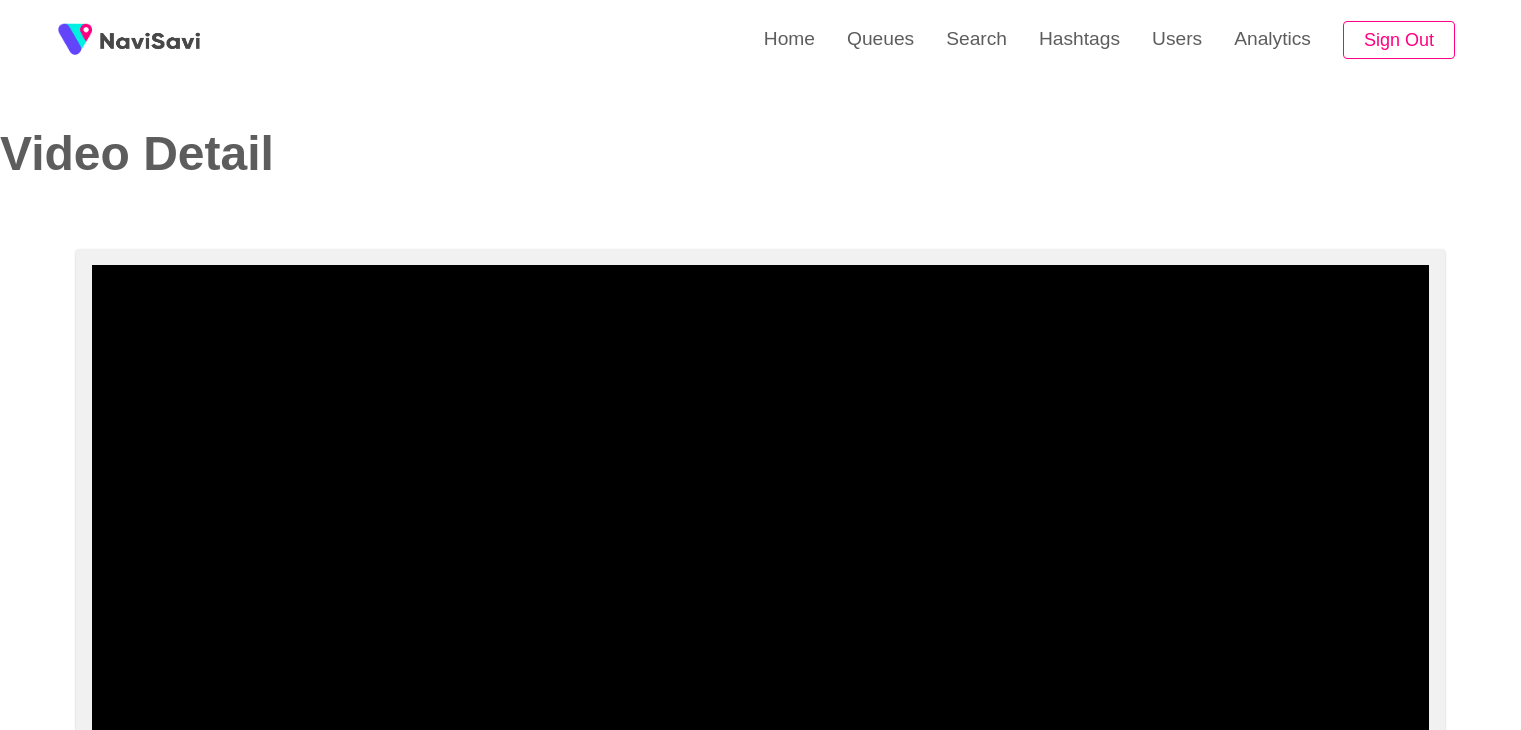 select on "**********" 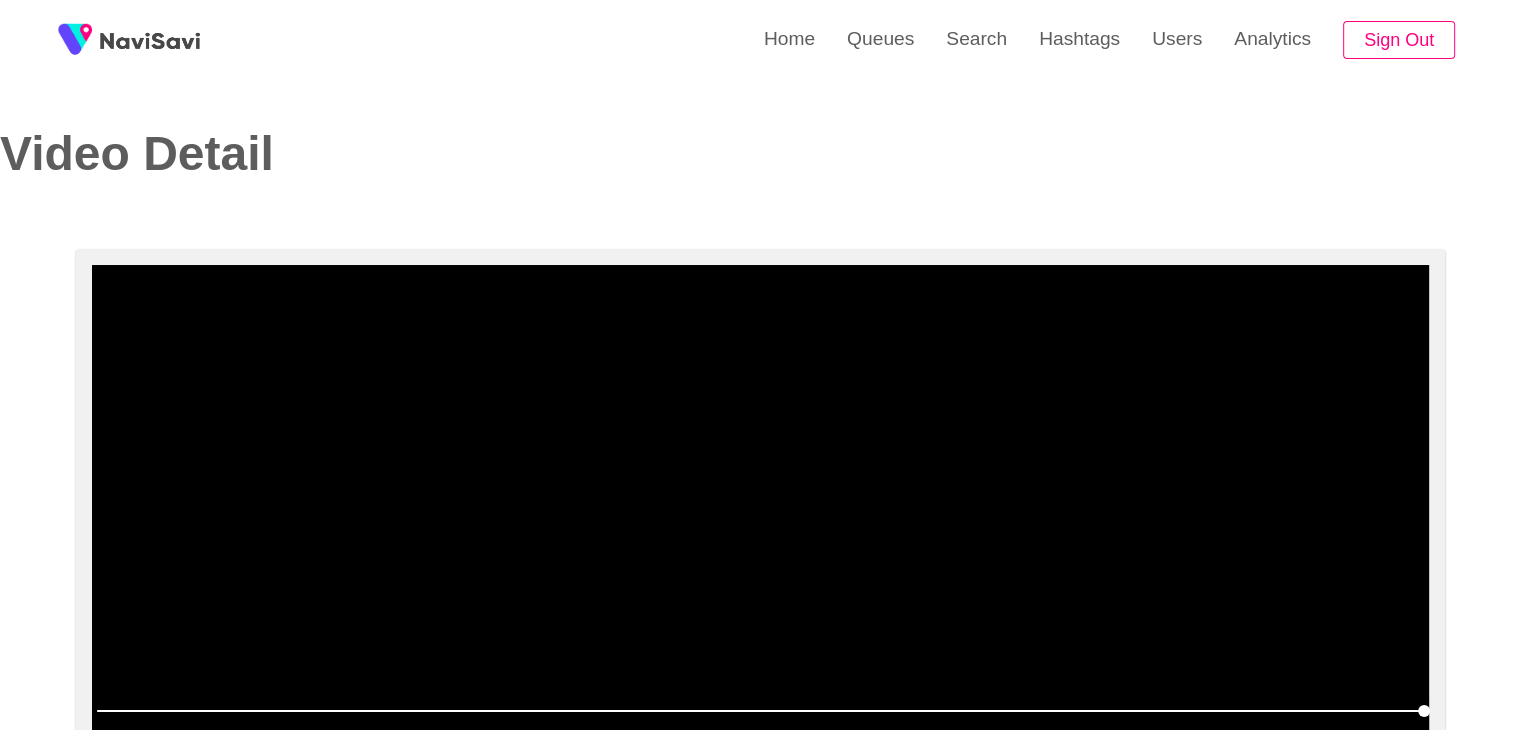 click at bounding box center (760, 515) 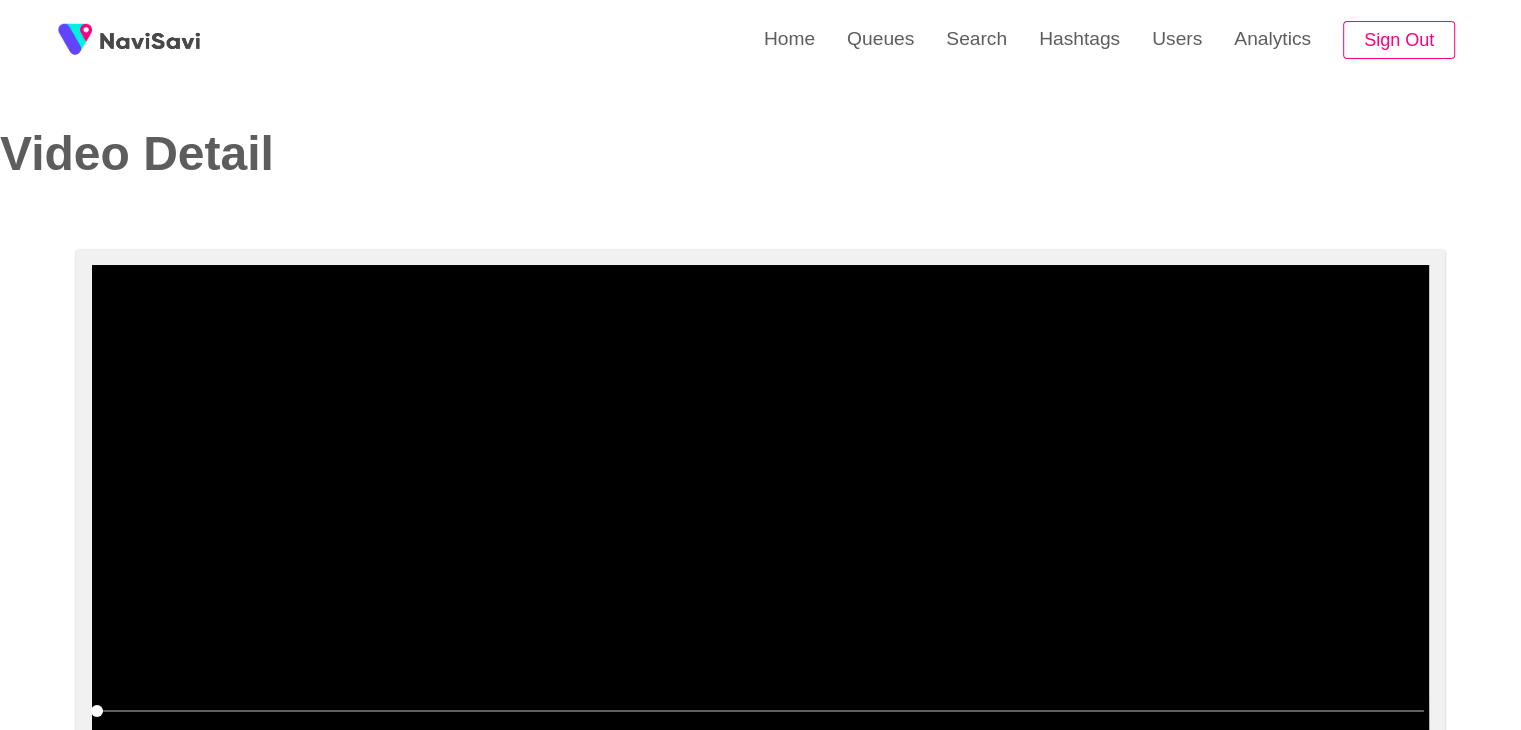 click at bounding box center [760, 515] 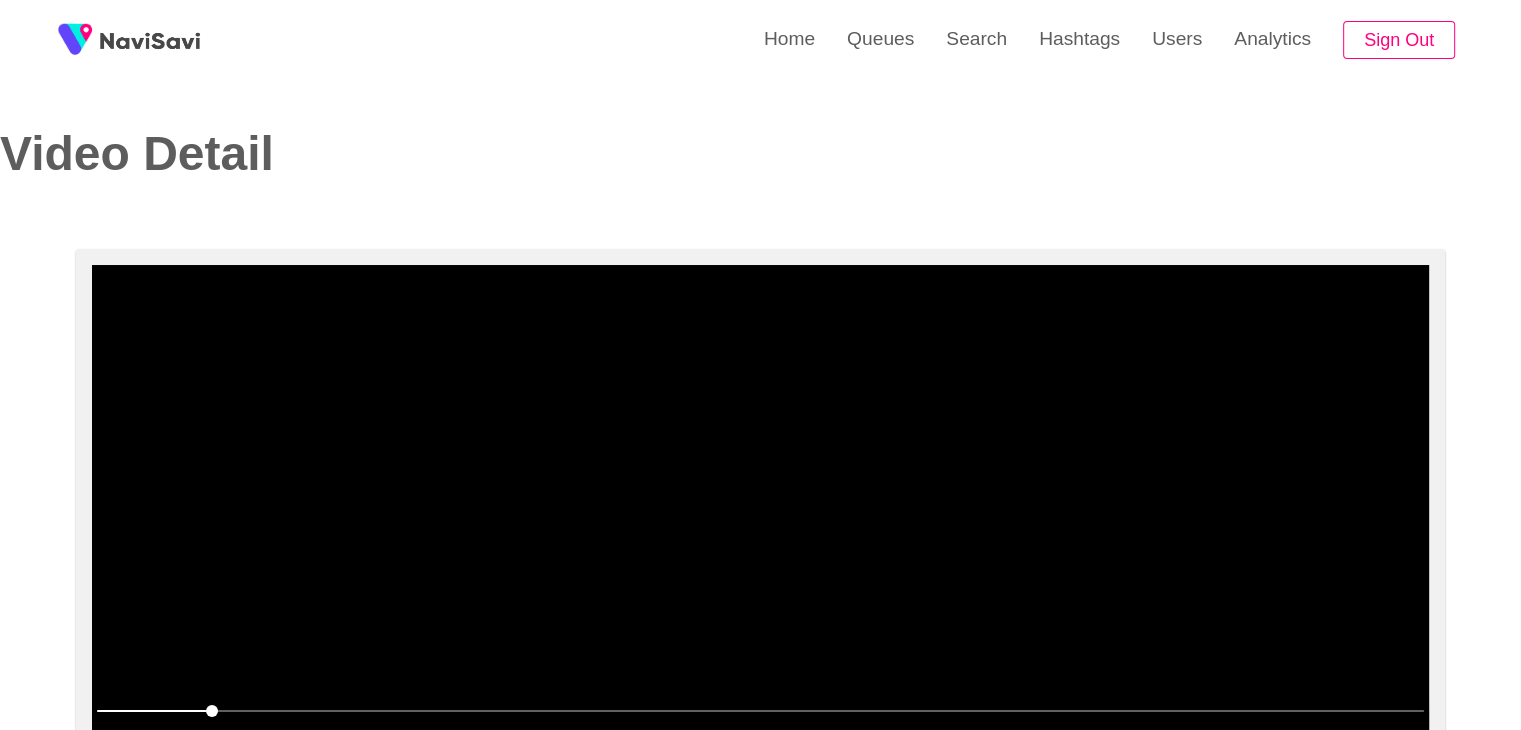 click at bounding box center (760, 515) 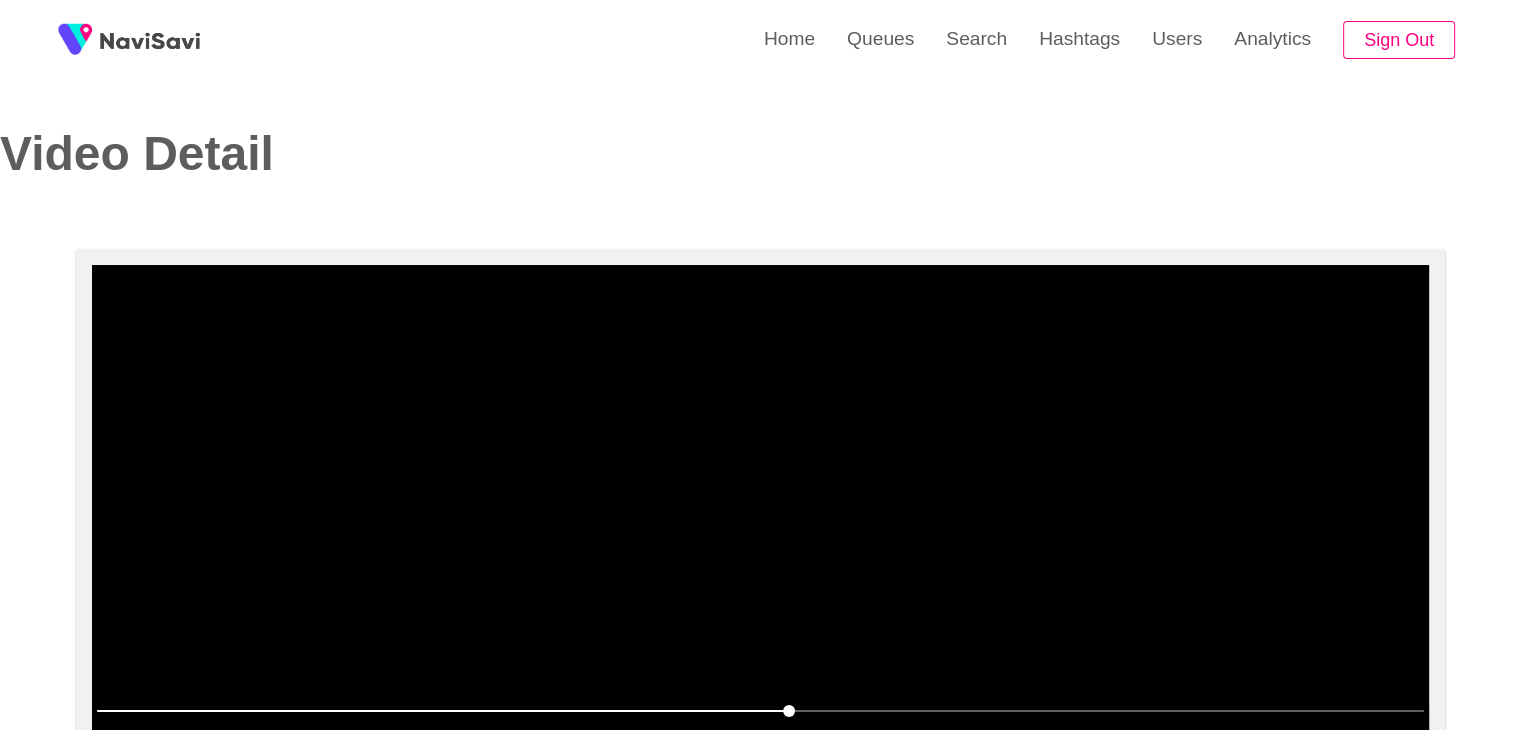 click at bounding box center (760, 515) 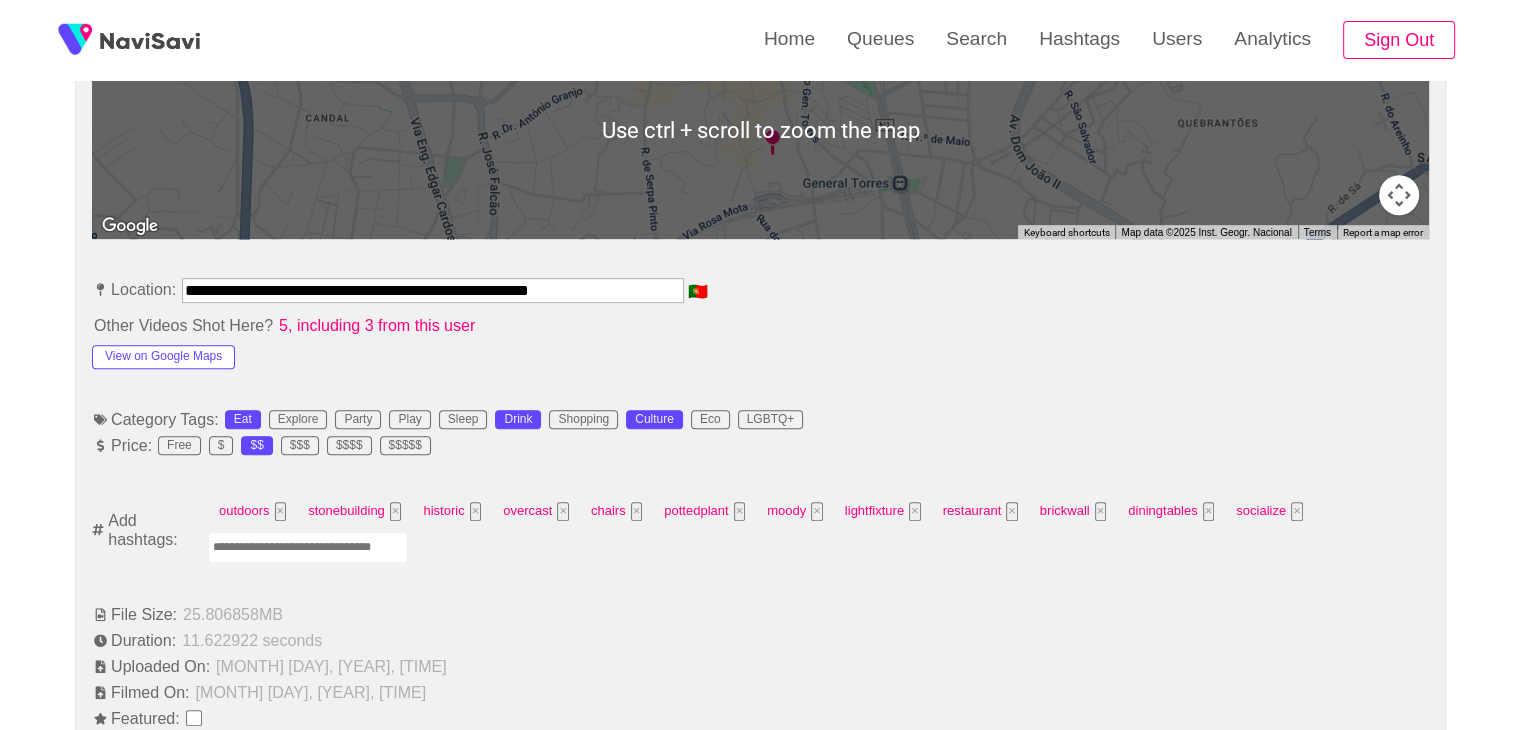 scroll, scrollTop: 1003, scrollLeft: 0, axis: vertical 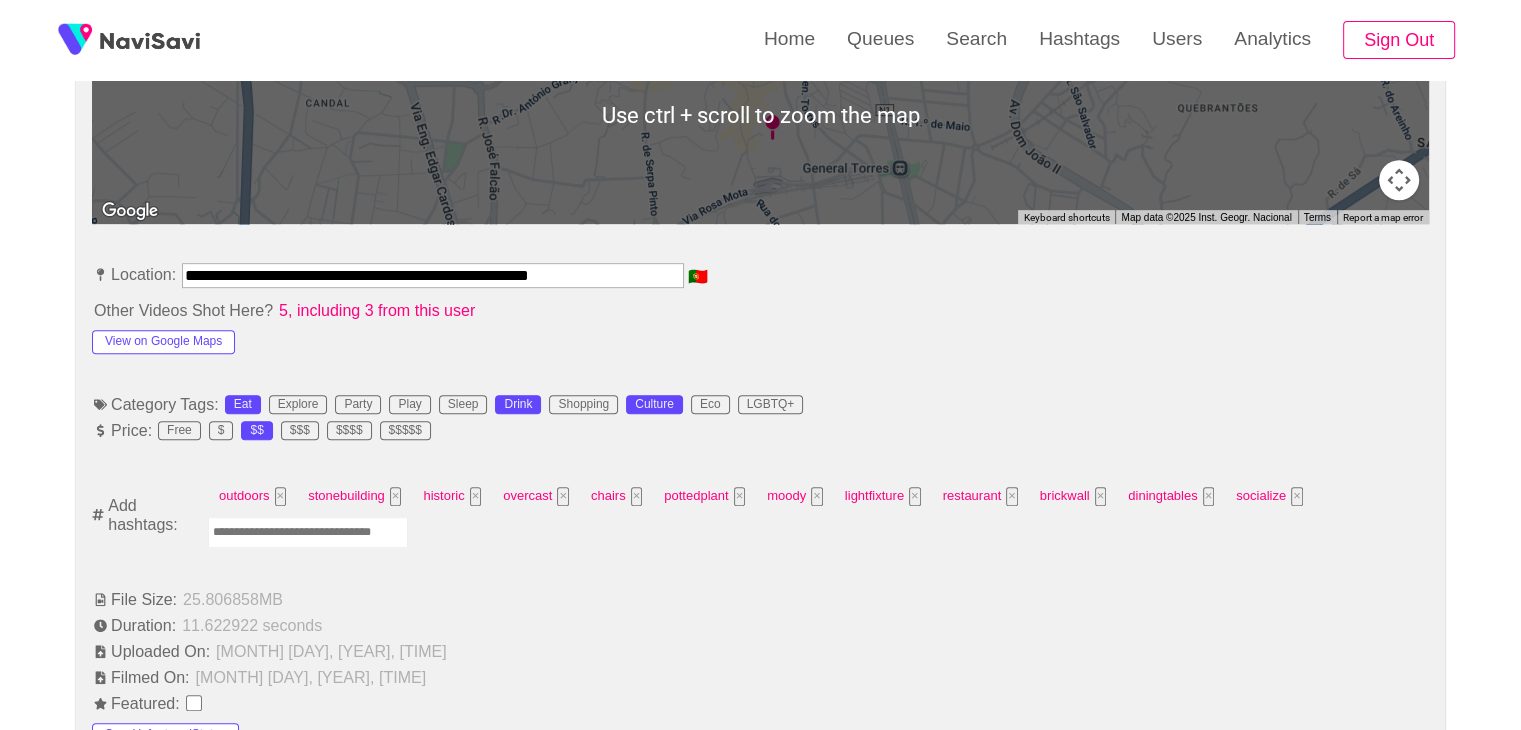 click at bounding box center (308, 532) 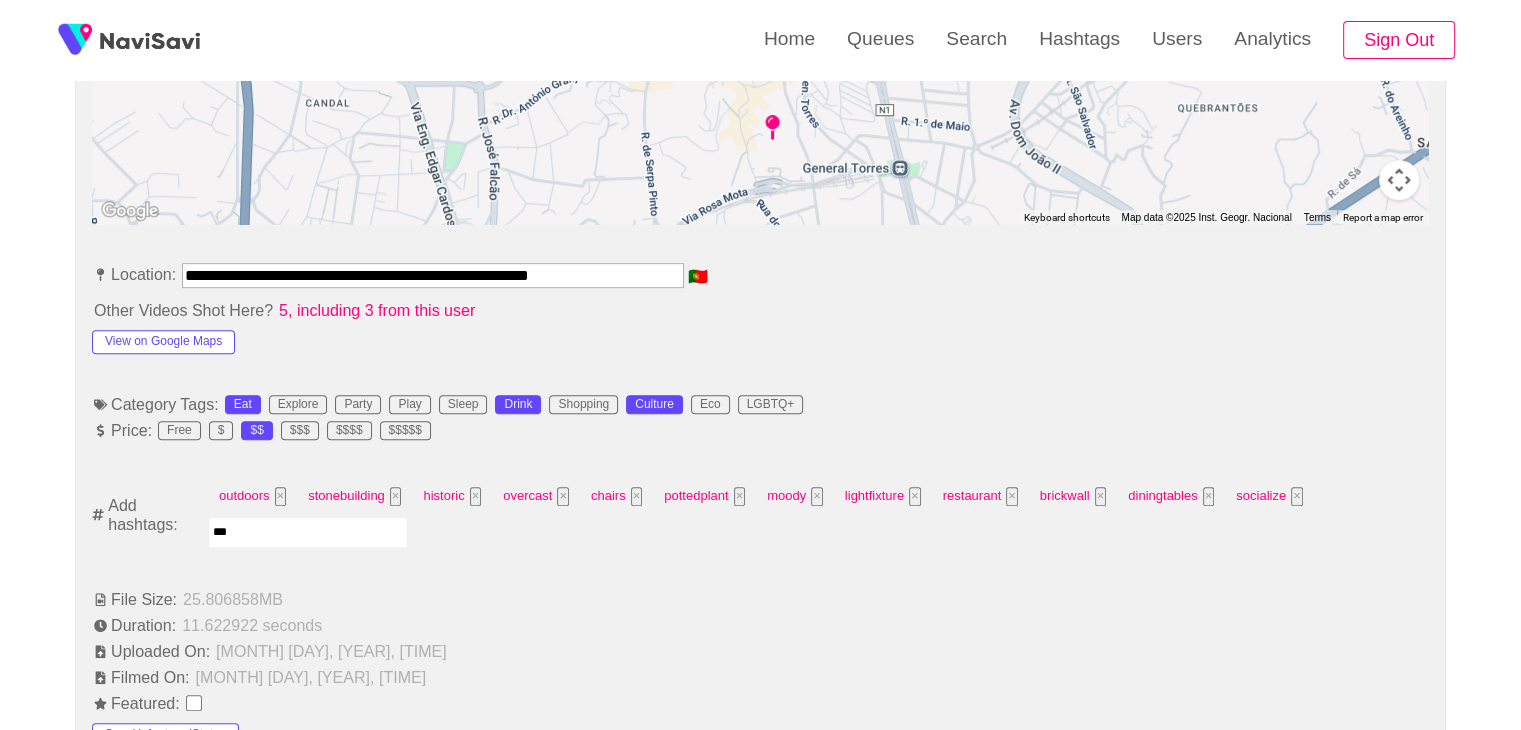 type on "****" 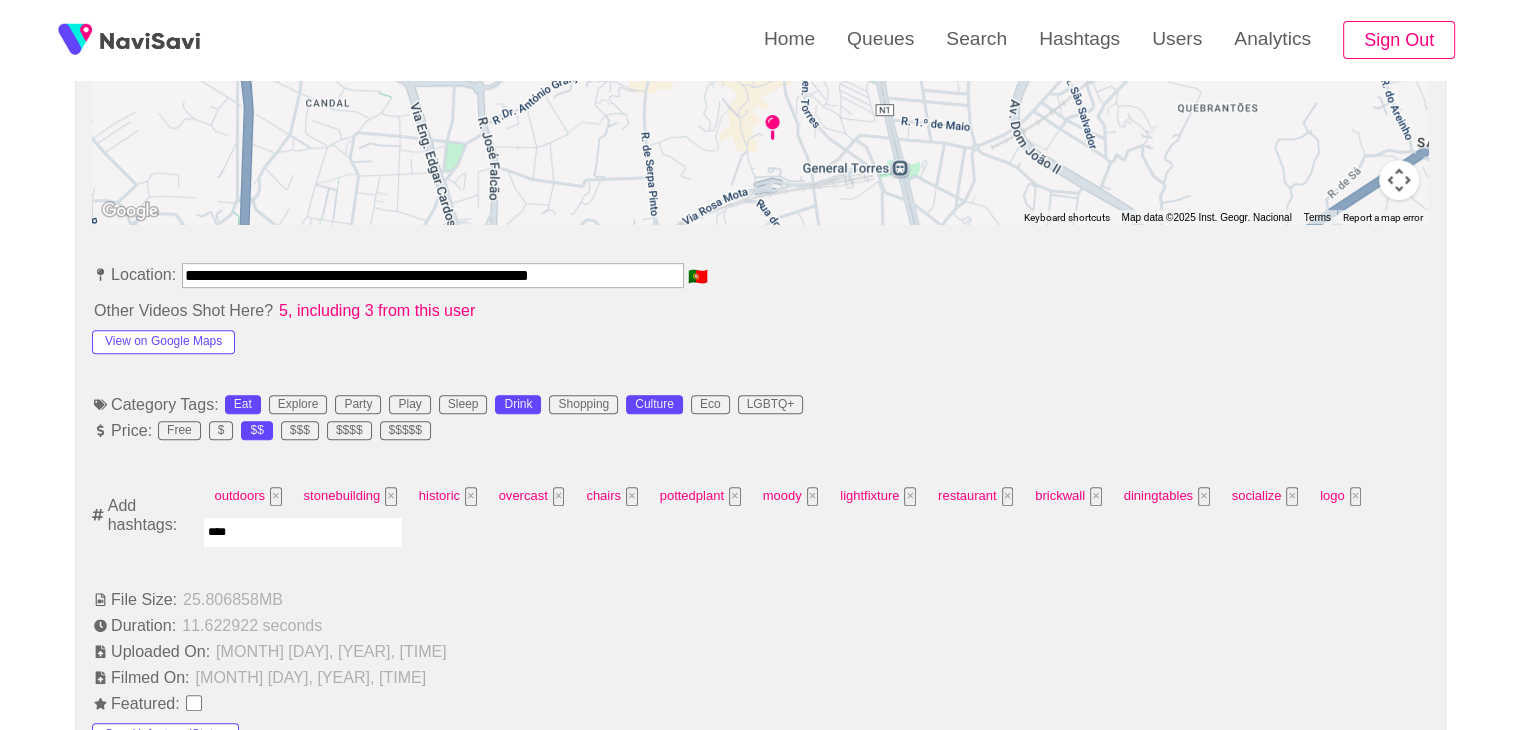 type on "*****" 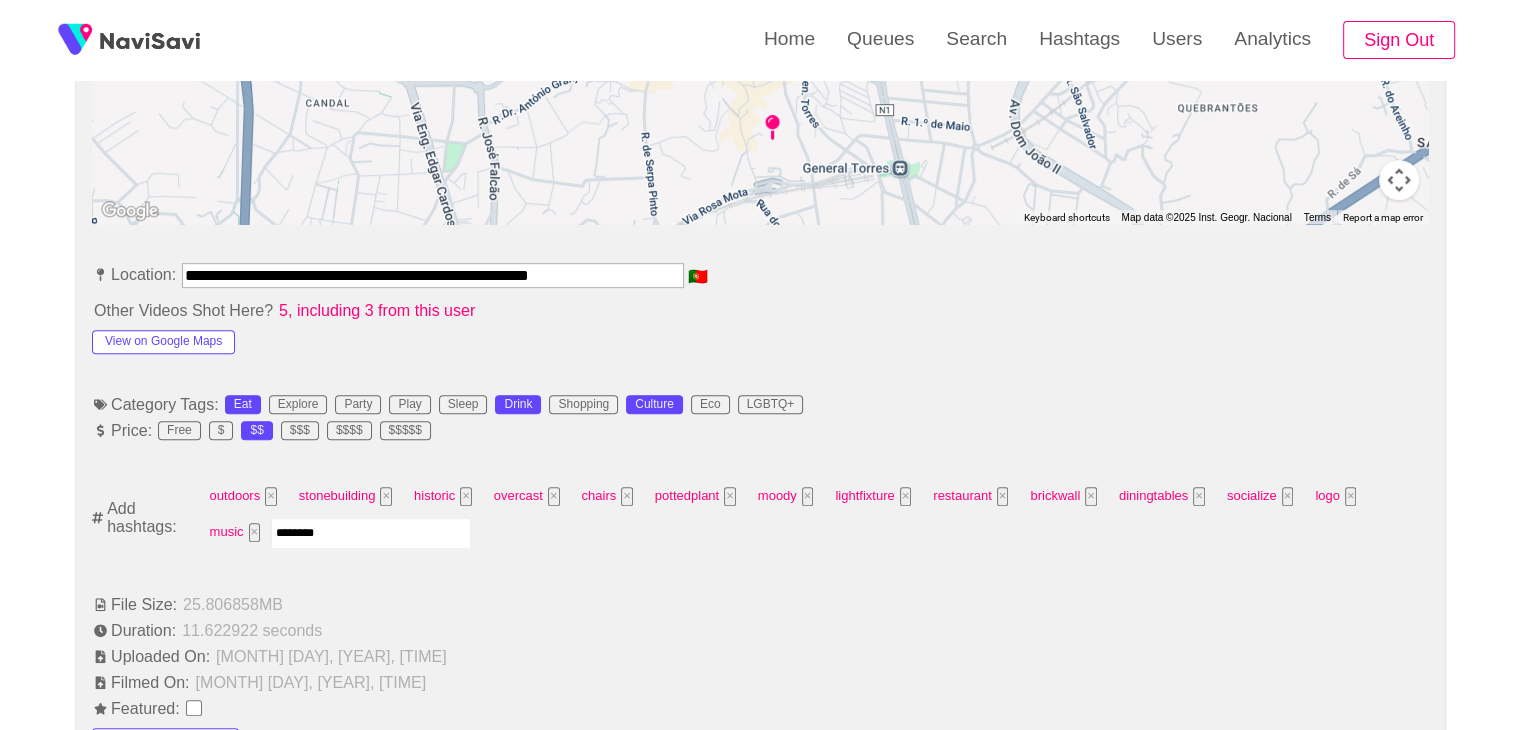 type on "*********" 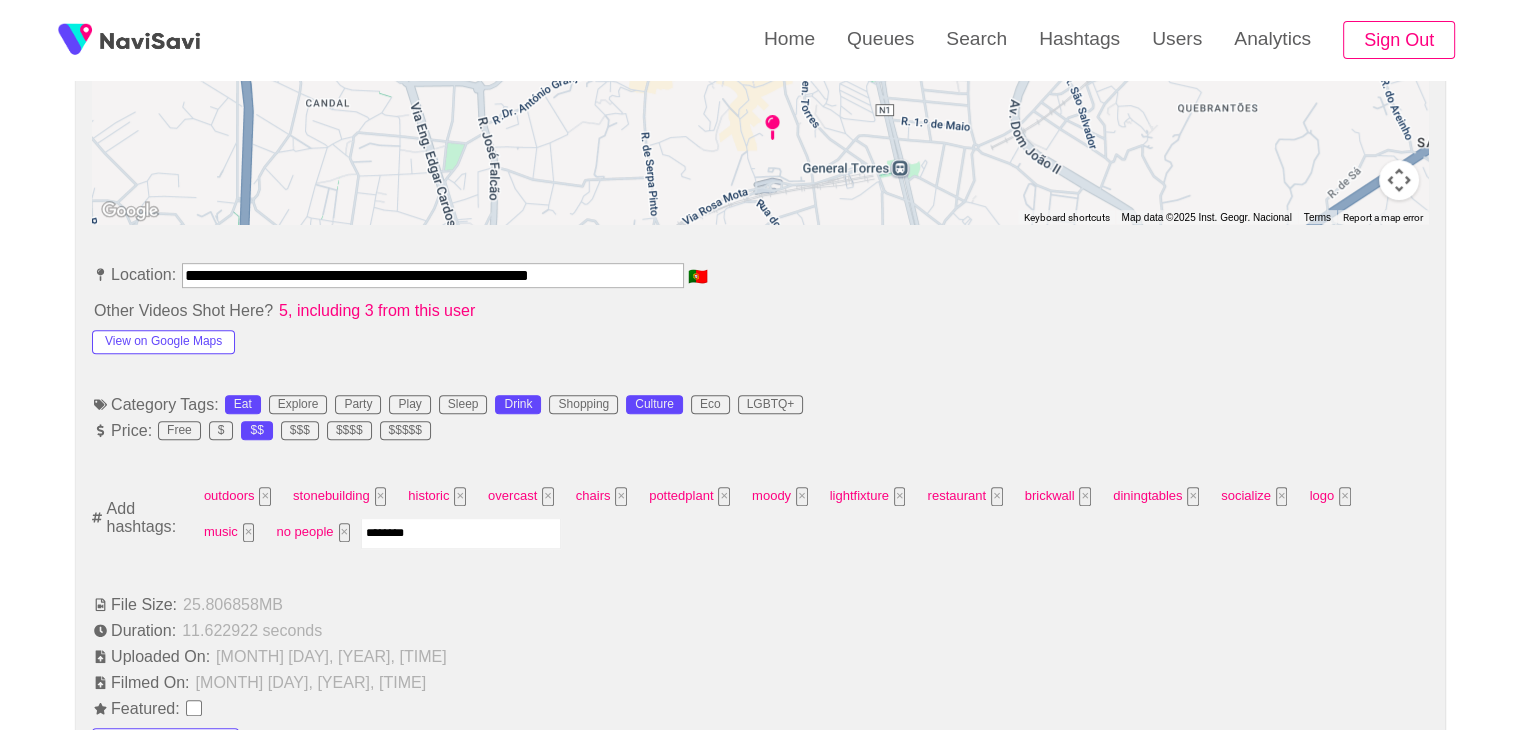 type on "*********" 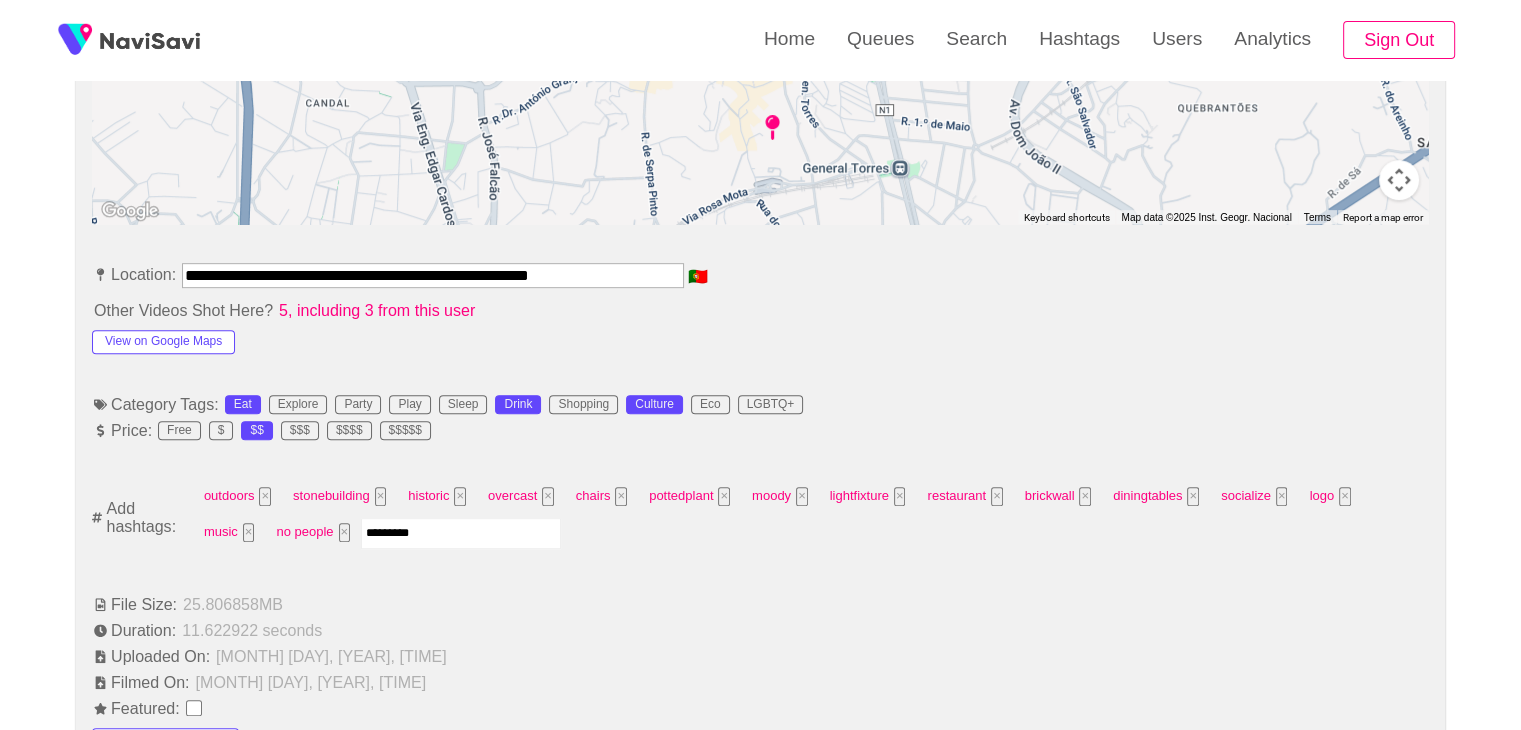 type 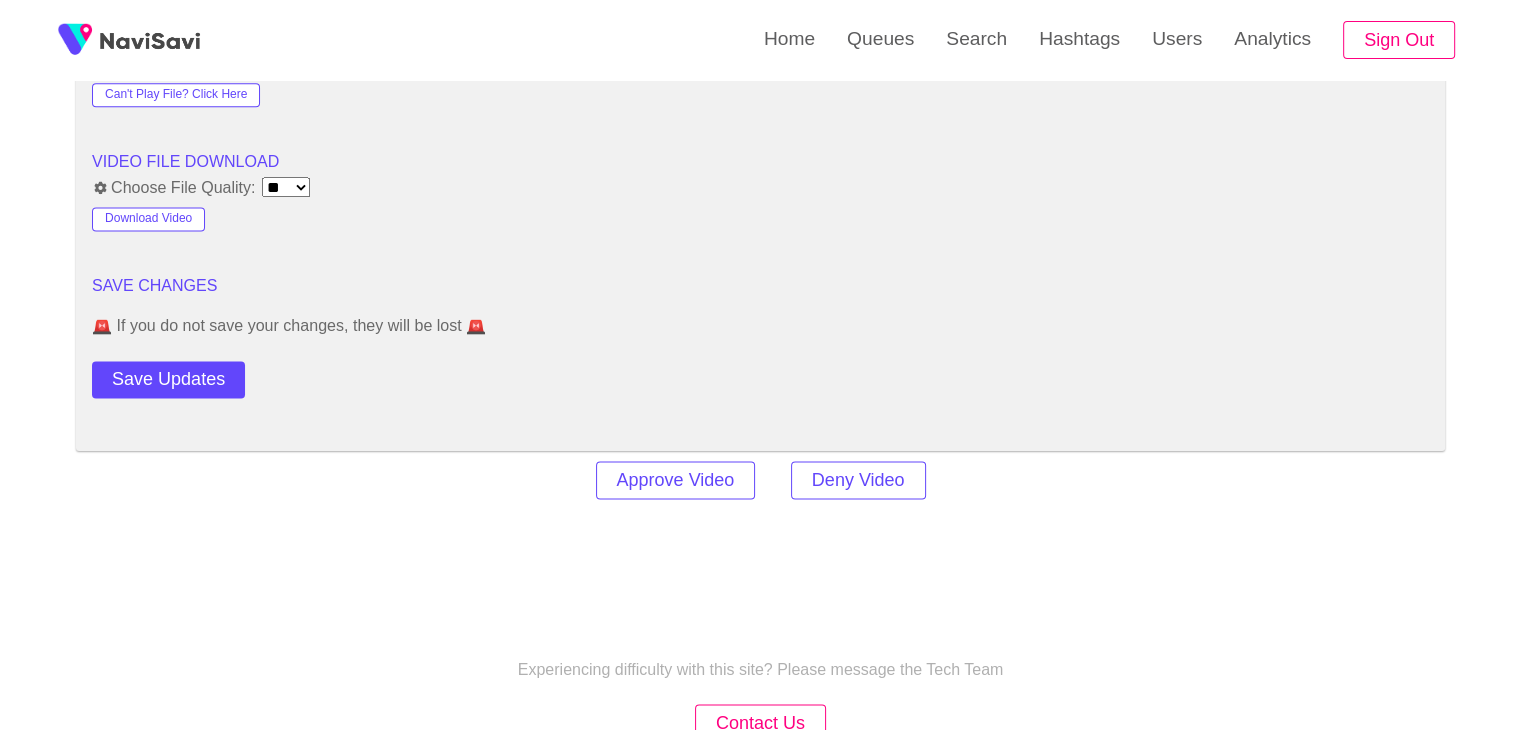 scroll, scrollTop: 2684, scrollLeft: 0, axis: vertical 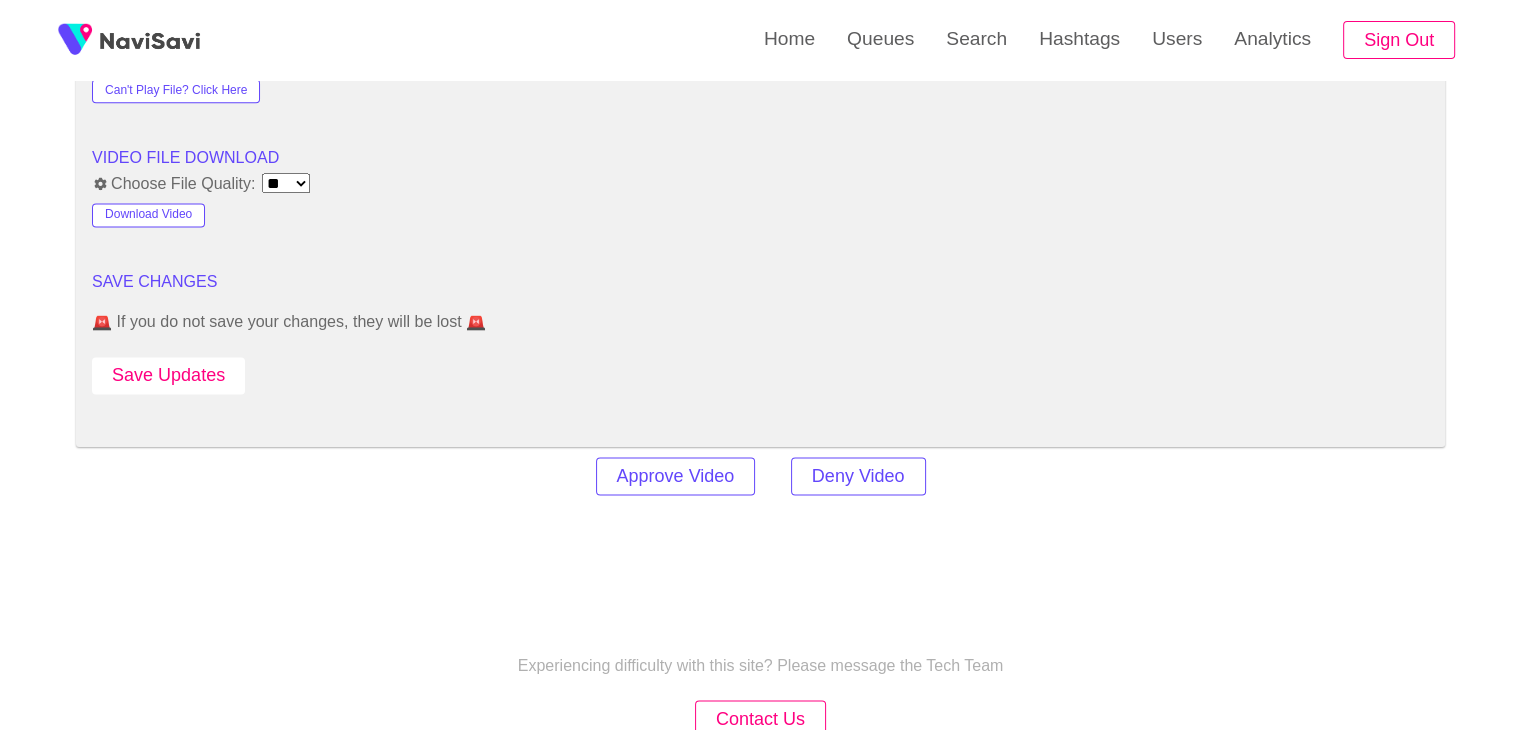 click on "Save Updates" at bounding box center [168, 375] 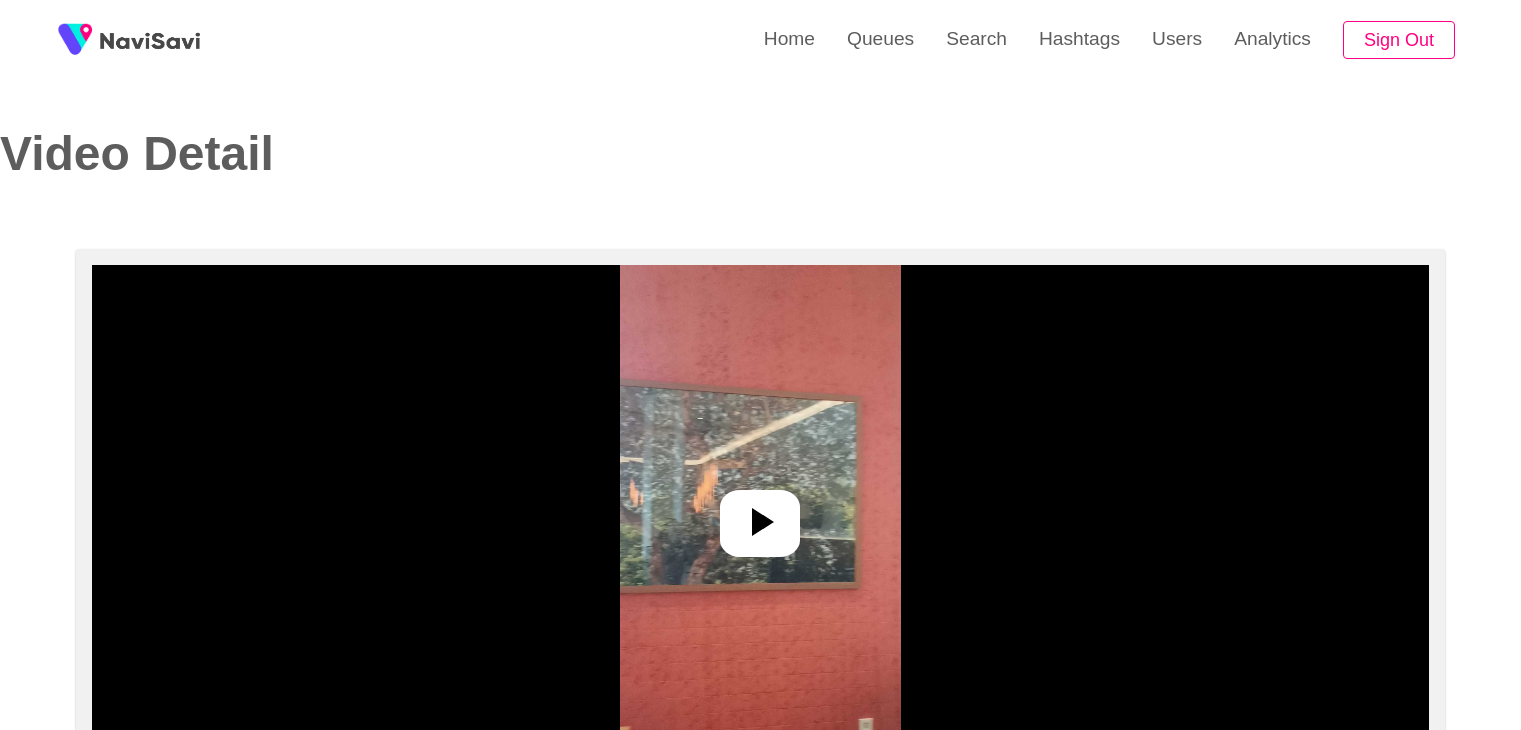 select on "**********" 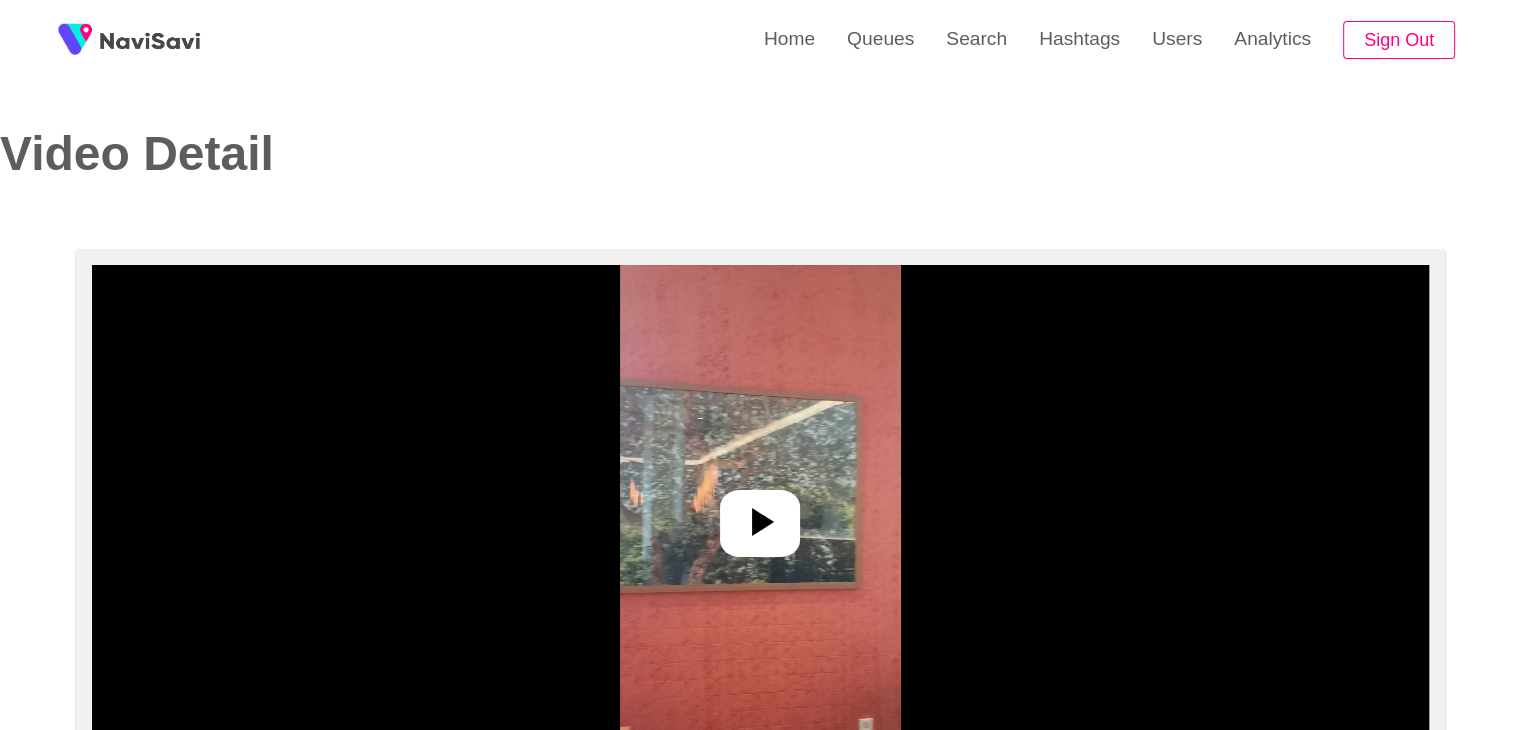 click at bounding box center [760, 515] 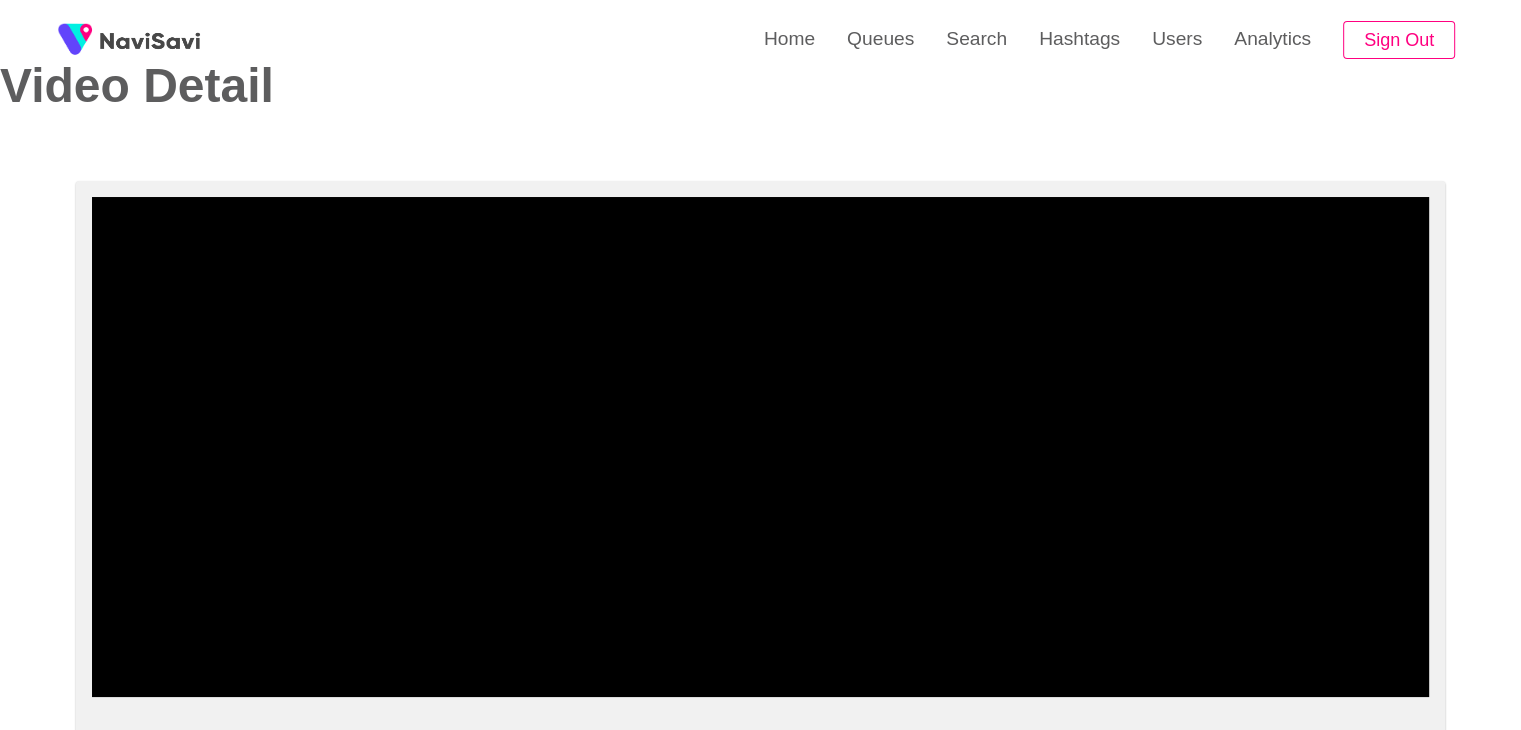 scroll, scrollTop: 70, scrollLeft: 0, axis: vertical 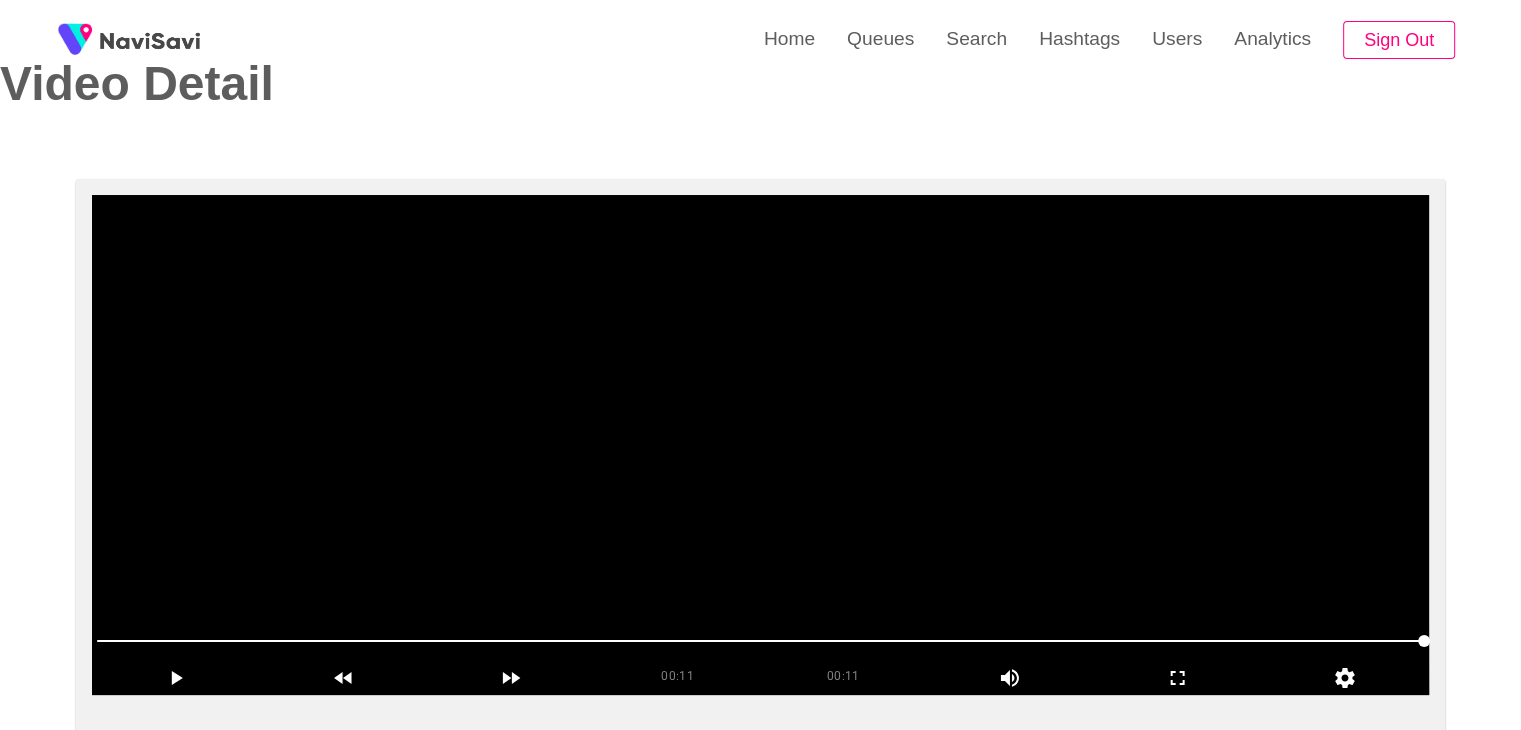 click at bounding box center [760, 445] 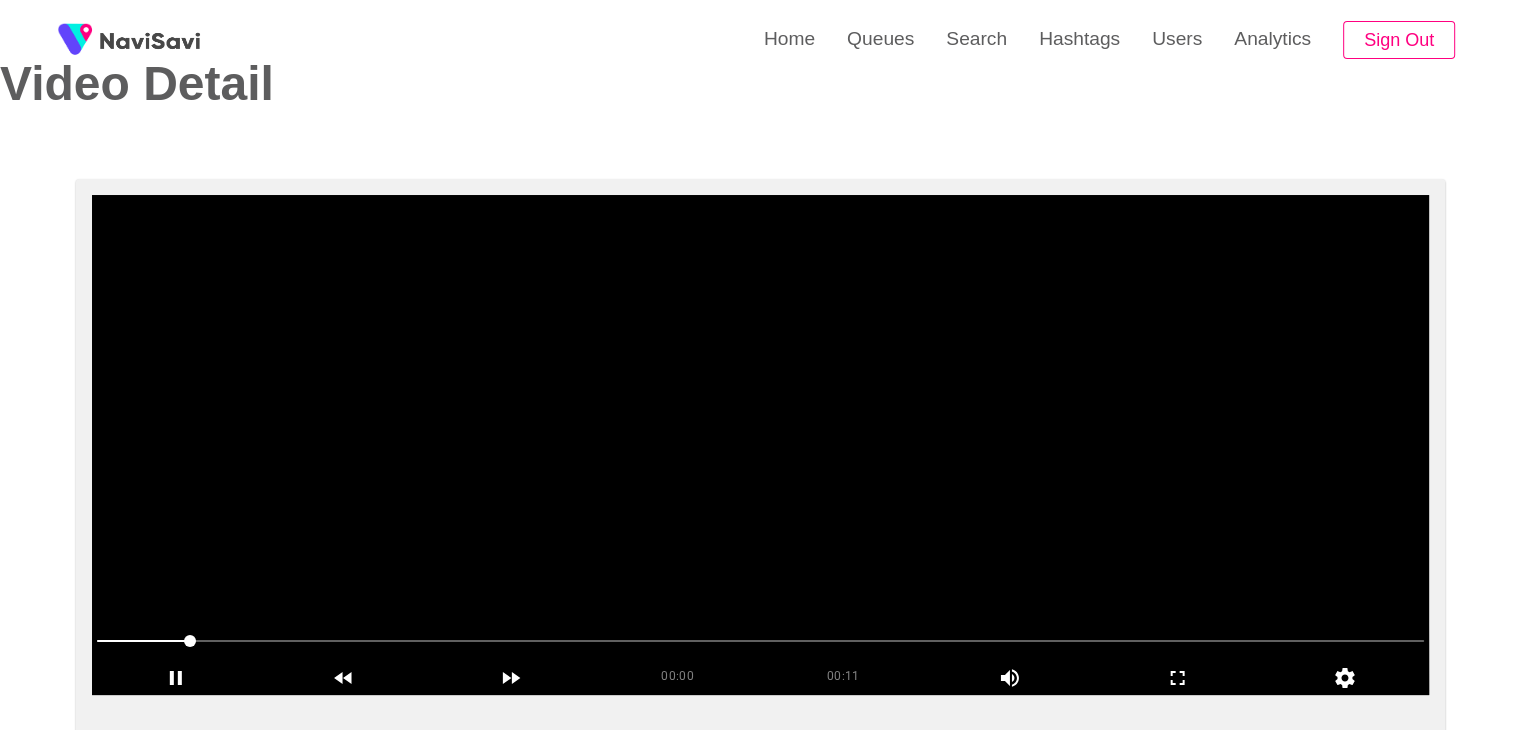 drag, startPoint x: 201, startPoint y: 642, endPoint x: 492, endPoint y: 457, distance: 344.82748 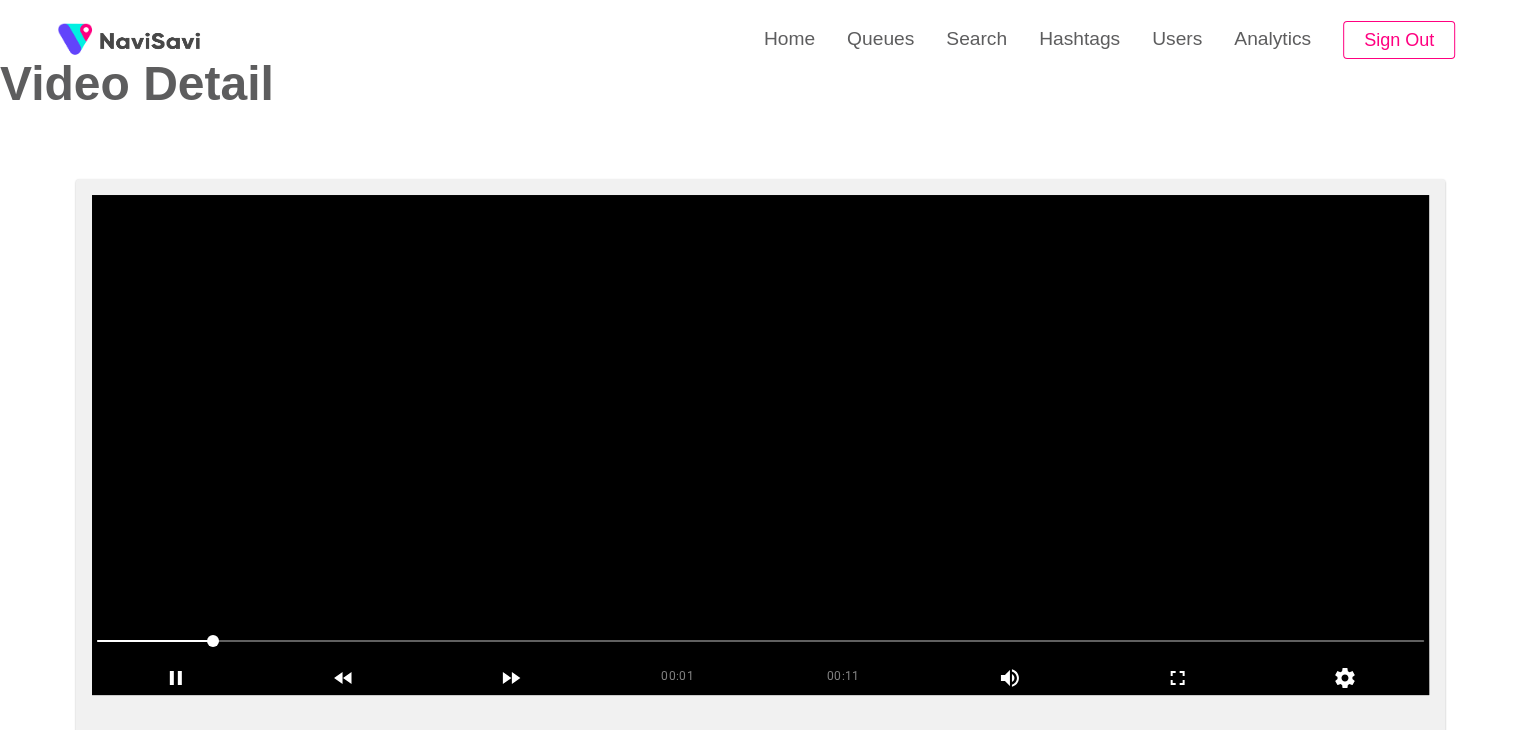 click at bounding box center (760, 445) 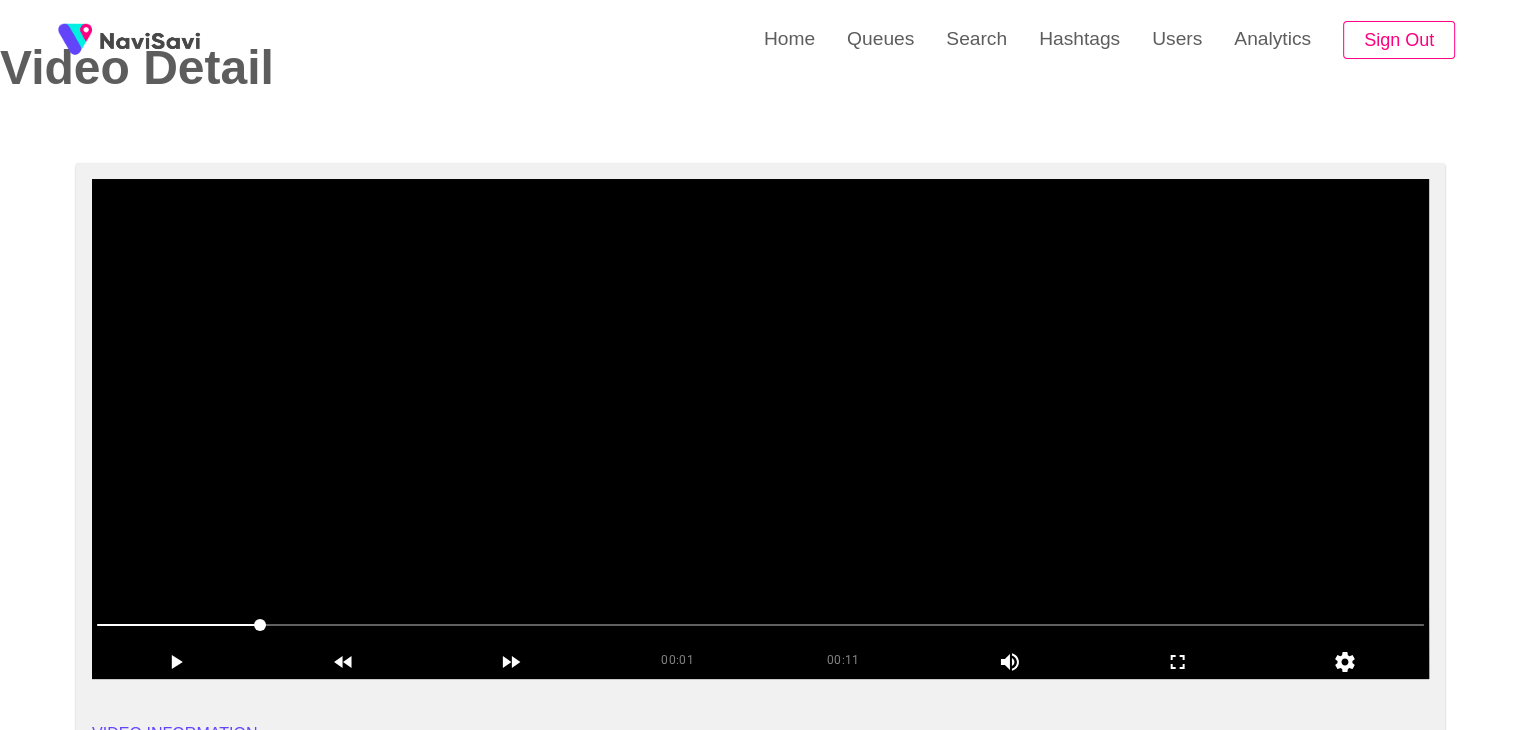scroll, scrollTop: 84, scrollLeft: 0, axis: vertical 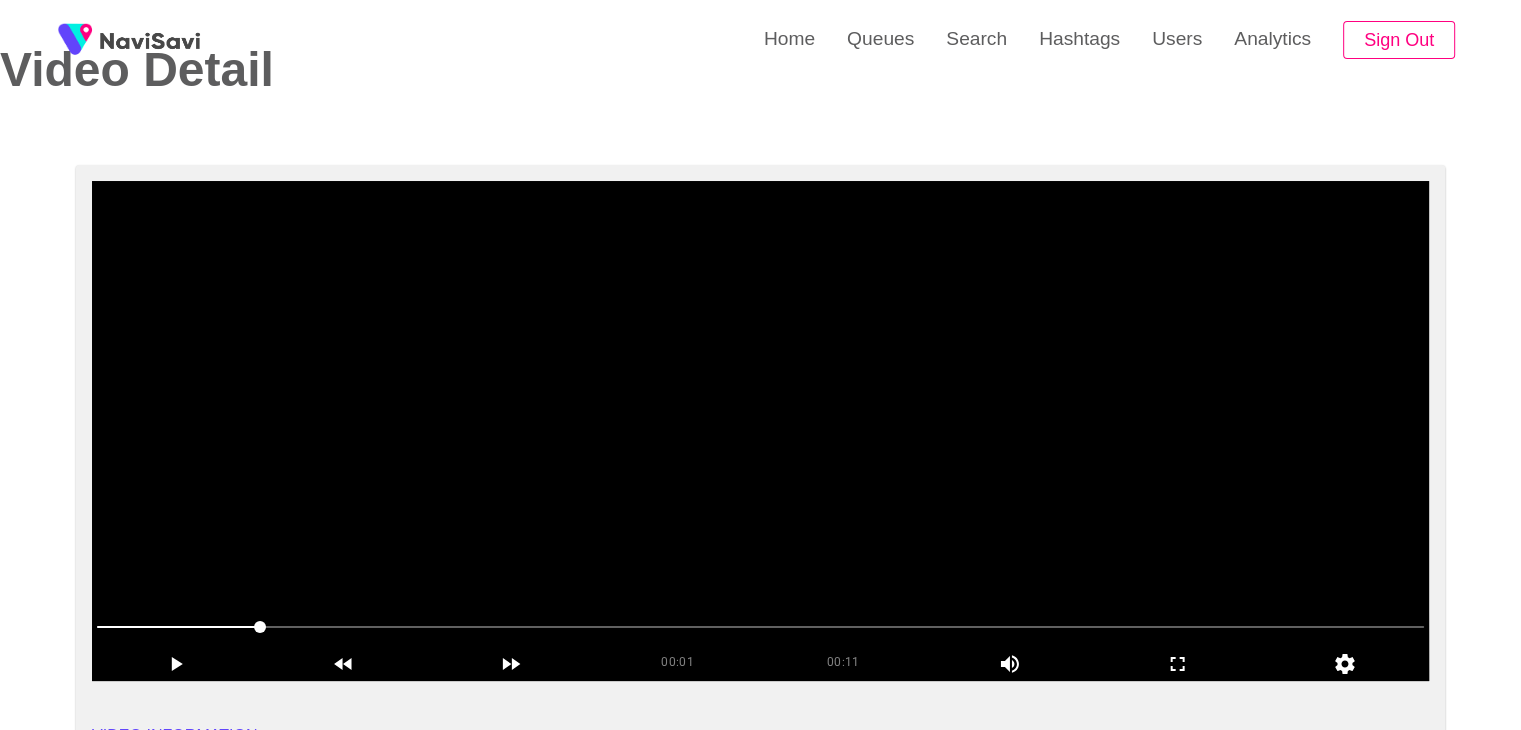 click at bounding box center (760, 431) 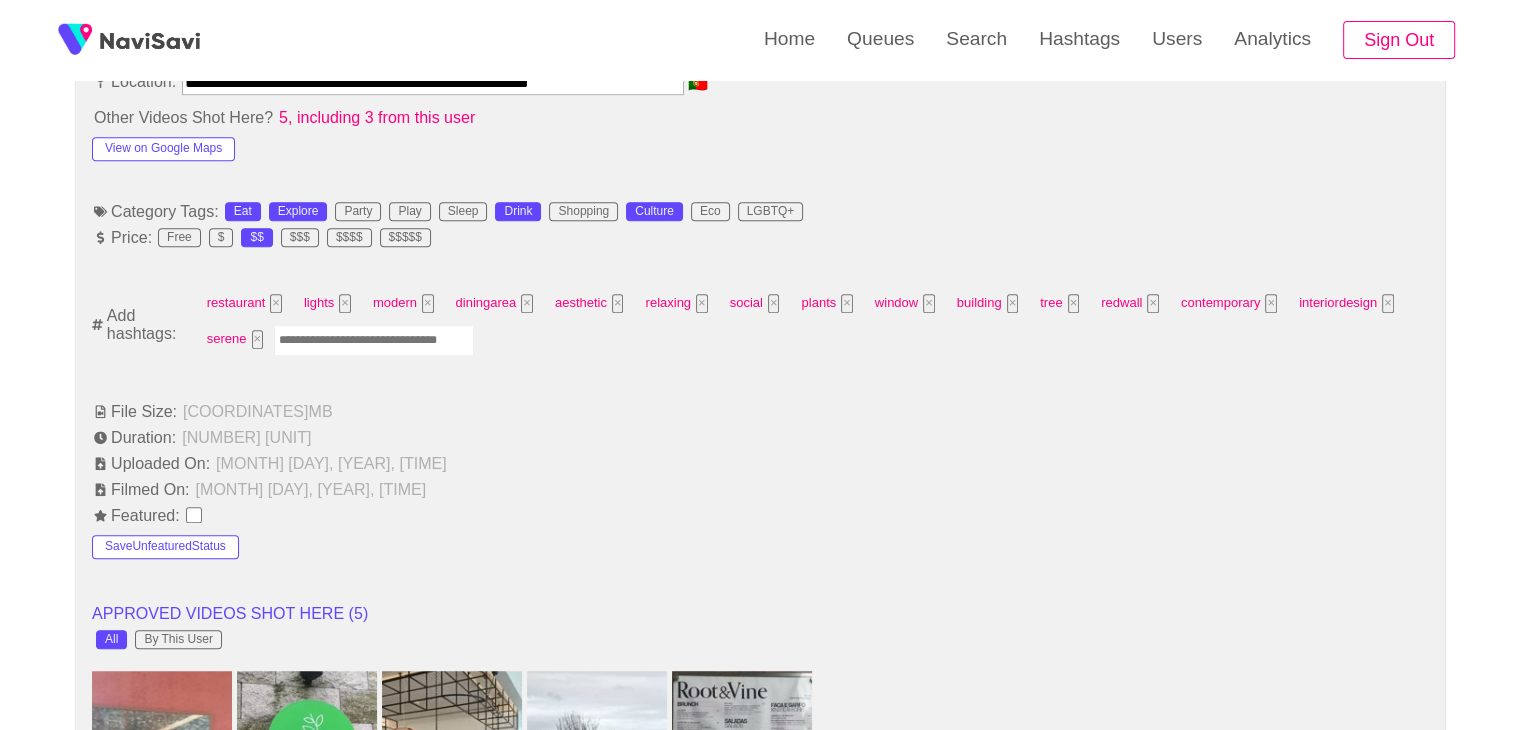 scroll, scrollTop: 1200, scrollLeft: 0, axis: vertical 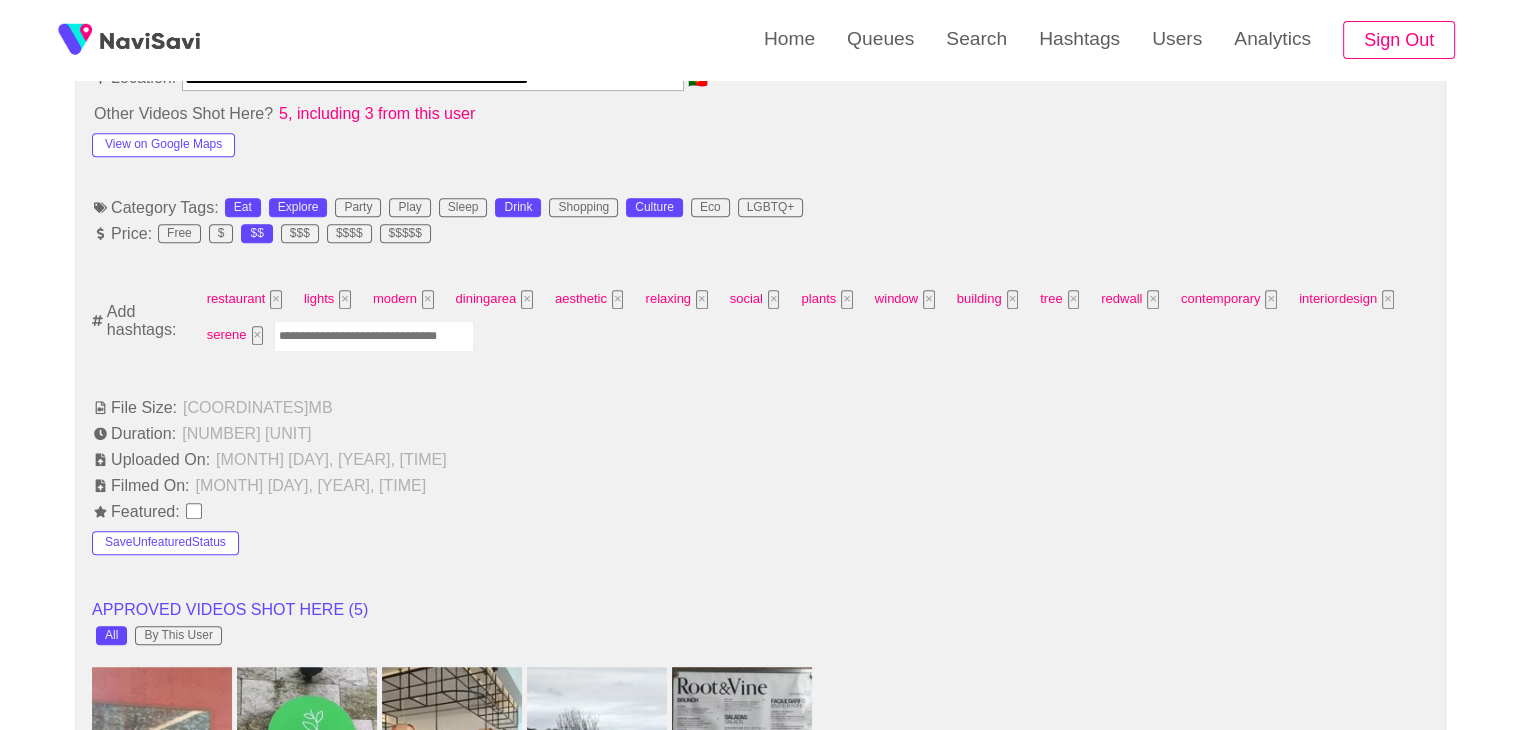 click at bounding box center (374, 336) 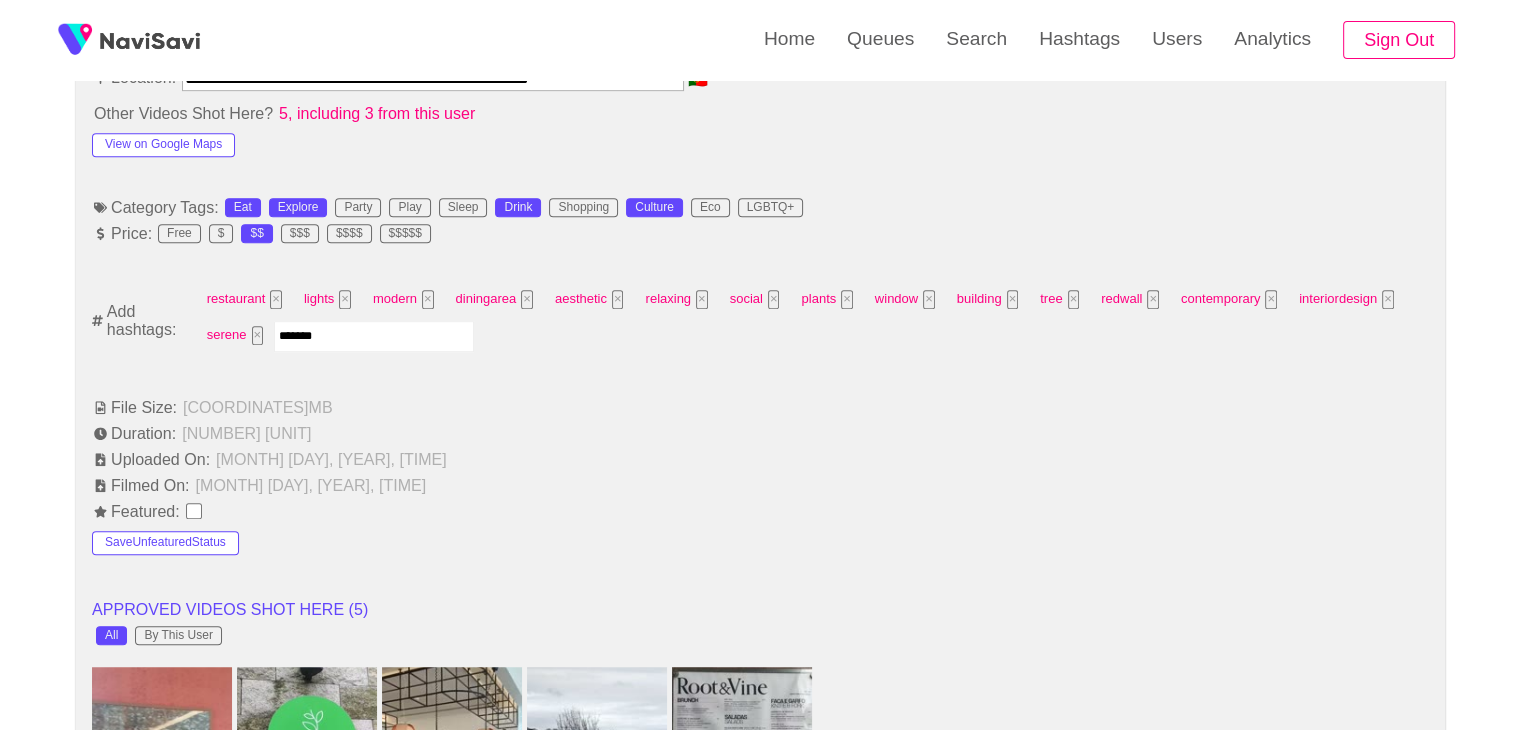 type on "********" 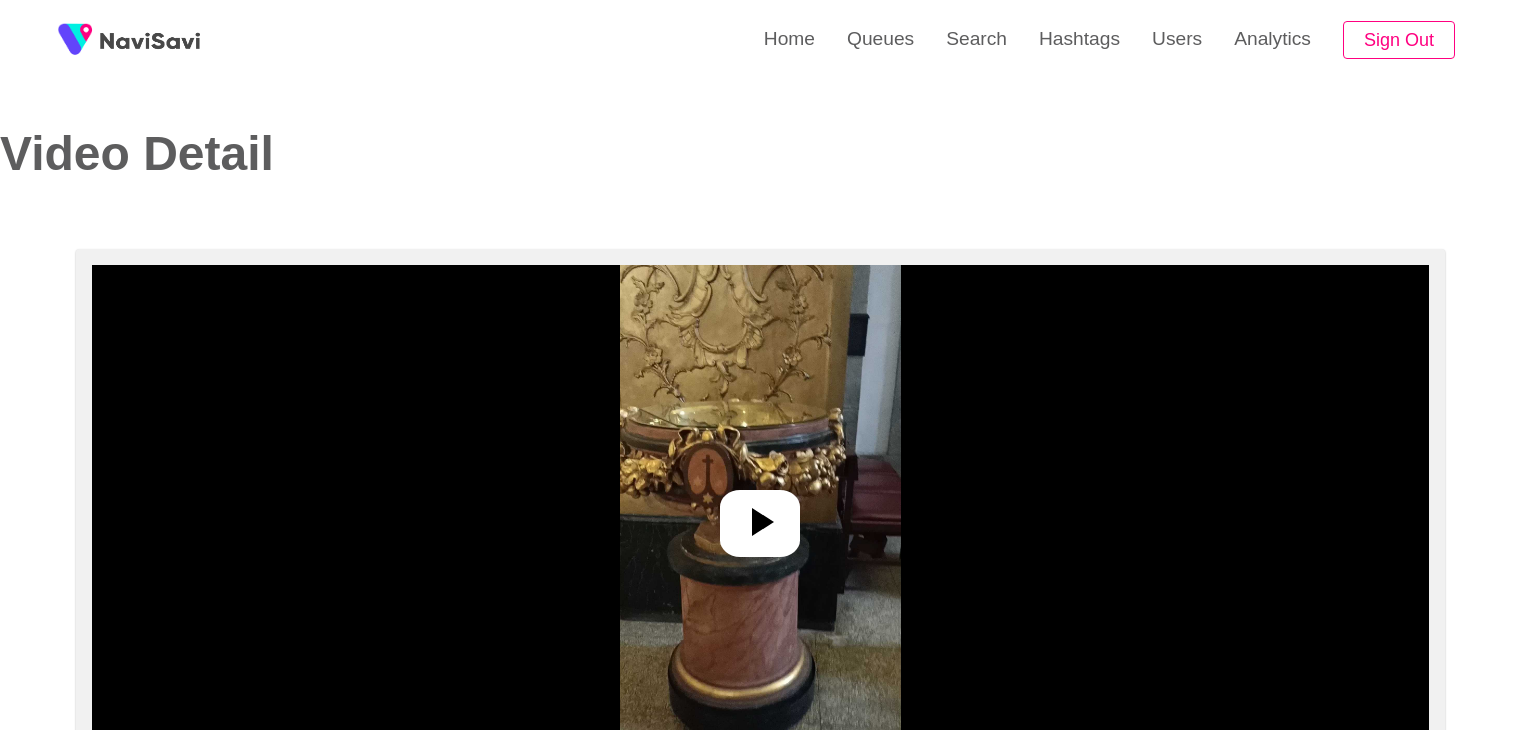 select on "**********" 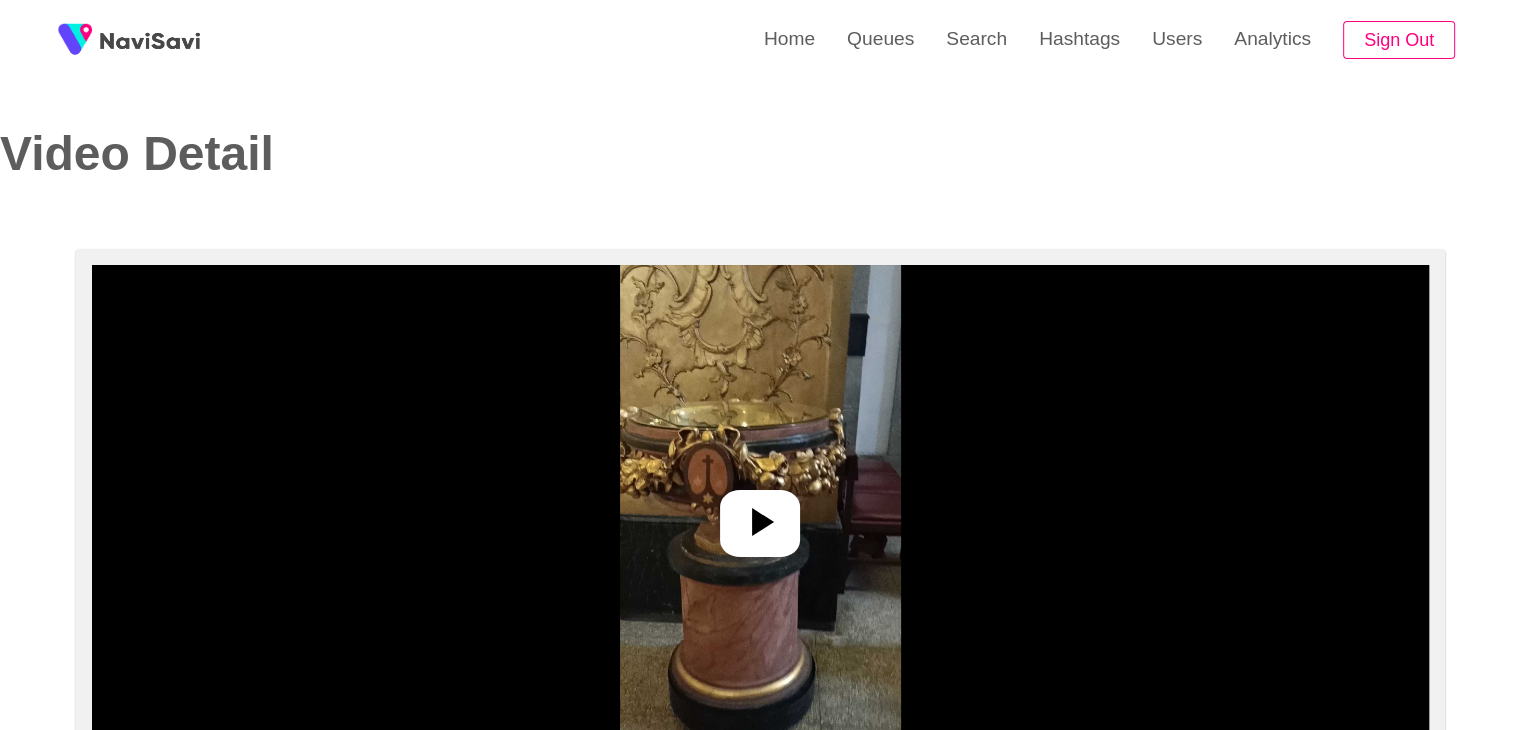 click at bounding box center [760, 515] 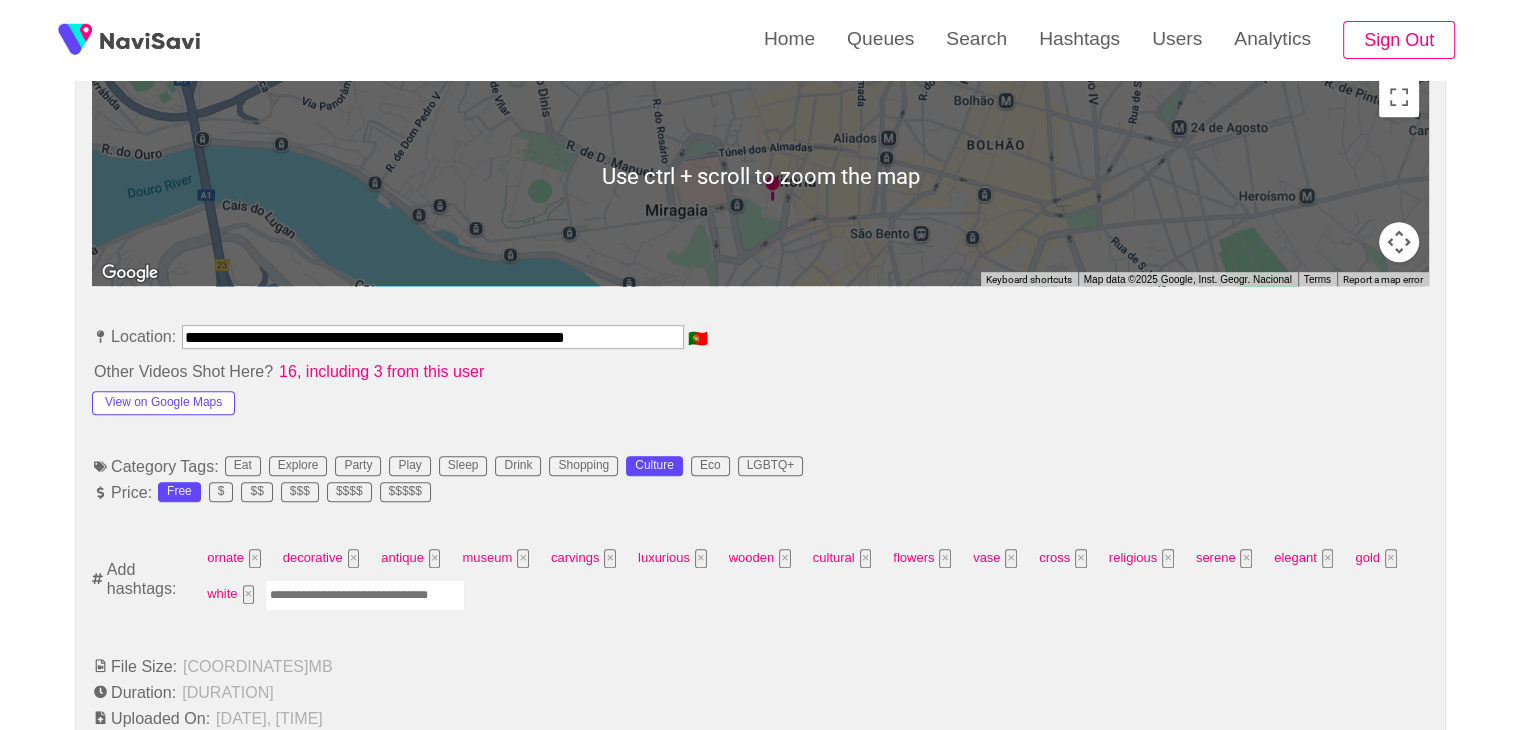 scroll, scrollTop: 950, scrollLeft: 0, axis: vertical 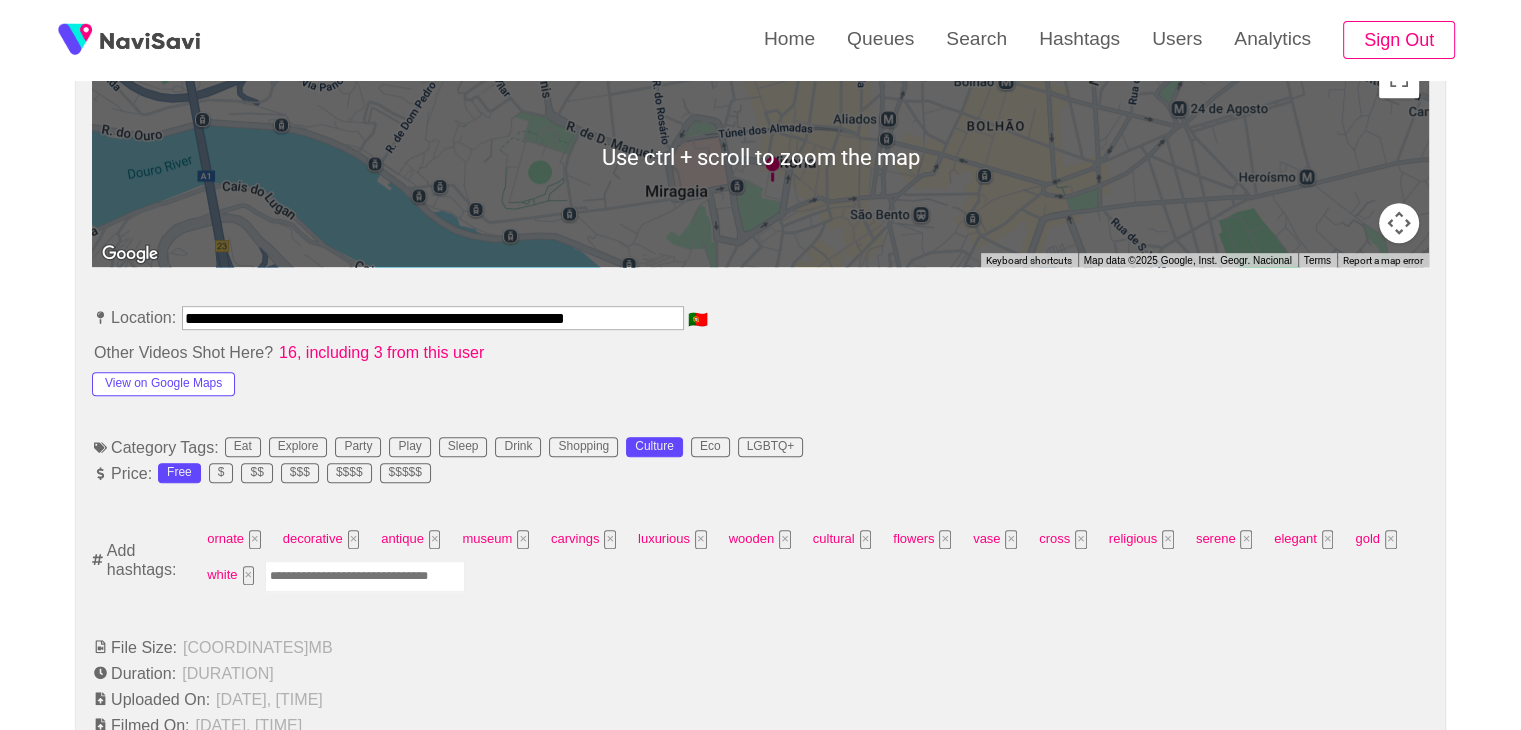 click at bounding box center (365, 576) 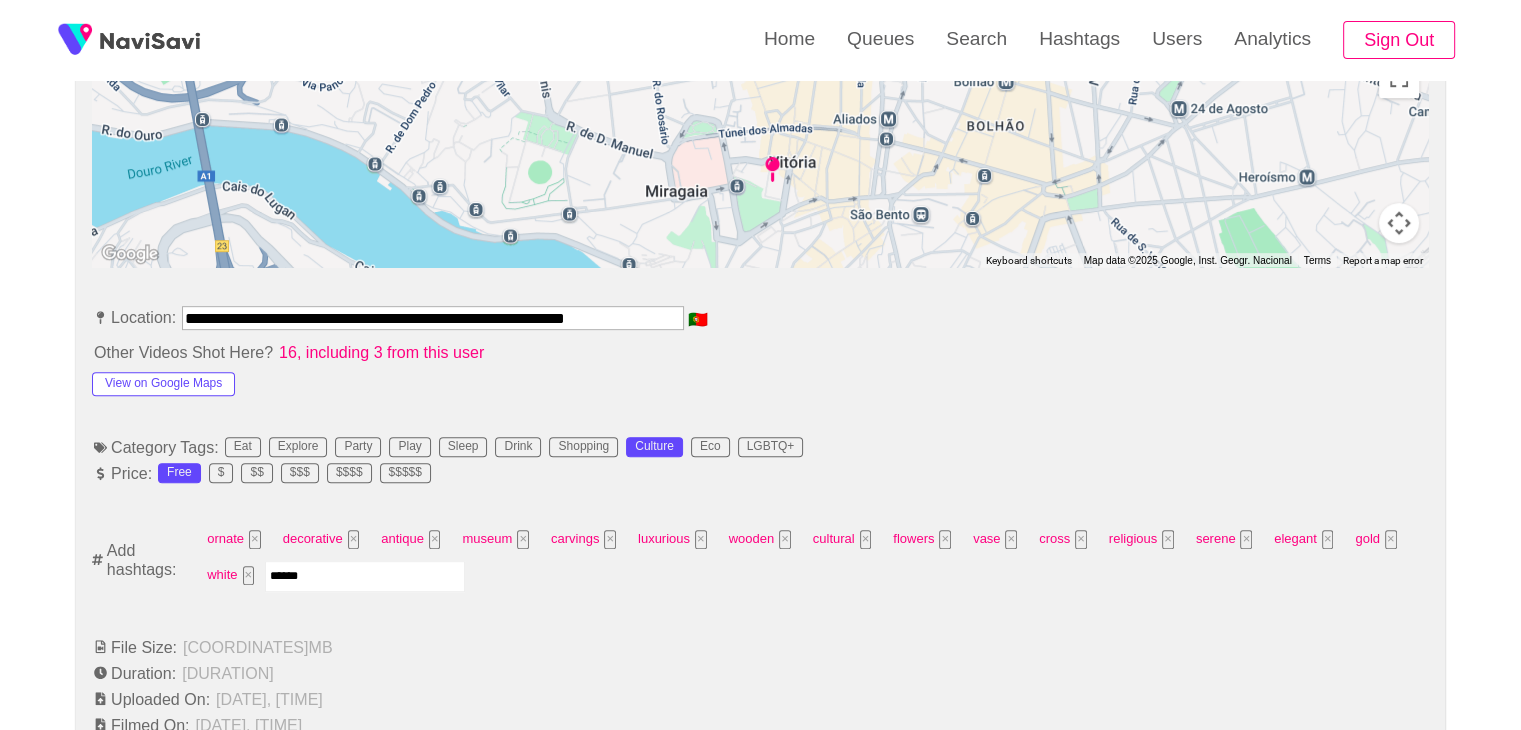 type on "*******" 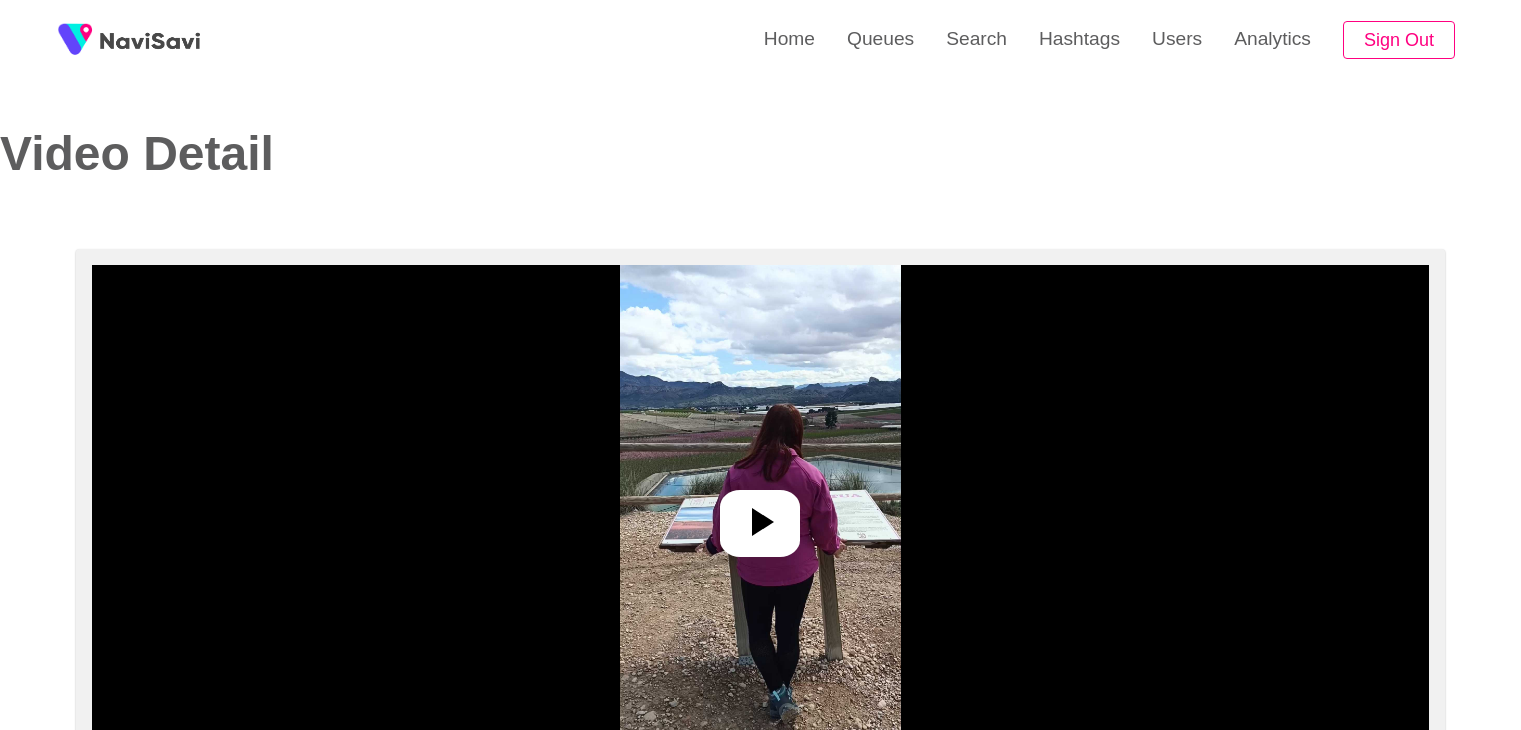 select on "**********" 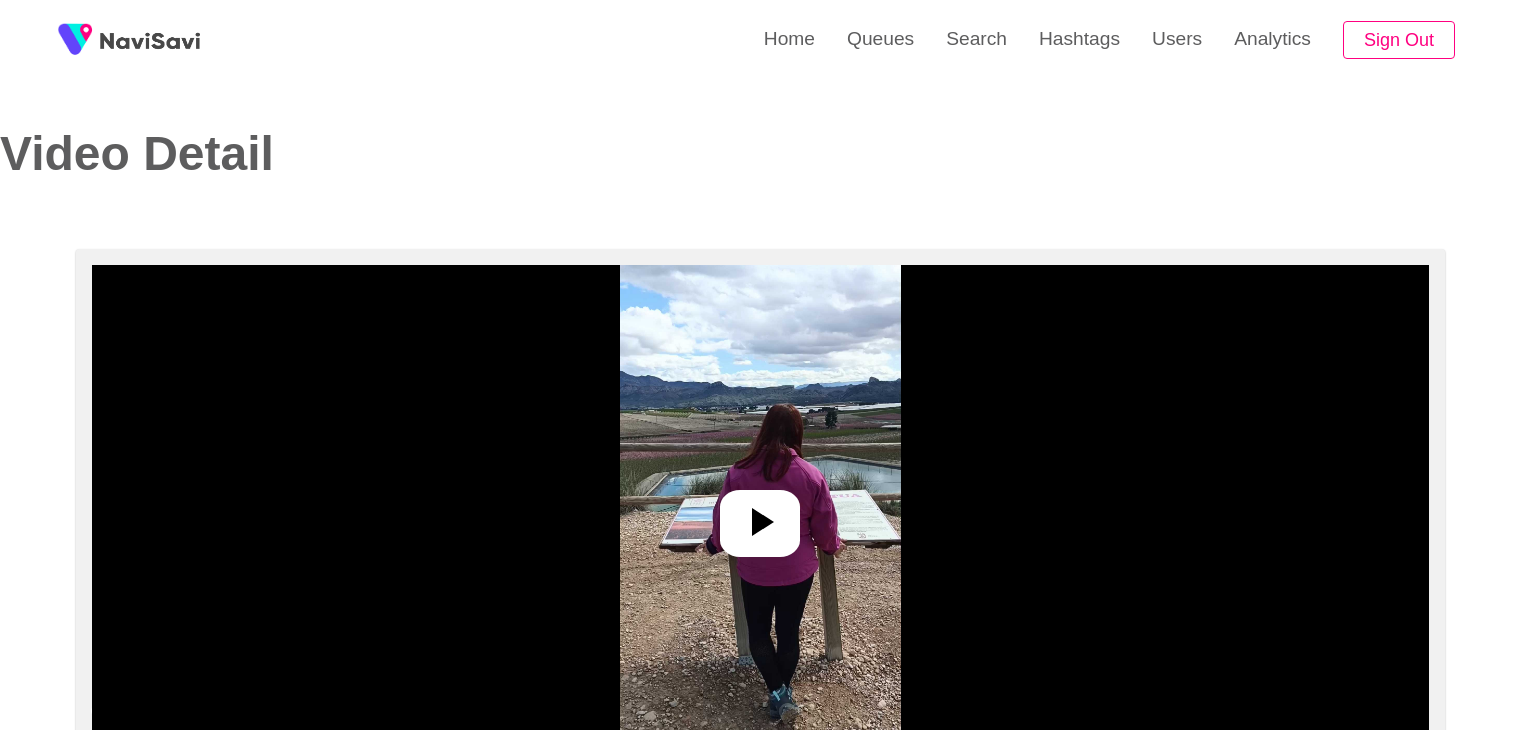 scroll, scrollTop: 0, scrollLeft: 0, axis: both 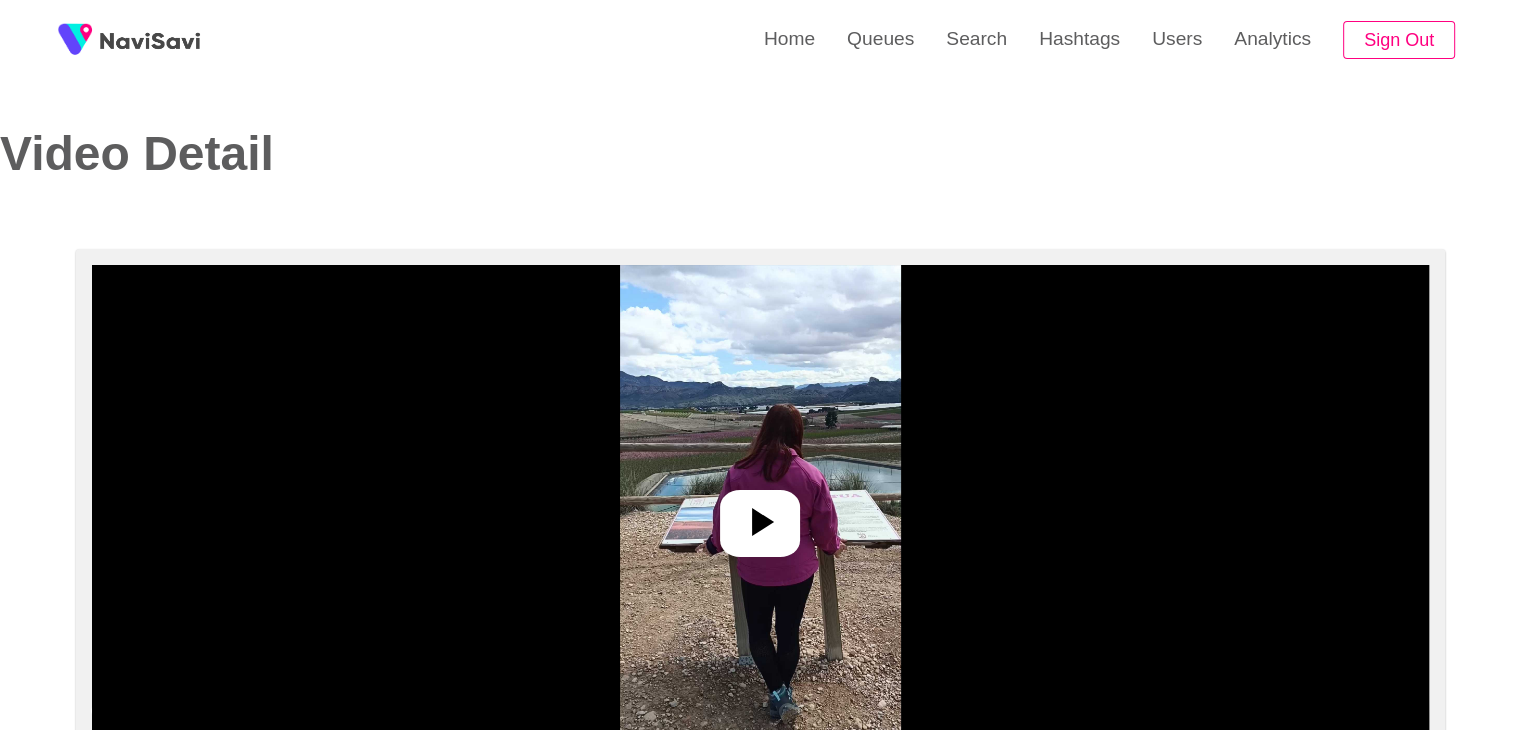 click at bounding box center [760, 515] 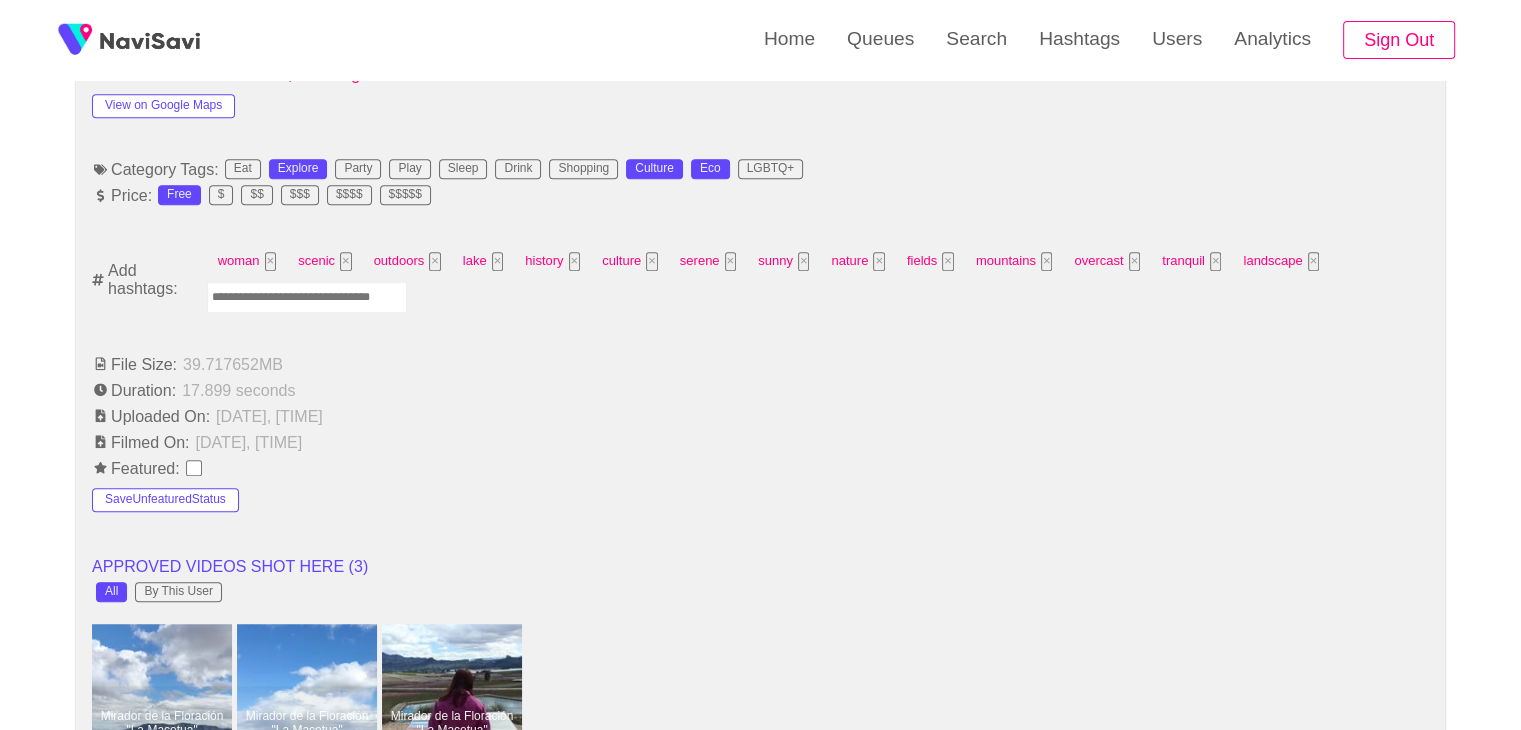 scroll, scrollTop: 1263, scrollLeft: 0, axis: vertical 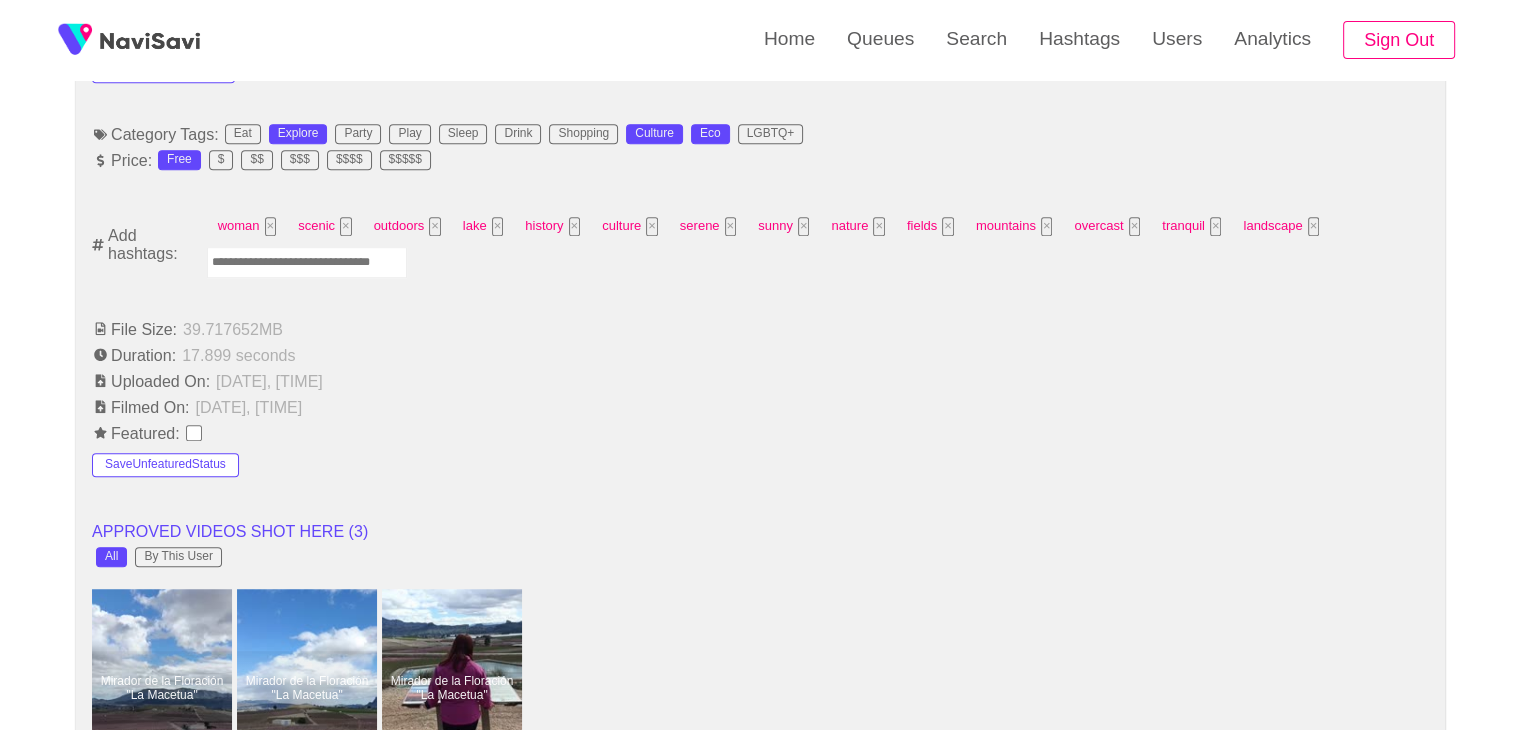 click at bounding box center (307, 262) 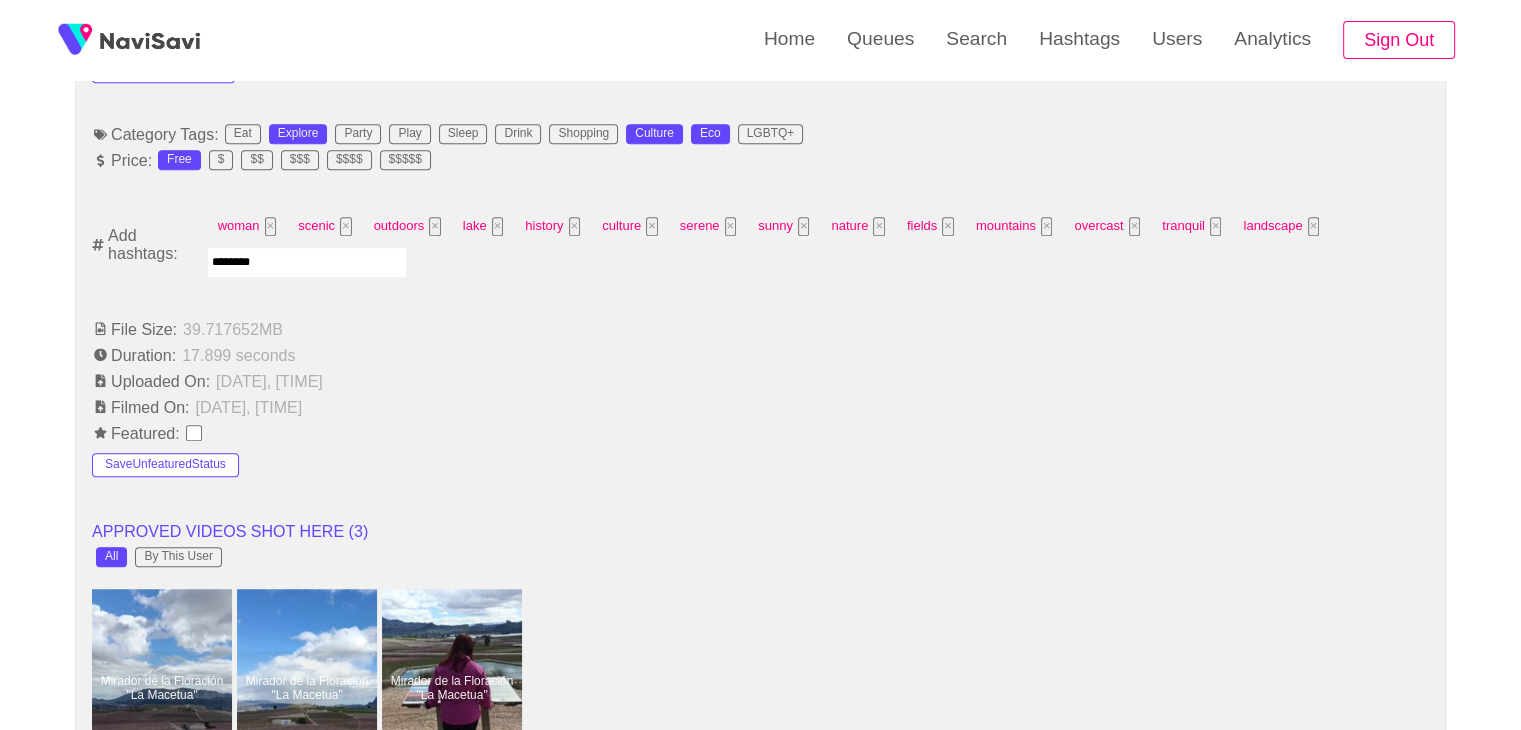 type on "*********" 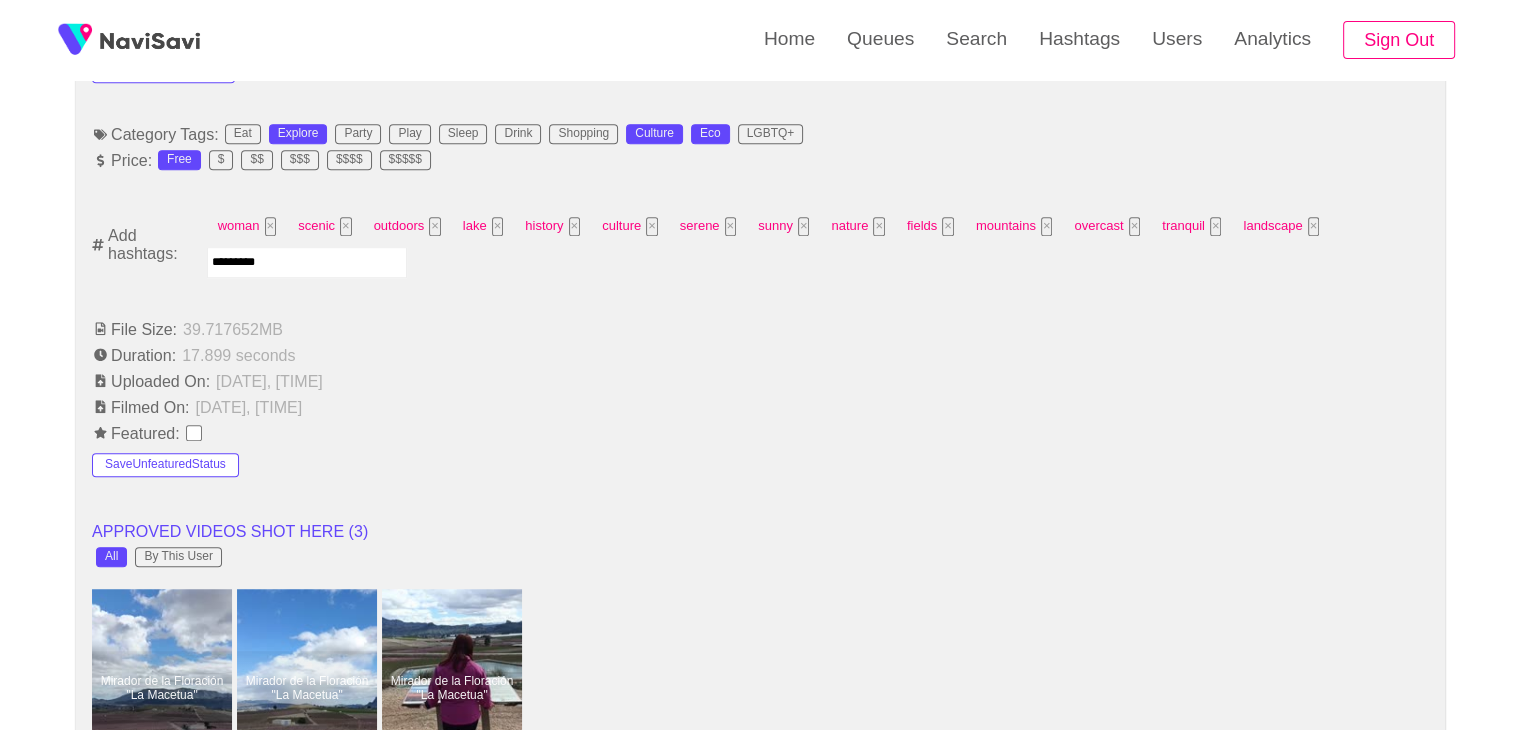 type 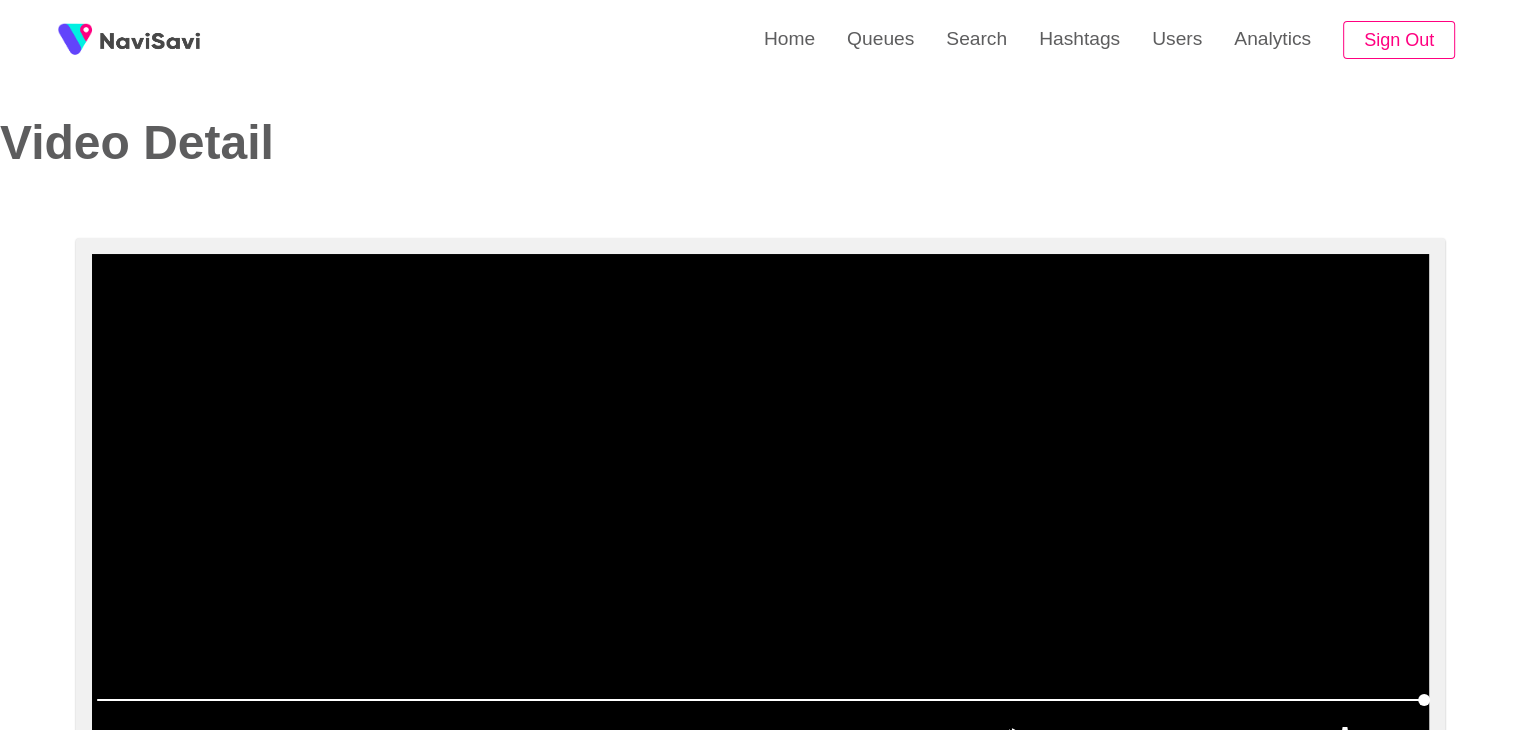scroll, scrollTop: 0, scrollLeft: 0, axis: both 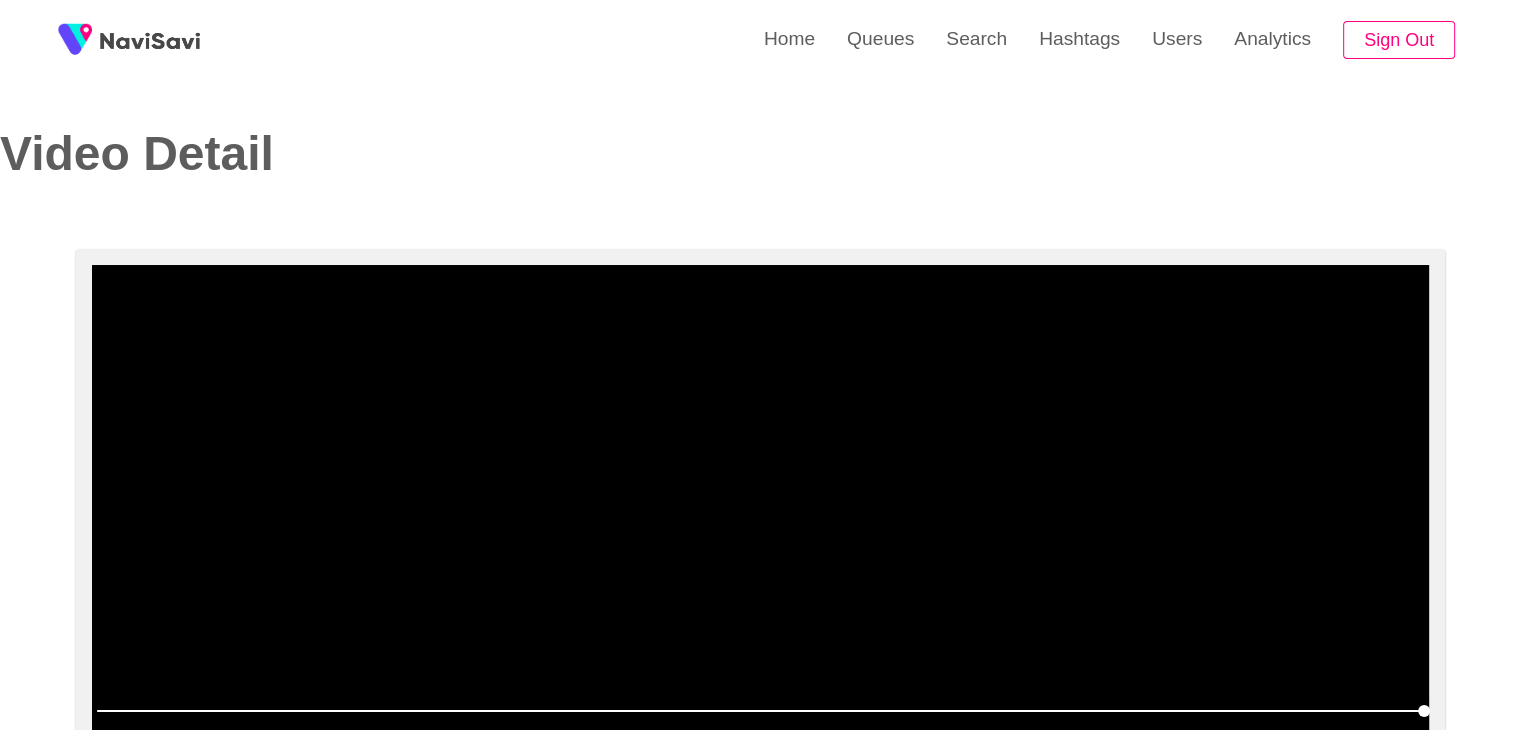 click at bounding box center (760, 515) 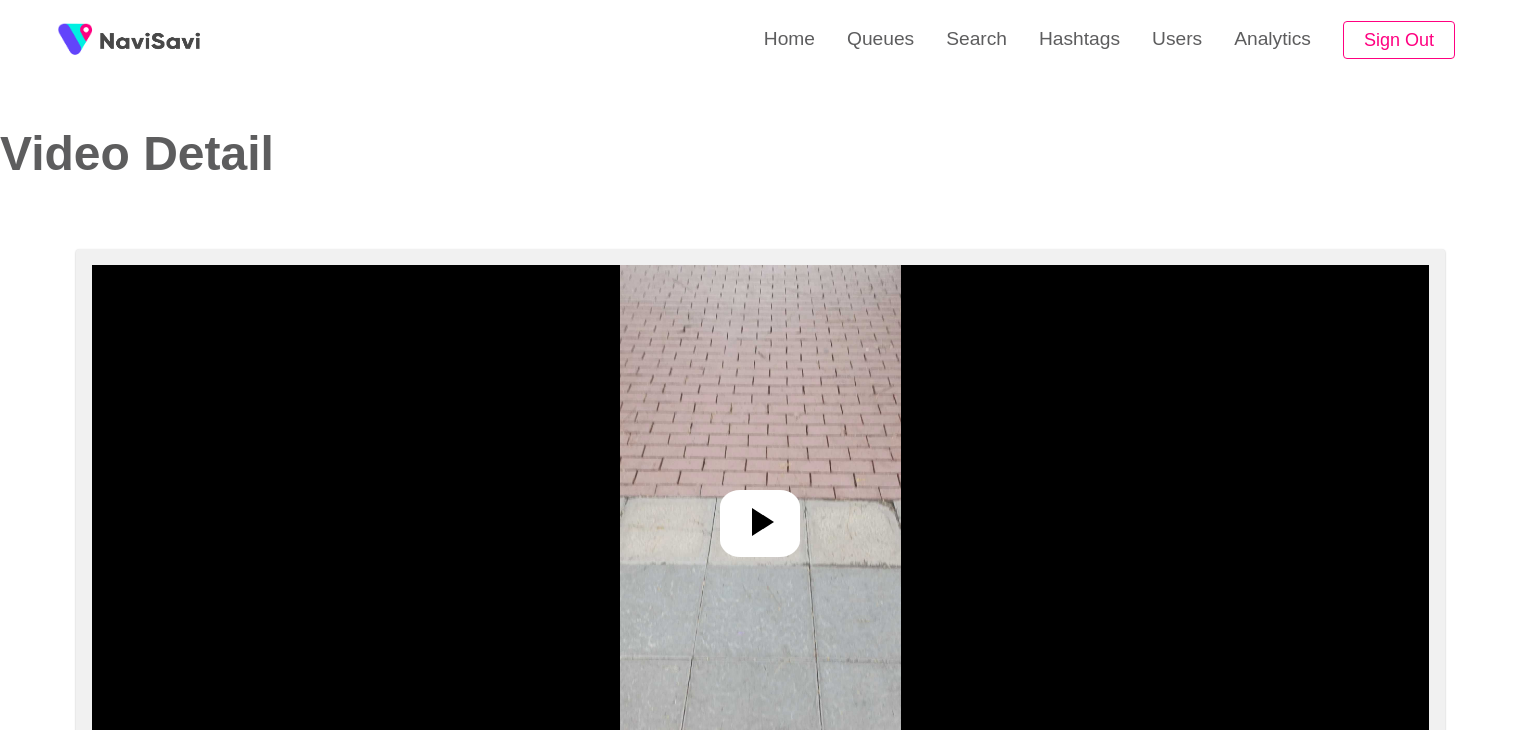 select on "**********" 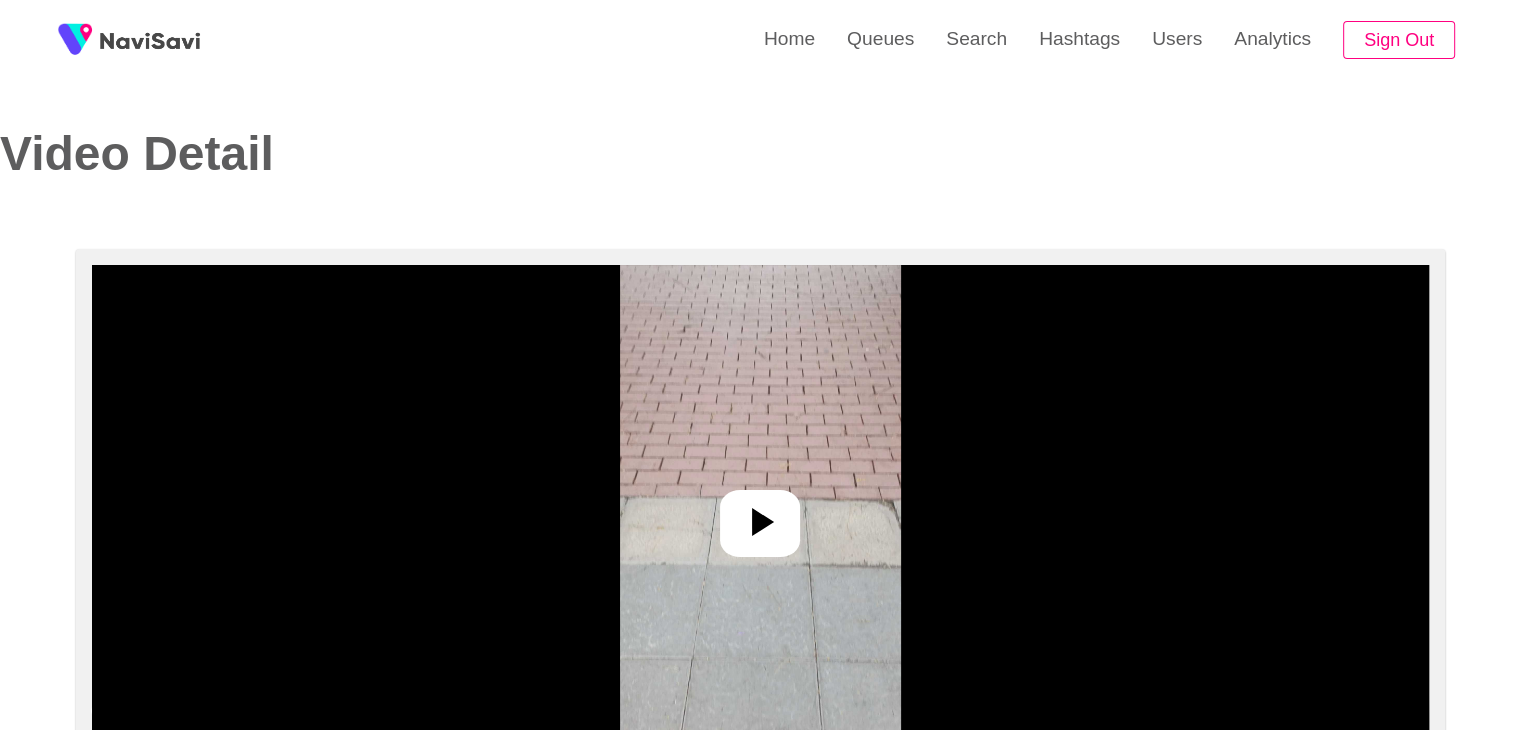 click at bounding box center [760, 515] 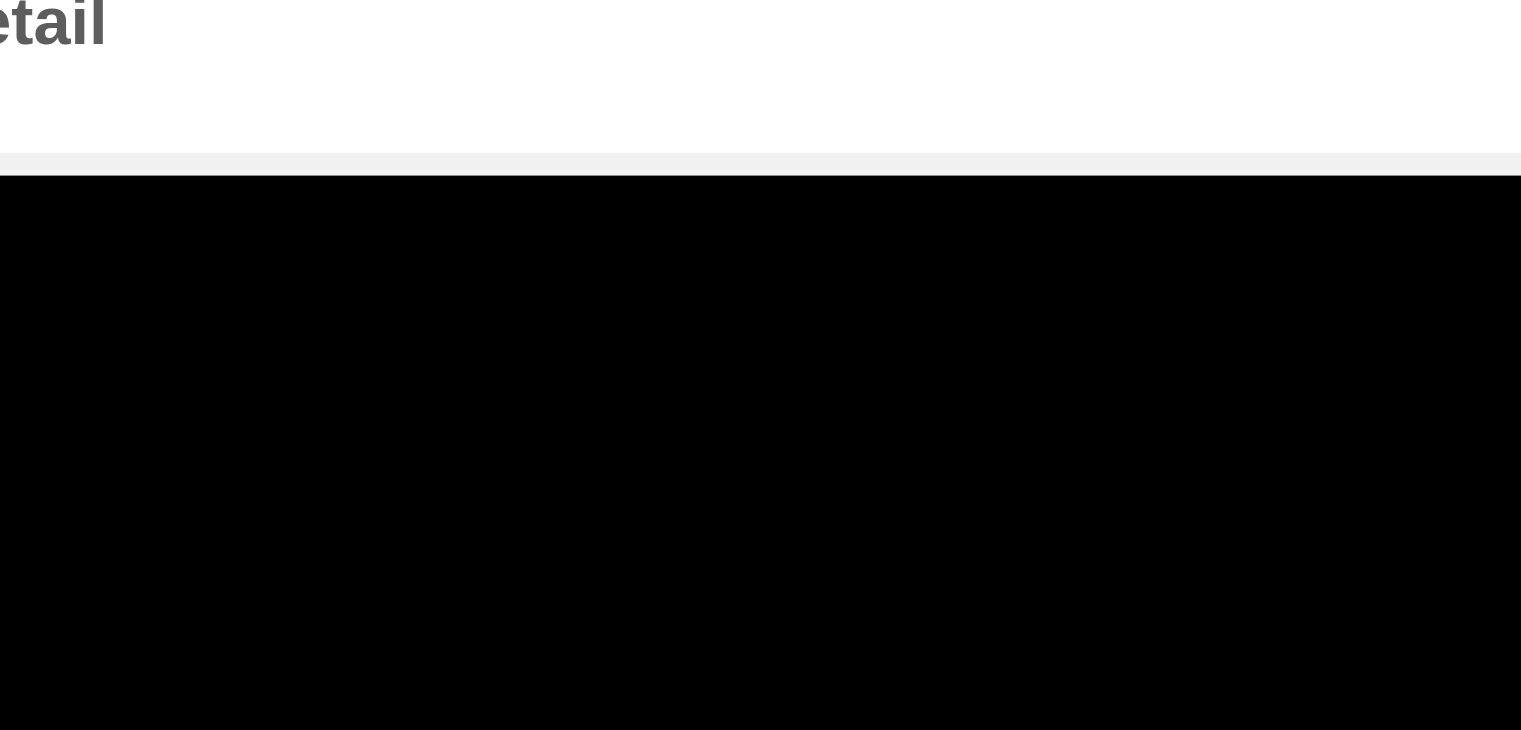 scroll, scrollTop: 2, scrollLeft: 0, axis: vertical 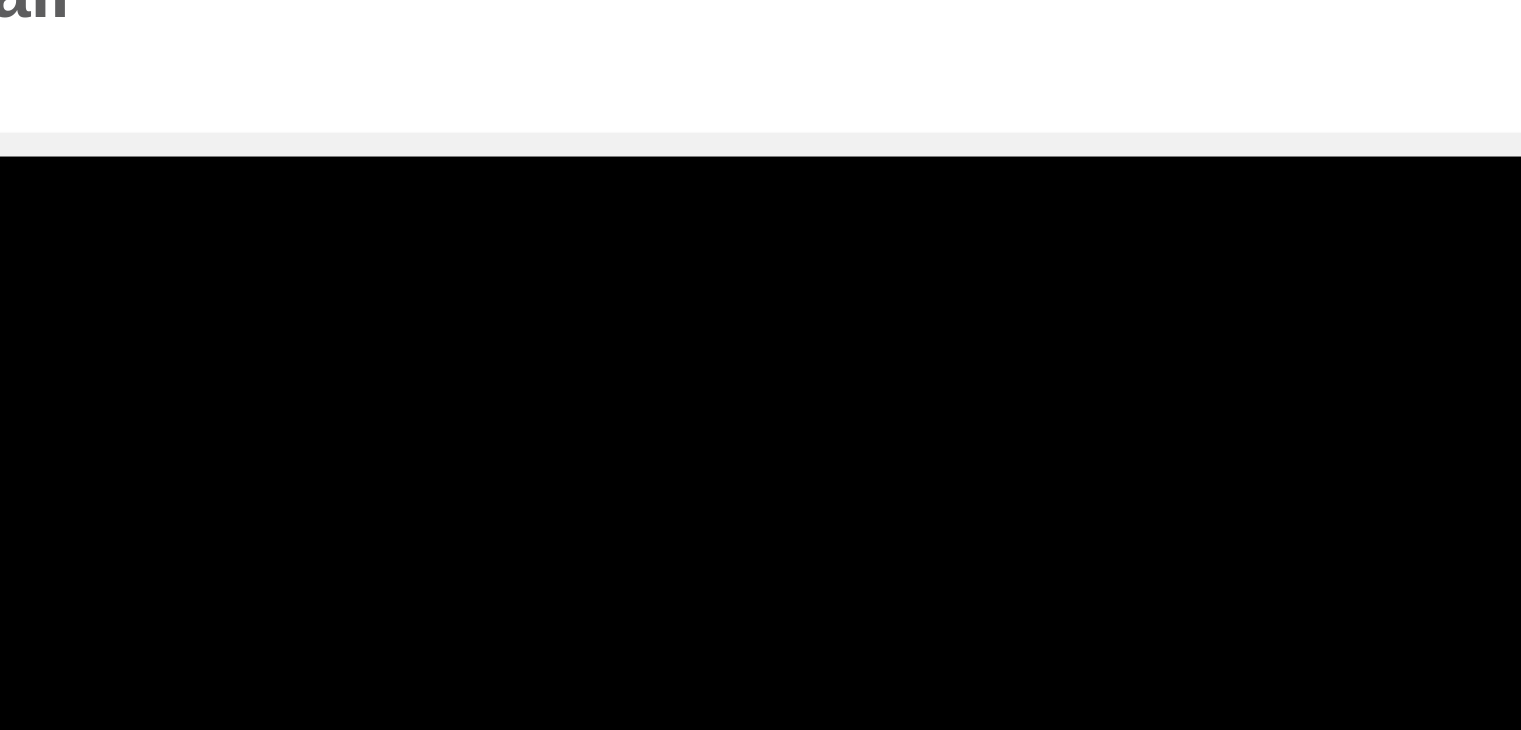 click at bounding box center (760, 513) 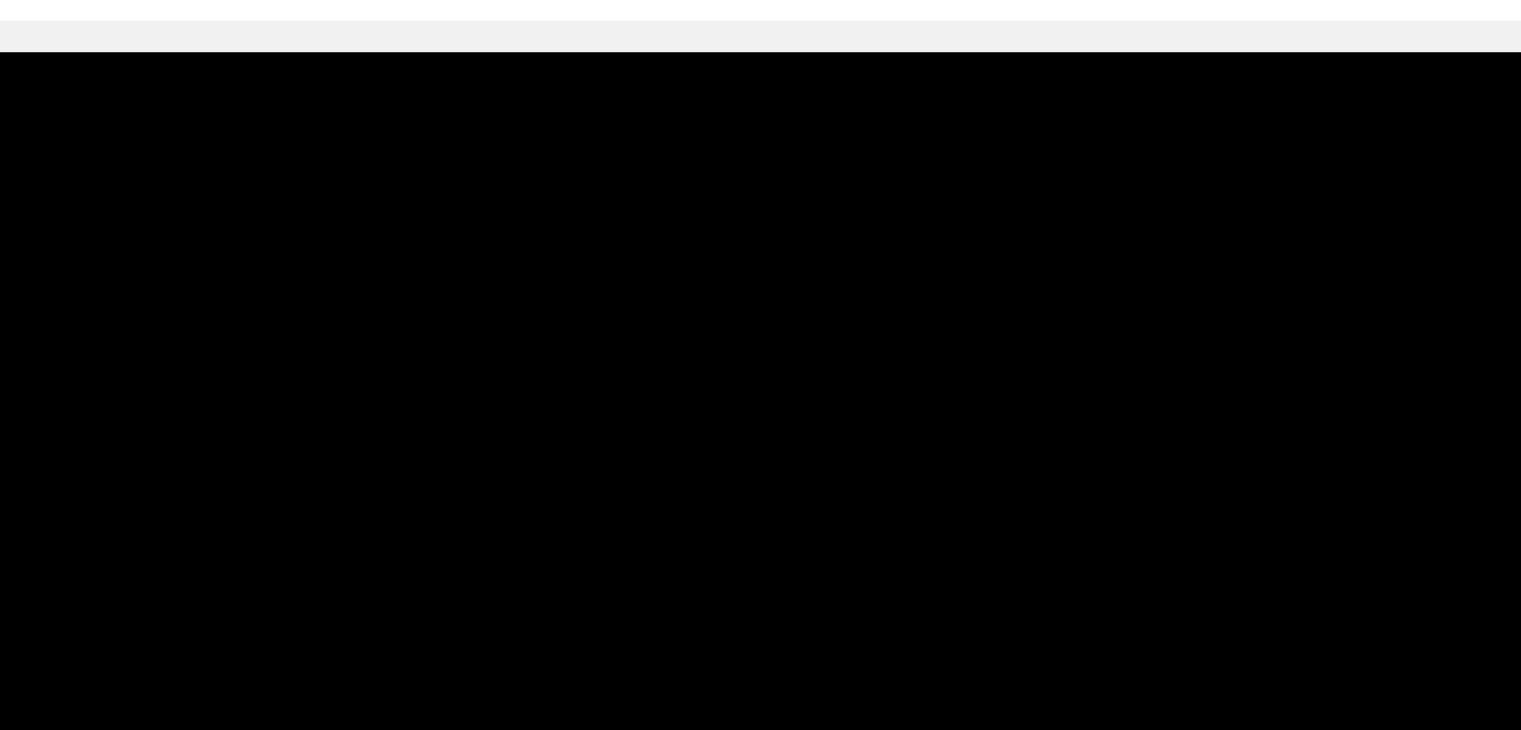 scroll, scrollTop: 2, scrollLeft: 0, axis: vertical 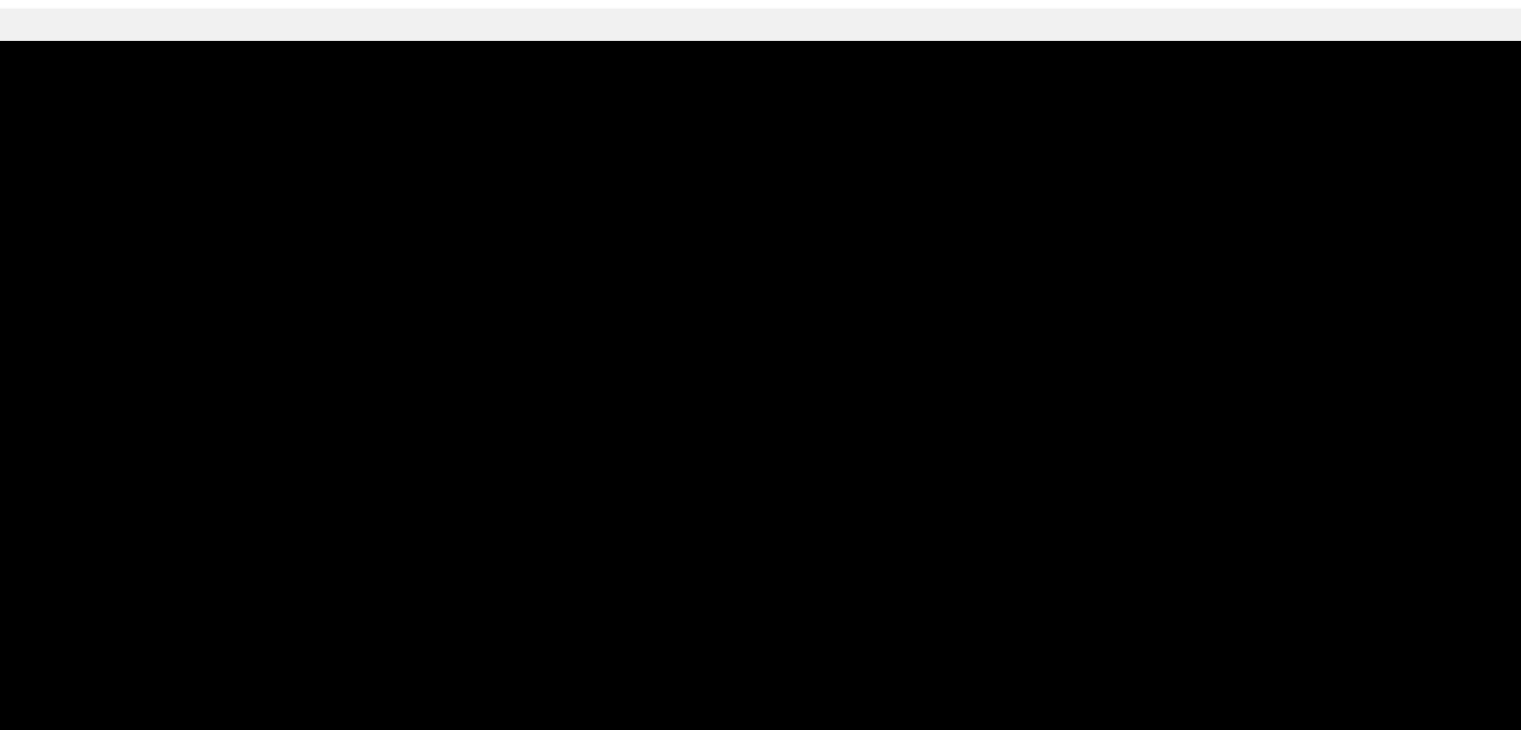 click at bounding box center [760, 513] 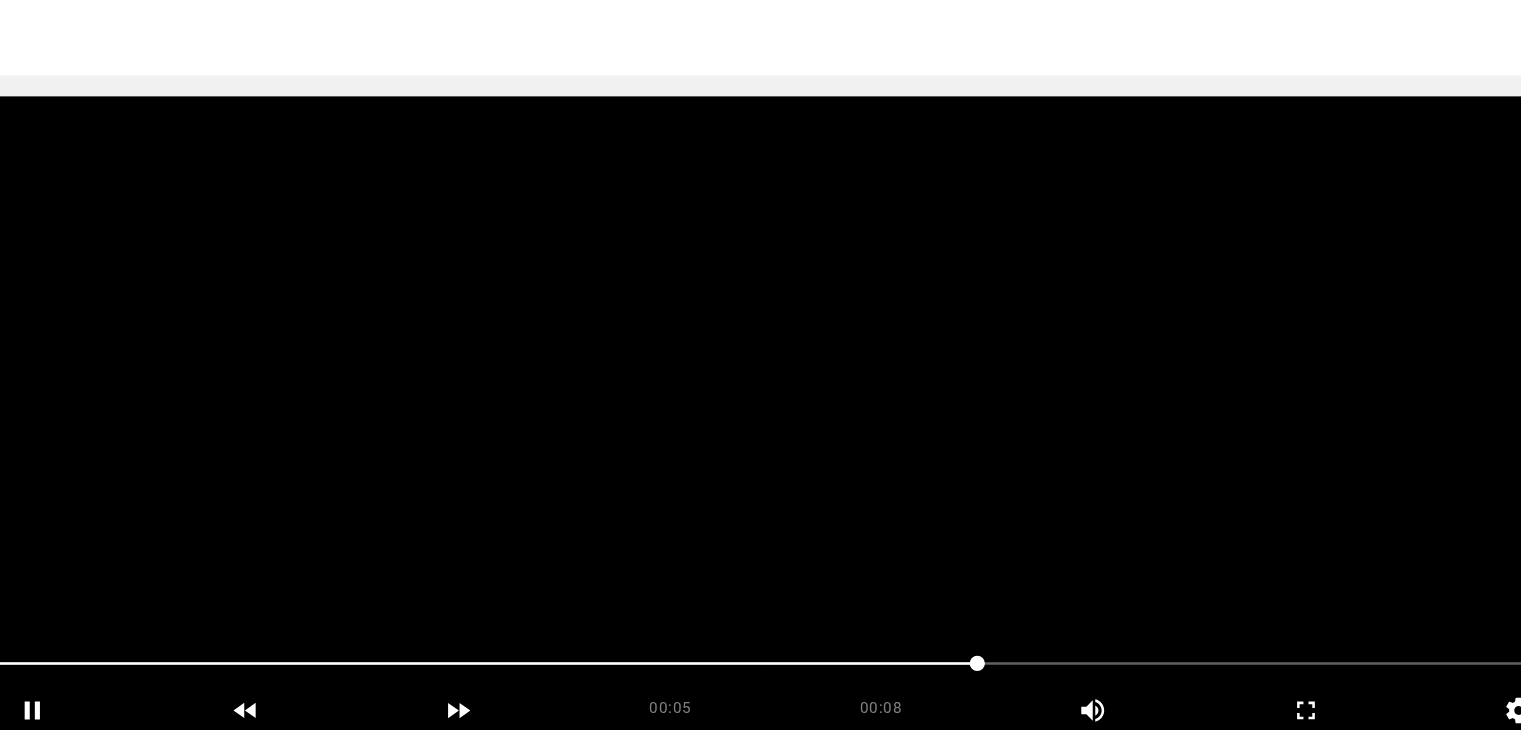 scroll, scrollTop: 33, scrollLeft: 0, axis: vertical 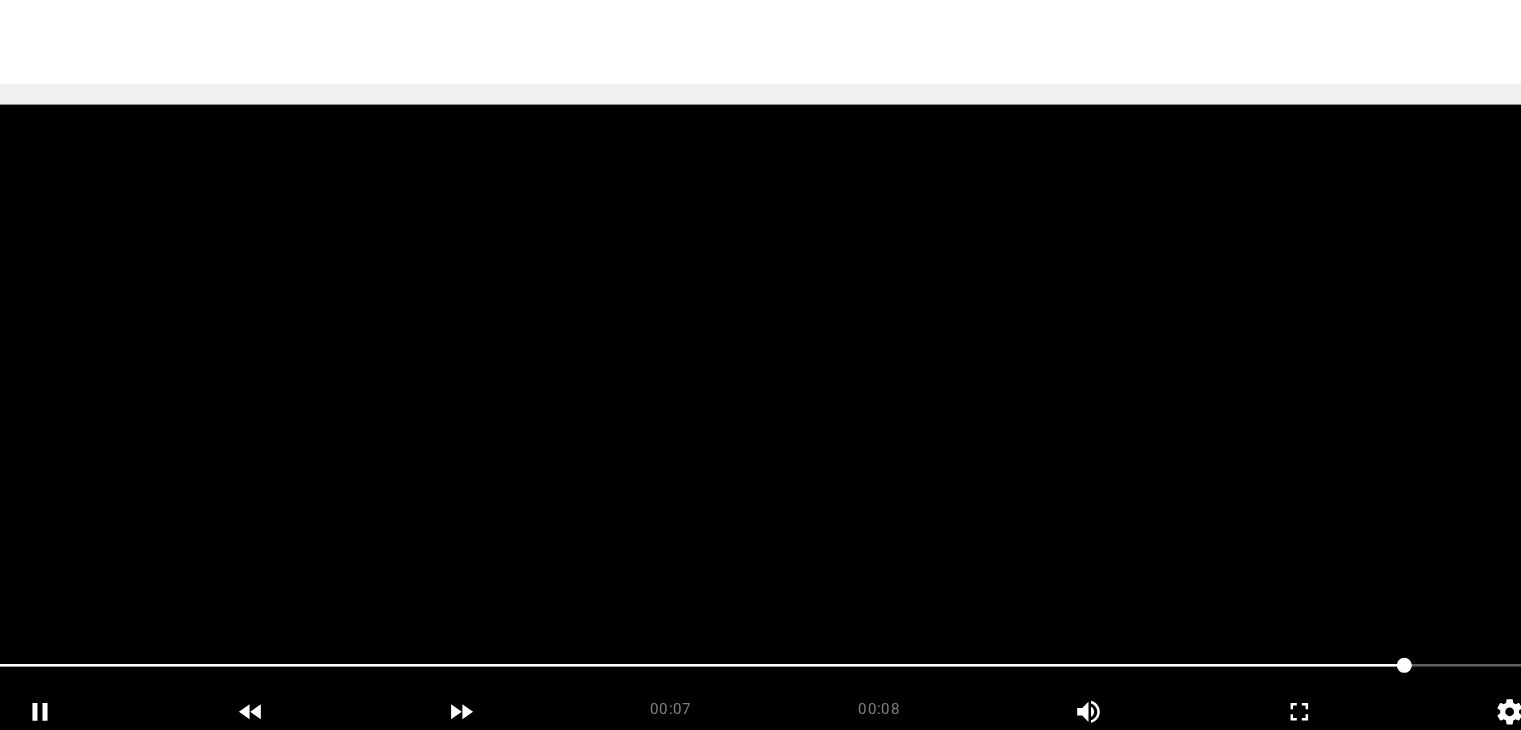 click at bounding box center (760, 482) 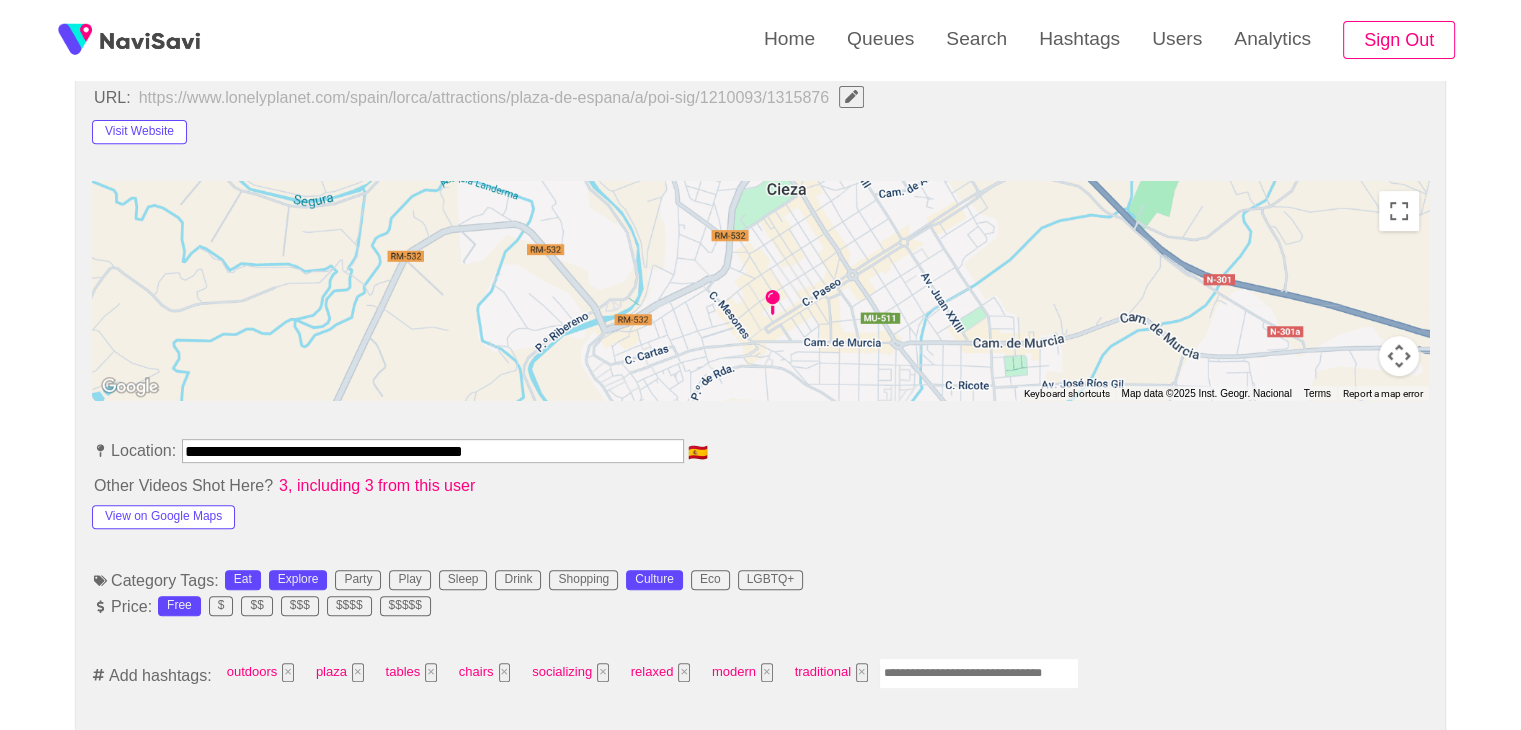 scroll, scrollTop: 820, scrollLeft: 0, axis: vertical 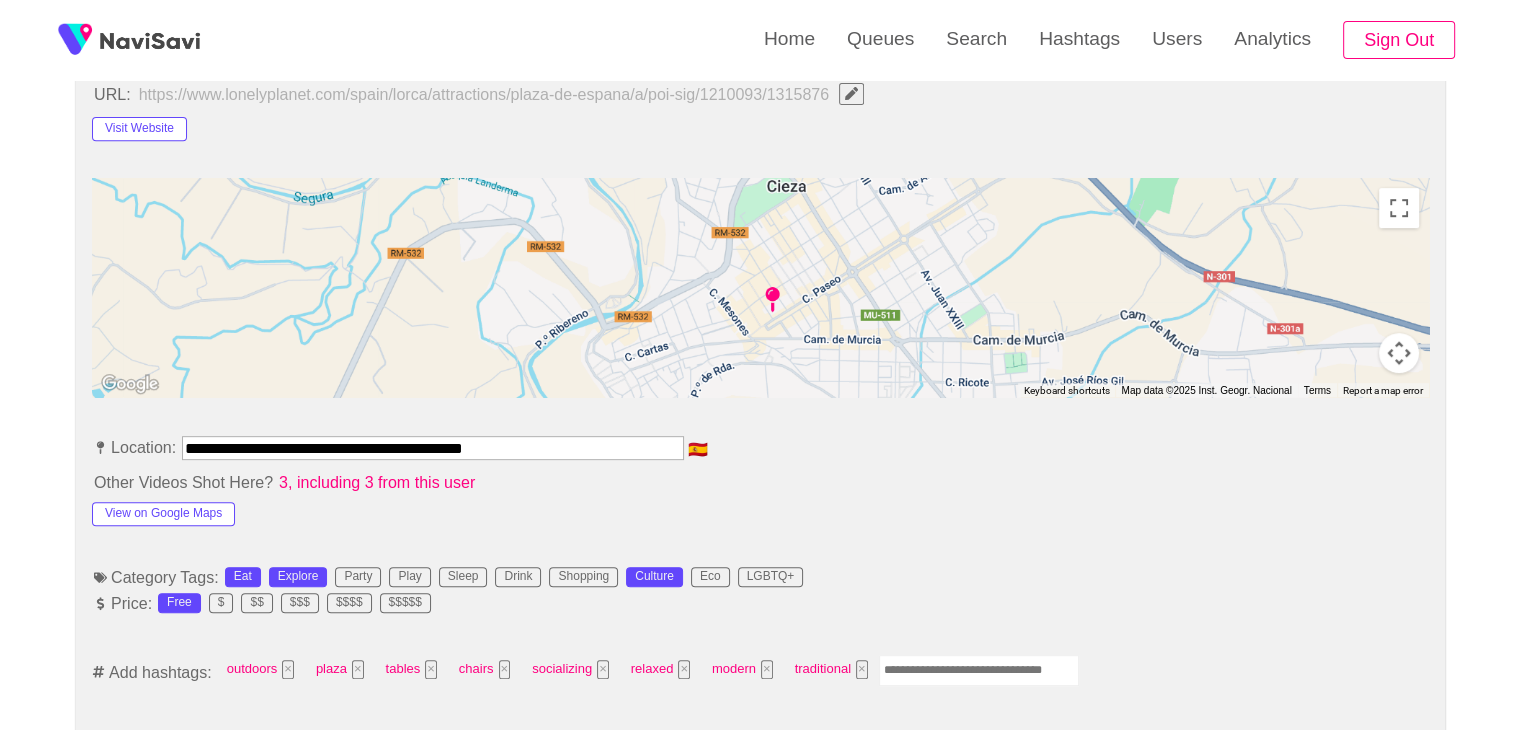 click at bounding box center [979, 670] 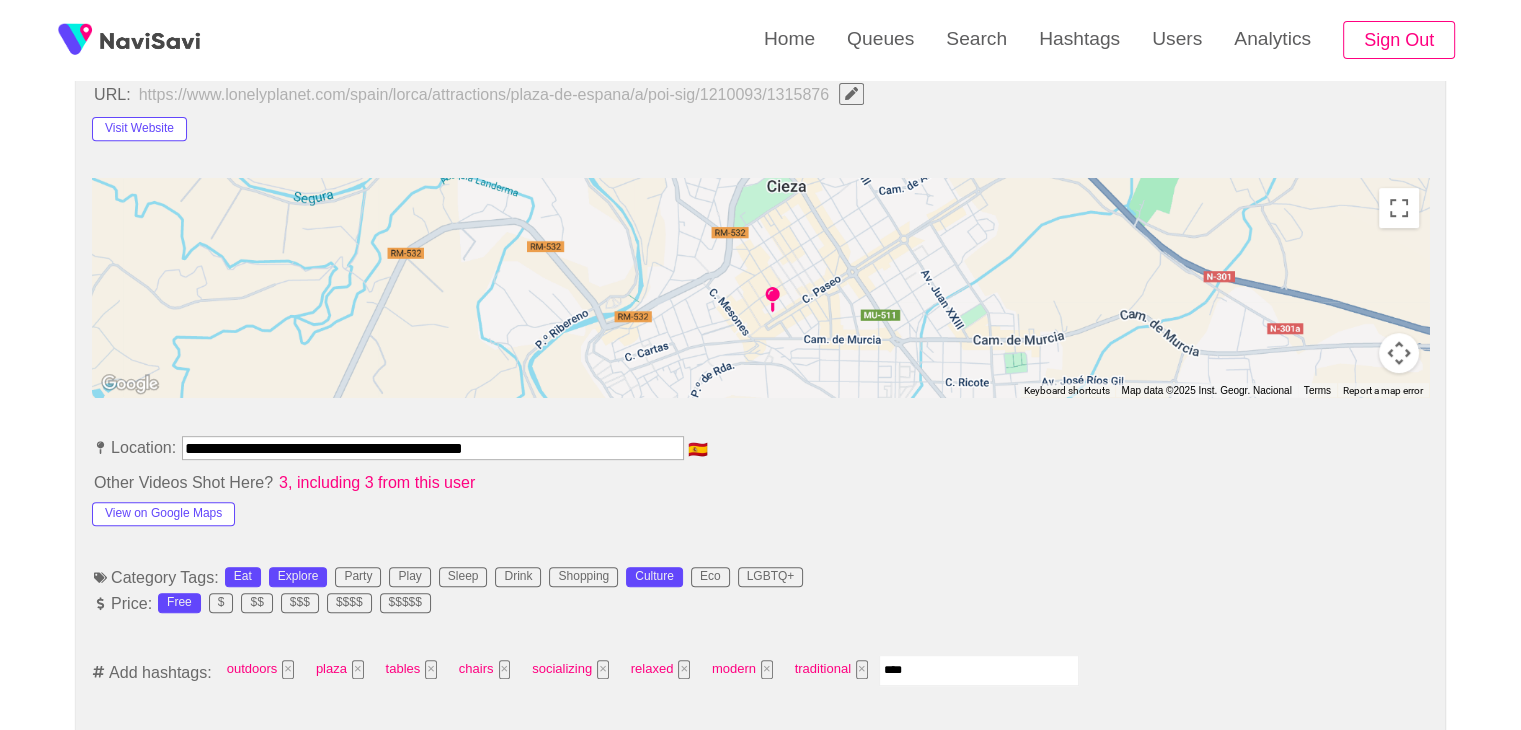 type on "*****" 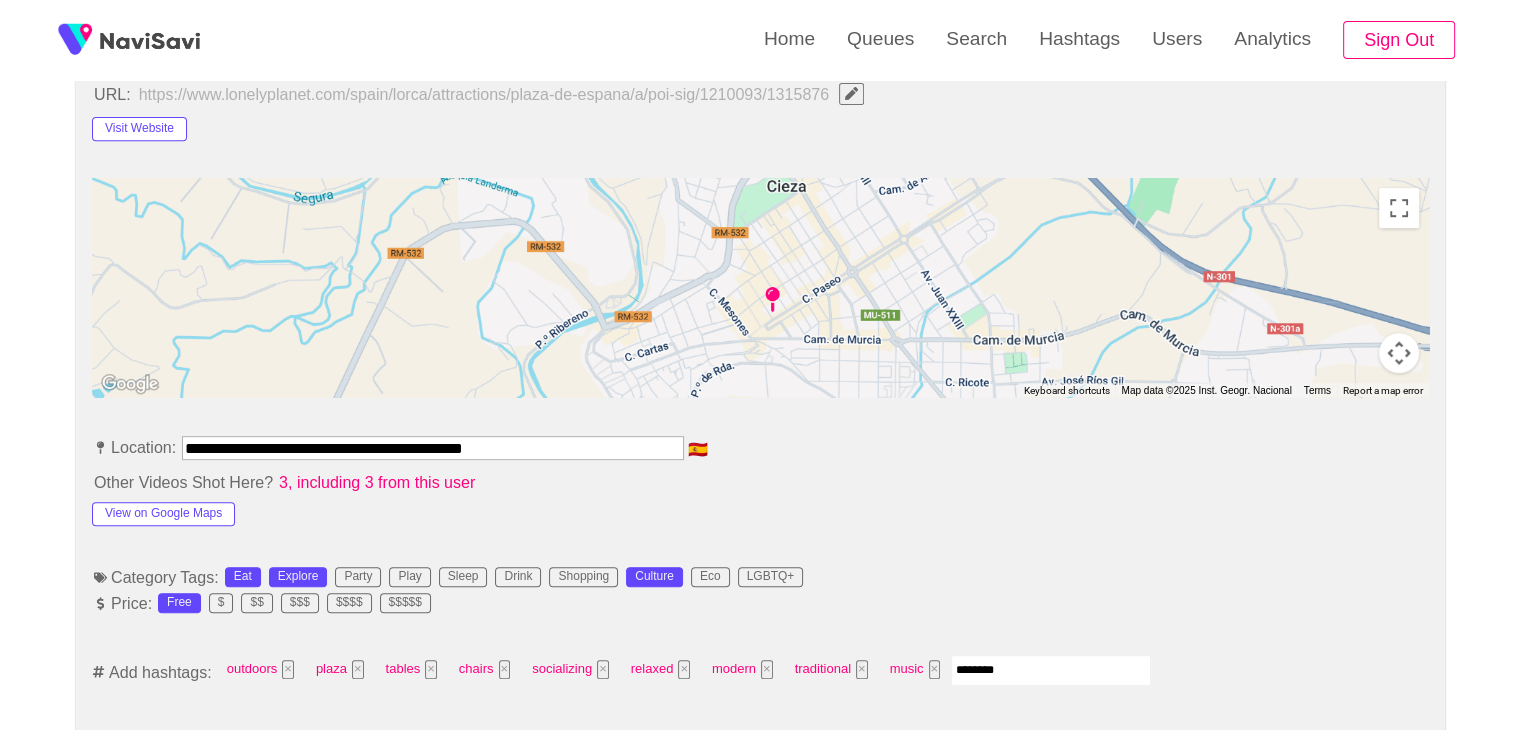 type on "*********" 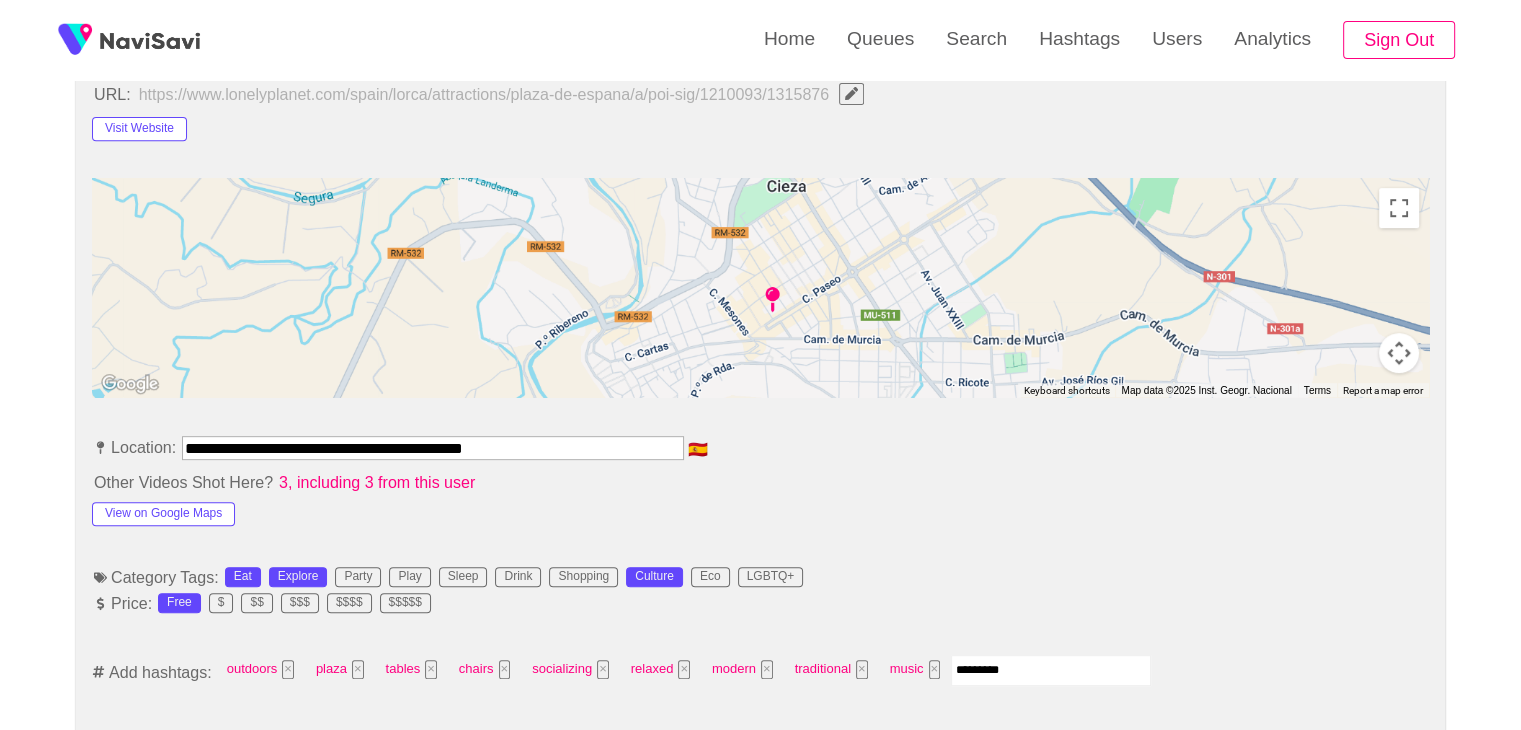 type 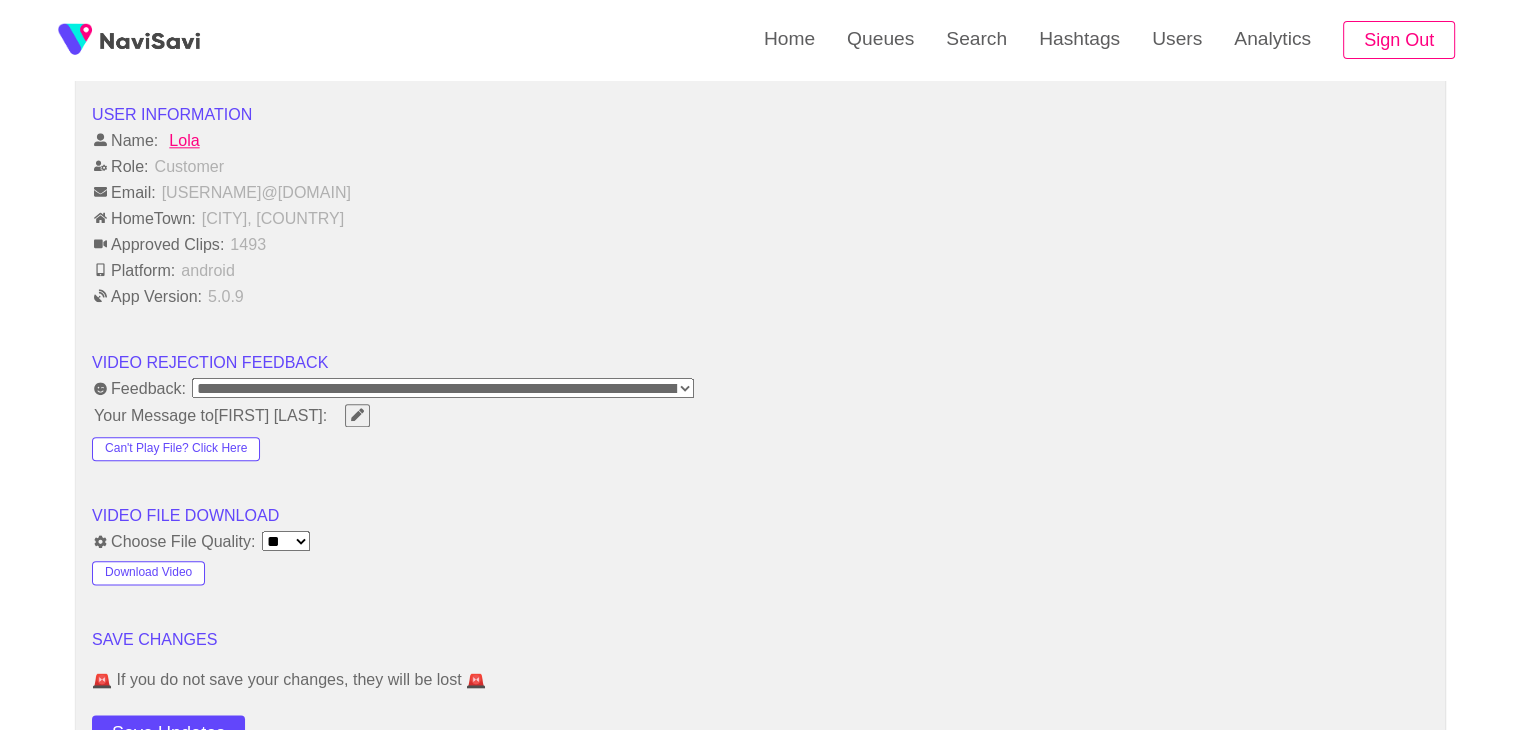 scroll, scrollTop: 2380, scrollLeft: 0, axis: vertical 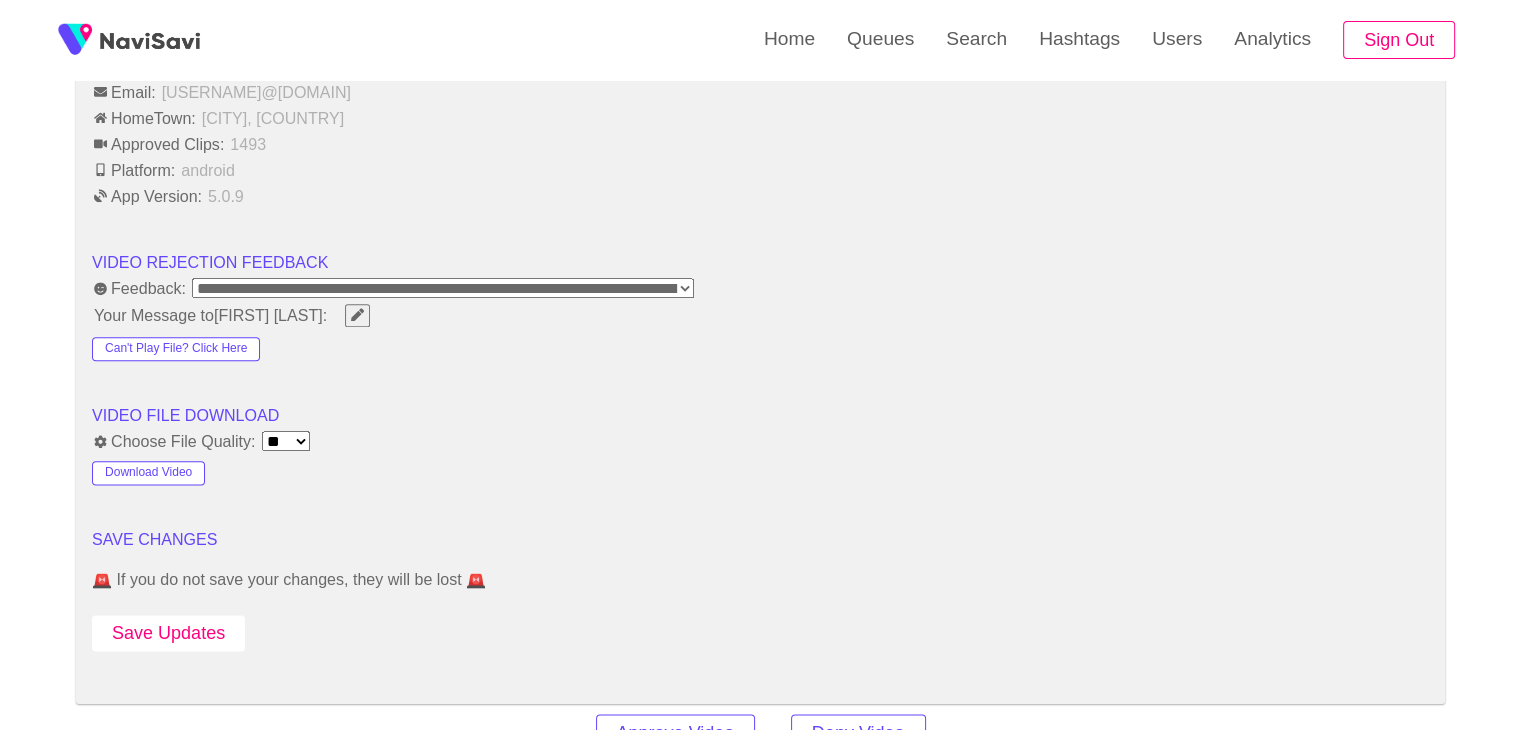 click on "Save Updates" at bounding box center [168, 633] 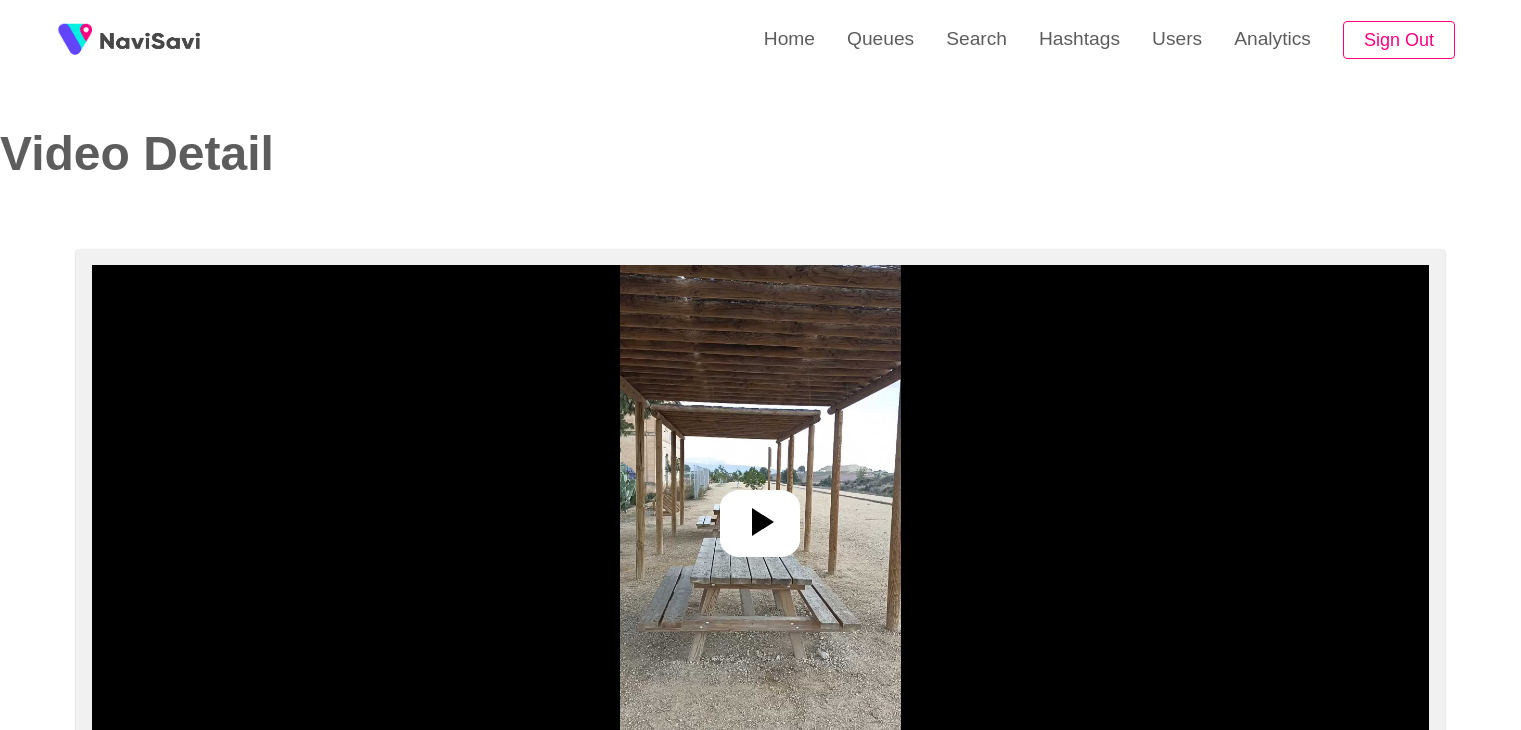 select on "**********" 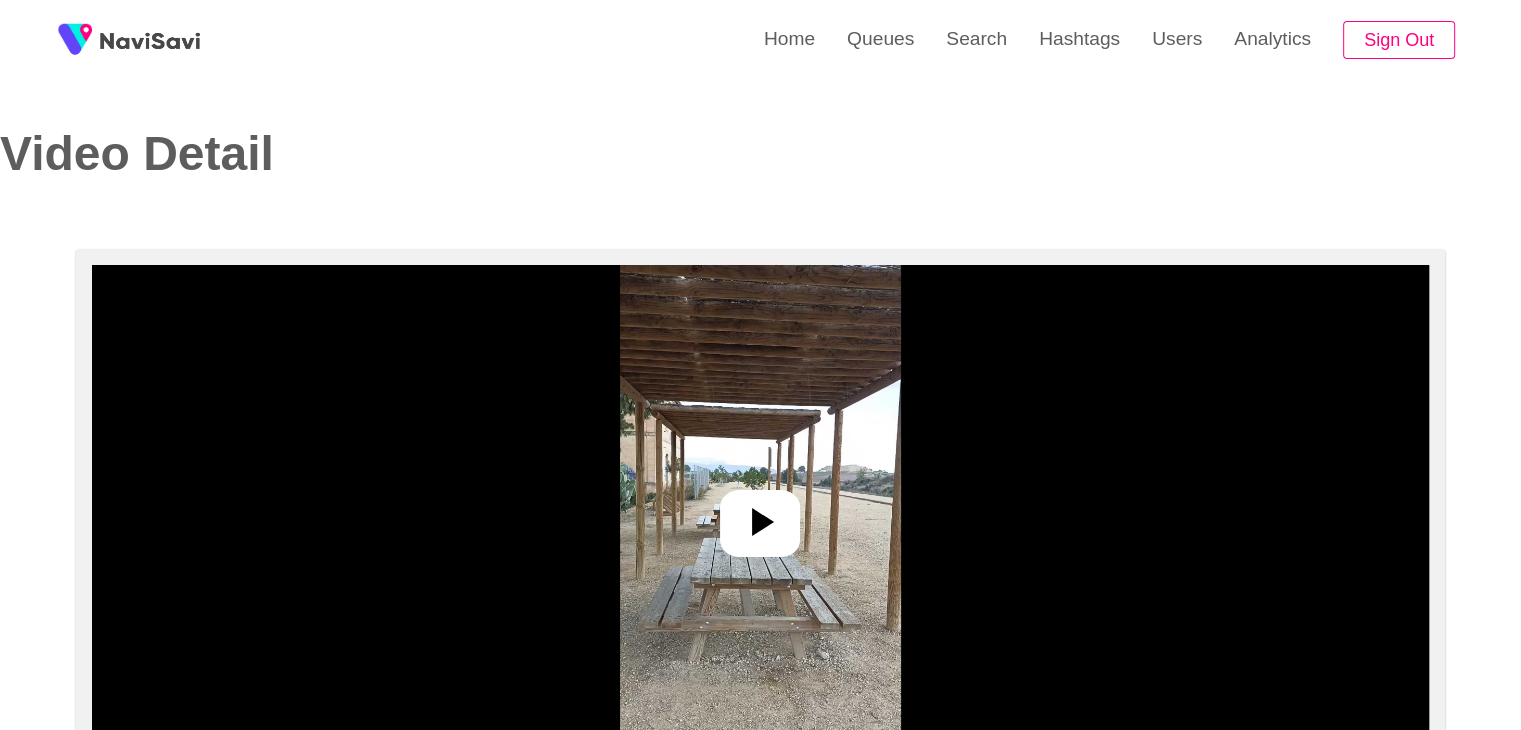 click at bounding box center [760, 515] 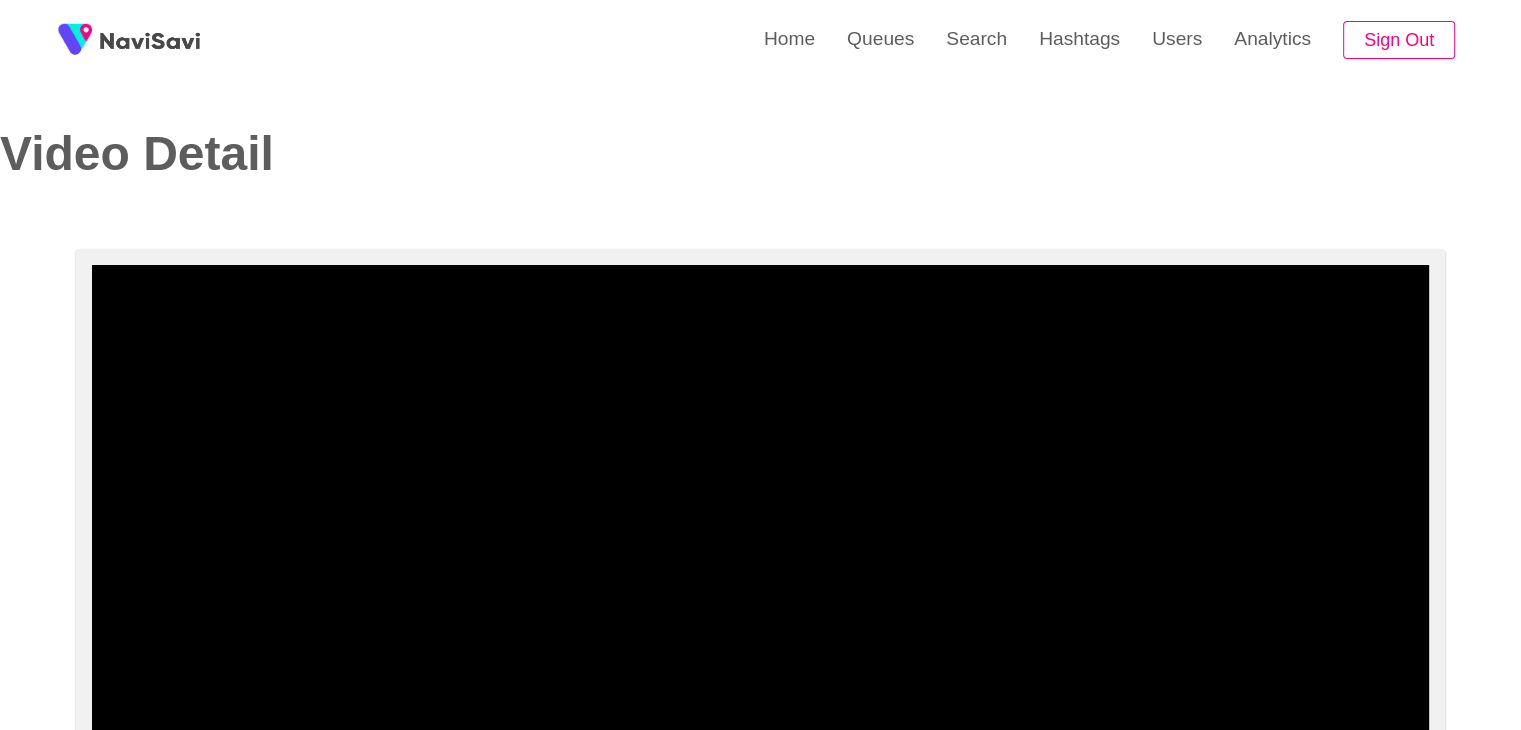 scroll, scrollTop: 160, scrollLeft: 0, axis: vertical 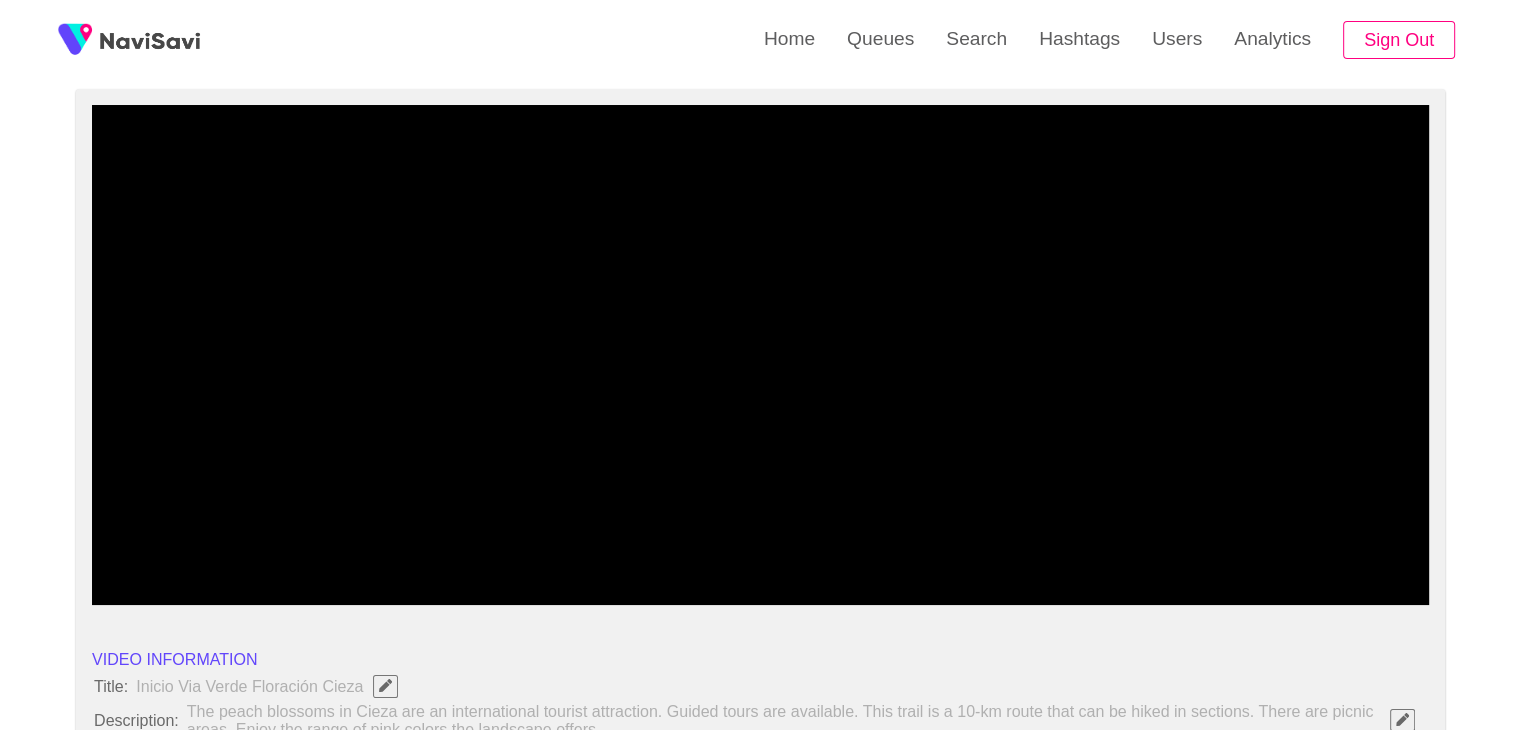 click at bounding box center [760, 355] 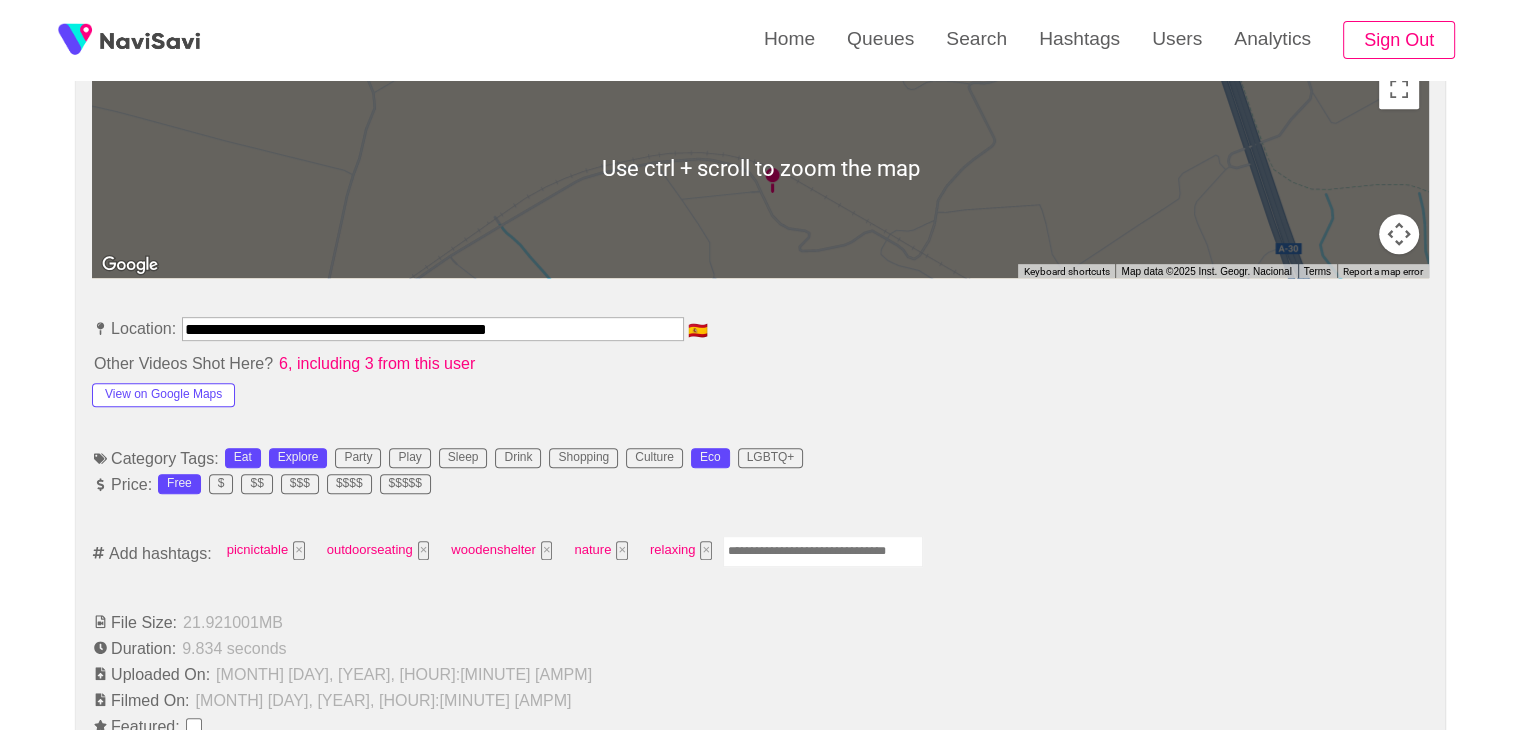 scroll, scrollTop: 940, scrollLeft: 0, axis: vertical 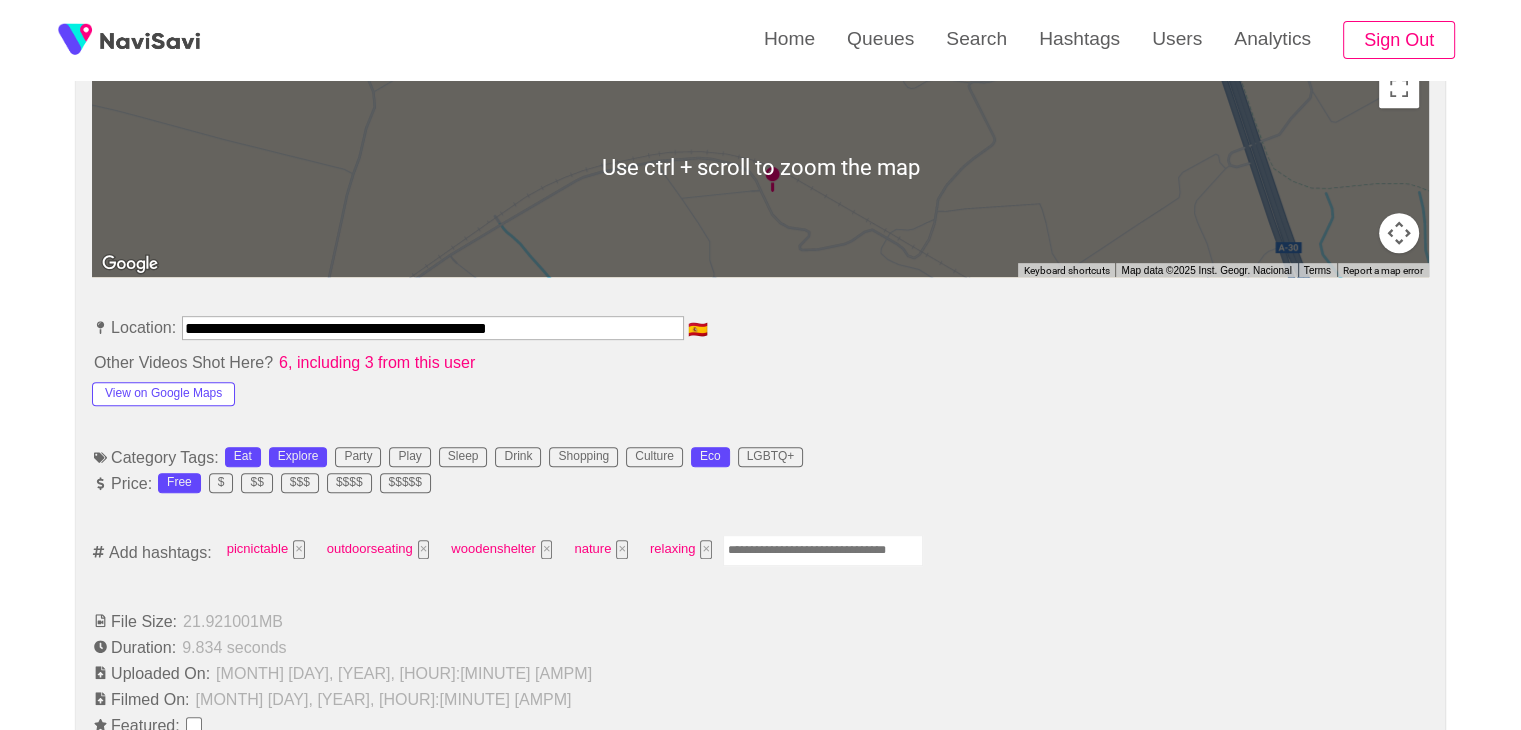 click at bounding box center [823, 550] 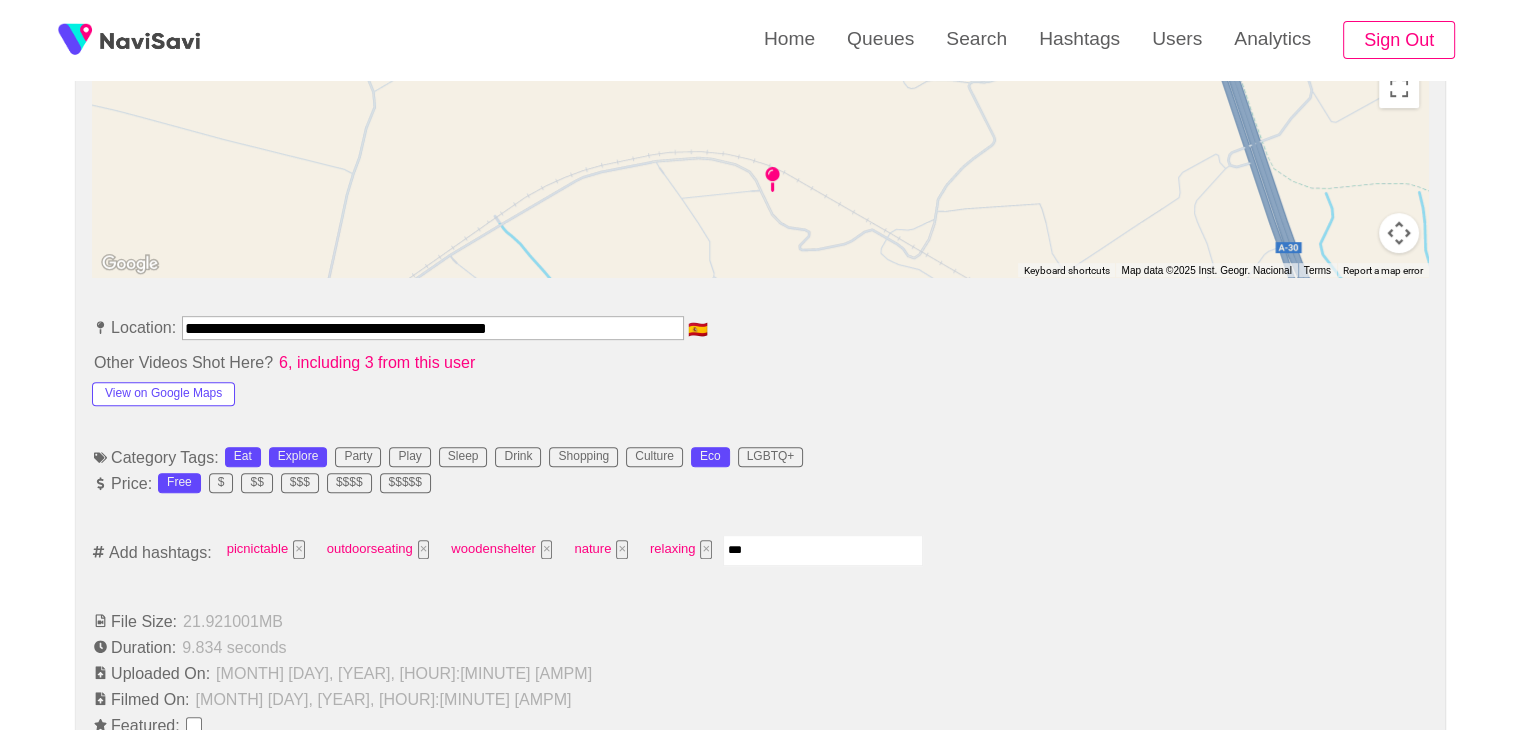 type on "****" 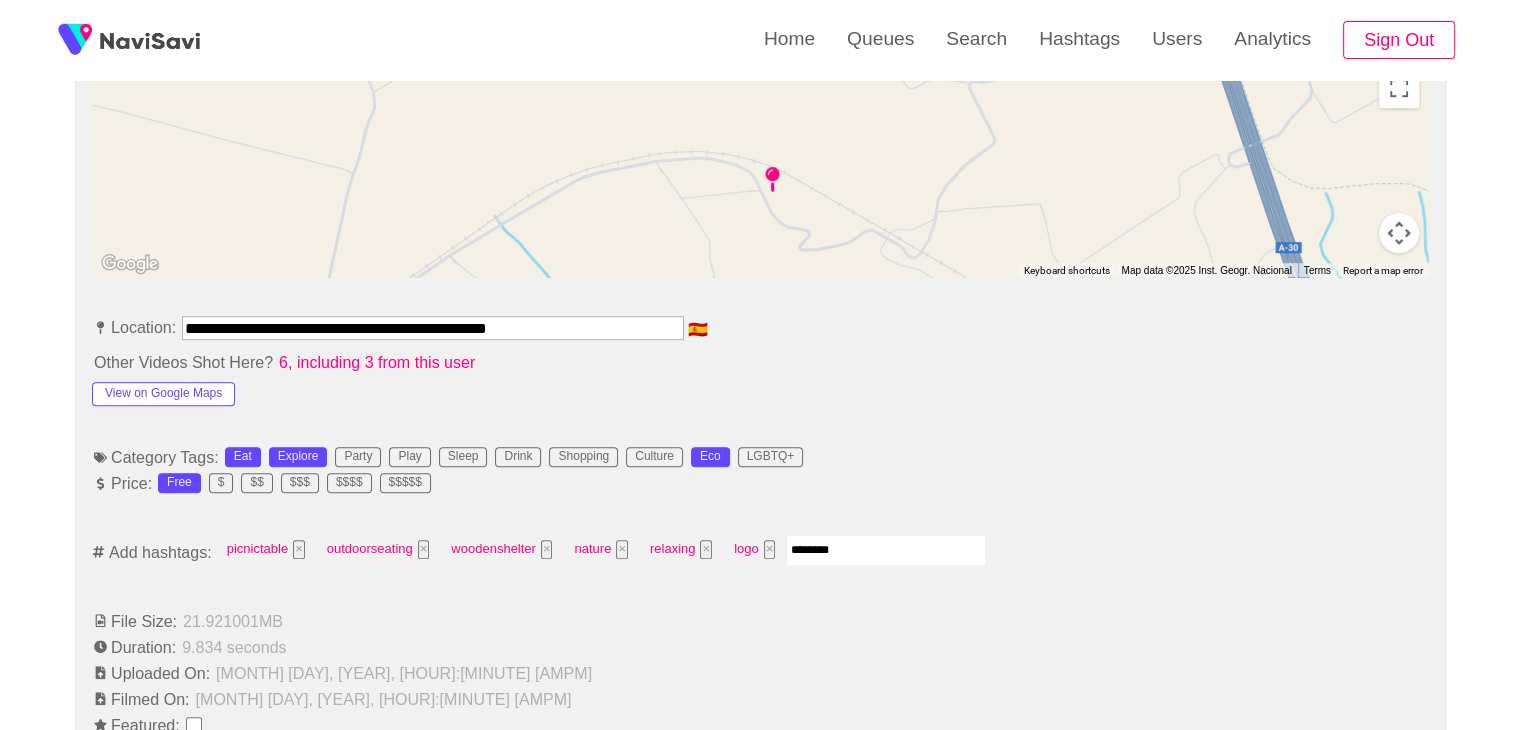 type on "*********" 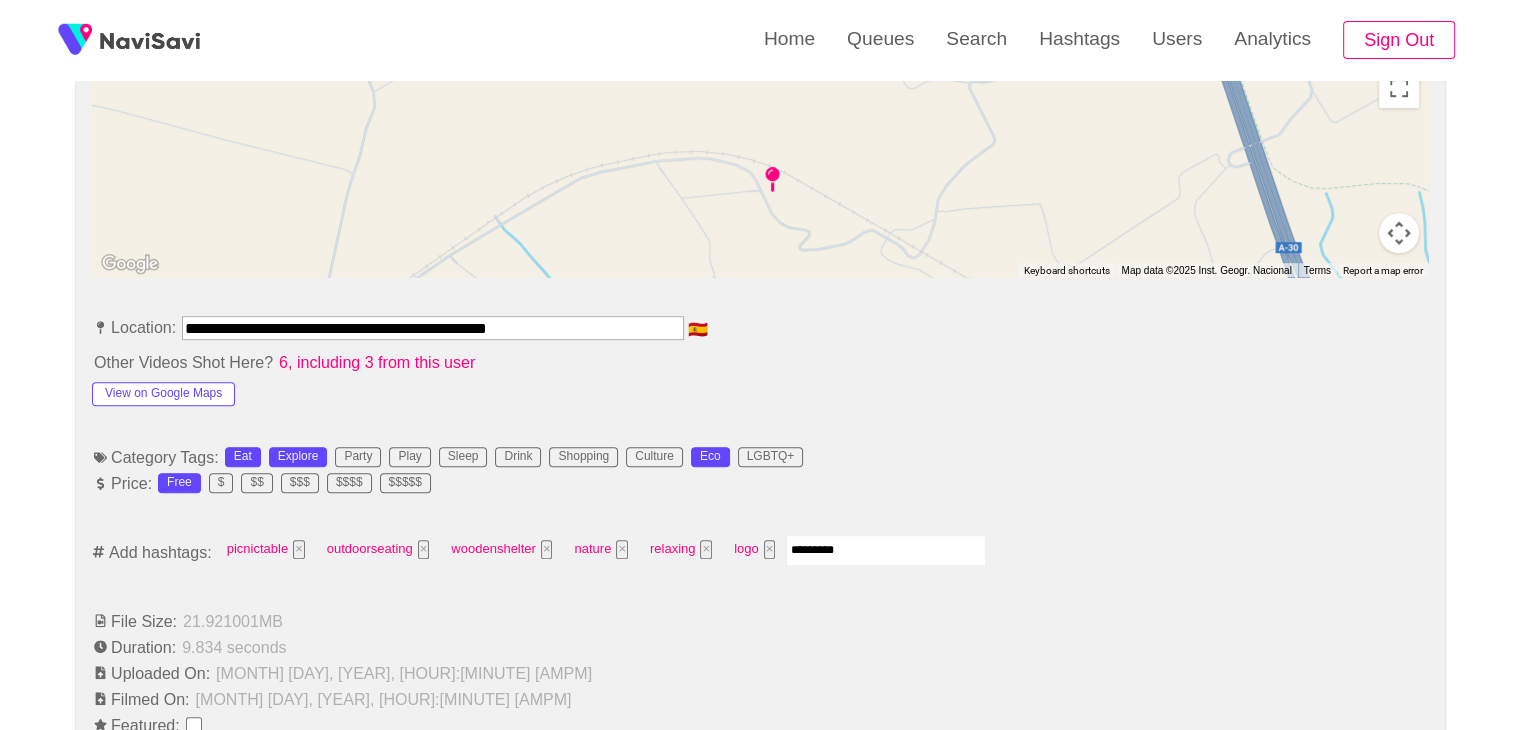 type 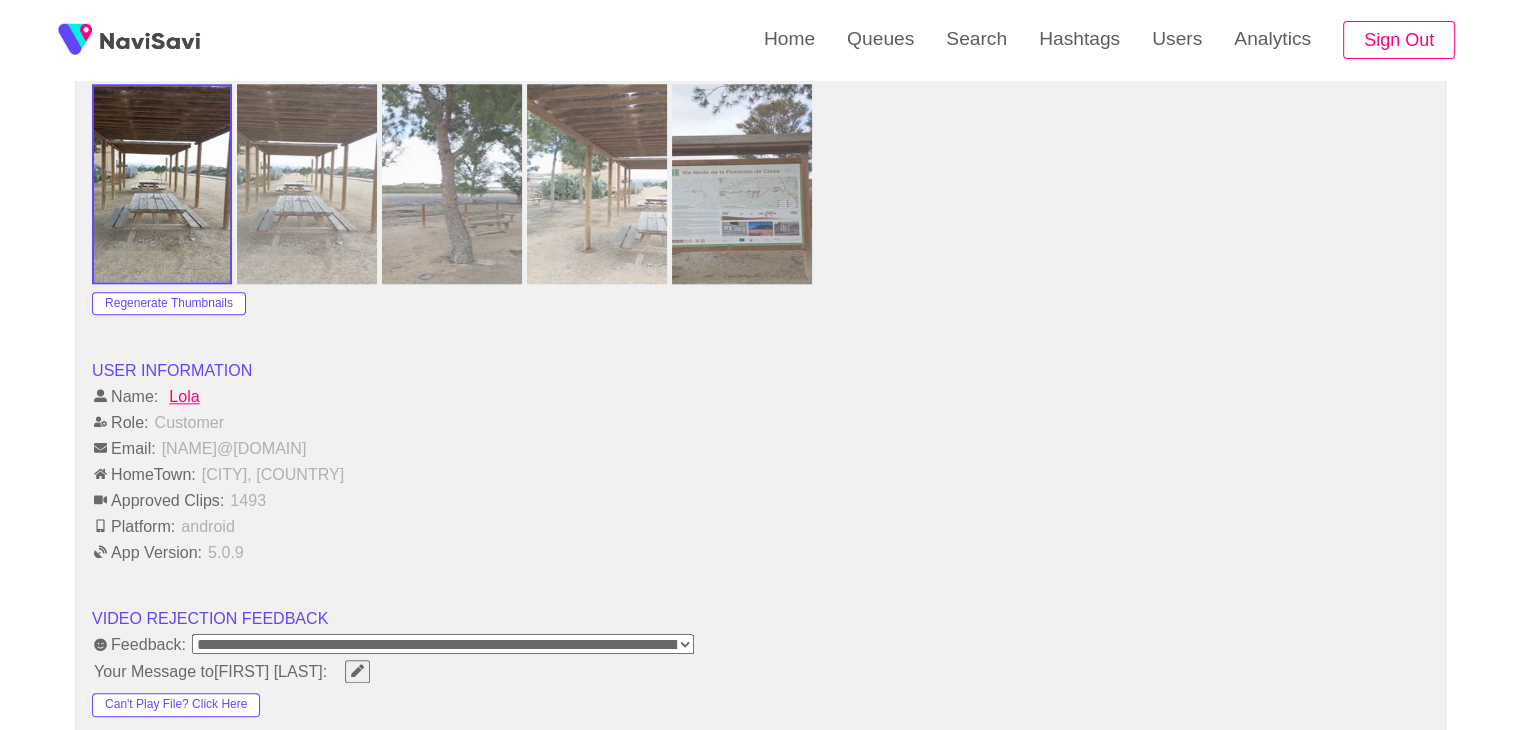 scroll, scrollTop: 2080, scrollLeft: 0, axis: vertical 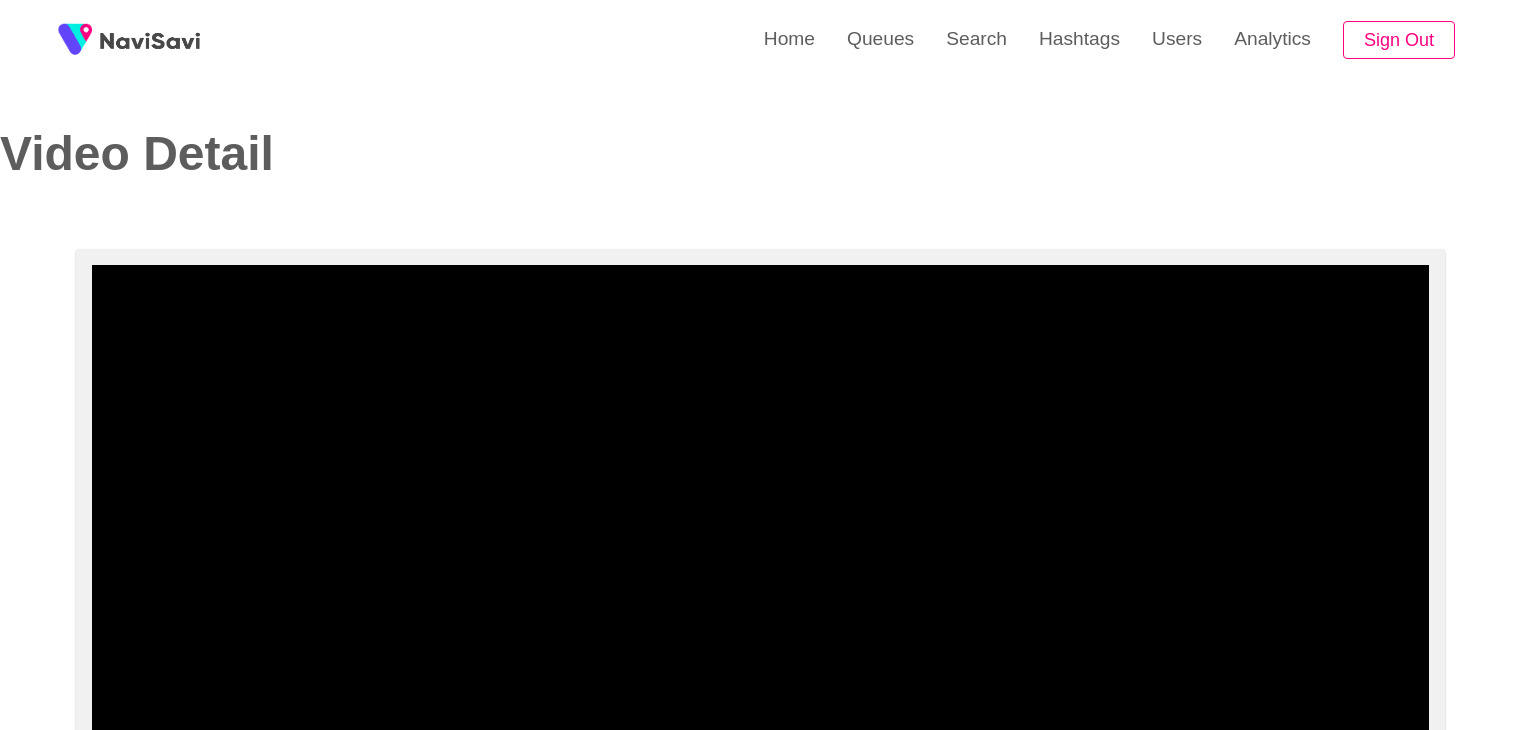 select on "**********" 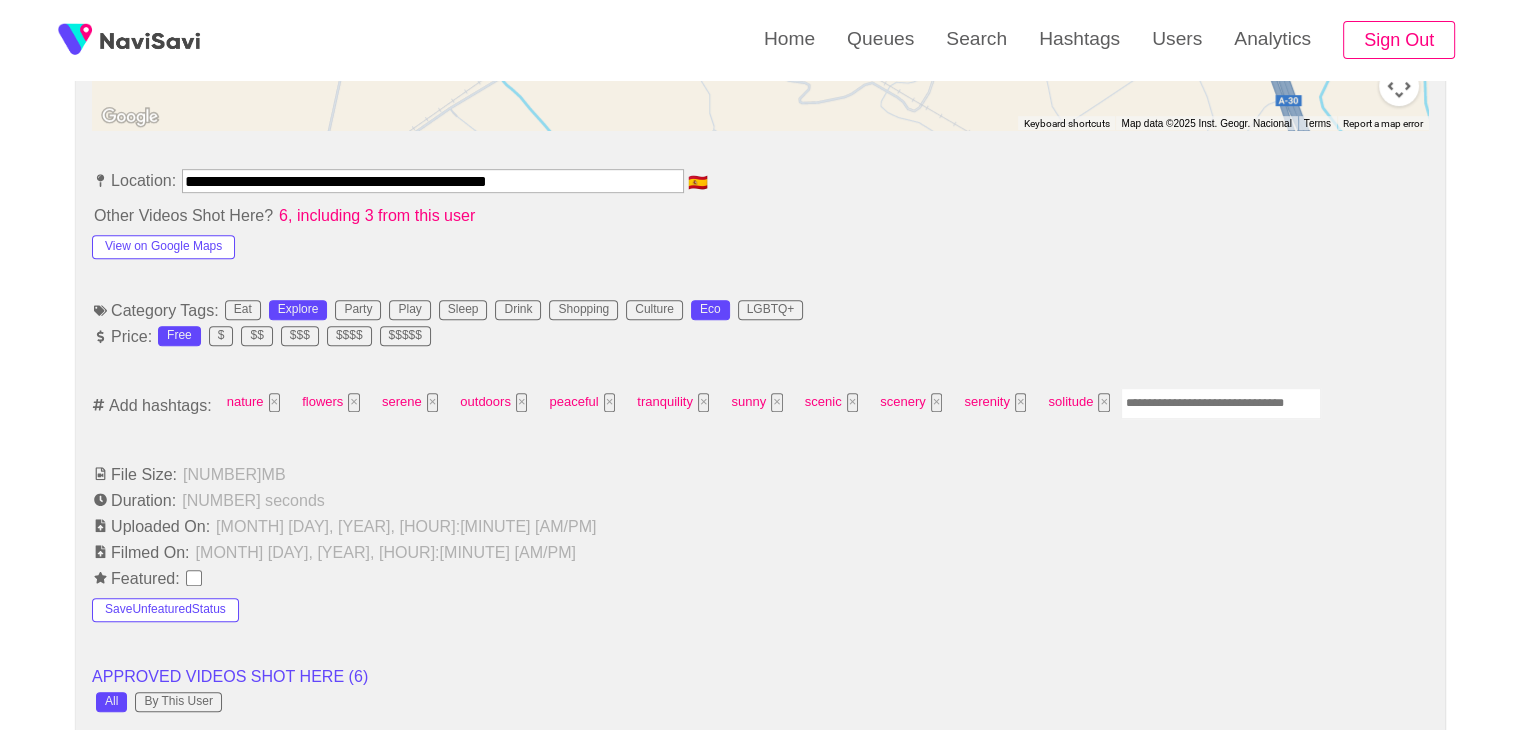 scroll, scrollTop: 1088, scrollLeft: 0, axis: vertical 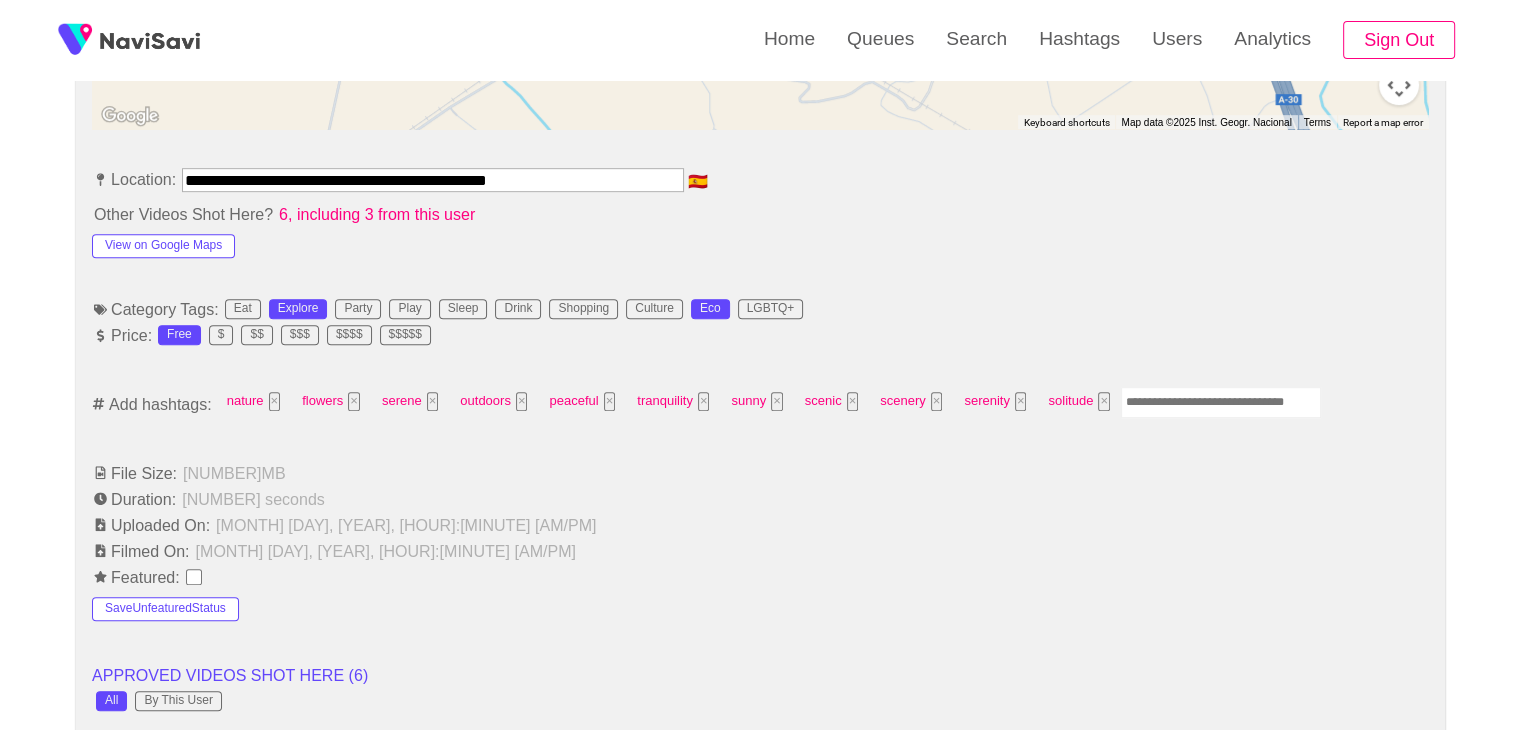 click at bounding box center (1221, 402) 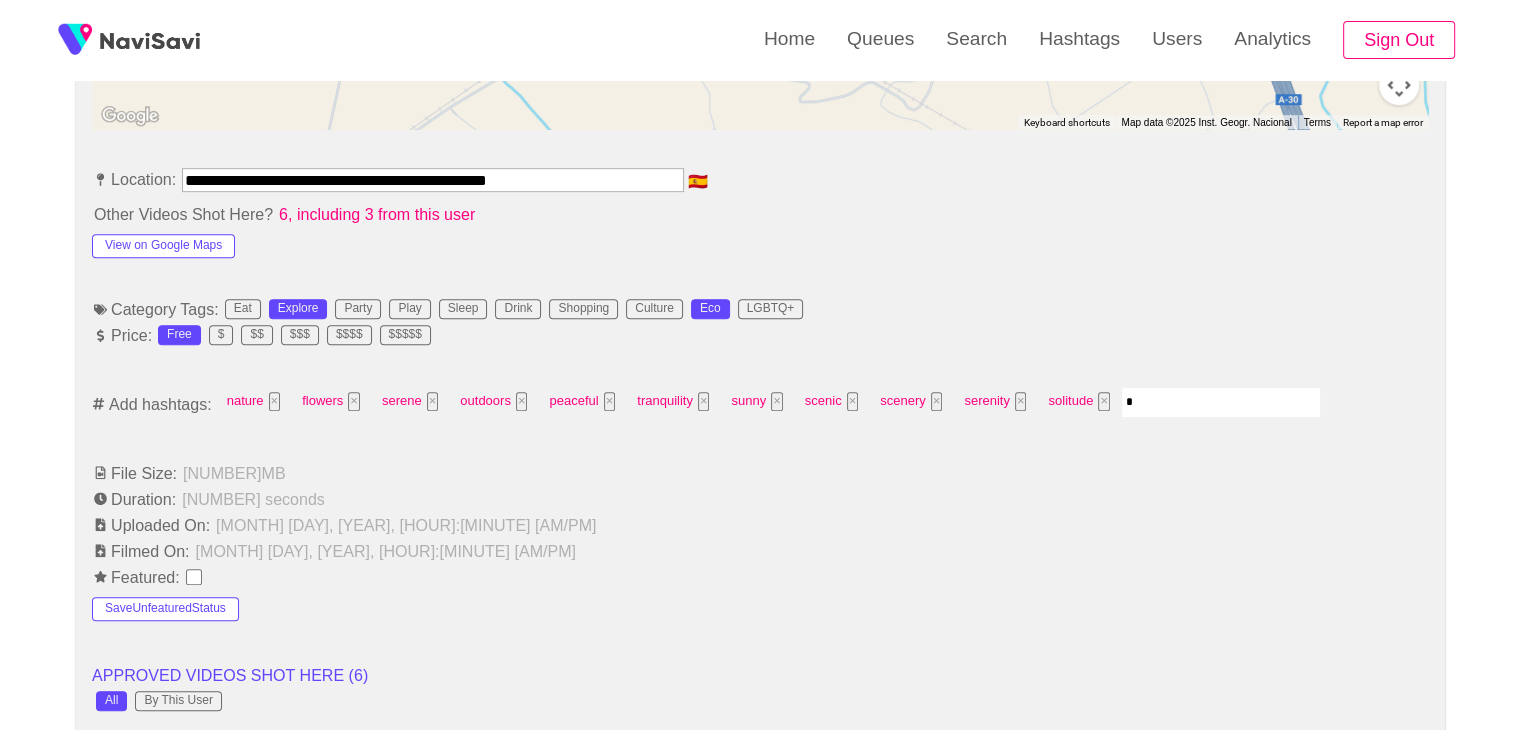 type on "**" 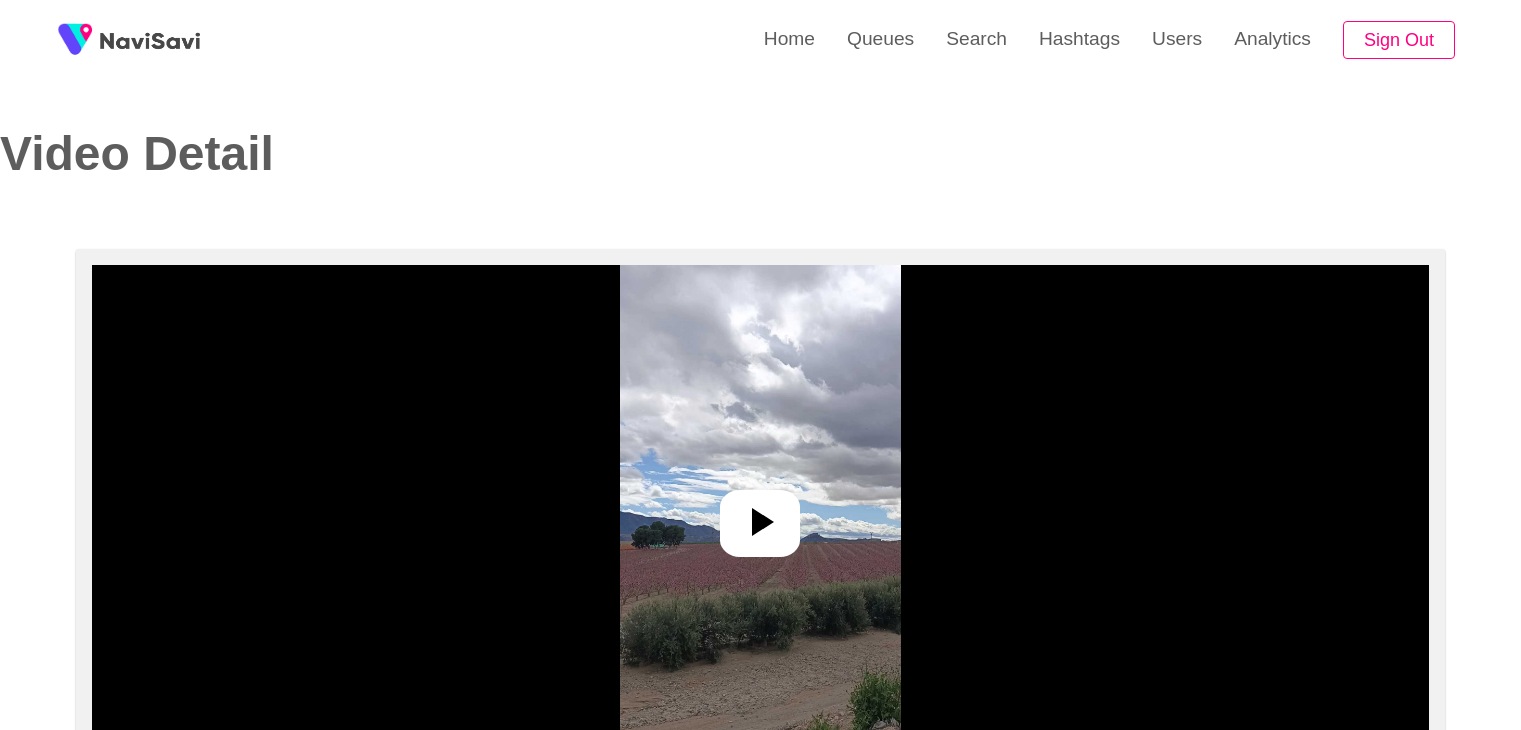 select on "**********" 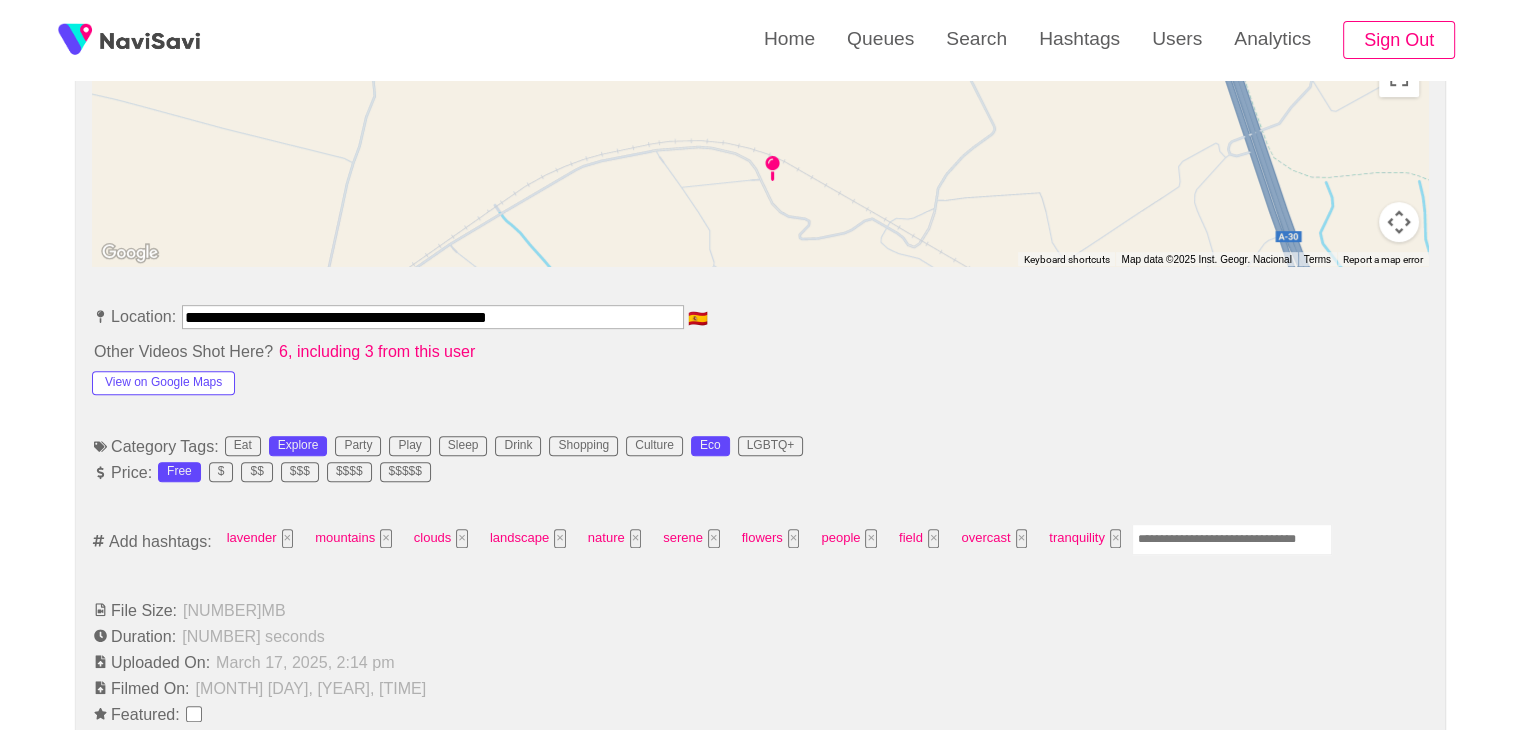 scroll, scrollTop: 996, scrollLeft: 0, axis: vertical 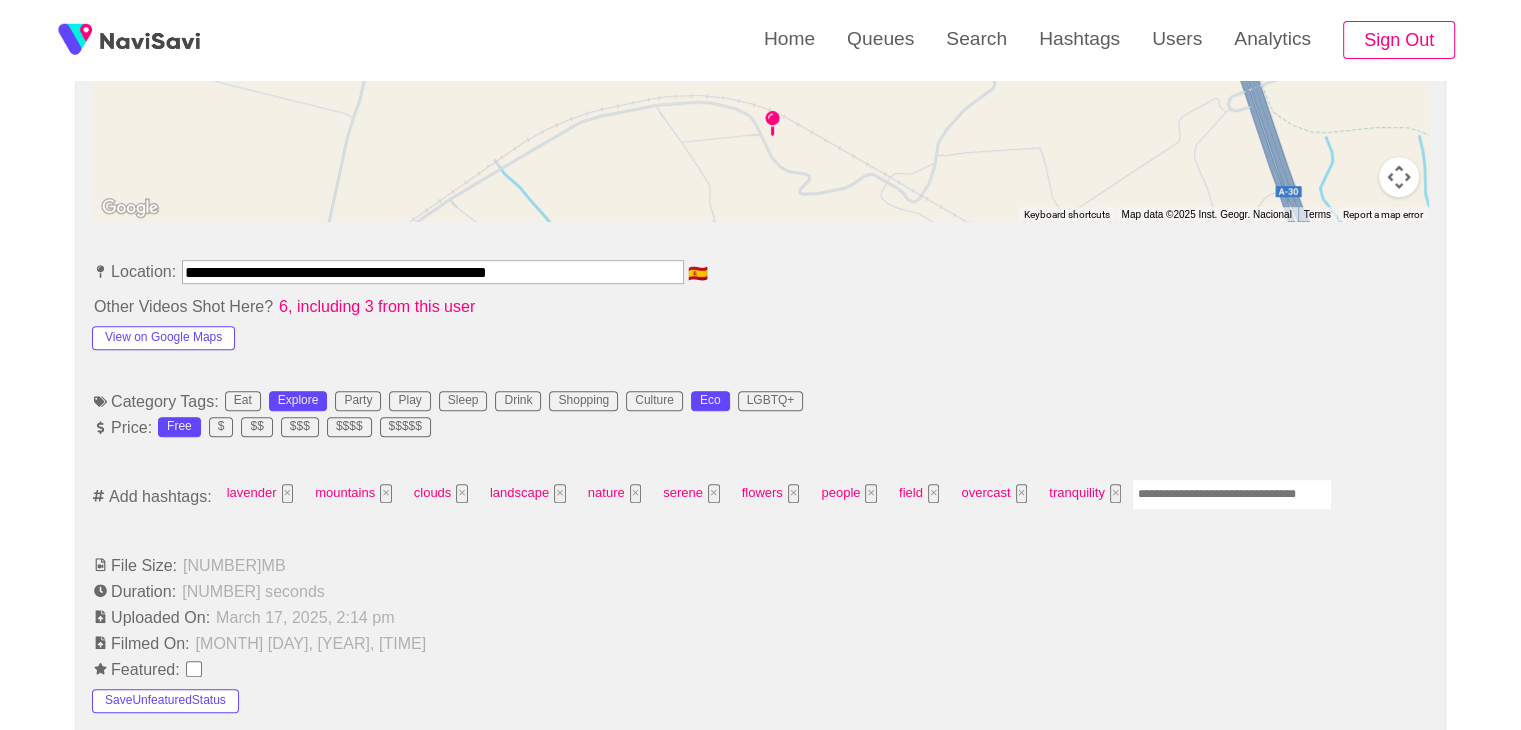 click at bounding box center [1232, 494] 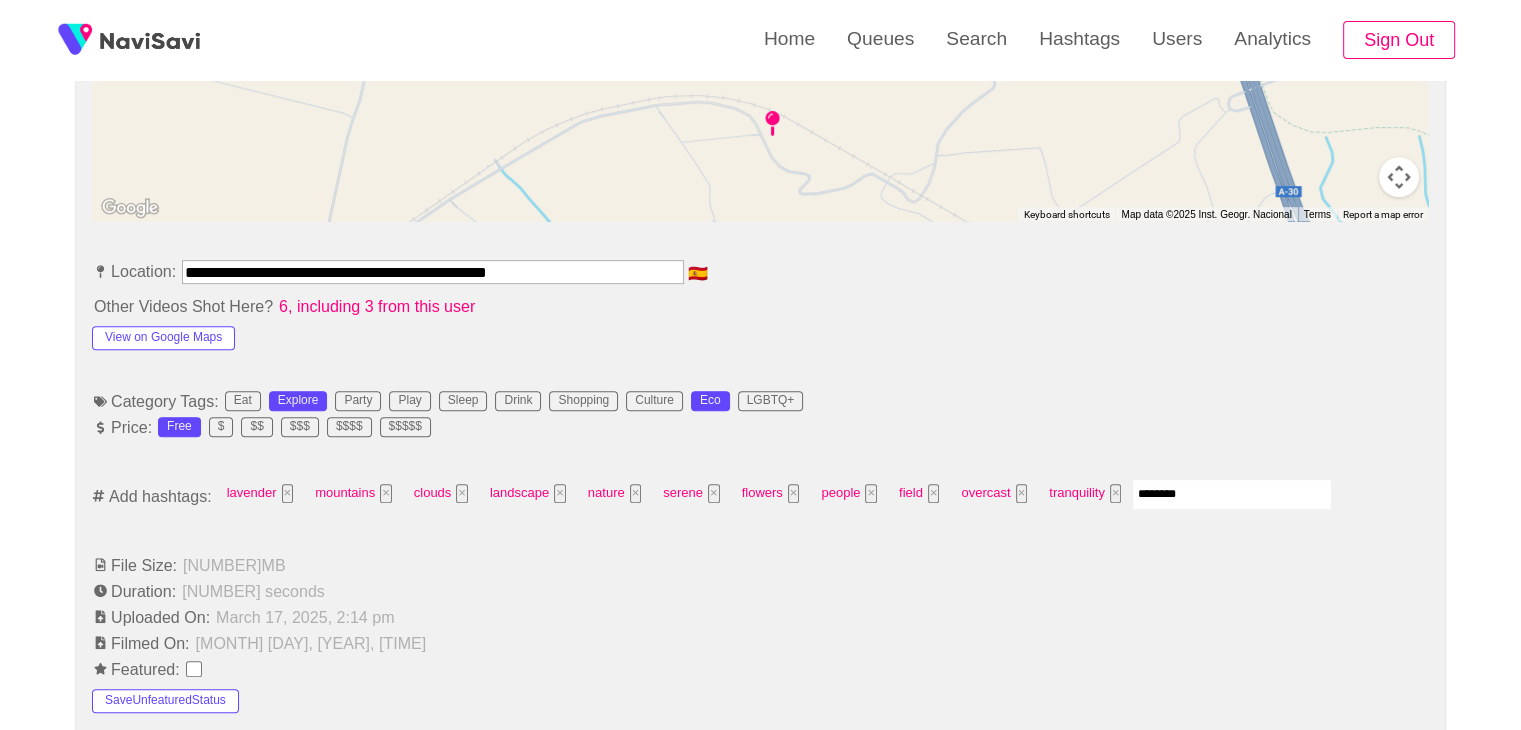 type on "*********" 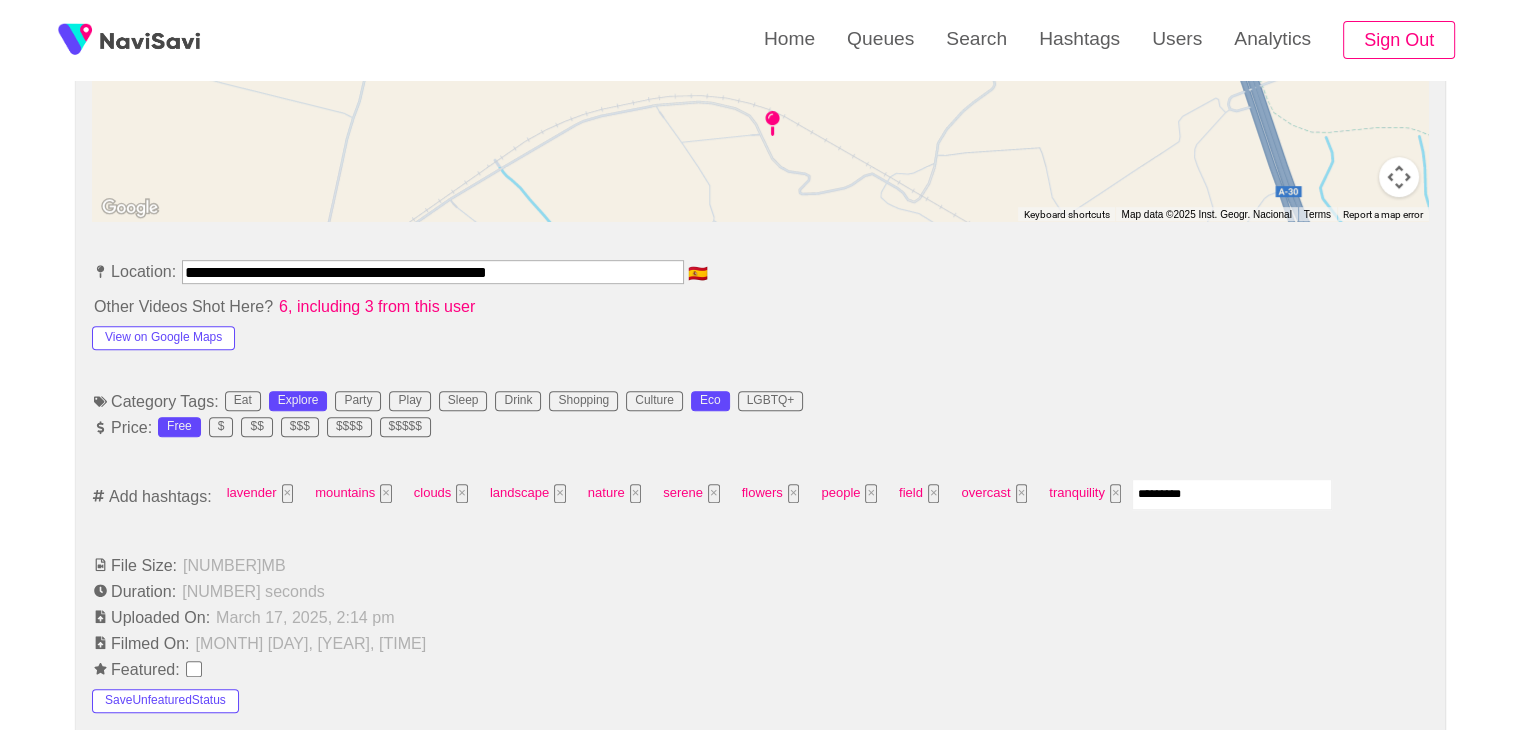 type 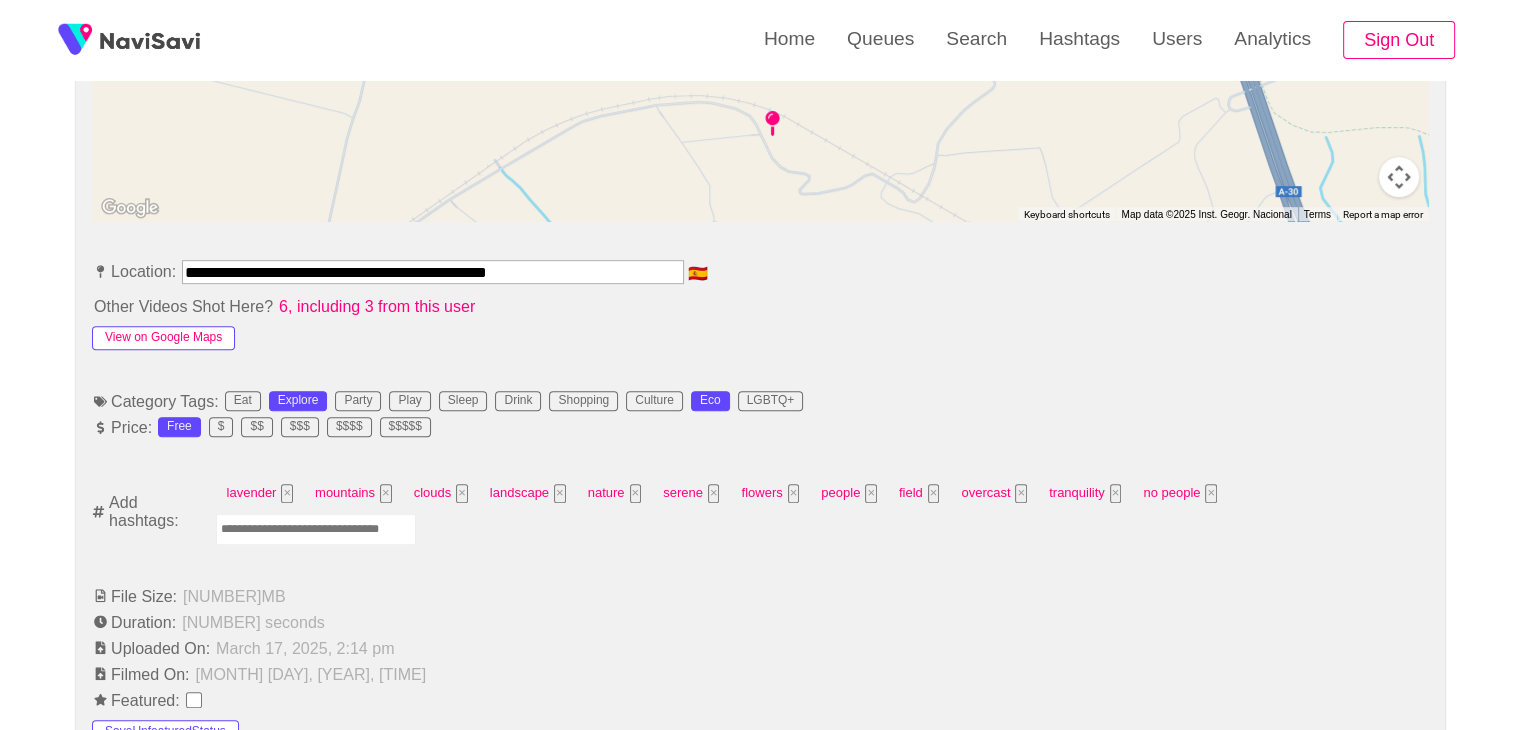 click on "View on Google Maps" at bounding box center (163, 338) 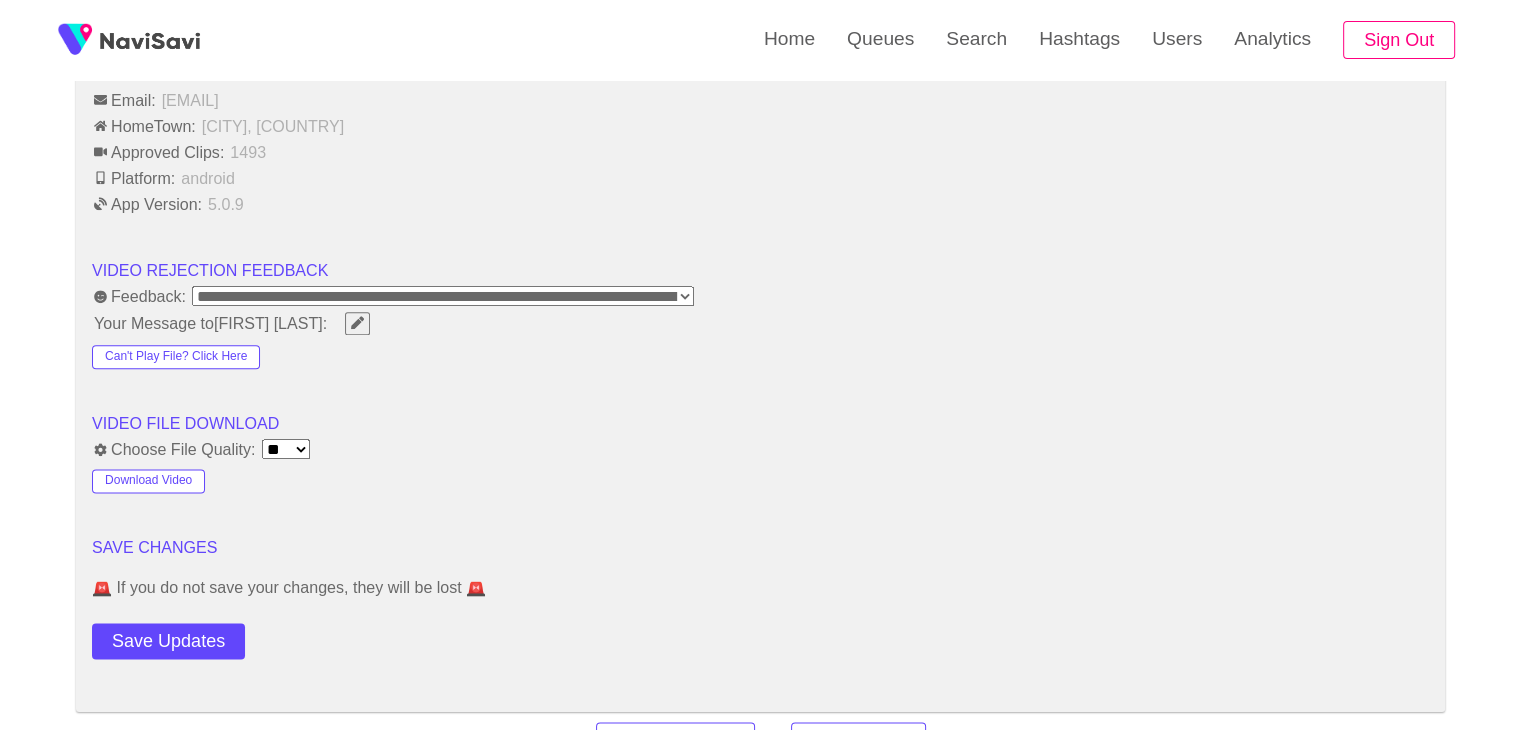 scroll, scrollTop: 2576, scrollLeft: 0, axis: vertical 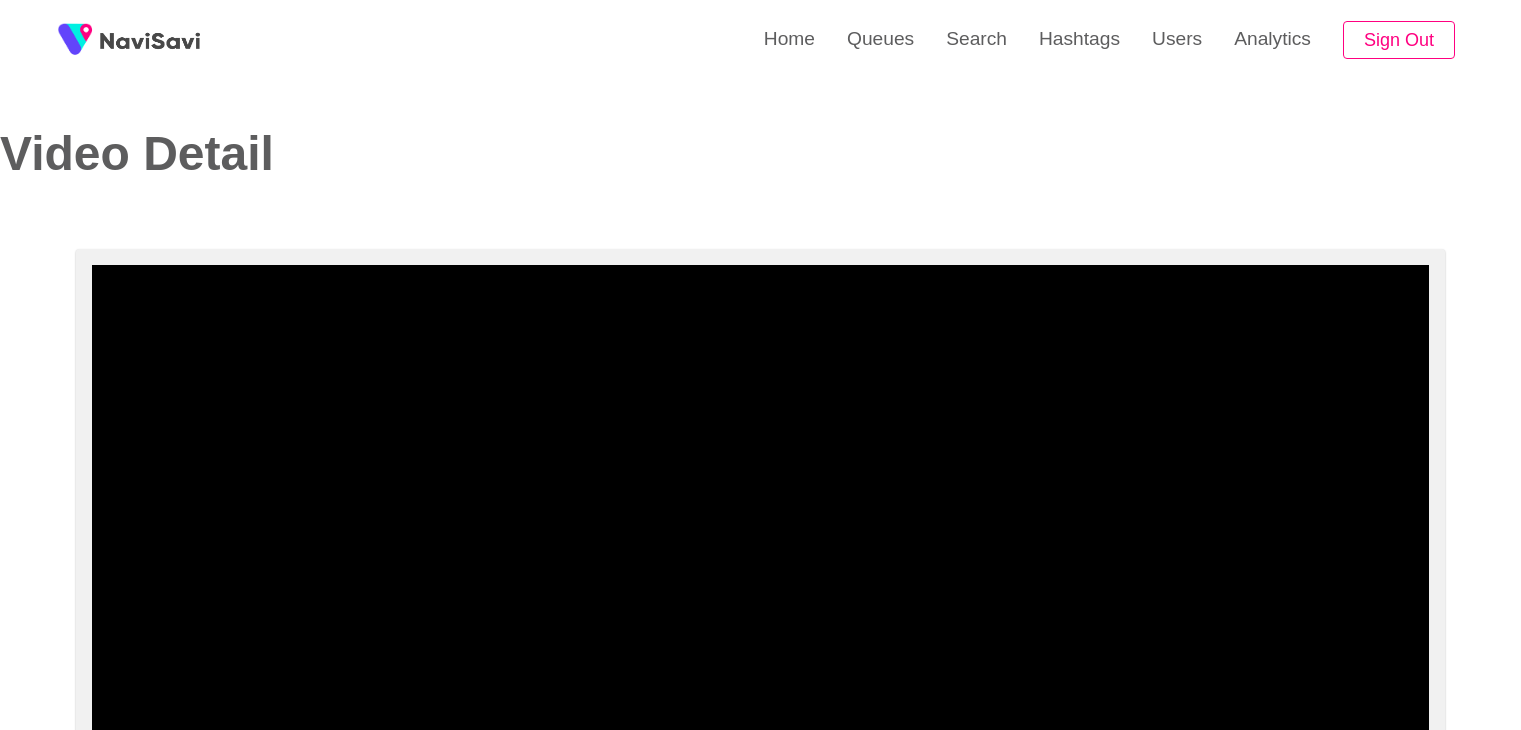select on "**********" 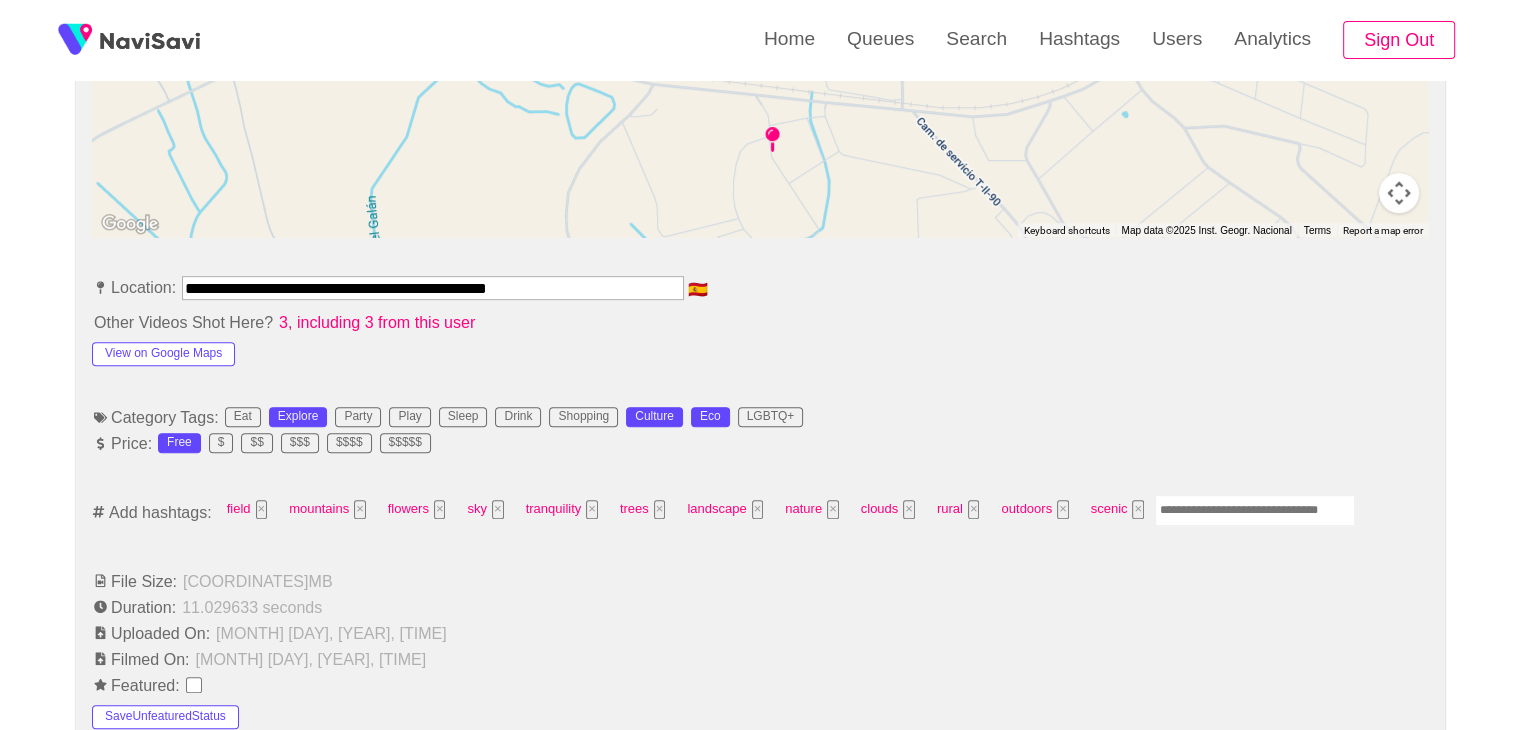 scroll, scrollTop: 980, scrollLeft: 0, axis: vertical 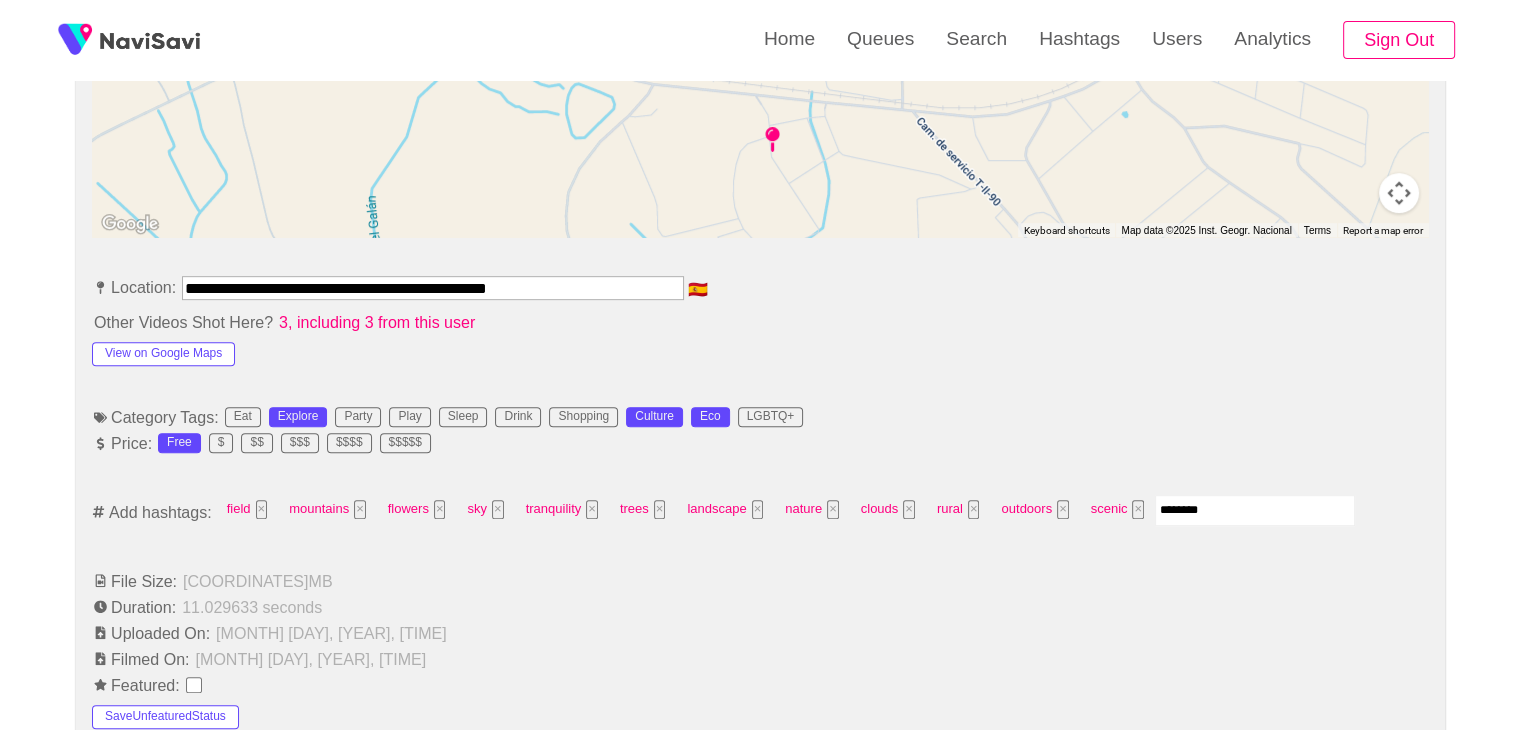 type on "*********" 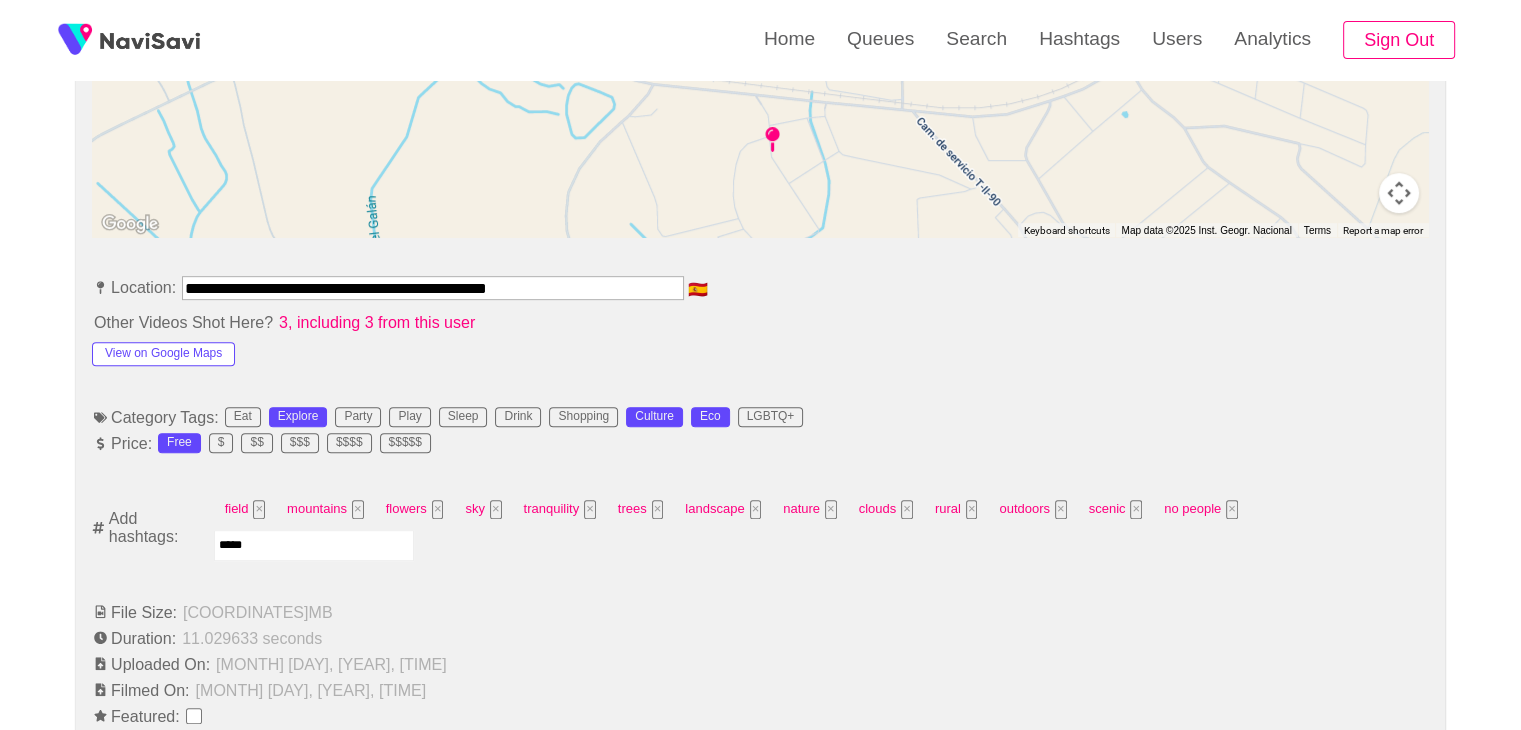 type on "******" 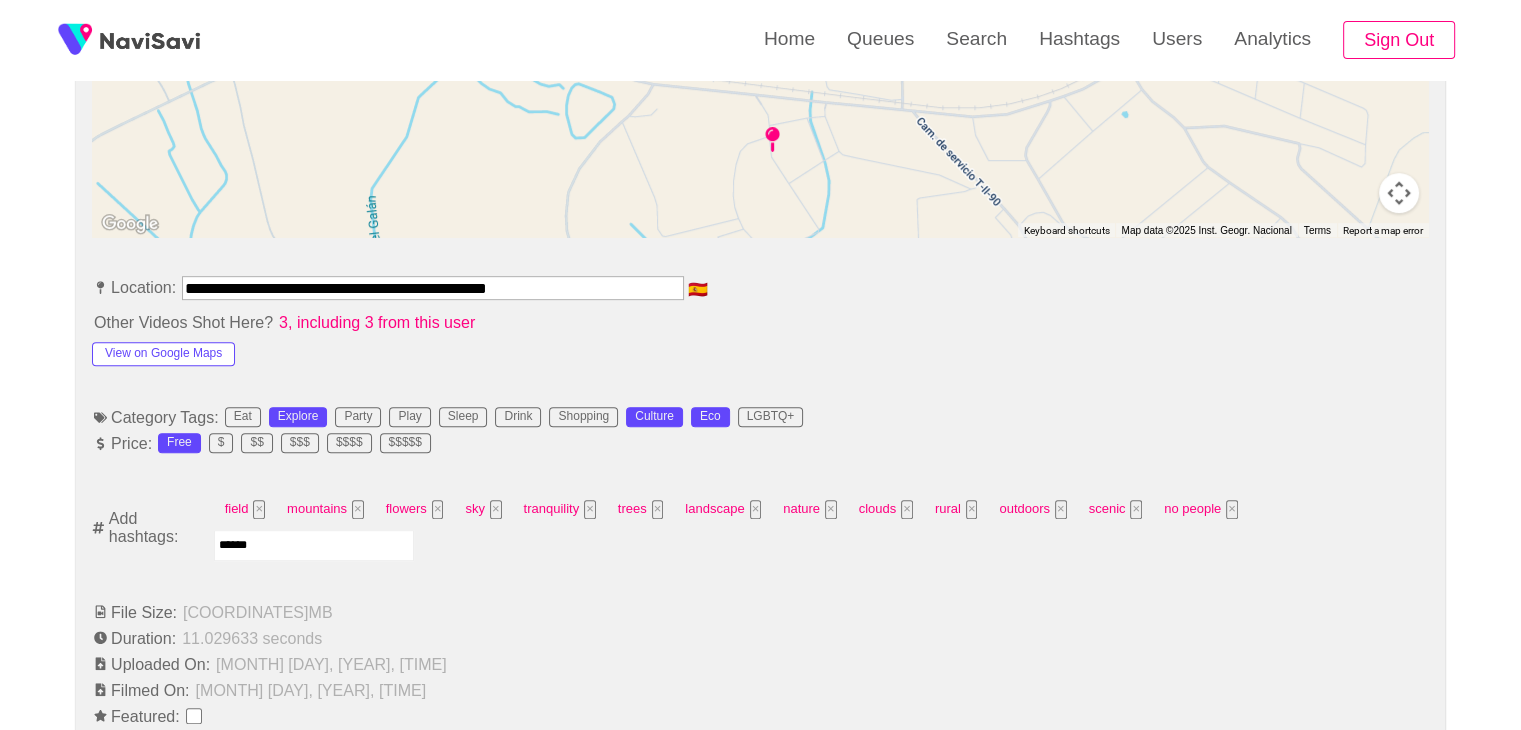 type 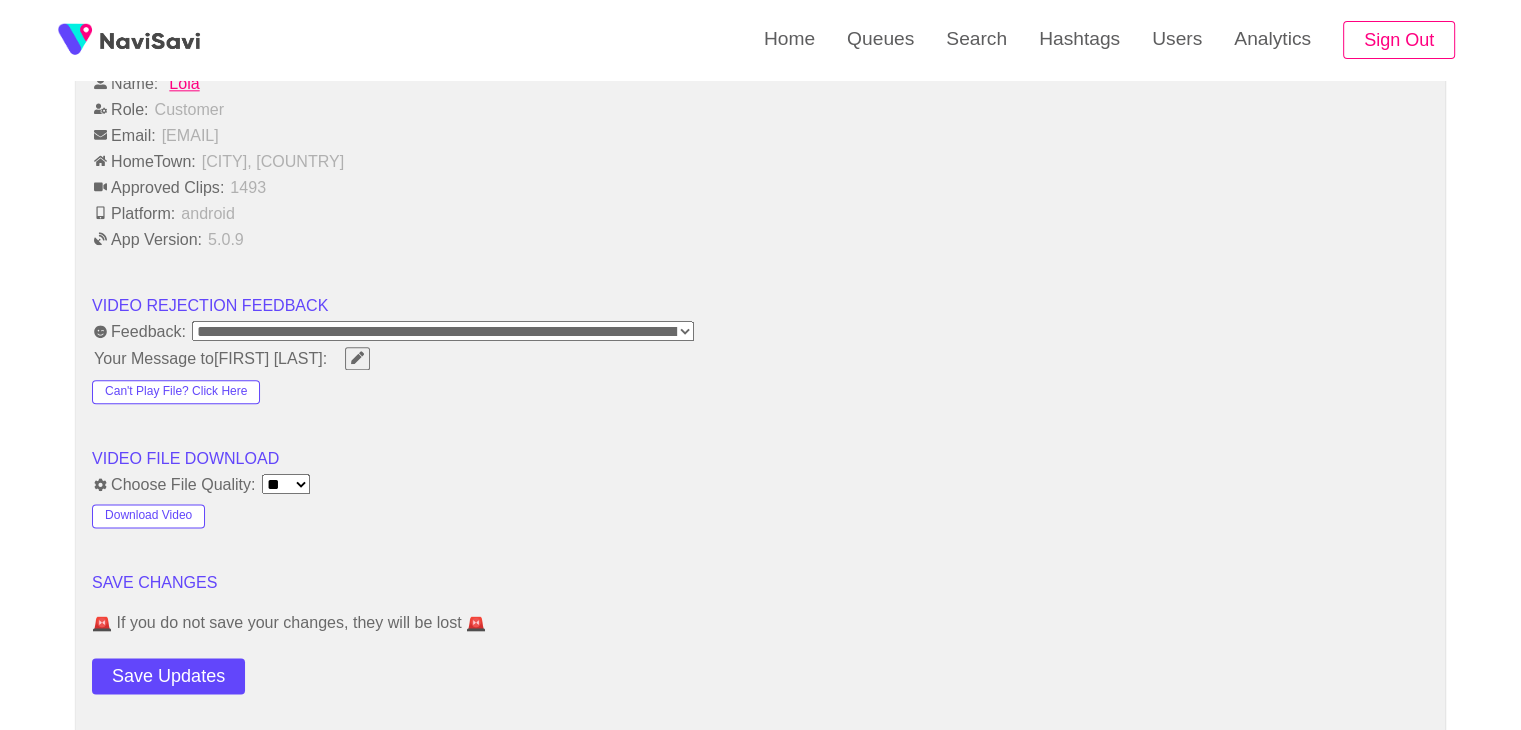 scroll, scrollTop: 2471, scrollLeft: 0, axis: vertical 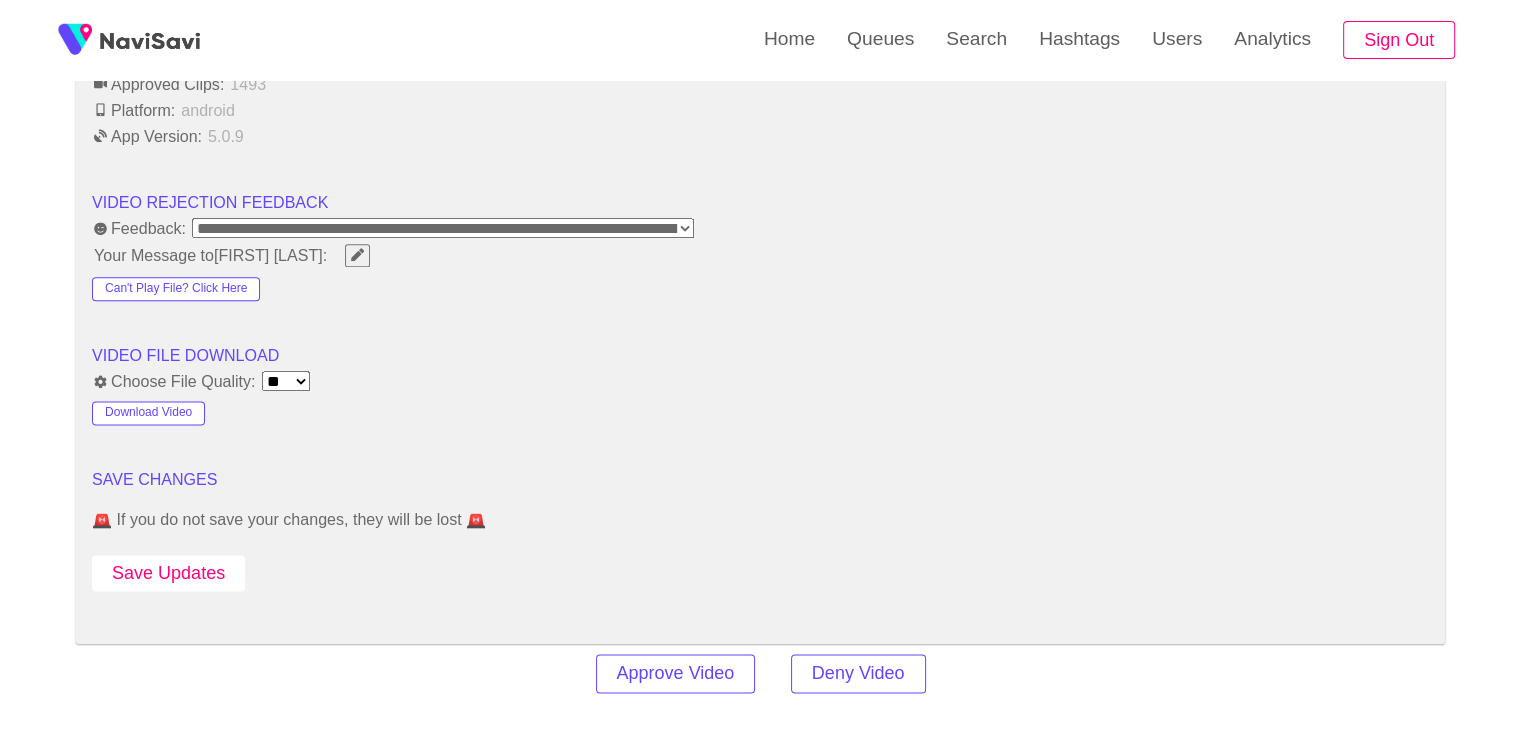 click on "Save Updates" at bounding box center [168, 573] 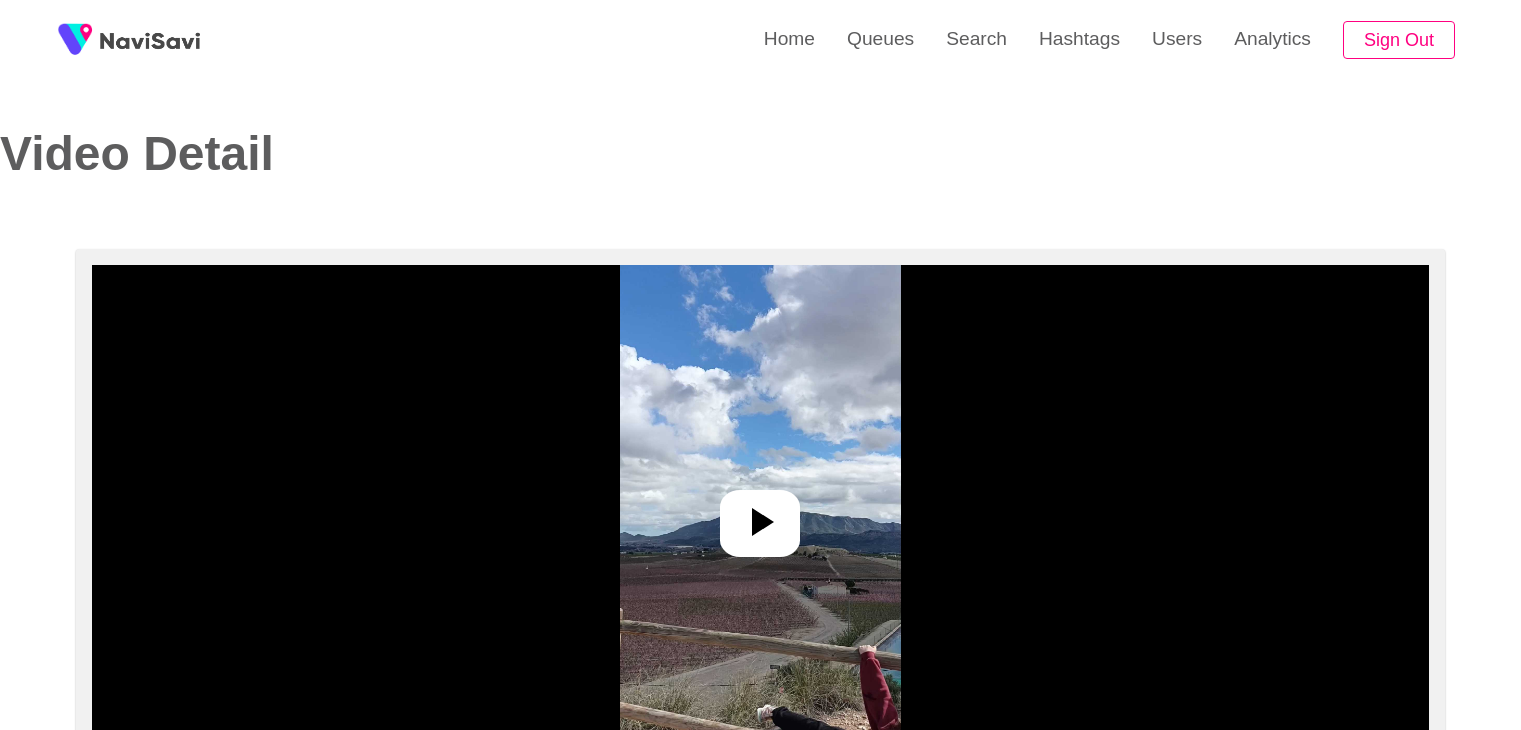 select on "**********" 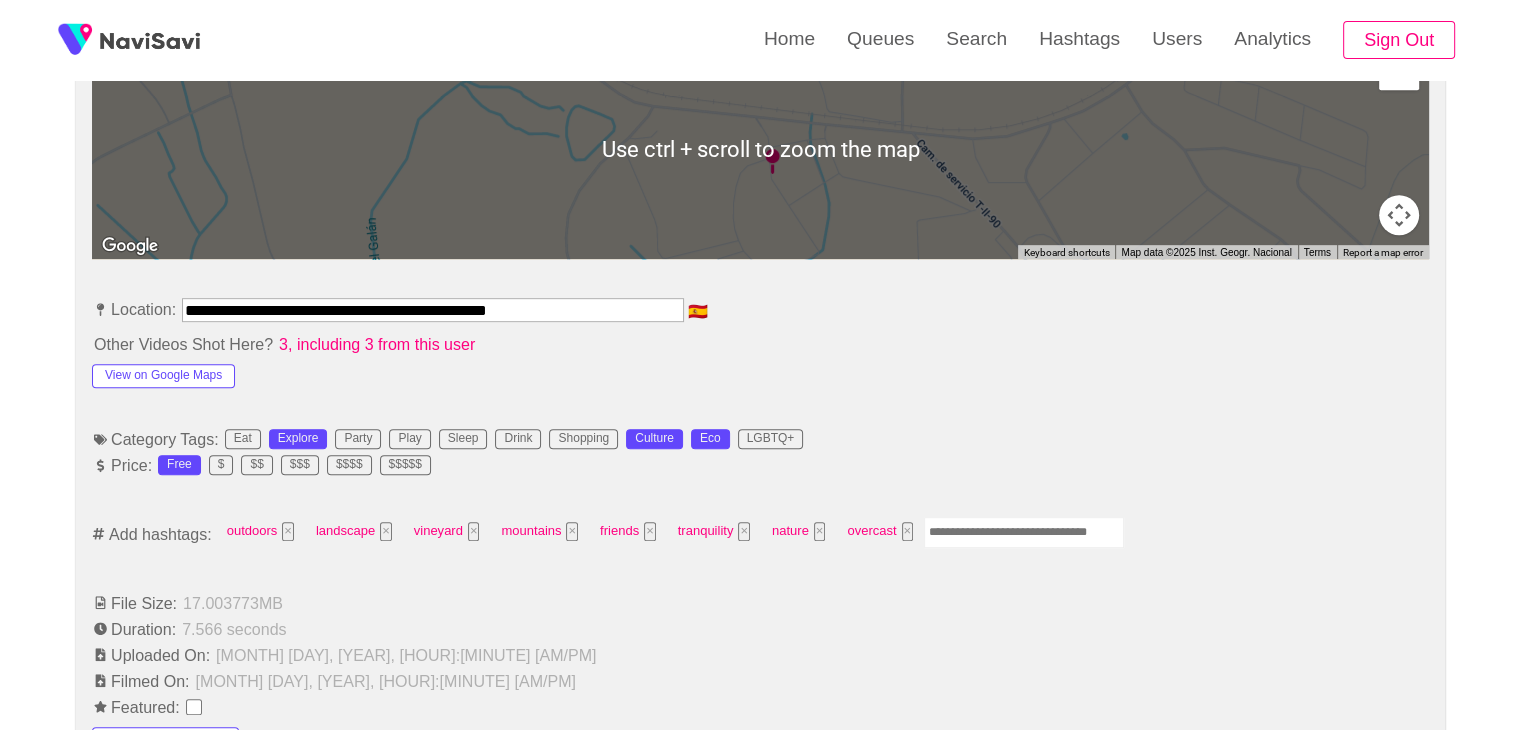 scroll, scrollTop: 960, scrollLeft: 0, axis: vertical 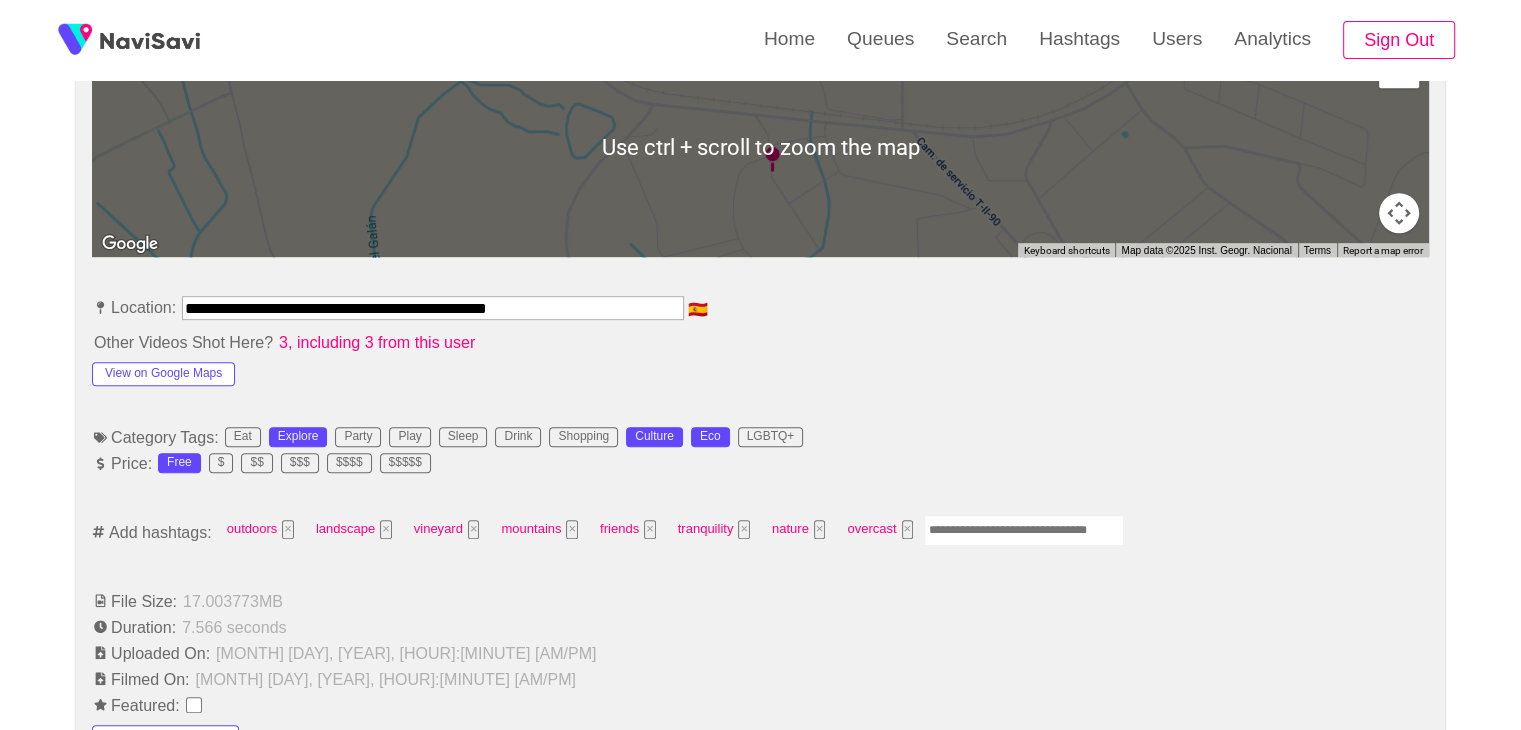 click at bounding box center (1024, 530) 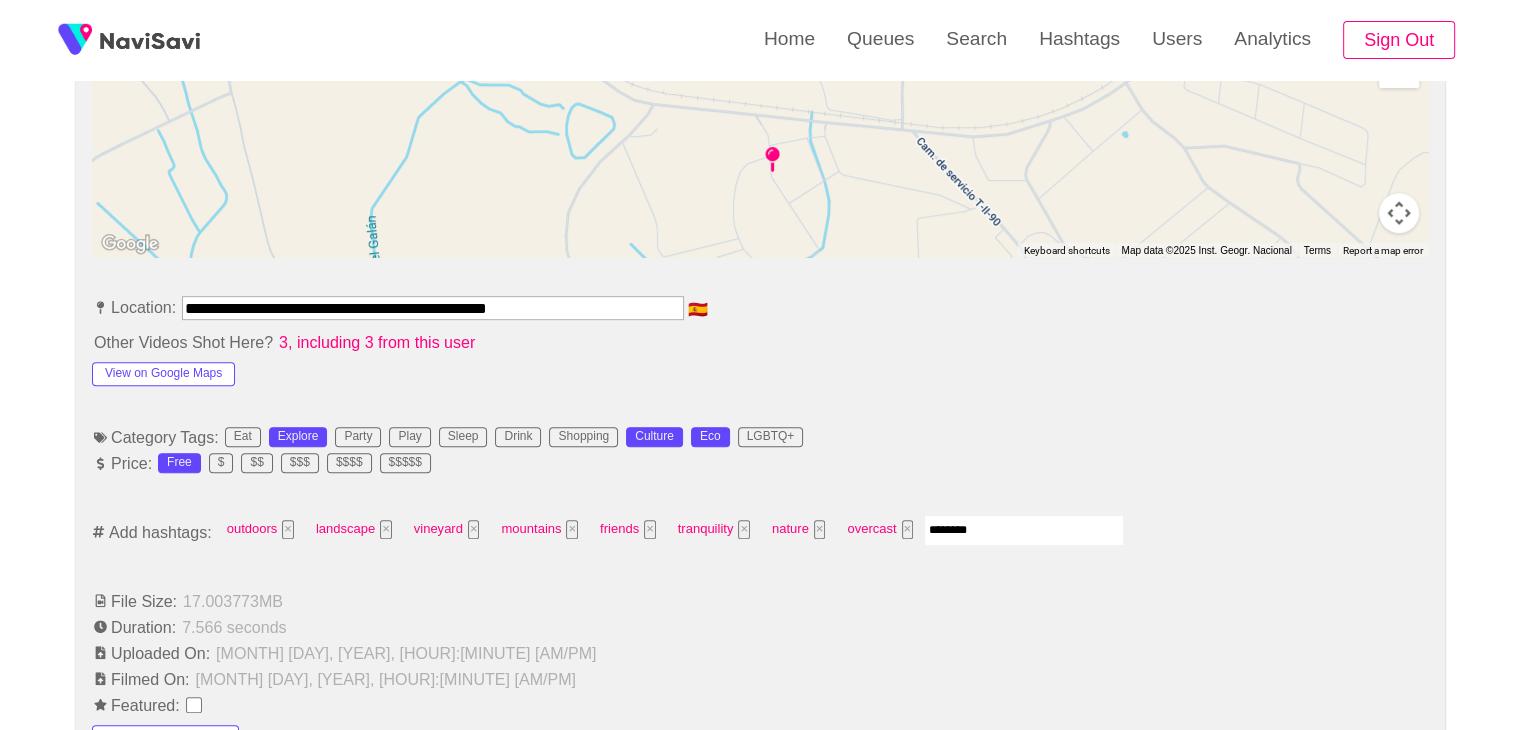 type on "*********" 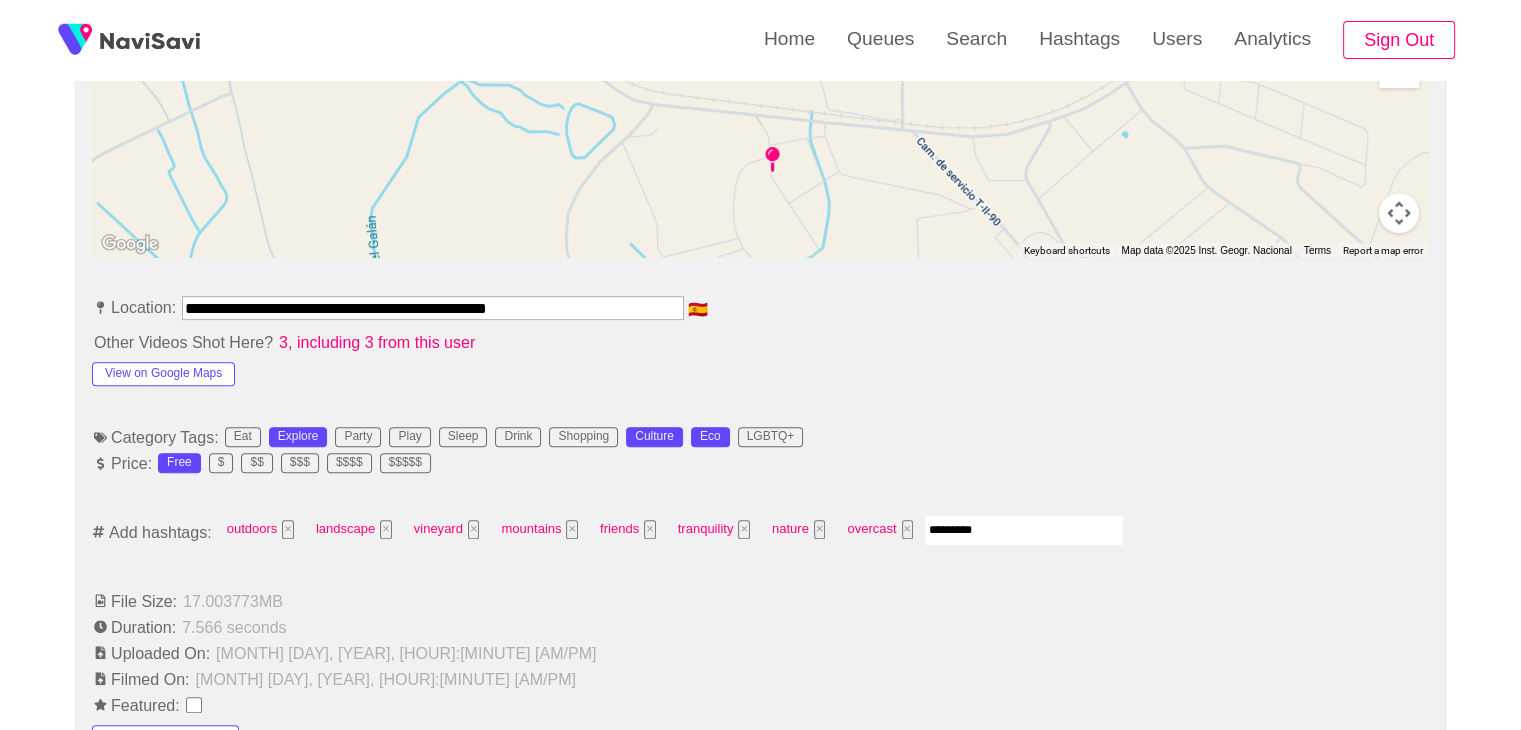 type 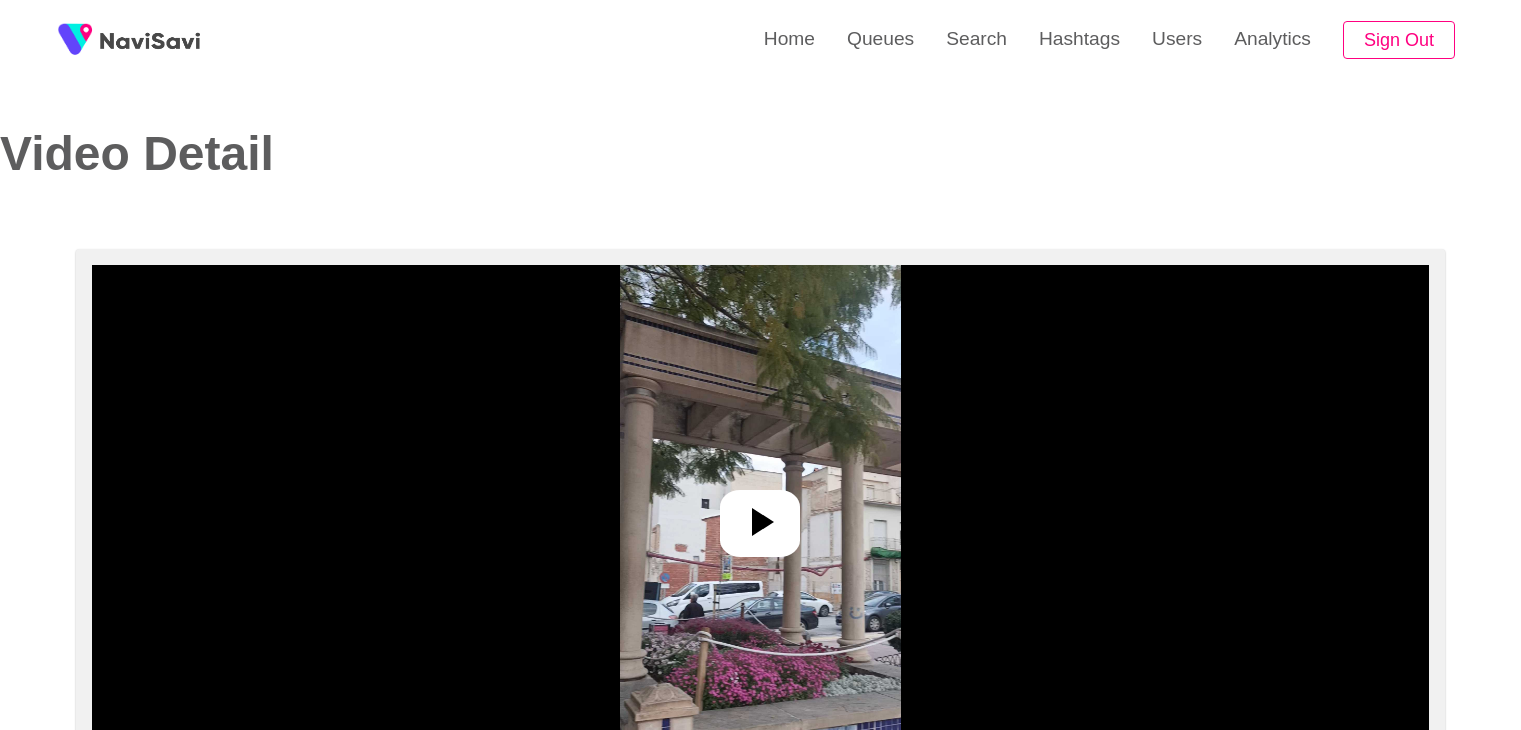 select on "**********" 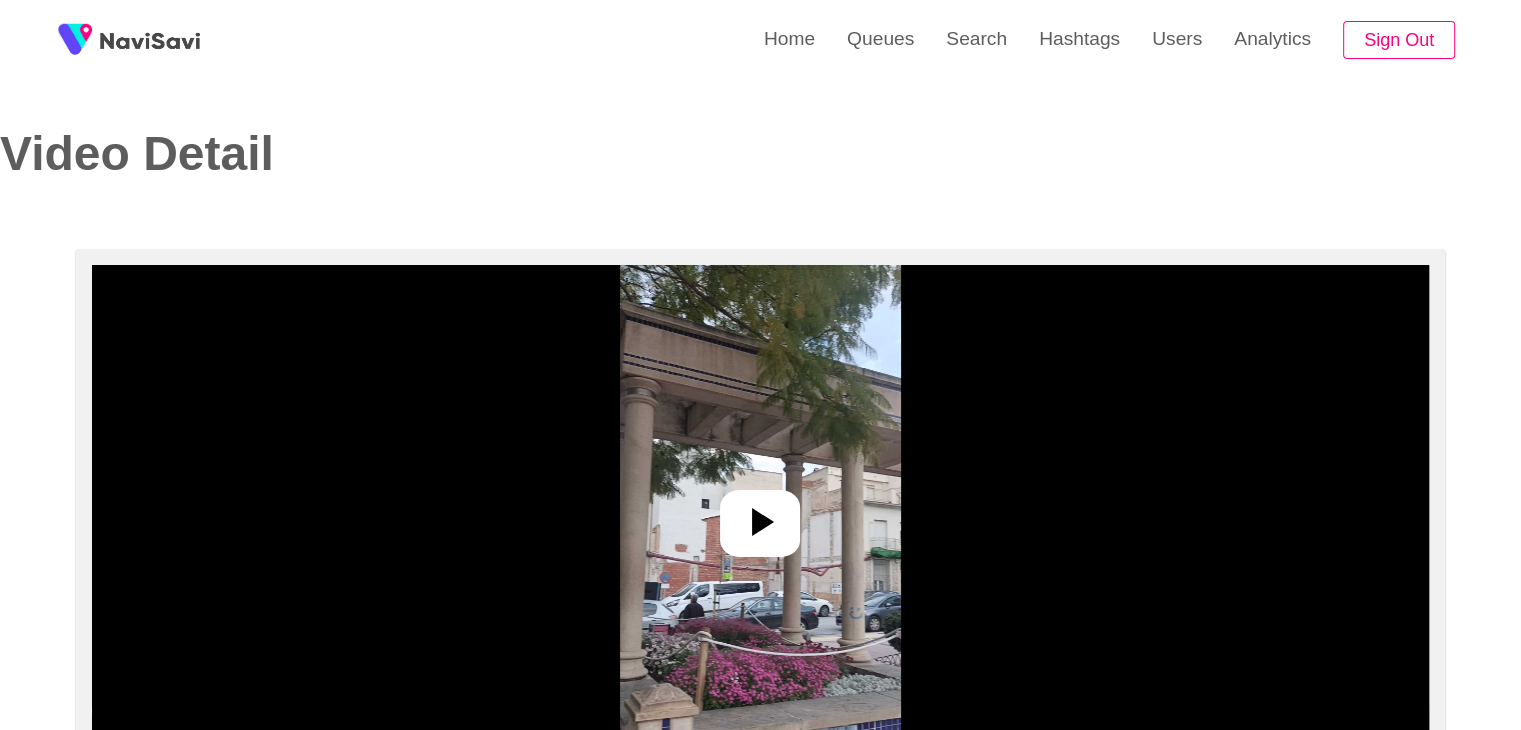 click at bounding box center [760, 515] 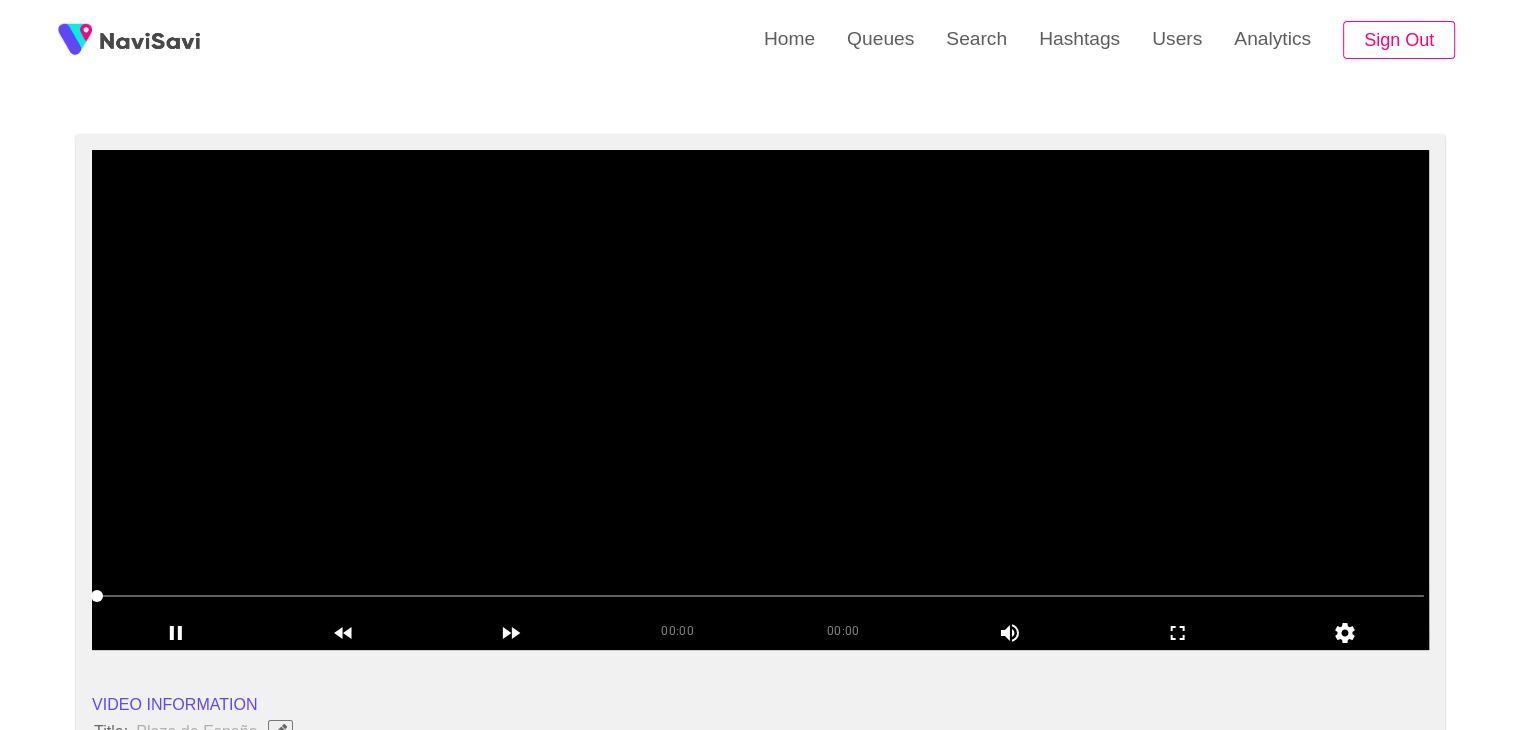 scroll, scrollTop: 114, scrollLeft: 0, axis: vertical 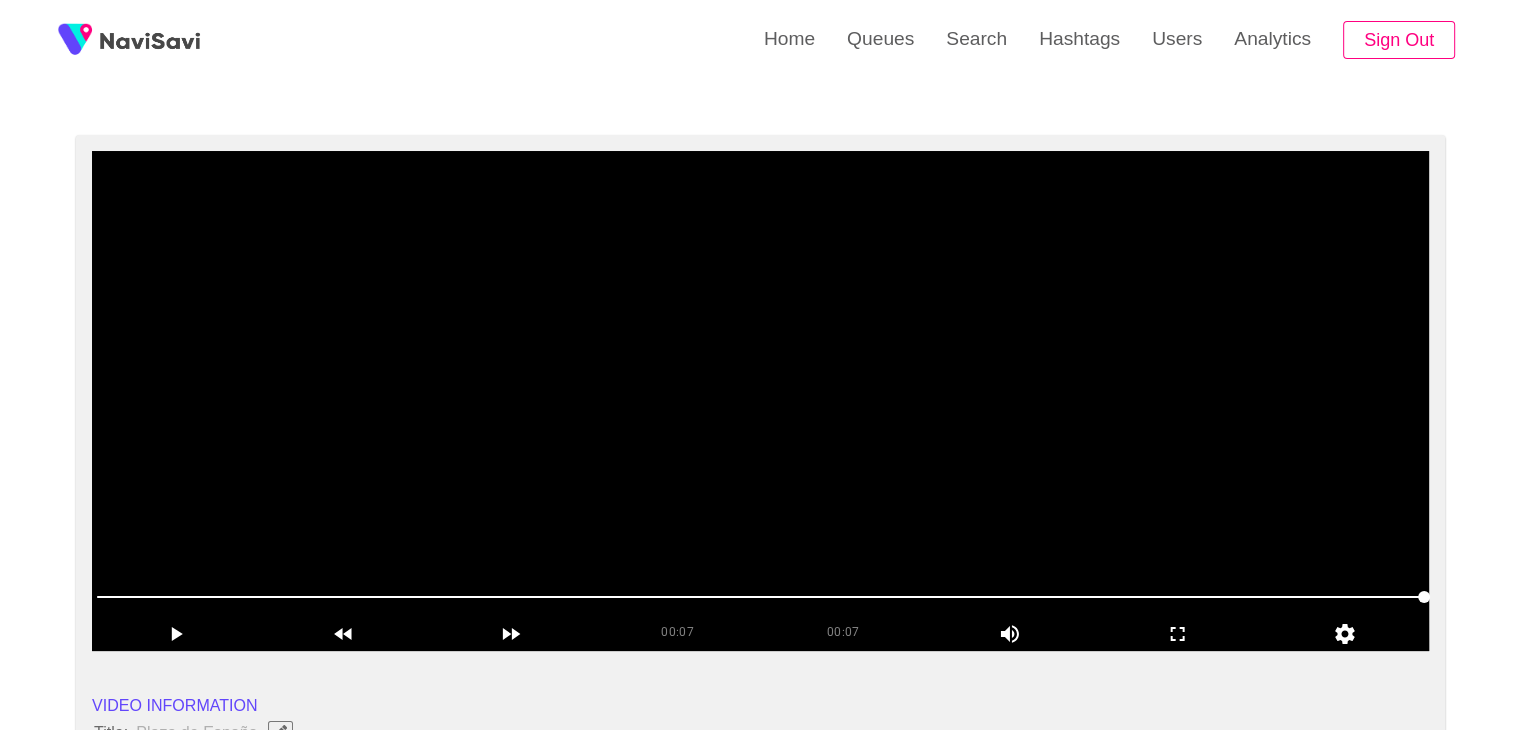 click at bounding box center [760, 401] 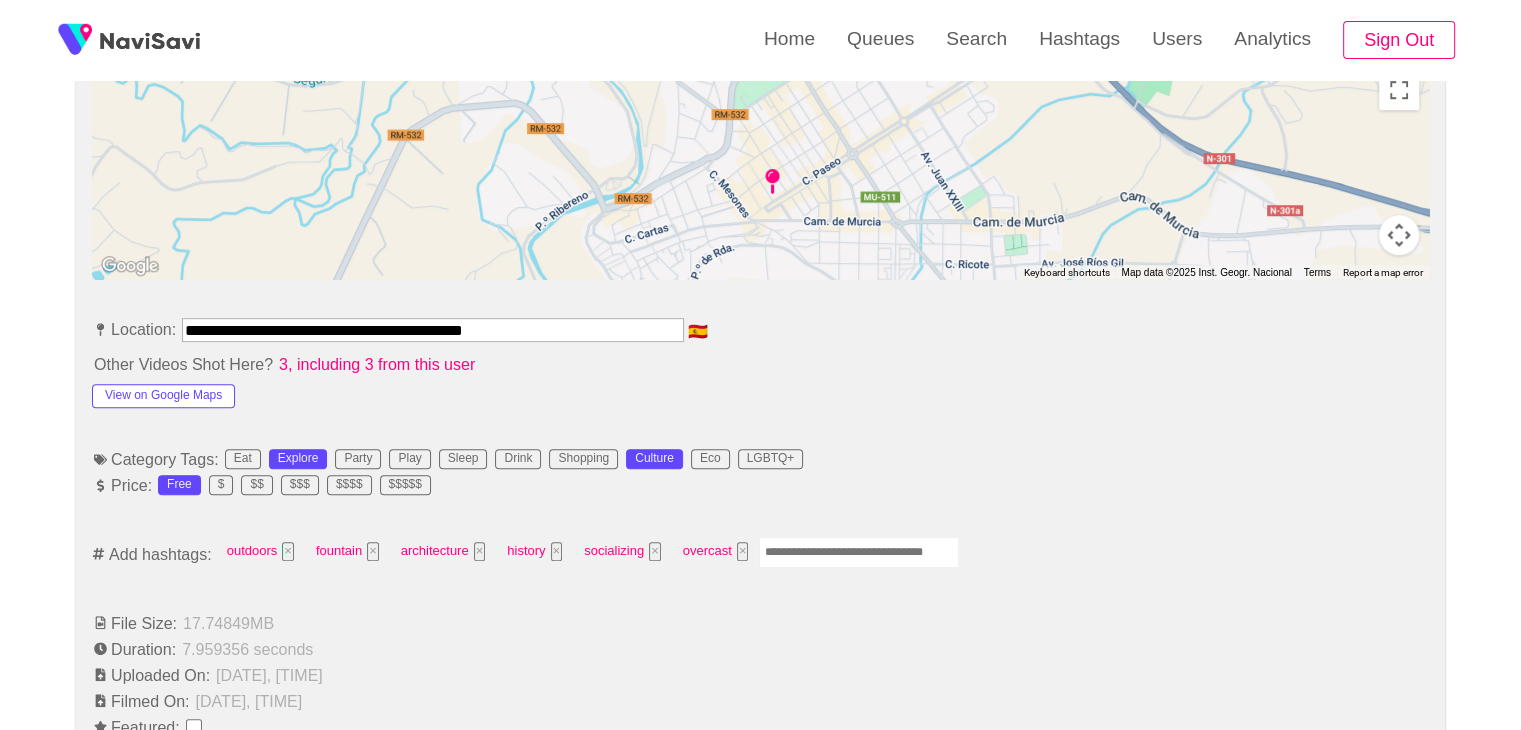 scroll, scrollTop: 952, scrollLeft: 0, axis: vertical 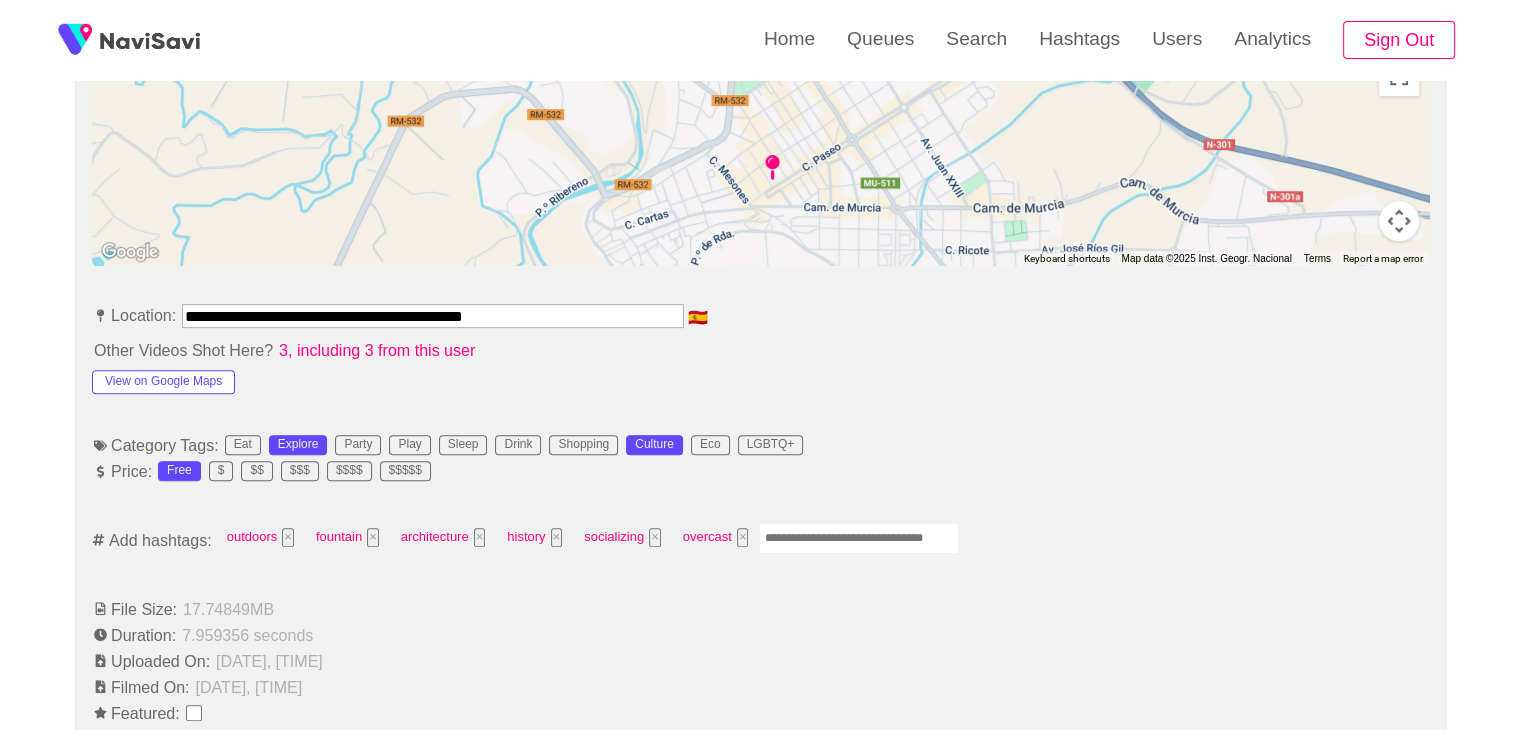 click at bounding box center (859, 538) 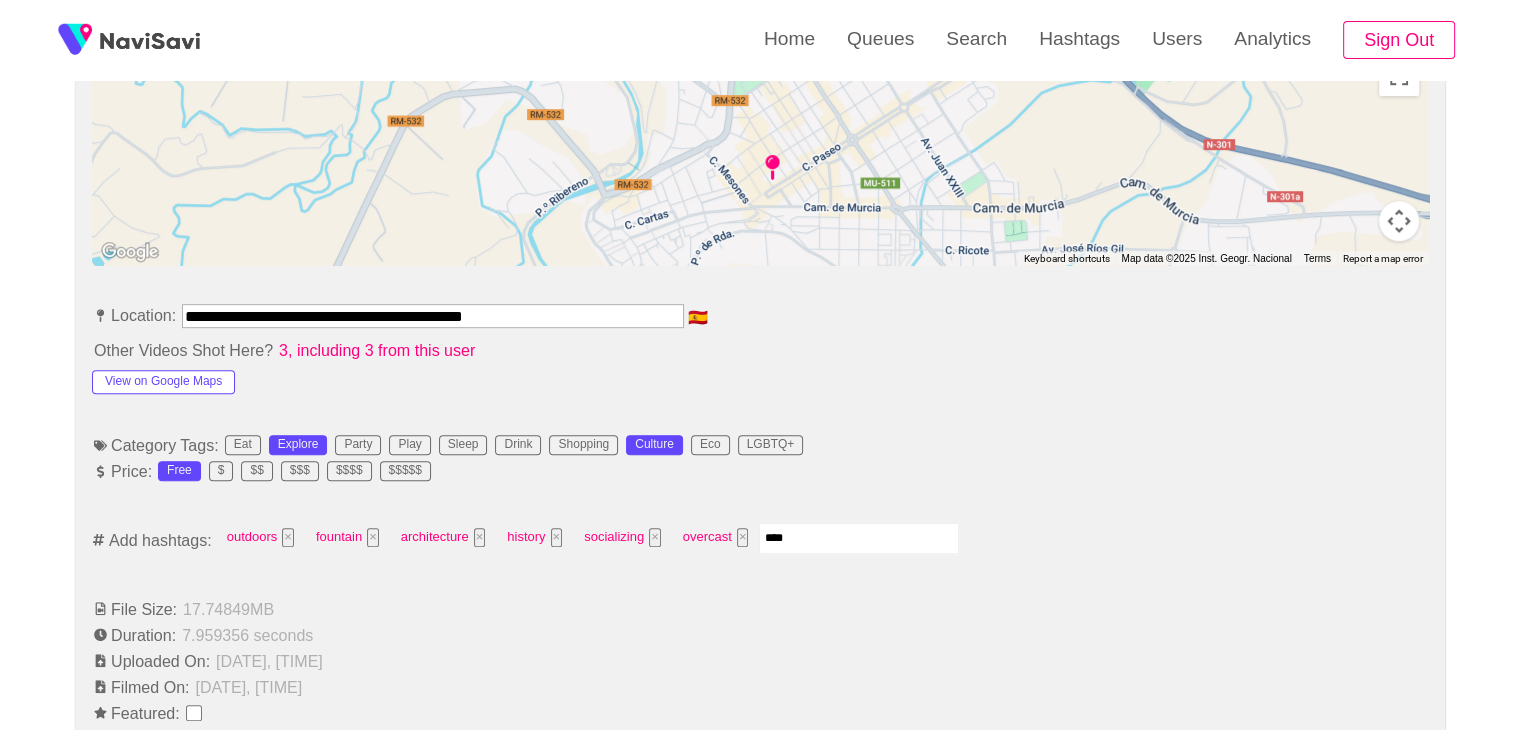 type on "*****" 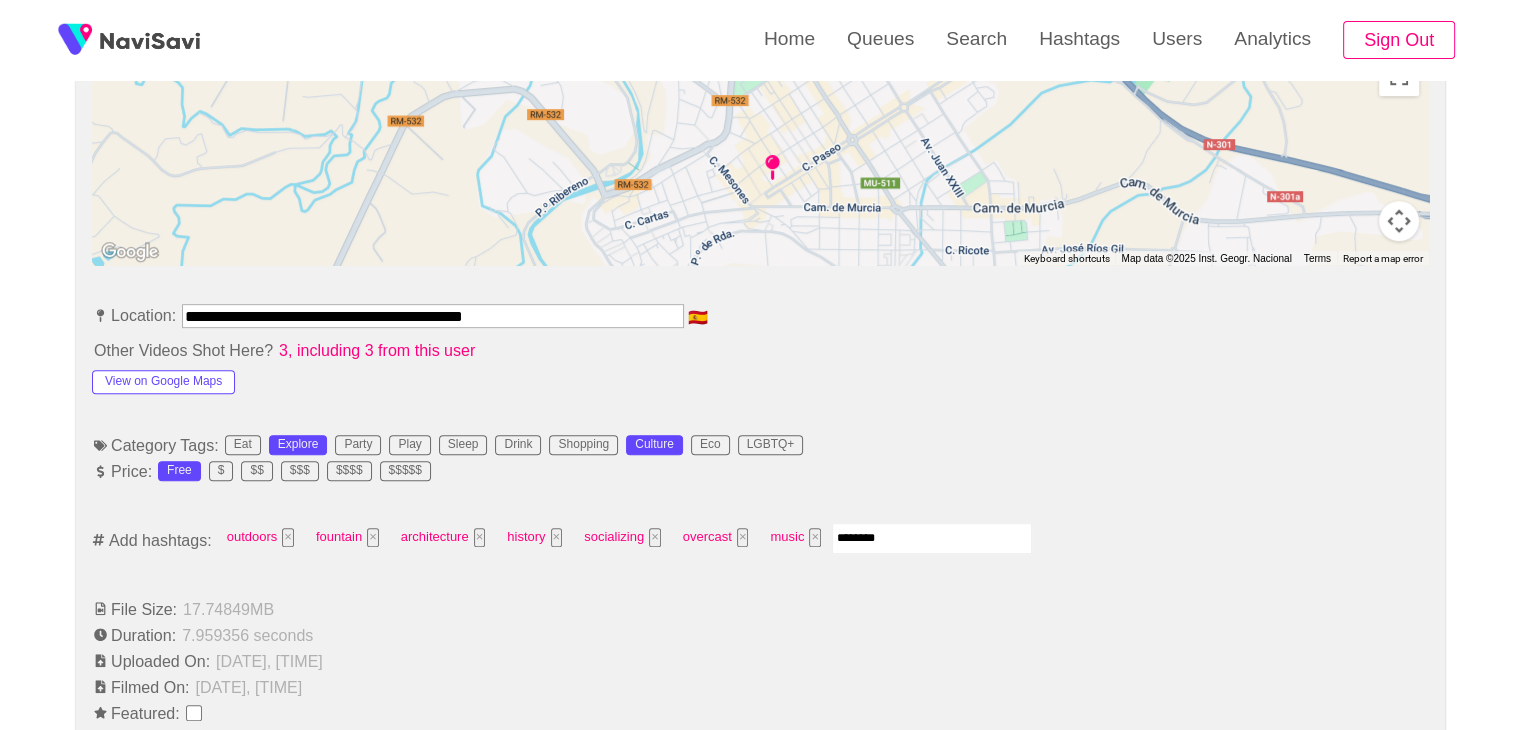type on "*********" 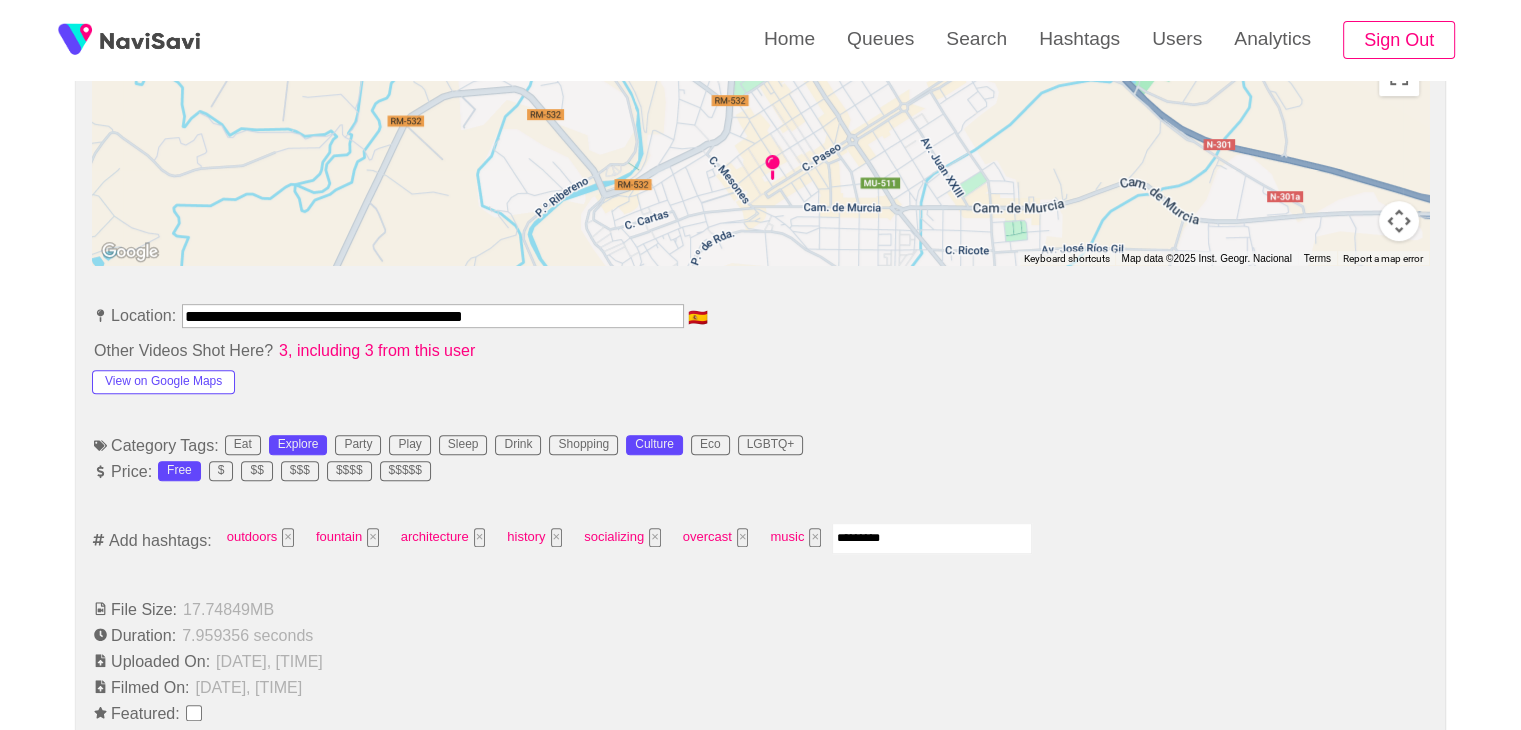 type 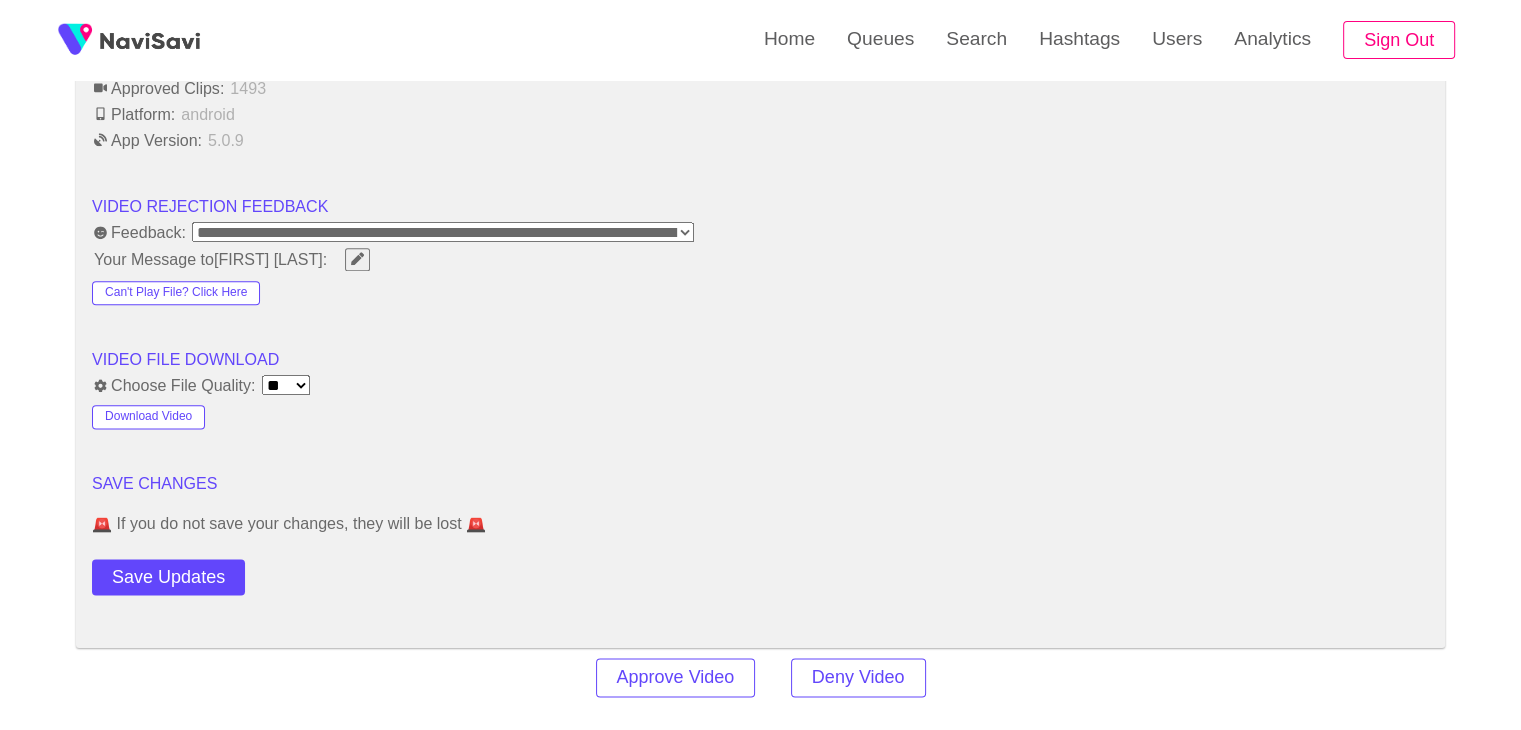 scroll, scrollTop: 2494, scrollLeft: 0, axis: vertical 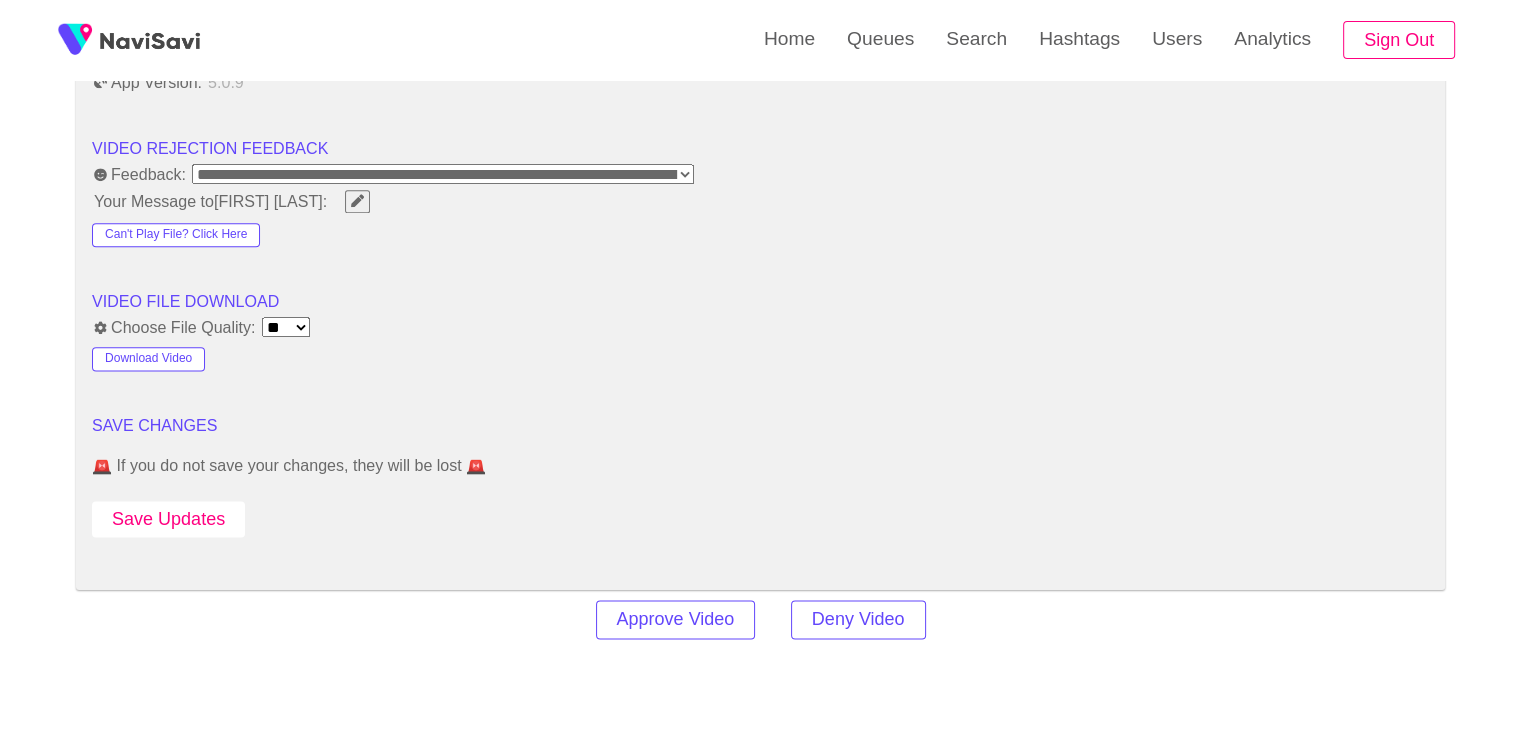 click on "Save Updates" at bounding box center [168, 519] 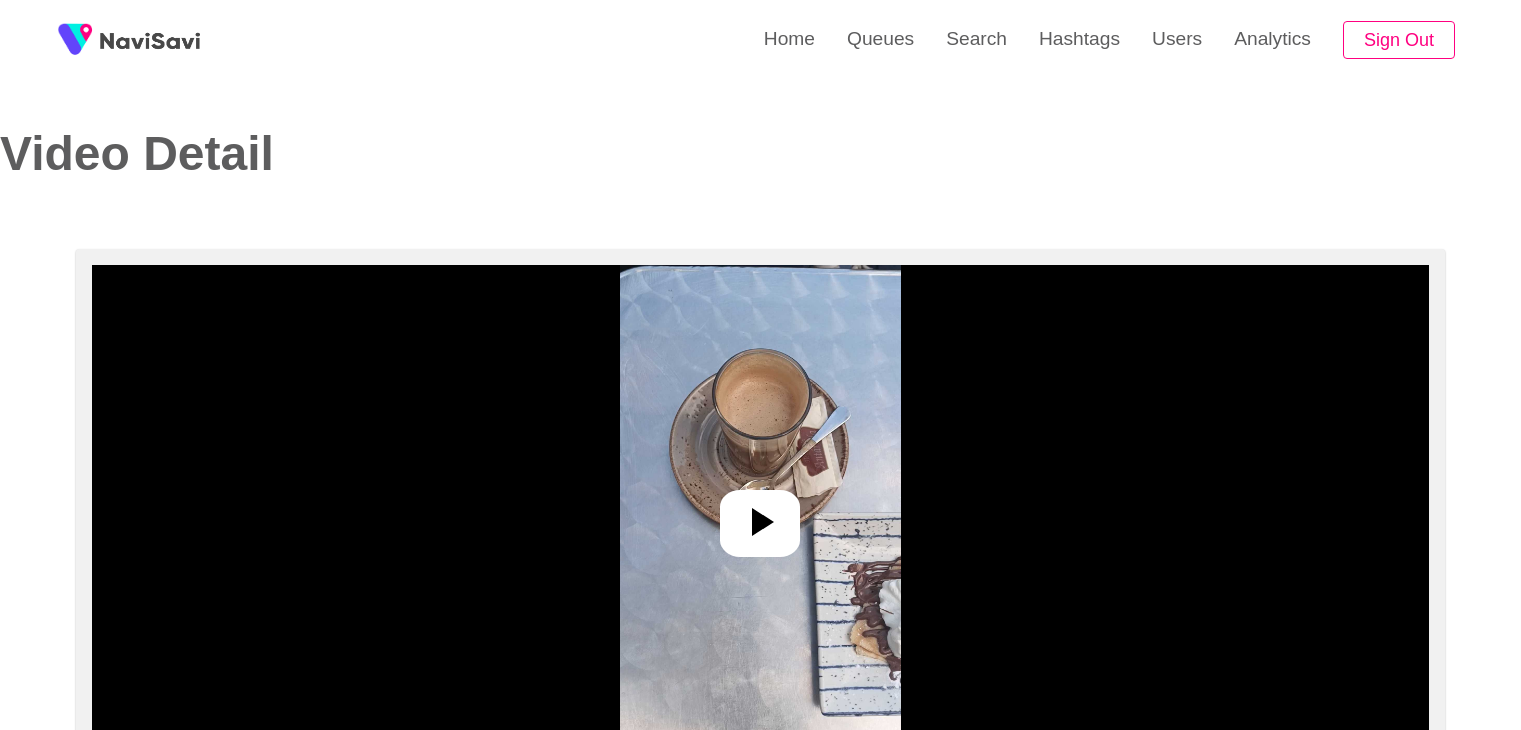 select on "**********" 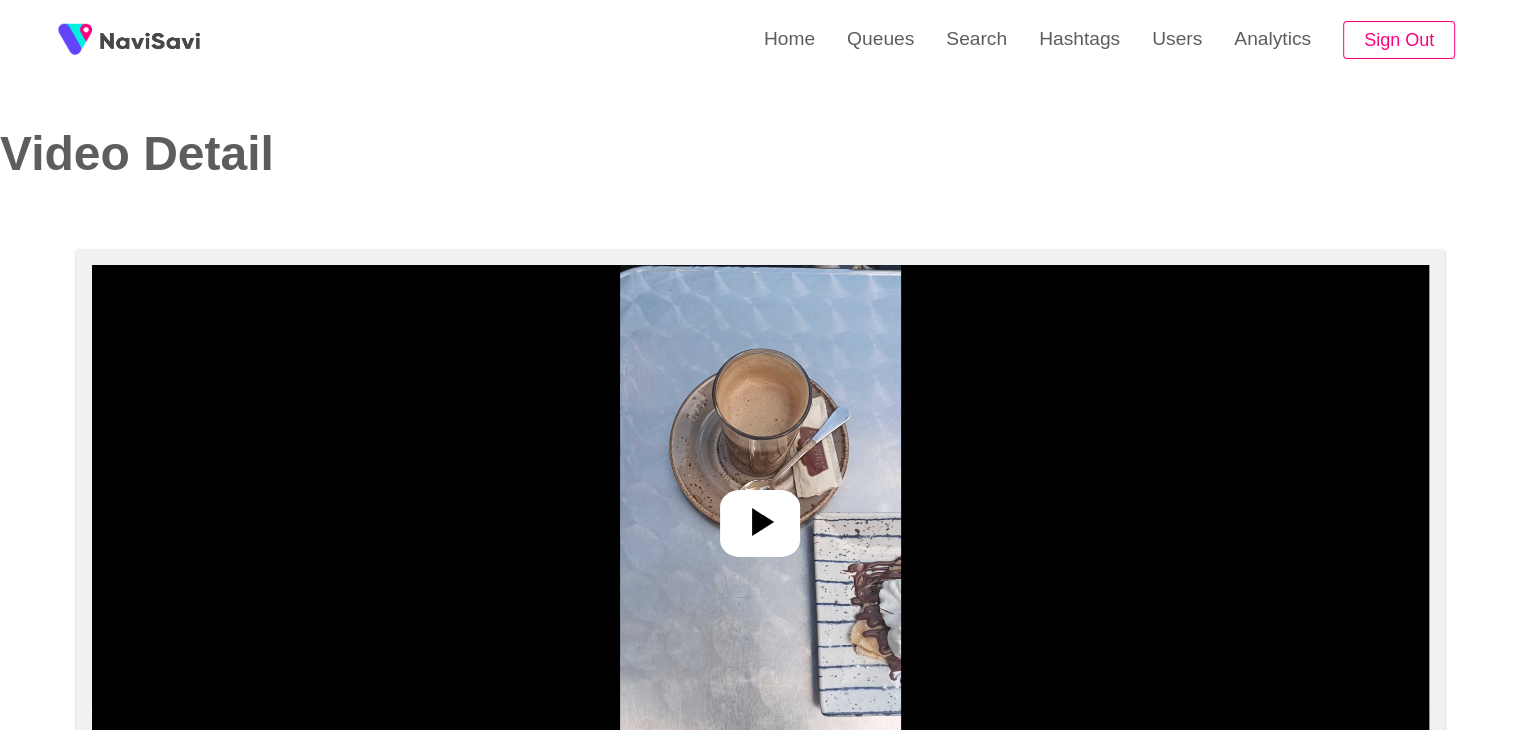 click at bounding box center [760, 515] 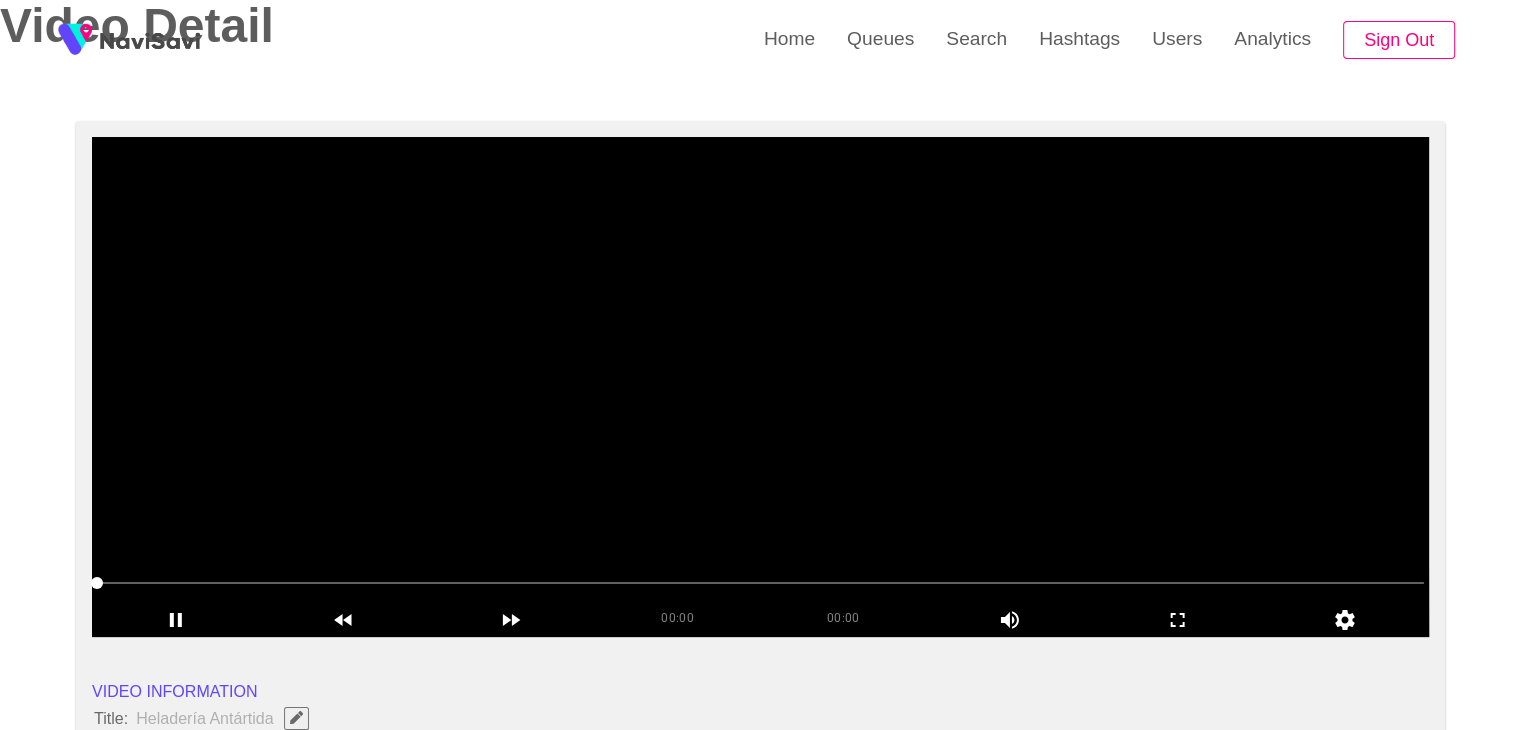 scroll, scrollTop: 132, scrollLeft: 0, axis: vertical 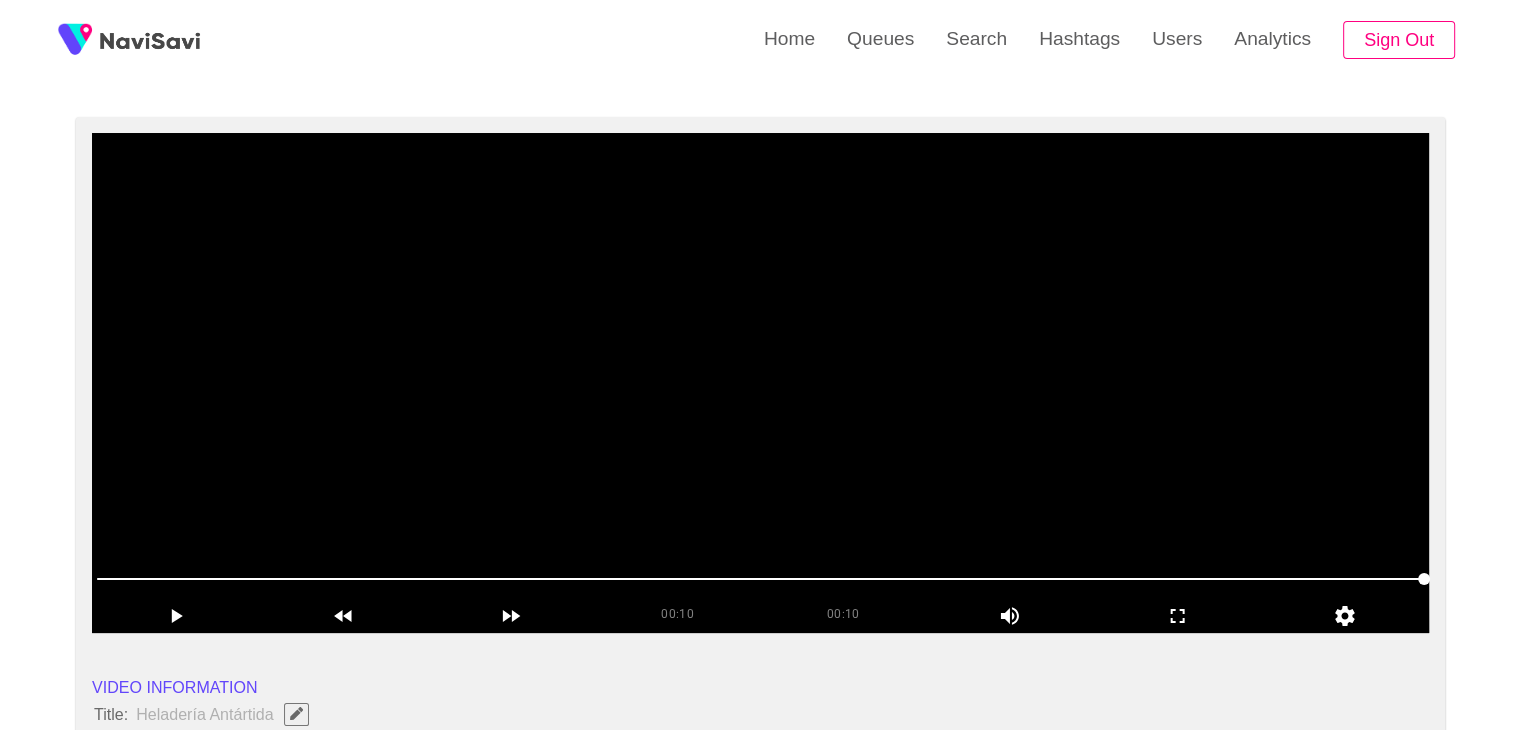 click at bounding box center (760, 383) 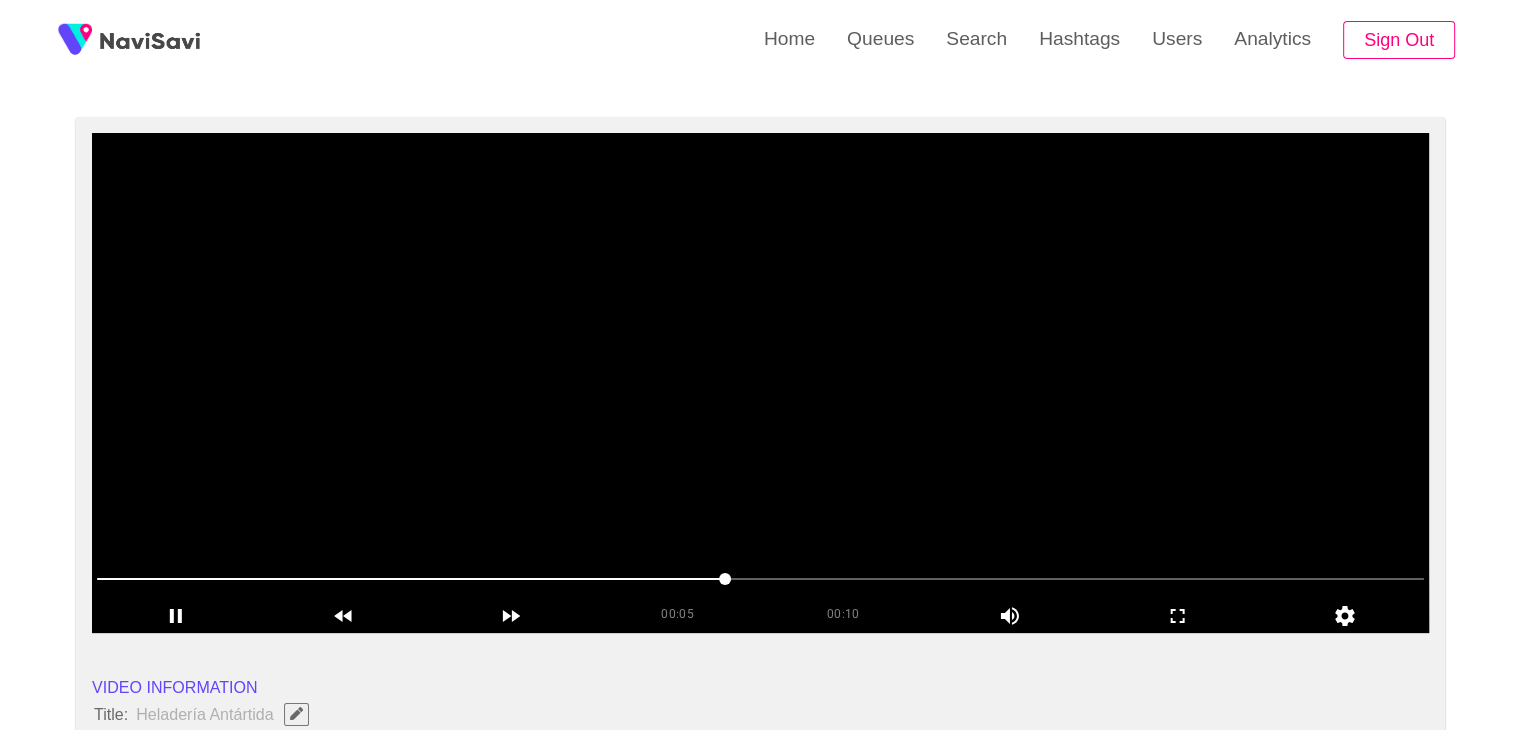 scroll, scrollTop: 234, scrollLeft: 0, axis: vertical 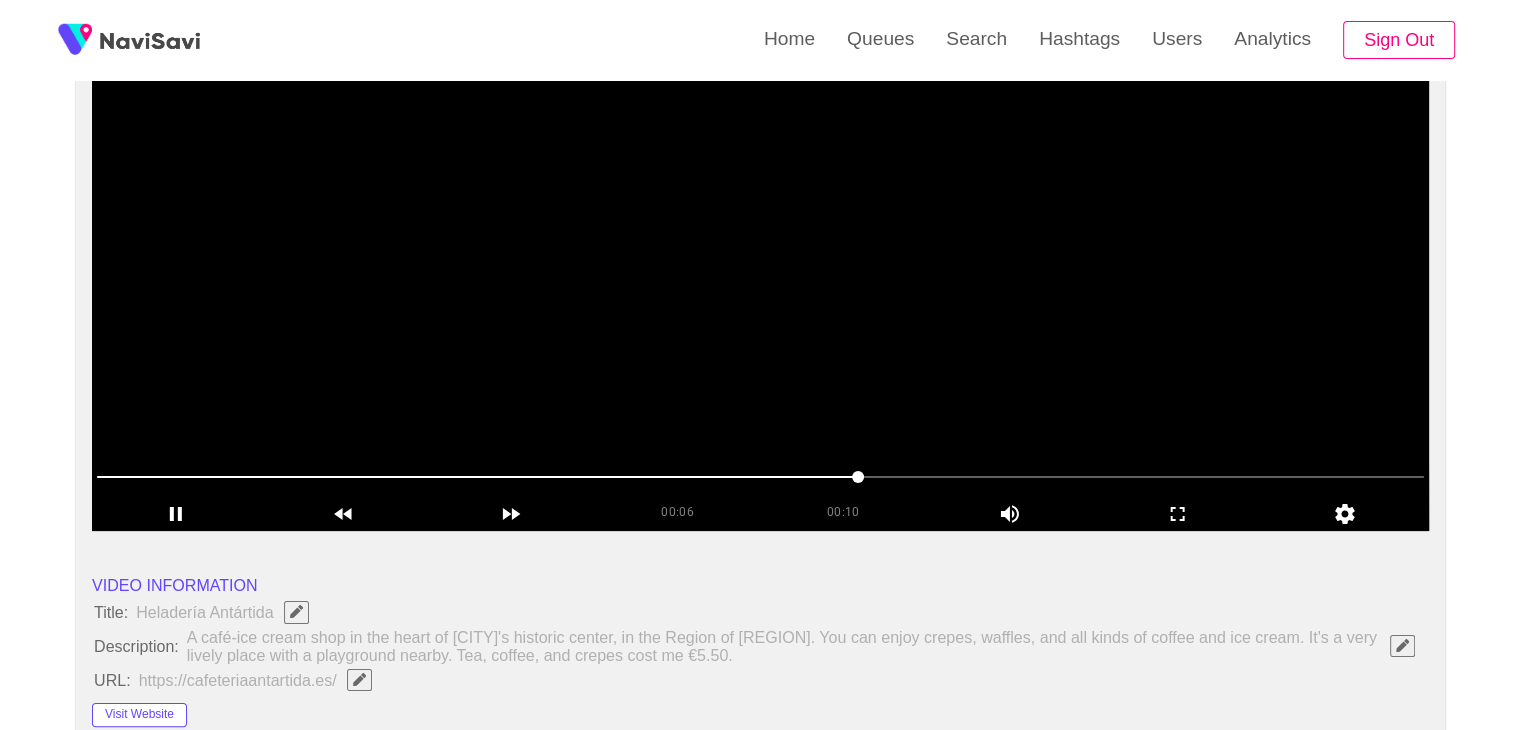 click at bounding box center [760, 281] 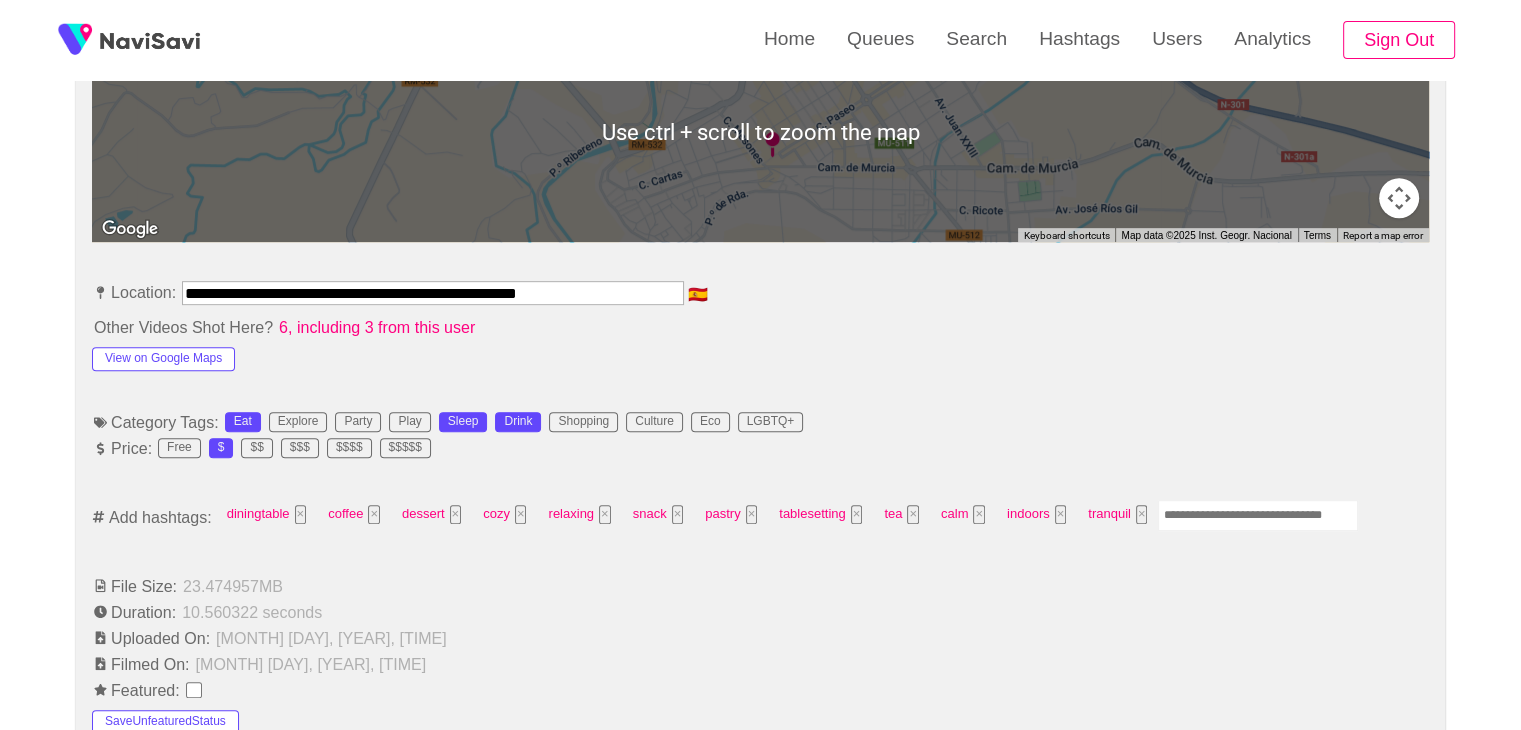 scroll, scrollTop: 978, scrollLeft: 0, axis: vertical 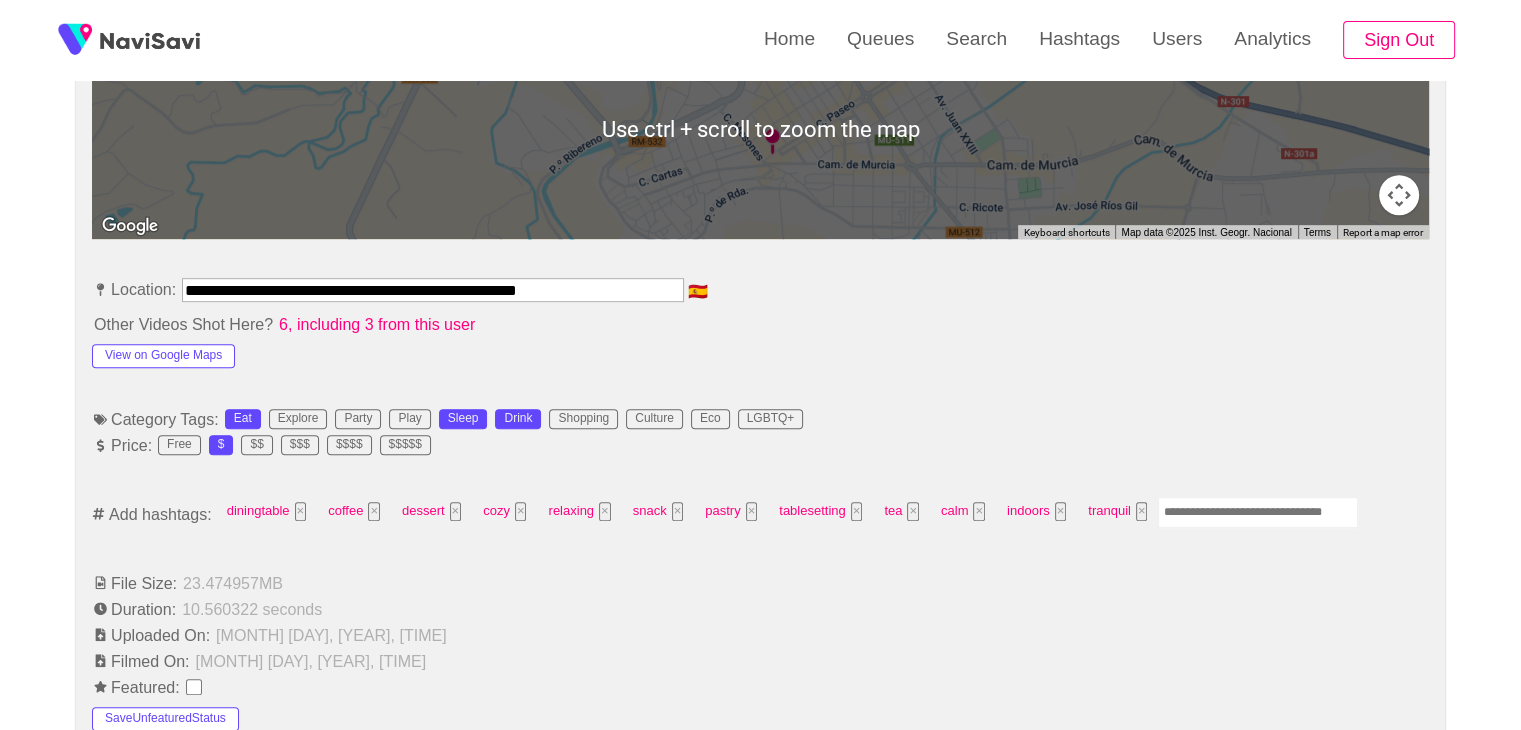 click at bounding box center [1258, 512] 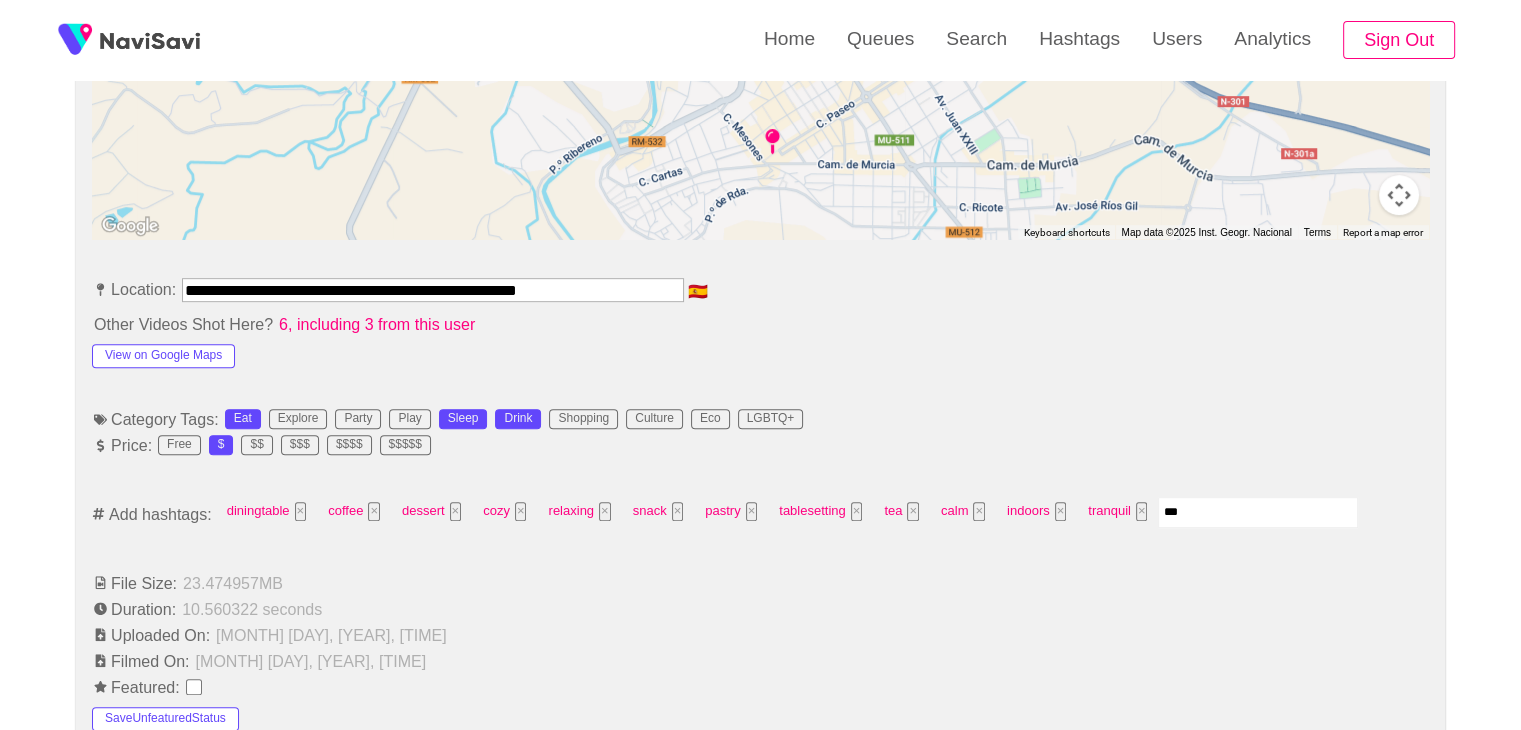 type on "****" 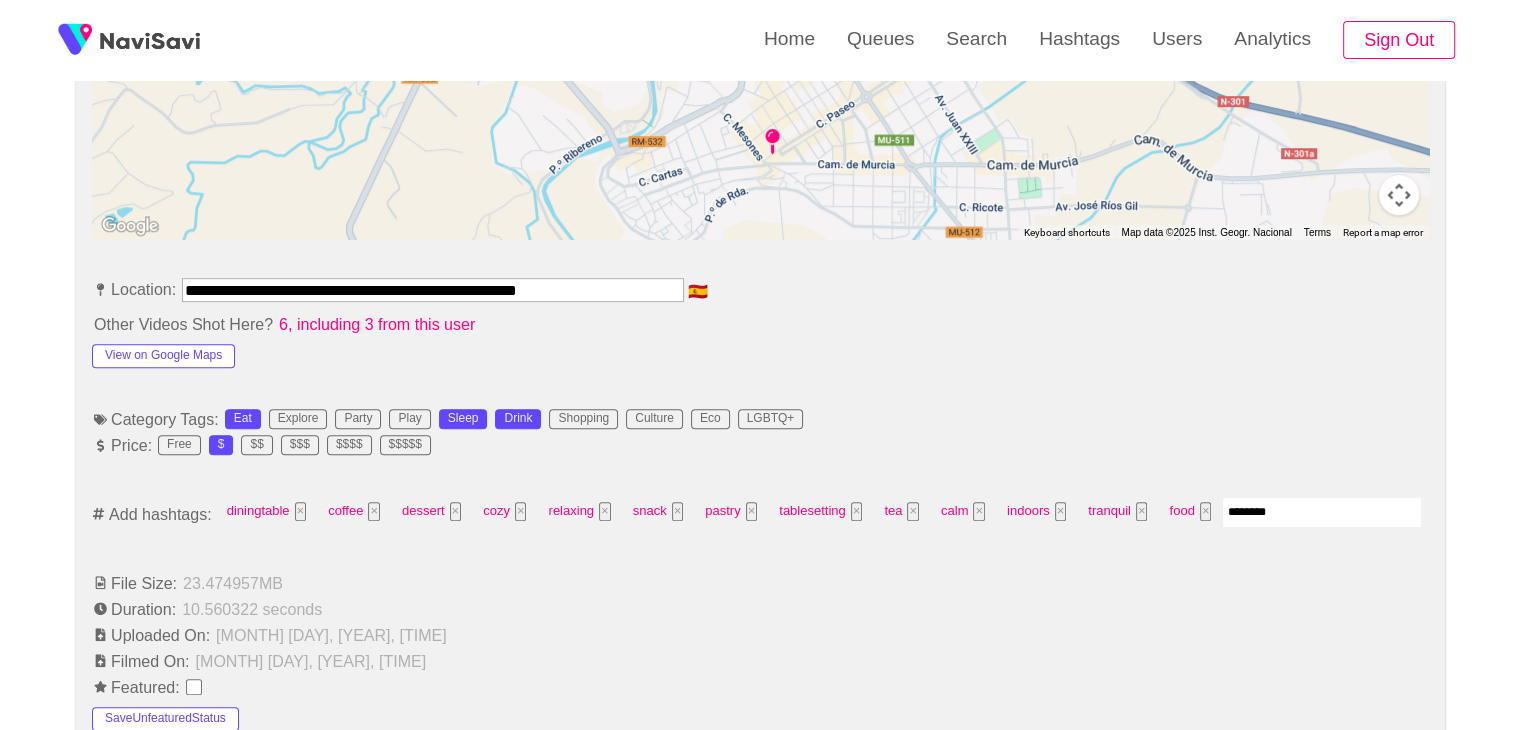 type on "*********" 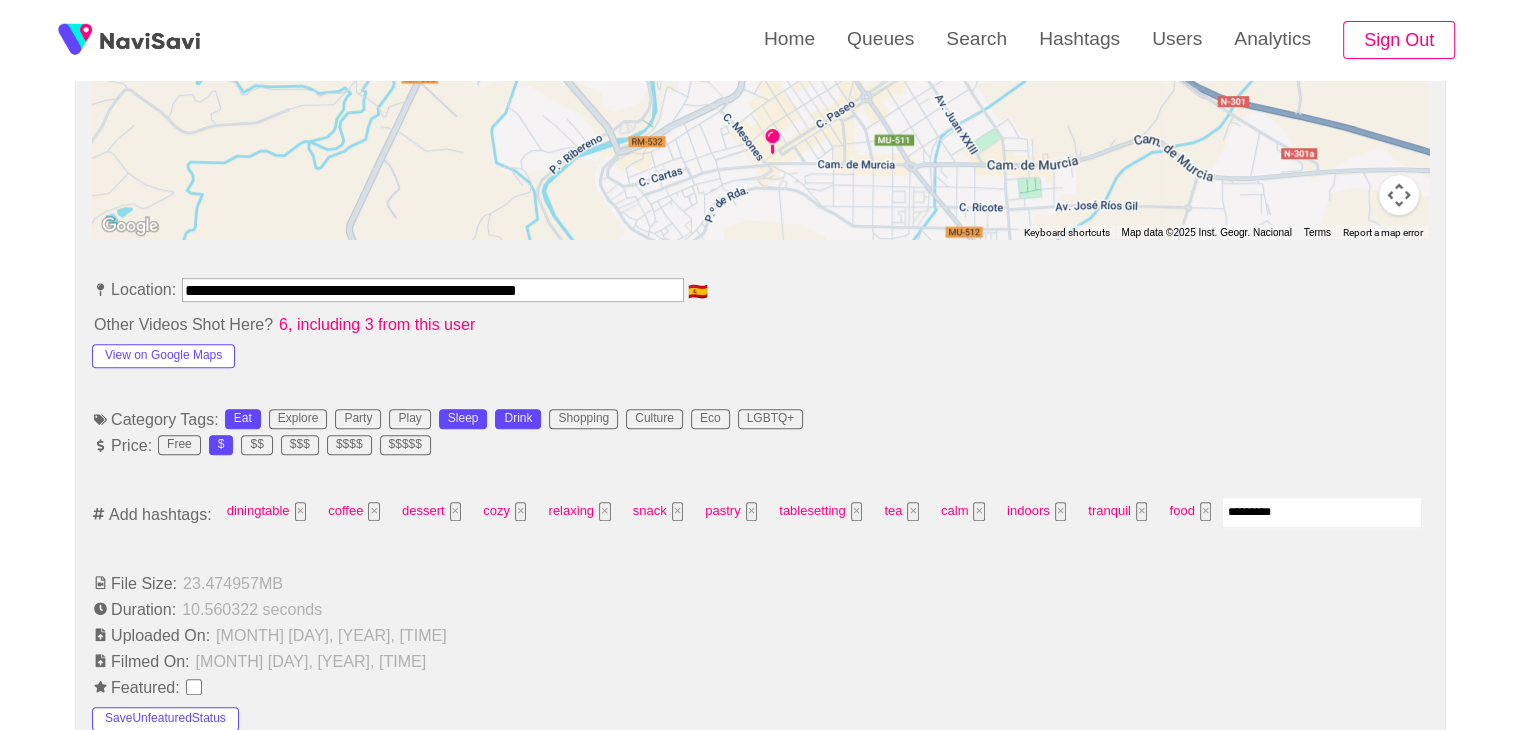 type 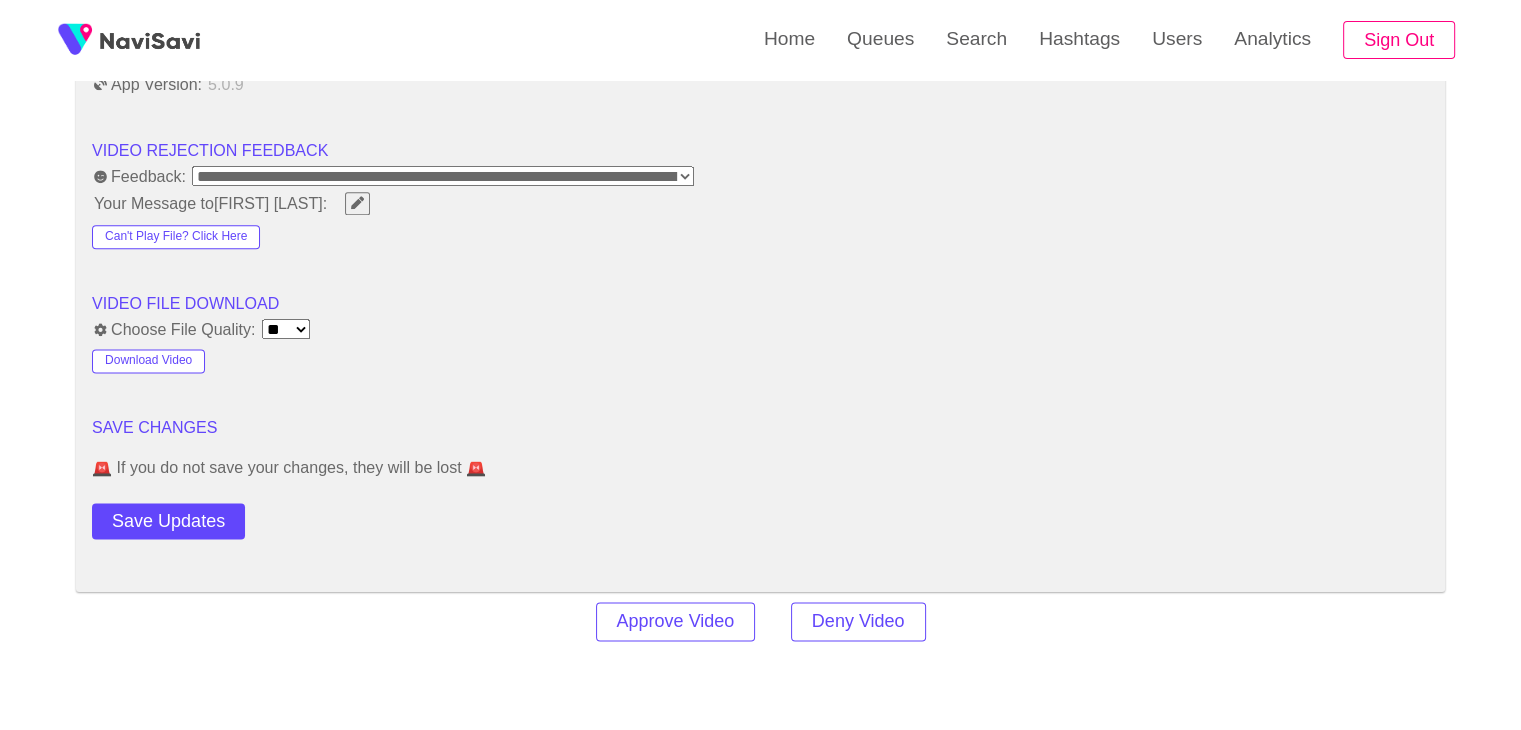 scroll, scrollTop: 2656, scrollLeft: 0, axis: vertical 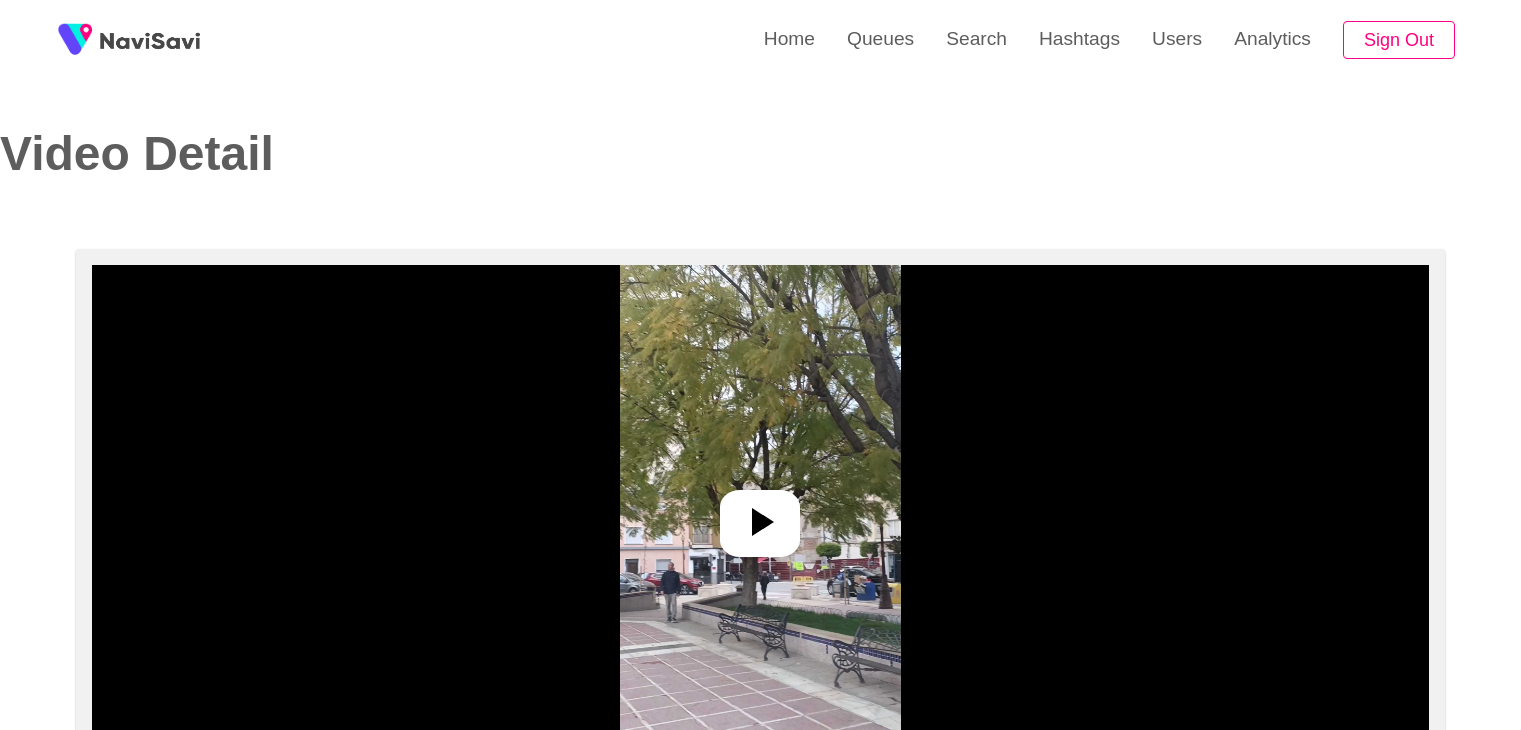 select on "**********" 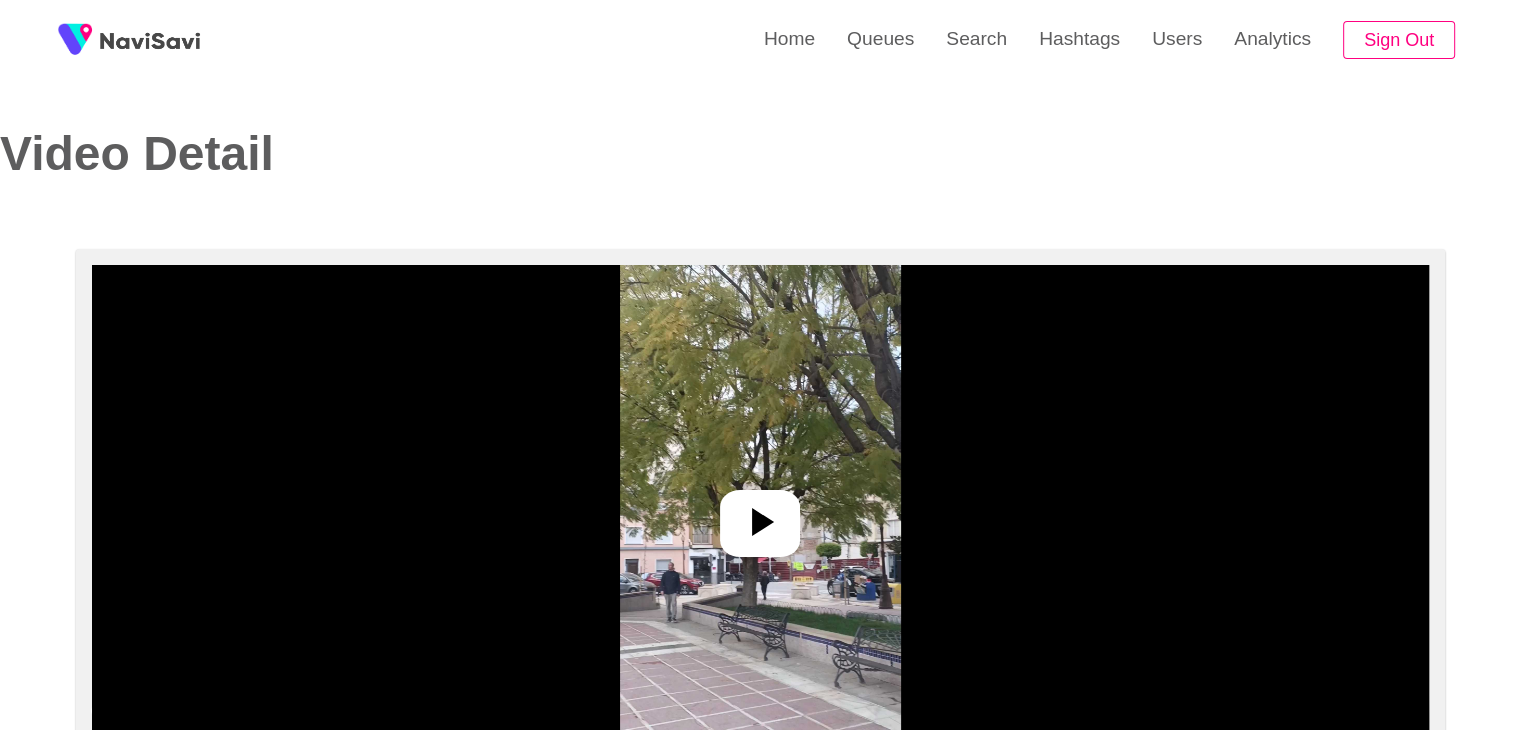 click at bounding box center [760, 515] 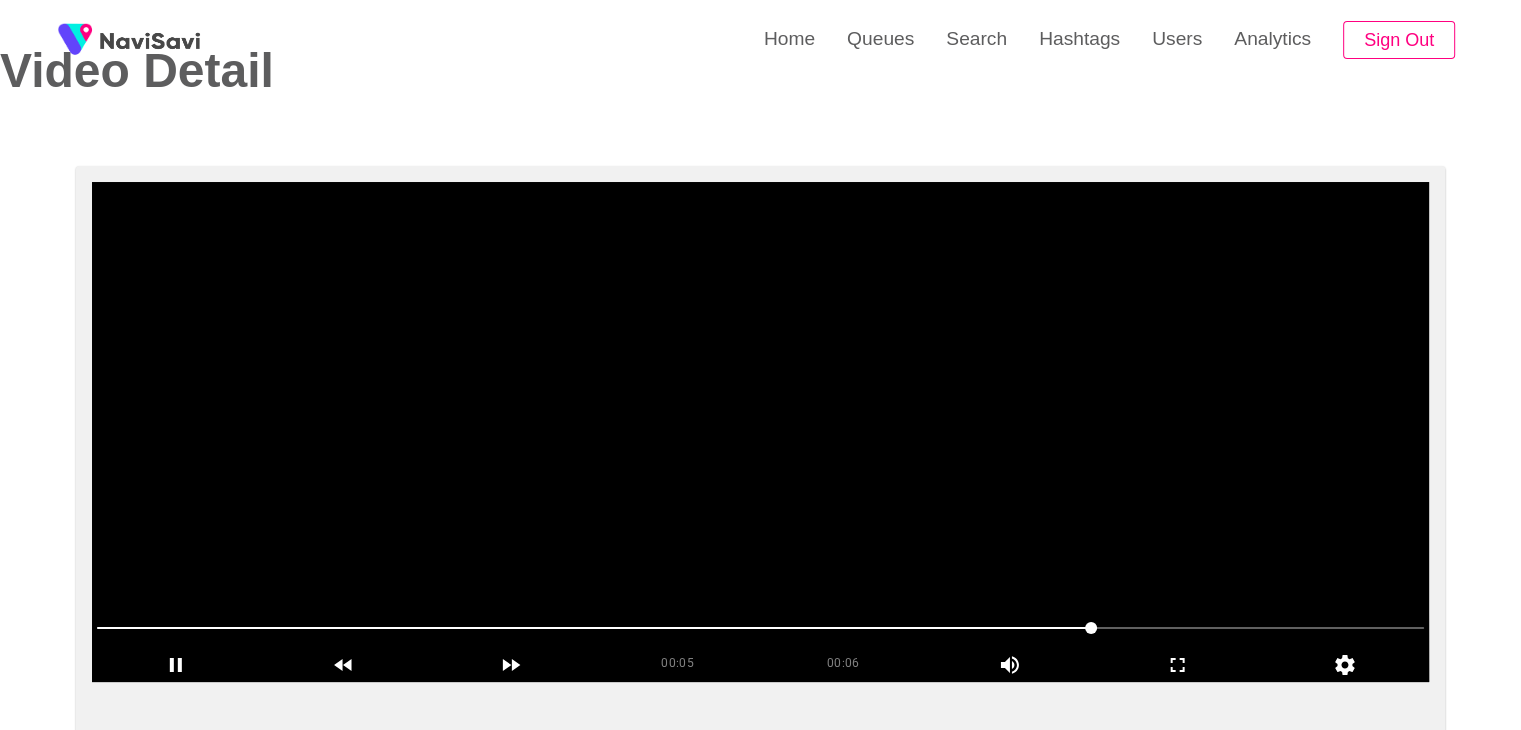 scroll, scrollTop: 84, scrollLeft: 0, axis: vertical 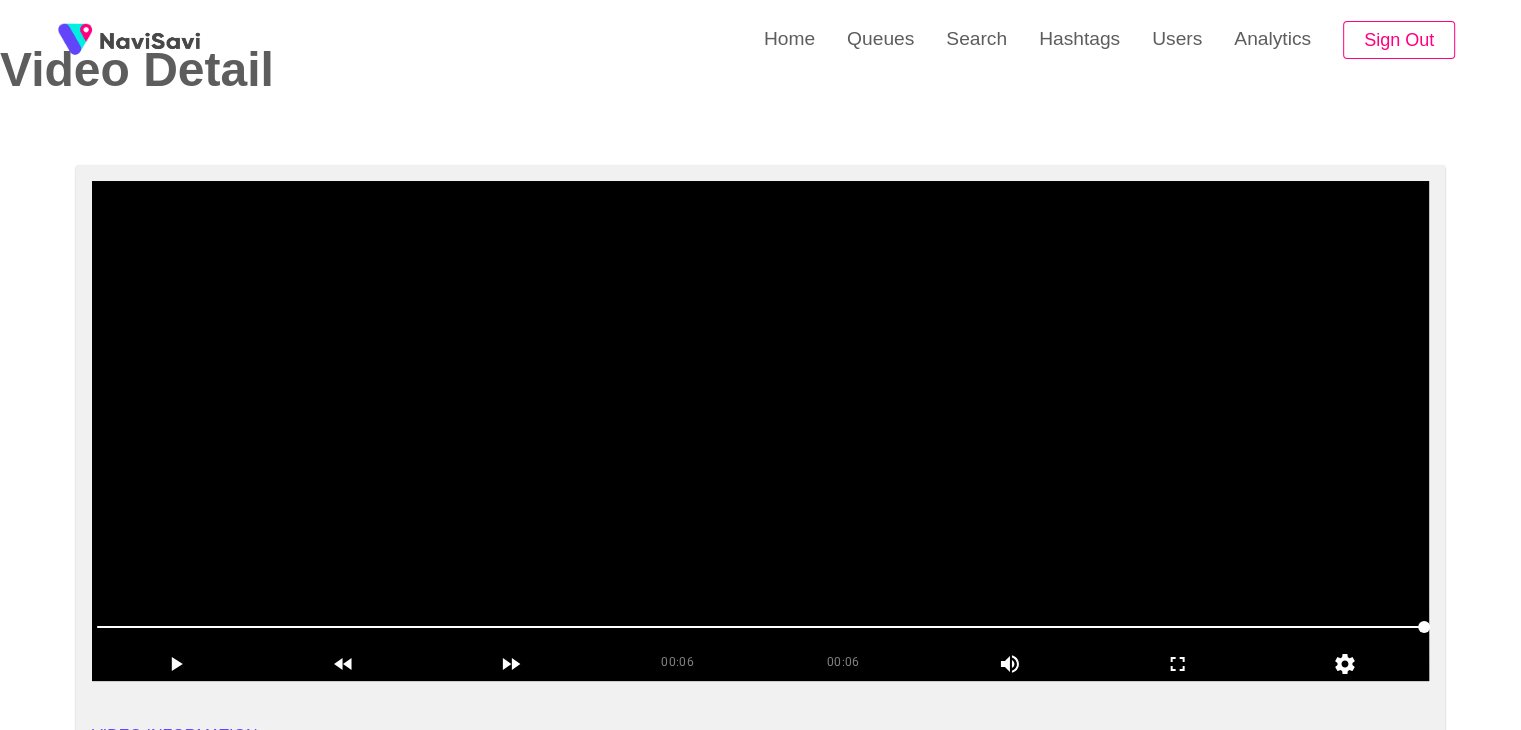 click at bounding box center [760, 431] 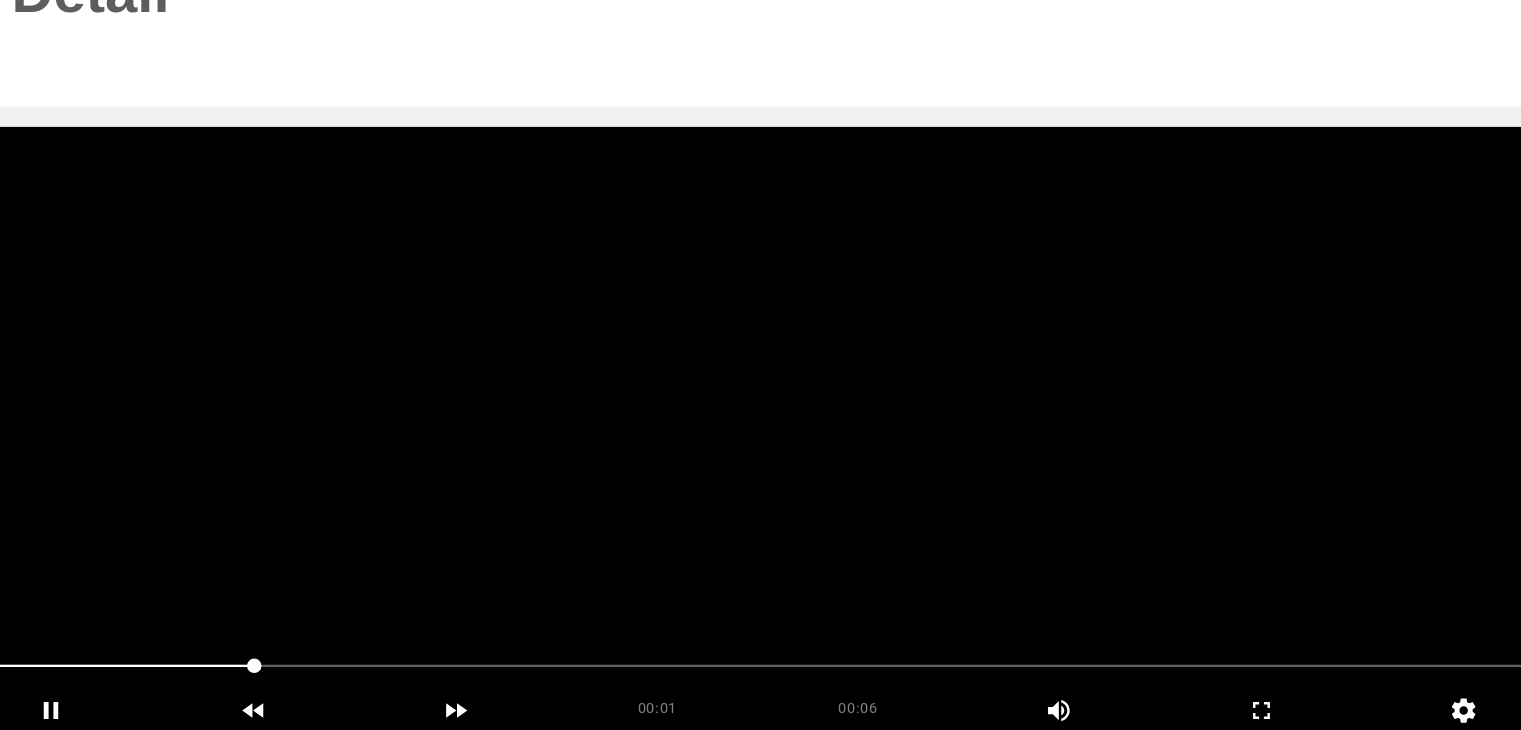 scroll, scrollTop: 83, scrollLeft: 0, axis: vertical 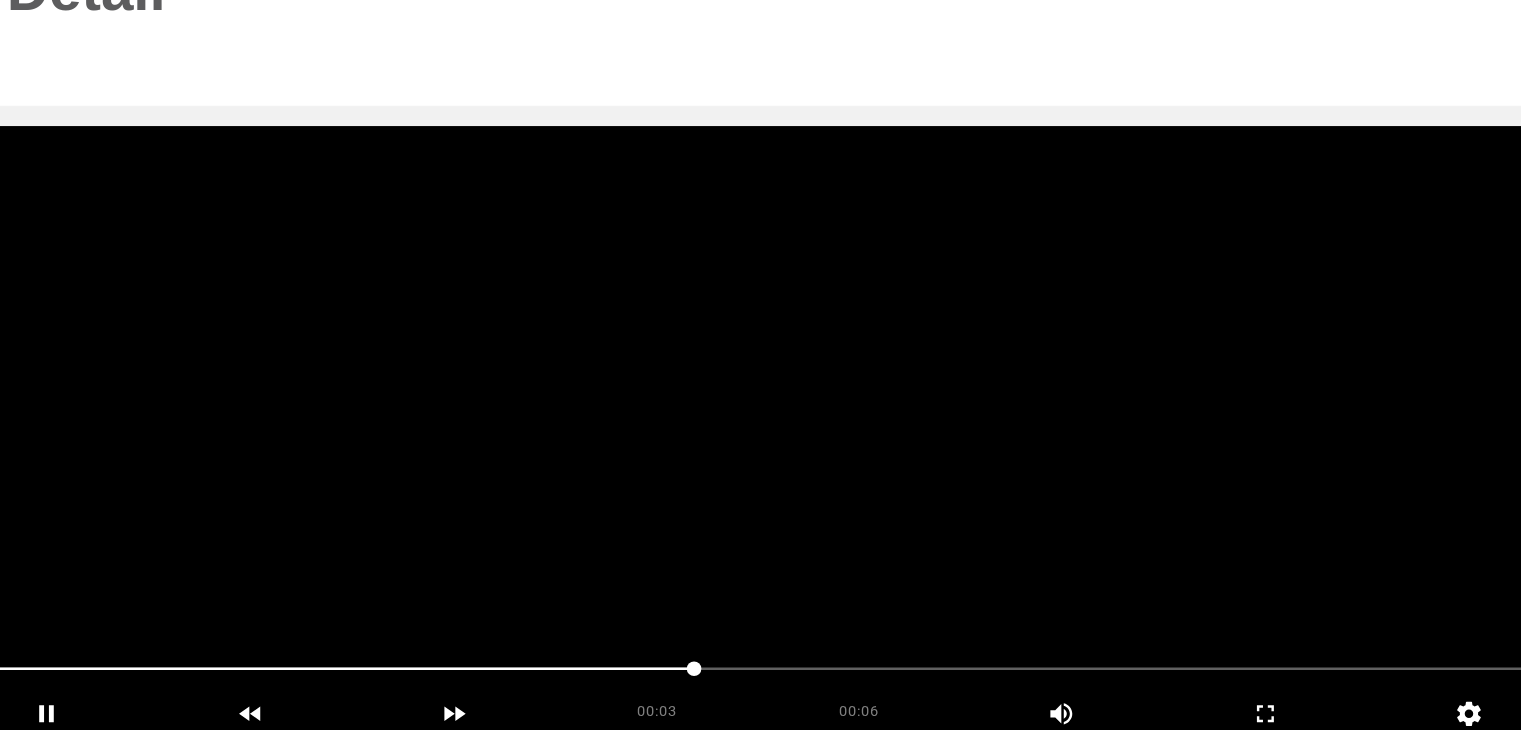 click at bounding box center (760, 432) 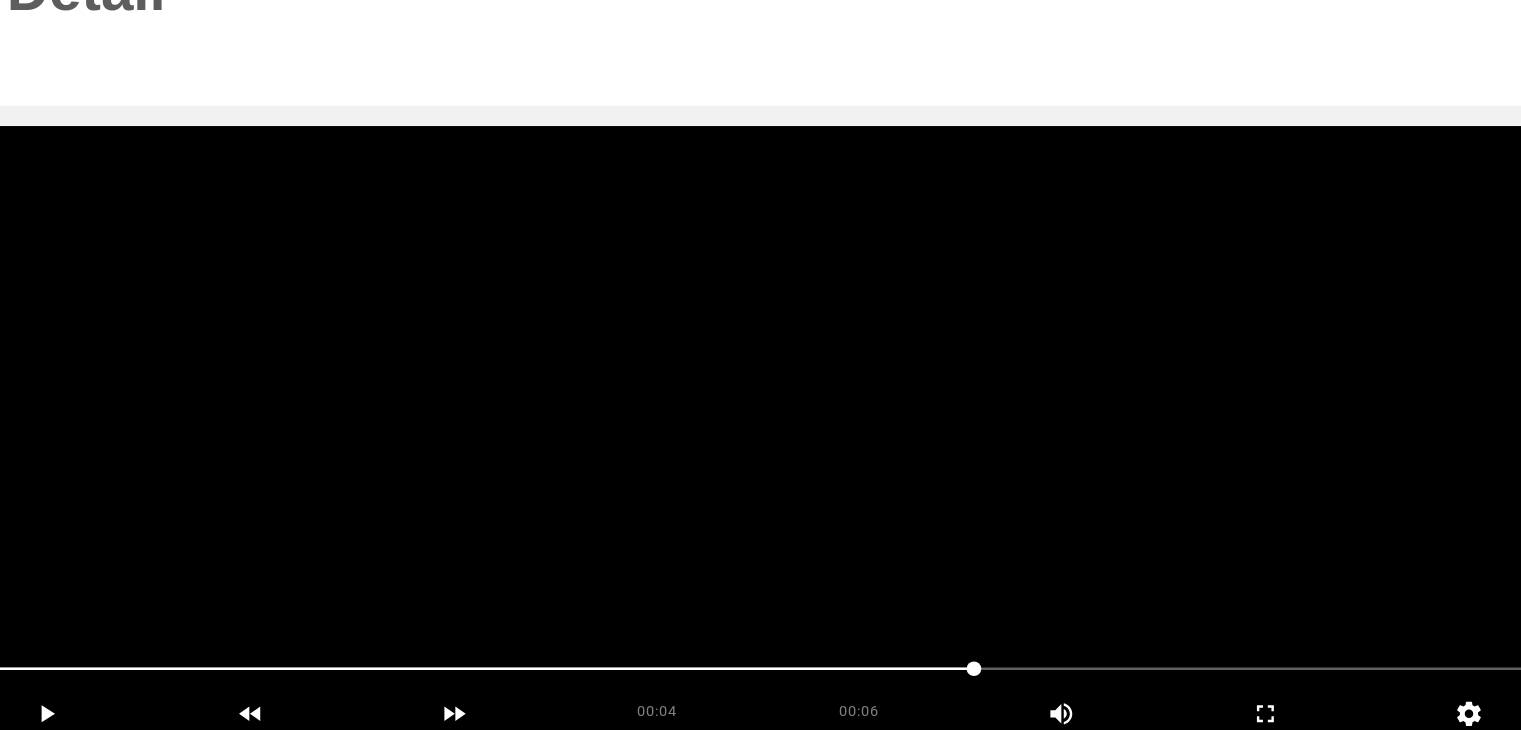 click at bounding box center (760, 432) 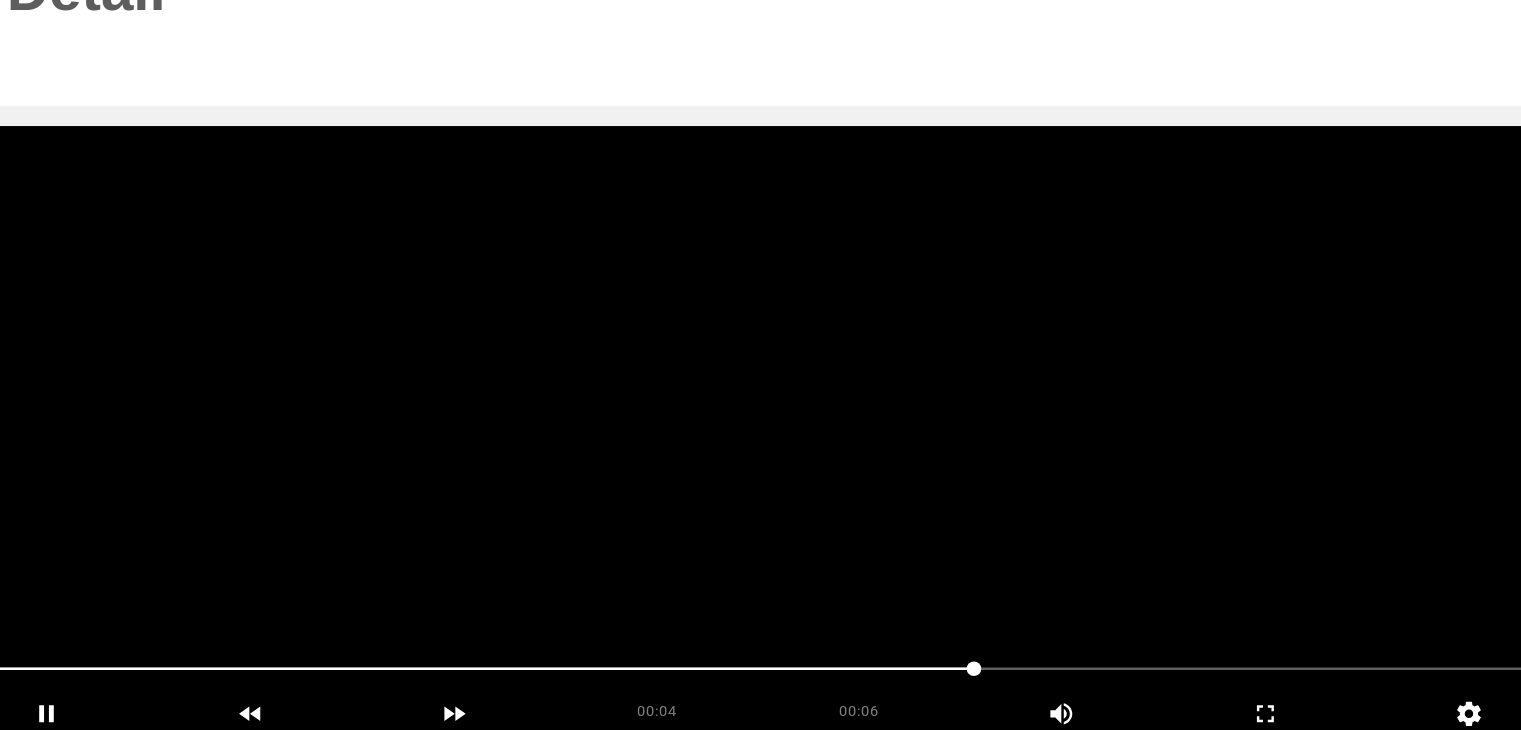 click at bounding box center (760, 432) 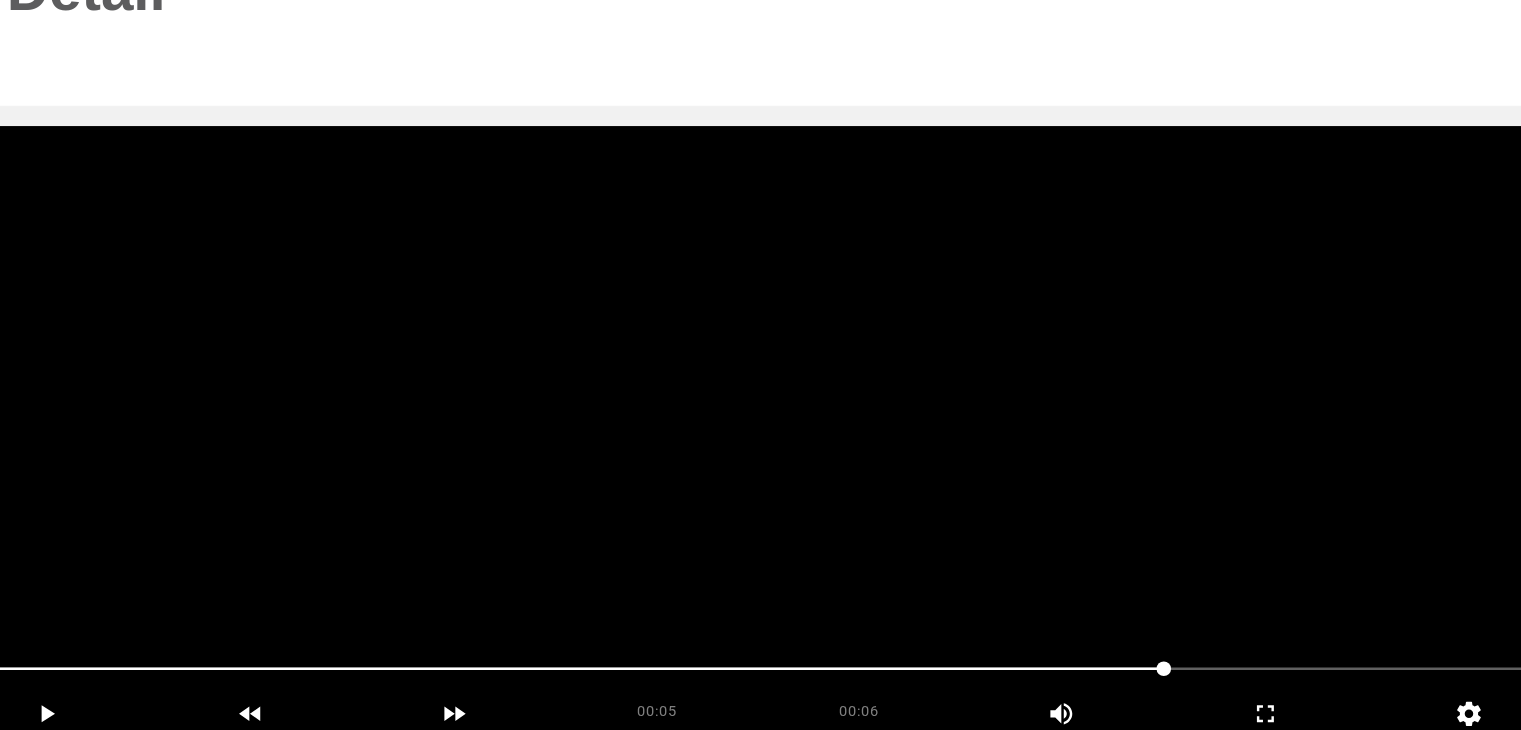click at bounding box center [760, 432] 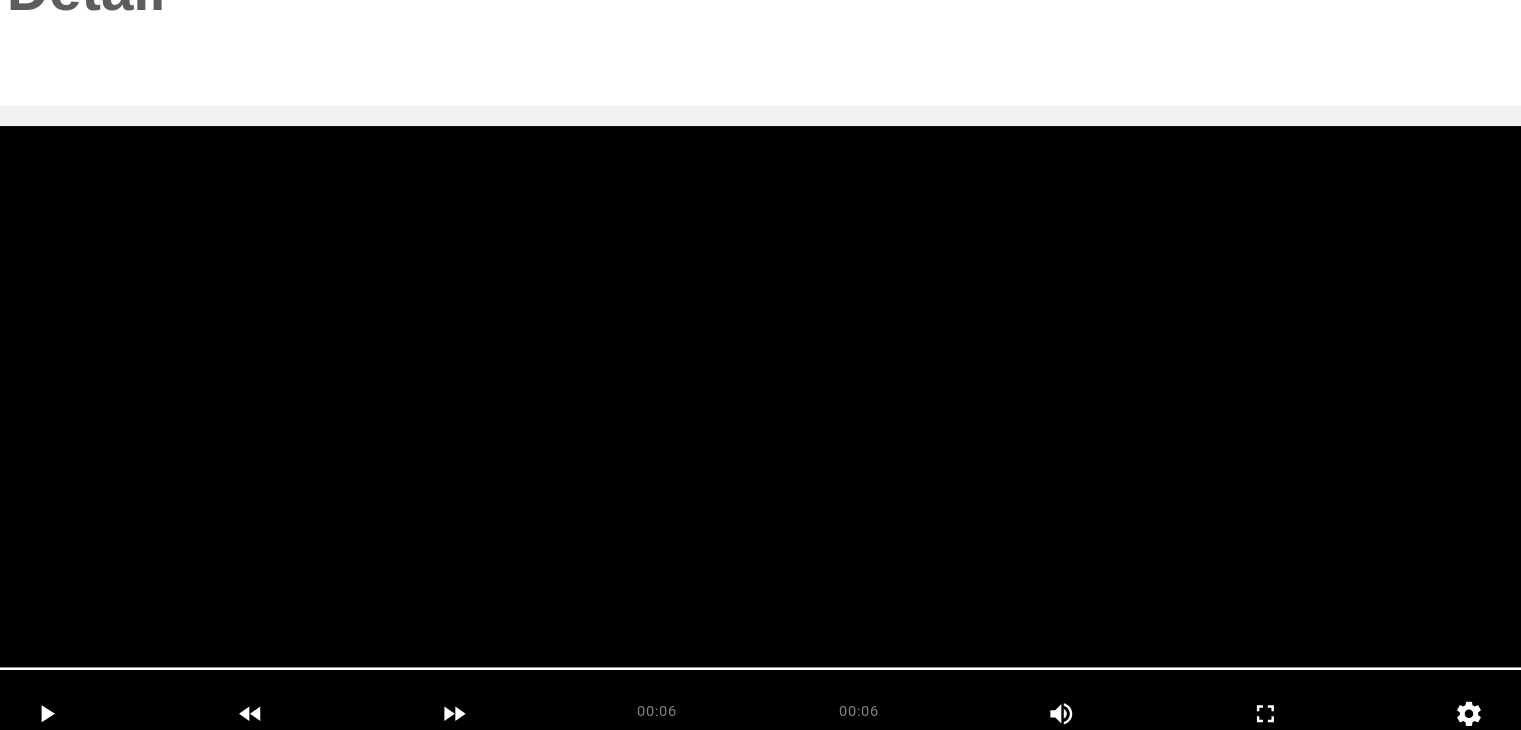 scroll, scrollTop: 84, scrollLeft: 0, axis: vertical 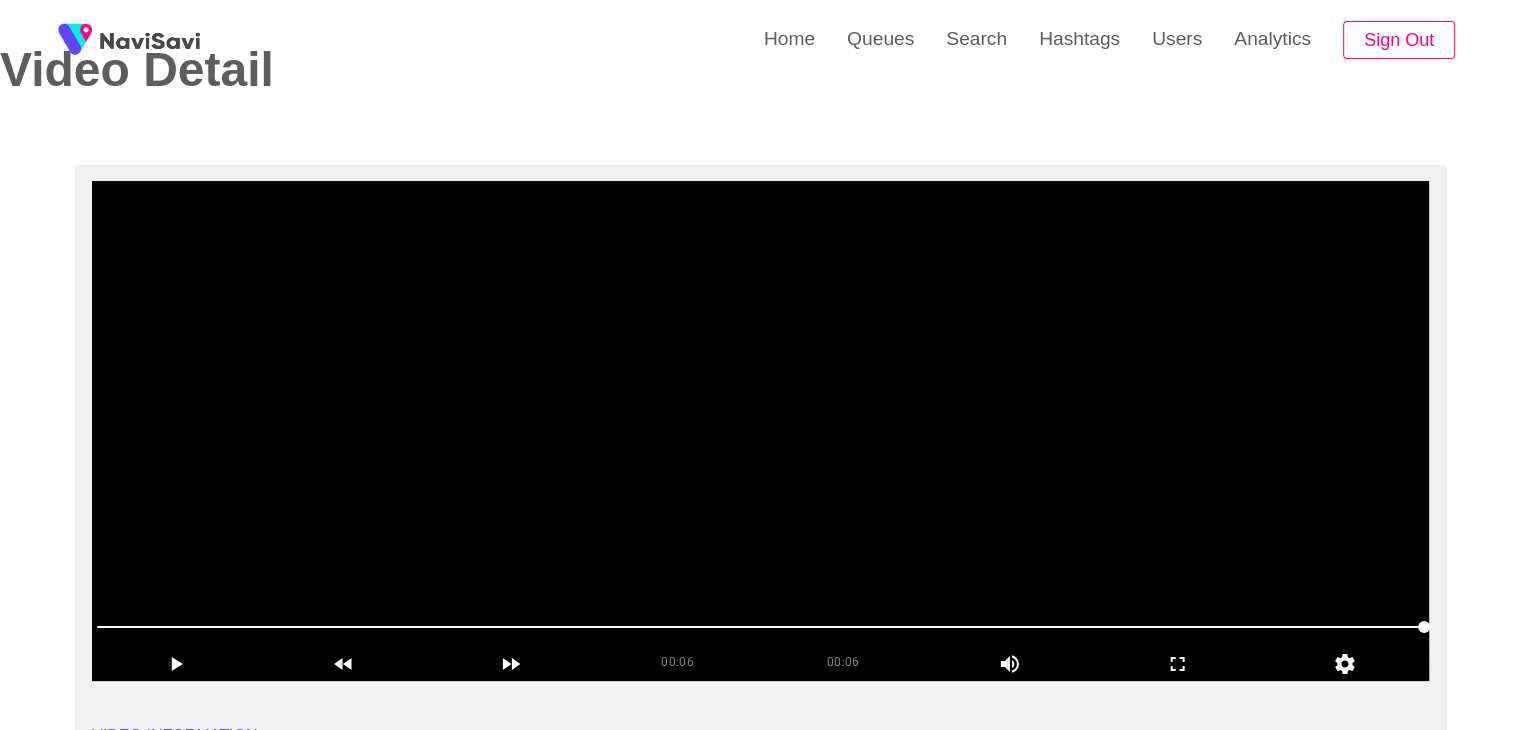 click at bounding box center (760, 431) 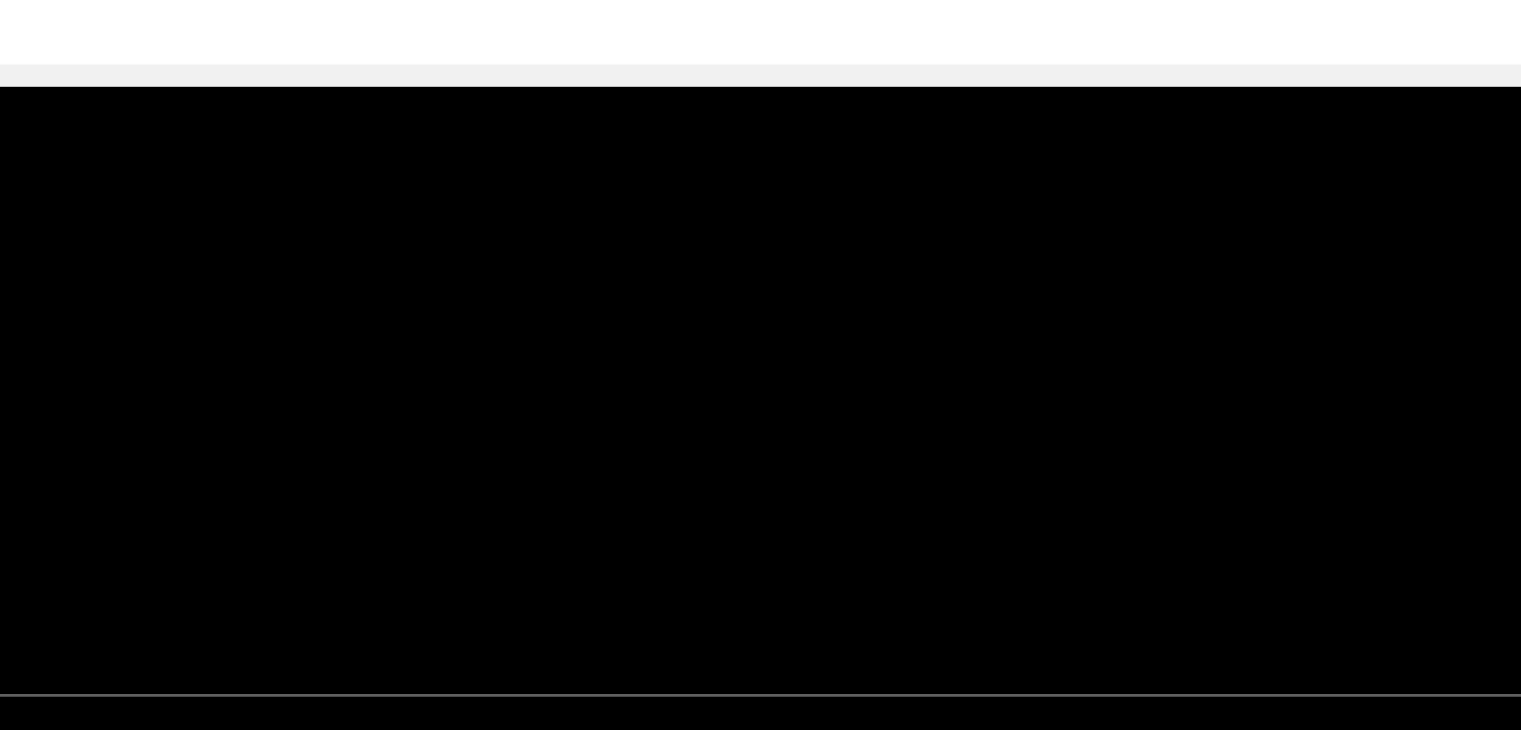 scroll, scrollTop: 84, scrollLeft: 0, axis: vertical 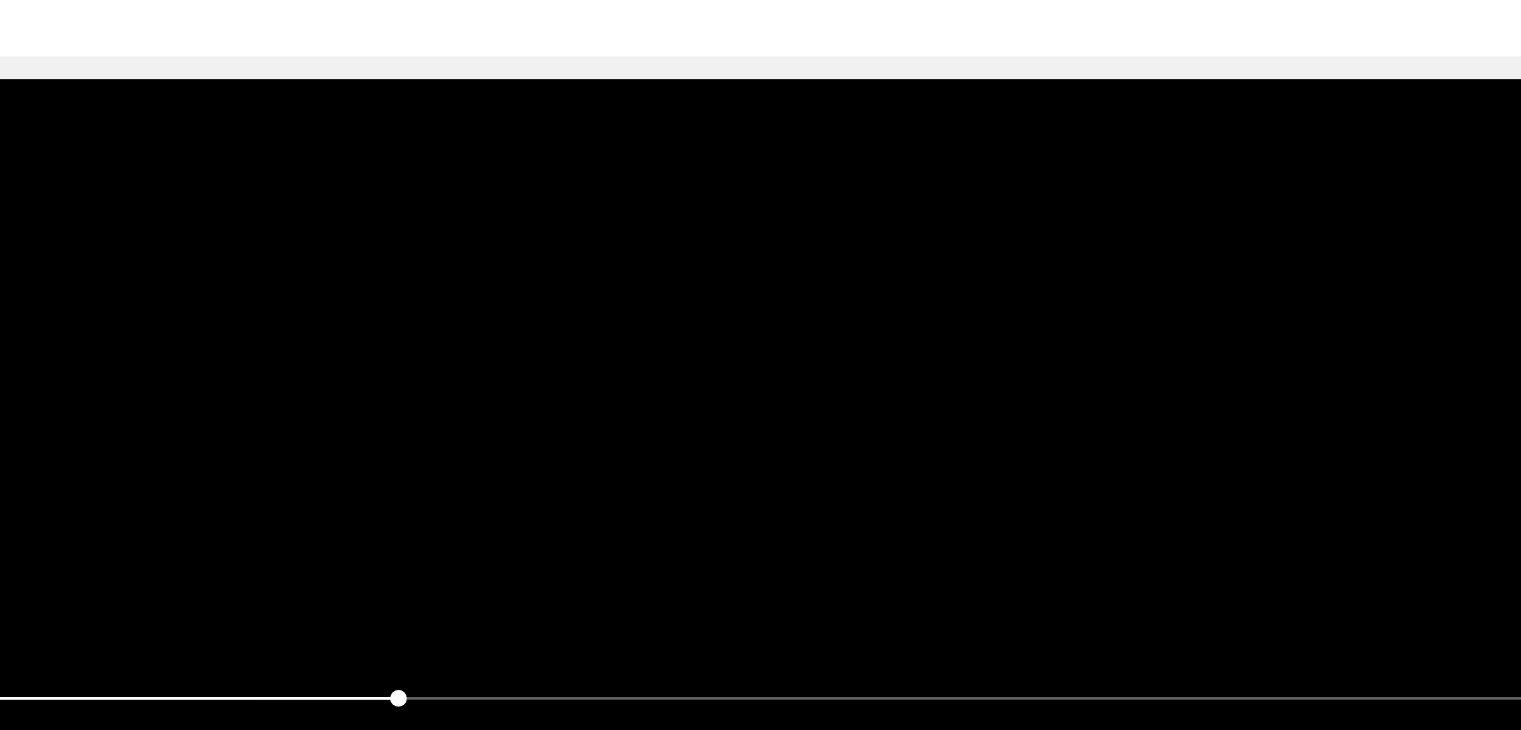 click at bounding box center (760, 431) 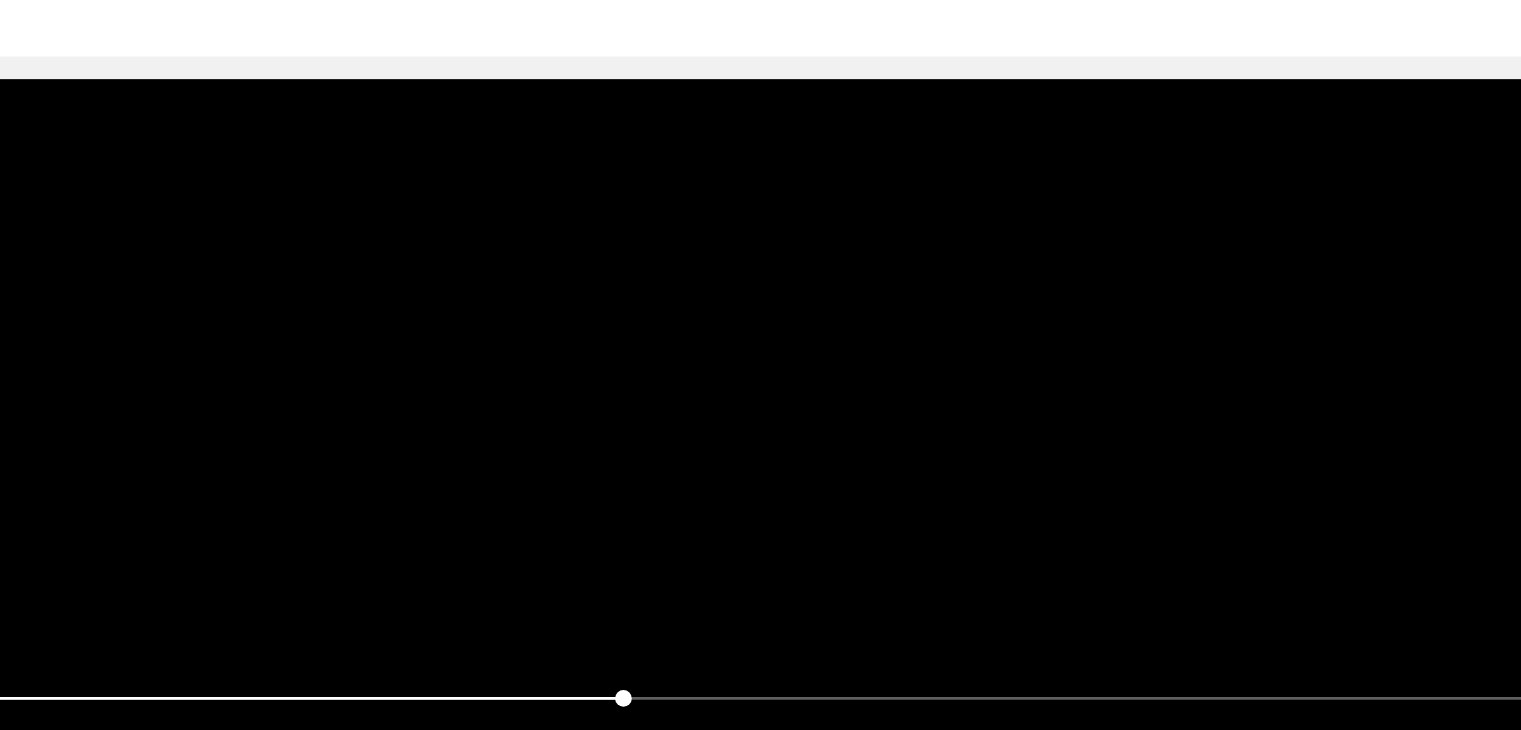click at bounding box center (760, 431) 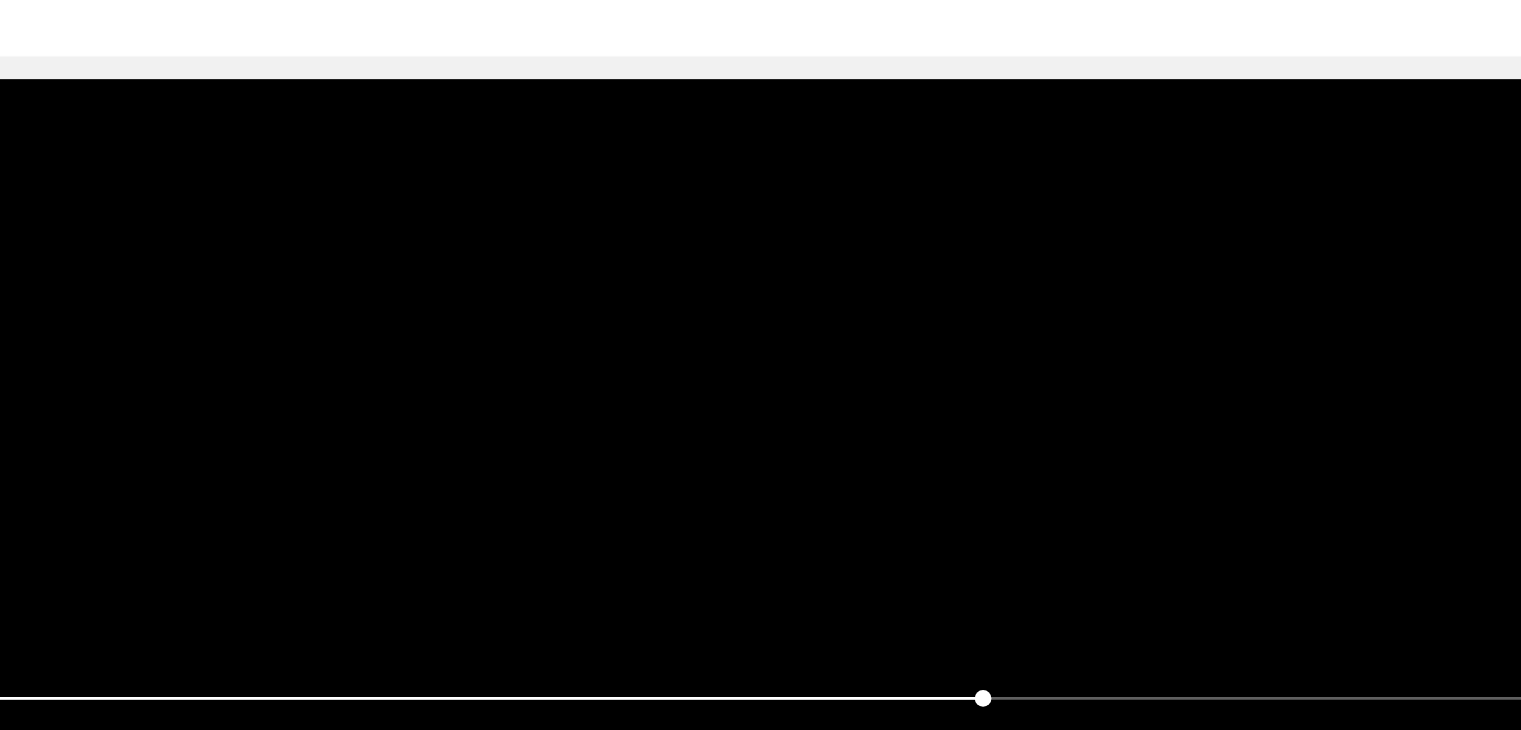 click at bounding box center [760, 431] 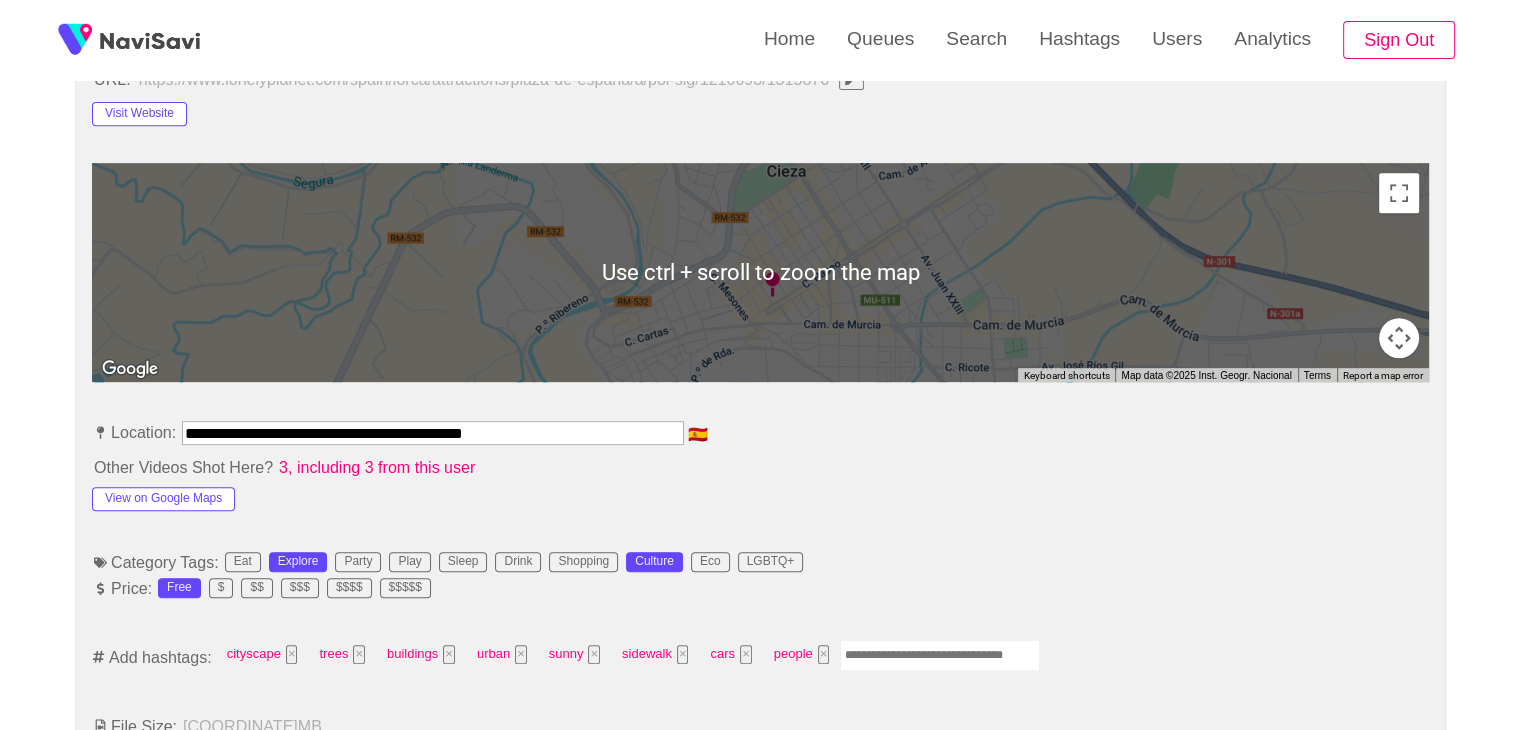 scroll, scrollTop: 836, scrollLeft: 0, axis: vertical 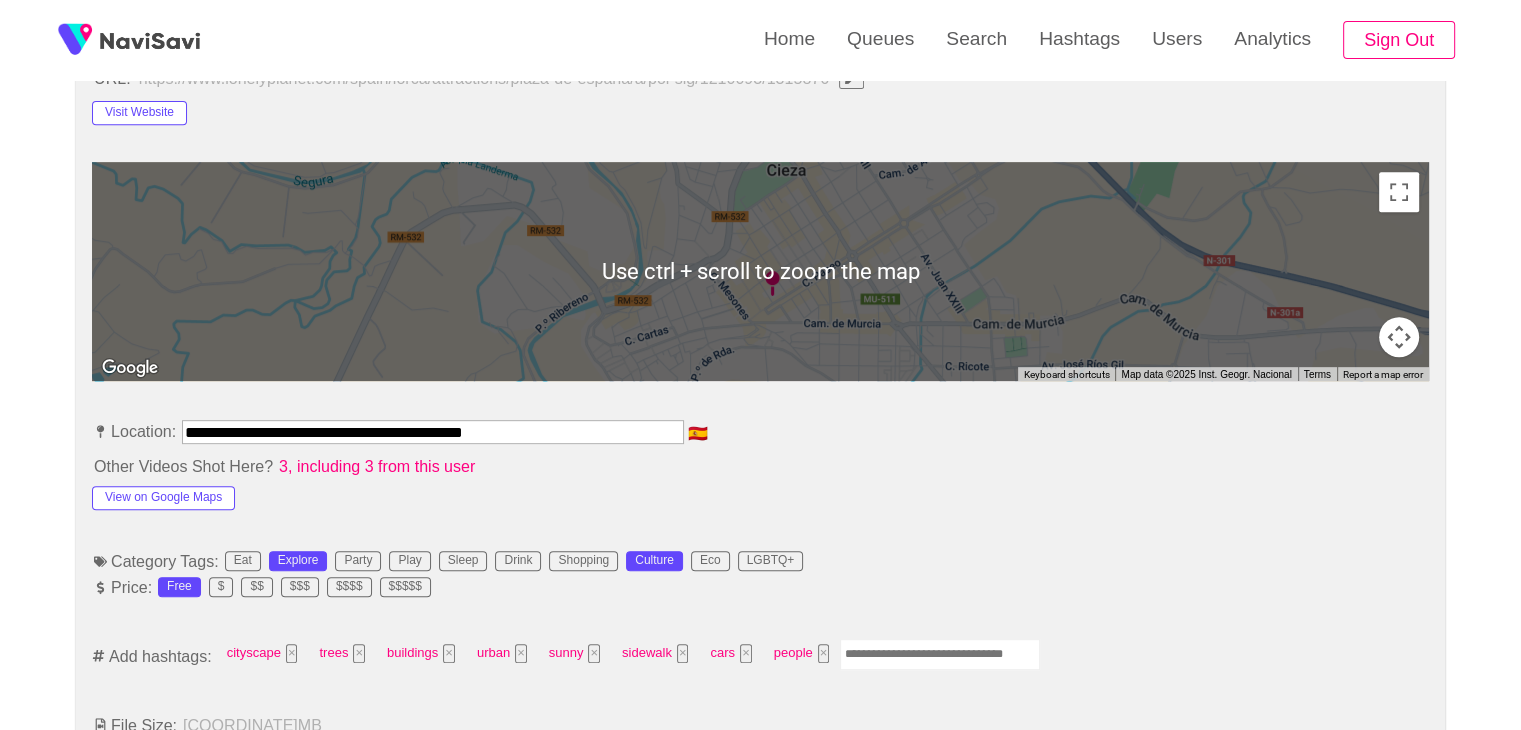 click at bounding box center [940, 654] 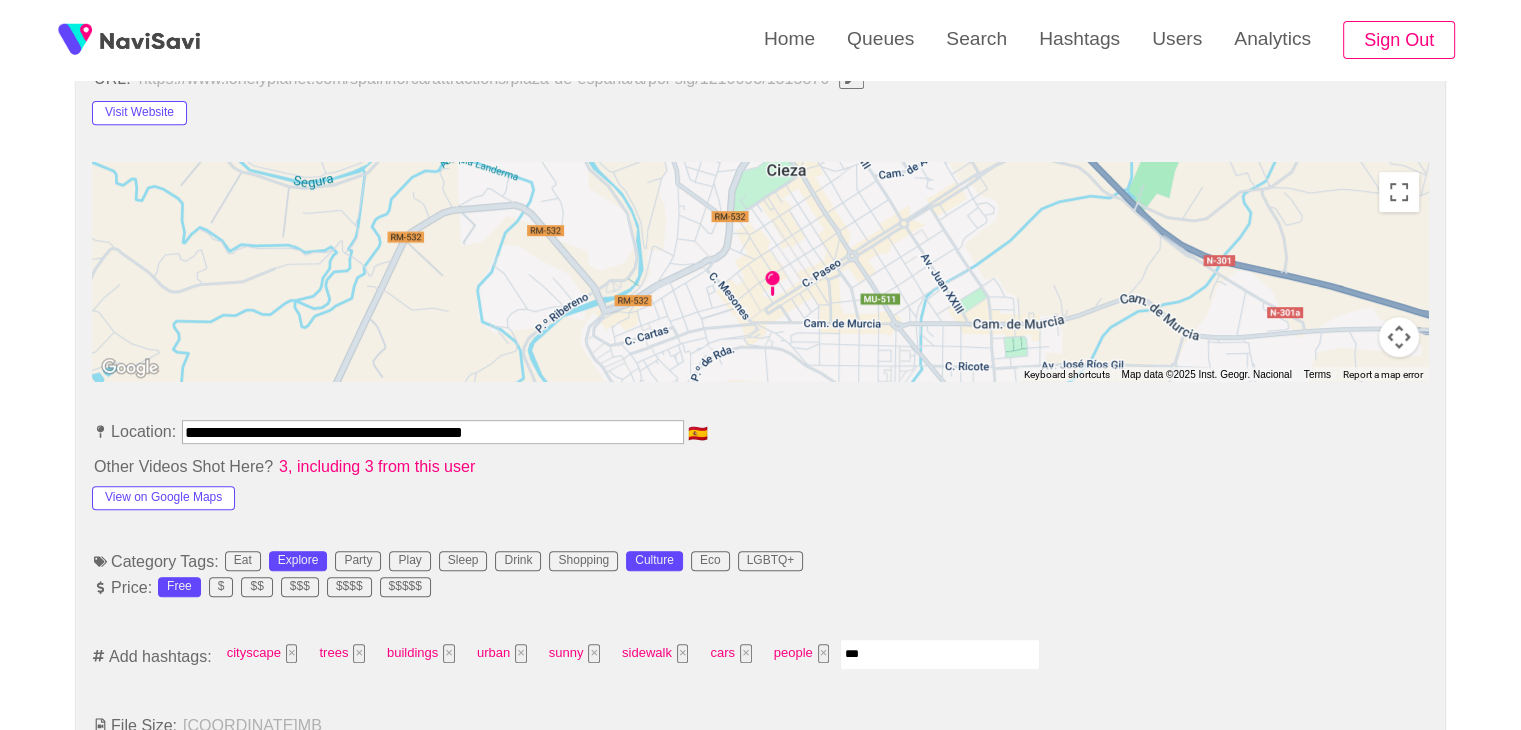 type on "****" 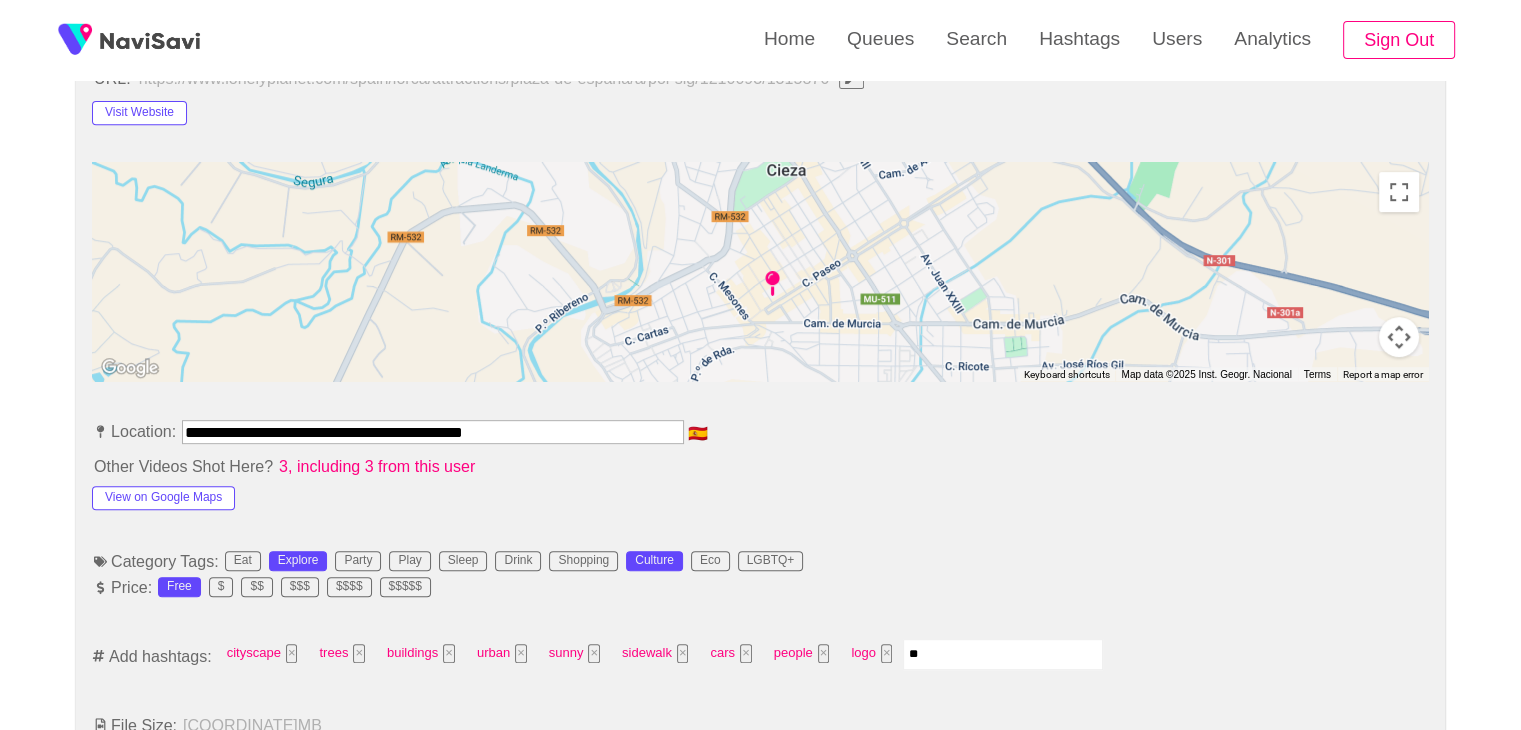 type on "**" 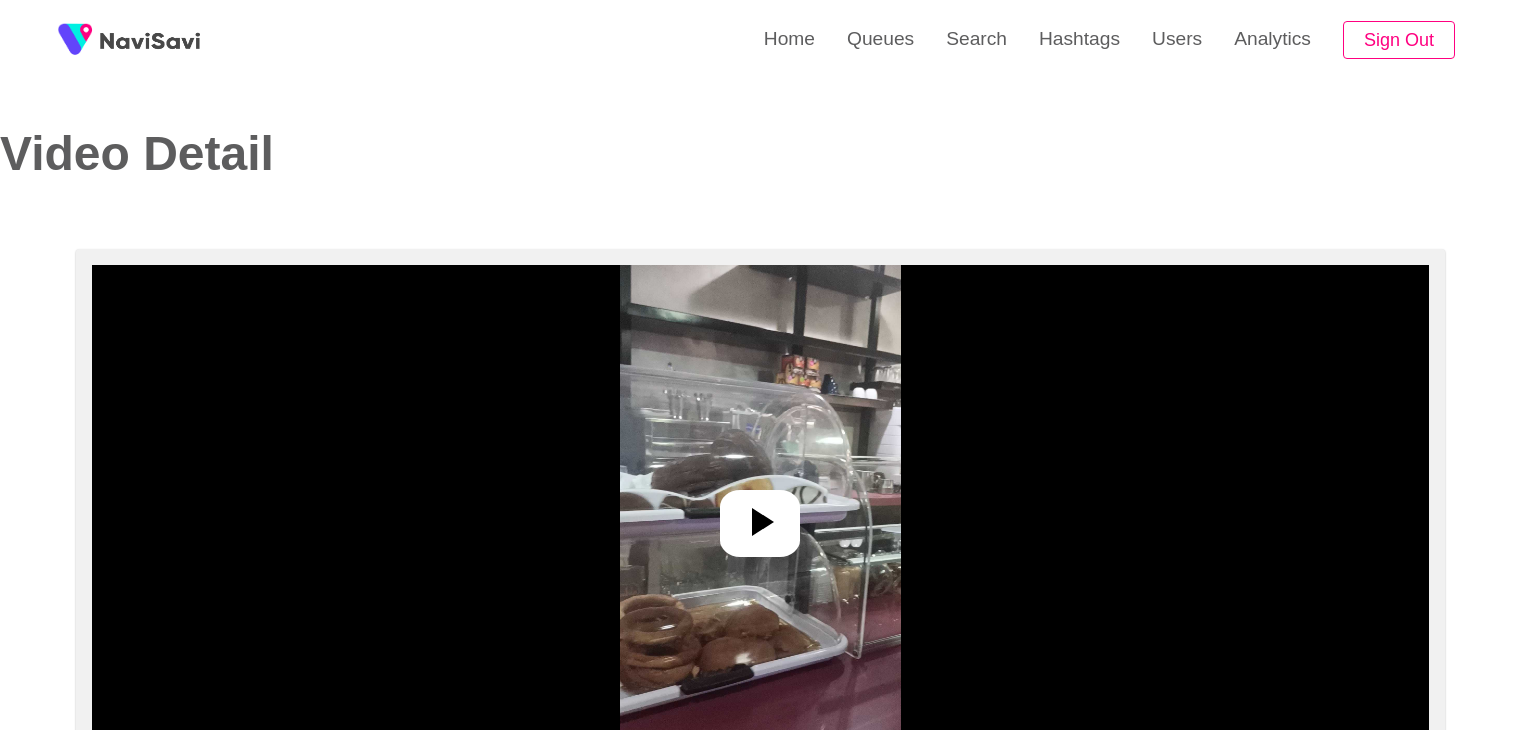 select on "**********" 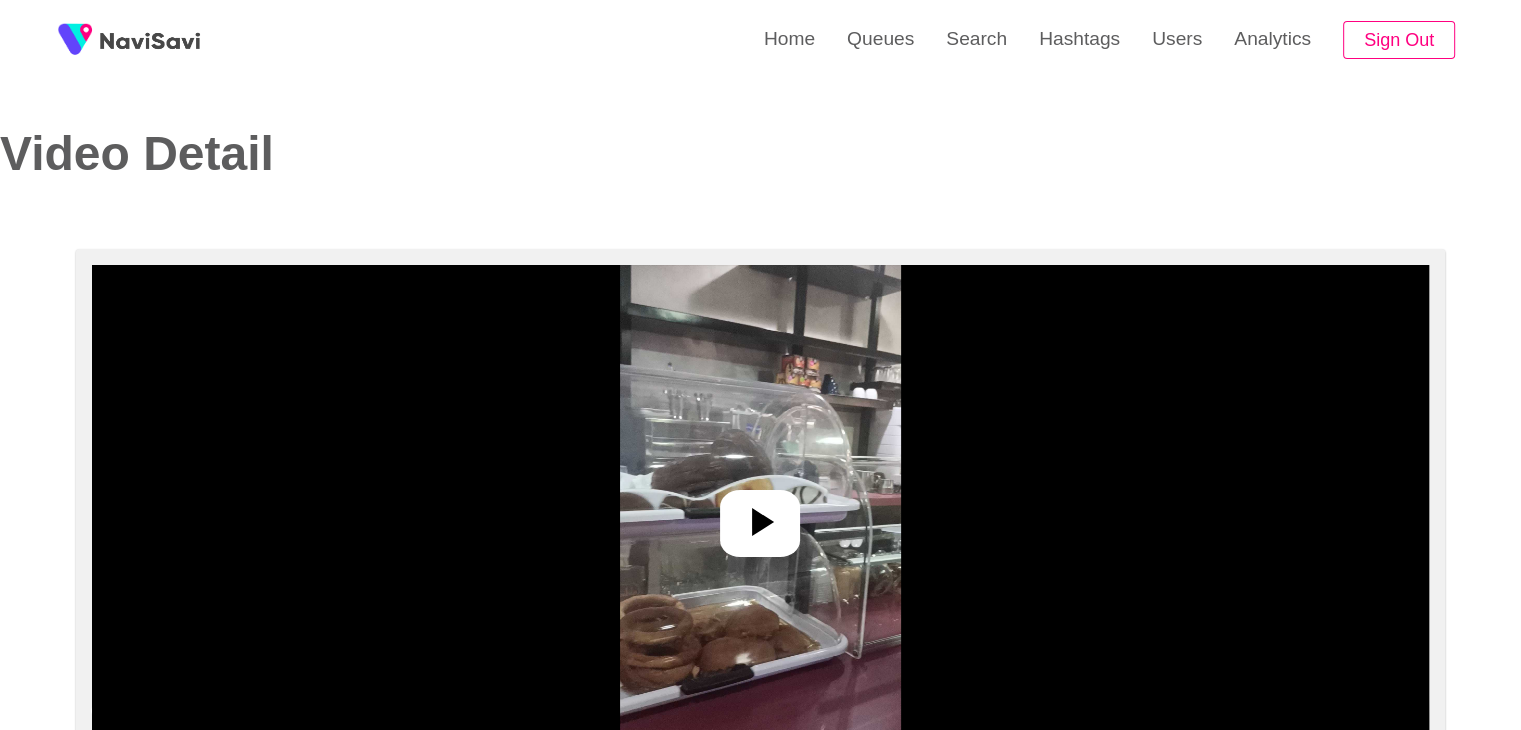 click 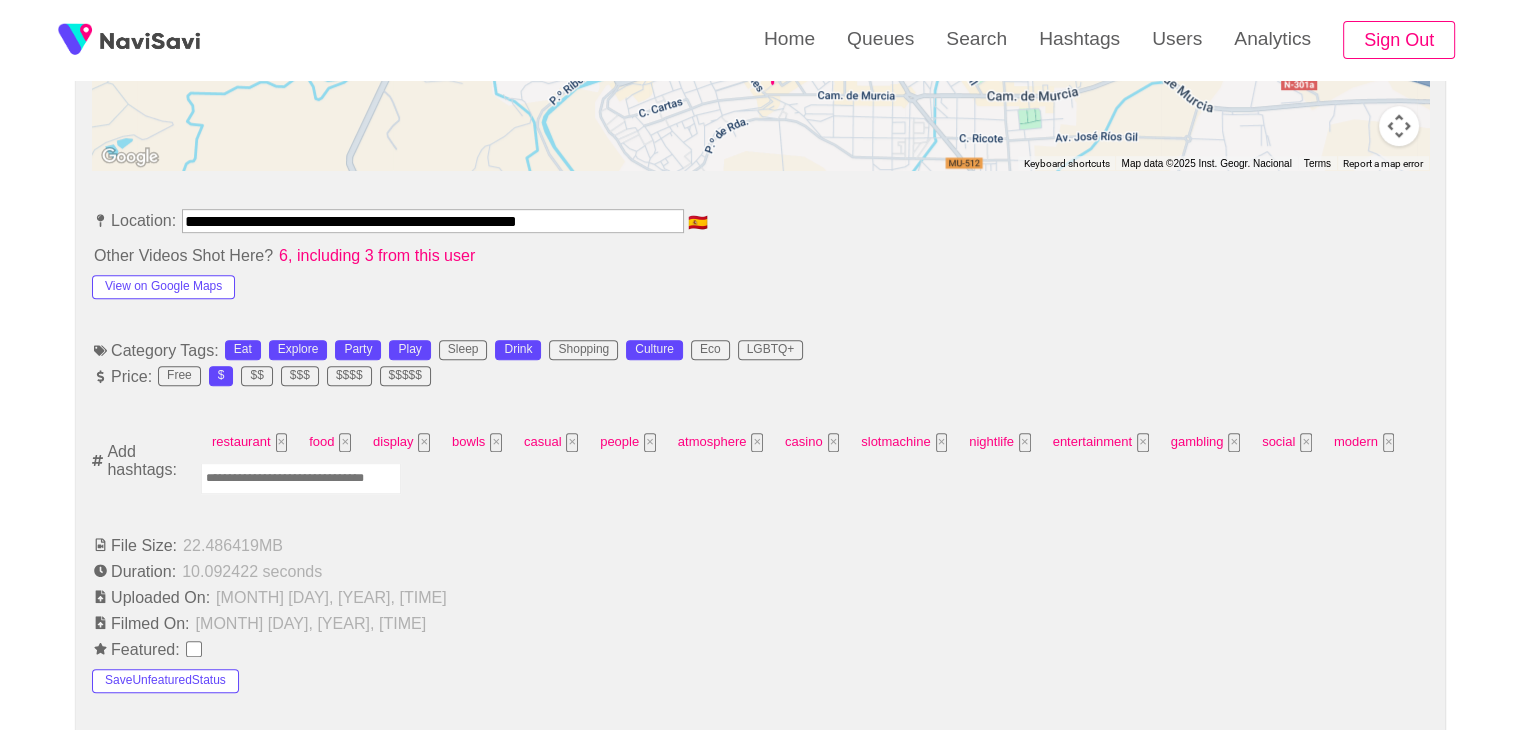 scroll, scrollTop: 1126, scrollLeft: 0, axis: vertical 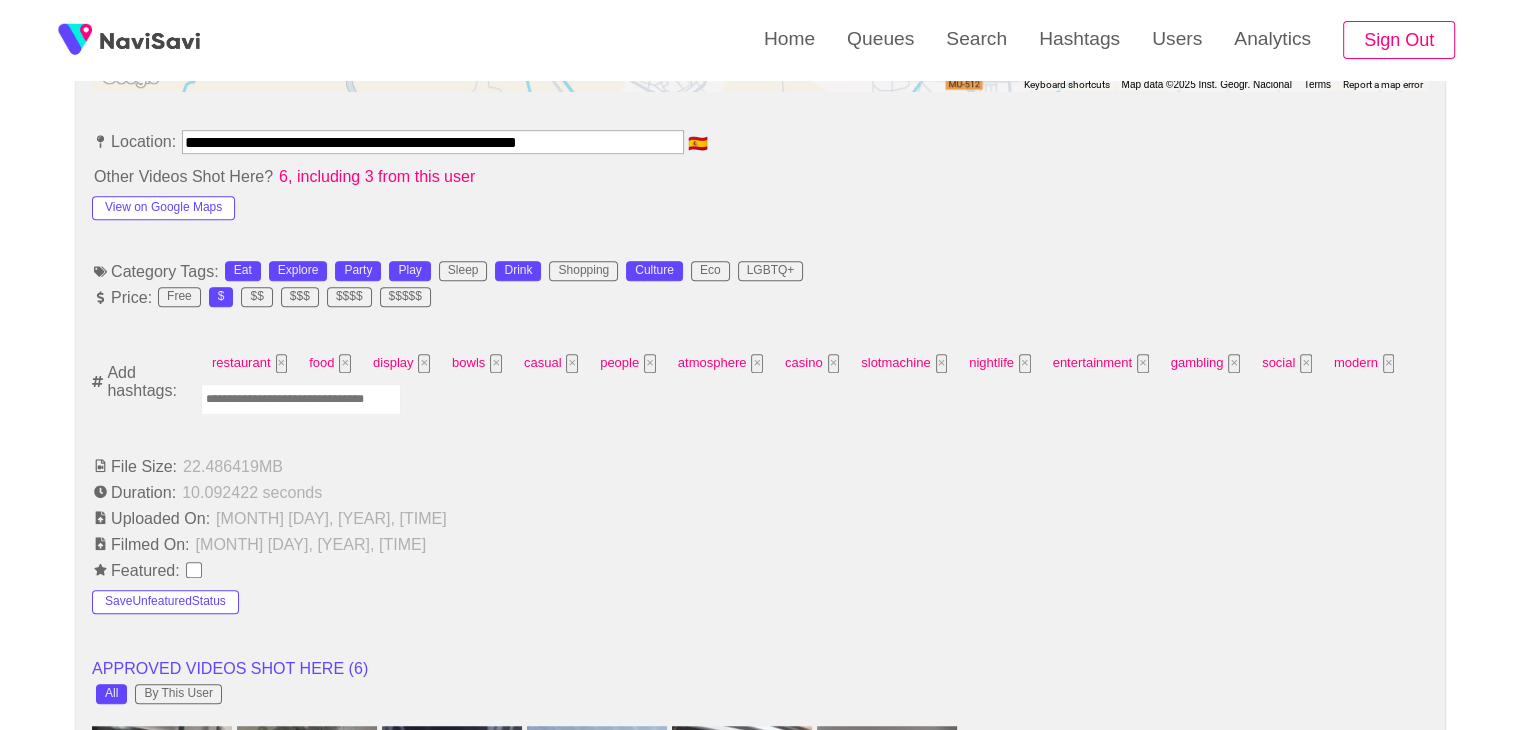 click at bounding box center [301, 399] 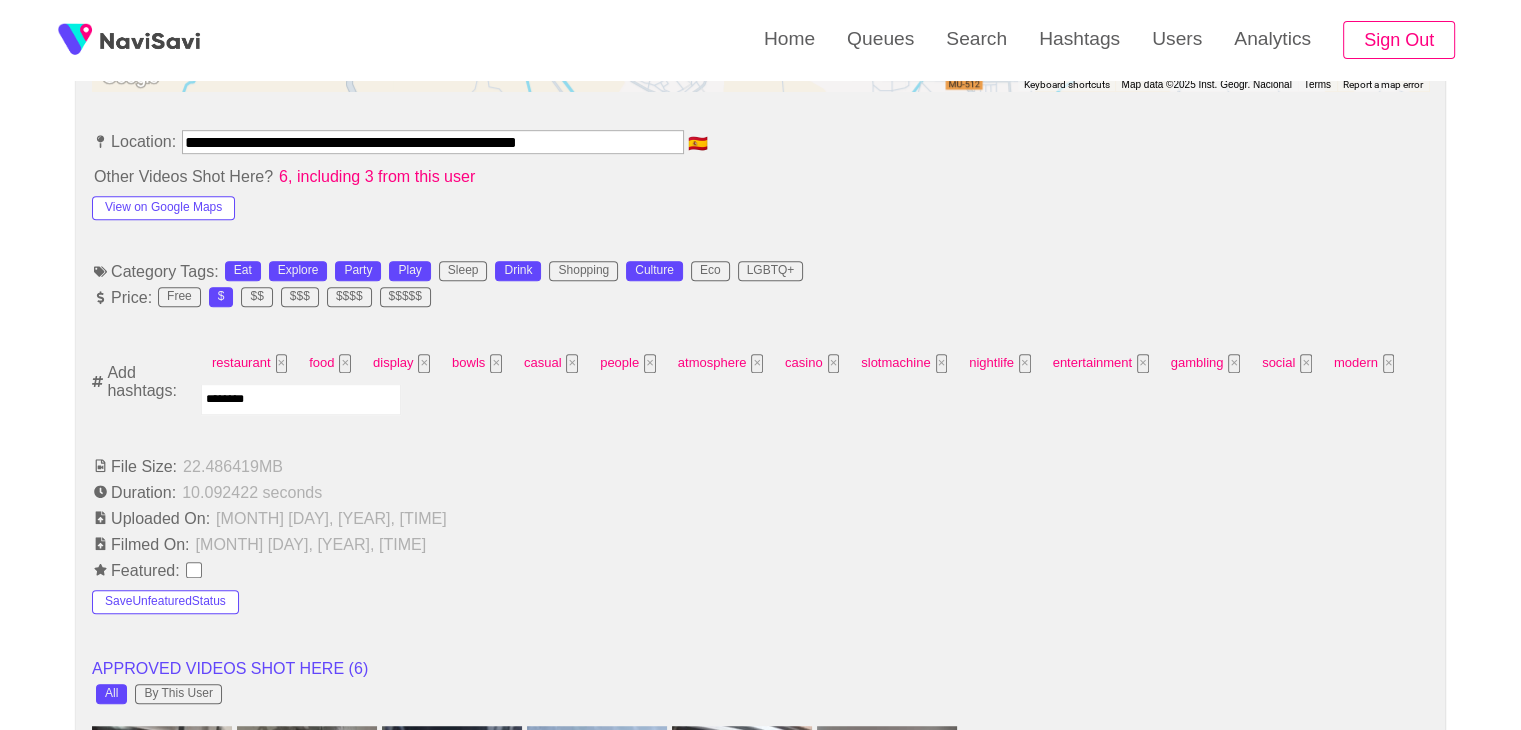 type on "*********" 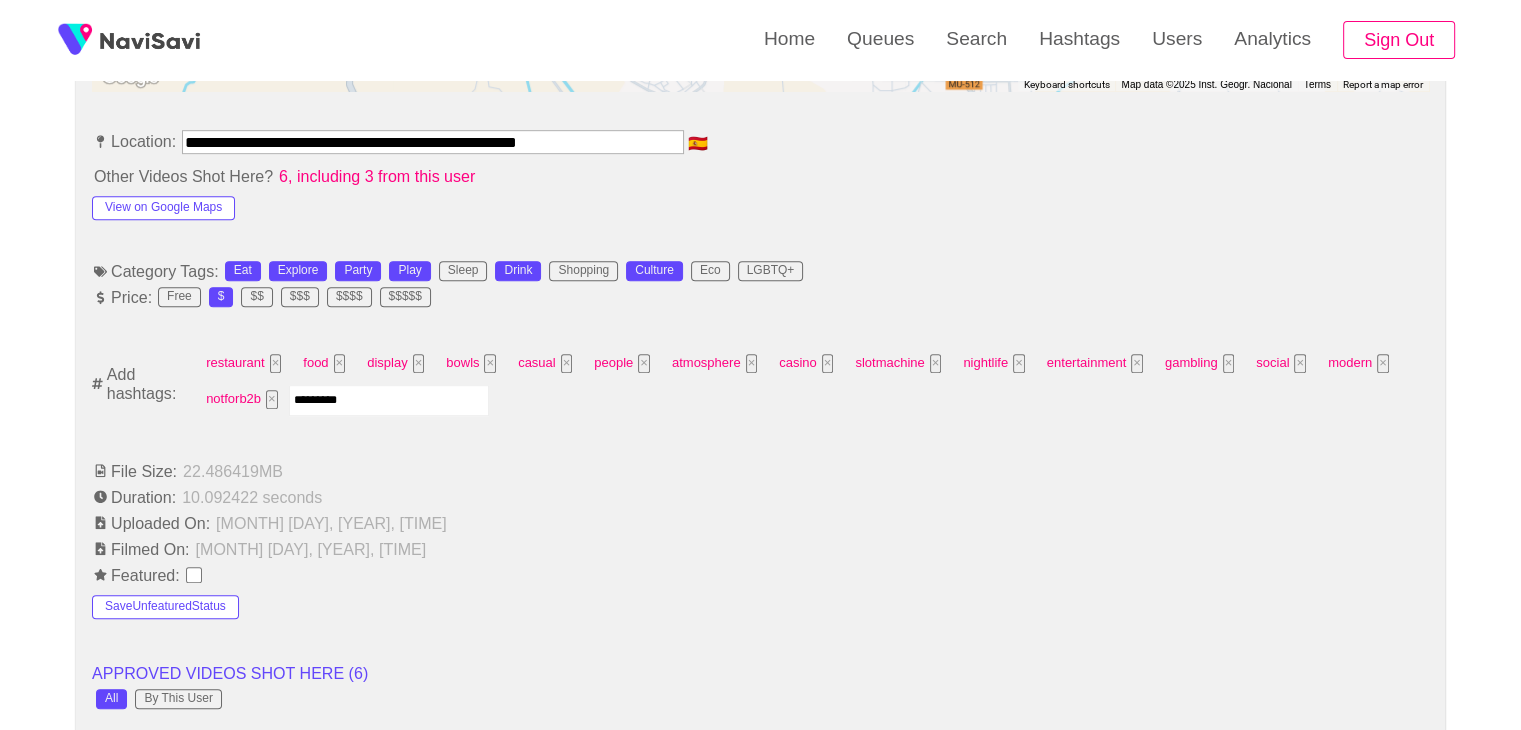 type 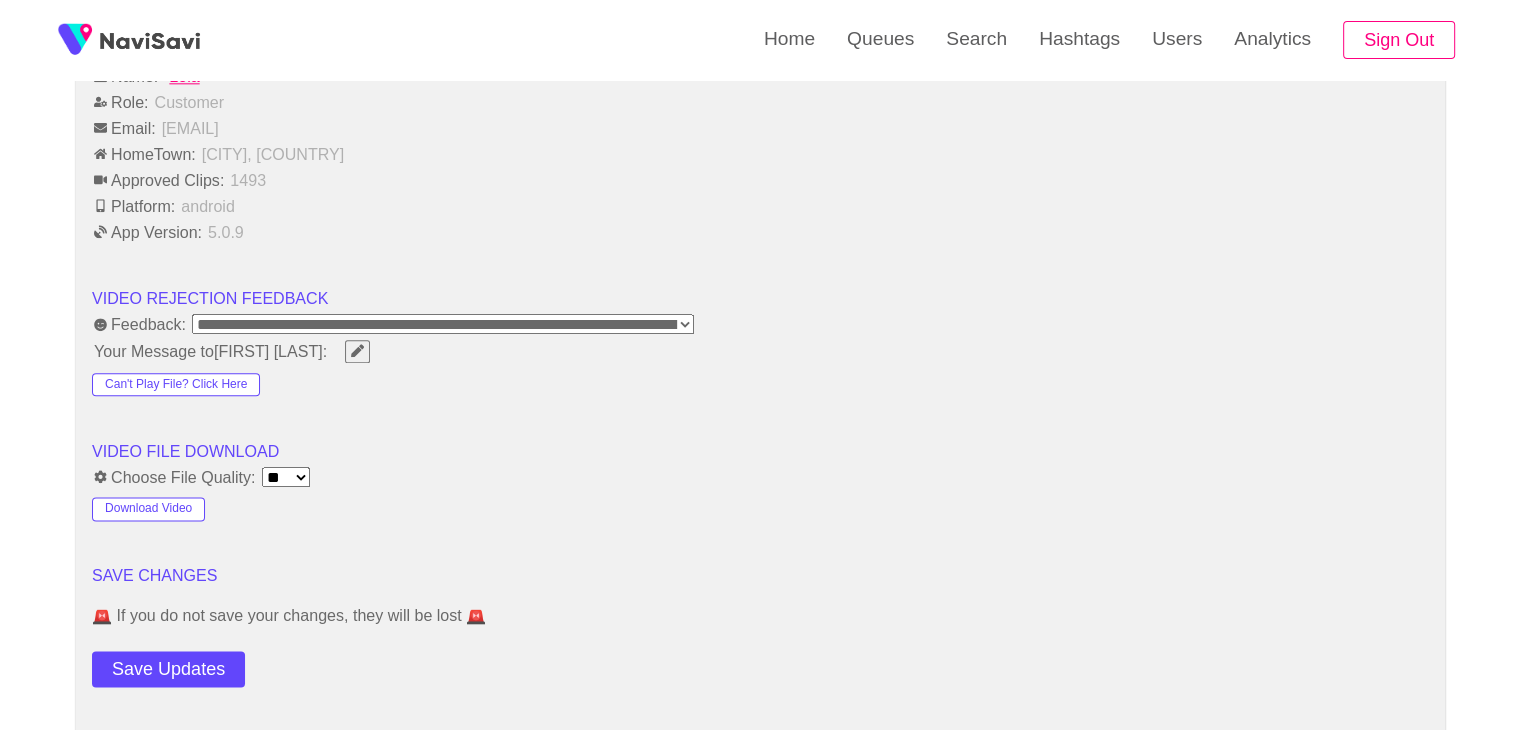scroll, scrollTop: 2404, scrollLeft: 0, axis: vertical 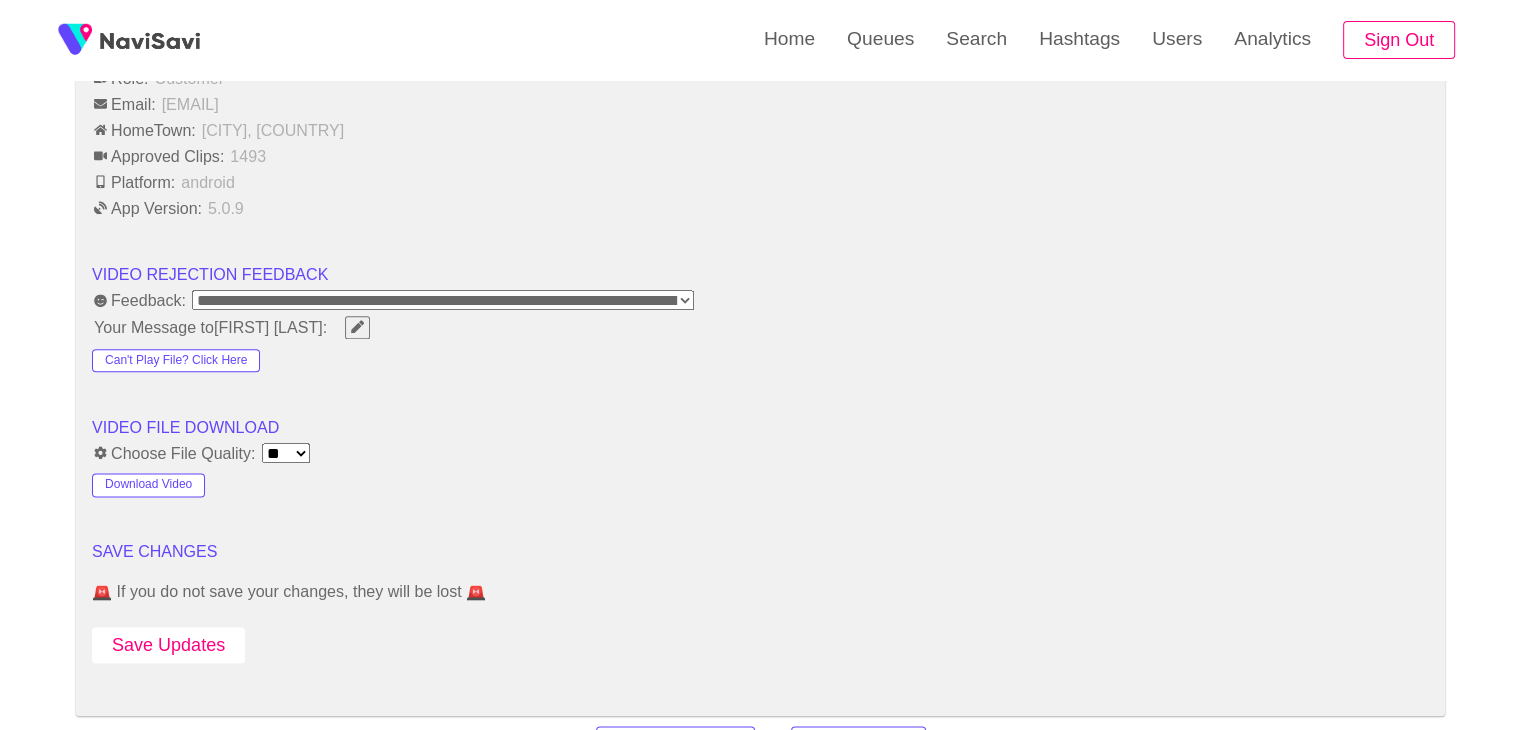 click on "Save Updates" at bounding box center [168, 645] 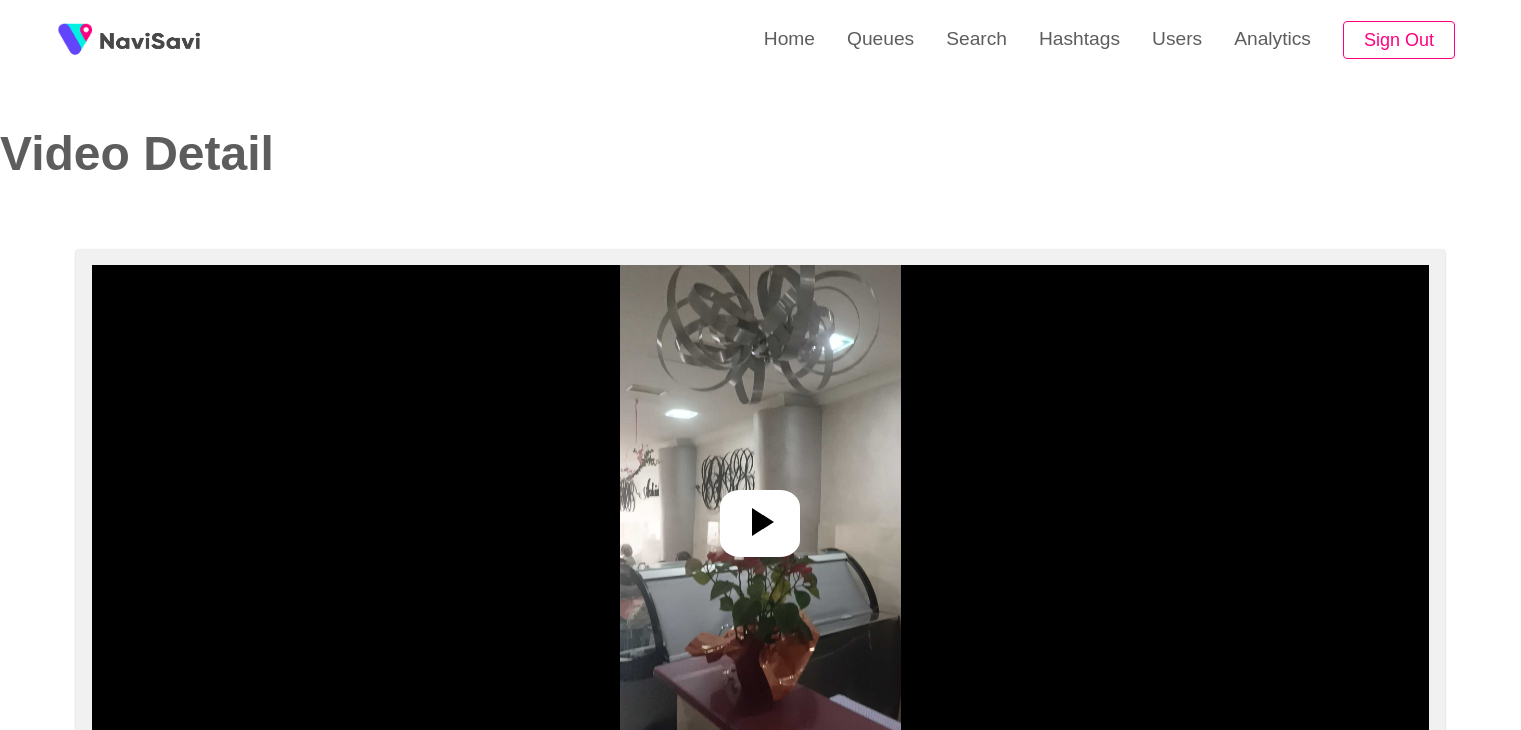 select on "**********" 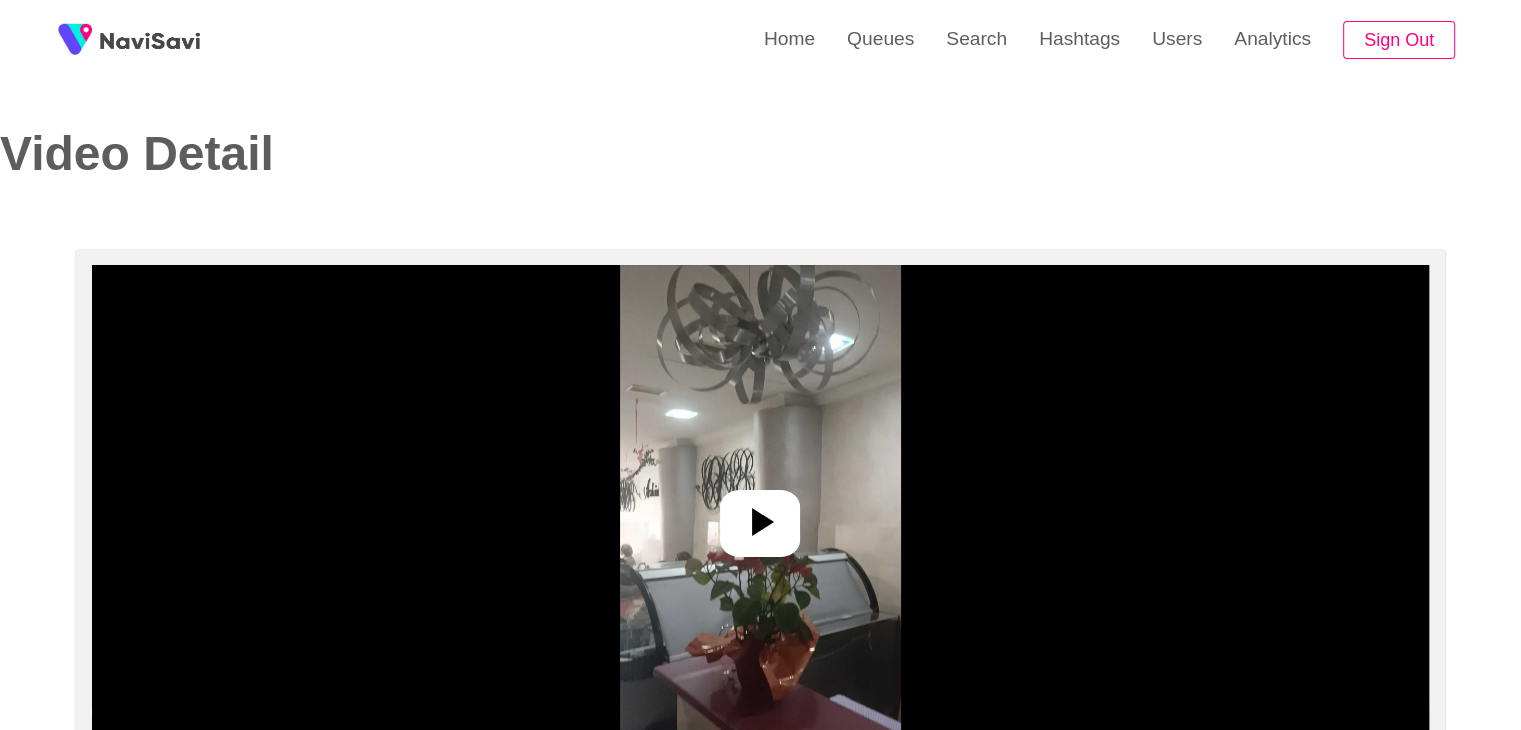click at bounding box center [760, 515] 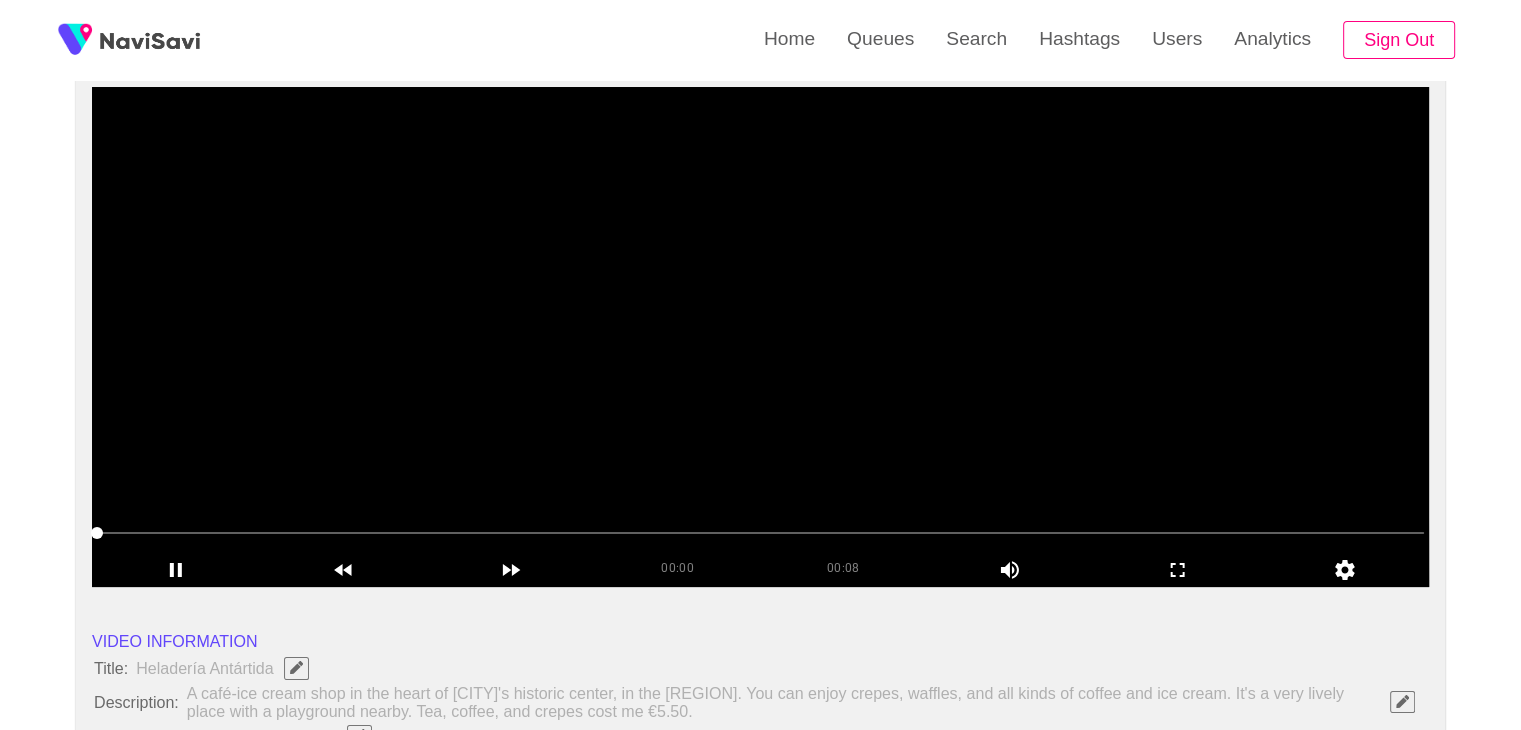 scroll, scrollTop: 182, scrollLeft: 0, axis: vertical 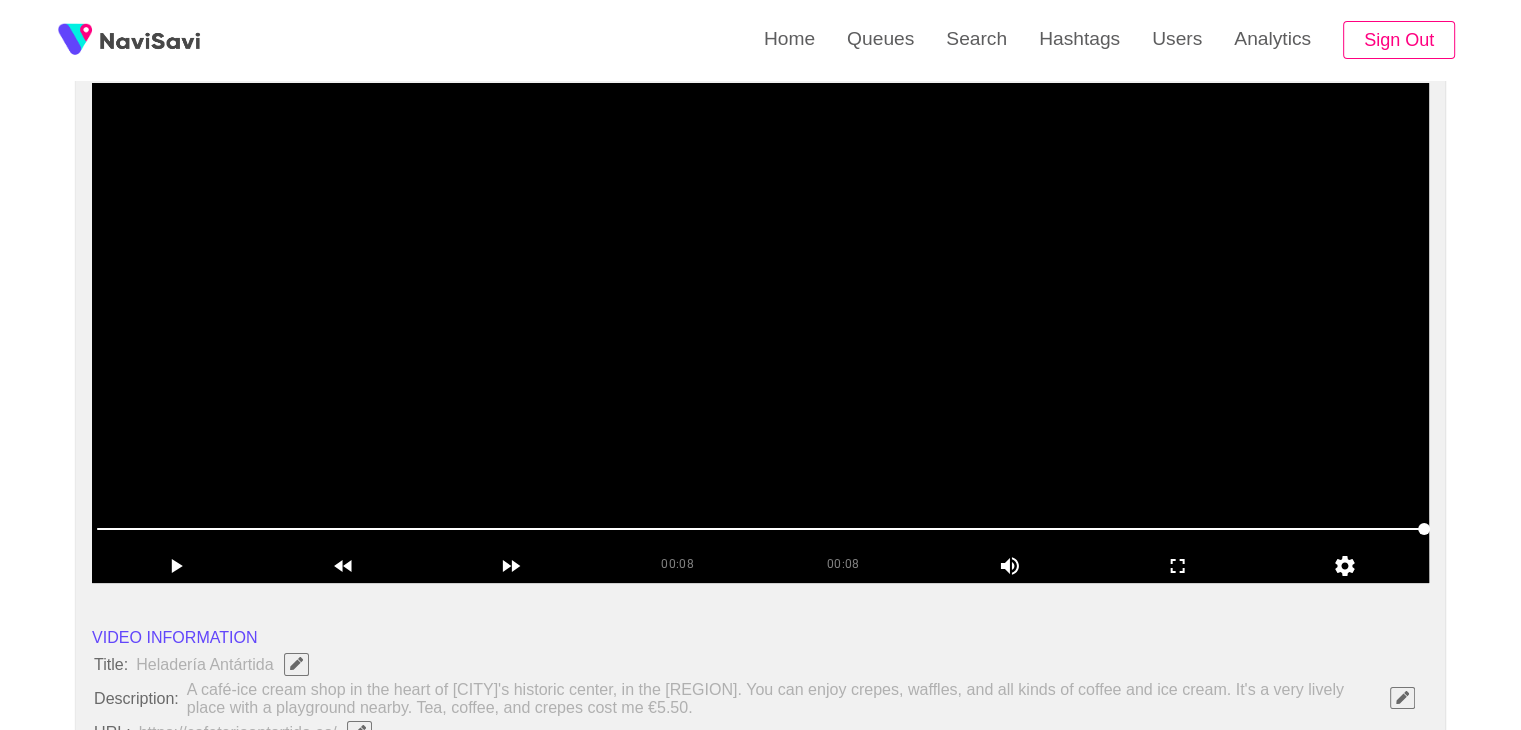 click at bounding box center [760, 333] 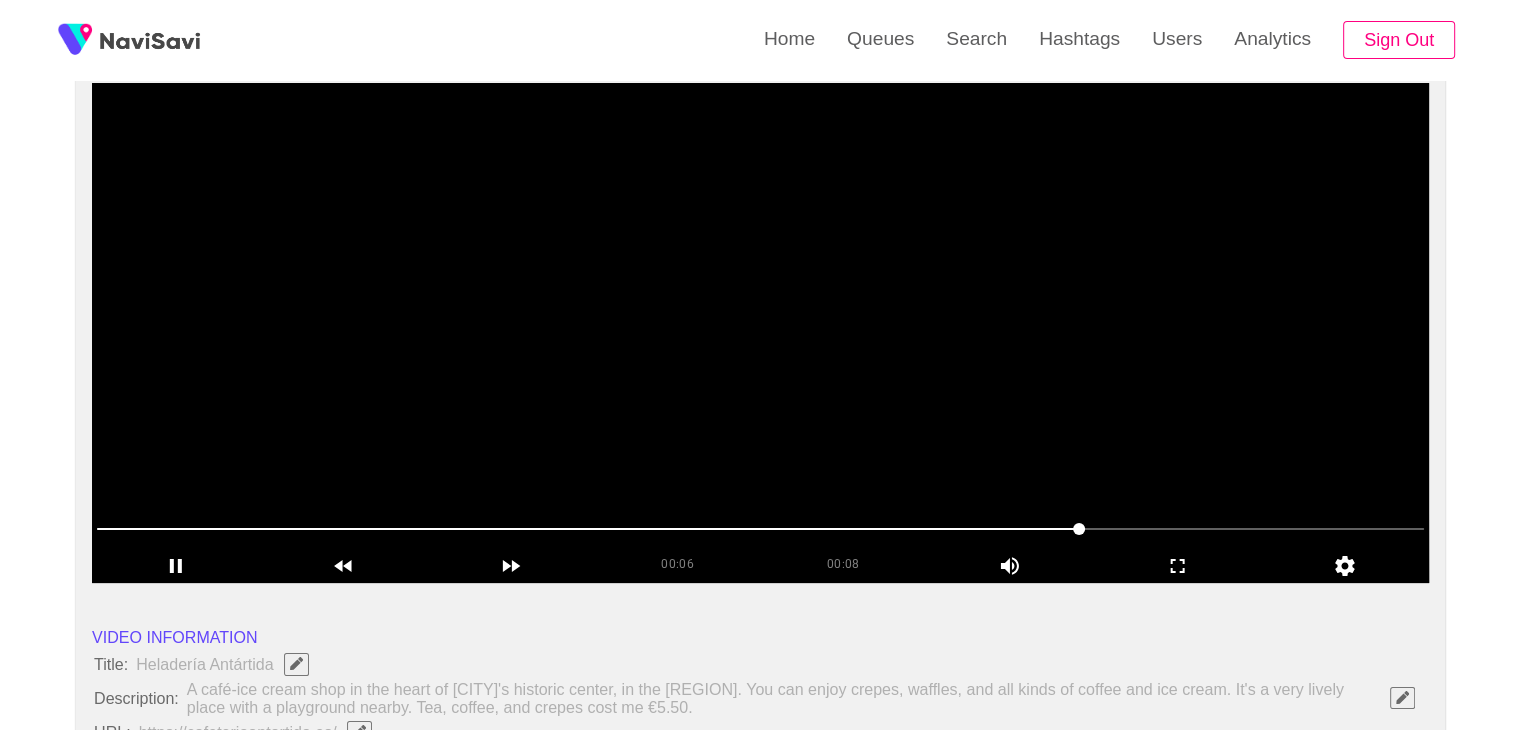 click at bounding box center [760, 333] 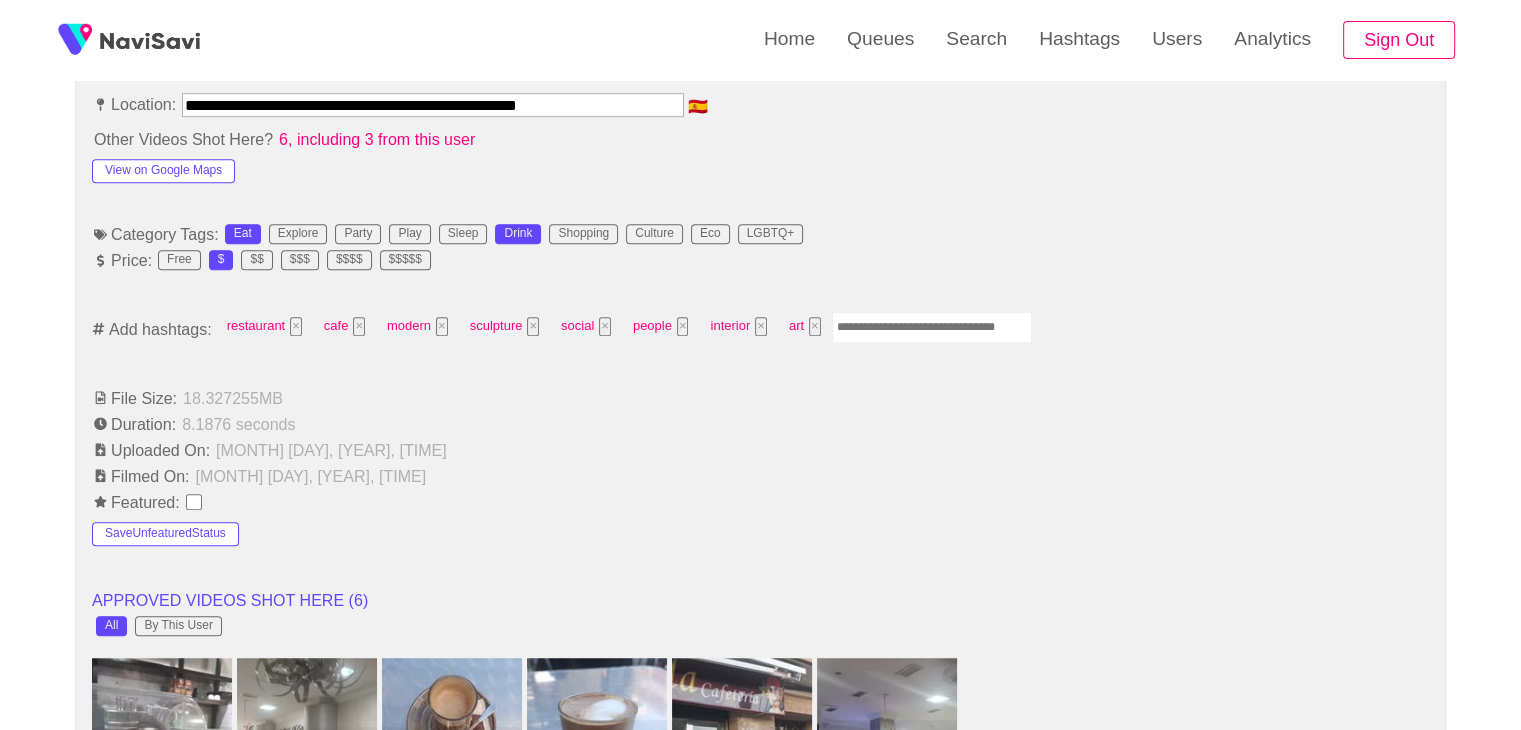 scroll, scrollTop: 1166, scrollLeft: 0, axis: vertical 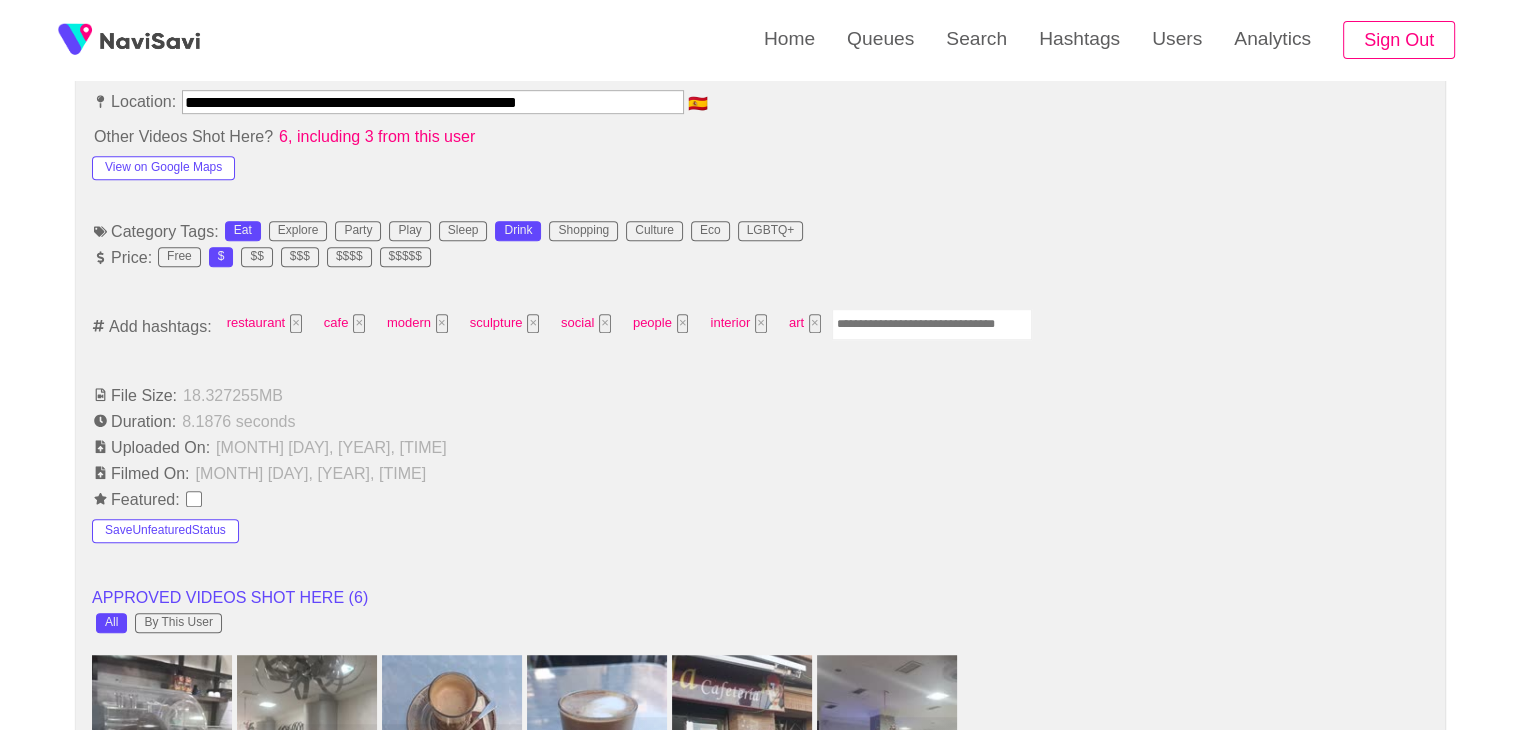 click at bounding box center (932, 324) 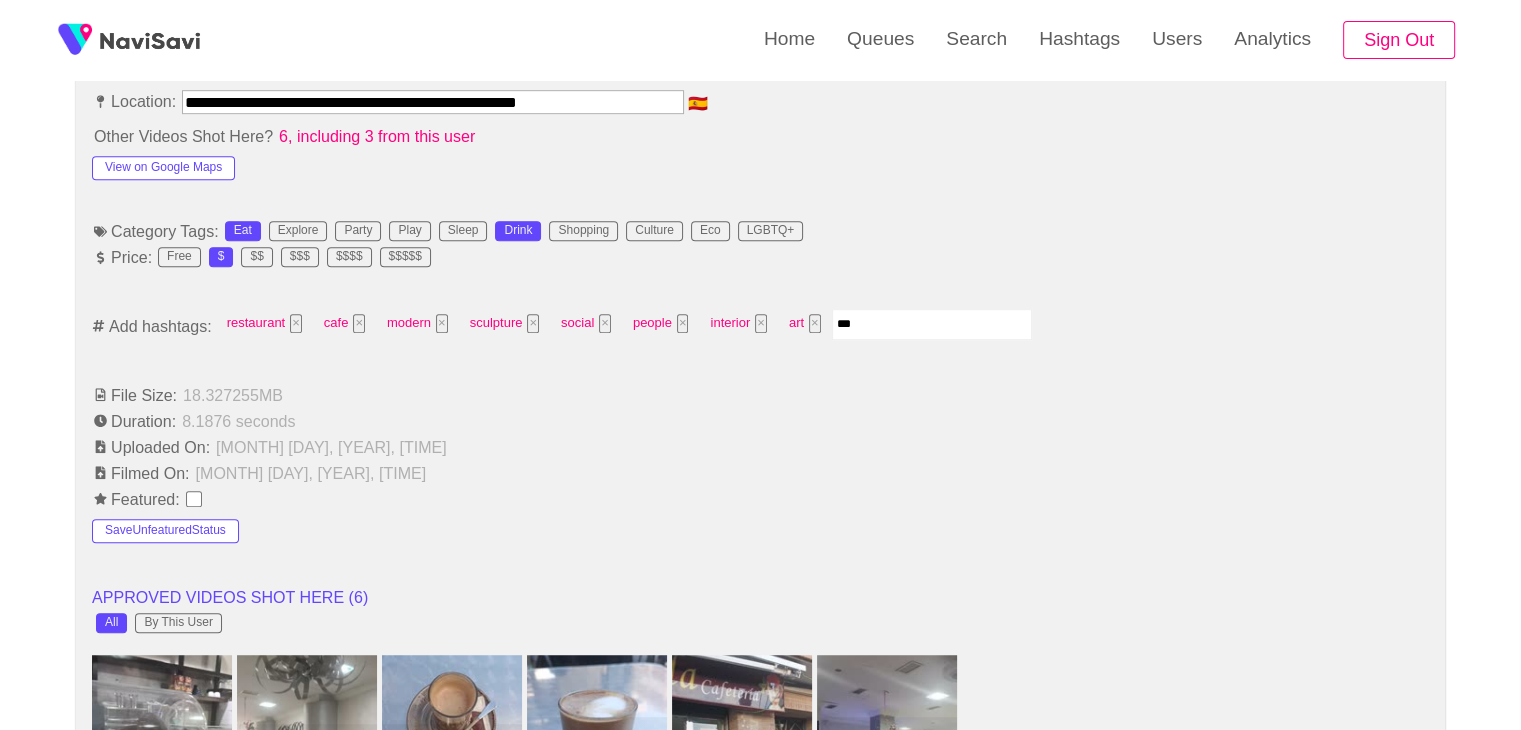 type on "****" 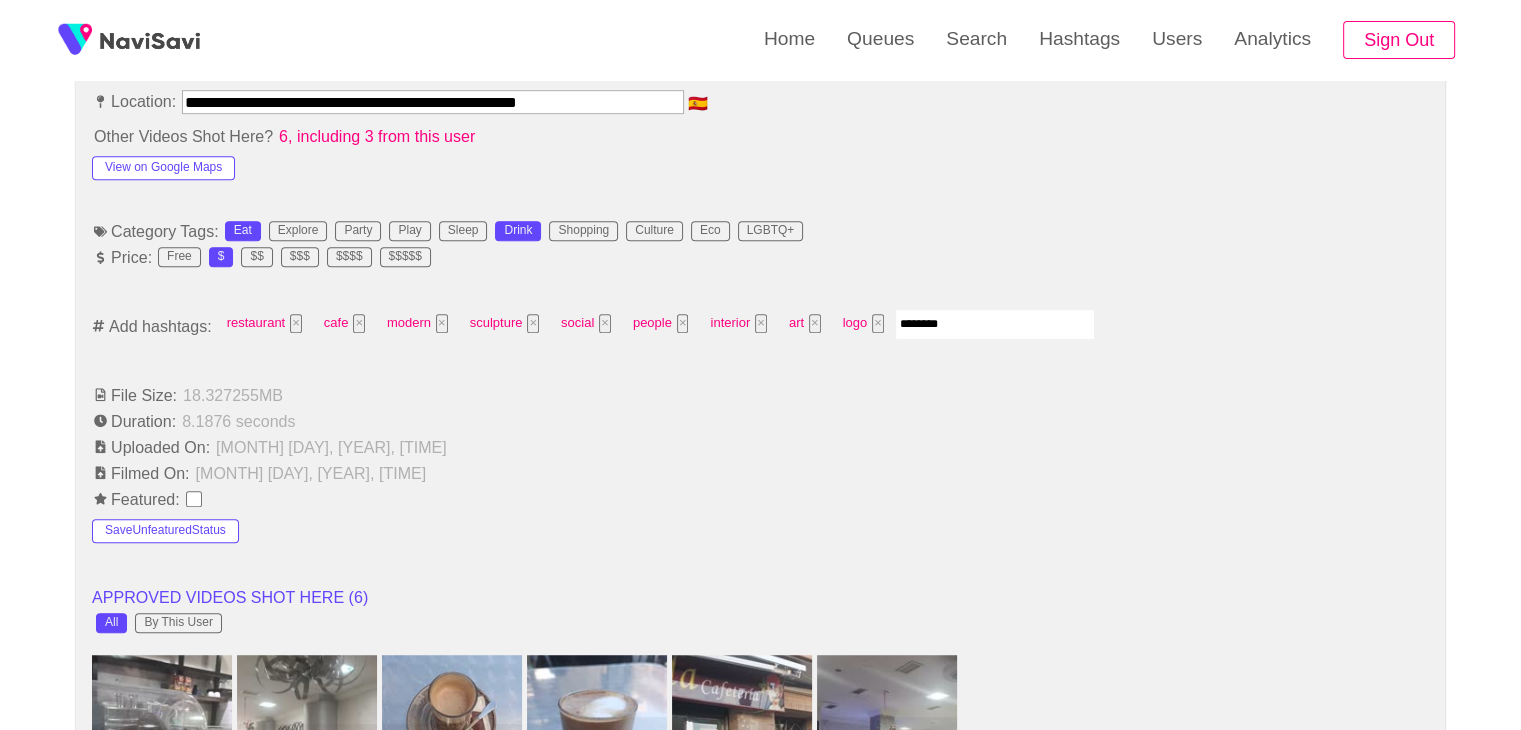 type on "*********" 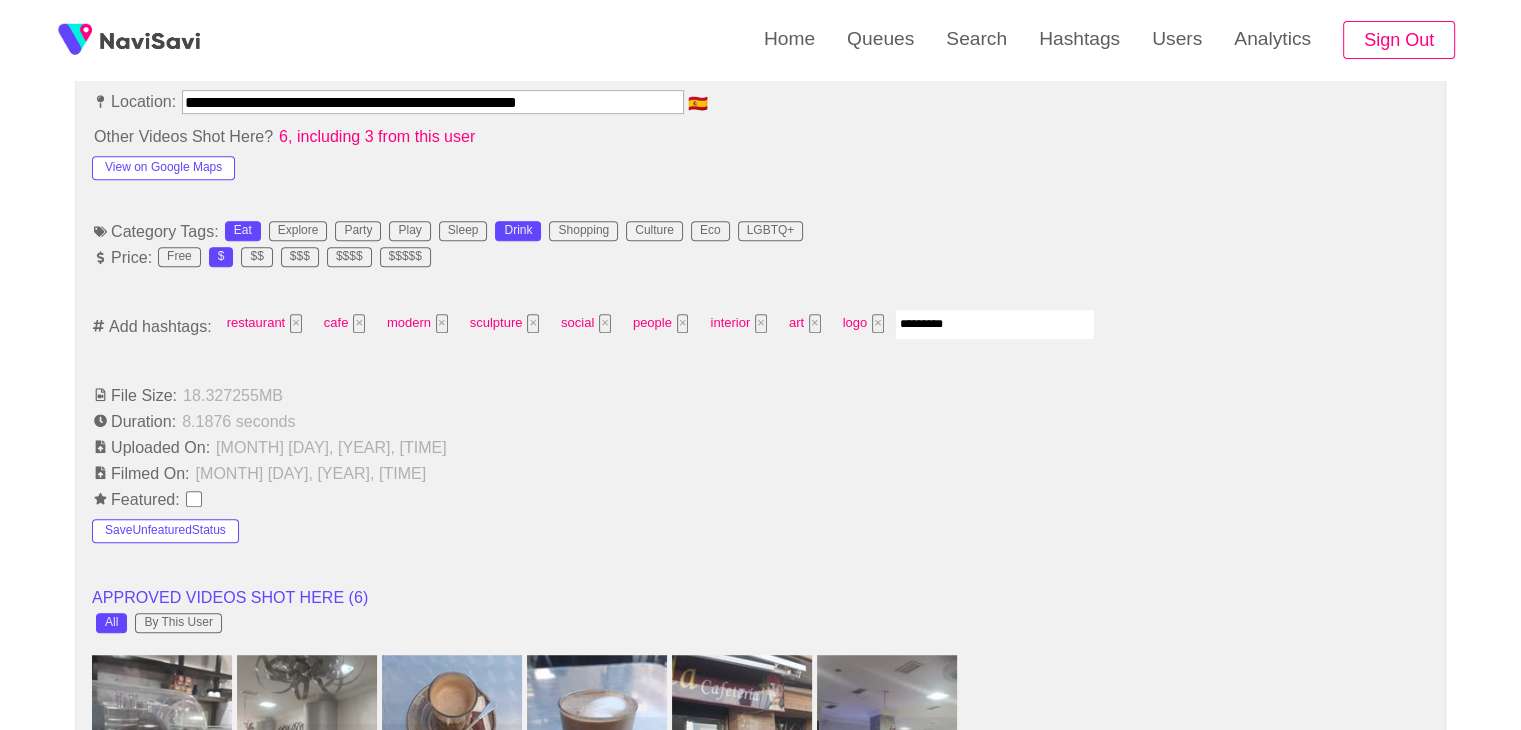 type 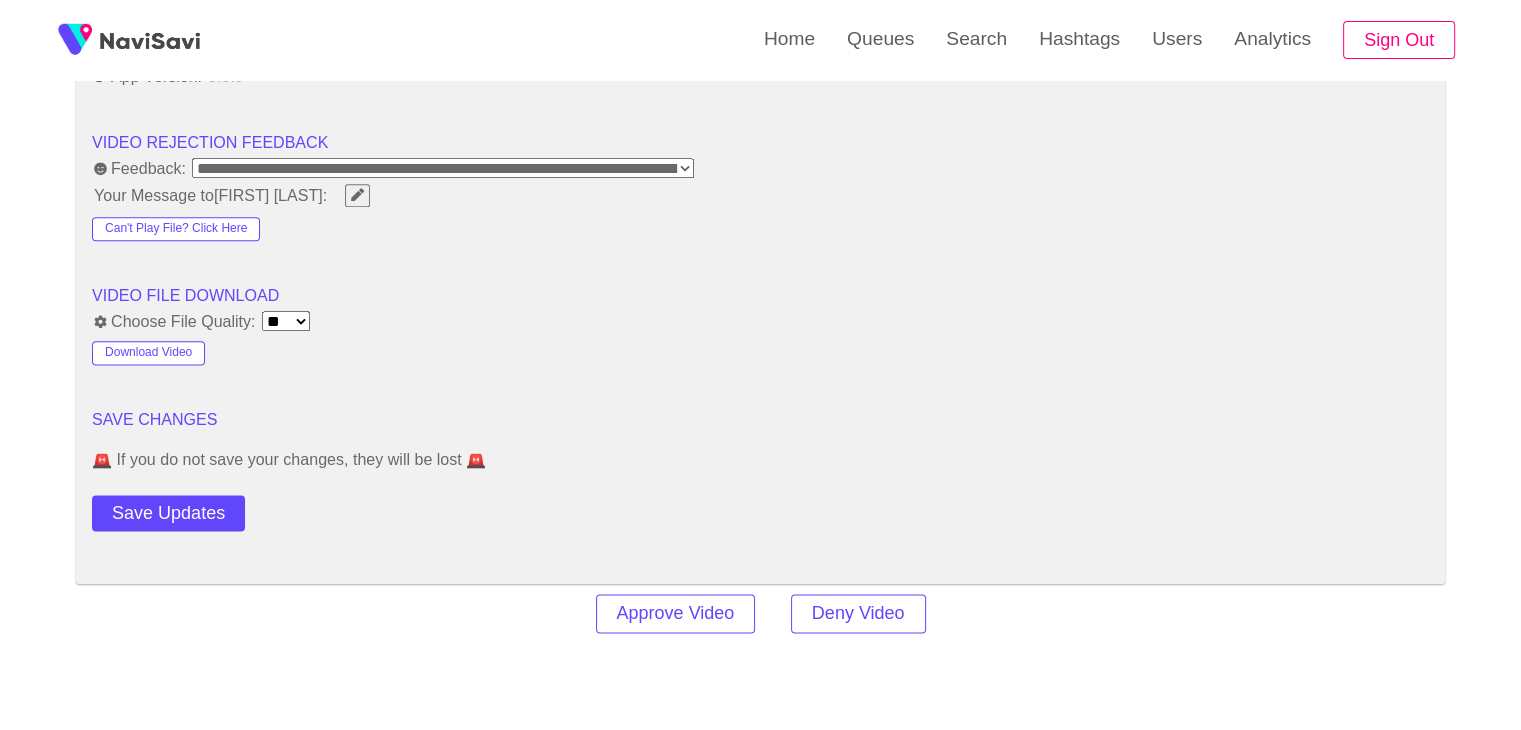 scroll, scrollTop: 2504, scrollLeft: 0, axis: vertical 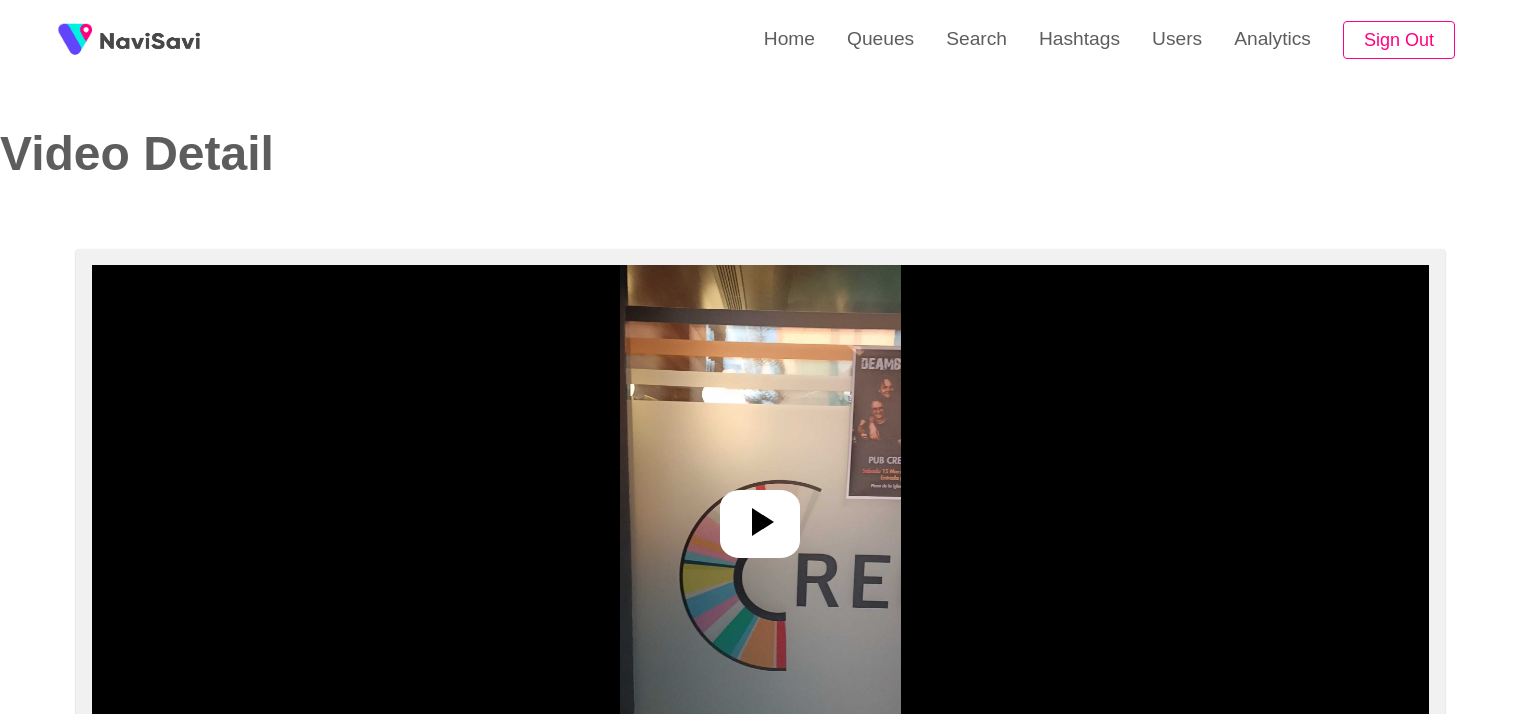 select on "**********" 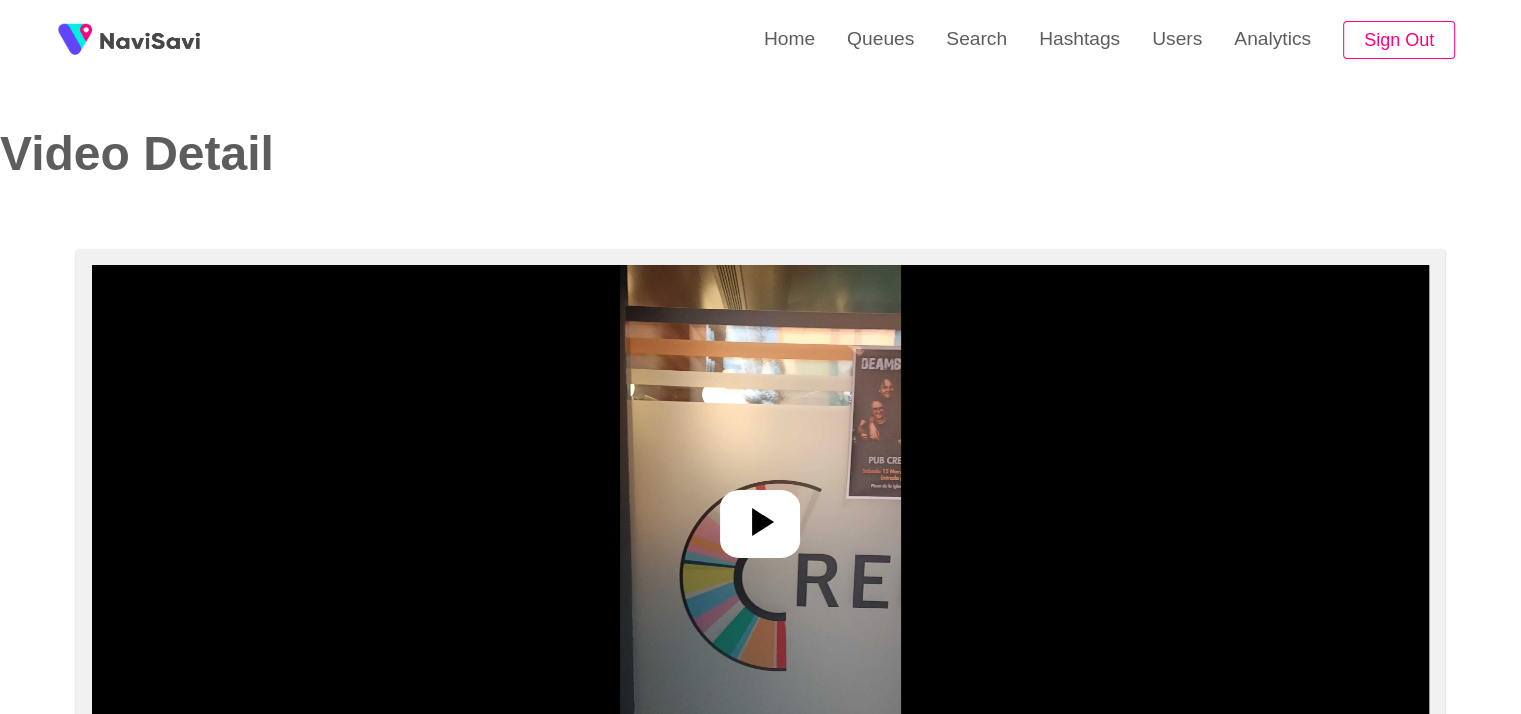 click at bounding box center [760, 515] 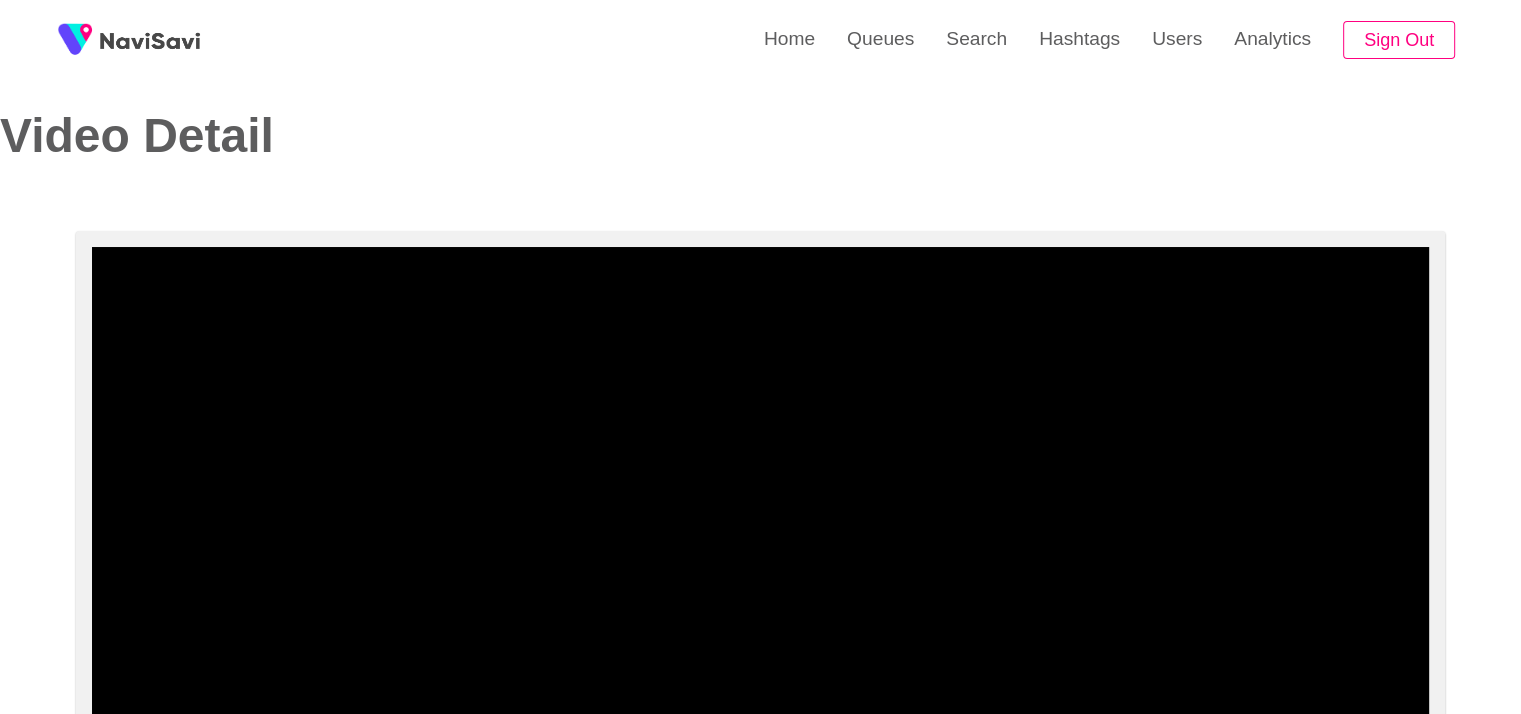 scroll, scrollTop: 14, scrollLeft: 0, axis: vertical 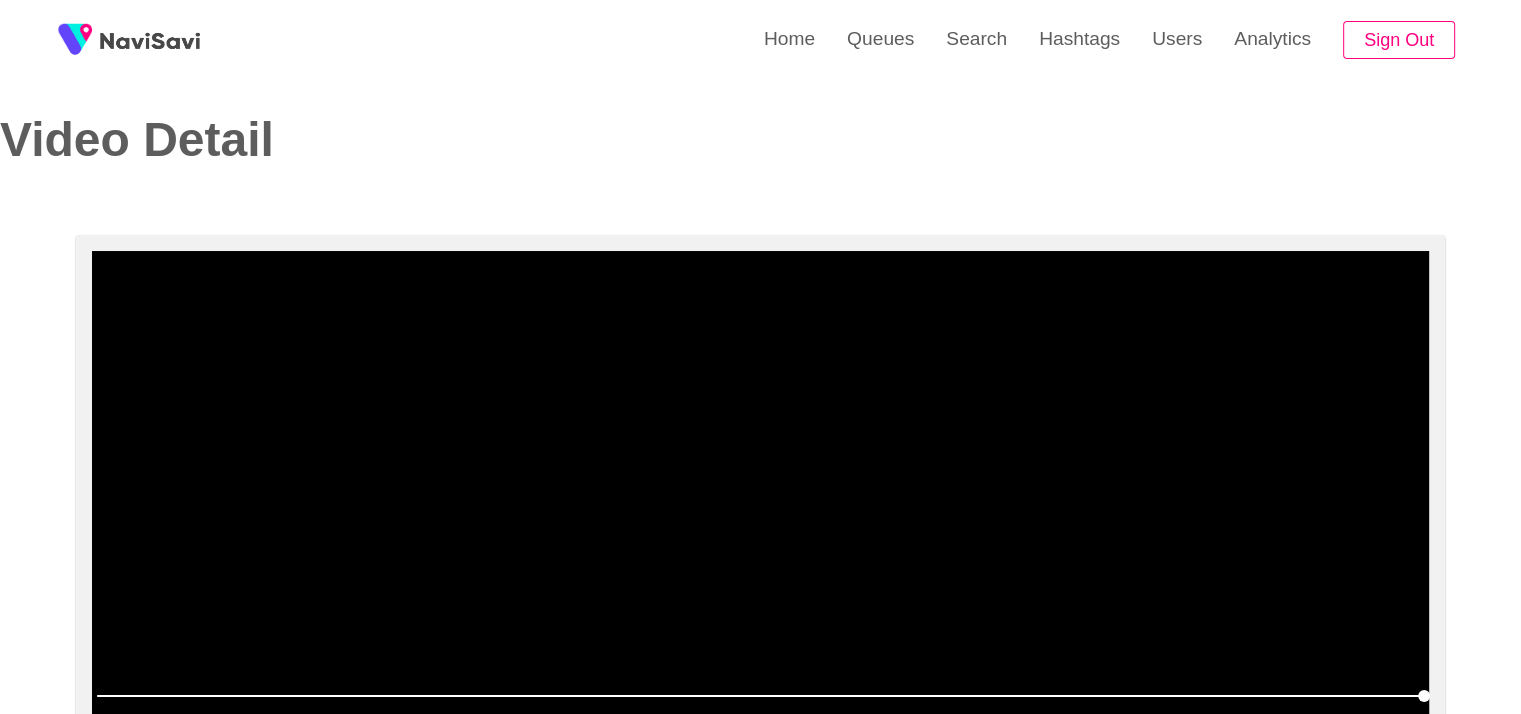 click at bounding box center (760, 501) 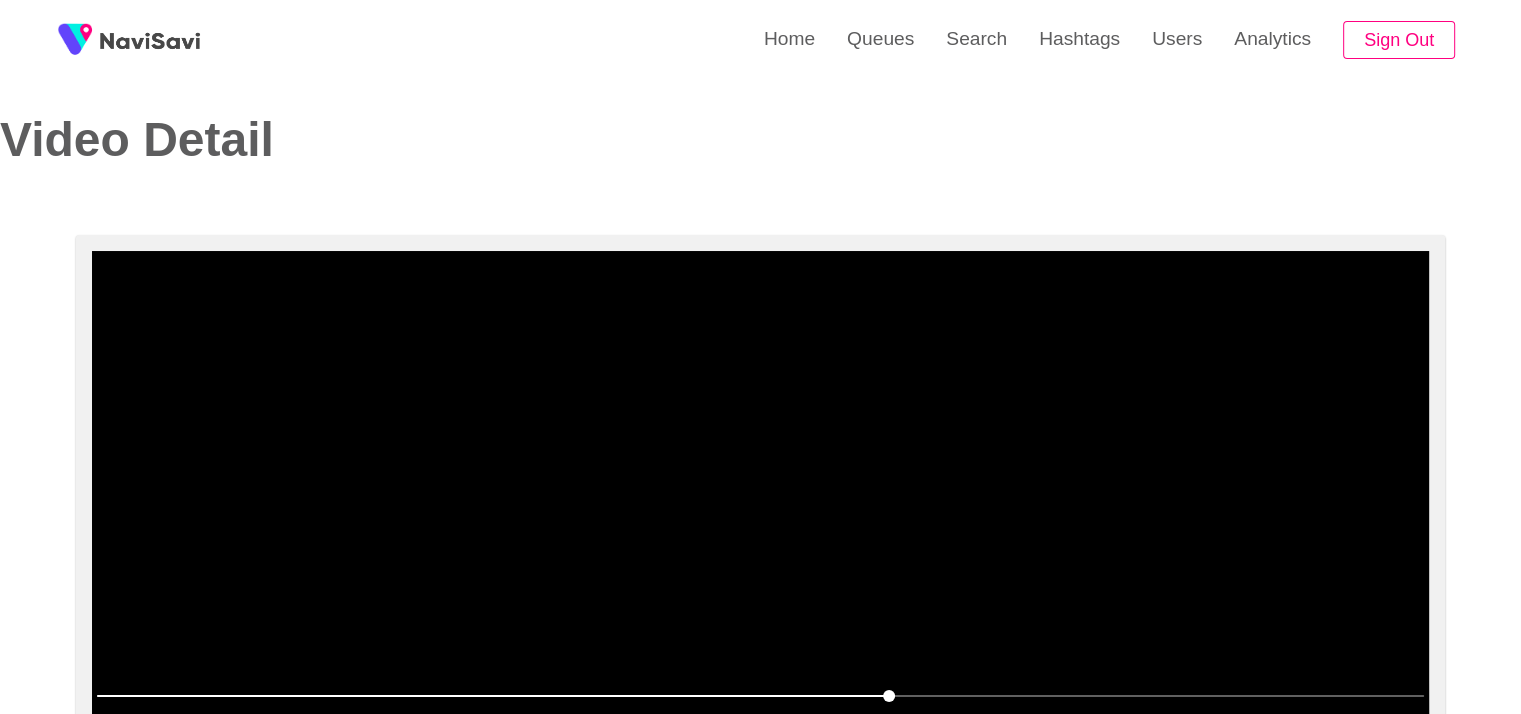 click at bounding box center (760, 501) 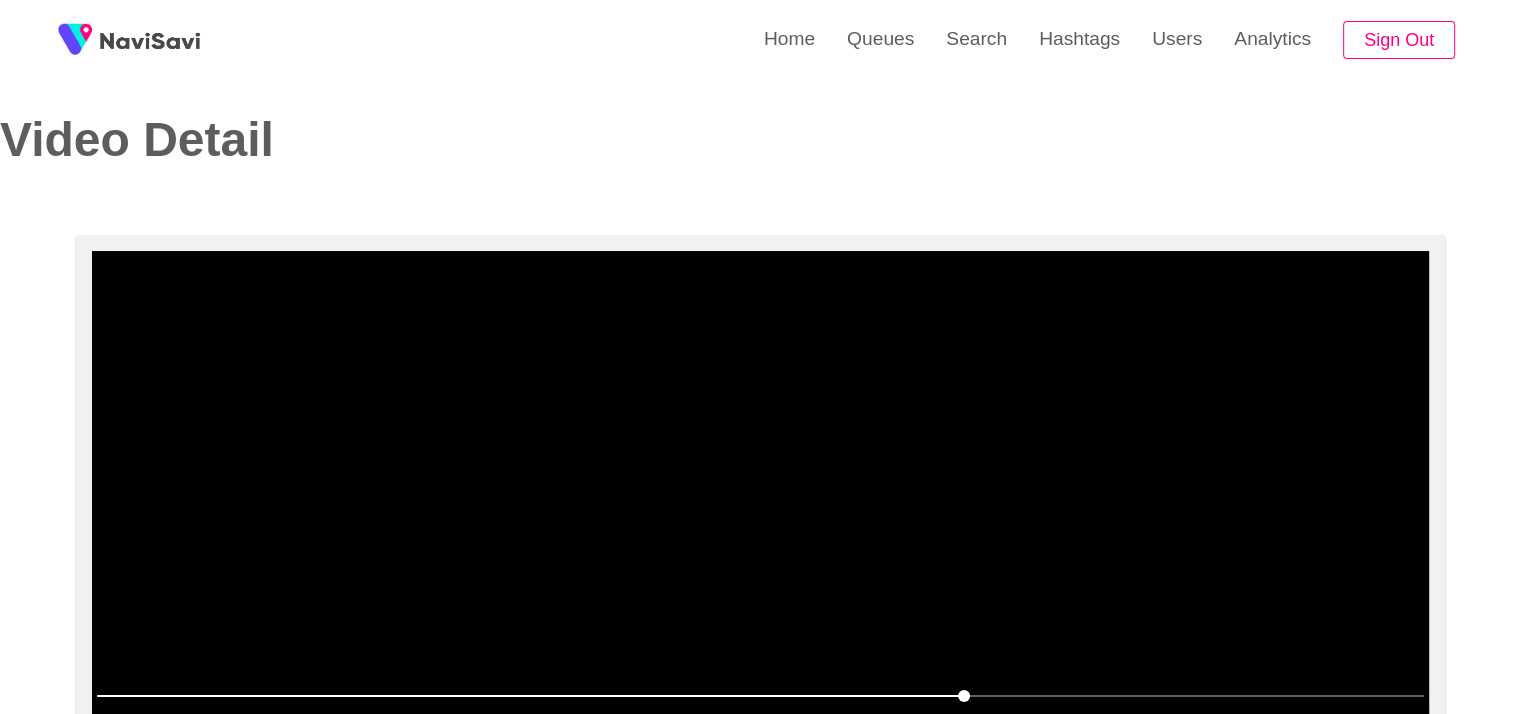click at bounding box center [760, 501] 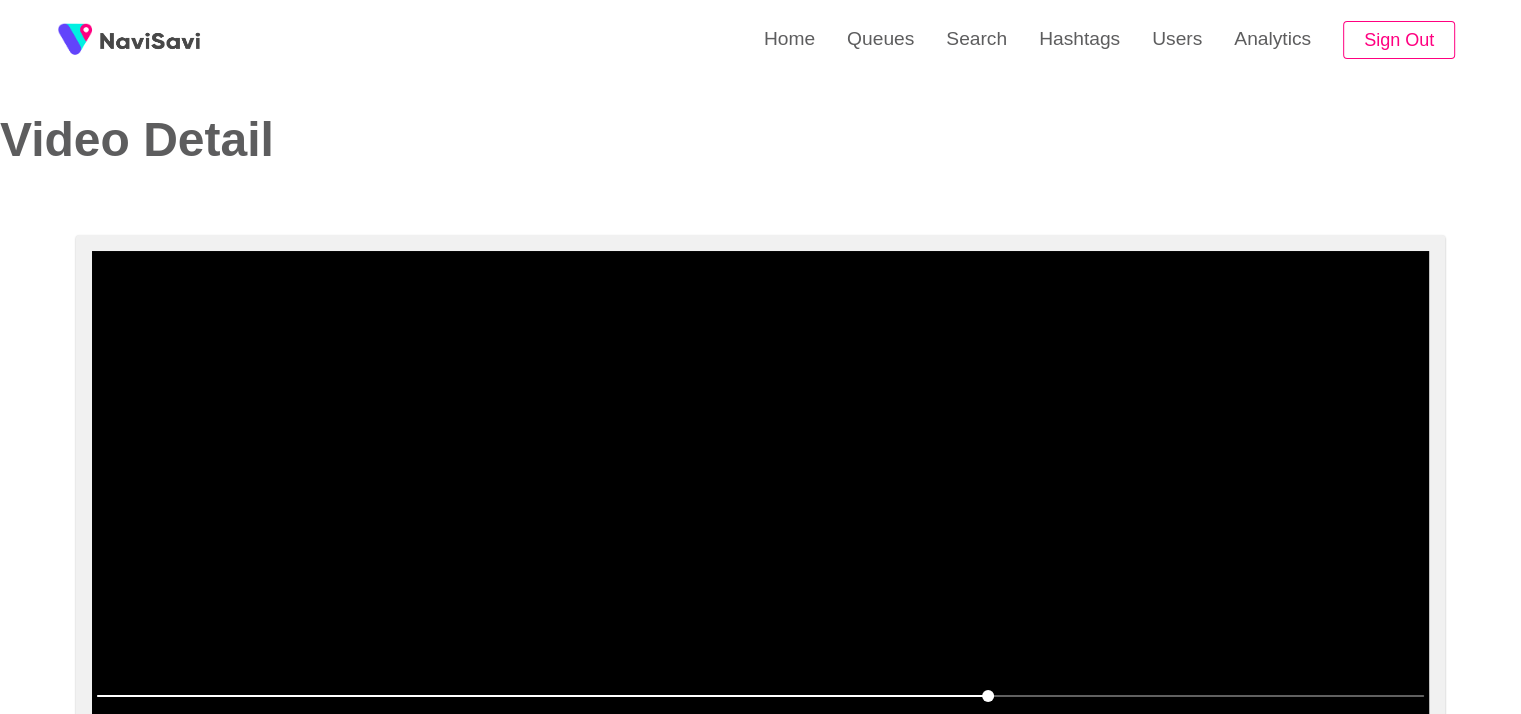 click at bounding box center [760, 501] 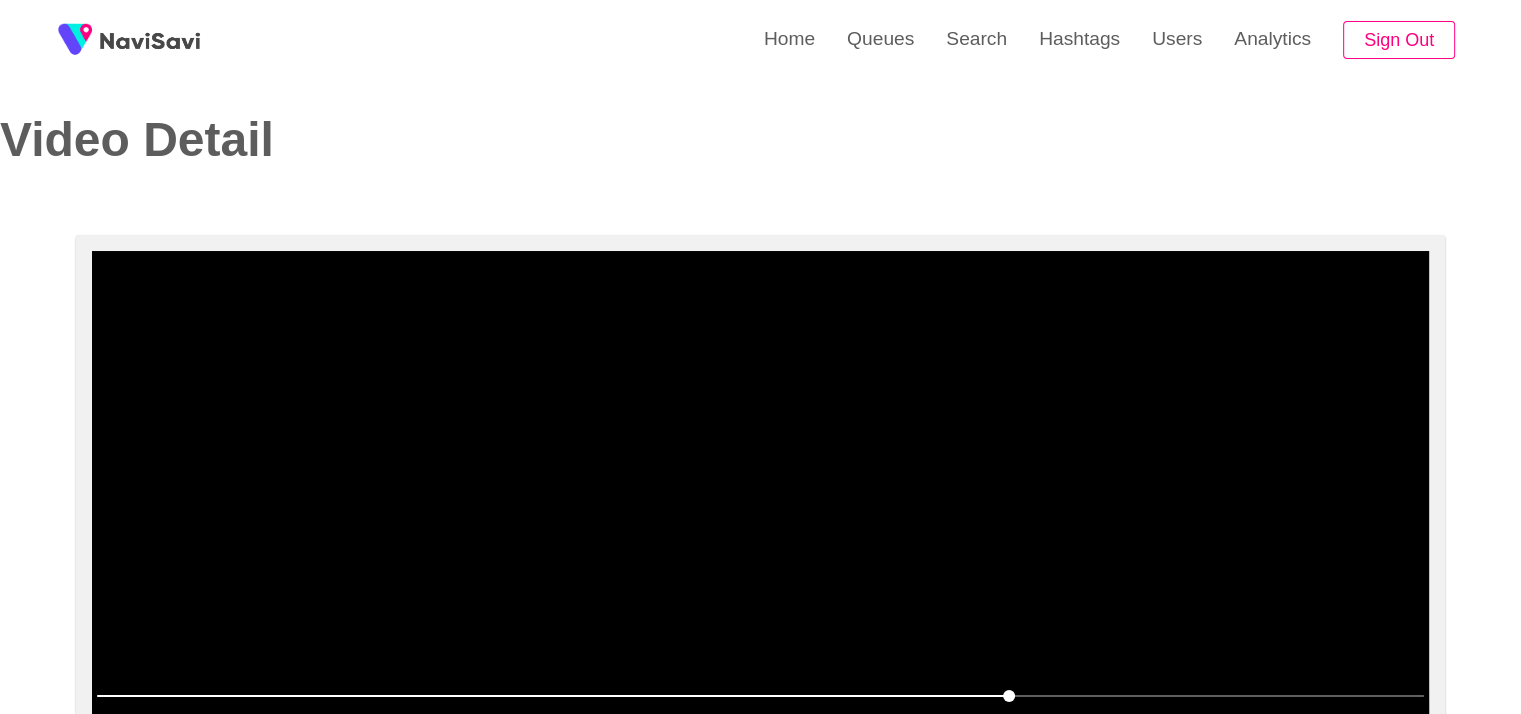 click at bounding box center (760, 501) 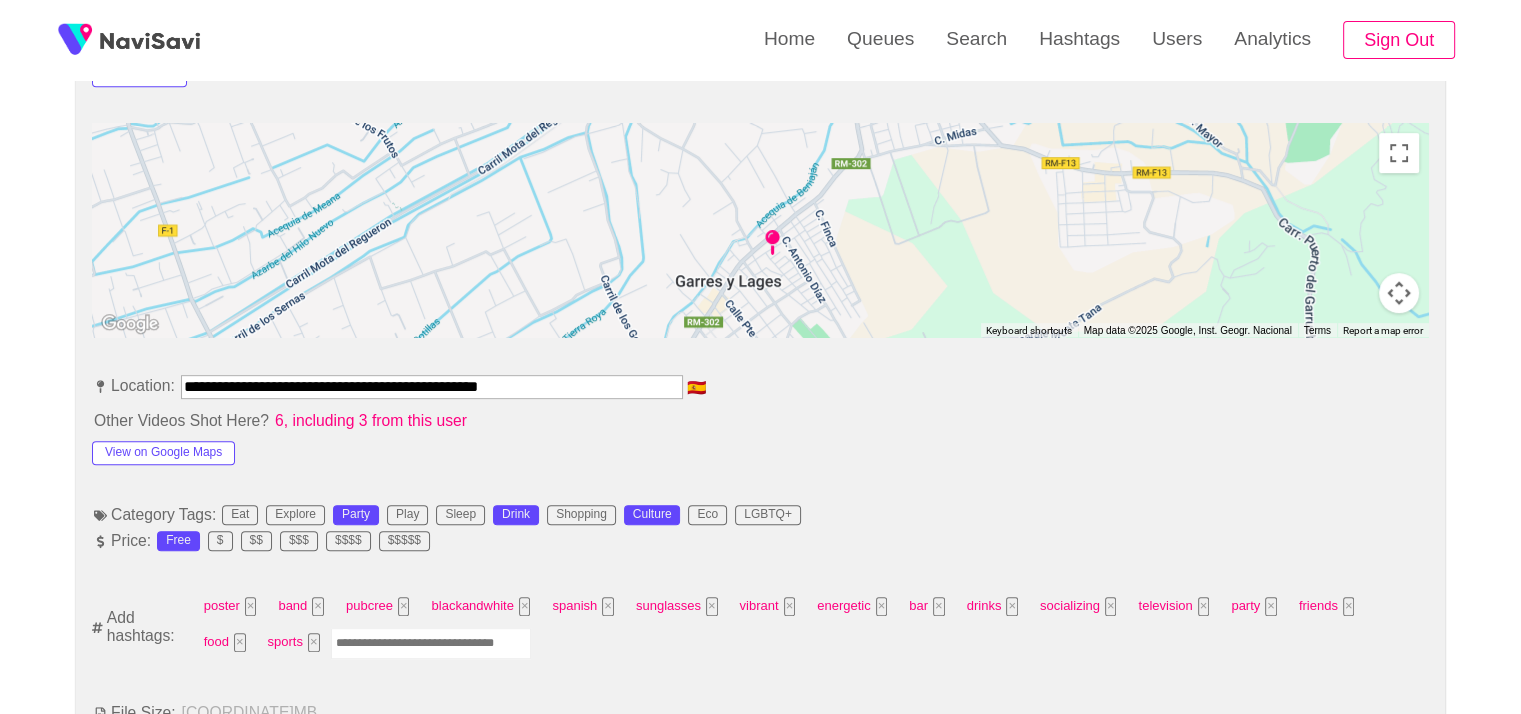 scroll, scrollTop: 892, scrollLeft: 0, axis: vertical 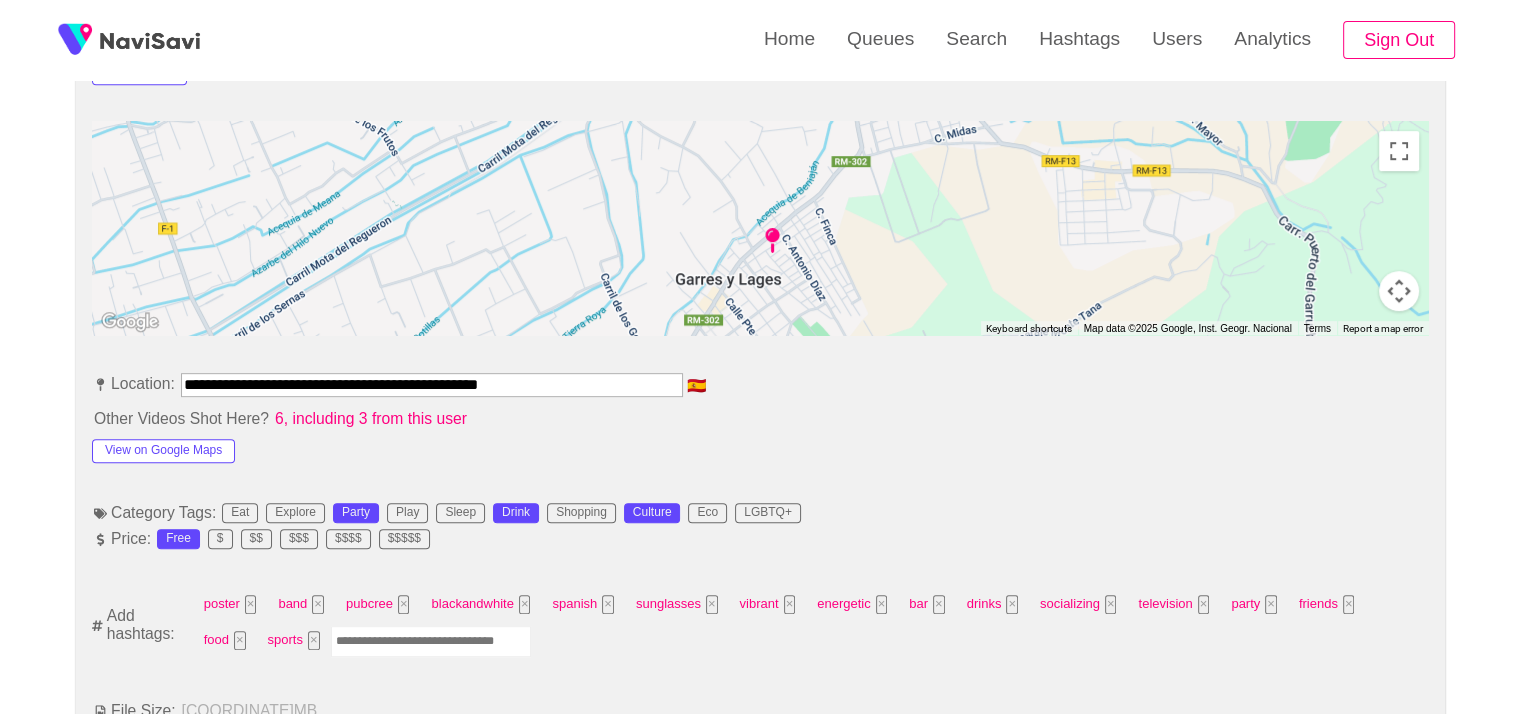 click at bounding box center [431, 641] 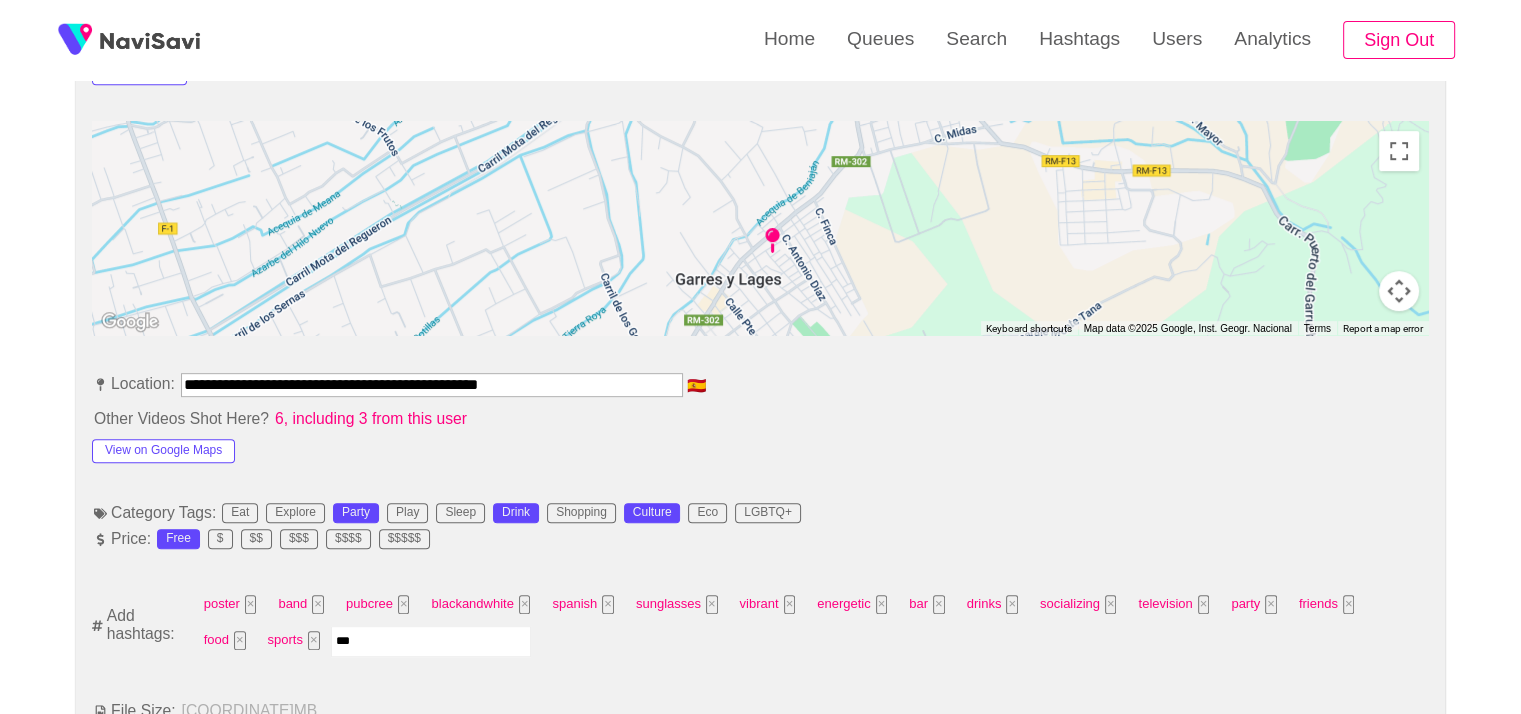 type on "****" 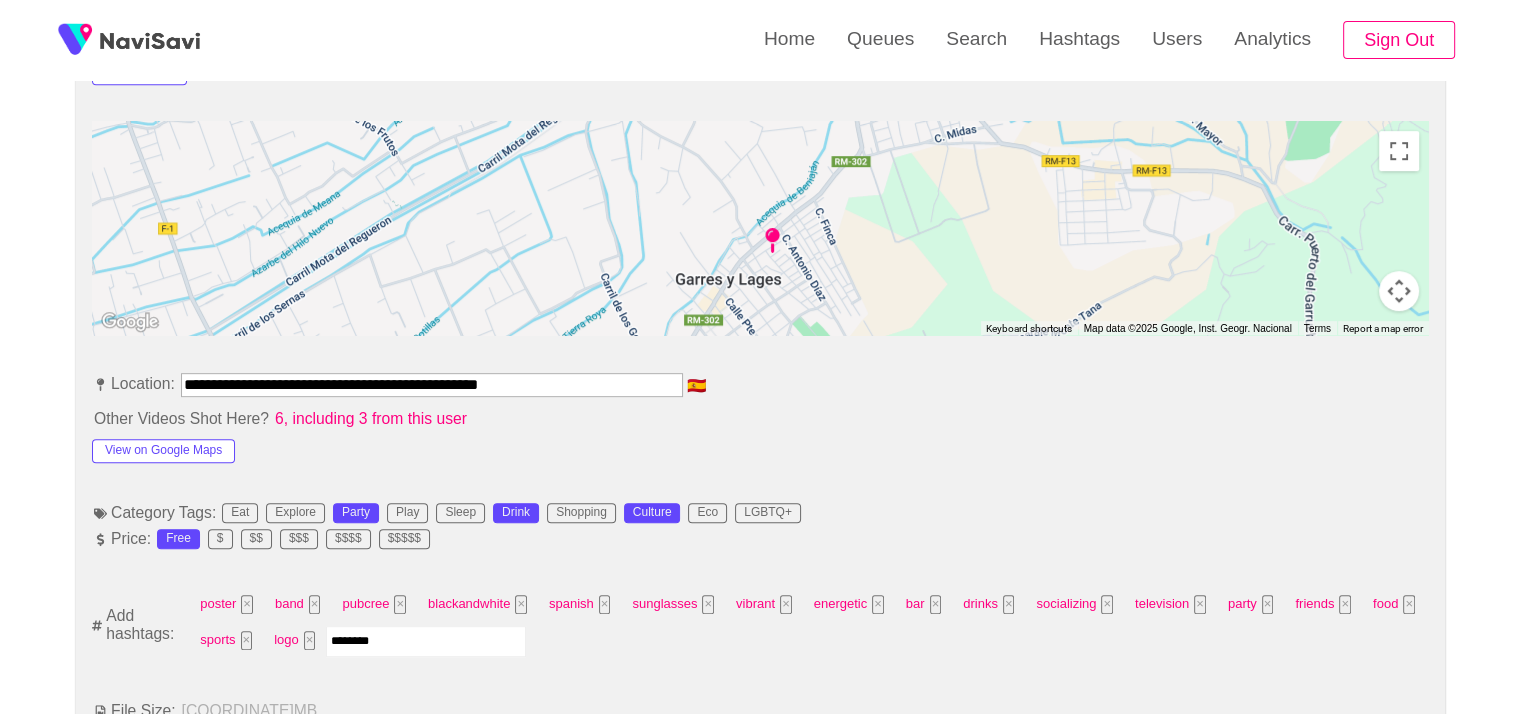 type on "*********" 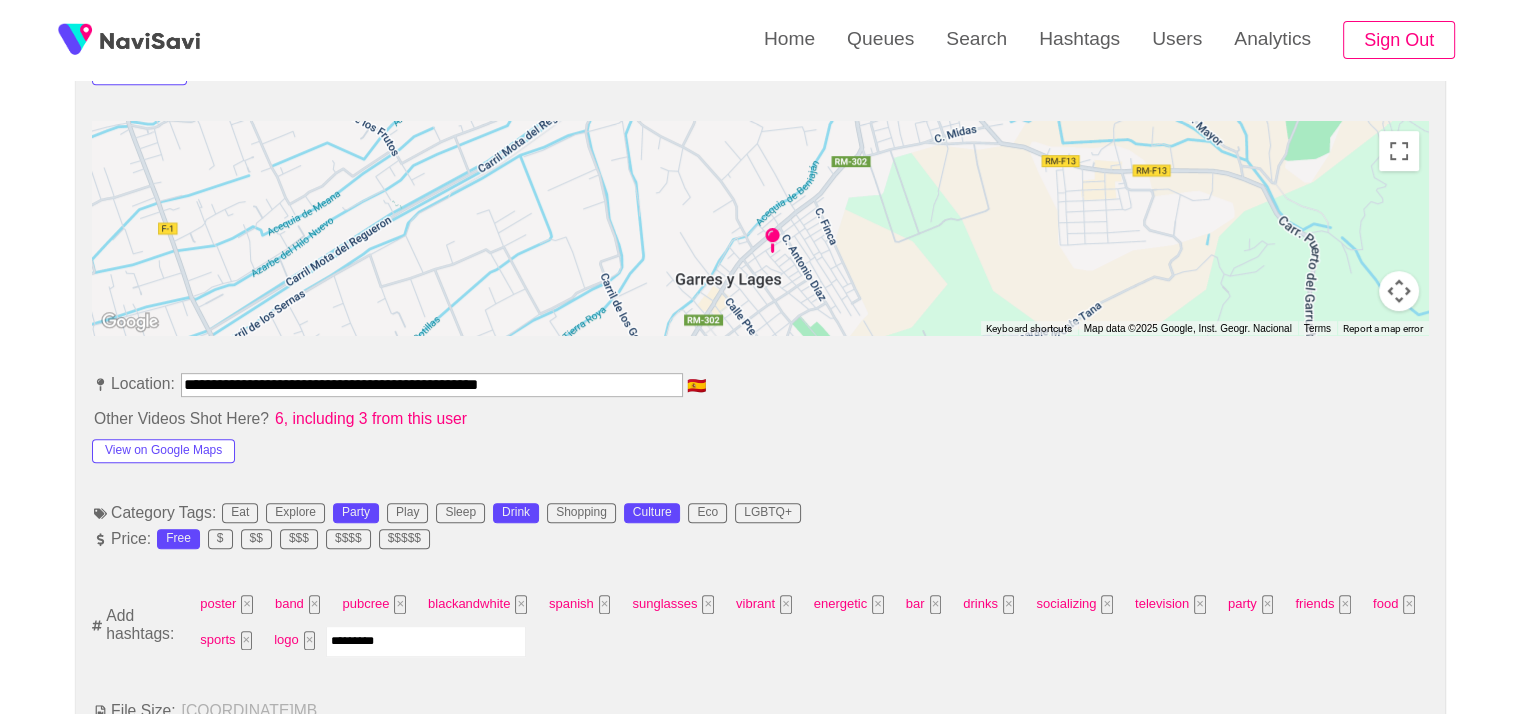 type 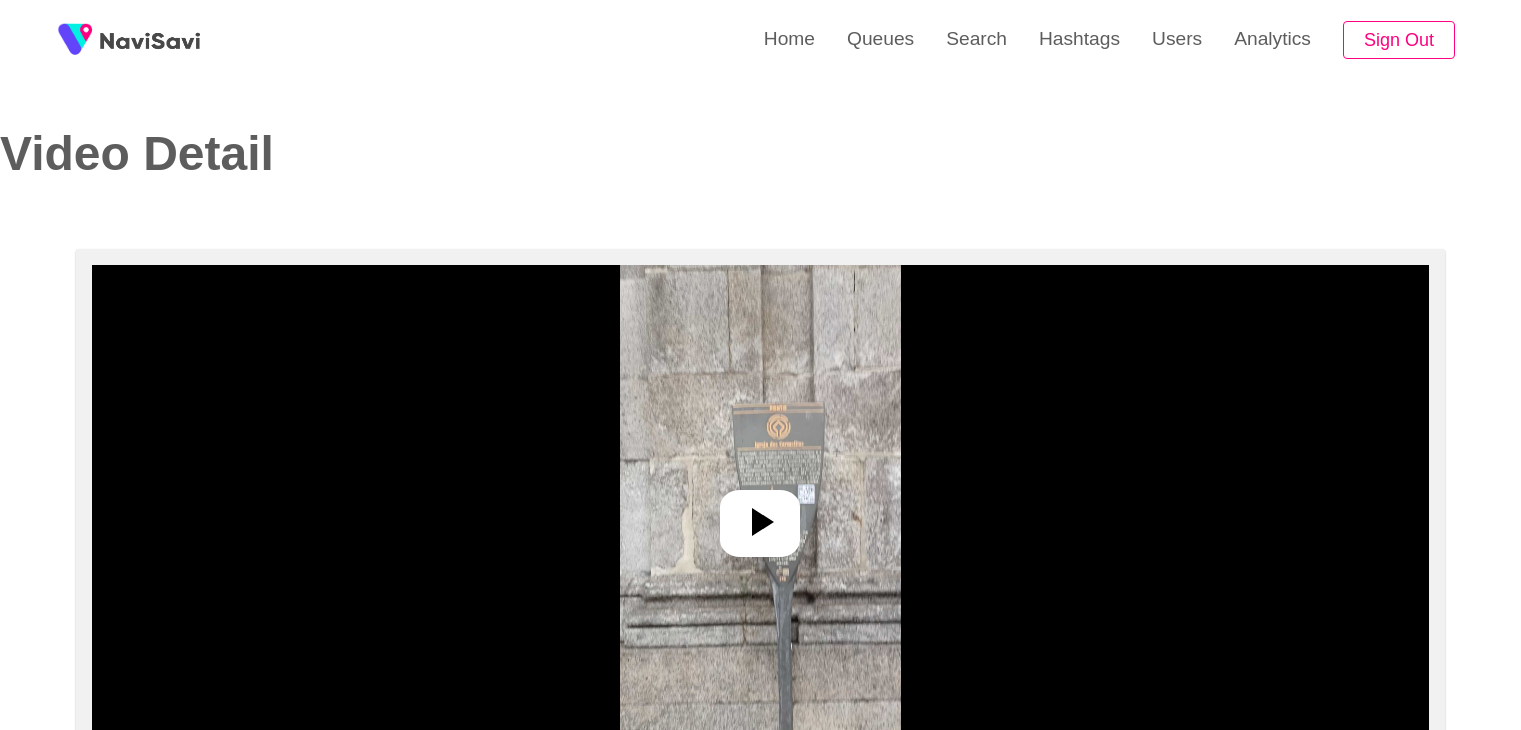 select on "**" 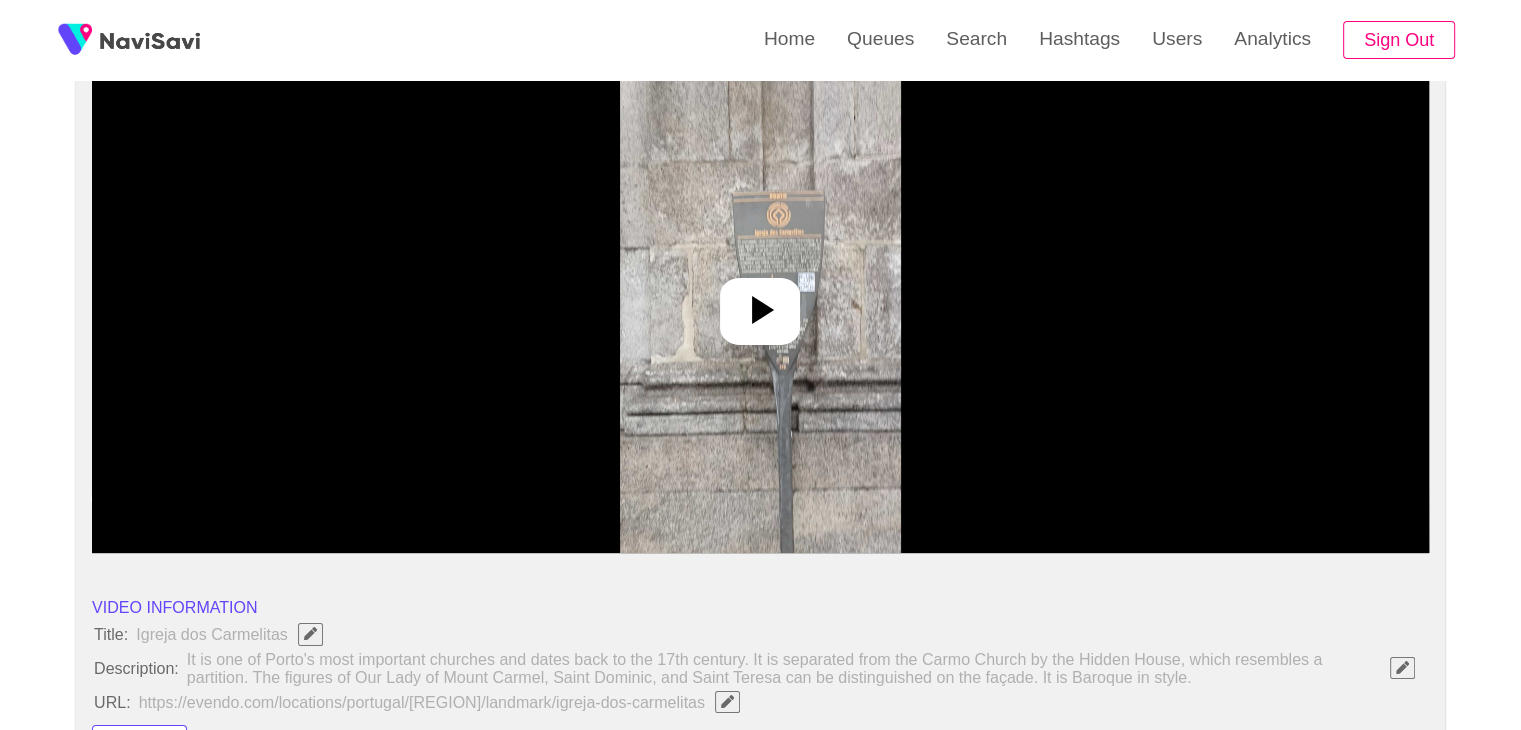 scroll, scrollTop: 214, scrollLeft: 0, axis: vertical 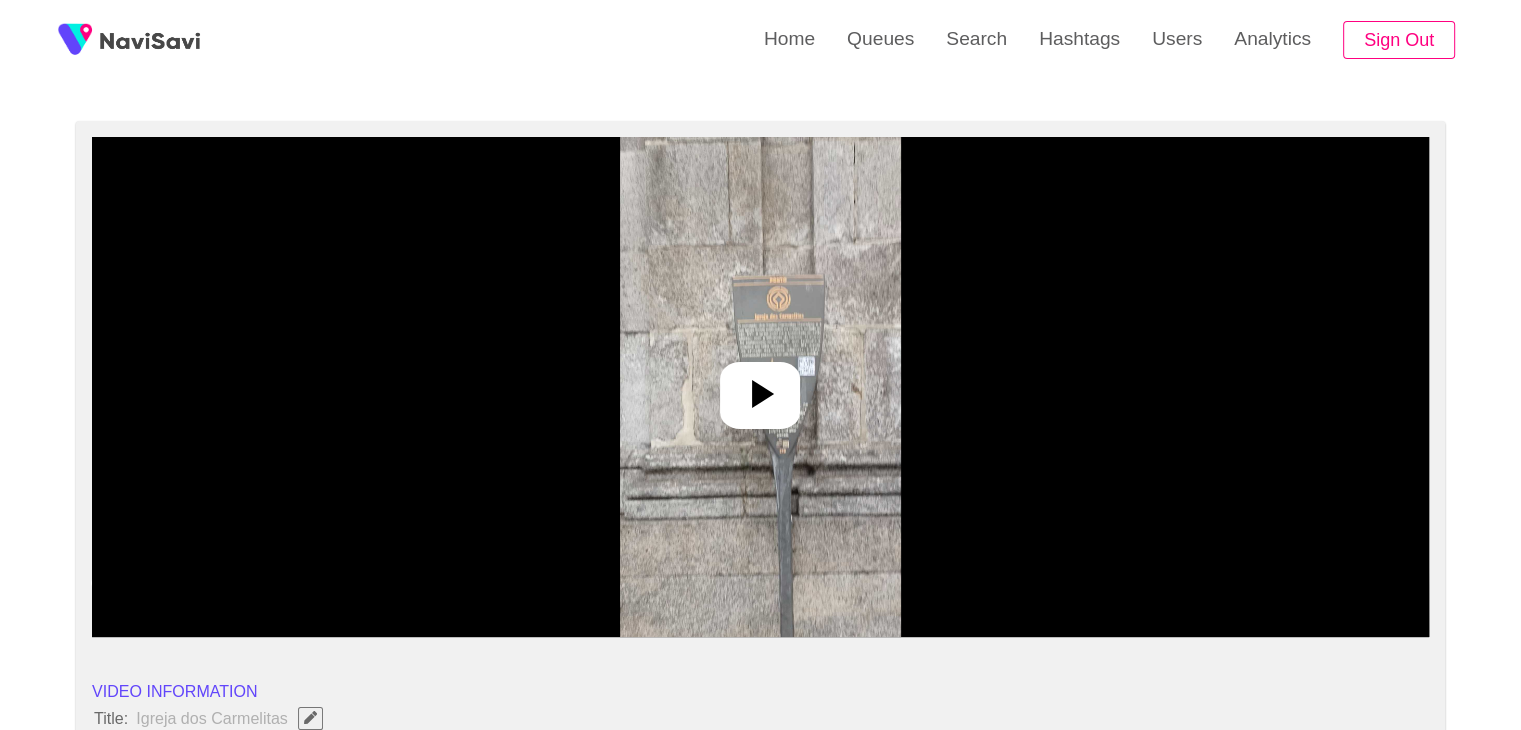 click at bounding box center (760, 387) 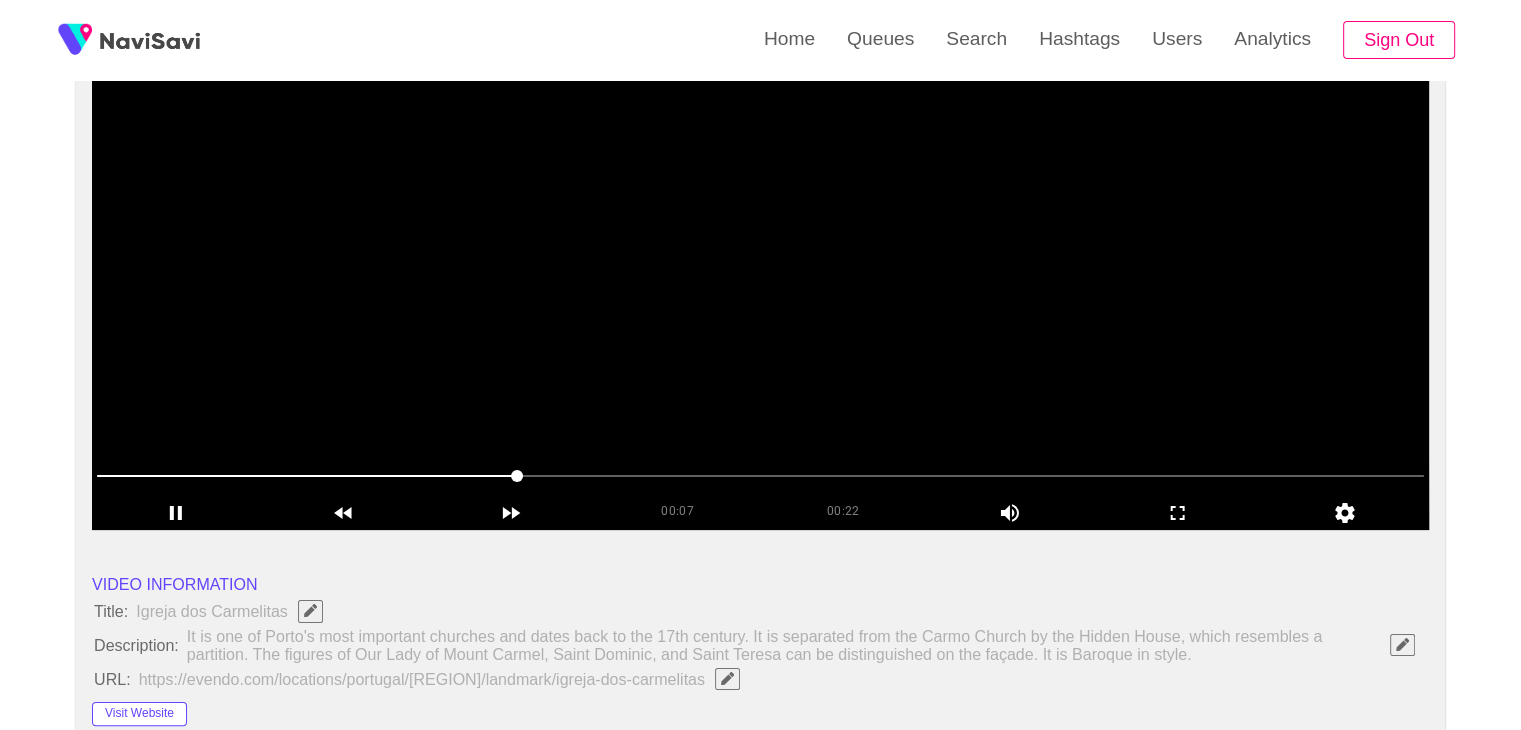 scroll, scrollTop: 139, scrollLeft: 0, axis: vertical 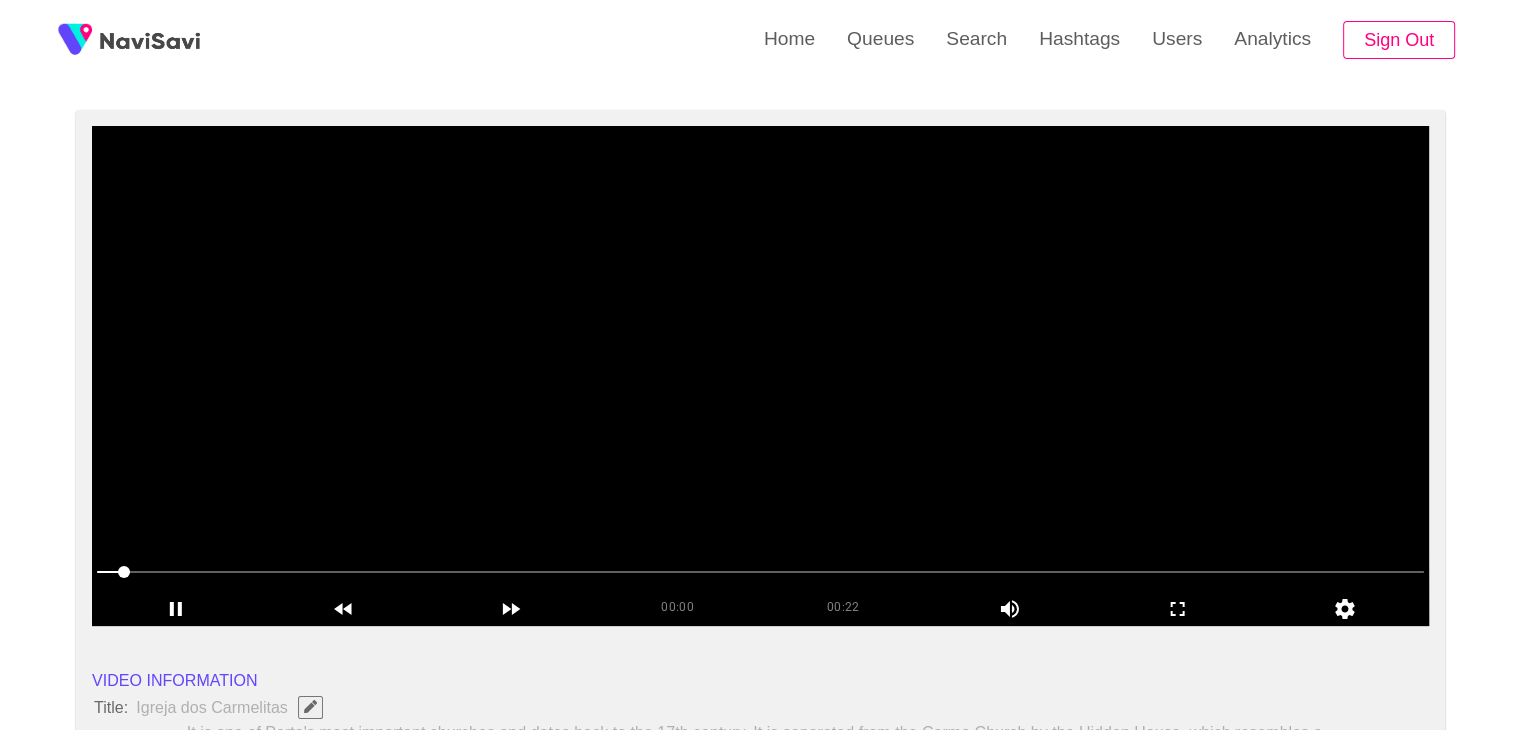click at bounding box center (760, 376) 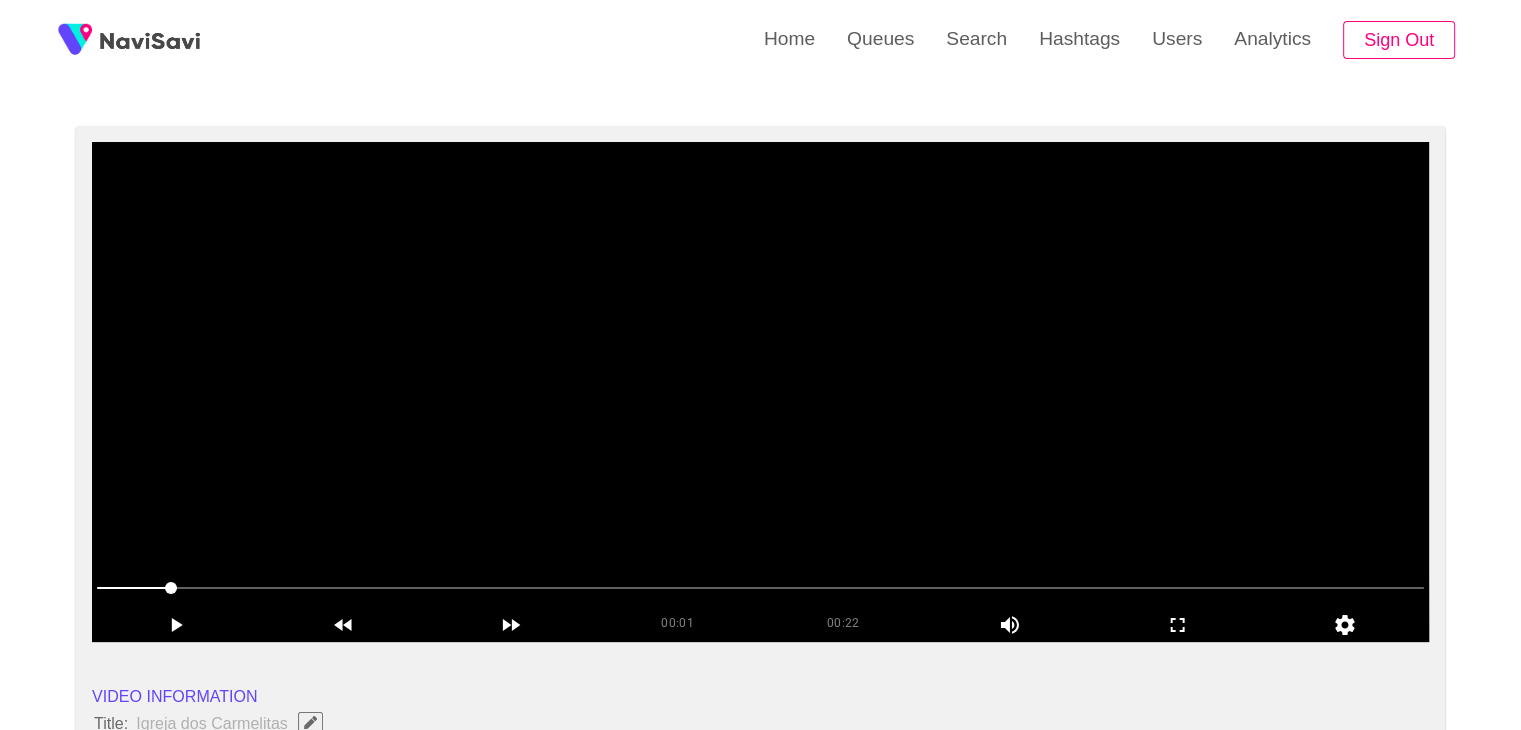 scroll, scrollTop: 87, scrollLeft: 0, axis: vertical 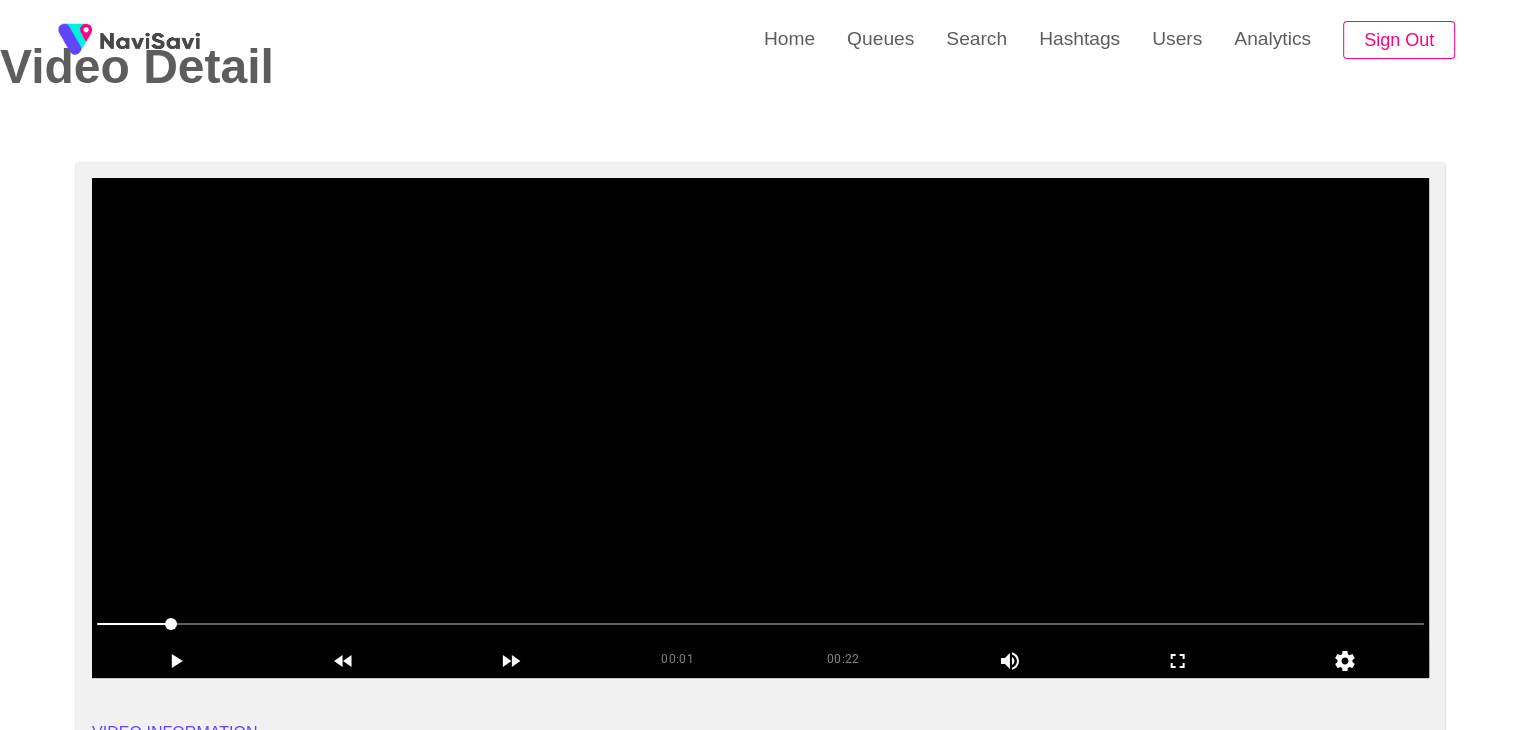 click at bounding box center [760, 428] 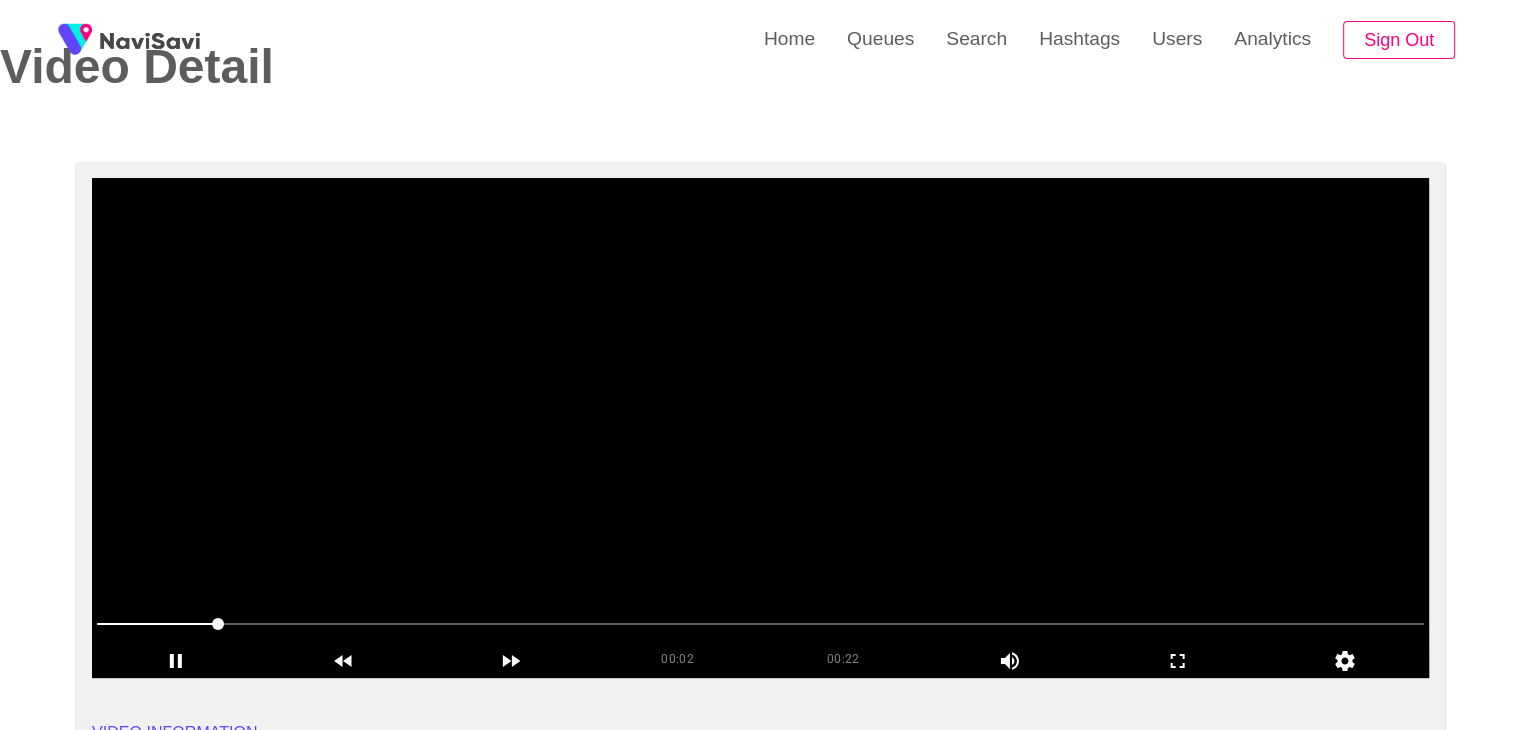 click at bounding box center [760, 428] 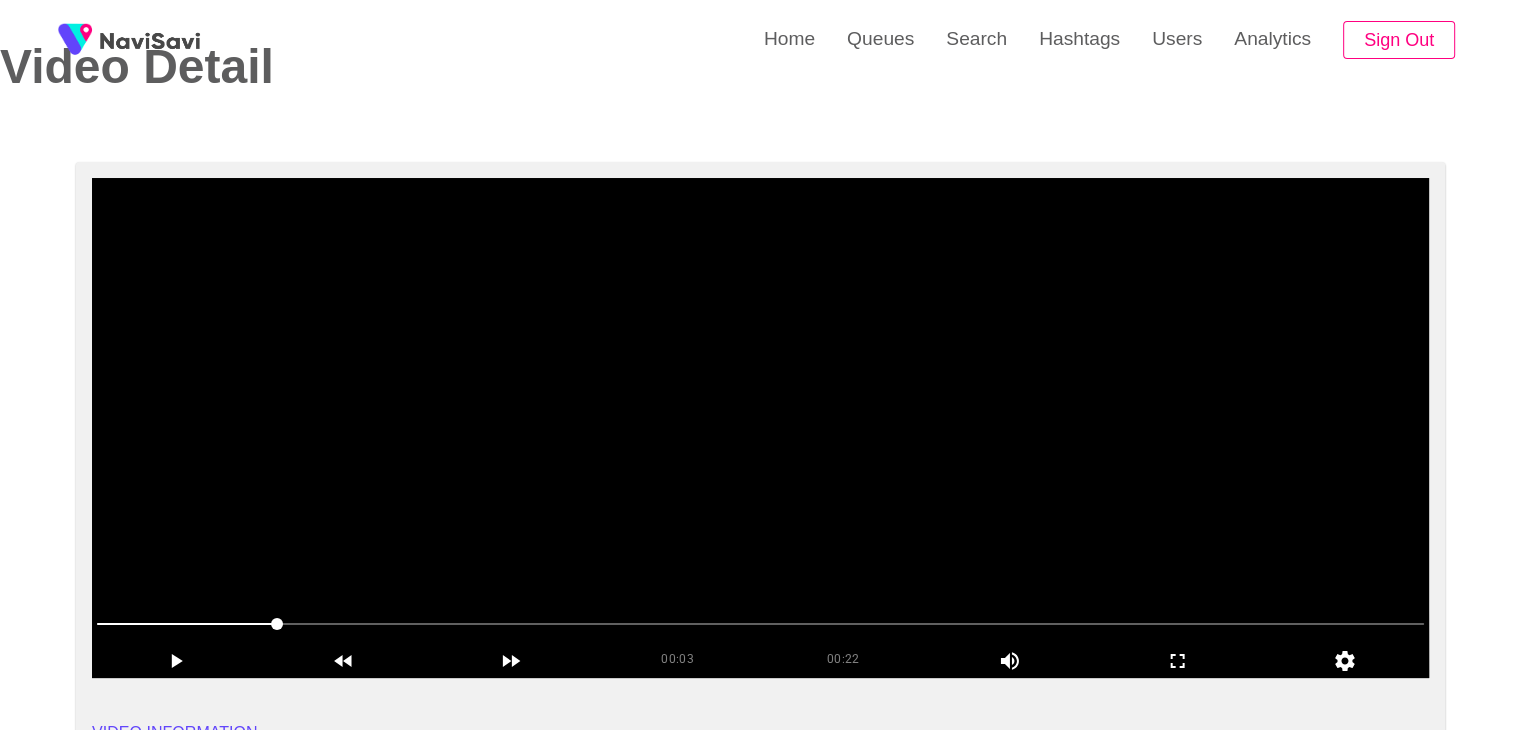 click at bounding box center [760, 428] 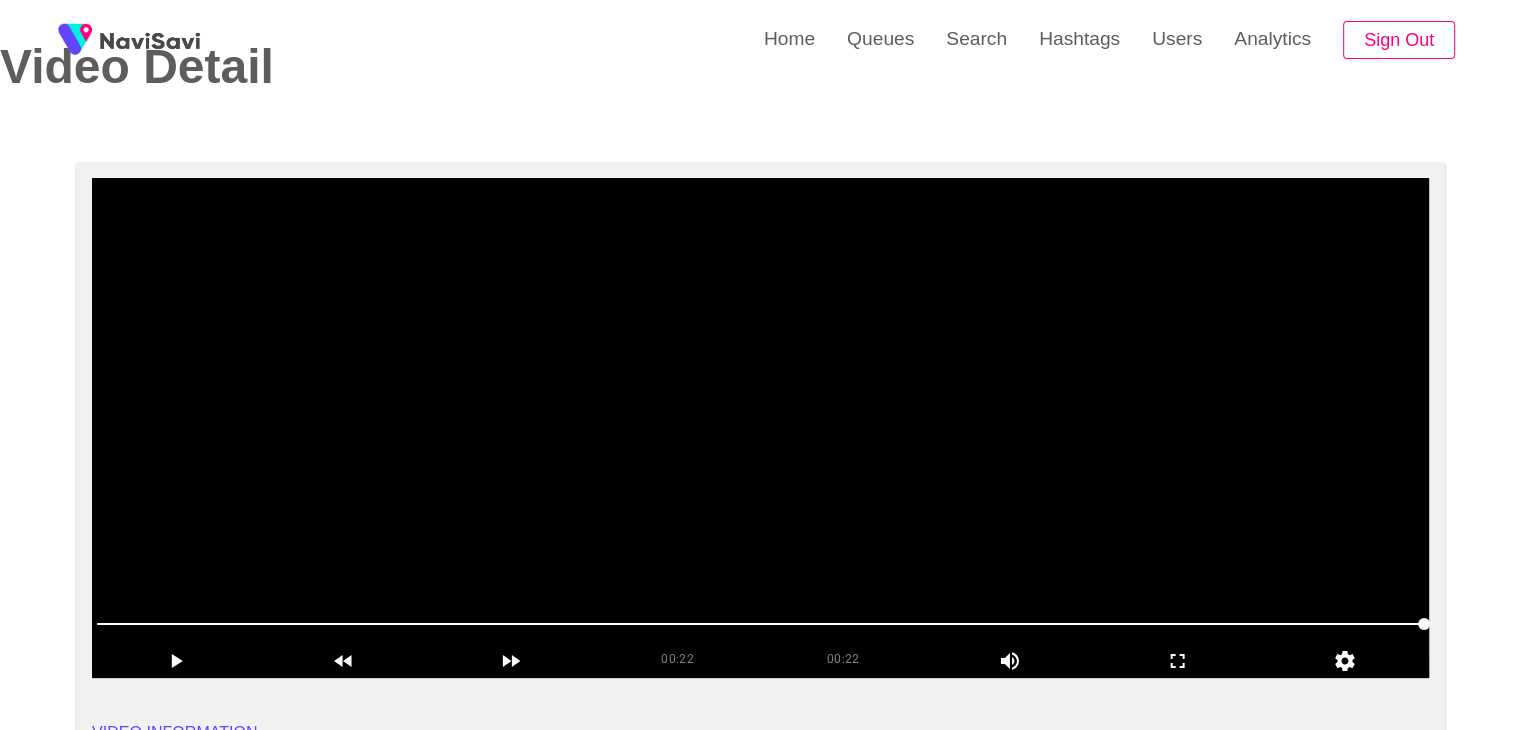 click at bounding box center [760, 428] 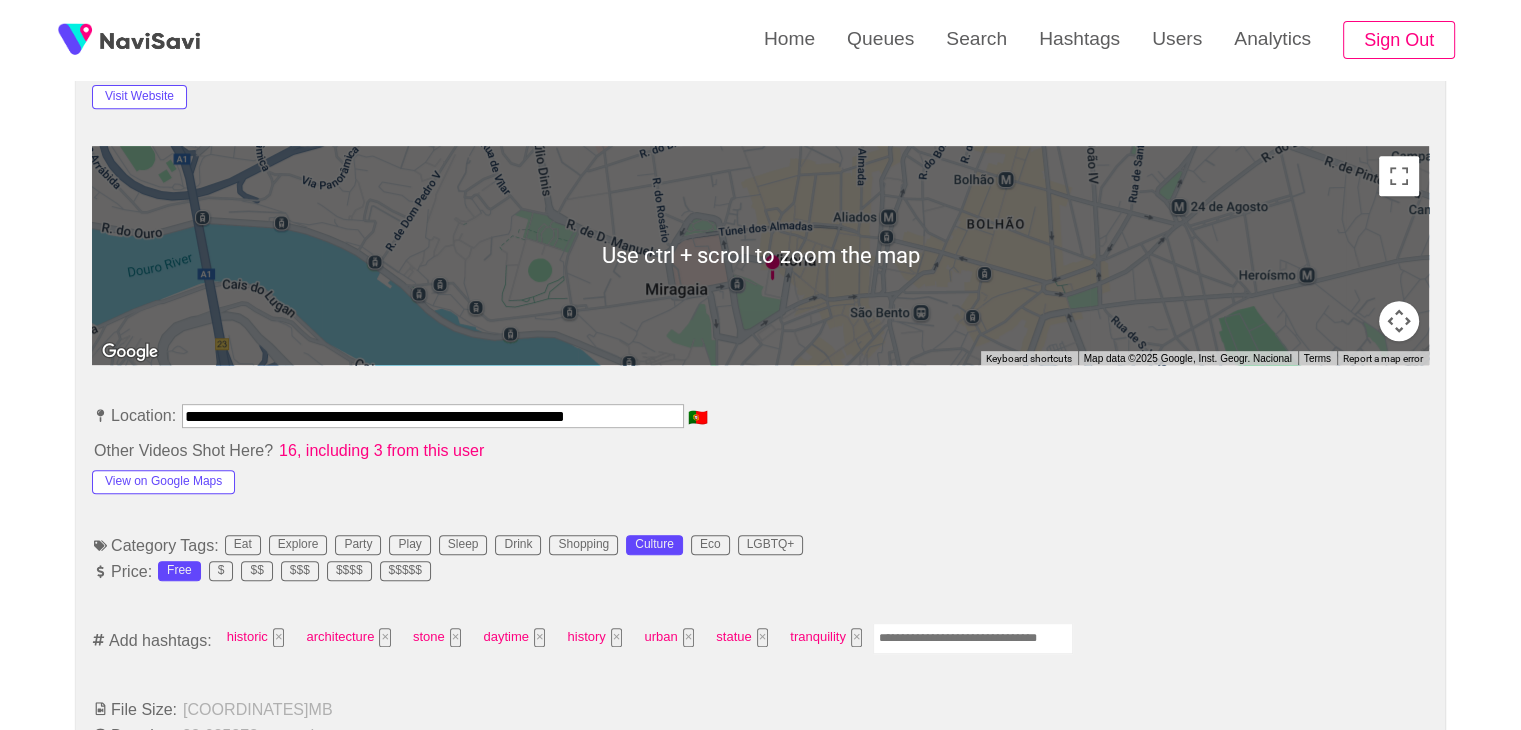 scroll, scrollTop: 856, scrollLeft: 0, axis: vertical 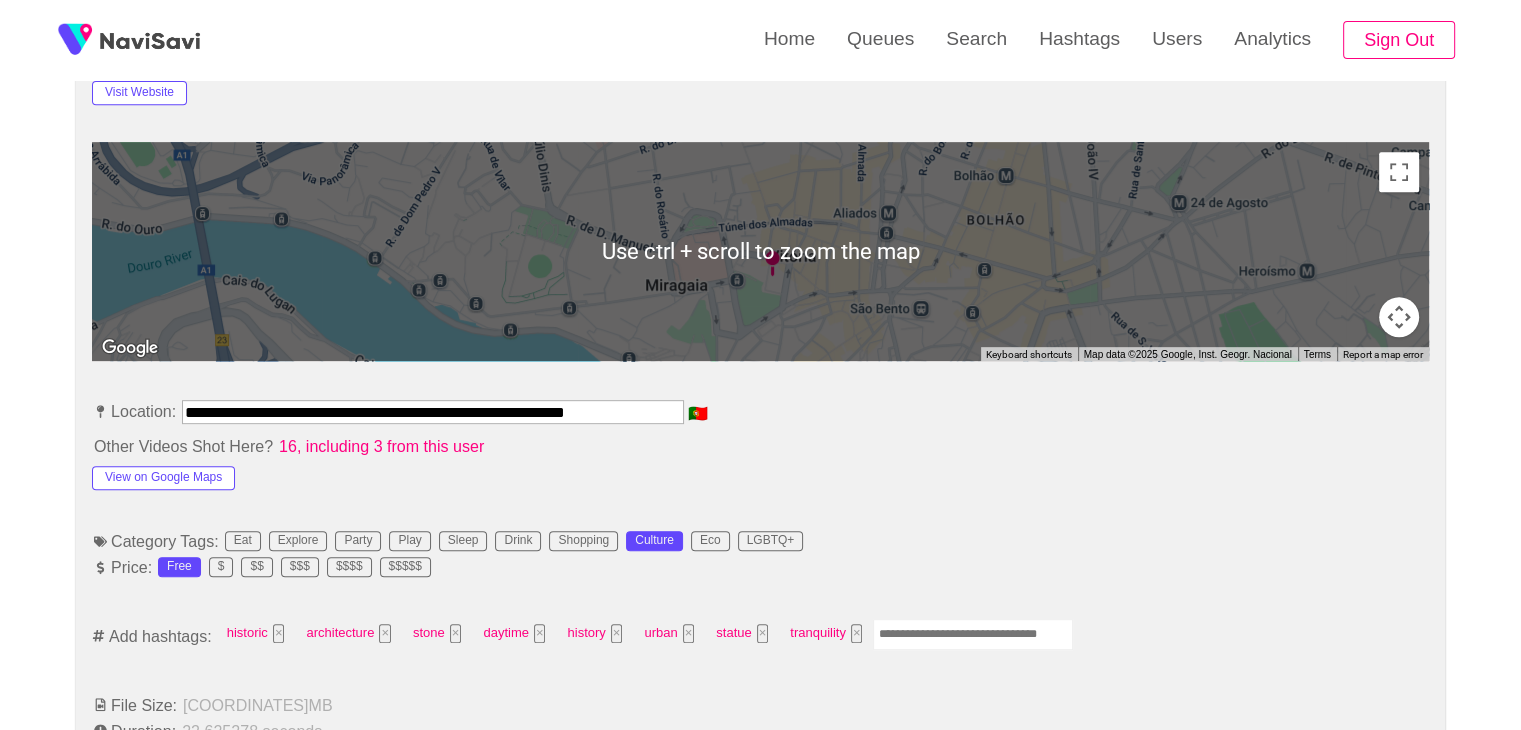 click at bounding box center (973, 634) 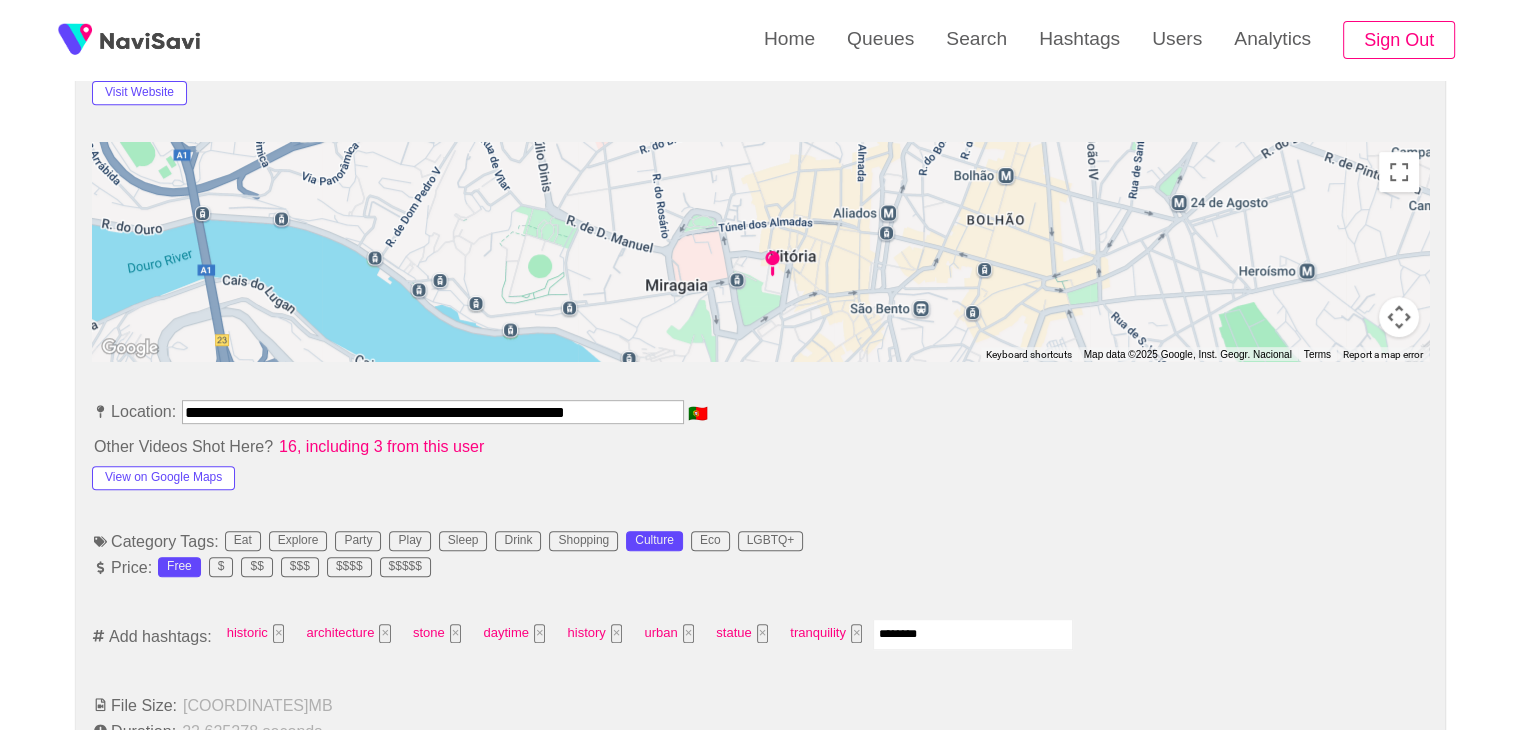 type on "*********" 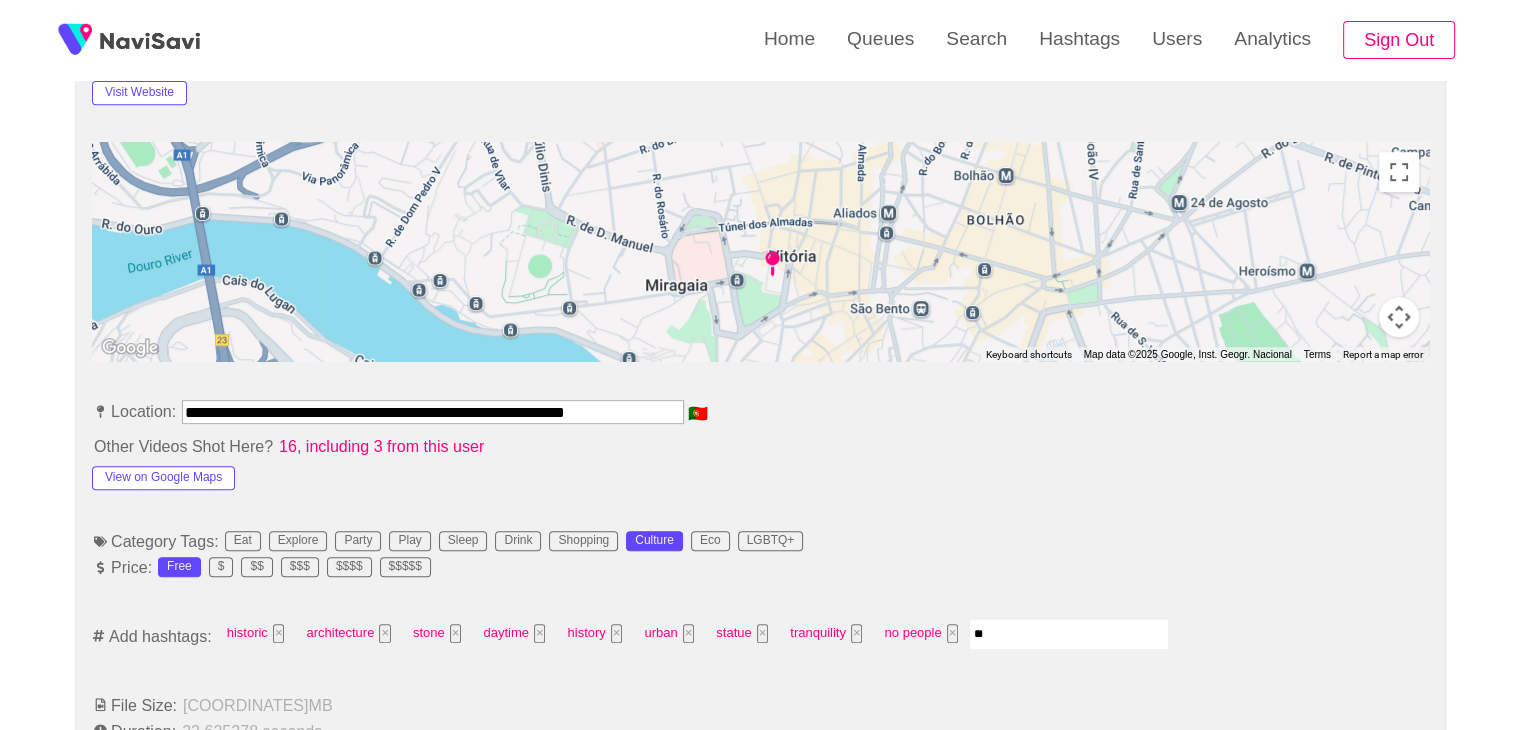 type on "***" 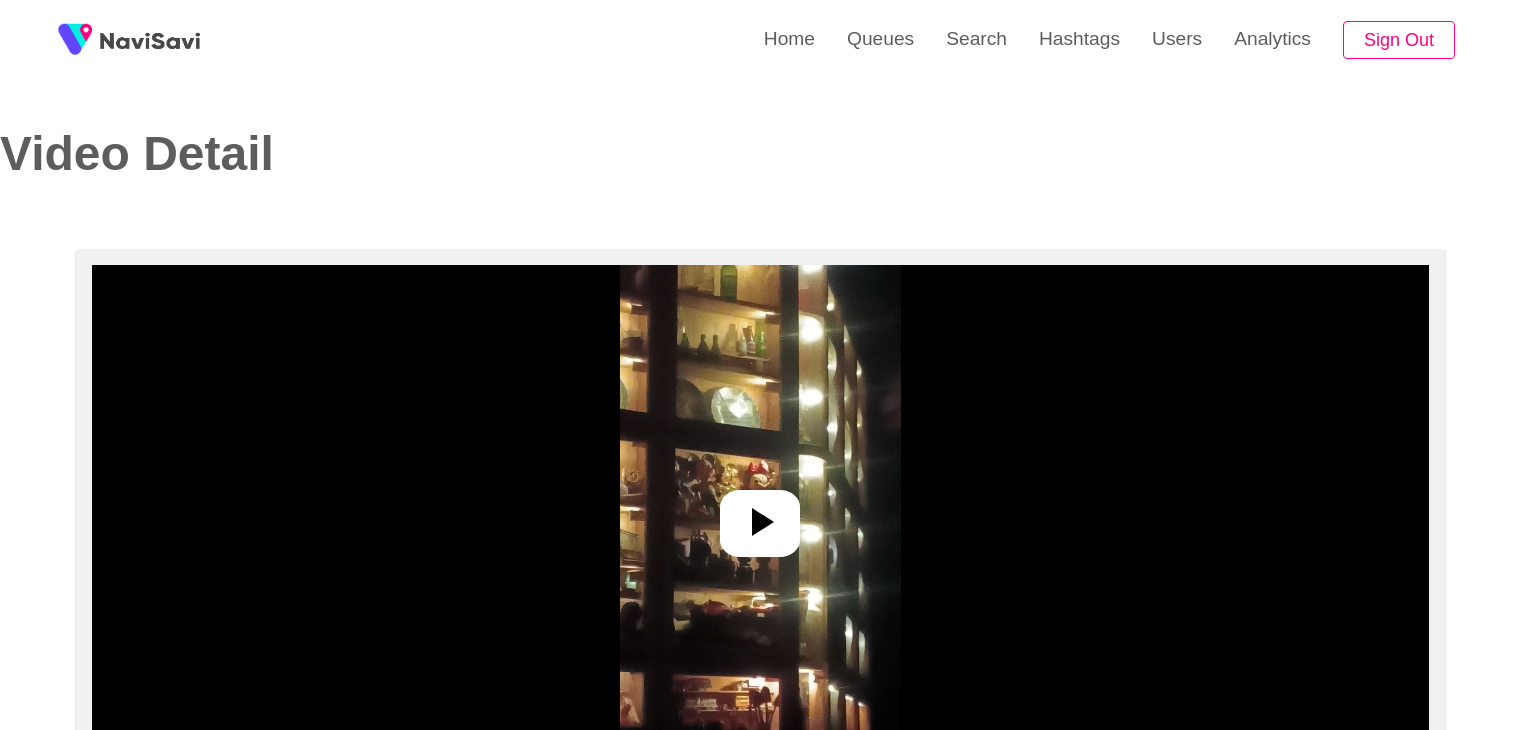 select on "**********" 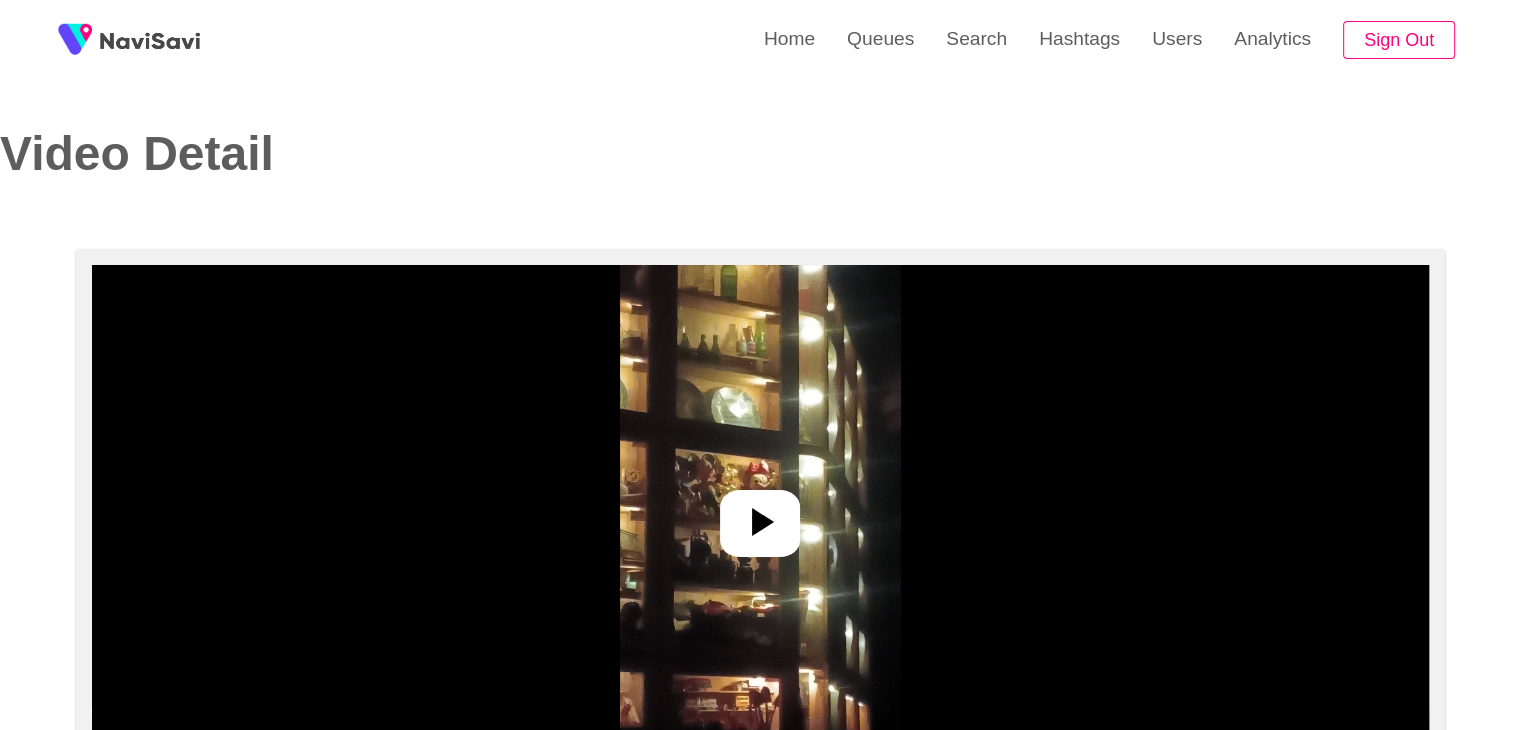 click at bounding box center [760, 515] 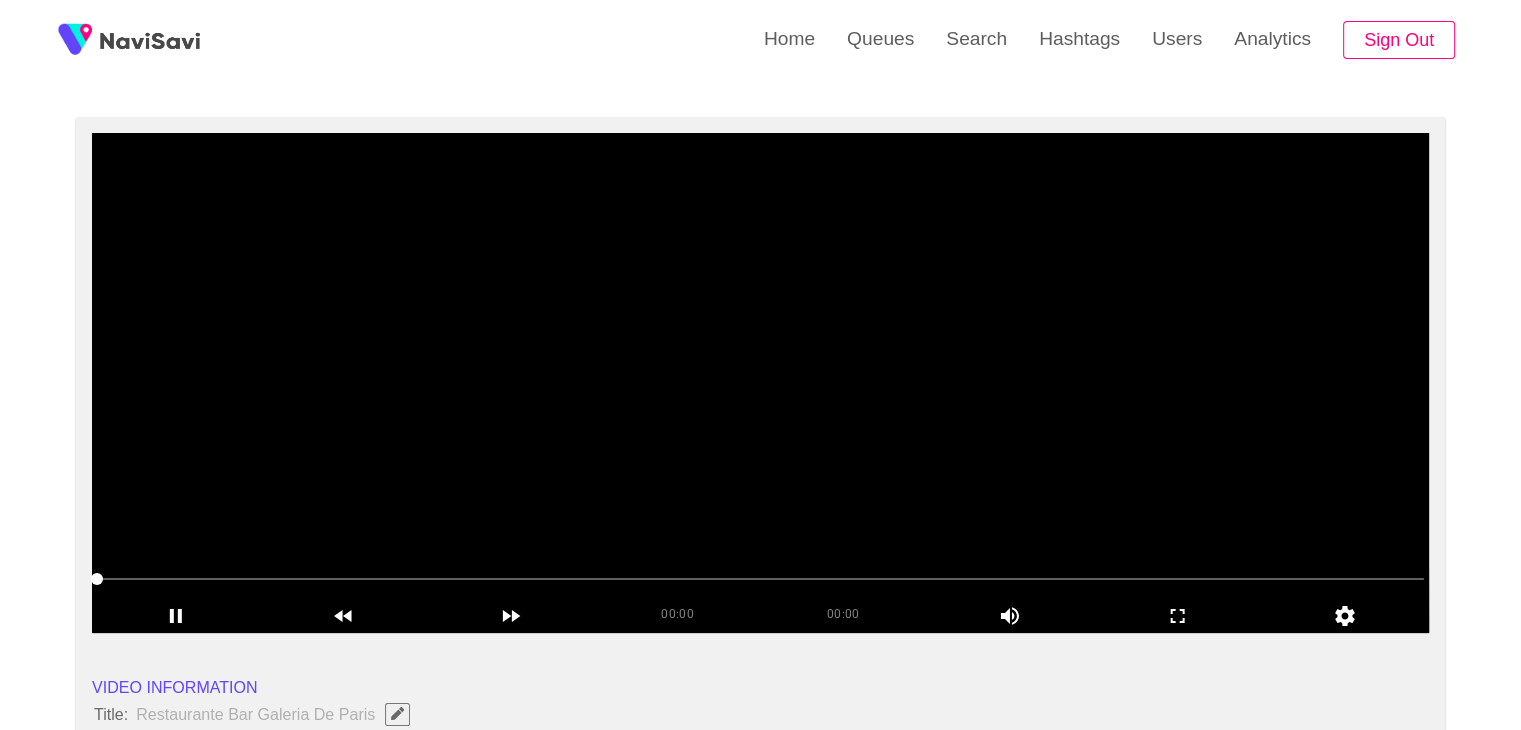 scroll, scrollTop: 134, scrollLeft: 0, axis: vertical 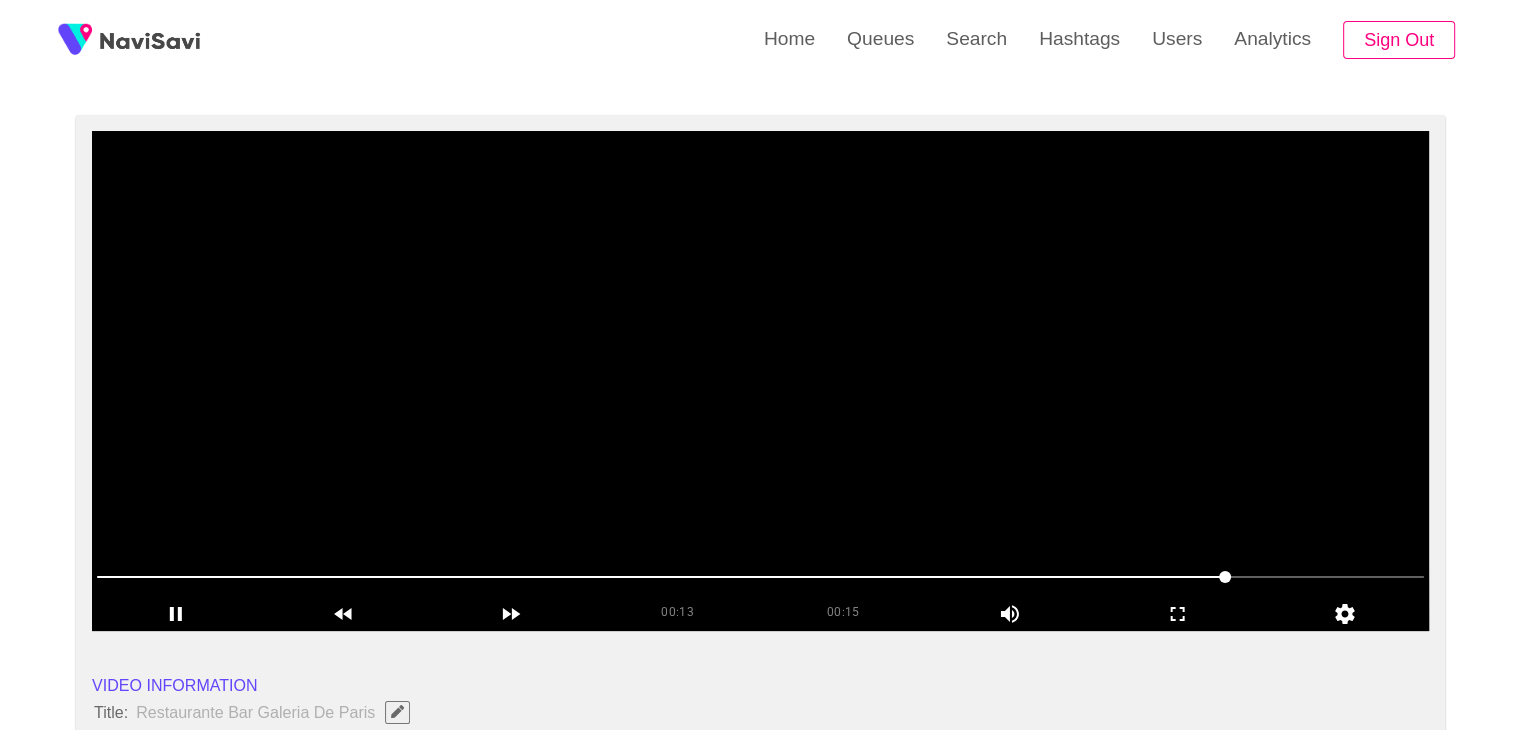 click at bounding box center [760, 381] 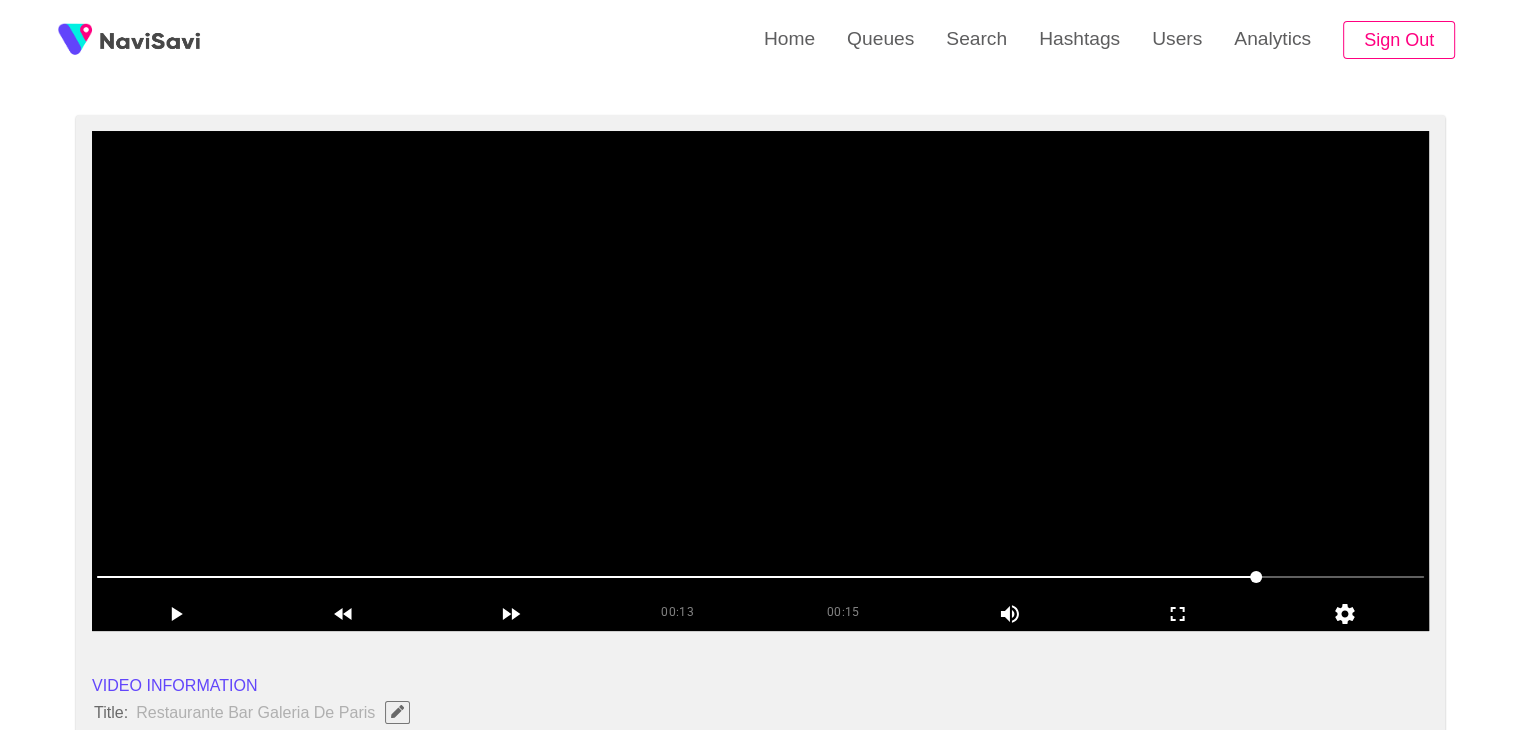 click at bounding box center (760, 381) 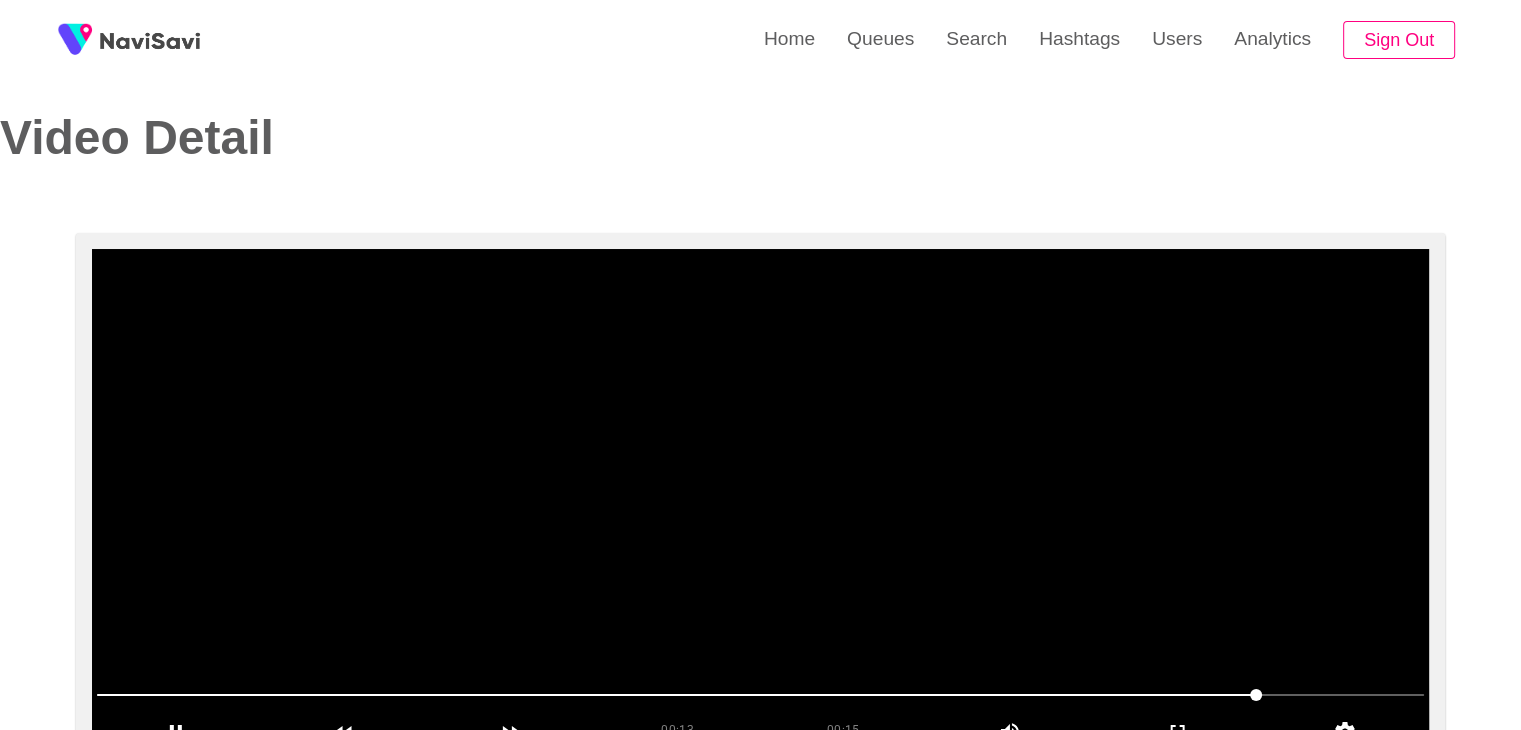 scroll, scrollTop: 10, scrollLeft: 0, axis: vertical 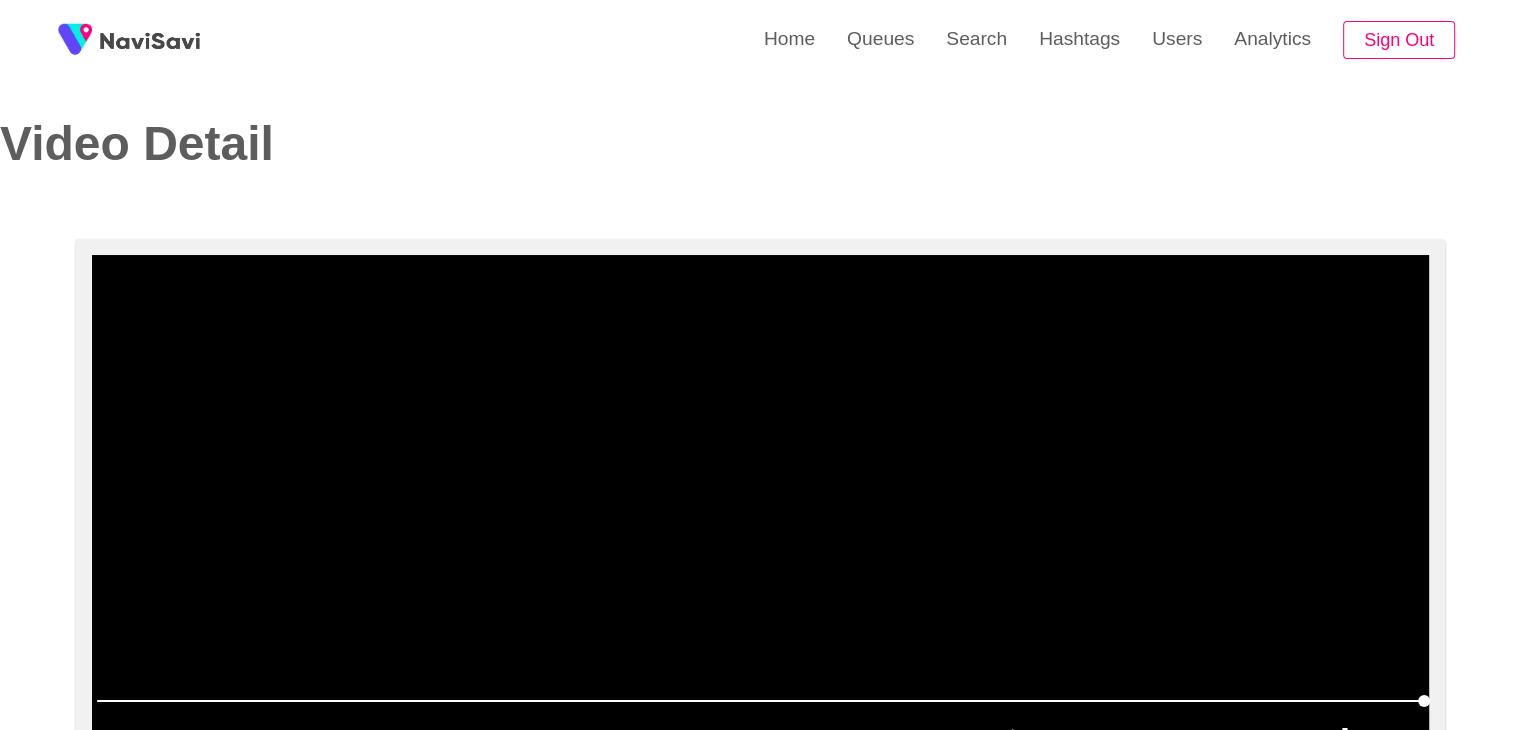 click at bounding box center (760, 505) 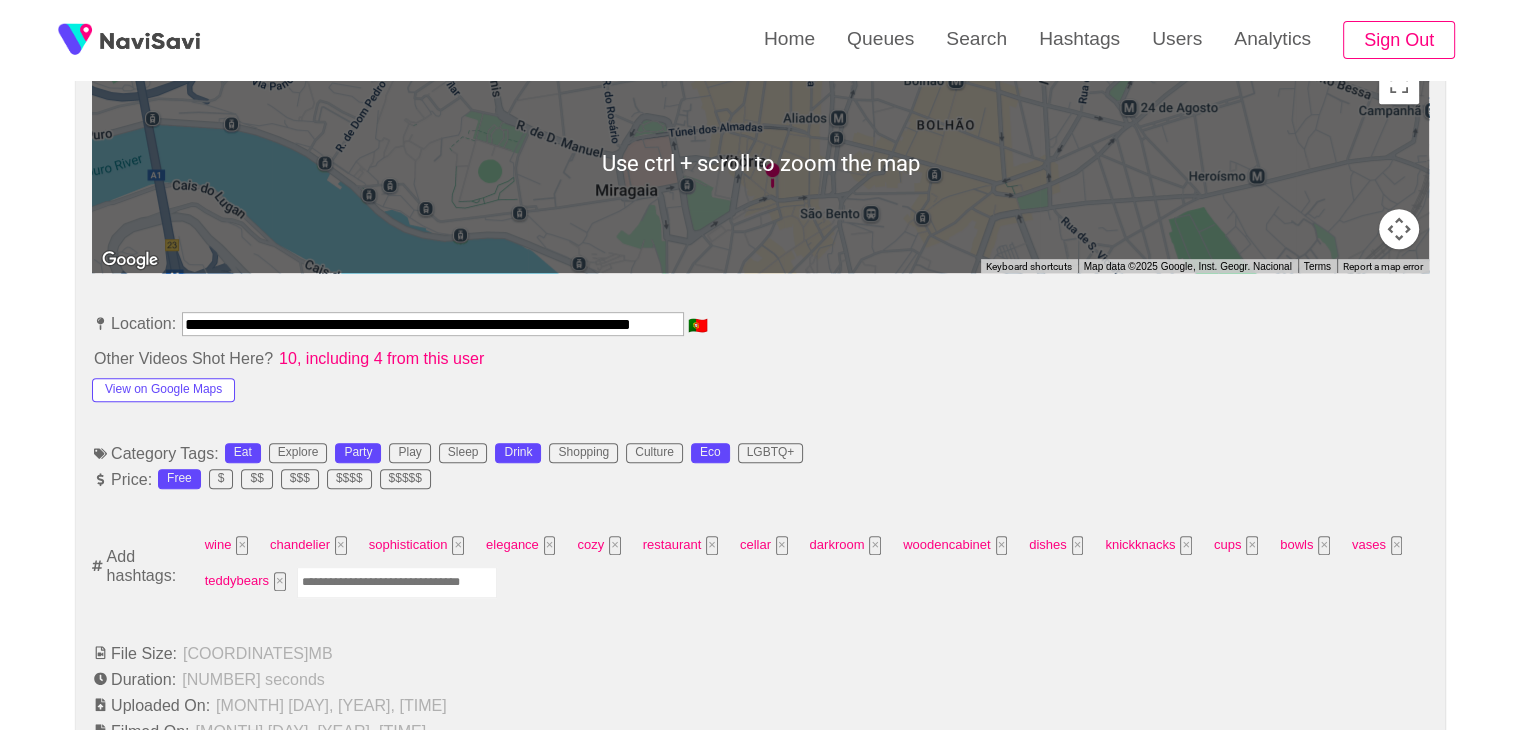 scroll, scrollTop: 992, scrollLeft: 0, axis: vertical 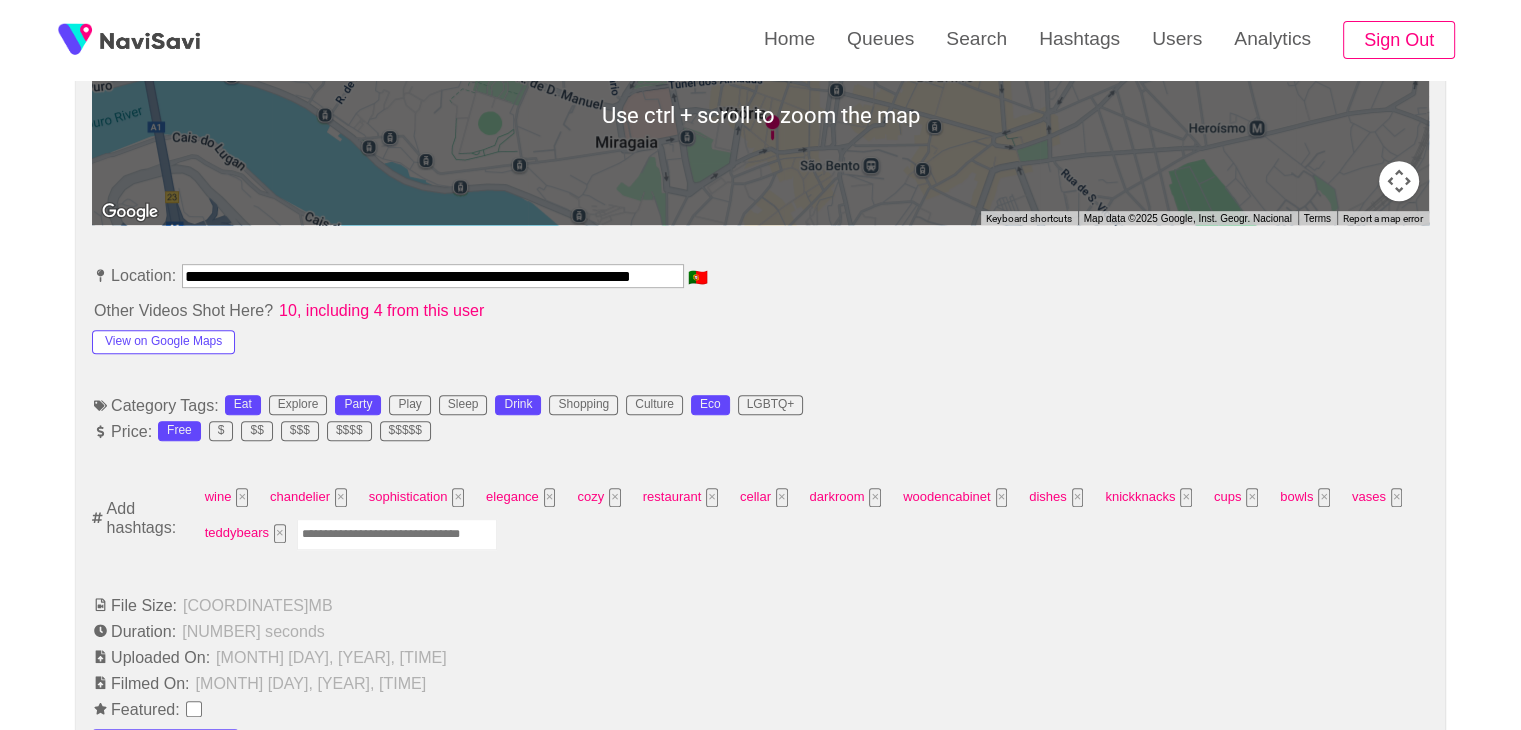 click at bounding box center [397, 534] 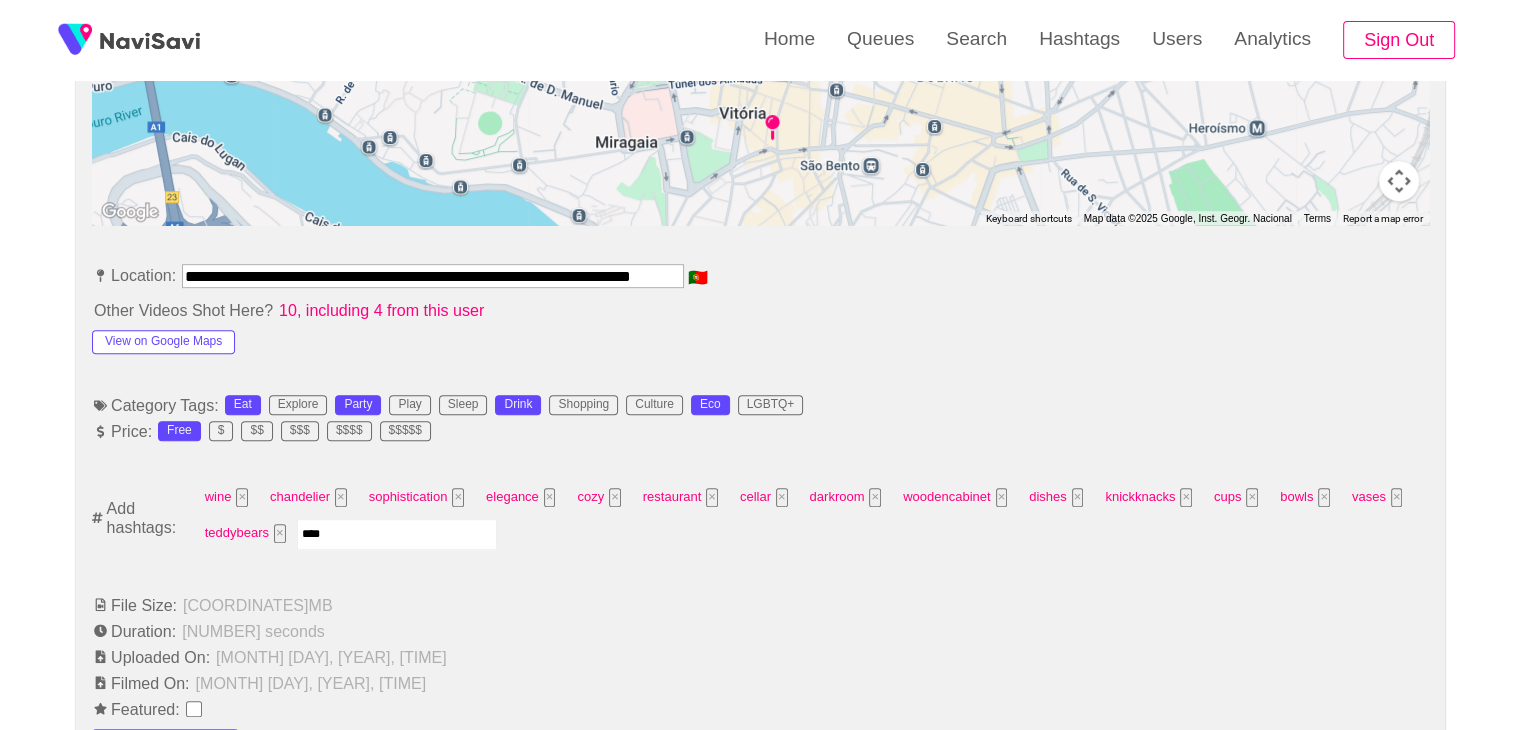 type on "*****" 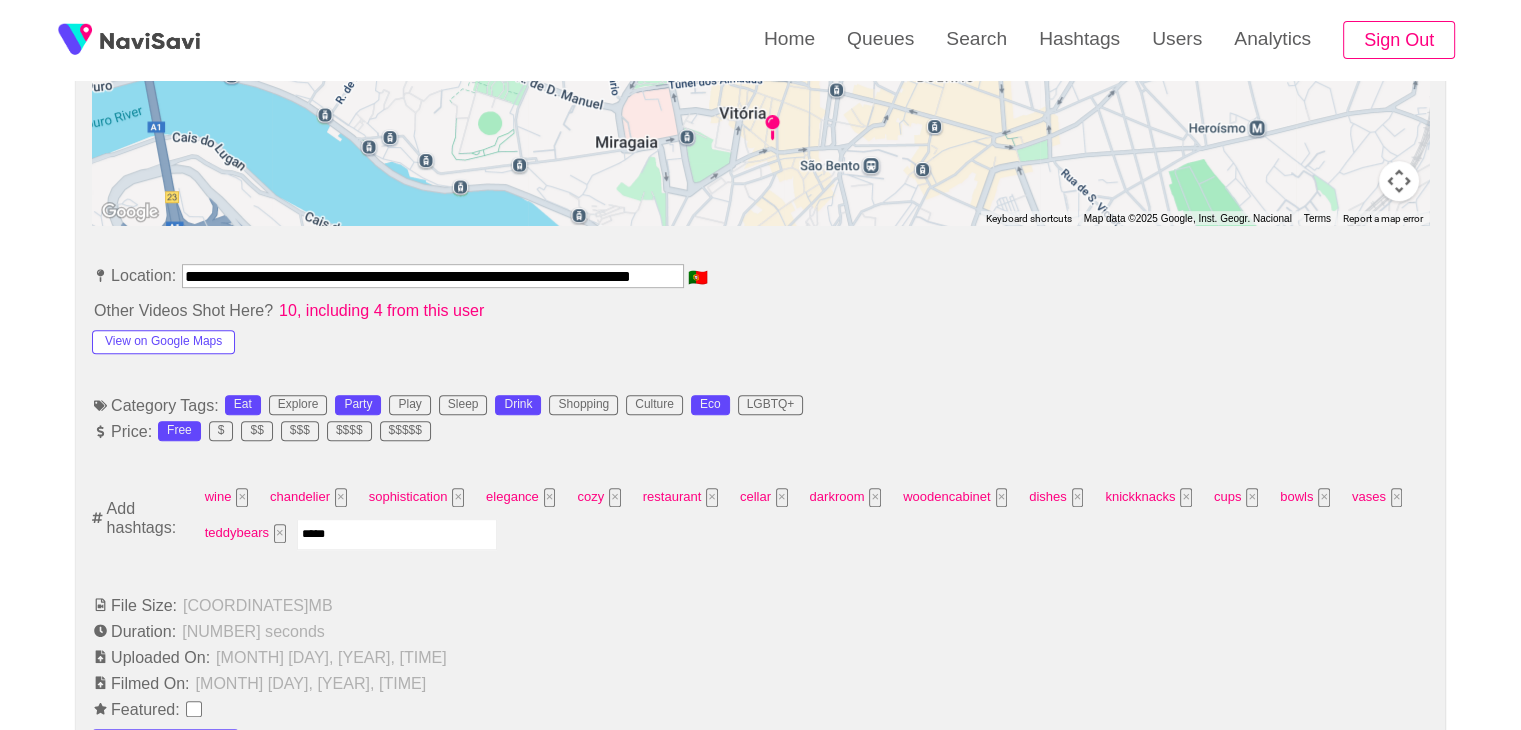 type 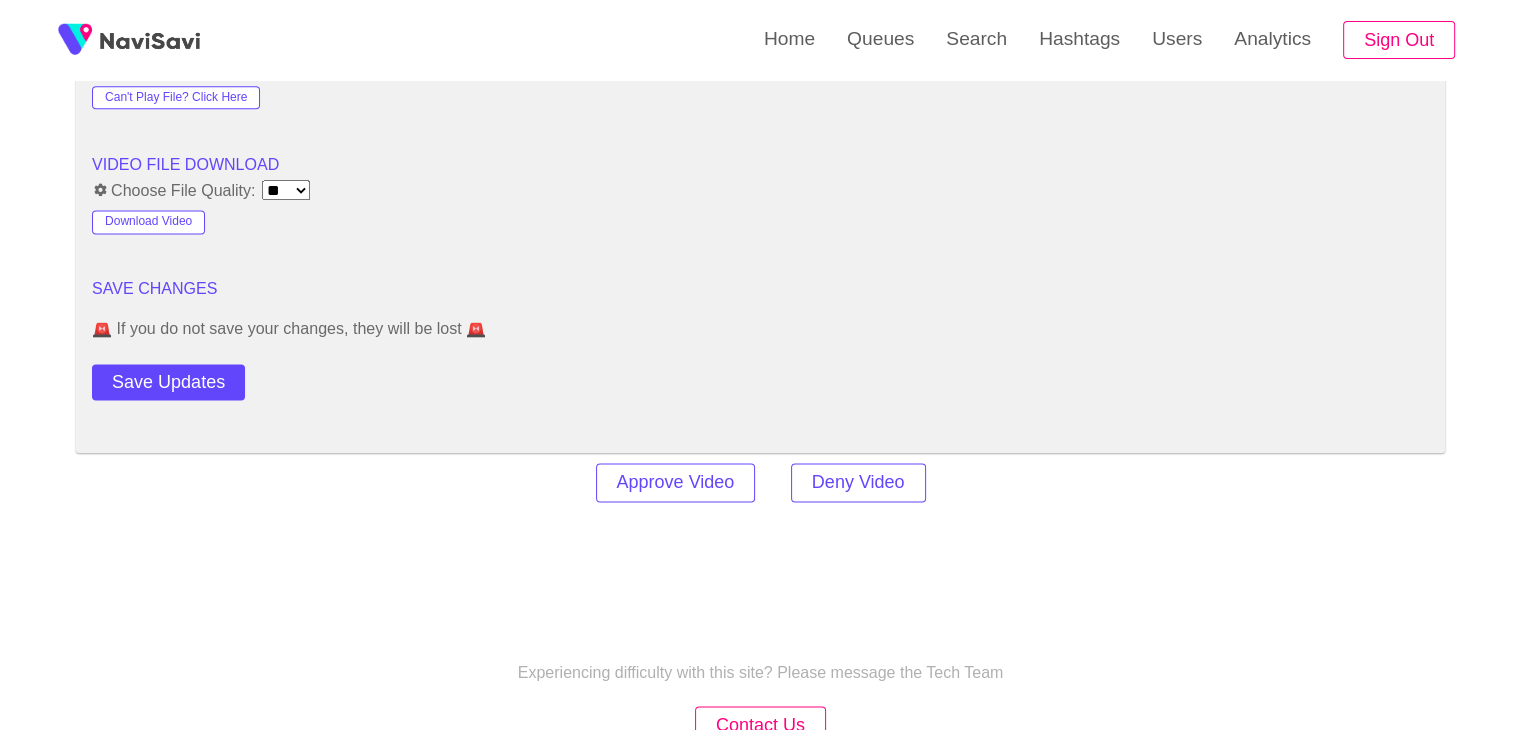 scroll, scrollTop: 2707, scrollLeft: 0, axis: vertical 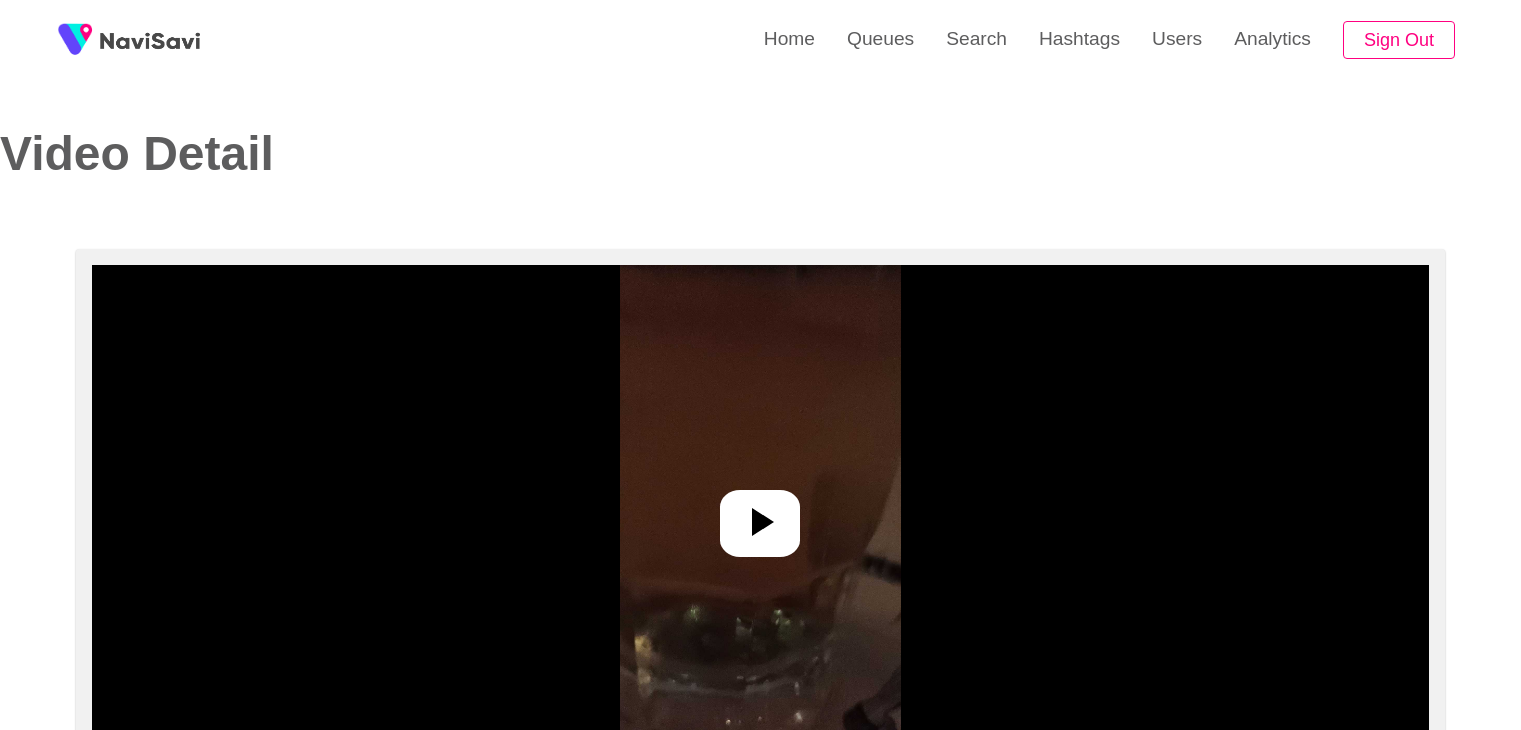 select on "**********" 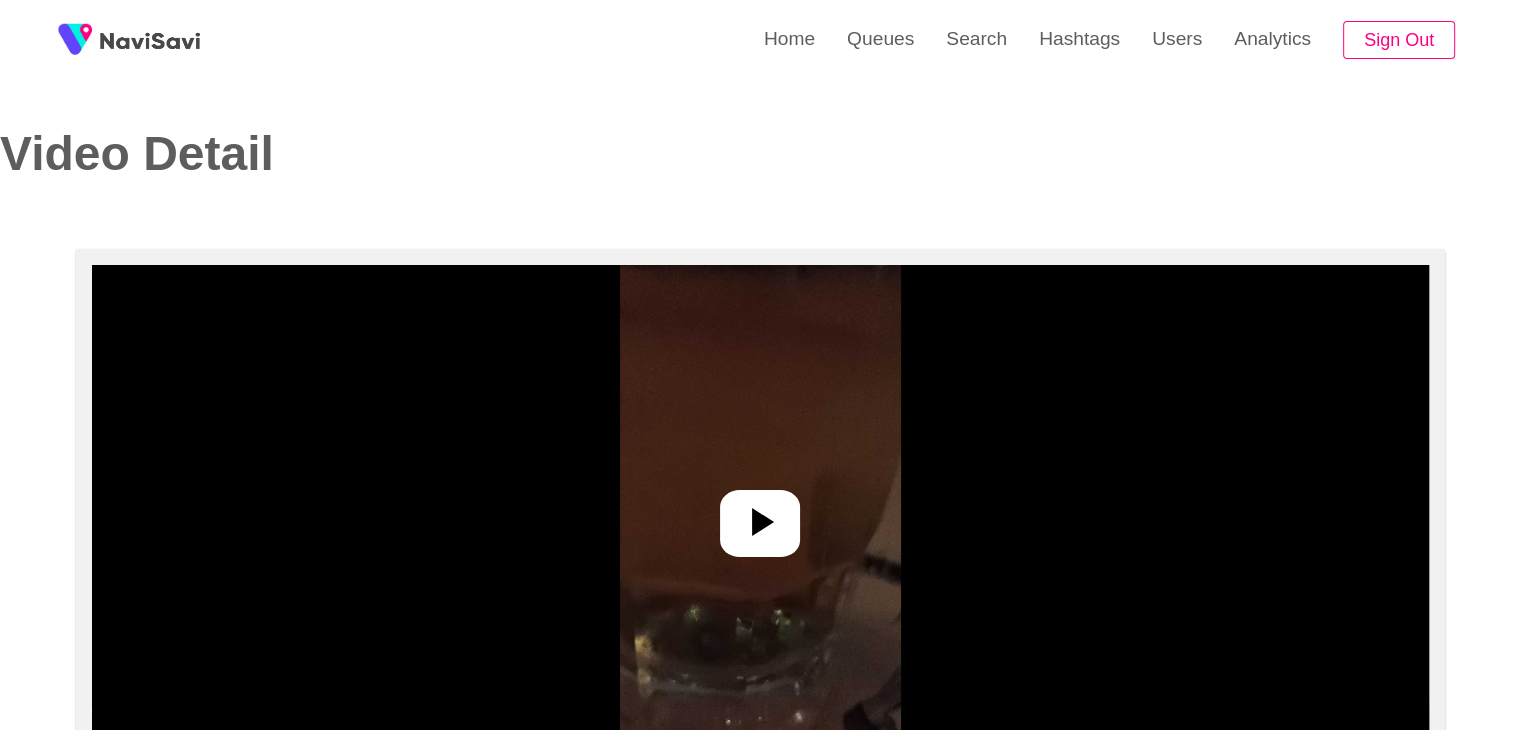 click at bounding box center [760, 515] 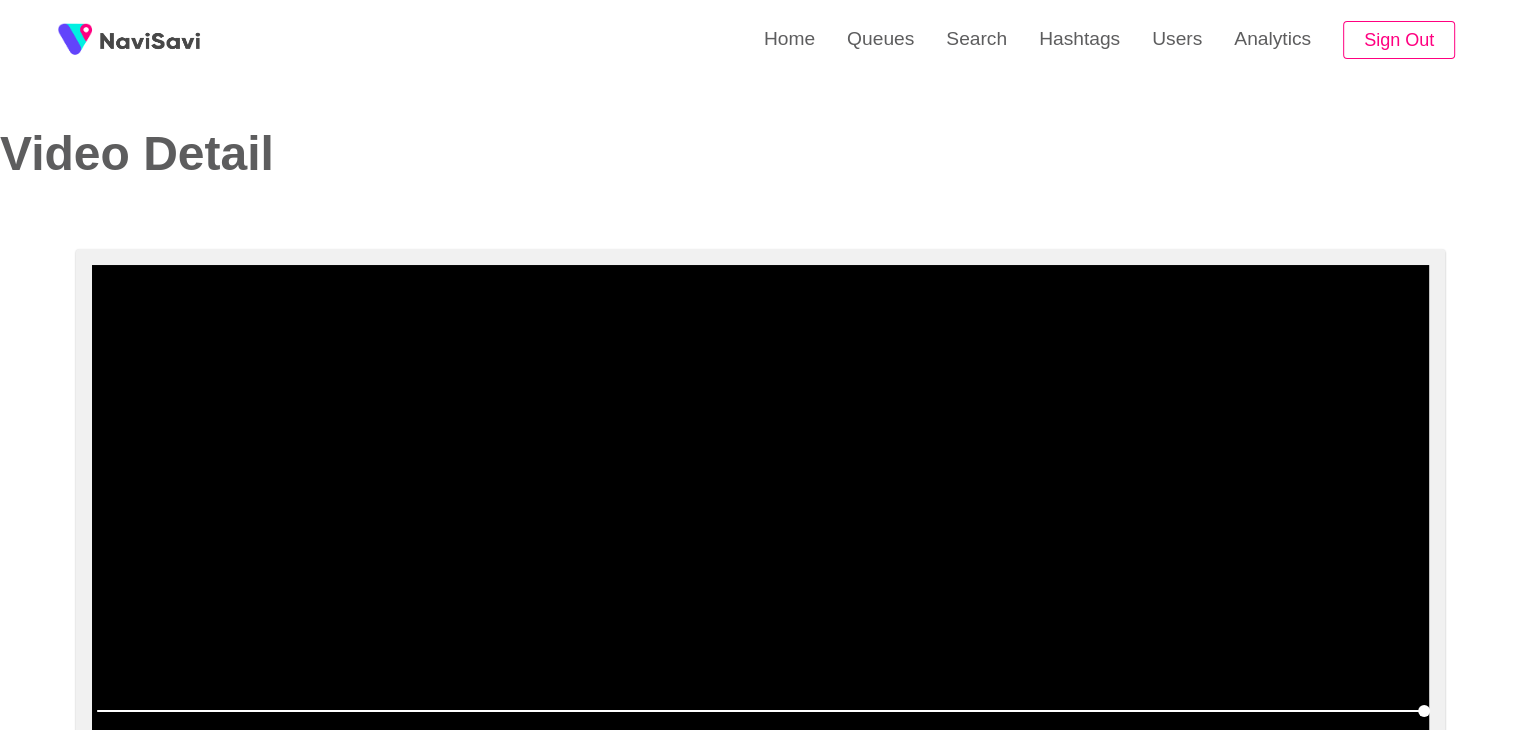 click at bounding box center (760, 515) 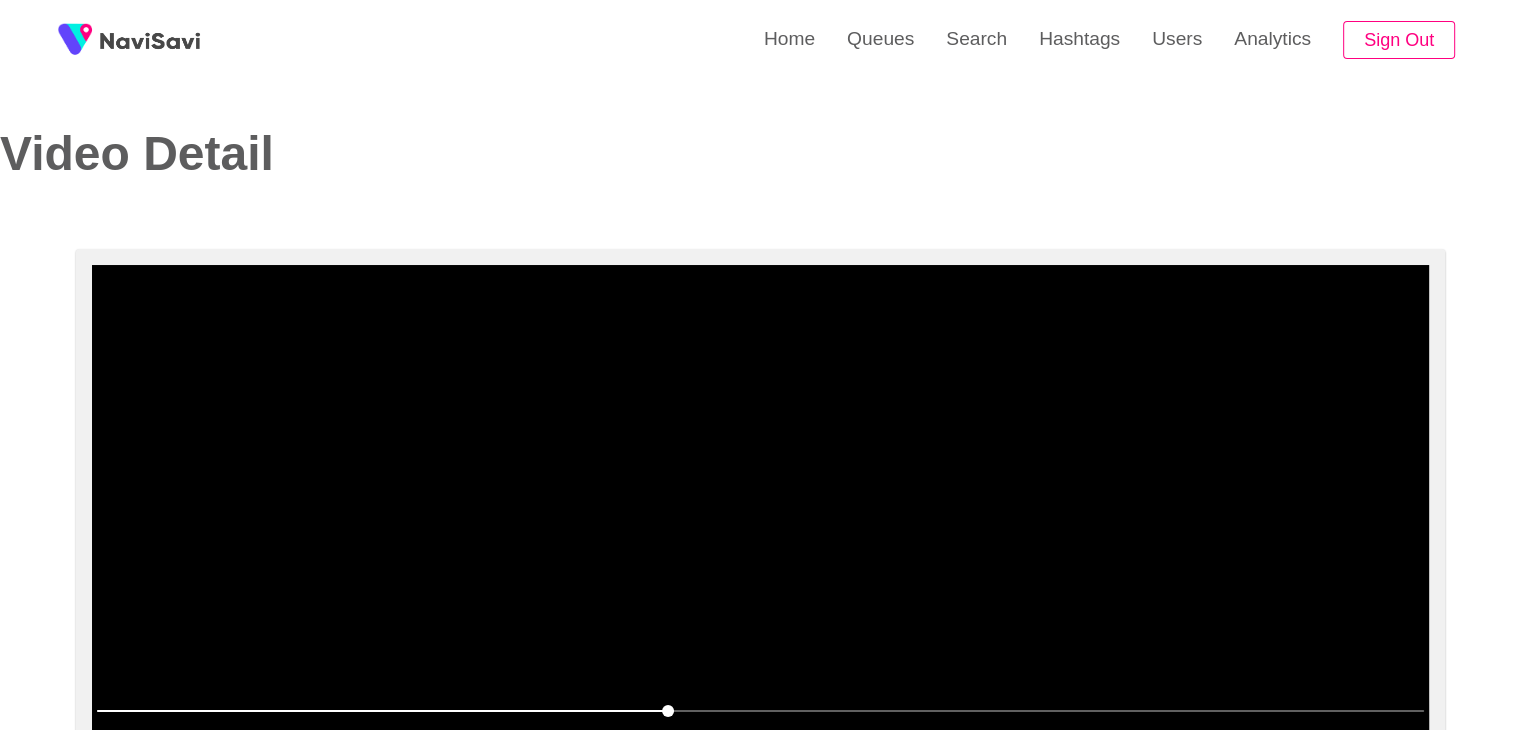 click at bounding box center [760, 515] 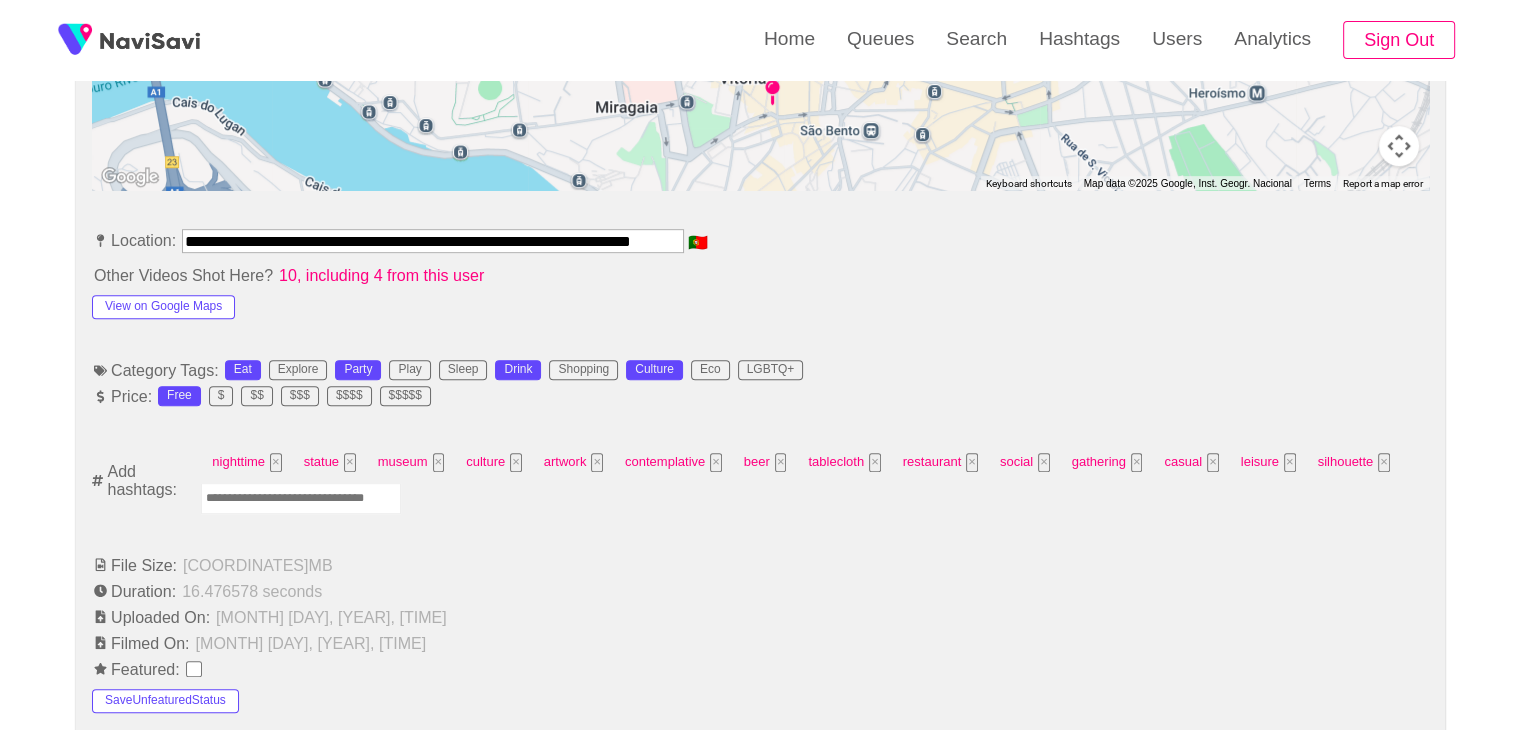 scroll, scrollTop: 1031, scrollLeft: 0, axis: vertical 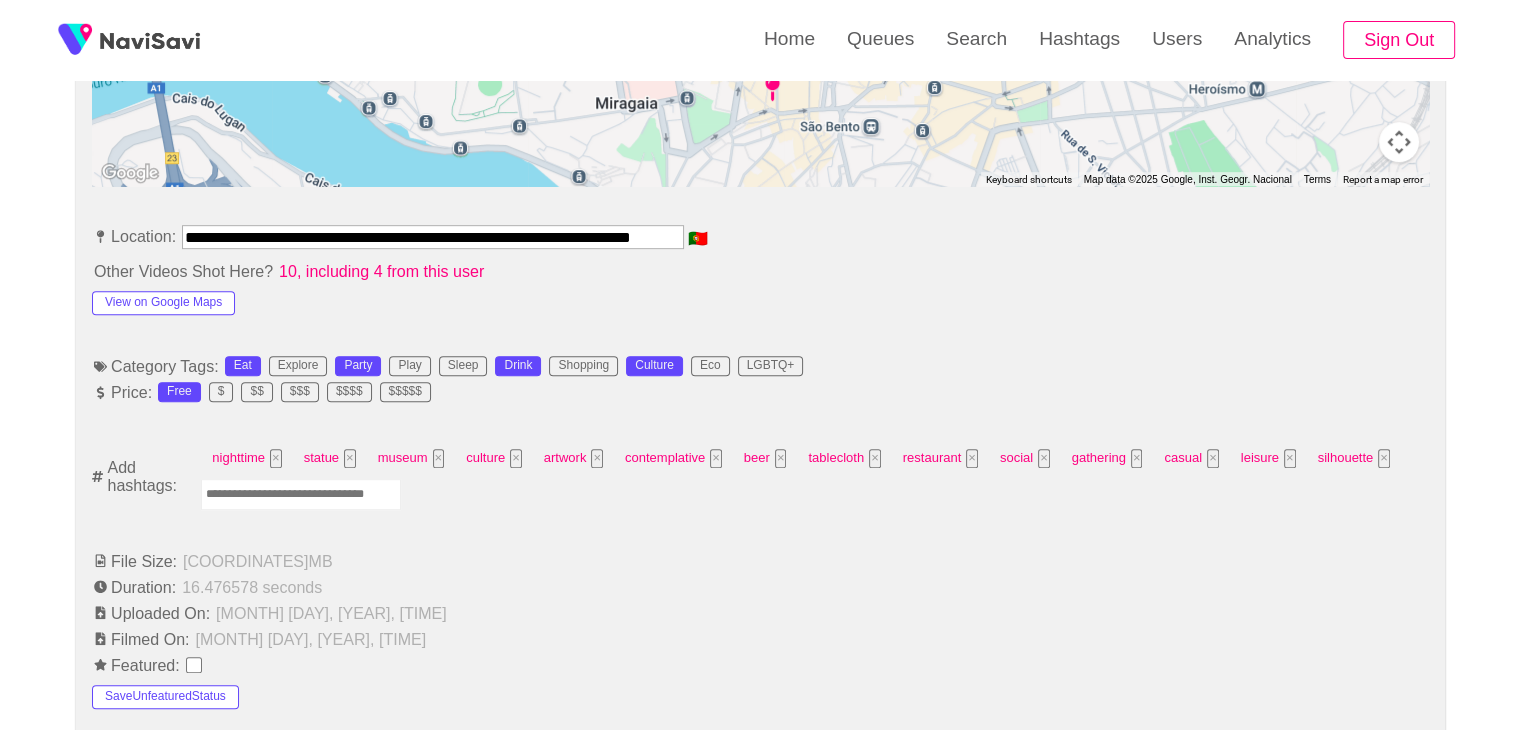 click at bounding box center (301, 494) 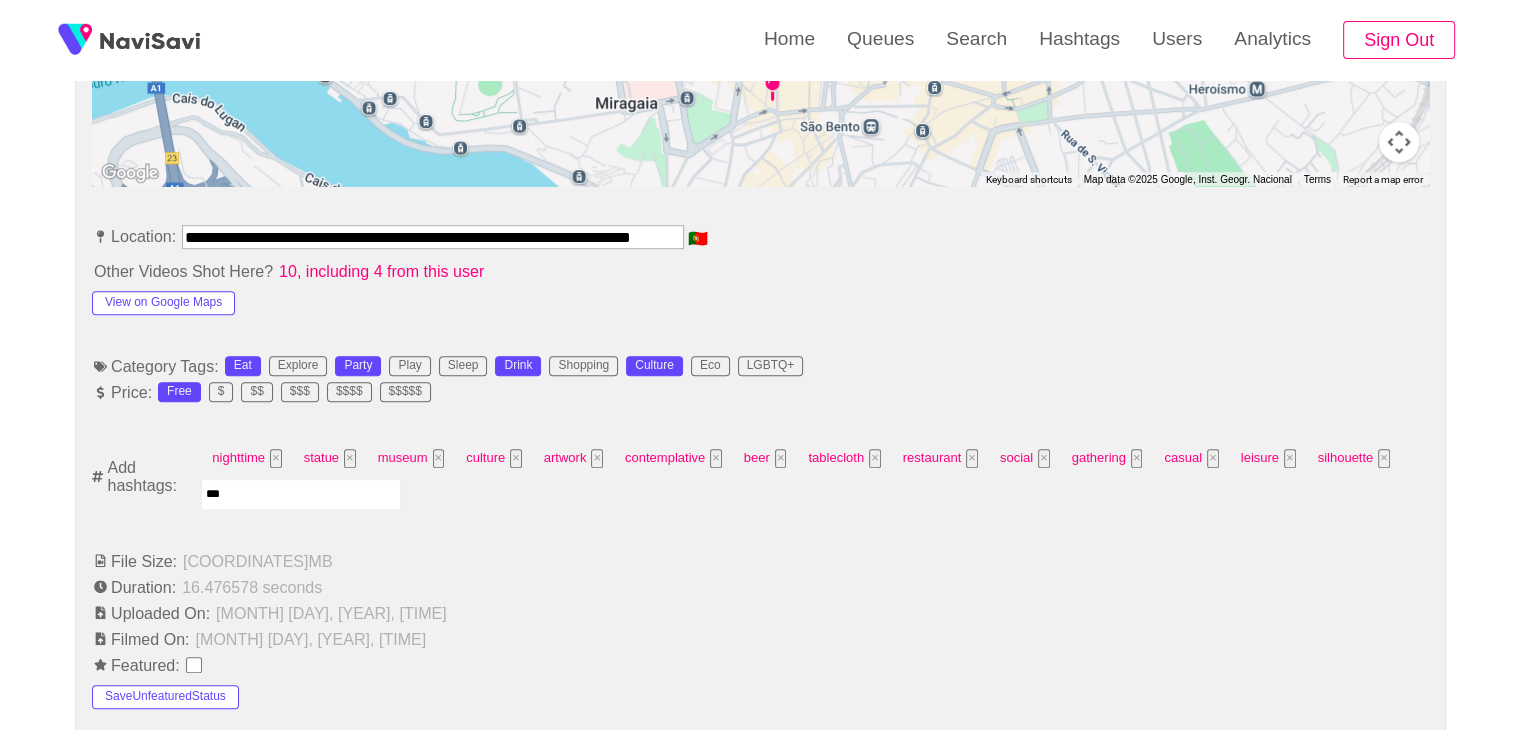 type on "****" 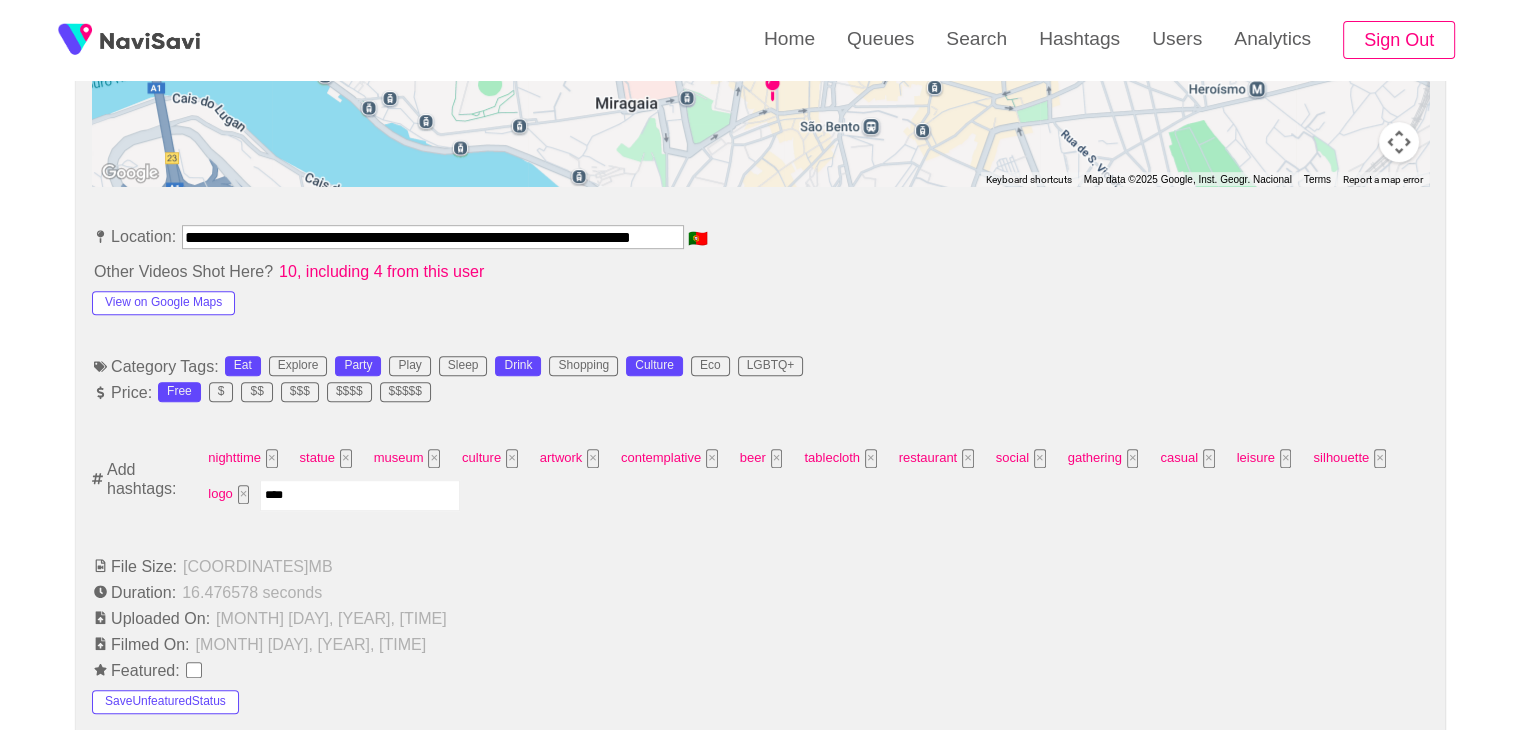 type on "*****" 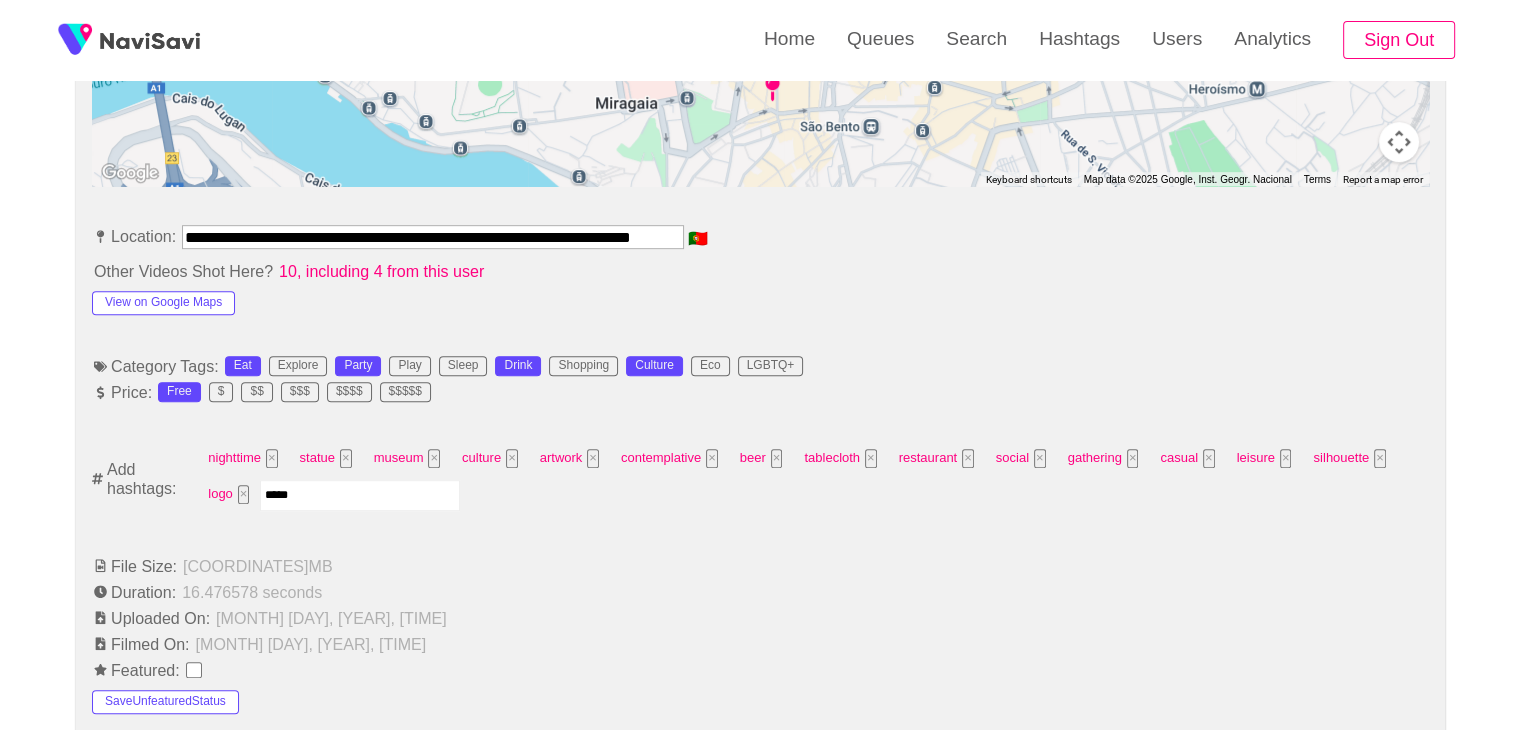 type 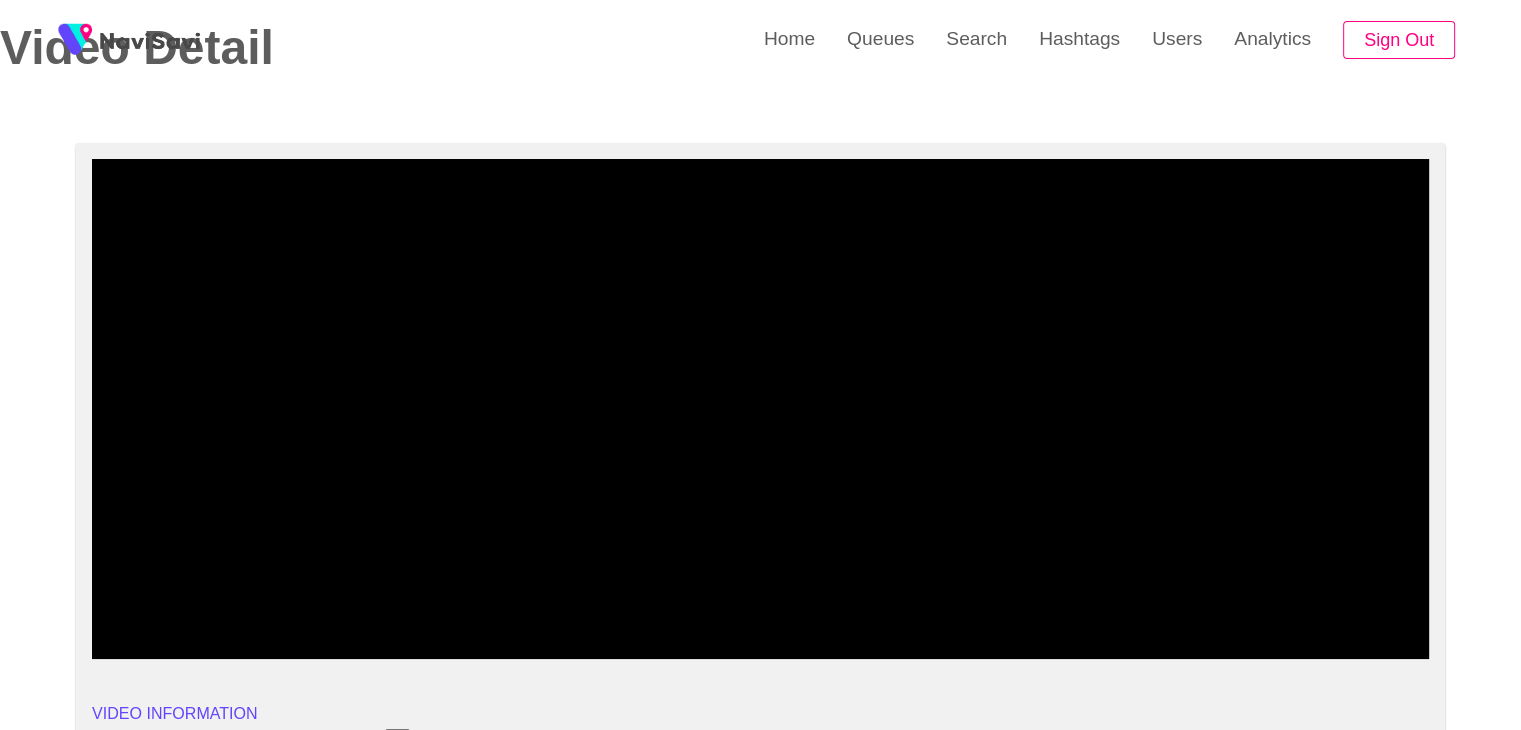 scroll, scrollTop: 40, scrollLeft: 0, axis: vertical 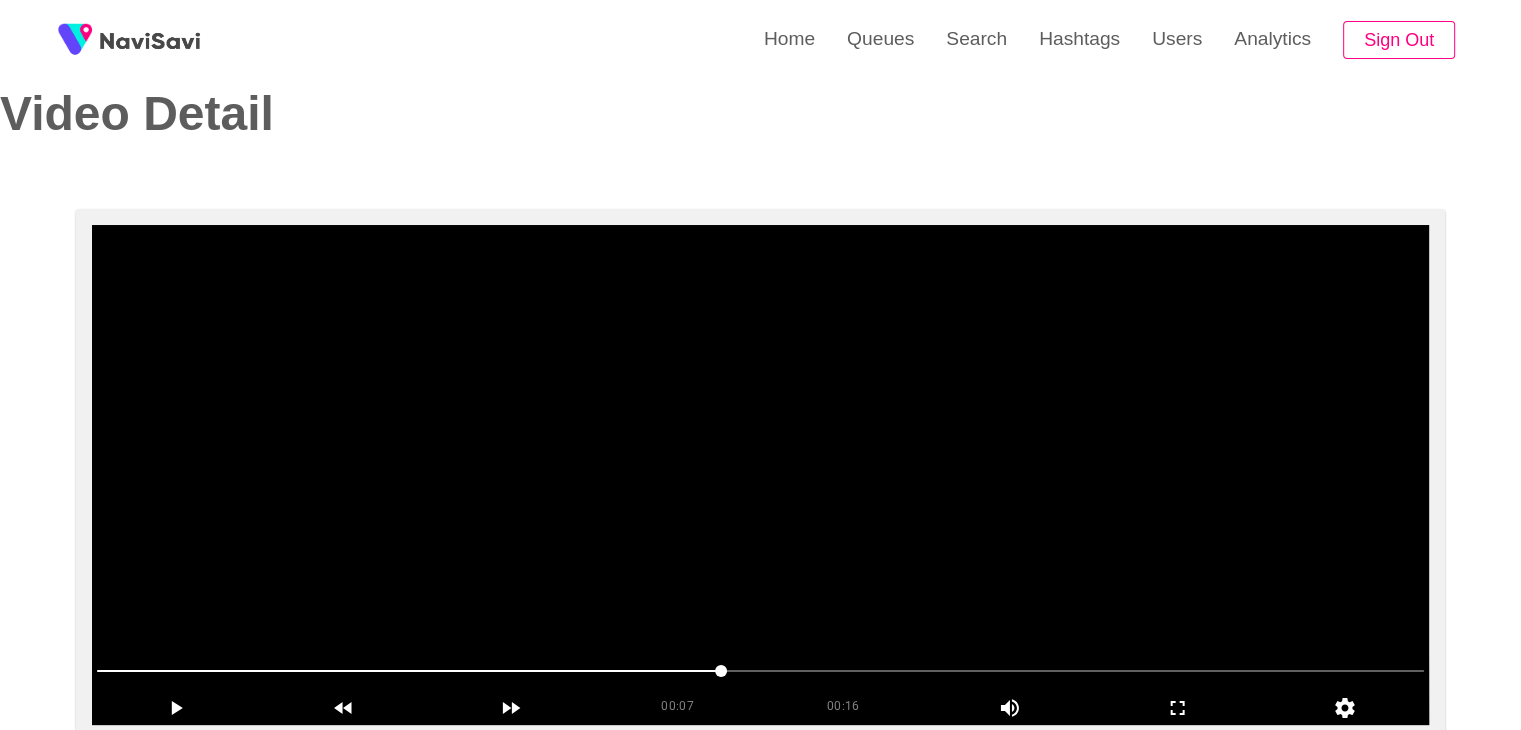 click at bounding box center [760, 475] 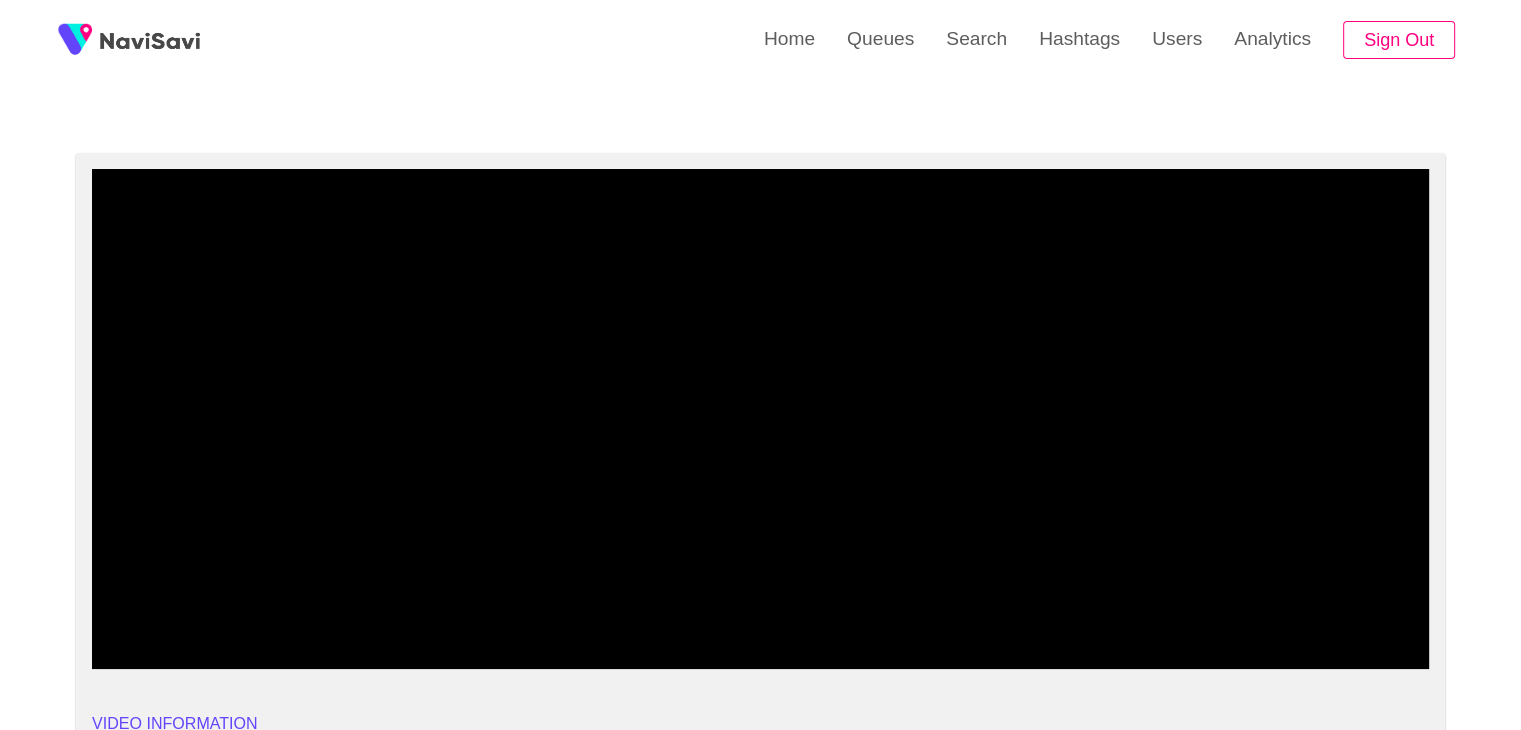 scroll, scrollTop: 0, scrollLeft: 0, axis: both 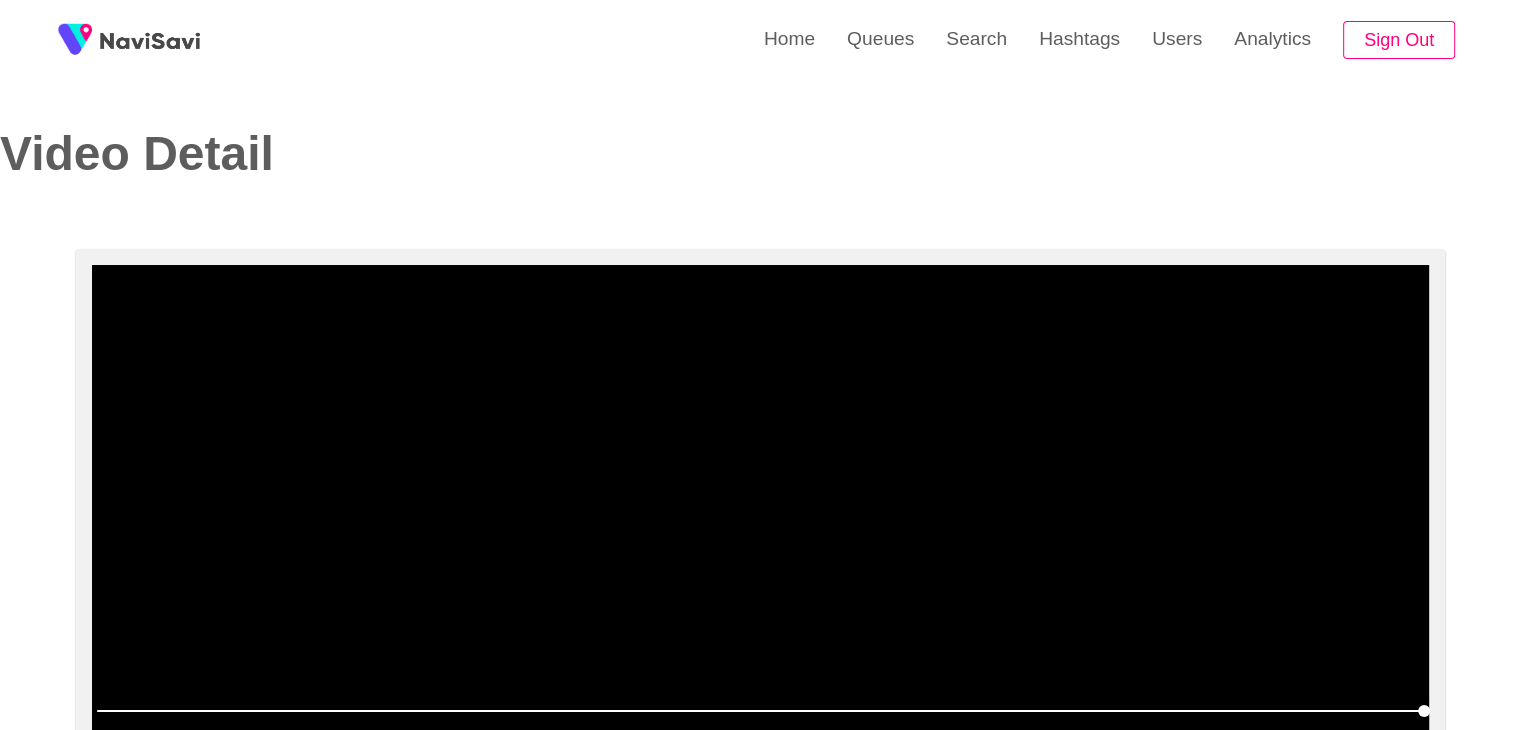 click at bounding box center (760, 515) 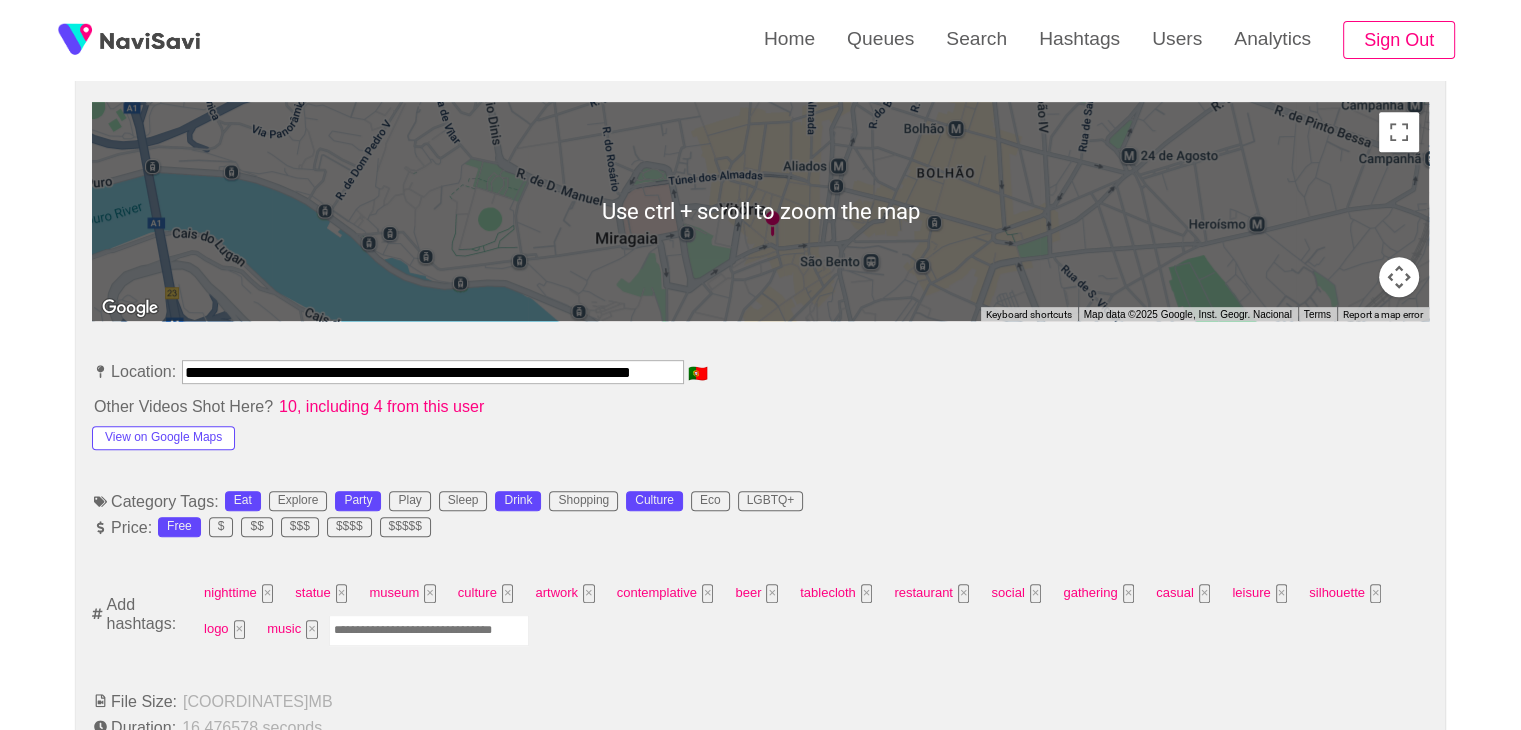 scroll, scrollTop: 904, scrollLeft: 0, axis: vertical 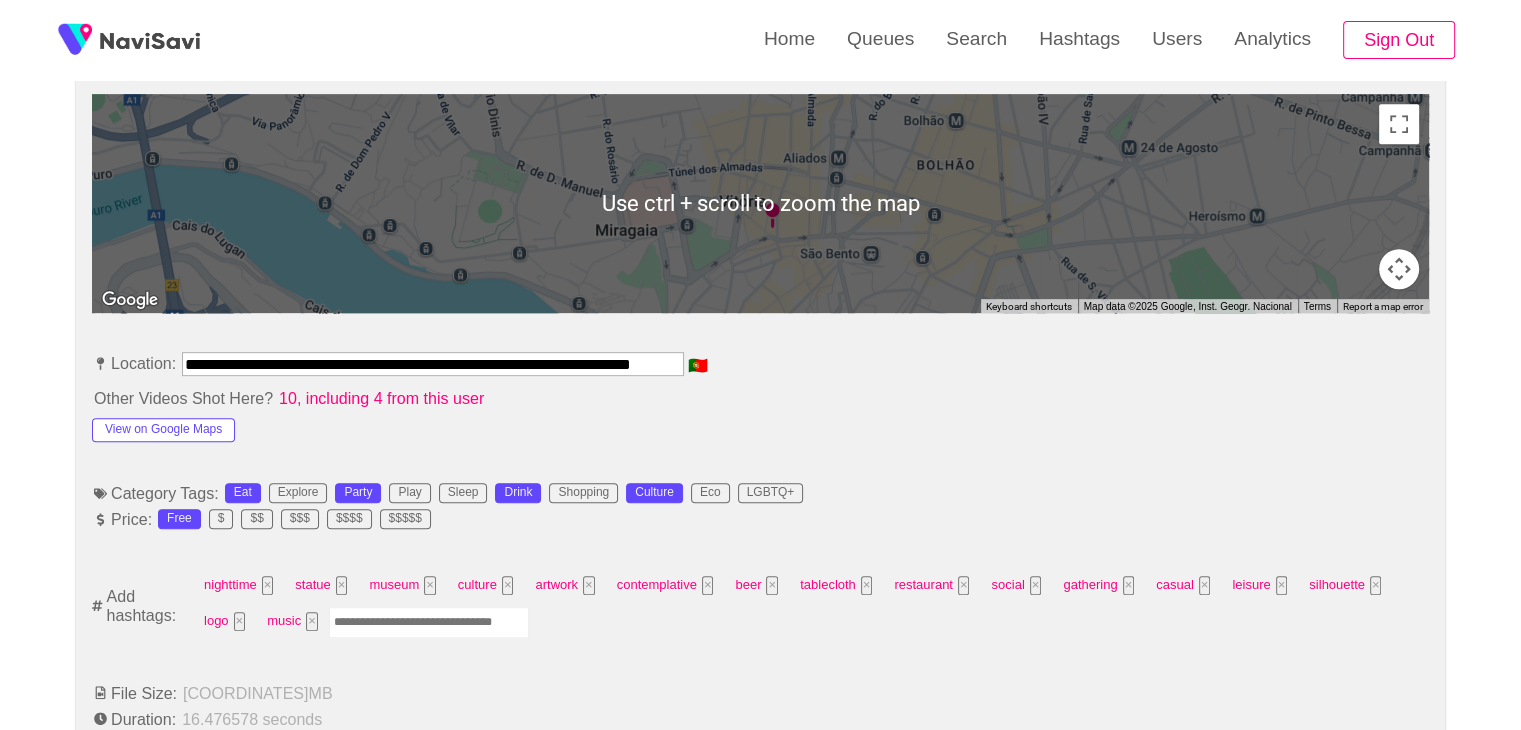 click at bounding box center (429, 622) 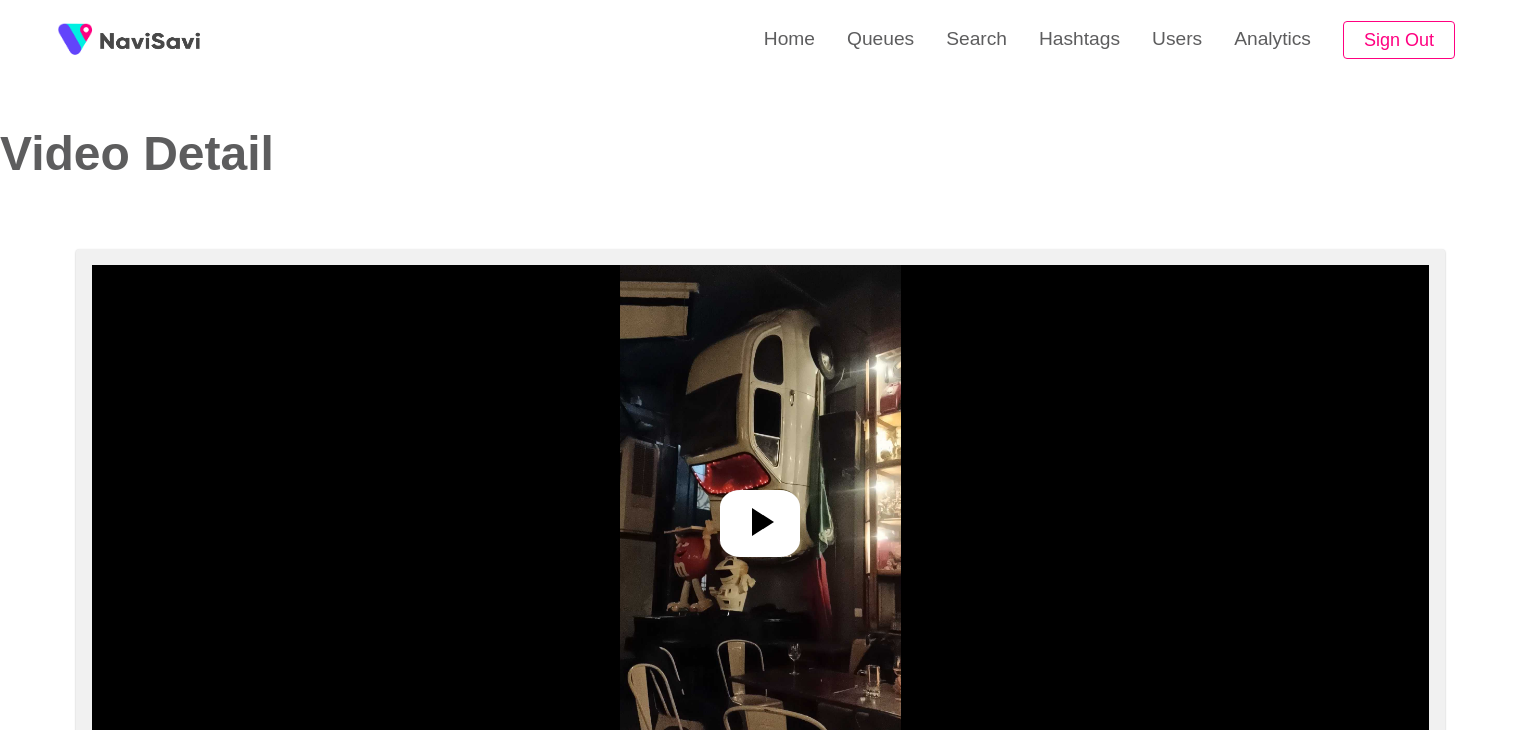 select on "**********" 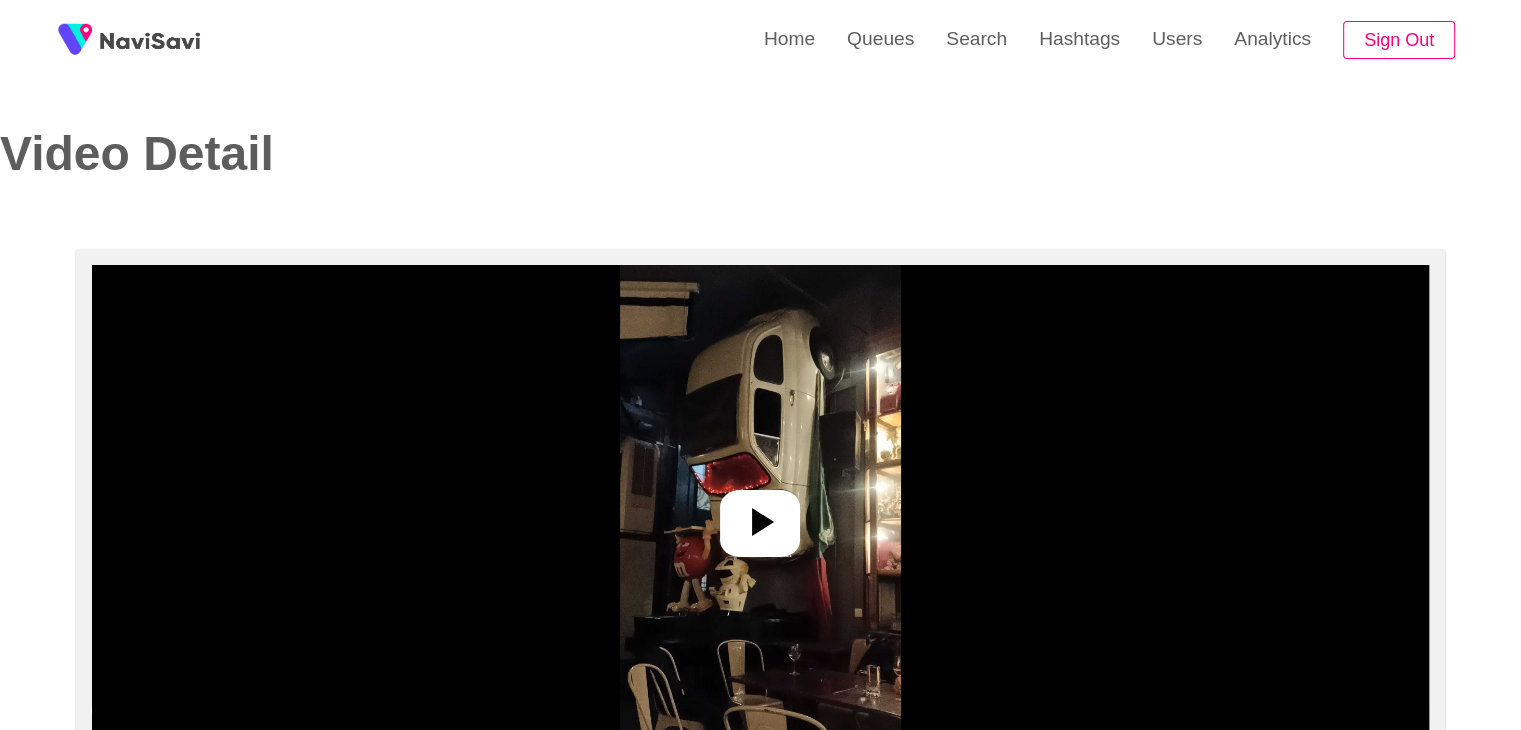 click at bounding box center (760, 515) 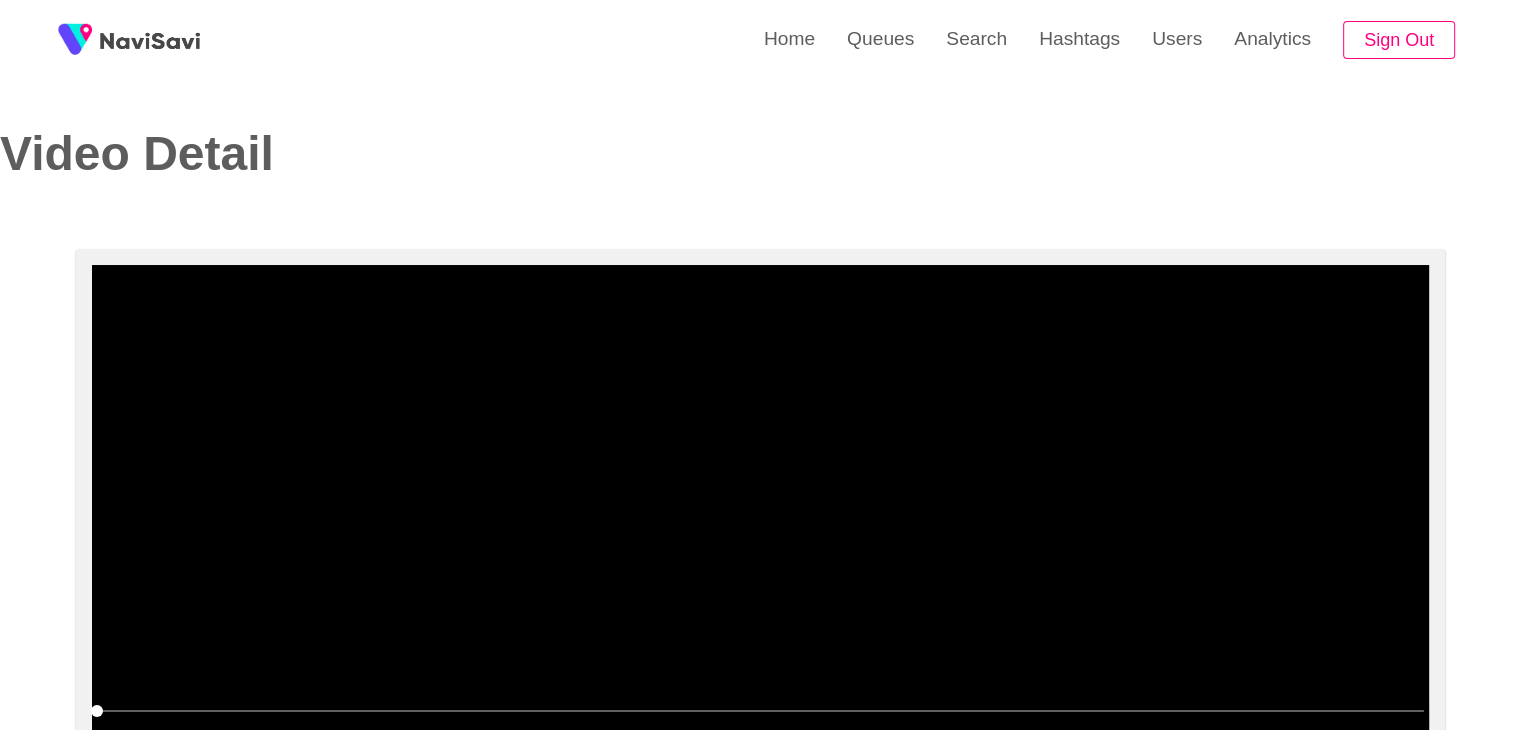 scroll, scrollTop: 115, scrollLeft: 0, axis: vertical 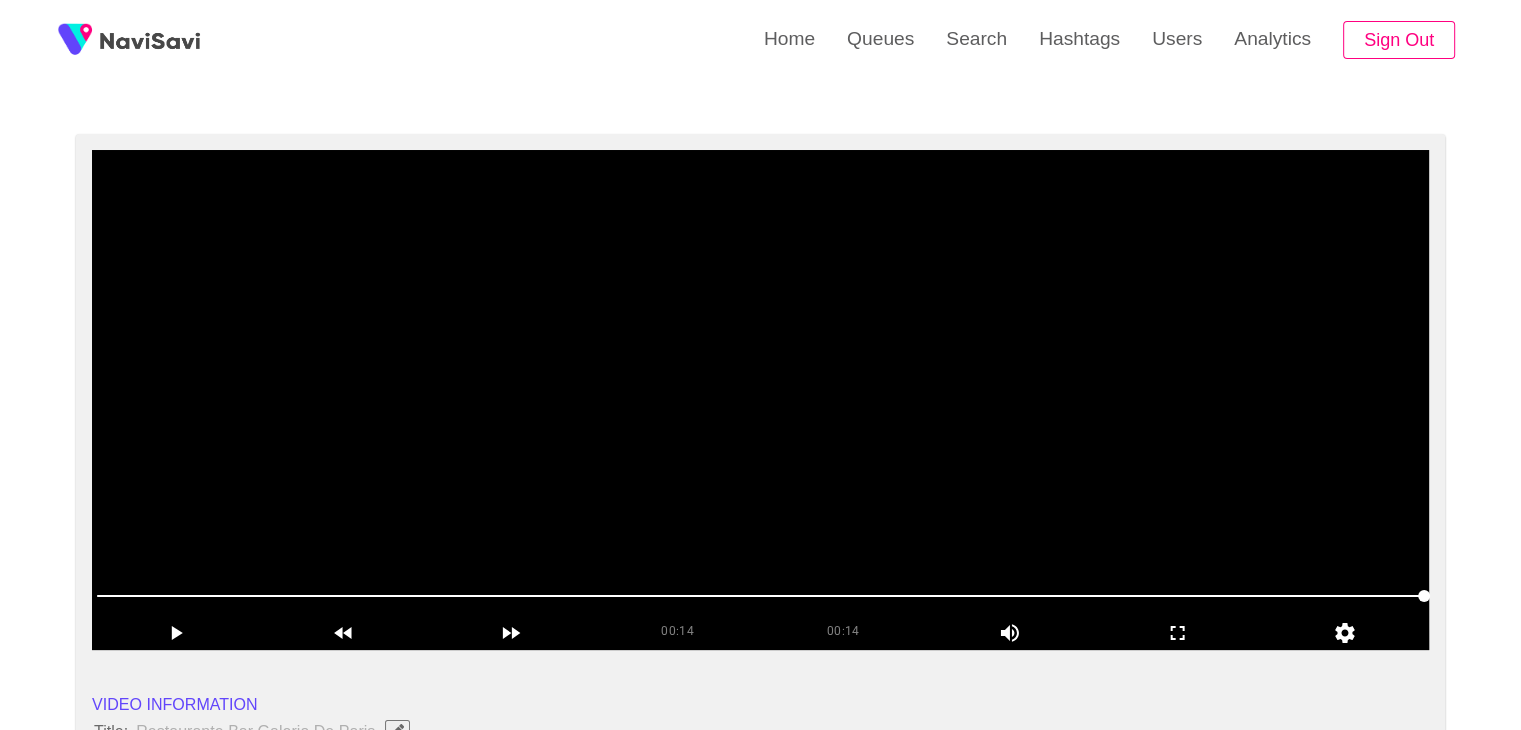 click at bounding box center [760, 400] 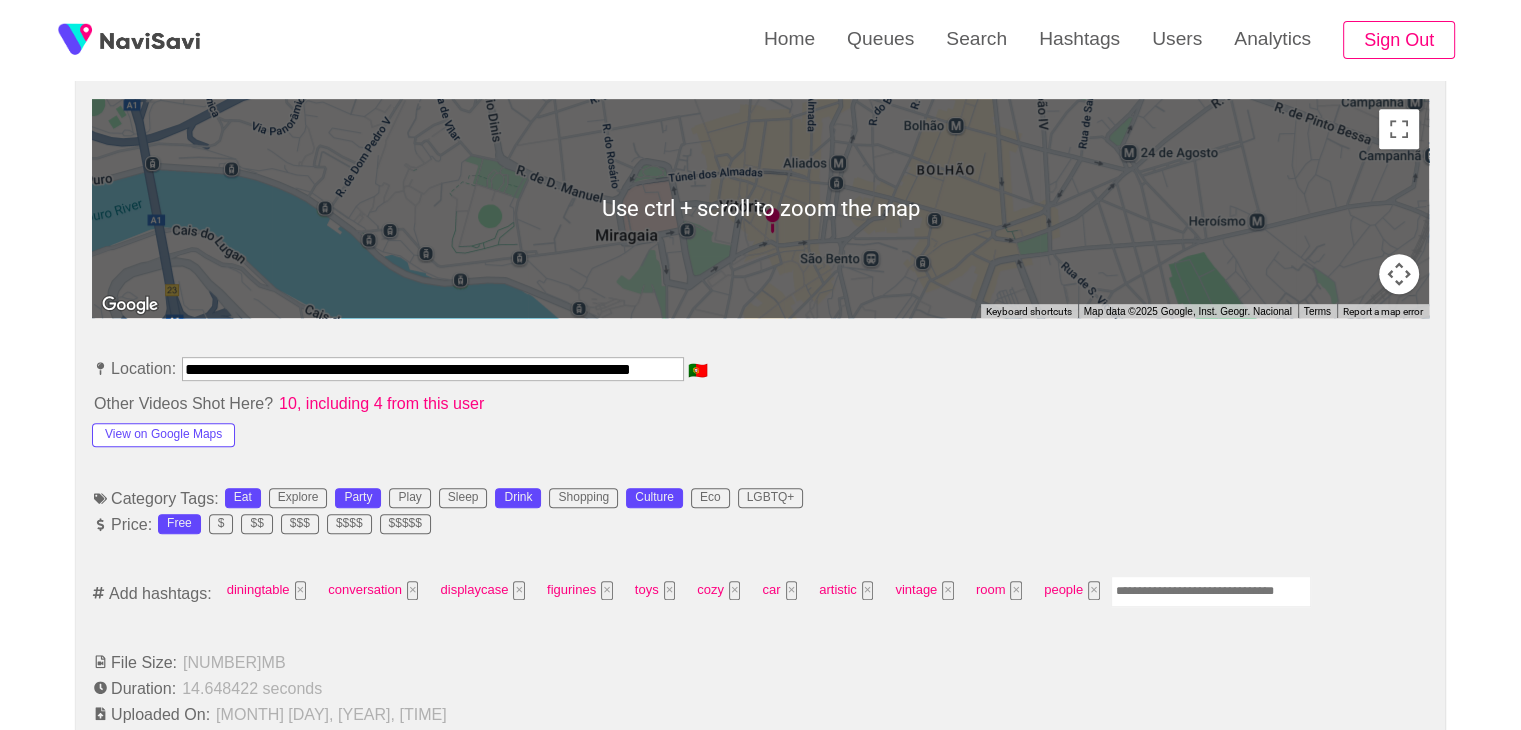 scroll, scrollTop: 900, scrollLeft: 0, axis: vertical 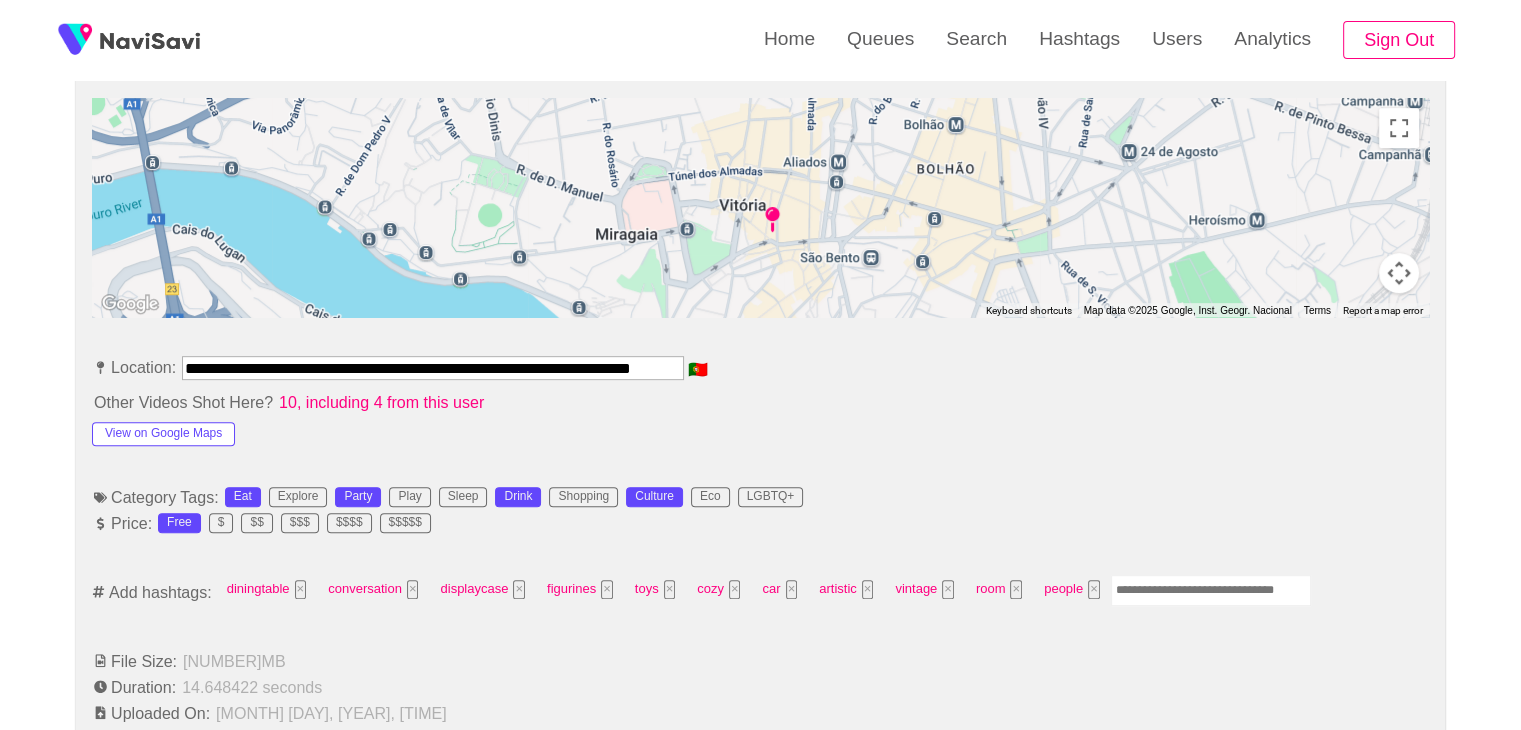 click at bounding box center [1211, 590] 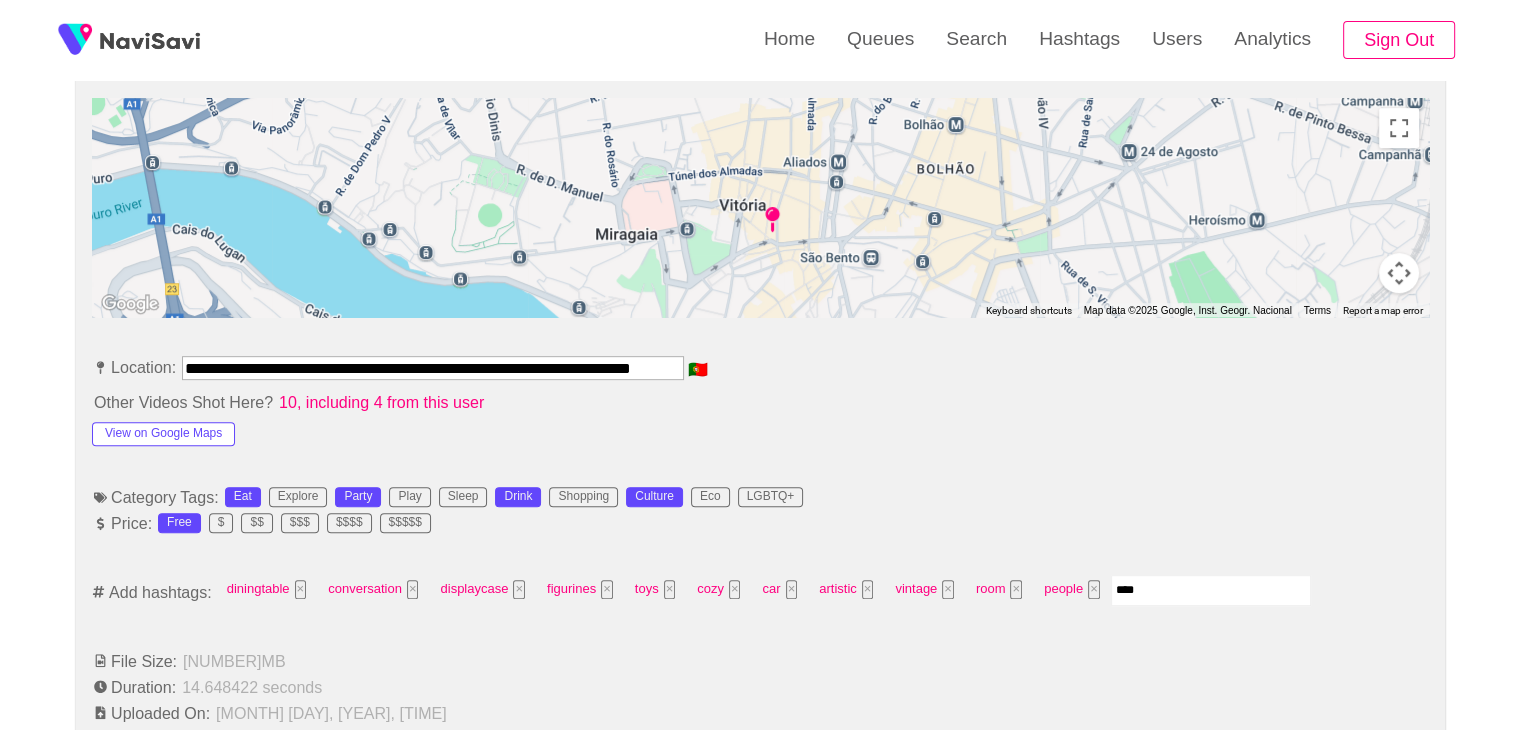 type on "*****" 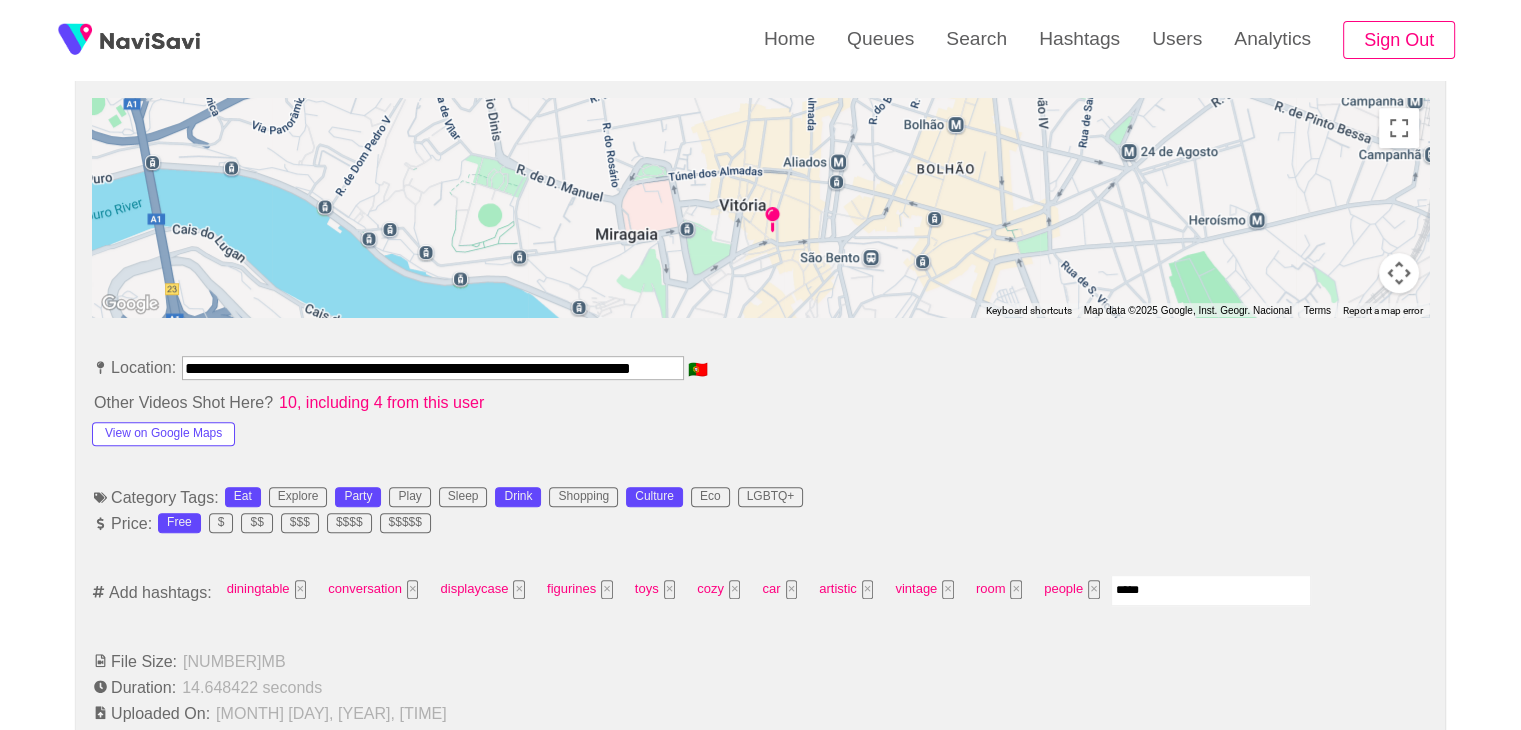 type 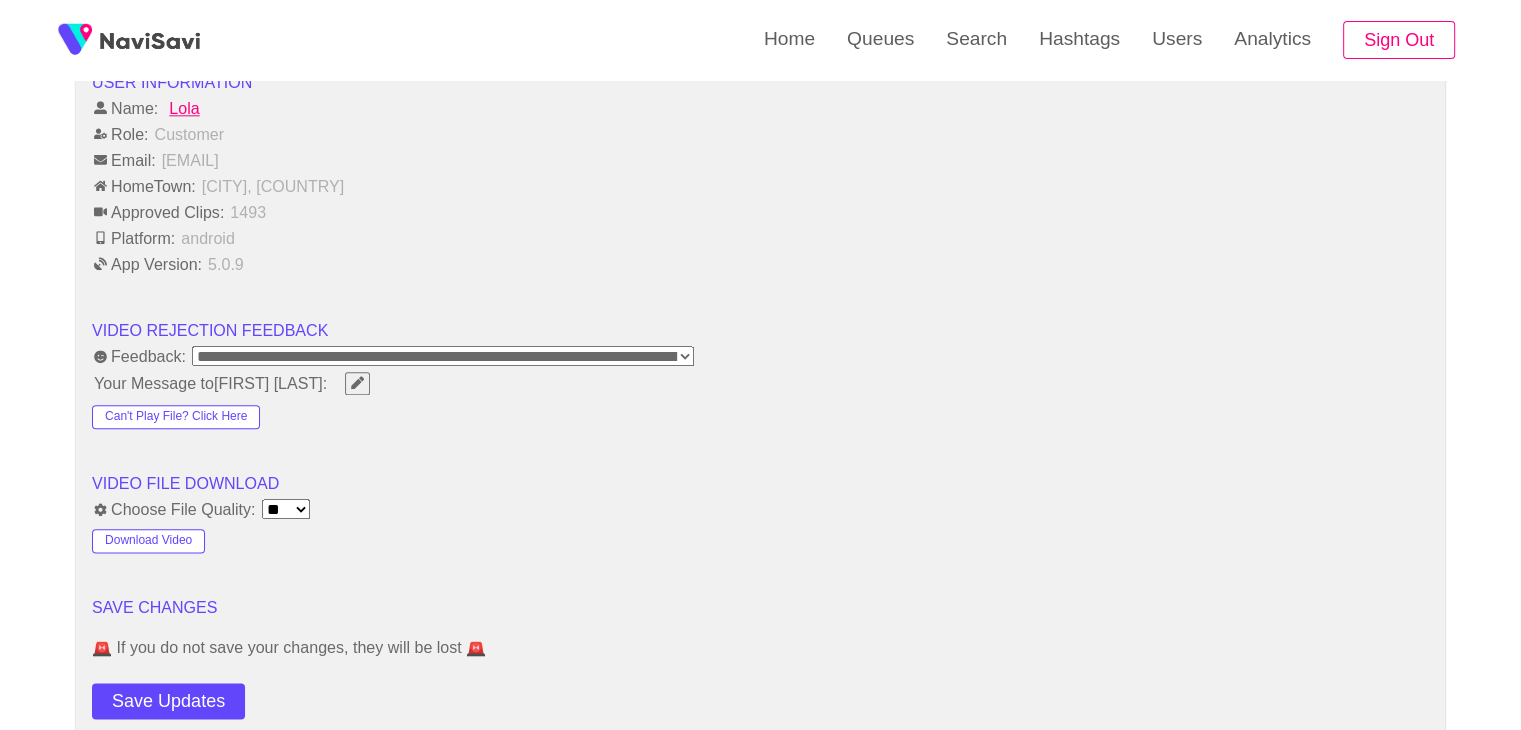 scroll, scrollTop: 2600, scrollLeft: 0, axis: vertical 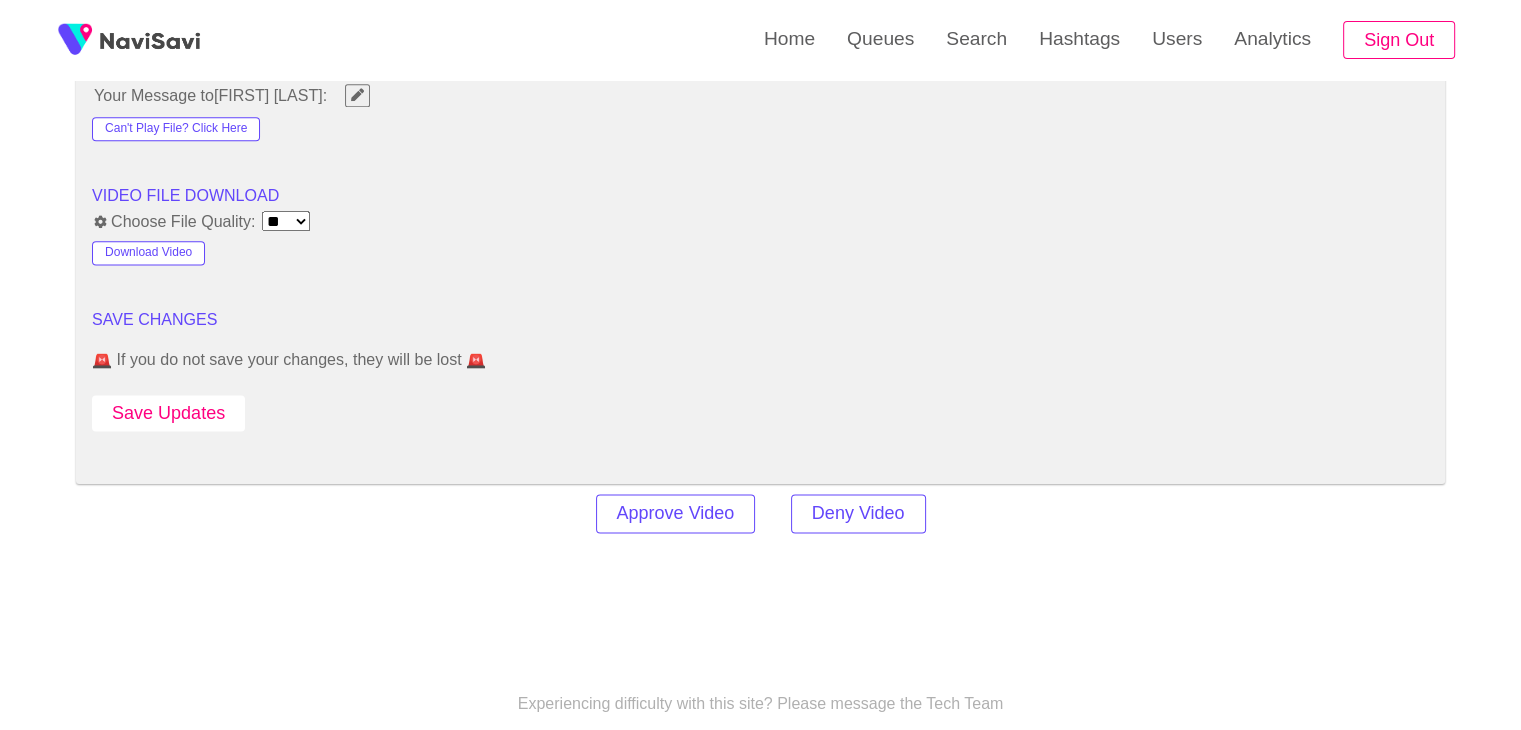click on "Save Updates" at bounding box center (168, 413) 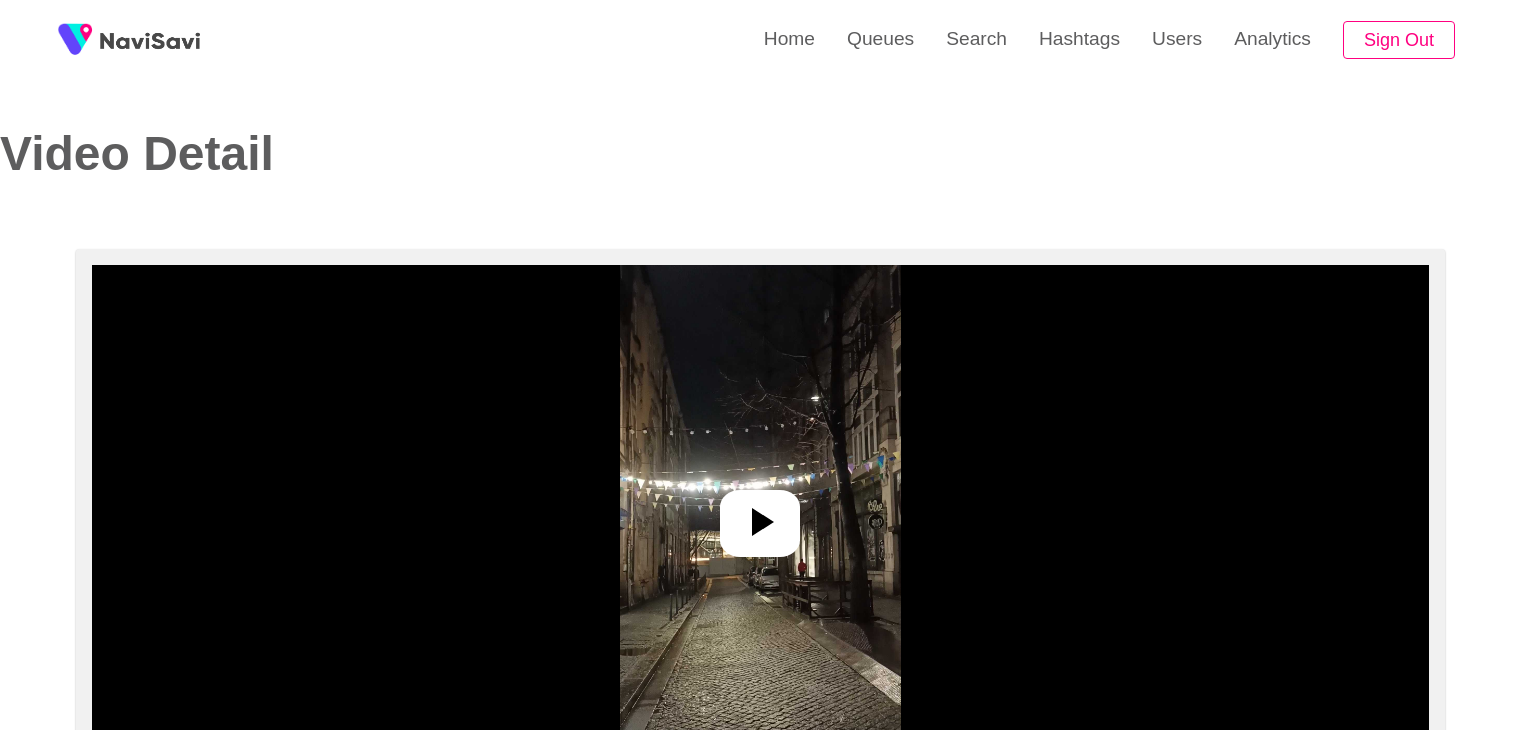 select on "**********" 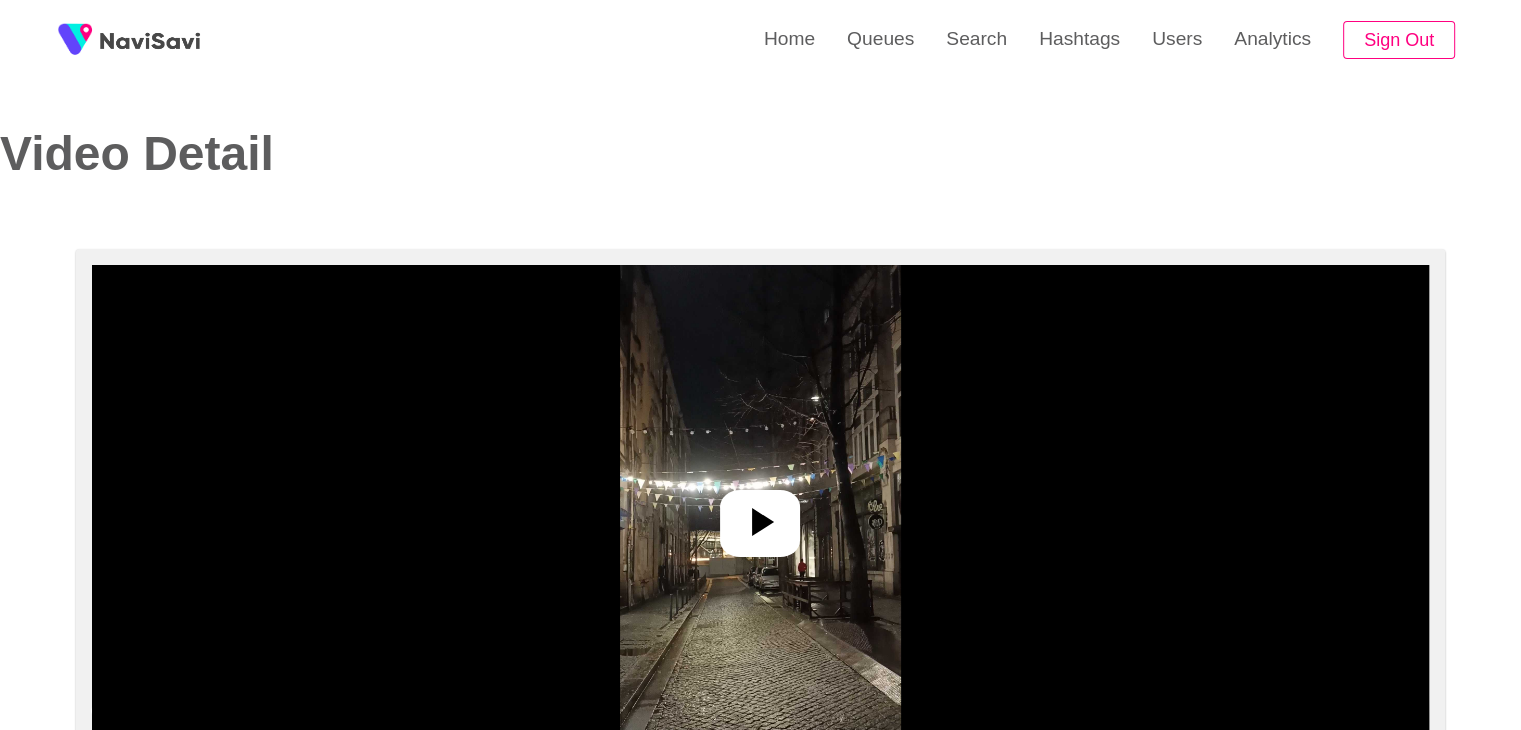 click at bounding box center (760, 515) 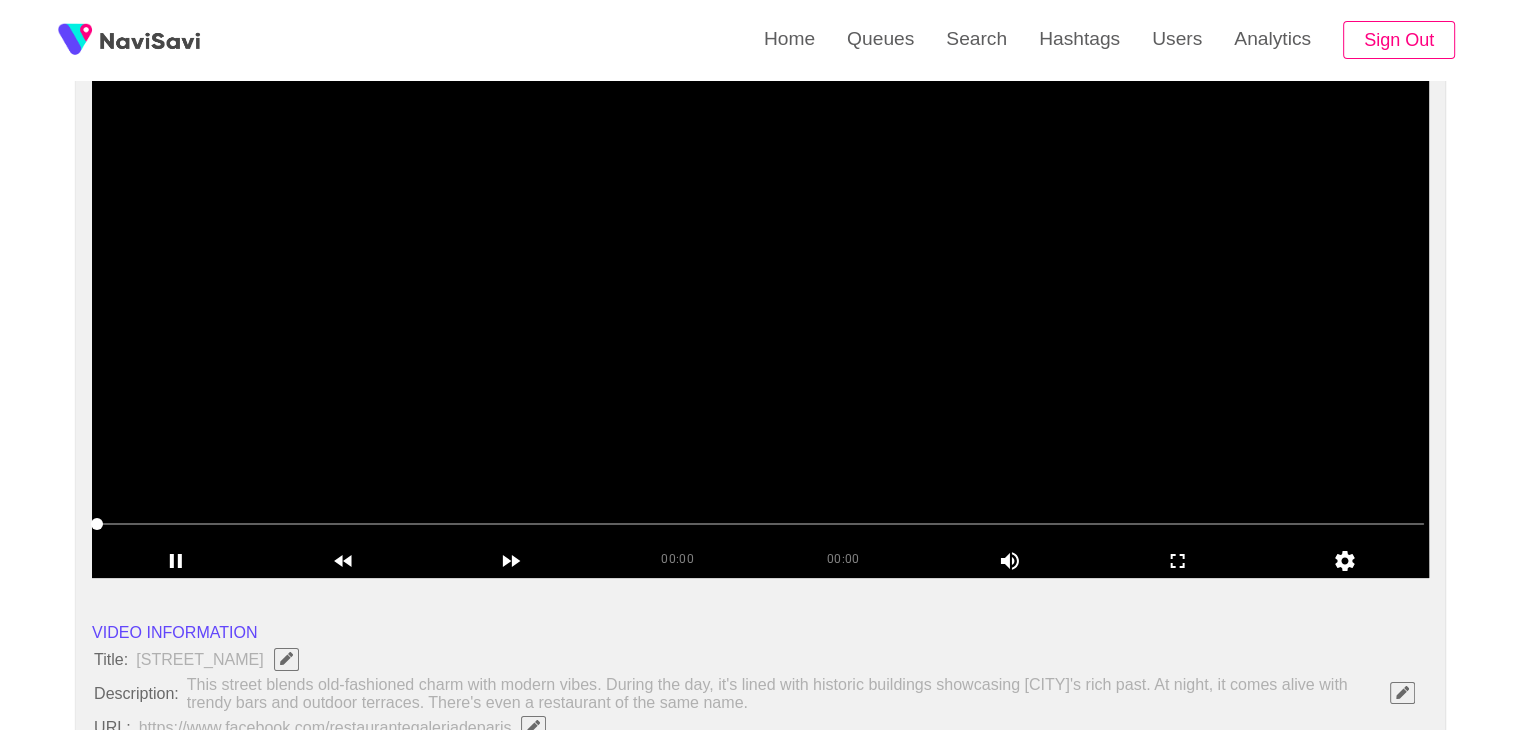 scroll, scrollTop: 188, scrollLeft: 0, axis: vertical 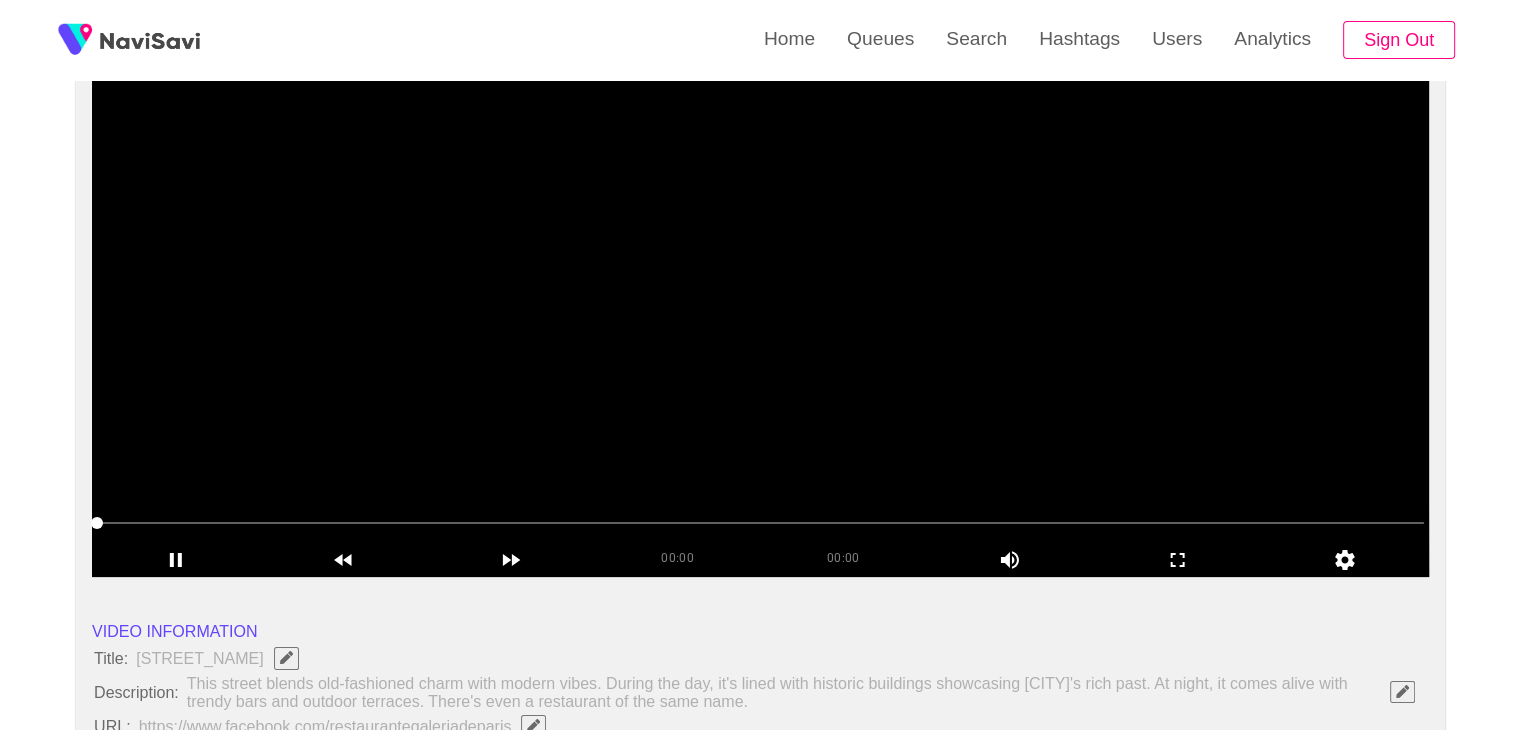 click at bounding box center [760, 327] 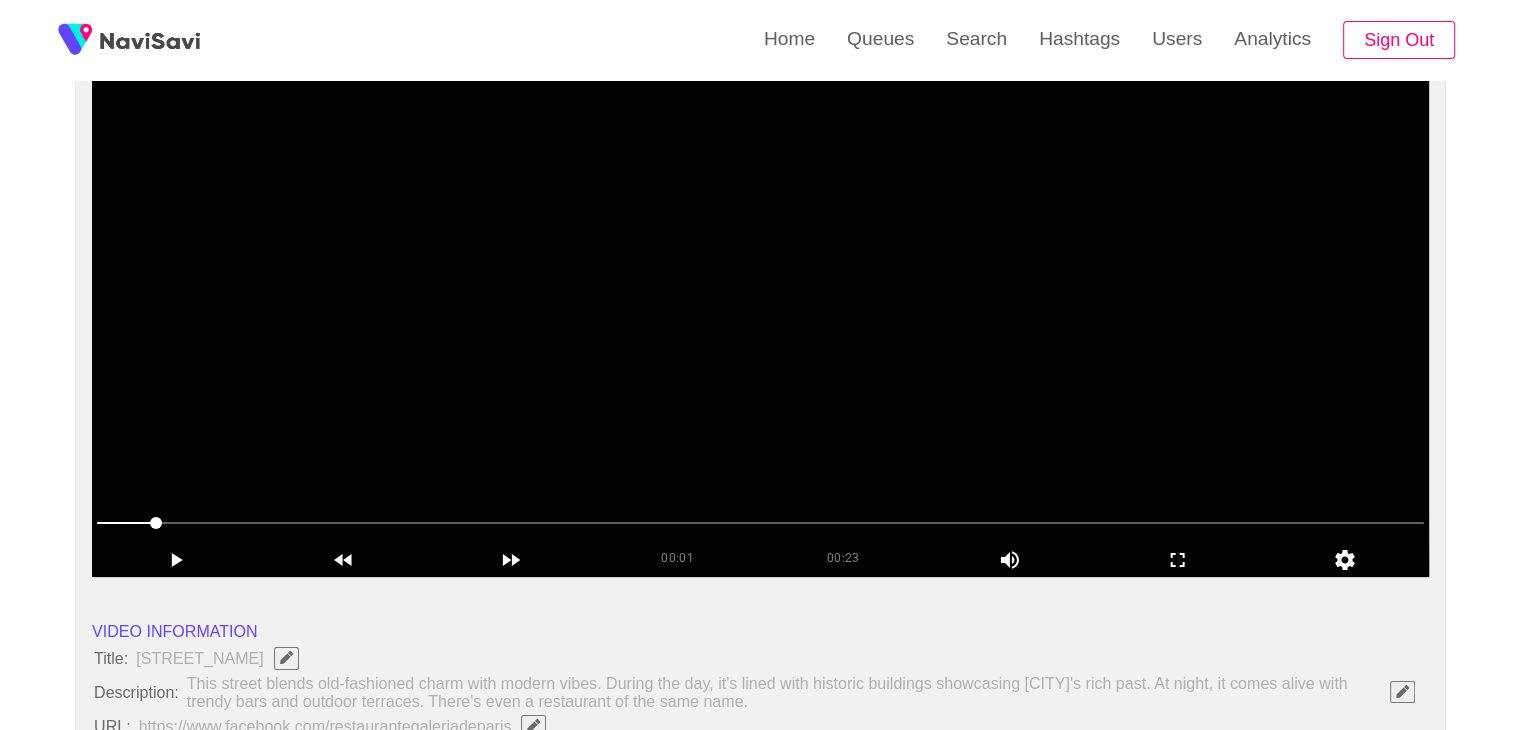 click at bounding box center (760, 327) 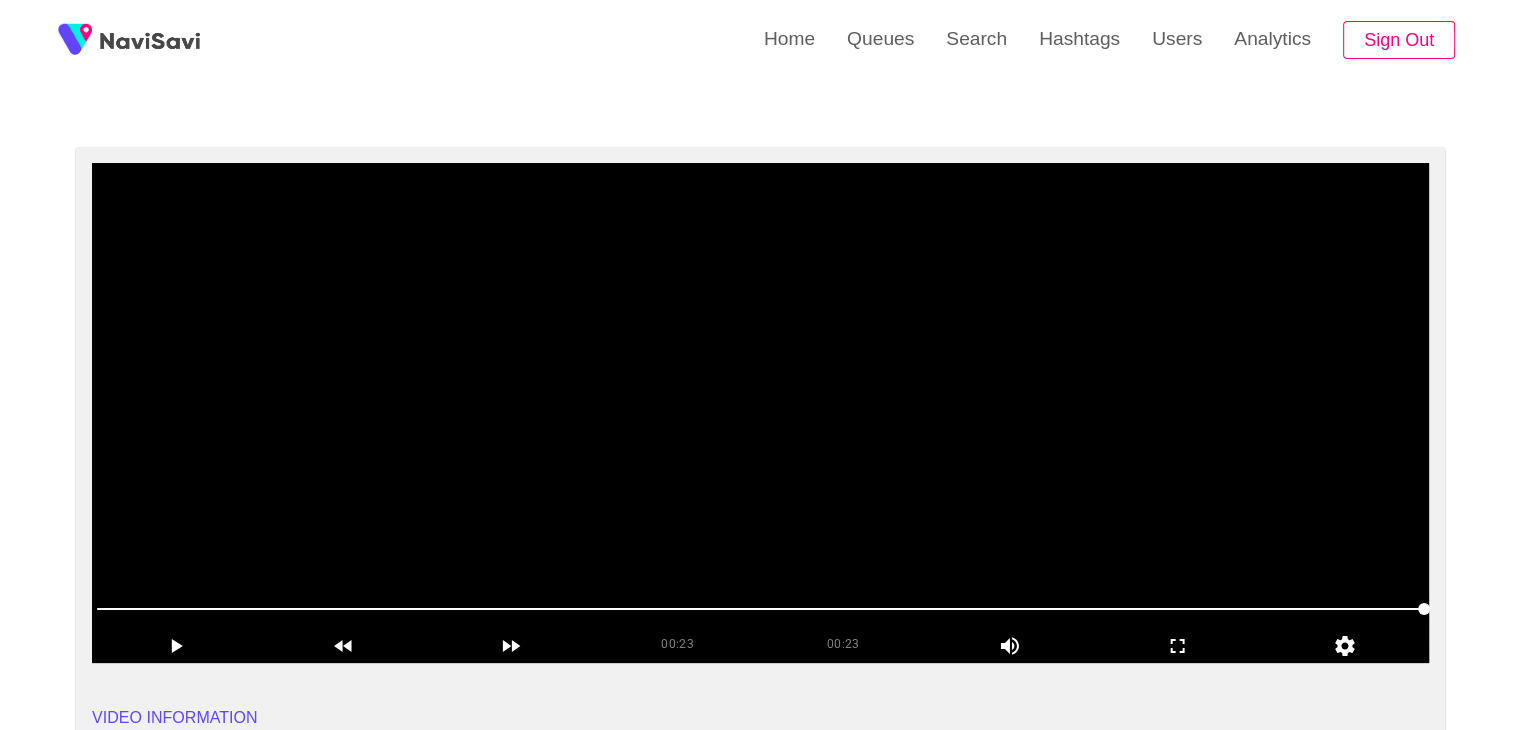 scroll, scrollTop: 100, scrollLeft: 0, axis: vertical 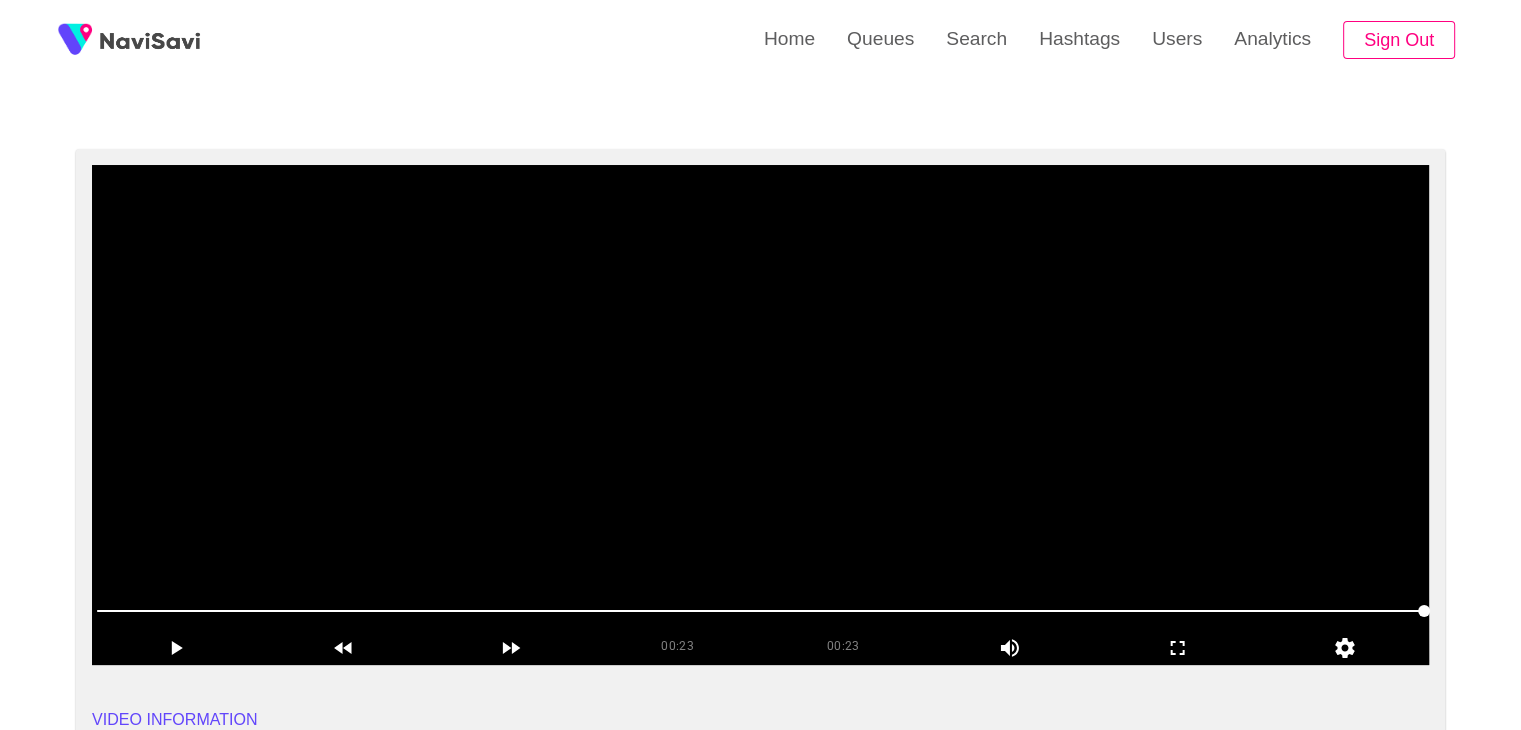 click at bounding box center (760, 415) 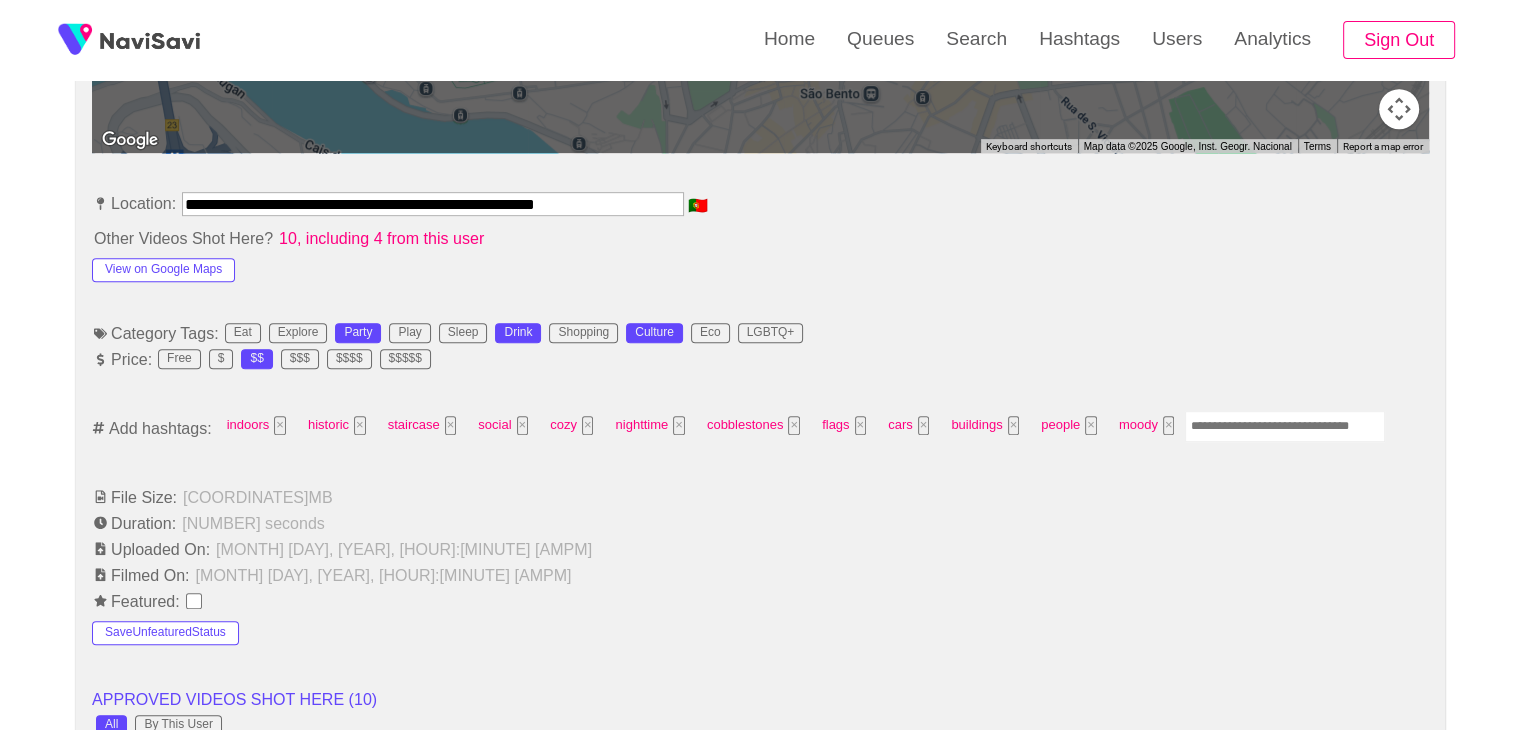 scroll, scrollTop: 1066, scrollLeft: 0, axis: vertical 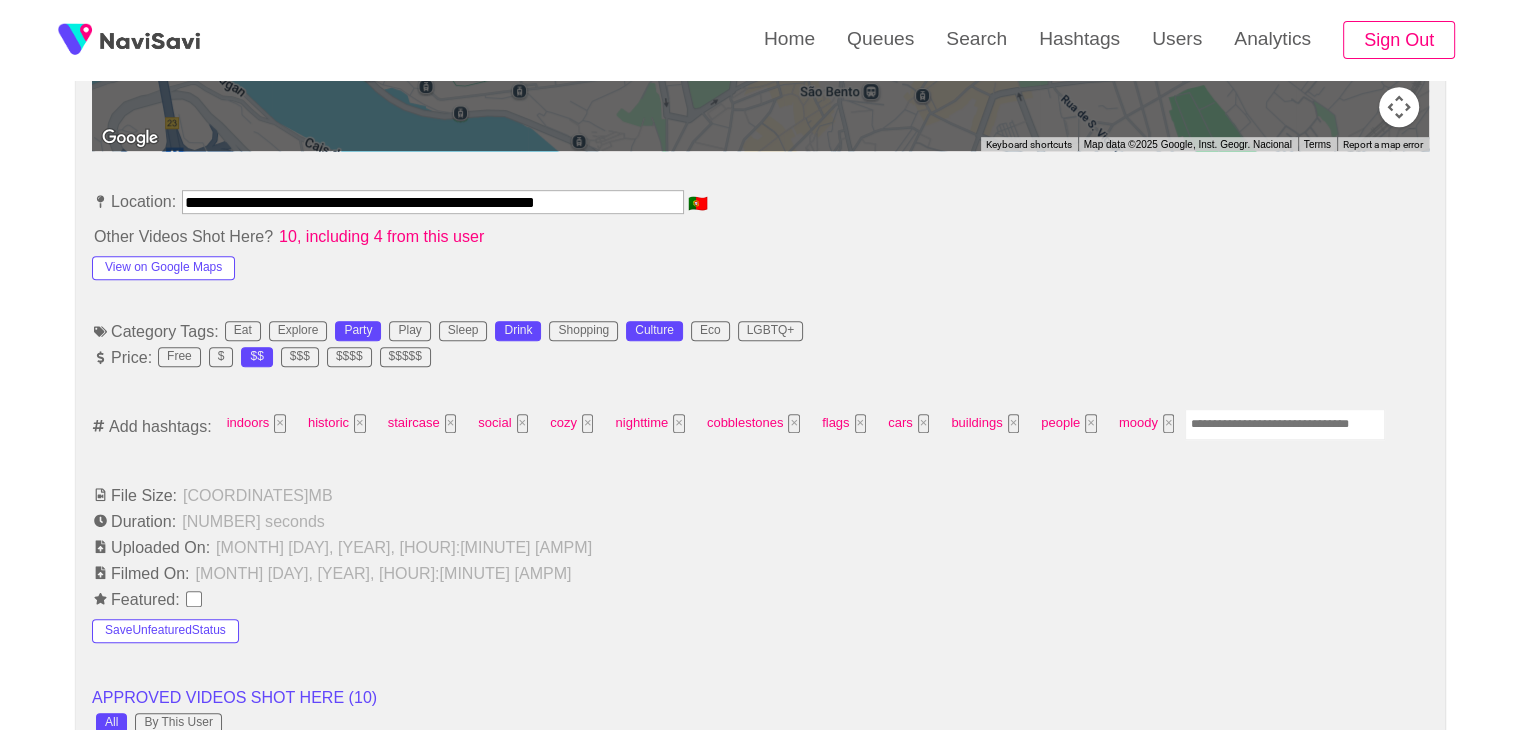 click at bounding box center (1285, 424) 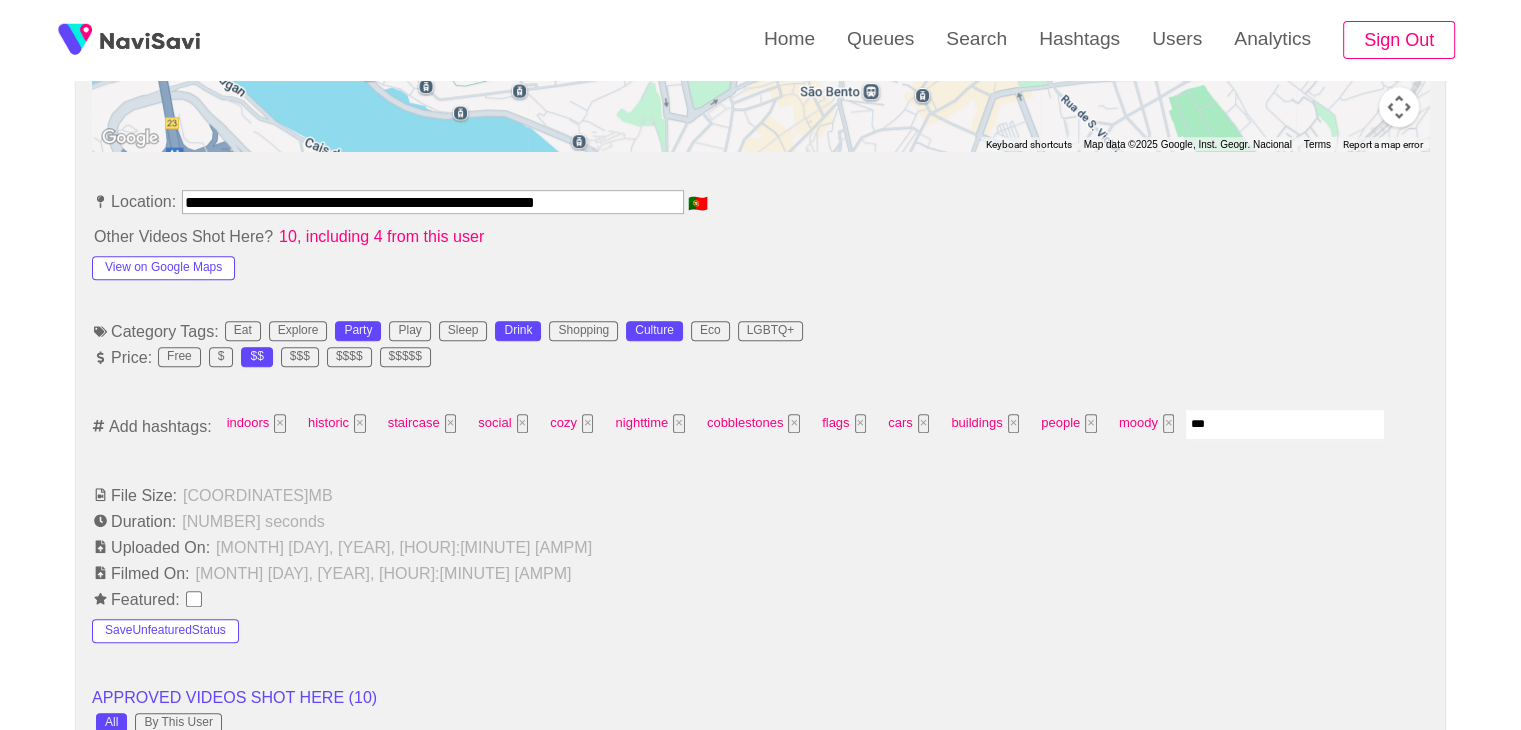 type on "****" 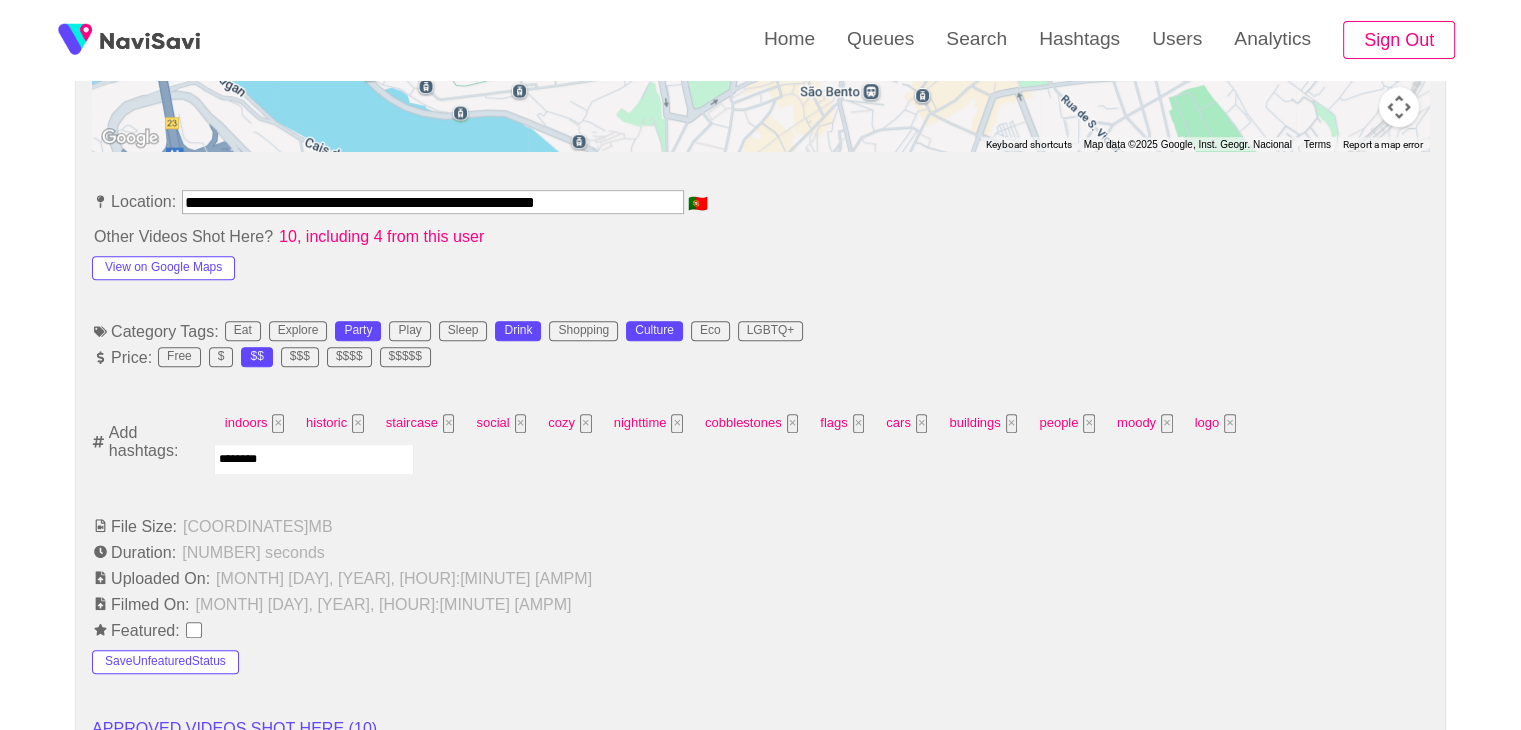 type on "*********" 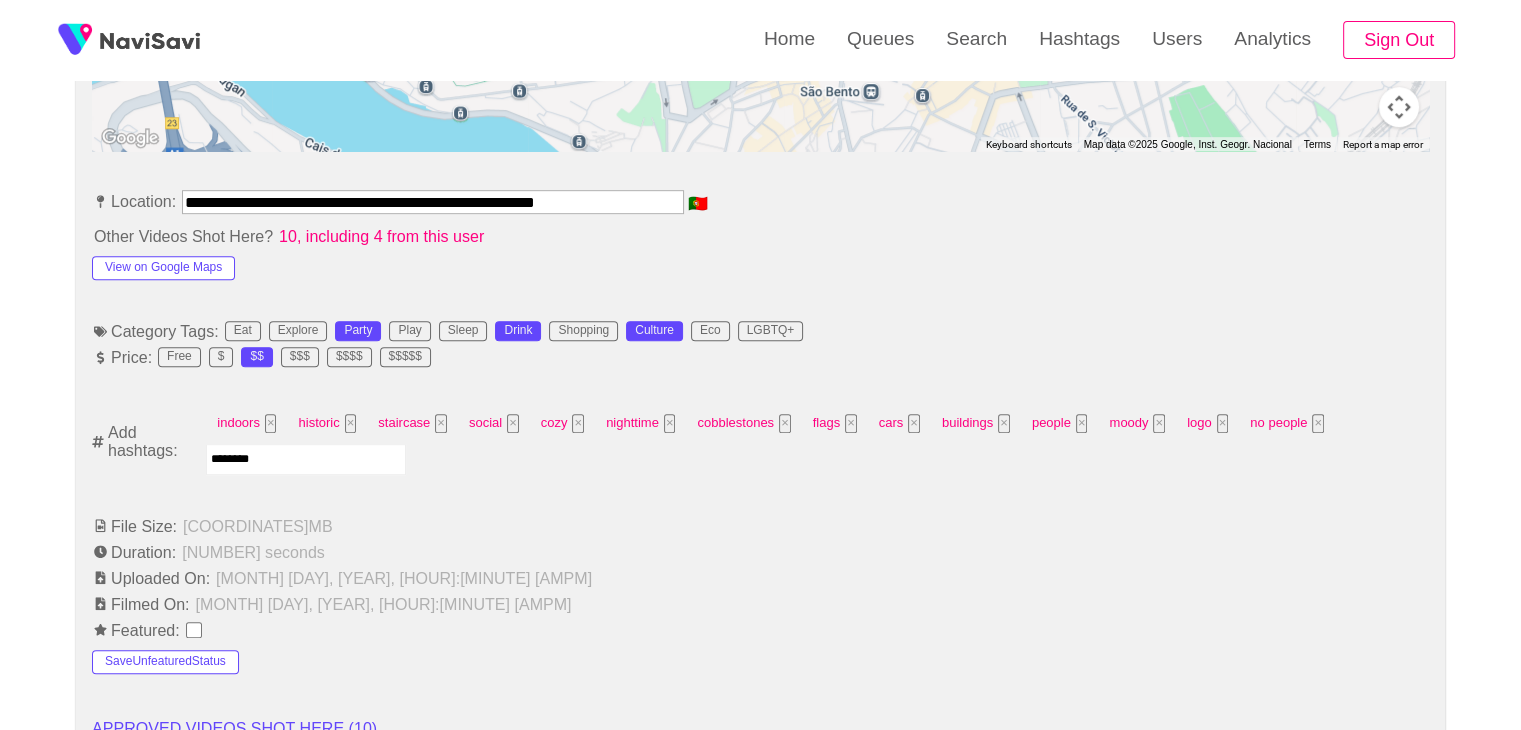 type on "*********" 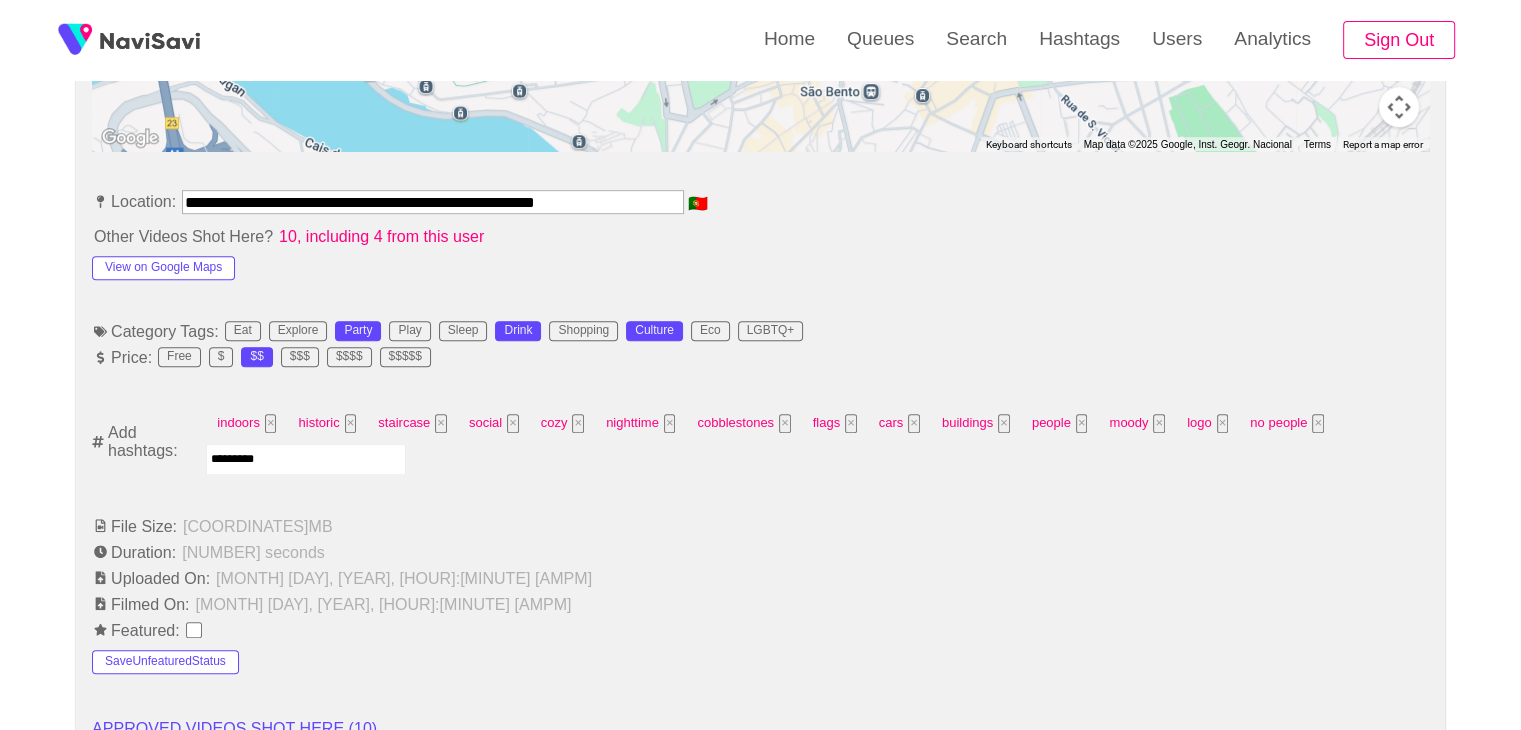 type 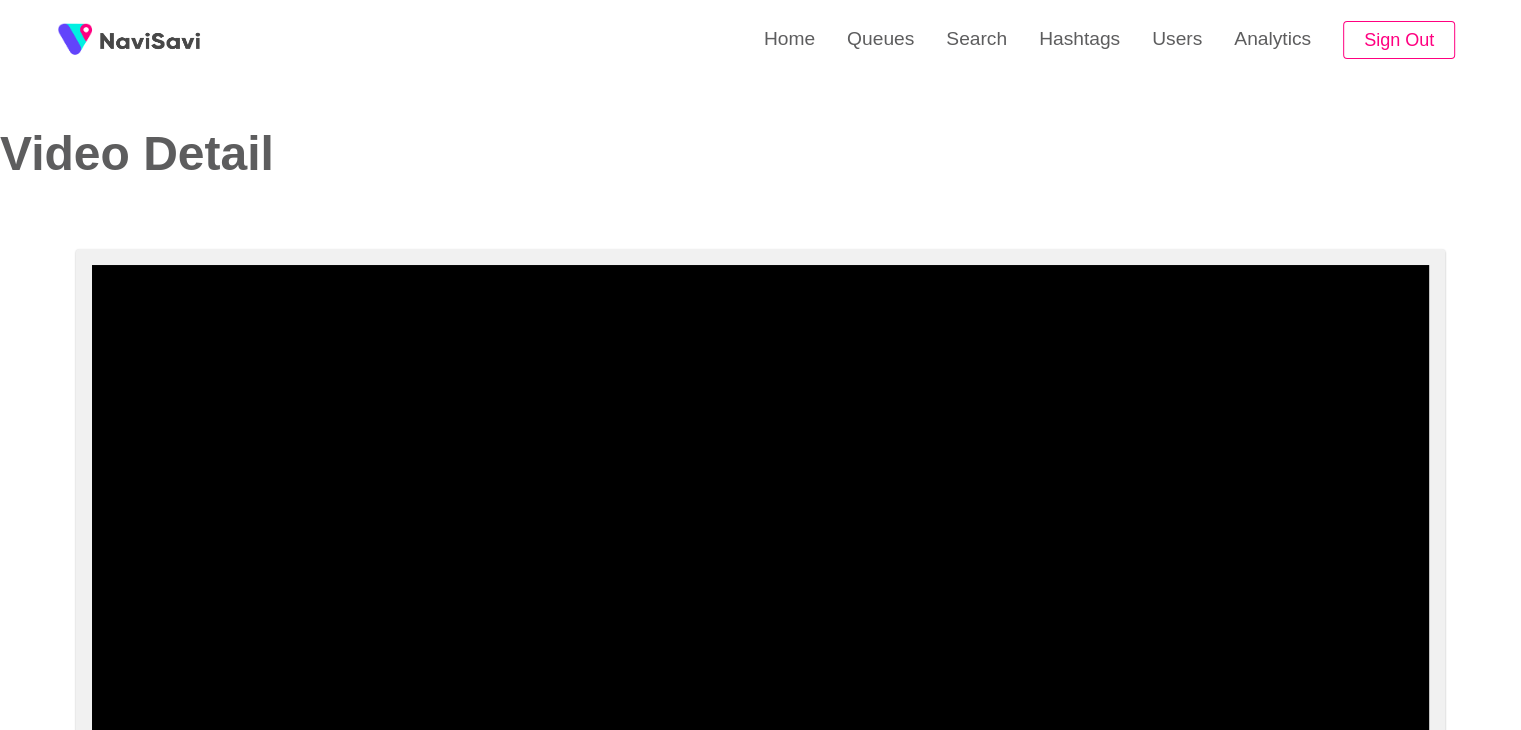 scroll, scrollTop: 1154, scrollLeft: 0, axis: vertical 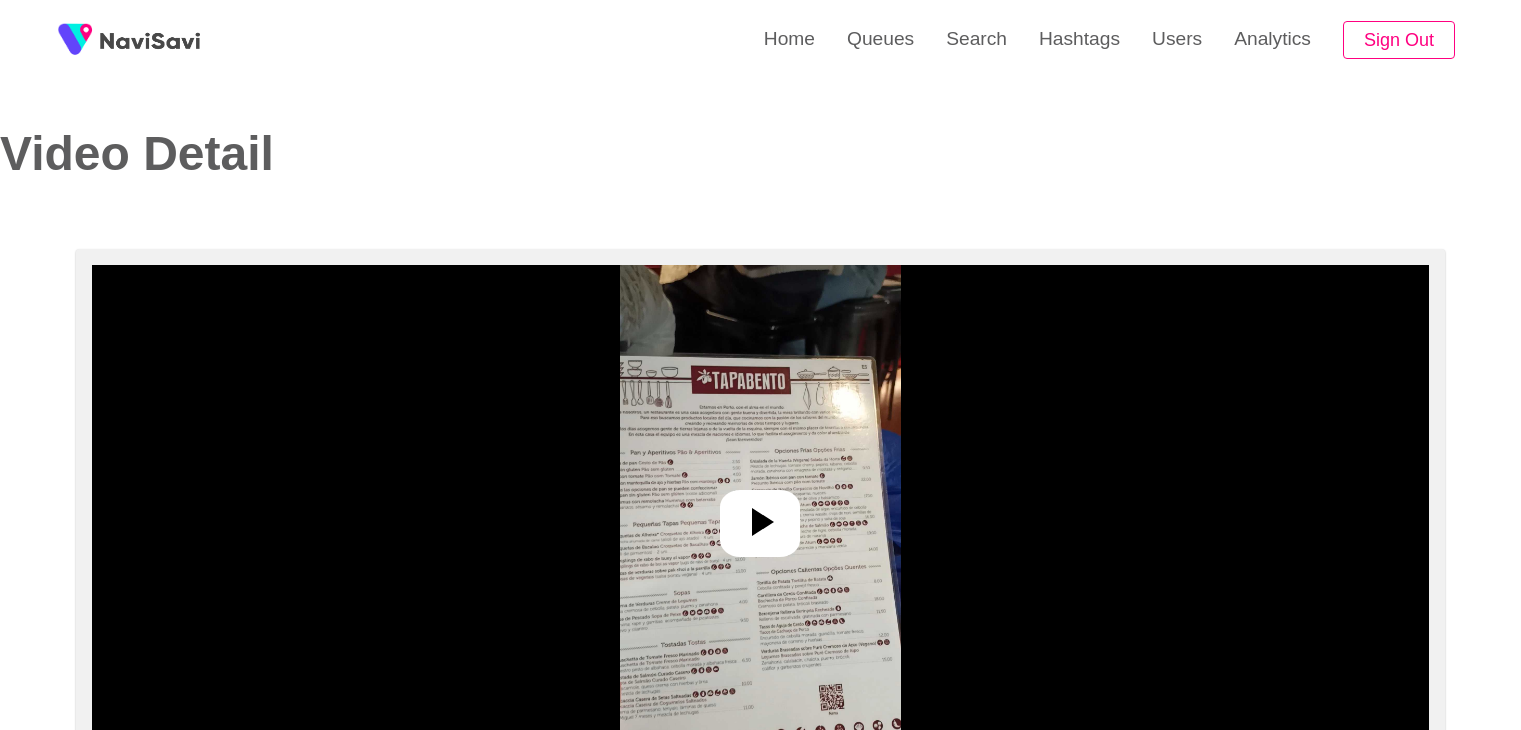 select on "**********" 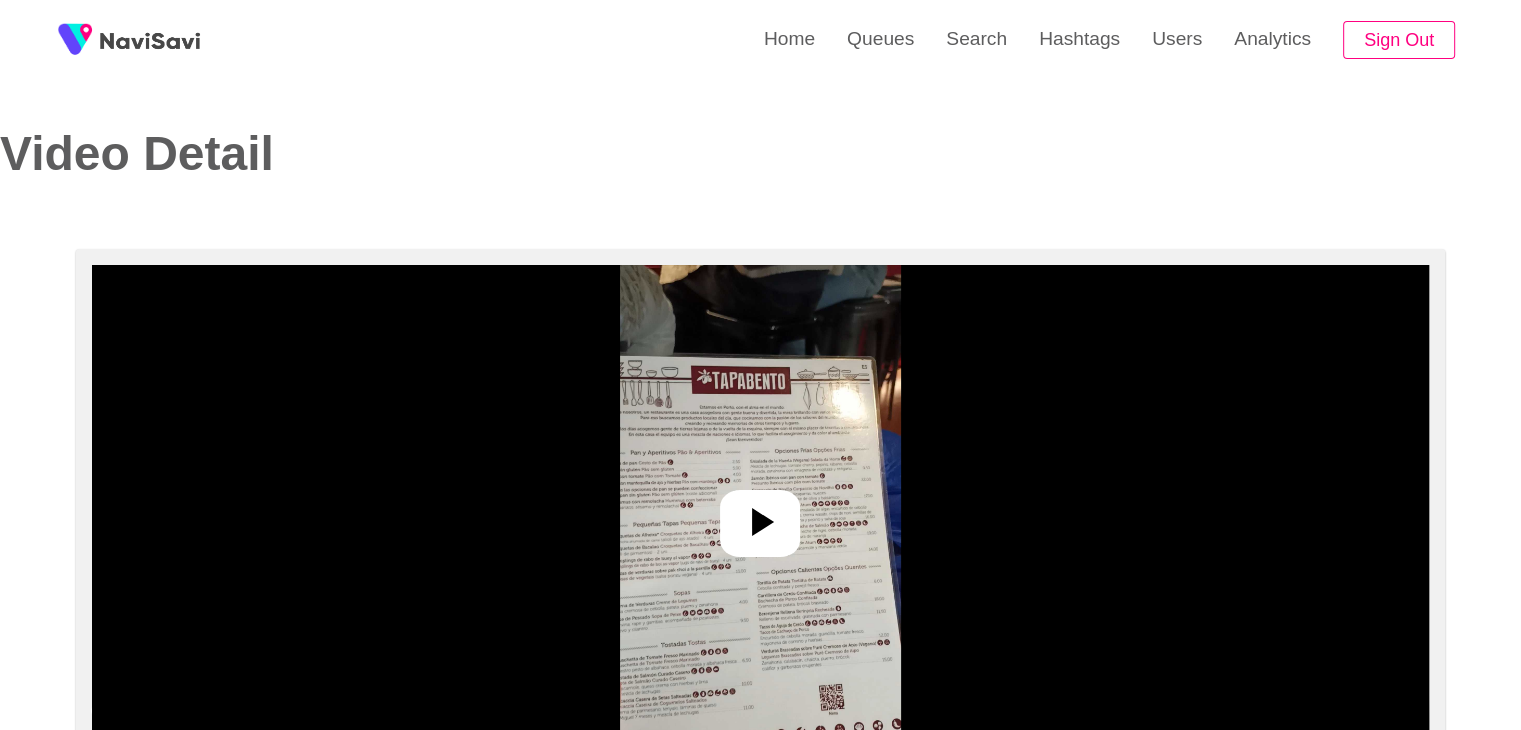click at bounding box center (760, 515) 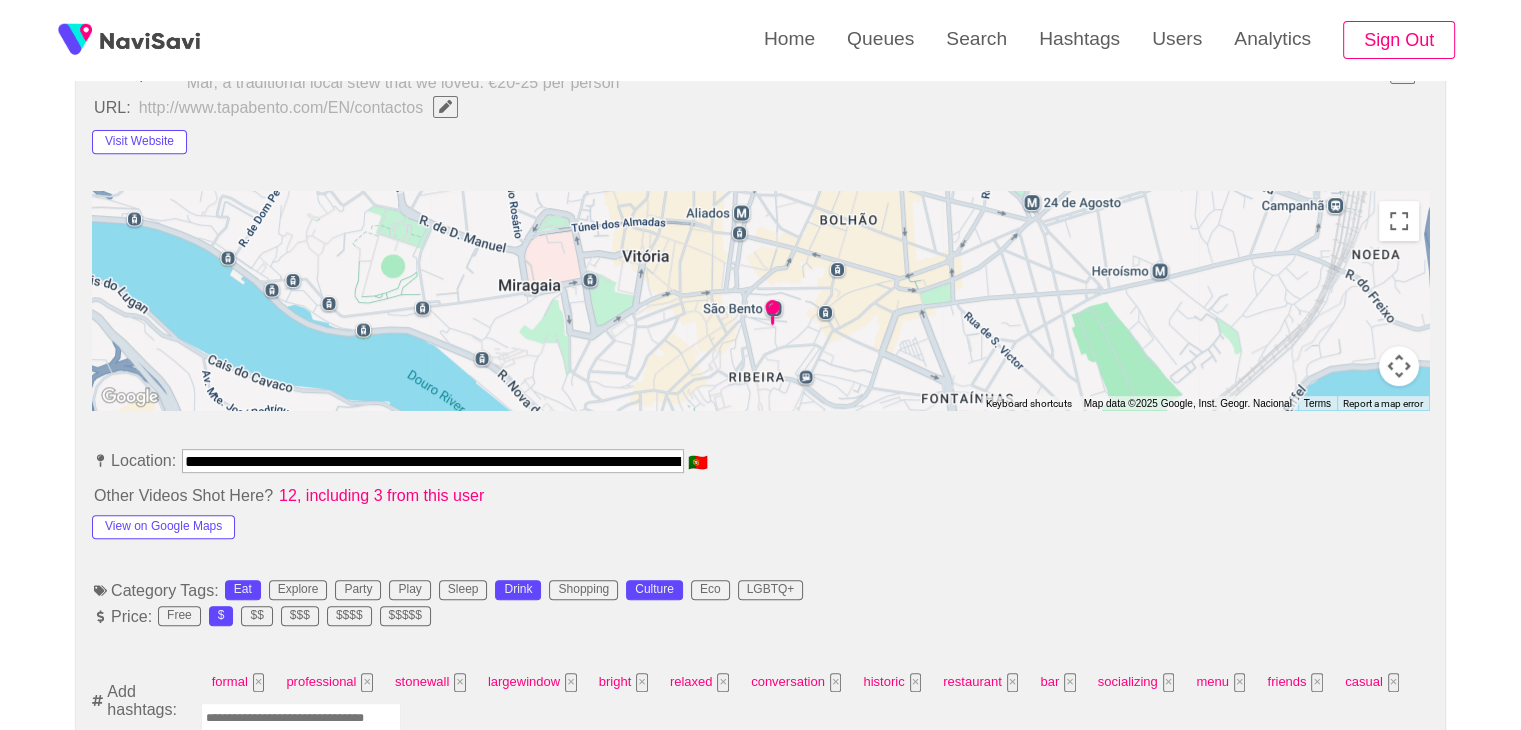 scroll, scrollTop: 919, scrollLeft: 0, axis: vertical 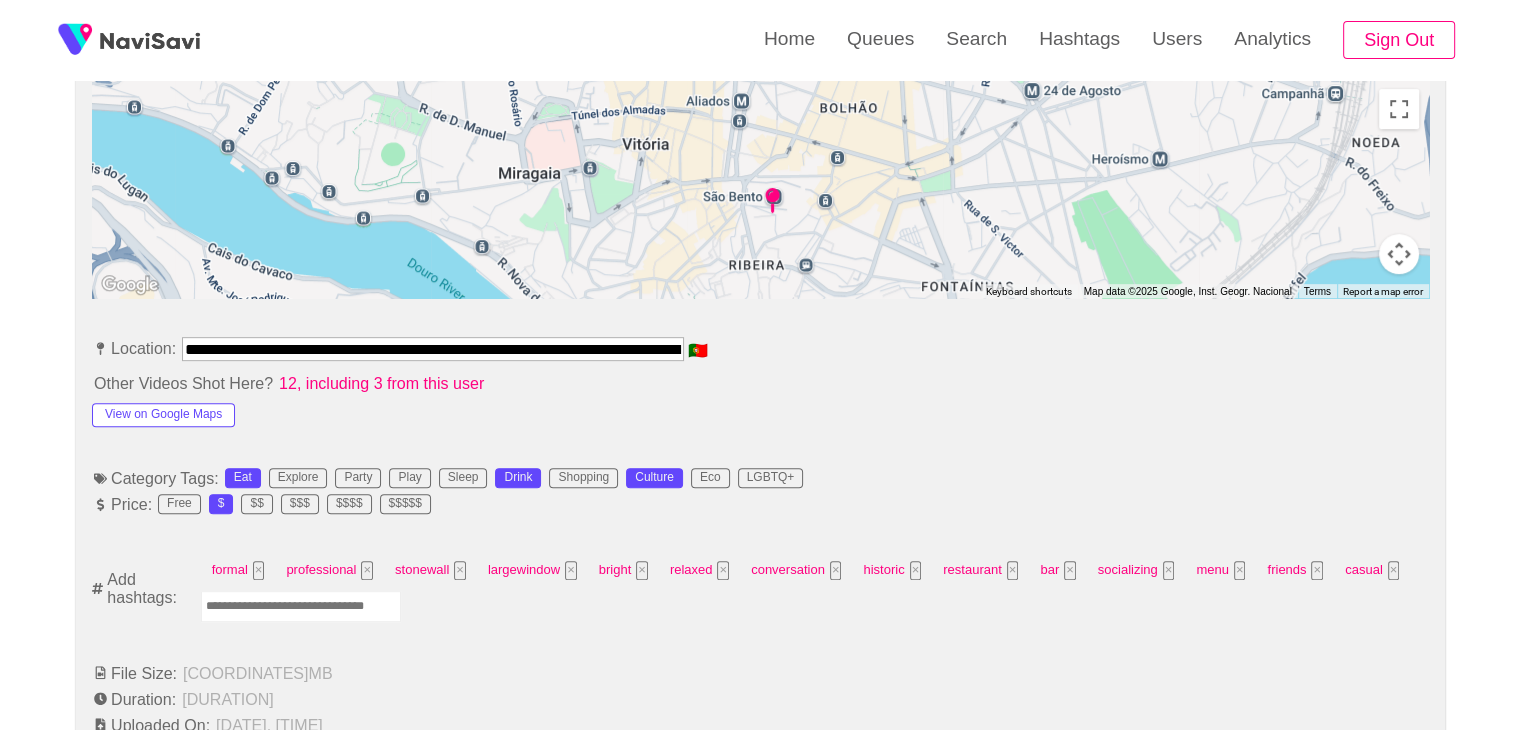 click at bounding box center [301, 606] 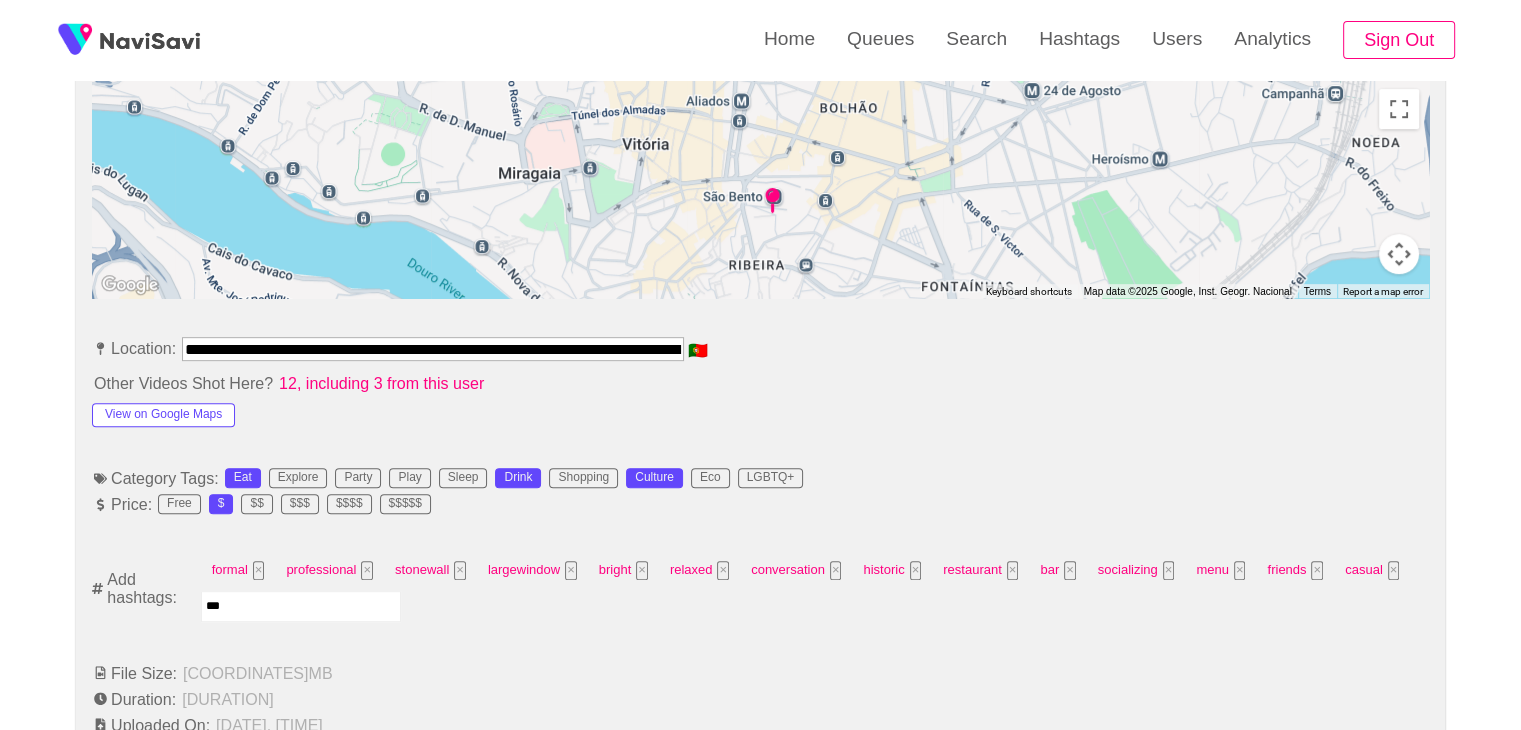 type on "****" 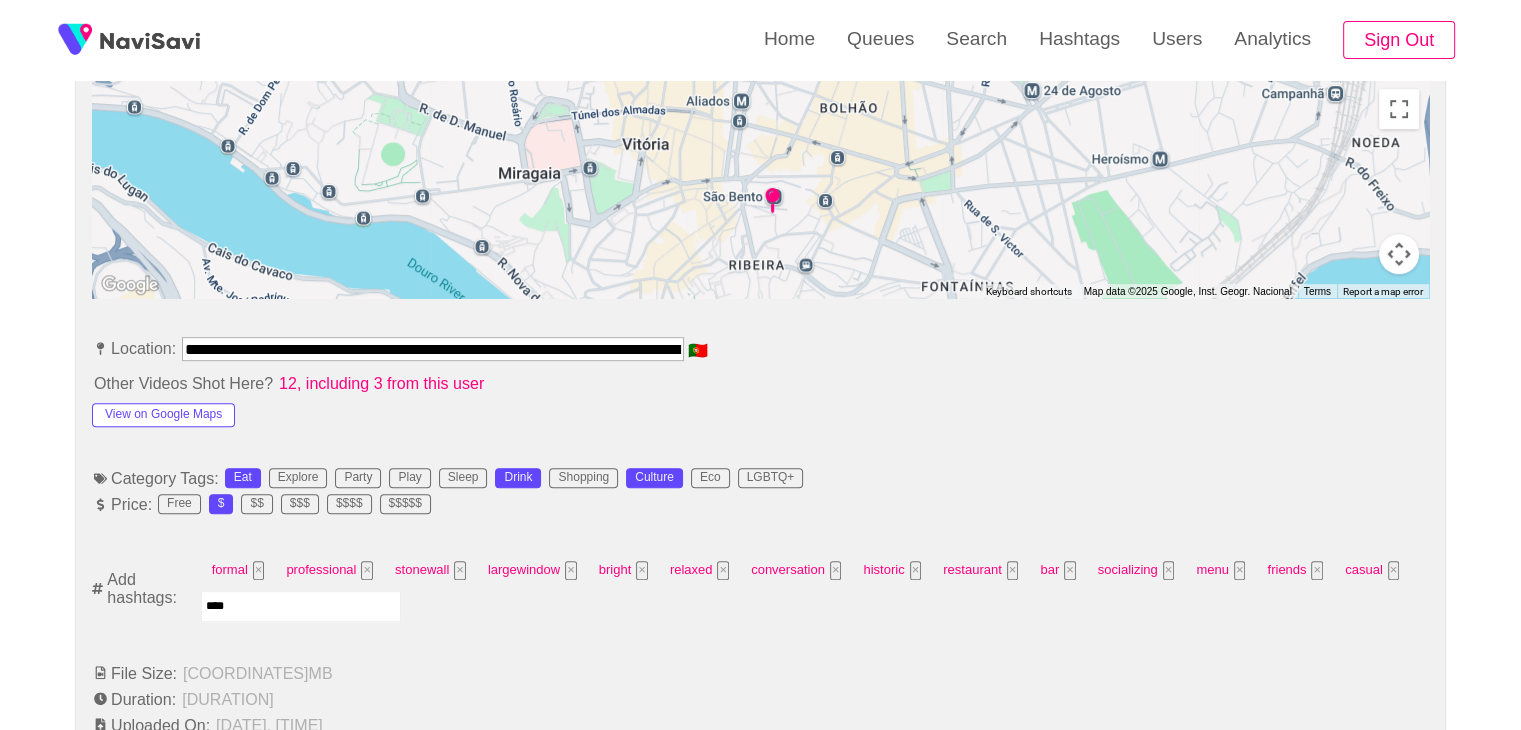 type 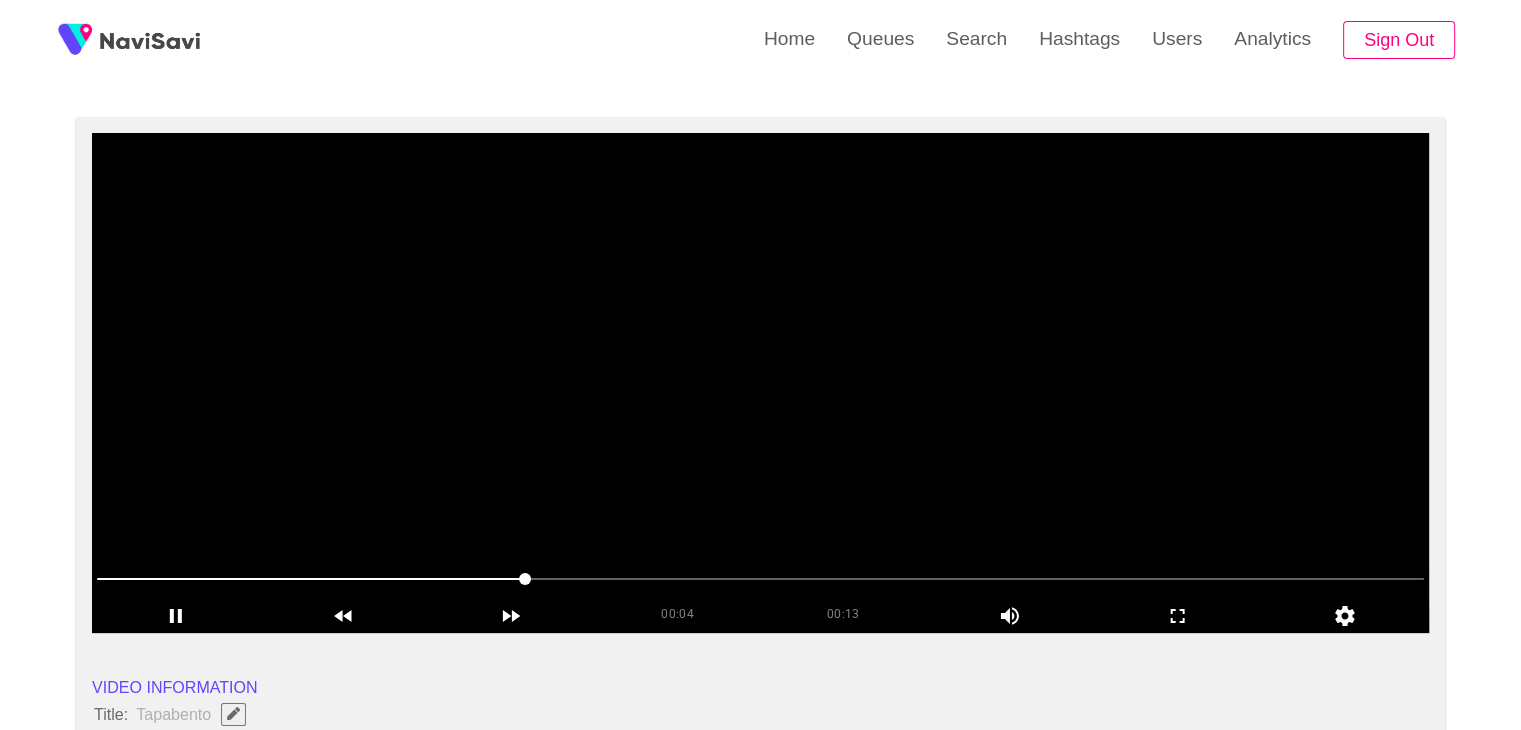 scroll, scrollTop: 136, scrollLeft: 0, axis: vertical 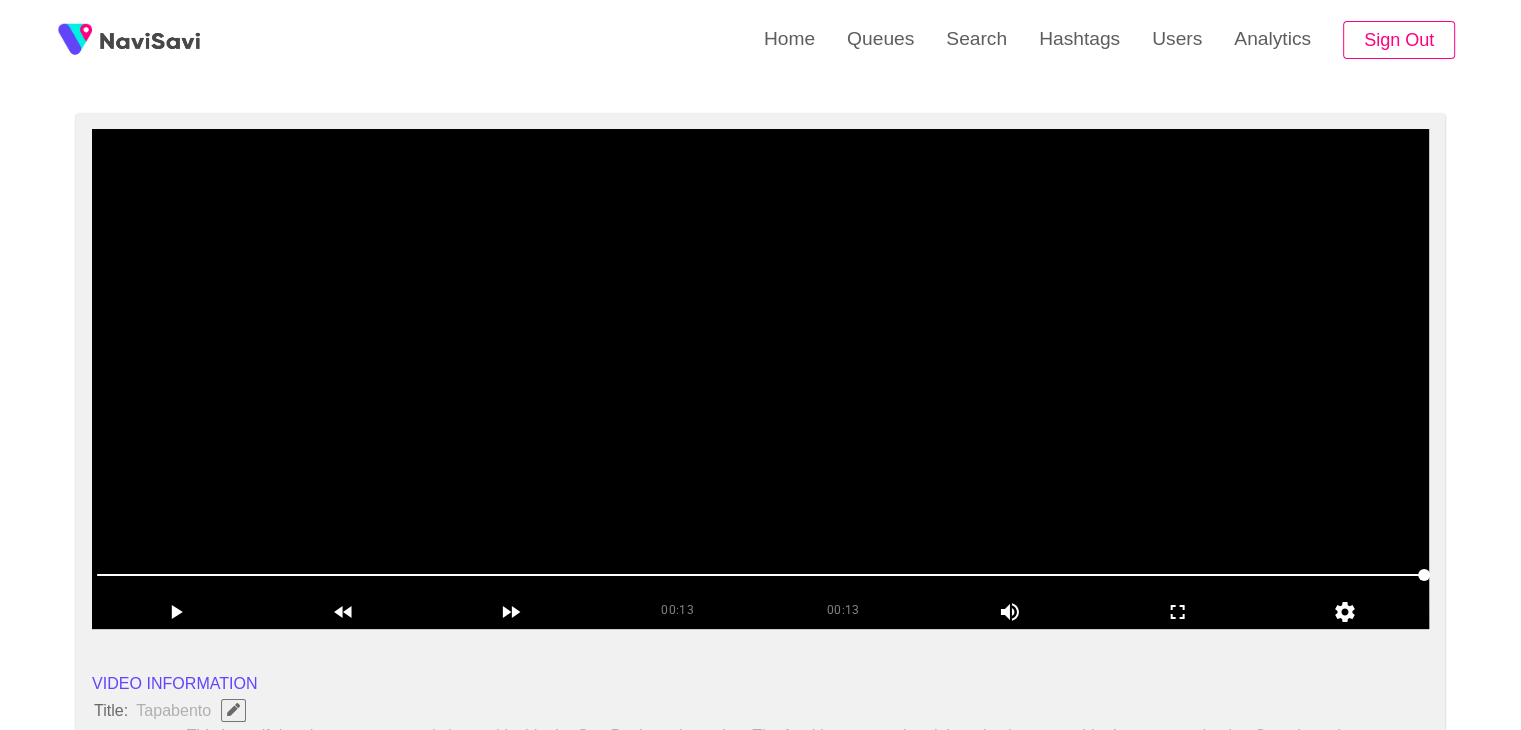 click at bounding box center [760, 379] 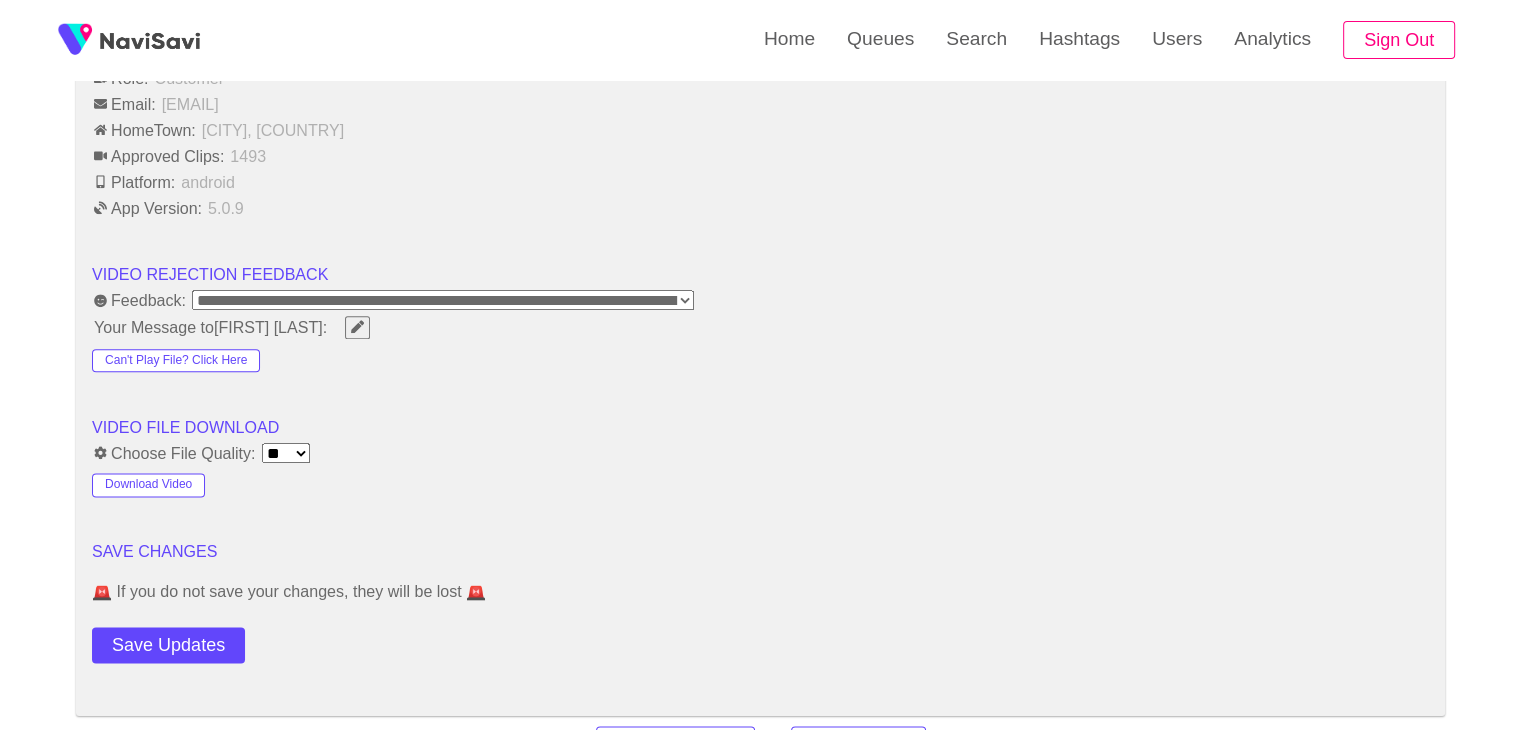 scroll, scrollTop: 2484, scrollLeft: 0, axis: vertical 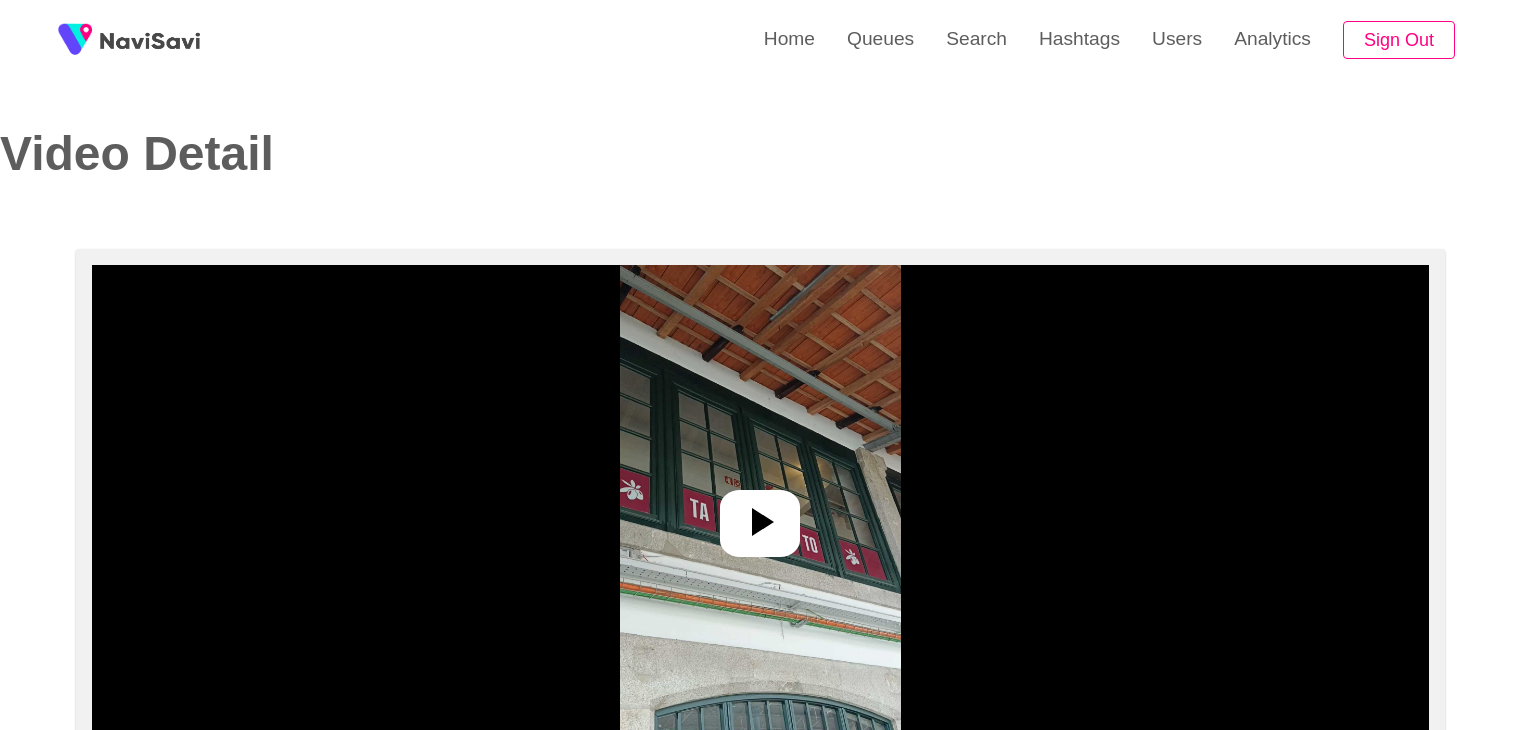 select on "**********" 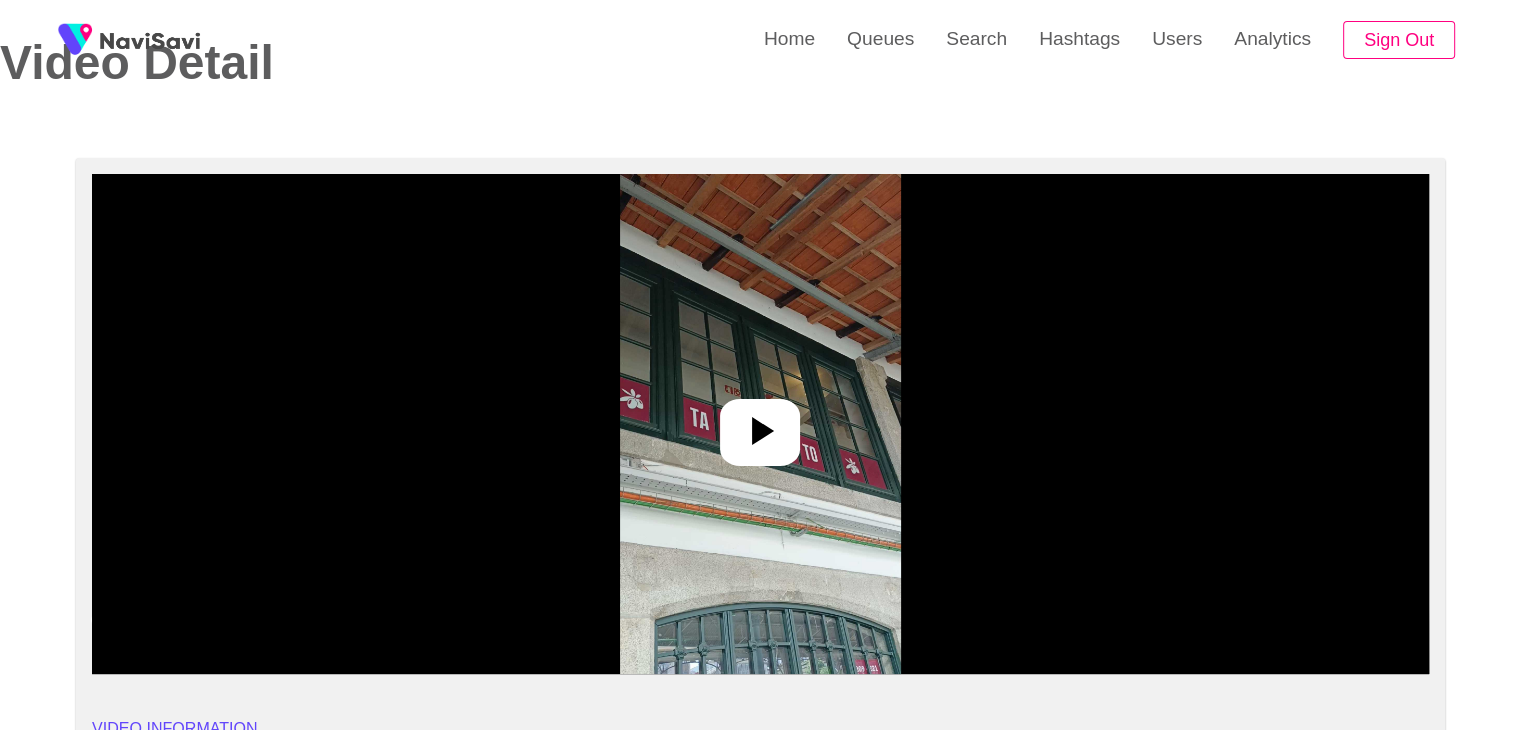 scroll, scrollTop: 94, scrollLeft: 0, axis: vertical 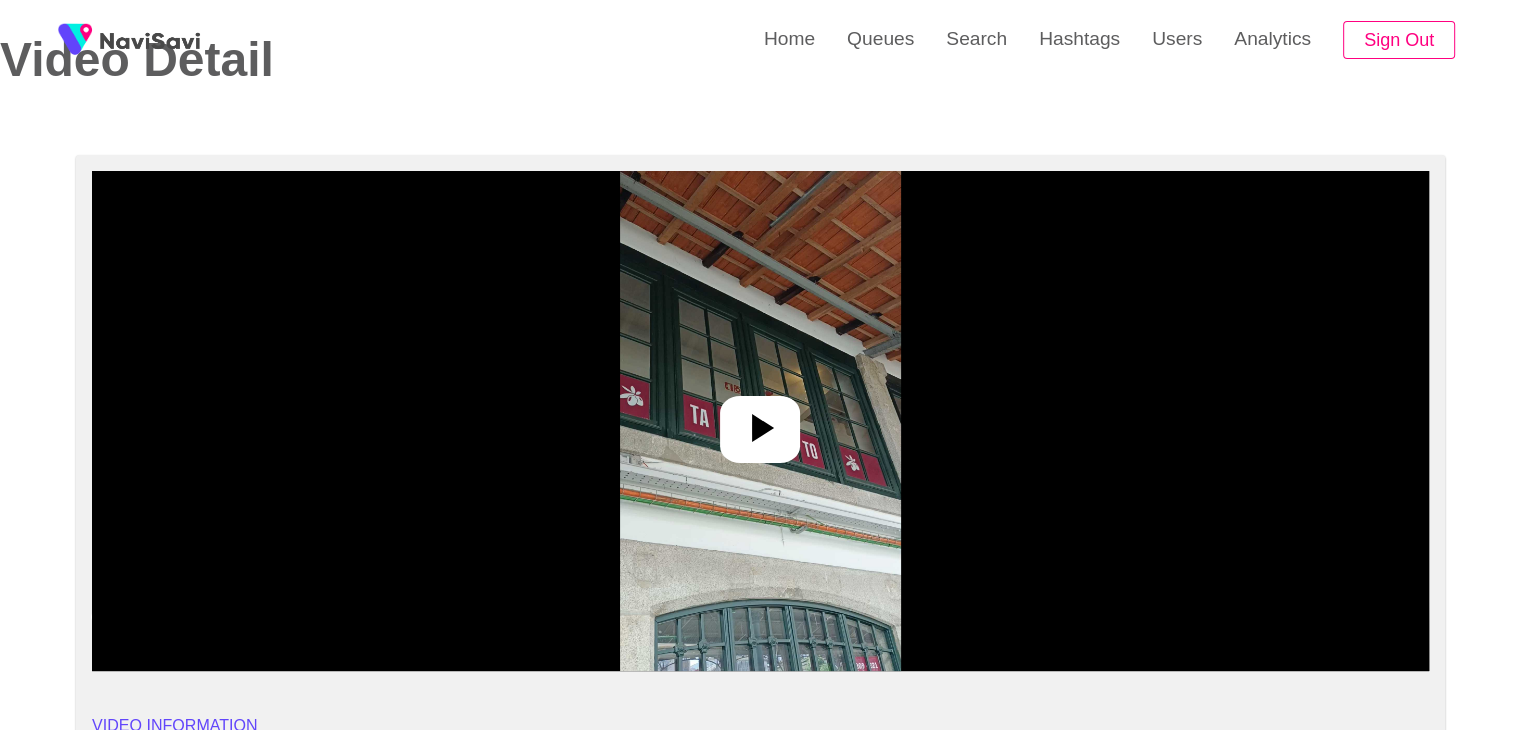 click 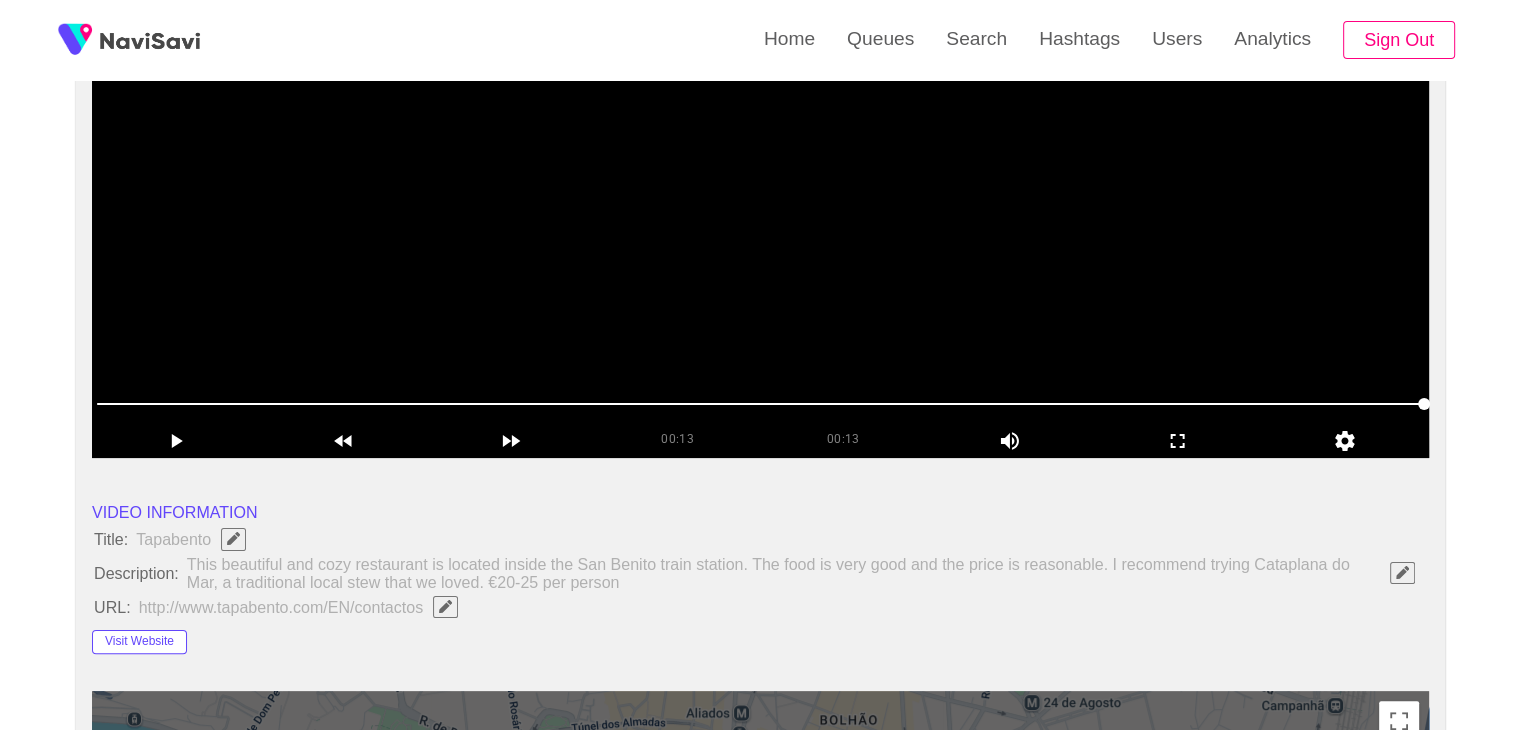 scroll, scrollTop: 240, scrollLeft: 0, axis: vertical 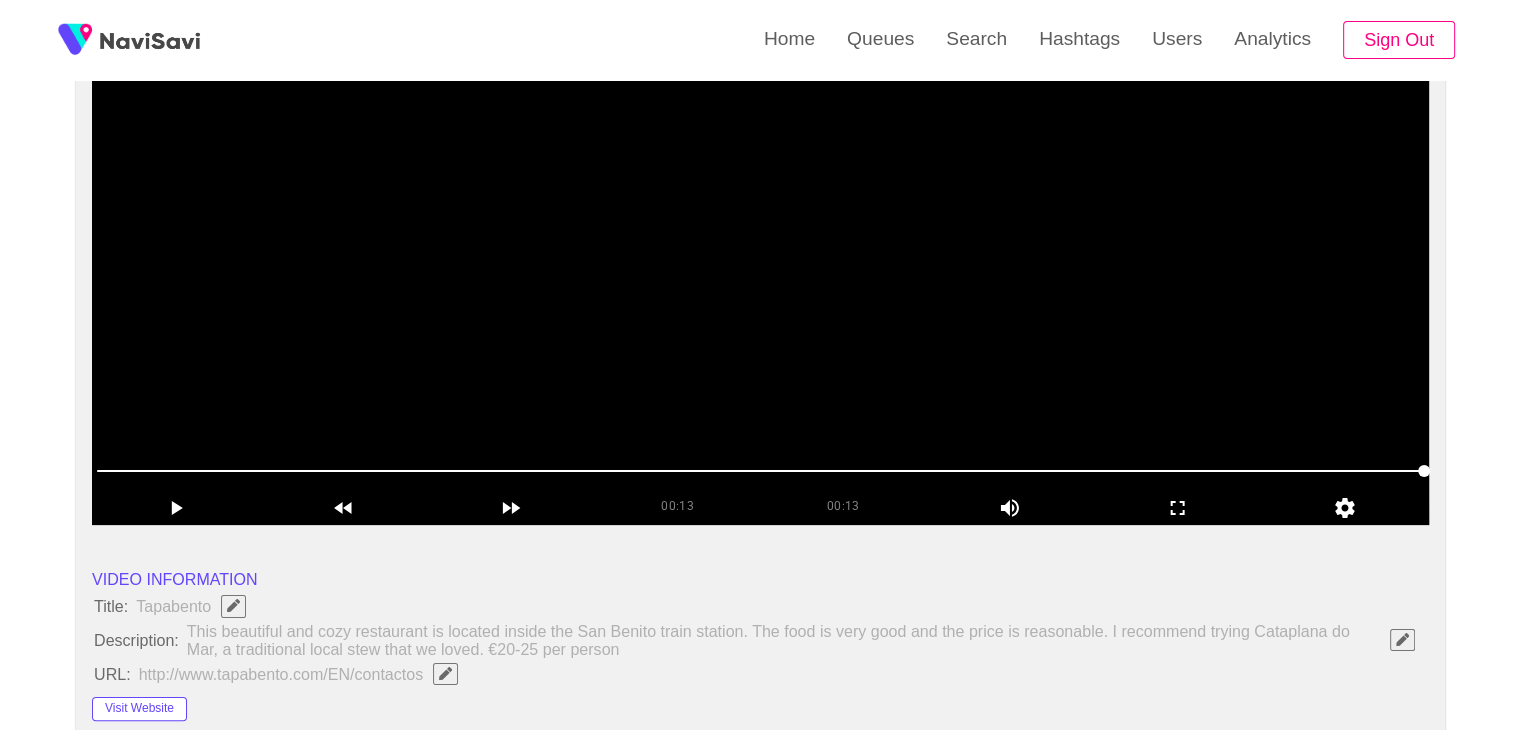 click at bounding box center (760, 275) 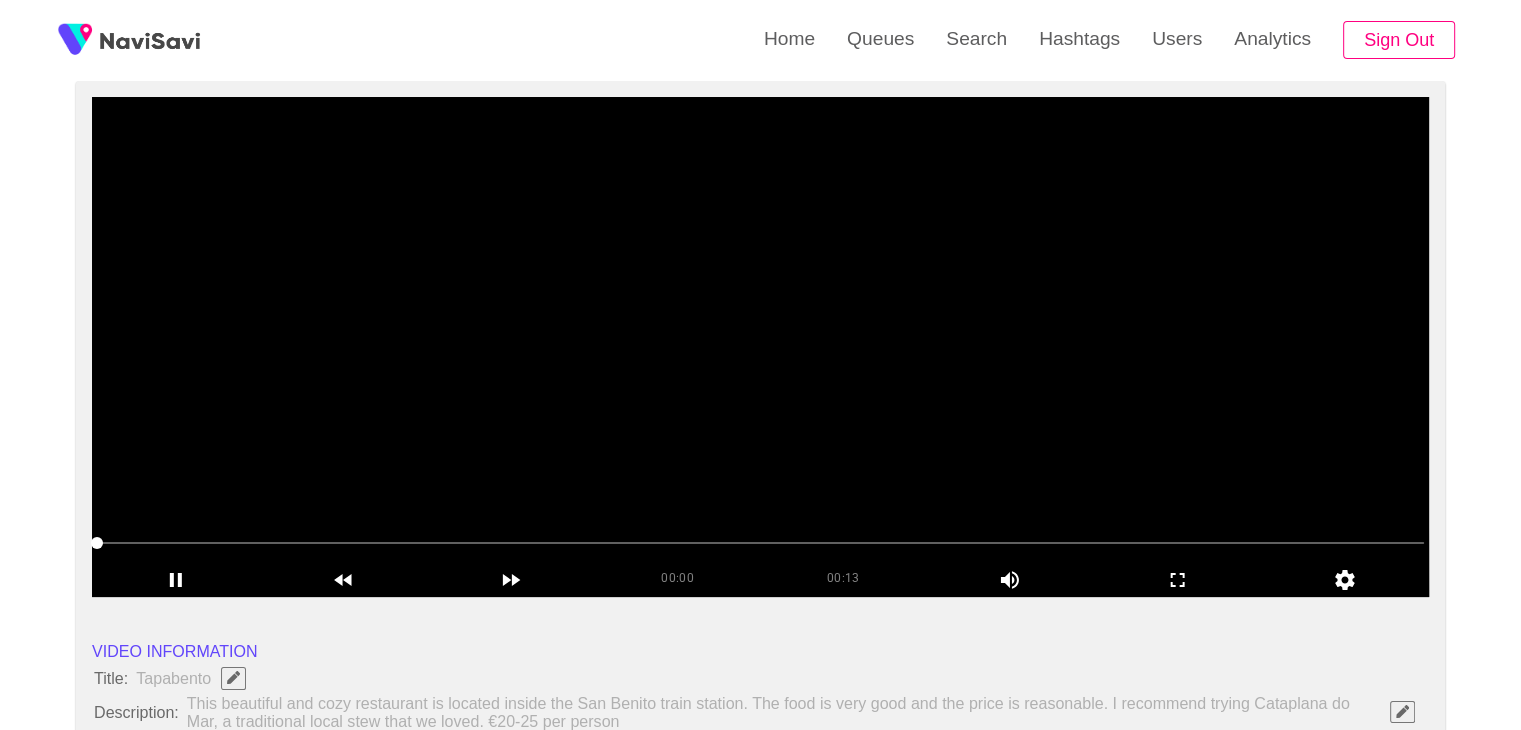 scroll, scrollTop: 168, scrollLeft: 0, axis: vertical 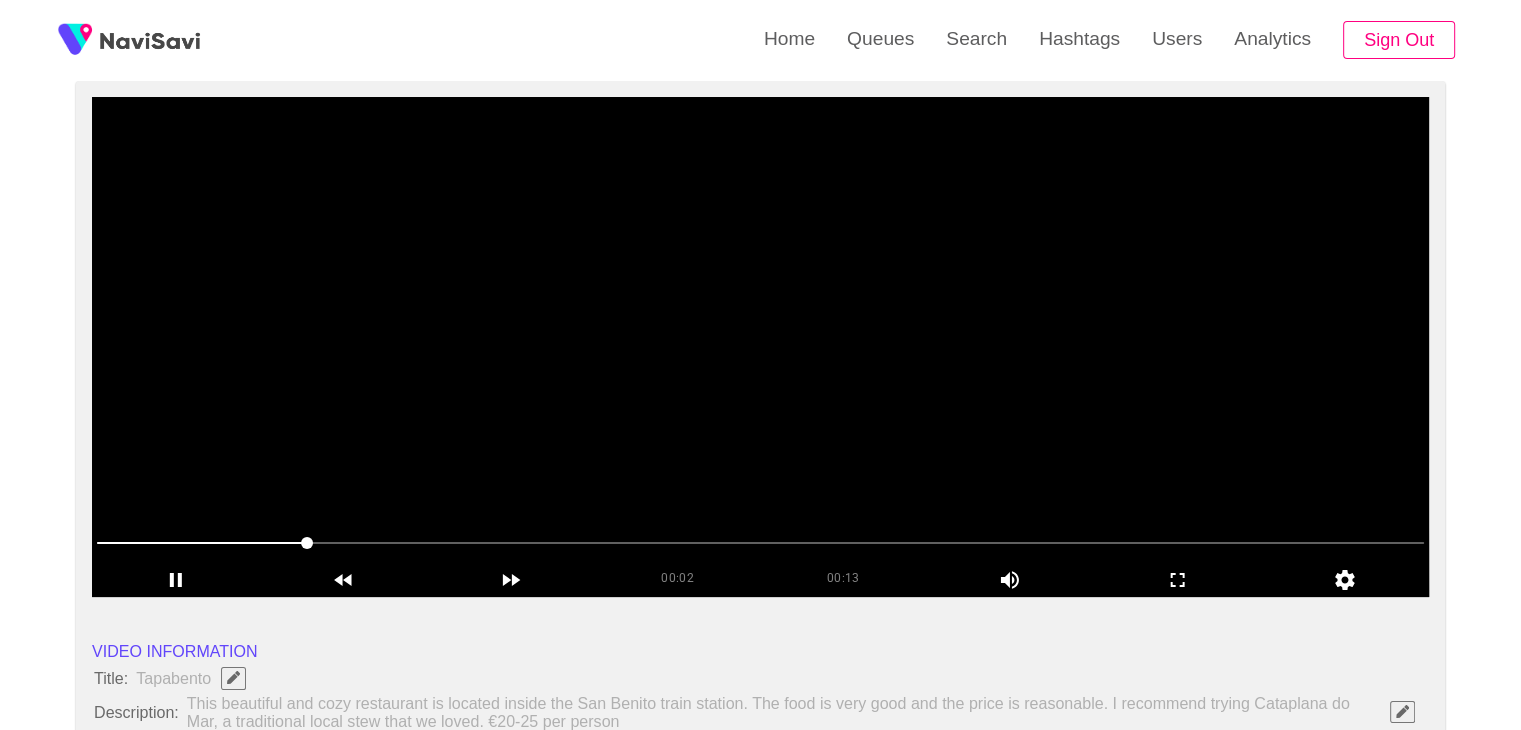 click at bounding box center [760, 347] 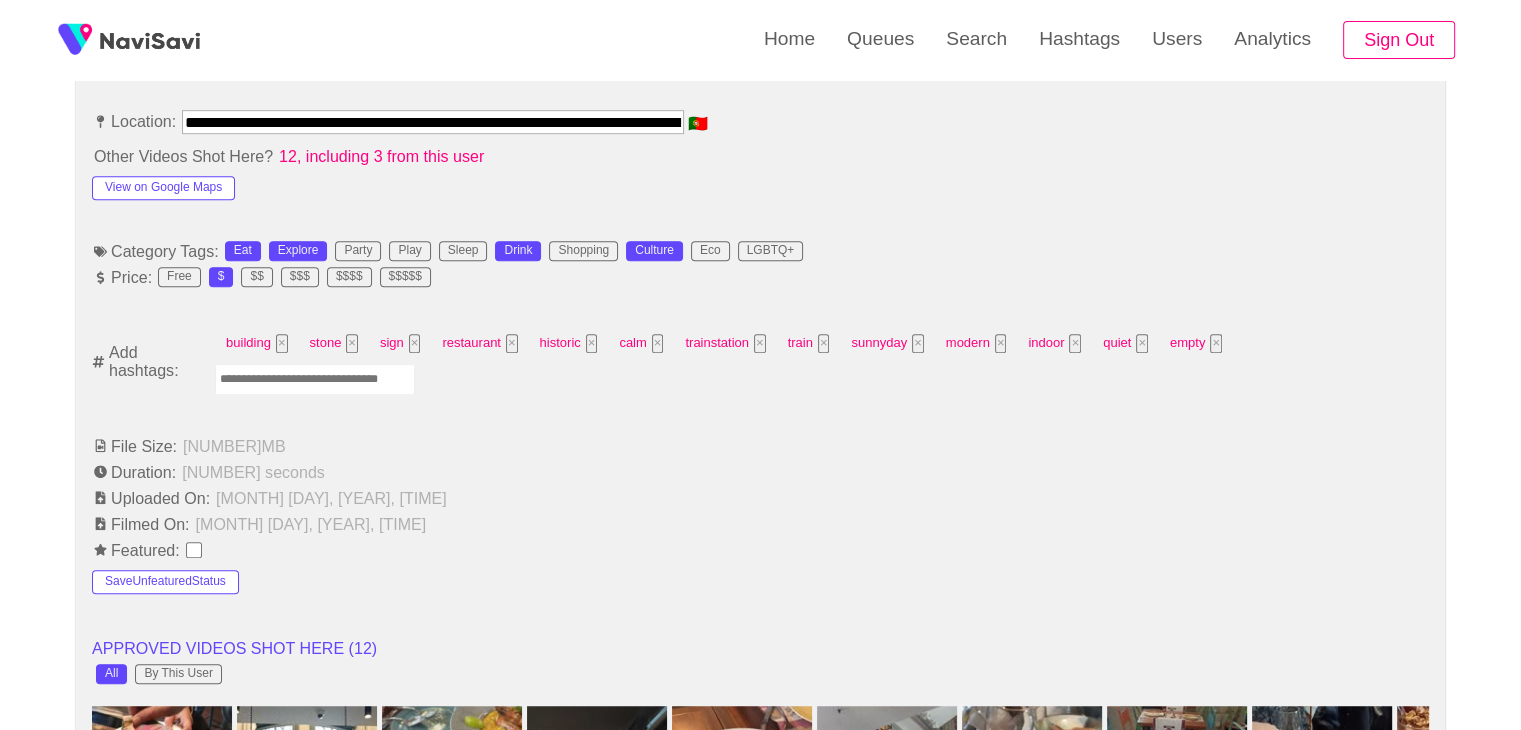 scroll, scrollTop: 1168, scrollLeft: 0, axis: vertical 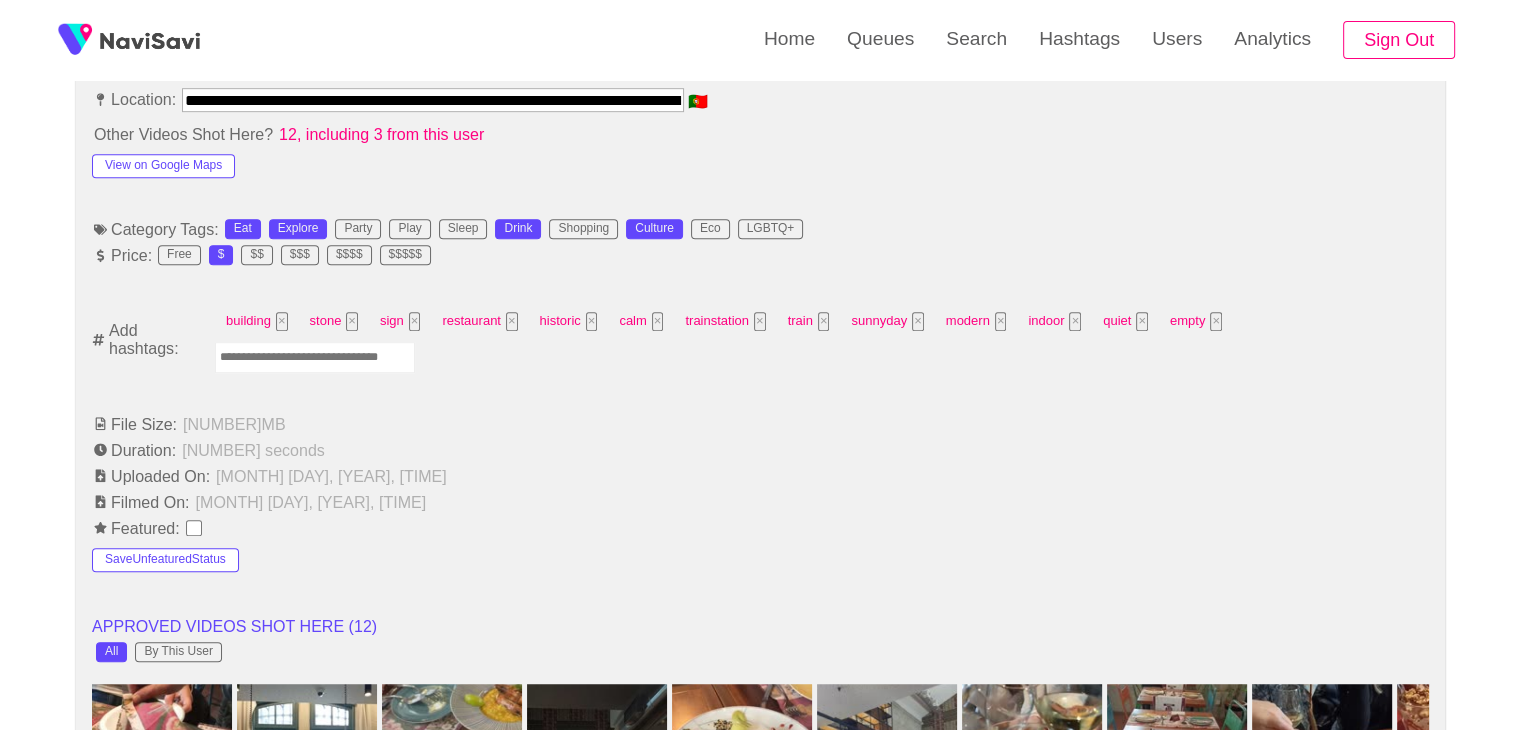 click at bounding box center [315, 357] 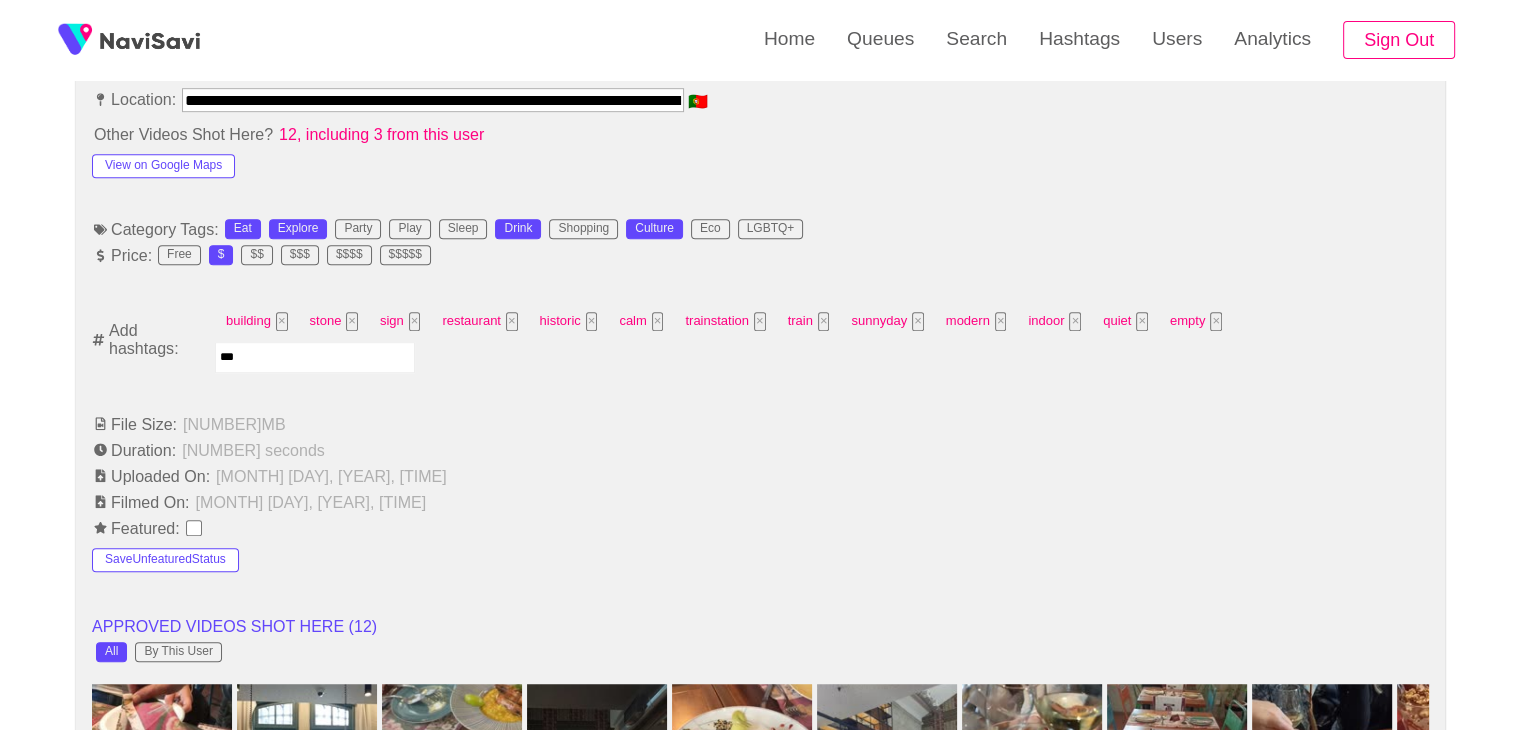 type on "****" 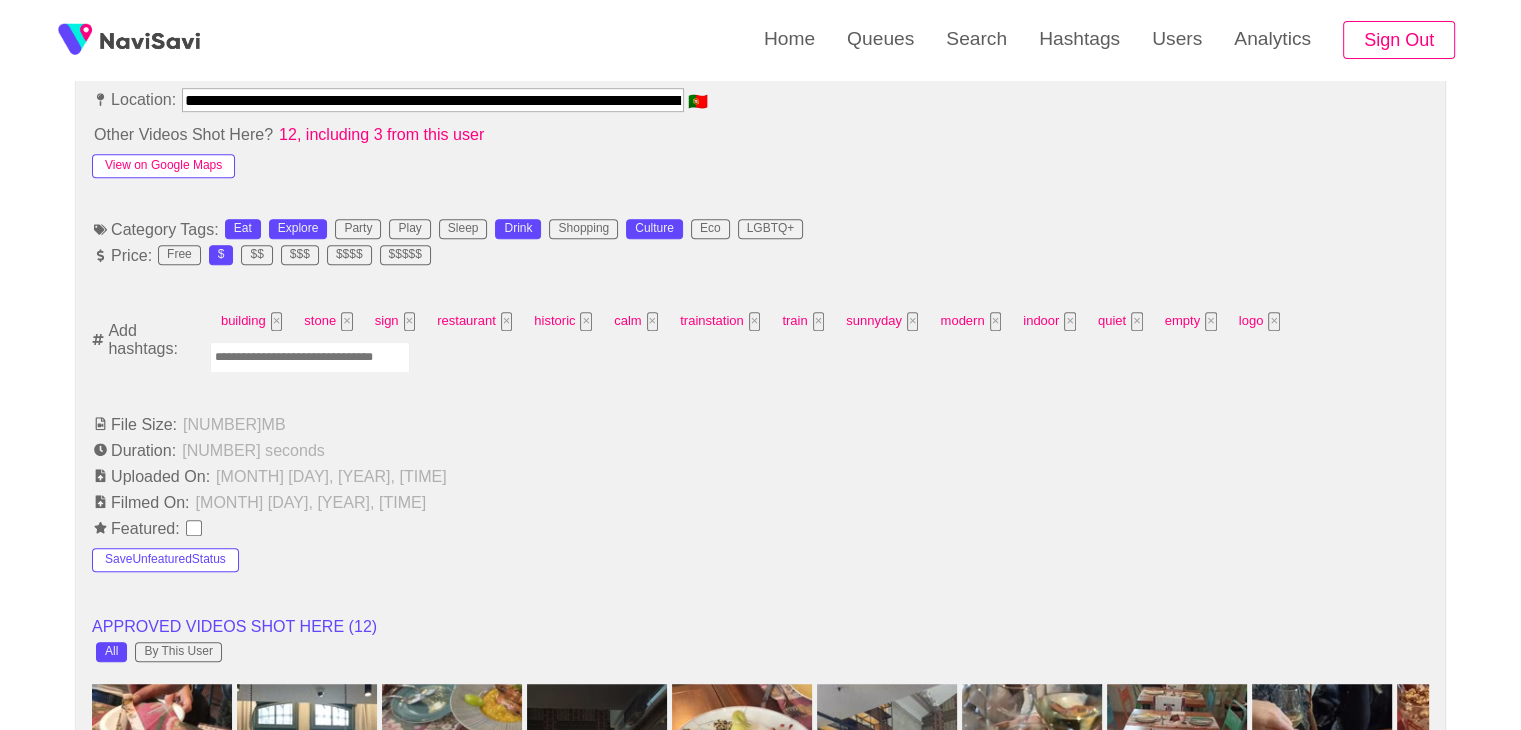 click on "View on Google Maps" at bounding box center [163, 166] 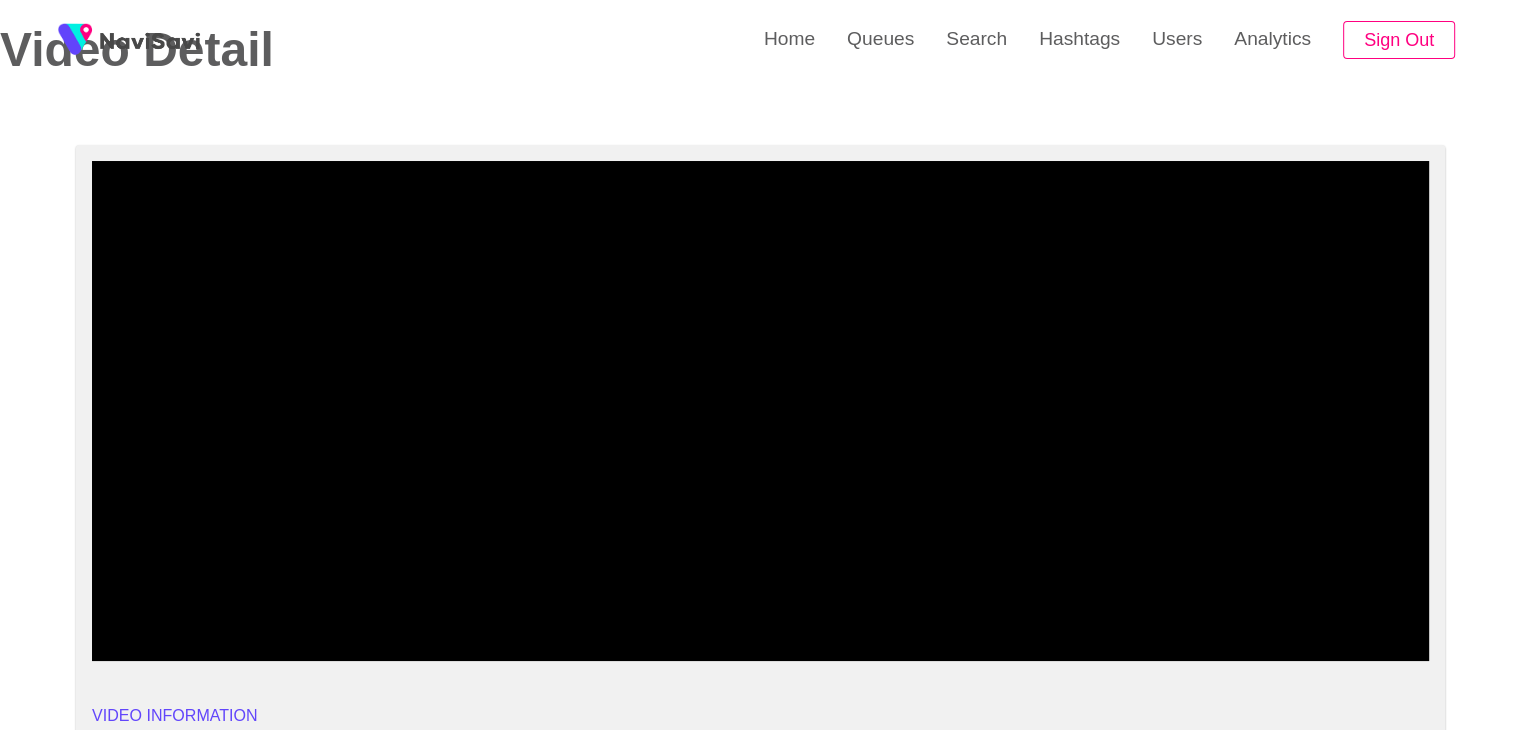 scroll, scrollTop: 83, scrollLeft: 0, axis: vertical 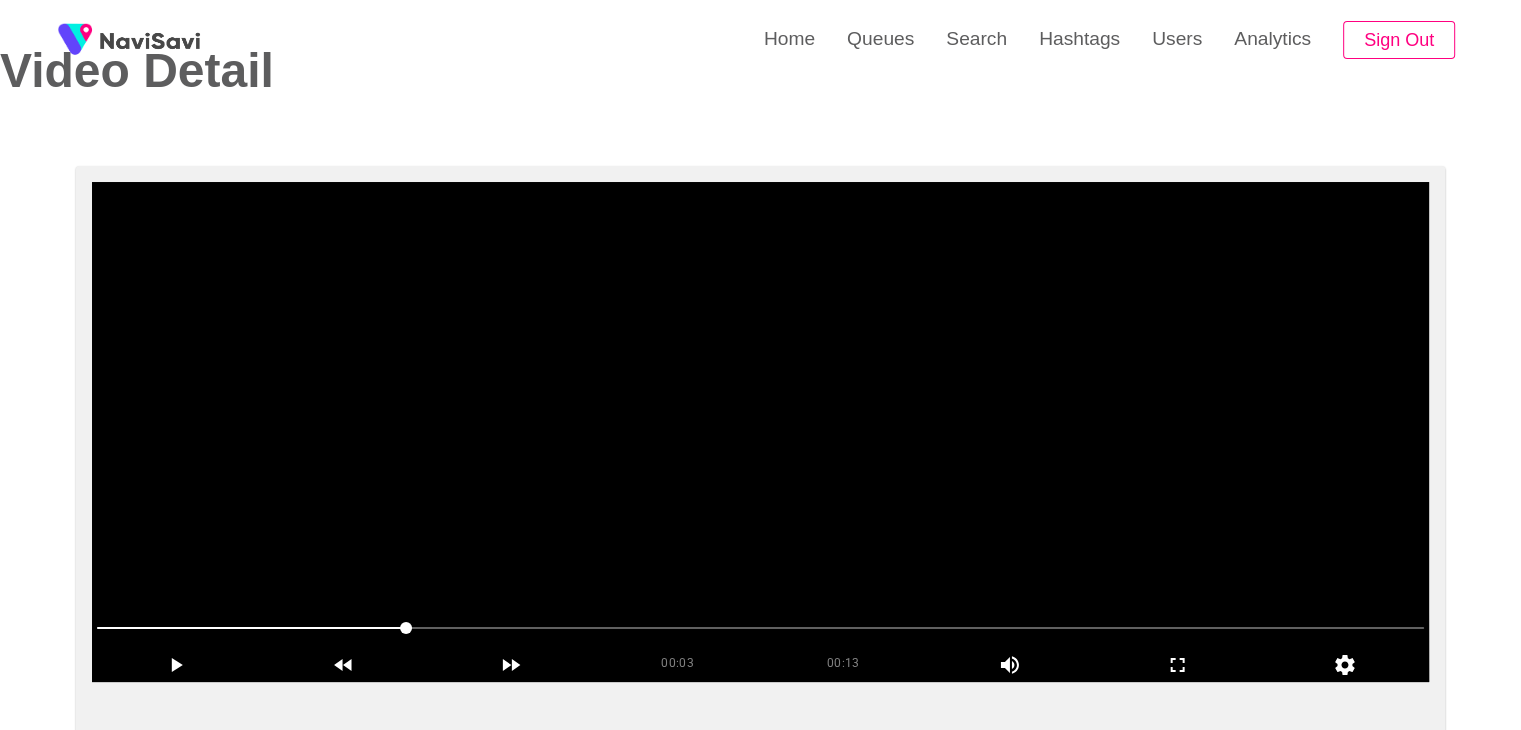 click at bounding box center [760, 432] 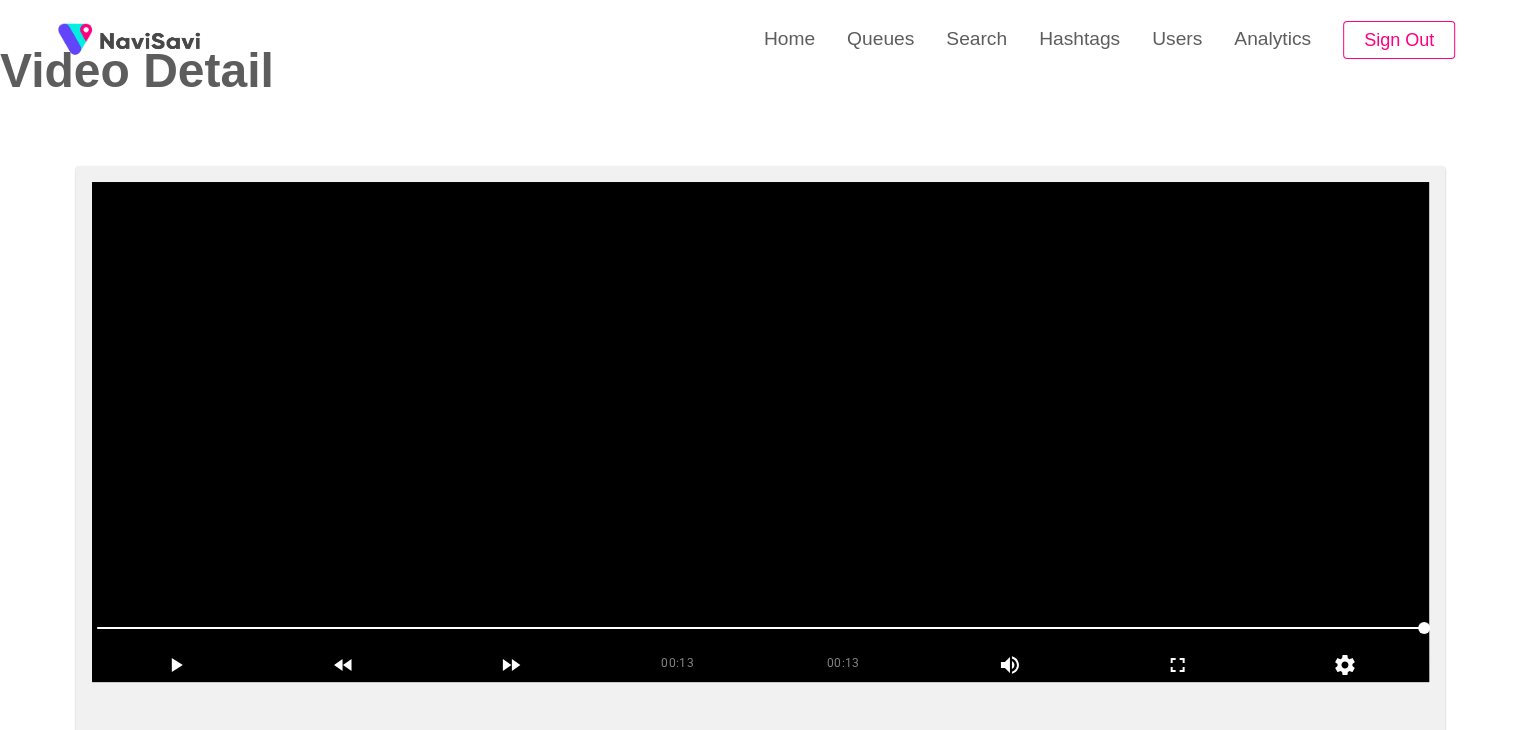 click at bounding box center (760, 432) 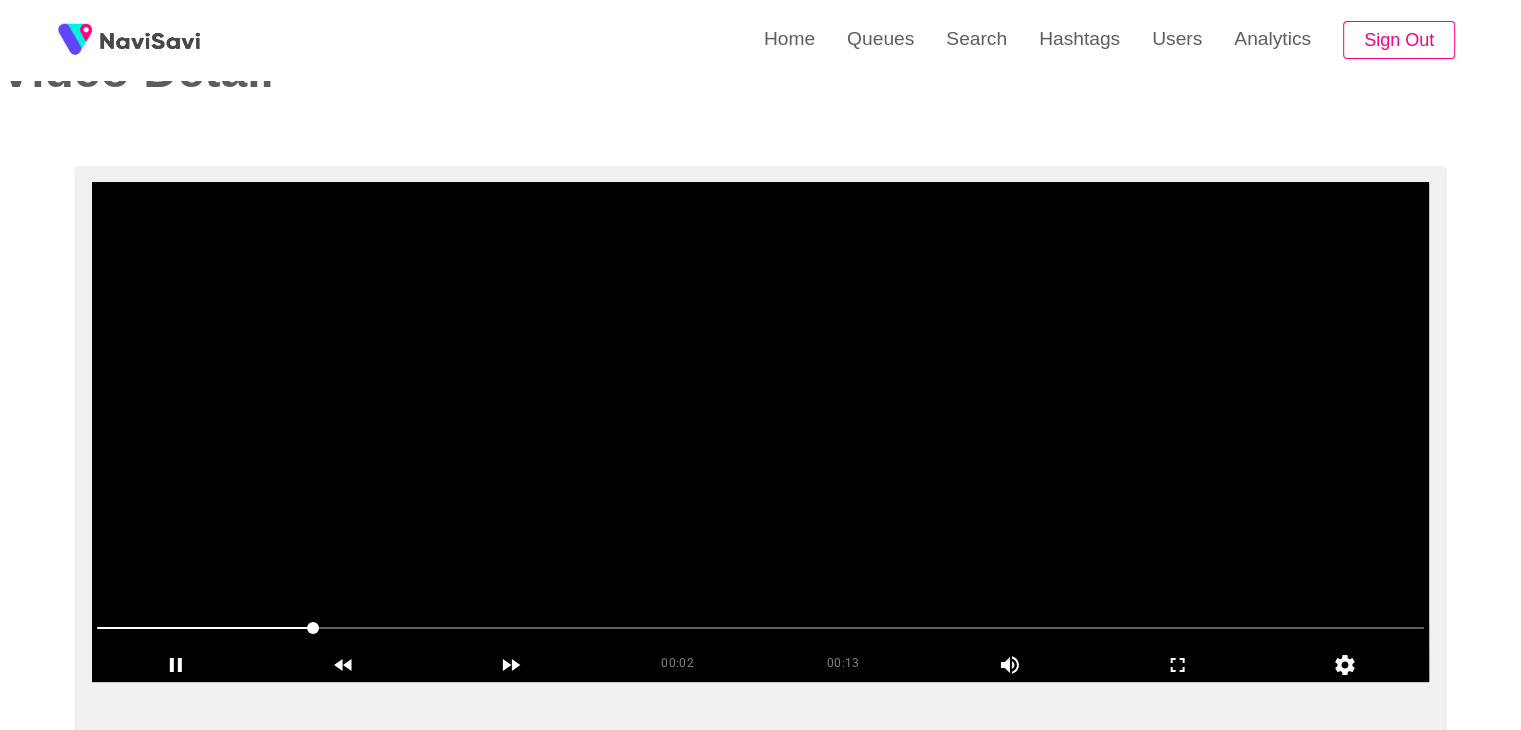 scroll, scrollTop: 124, scrollLeft: 0, axis: vertical 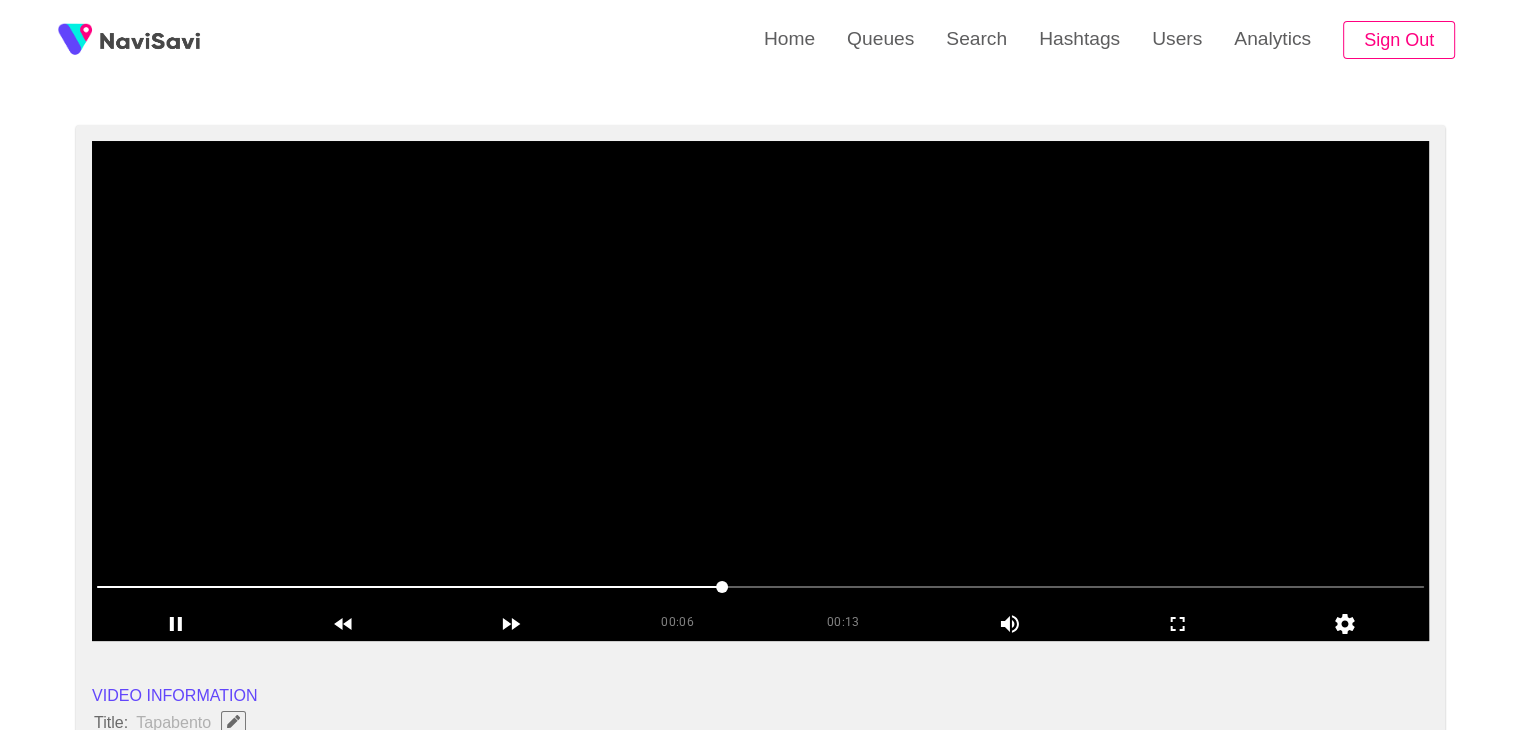 click at bounding box center (760, 391) 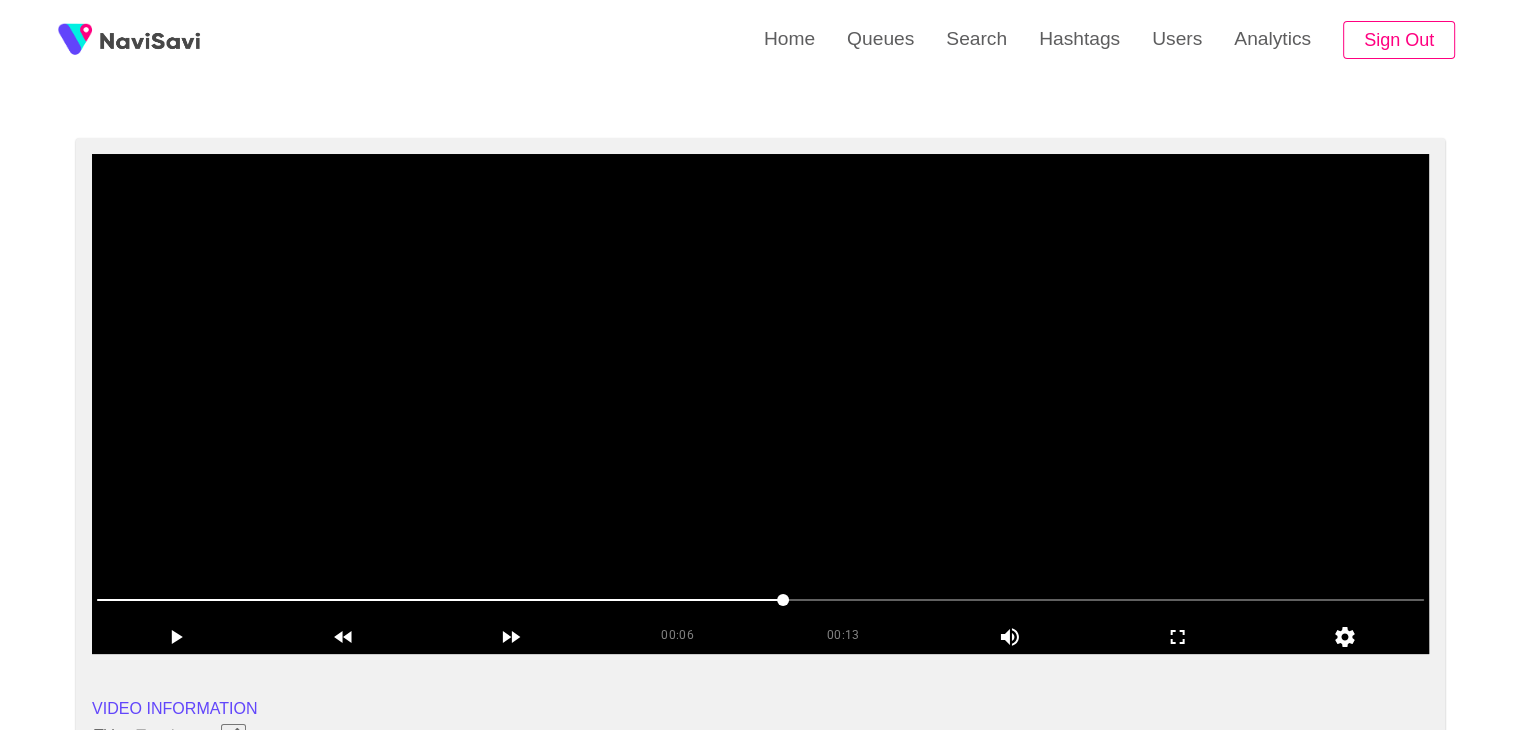 scroll, scrollTop: 104, scrollLeft: 0, axis: vertical 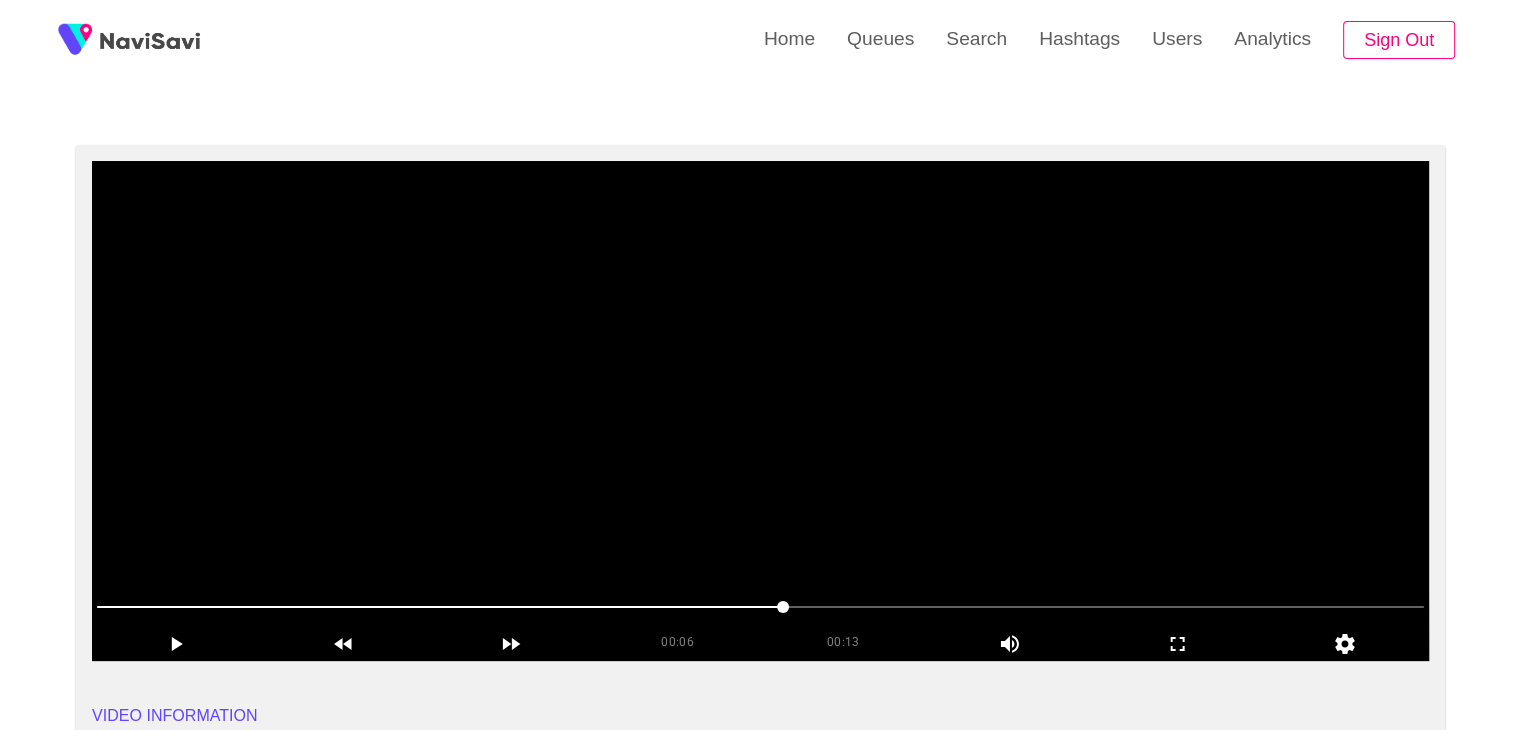click at bounding box center [760, 411] 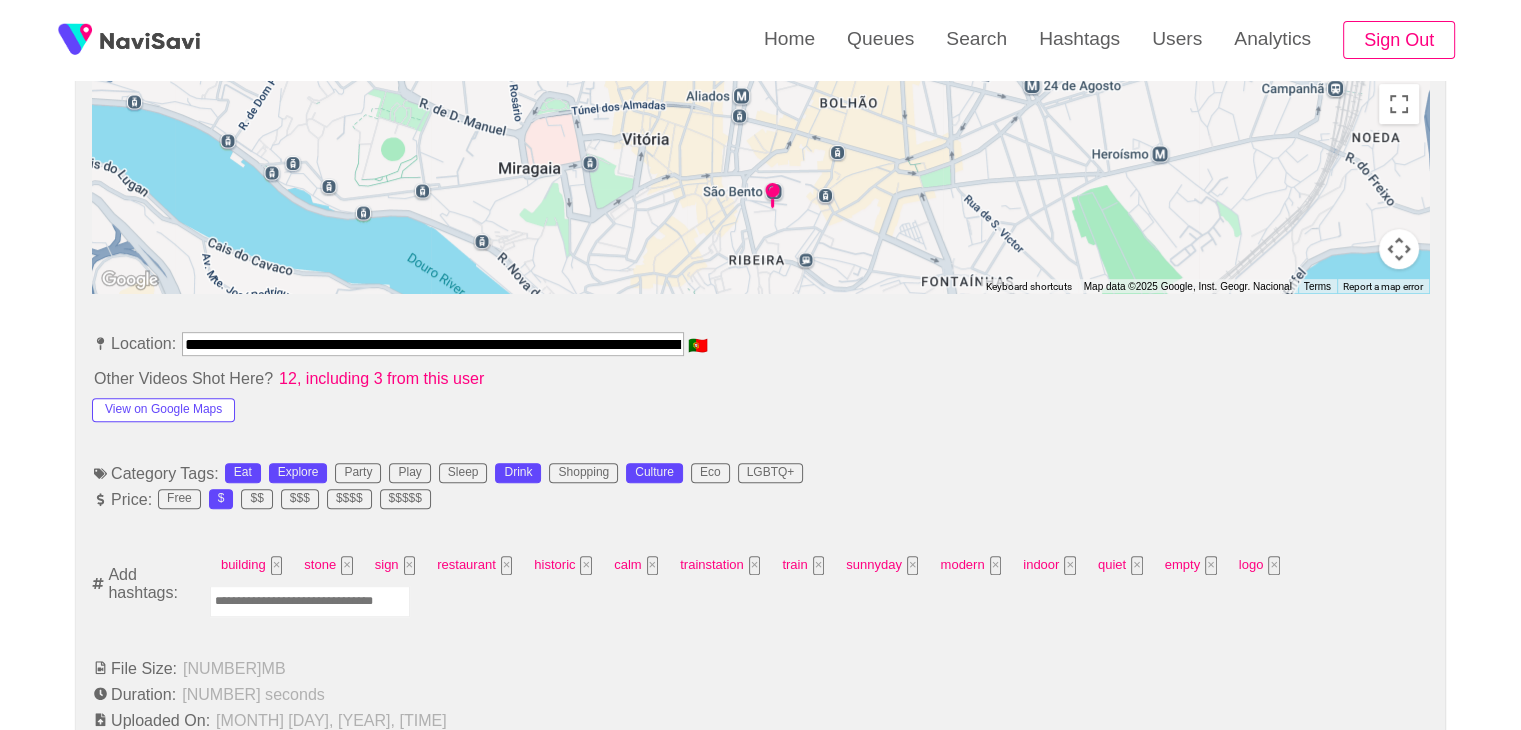 scroll, scrollTop: 928, scrollLeft: 0, axis: vertical 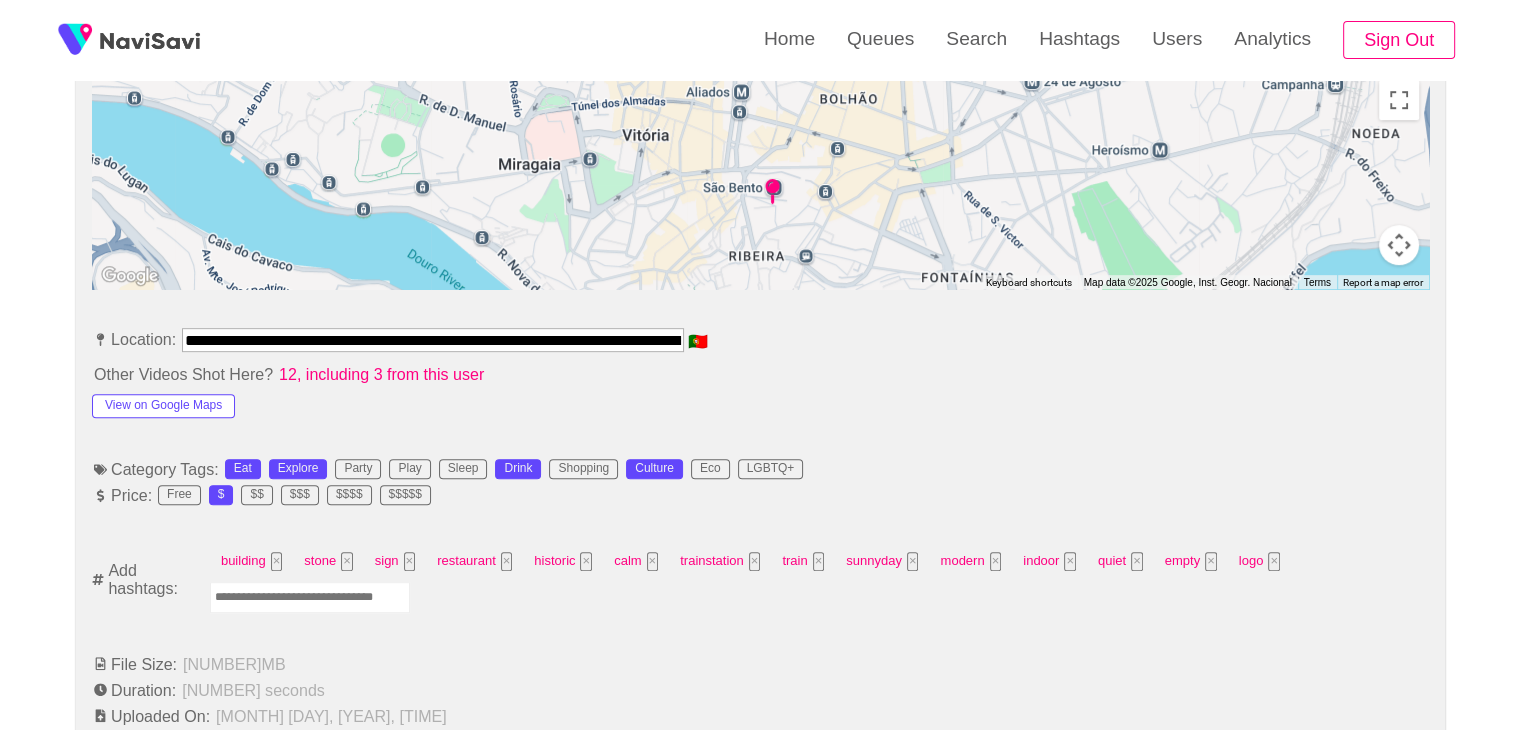 click at bounding box center (310, 597) 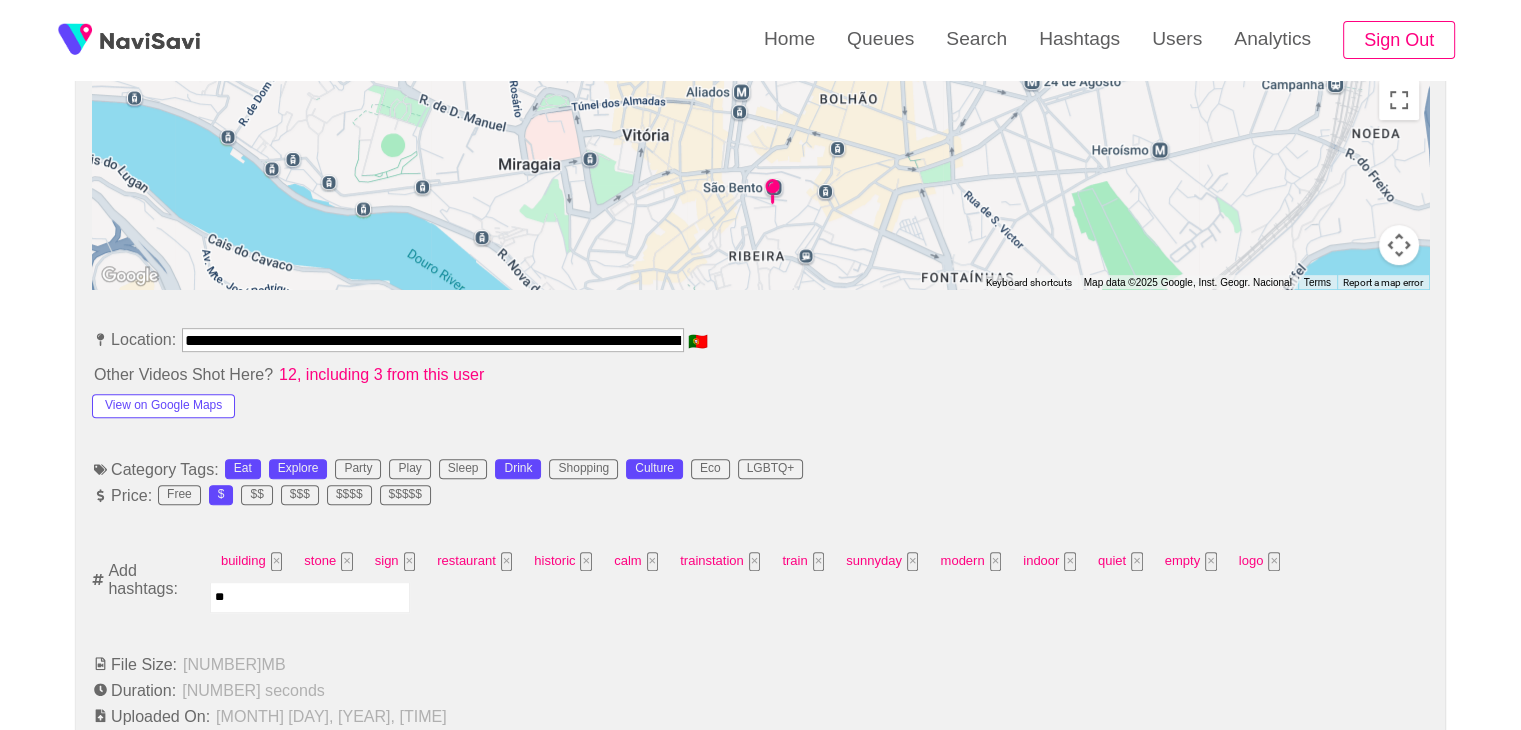 type on "*" 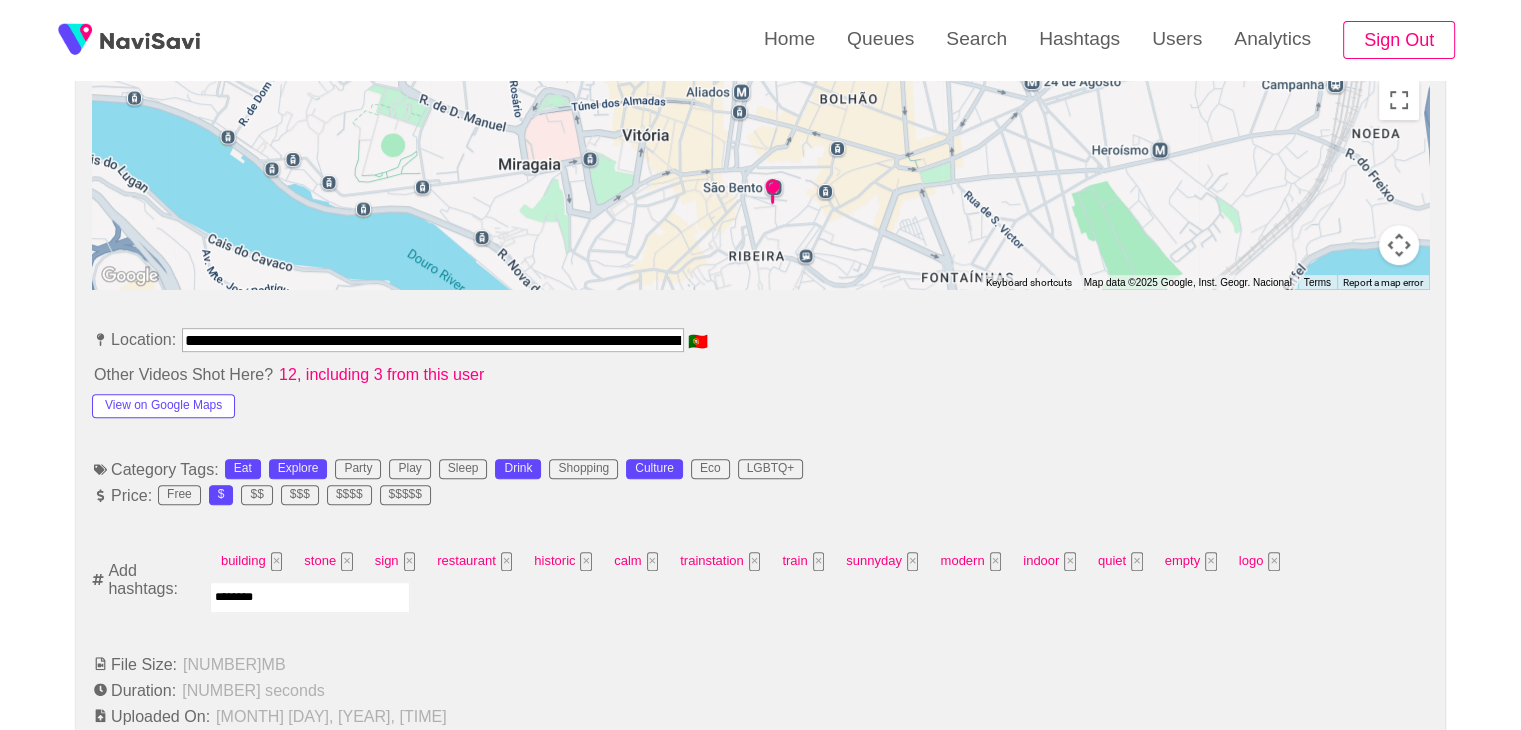 type on "*********" 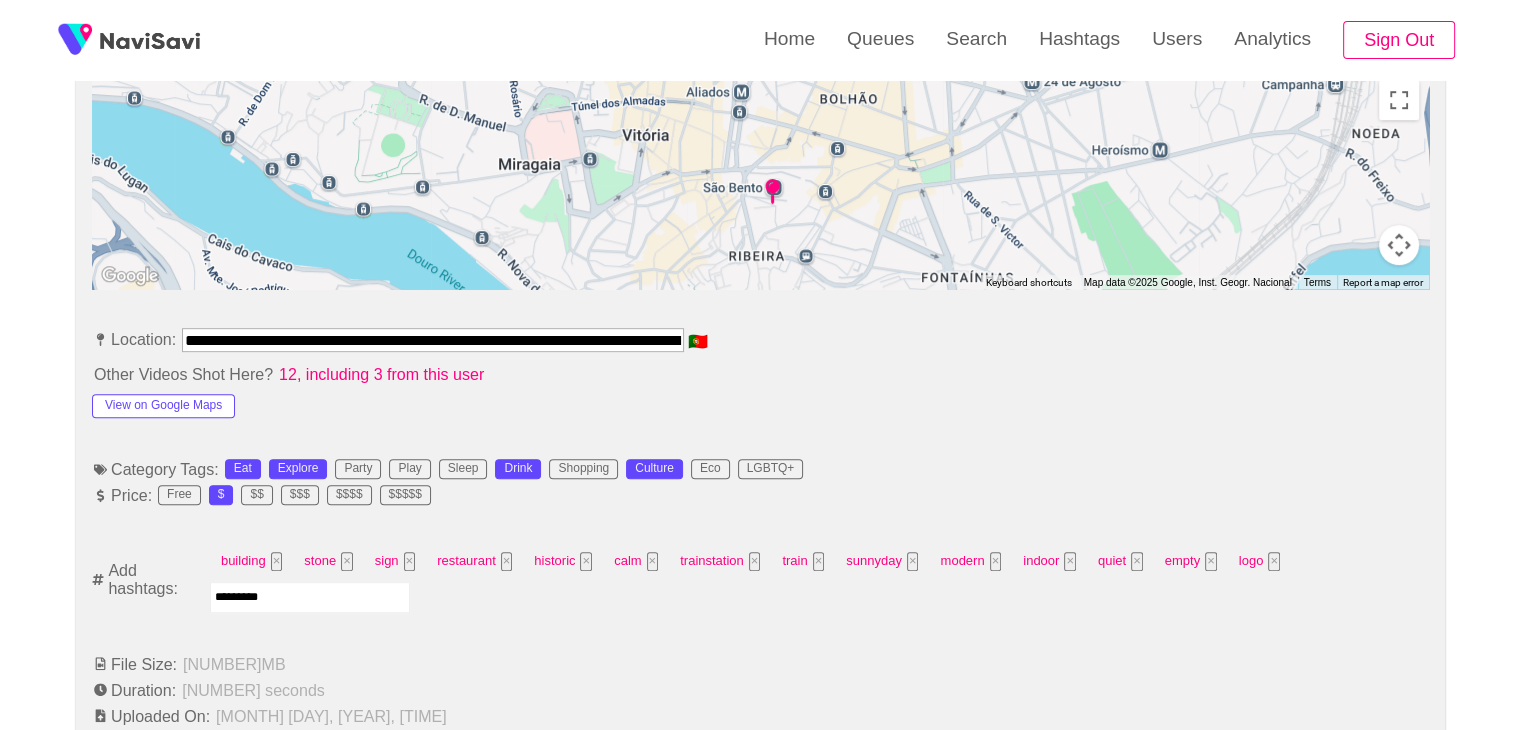 type 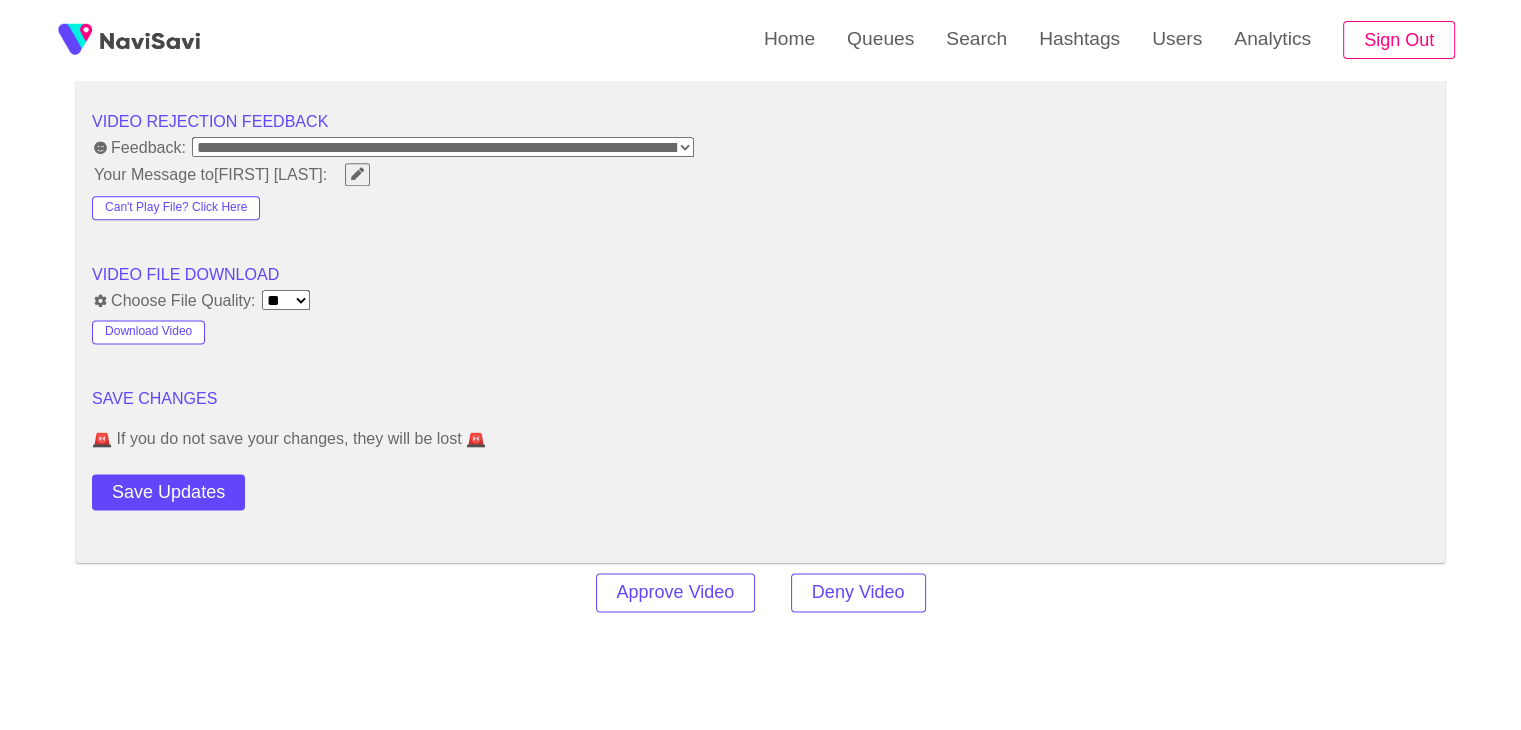 scroll, scrollTop: 2592, scrollLeft: 0, axis: vertical 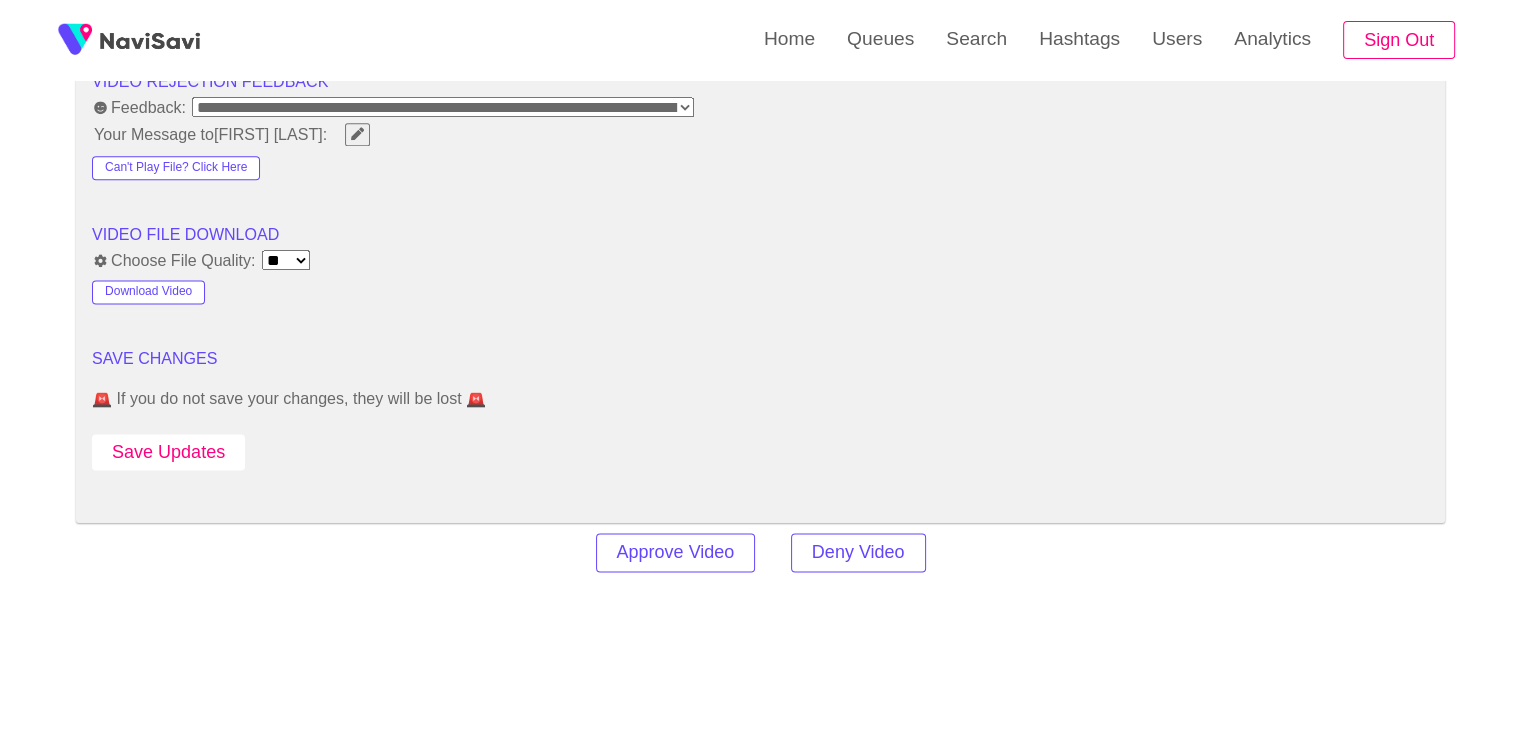 click on "Save Updates" at bounding box center (168, 452) 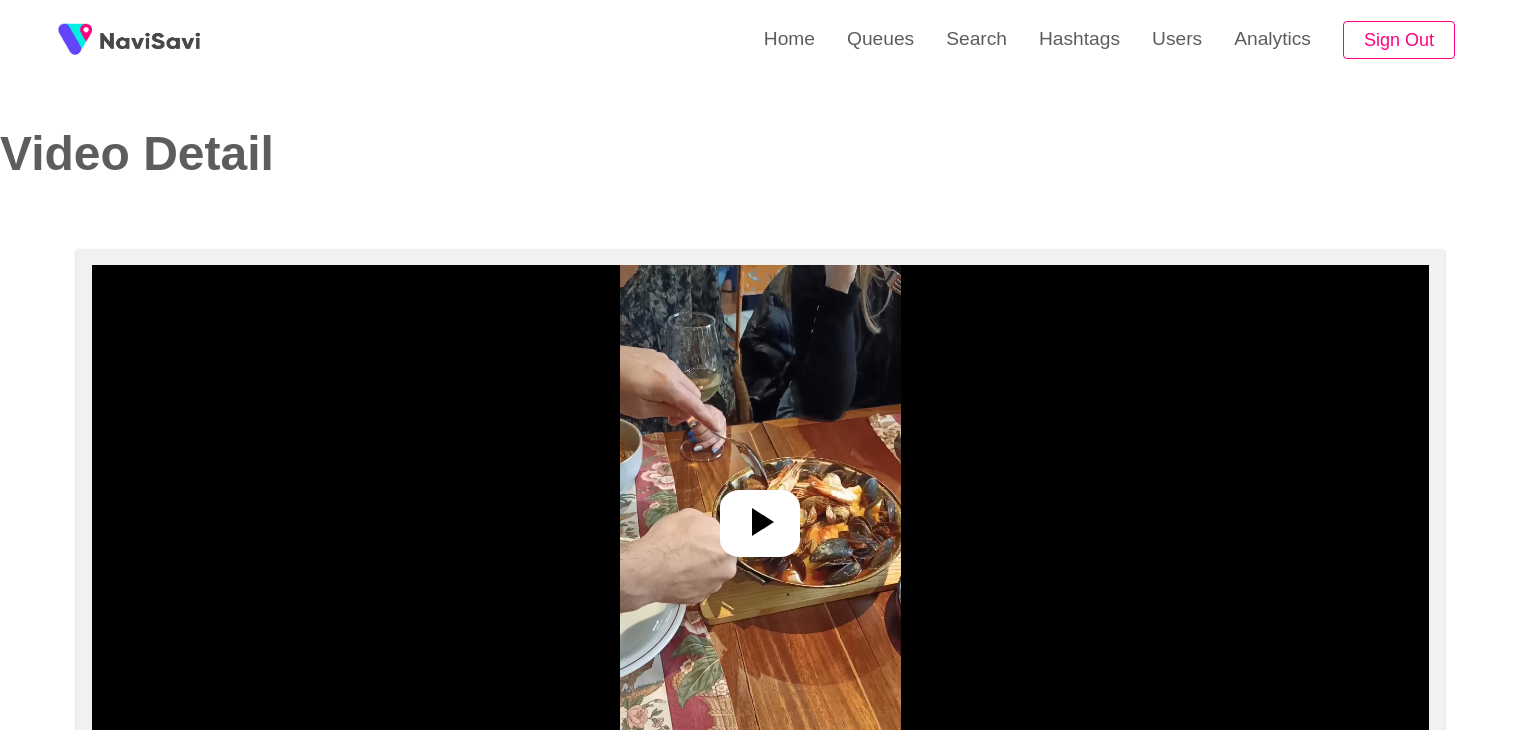 select on "**********" 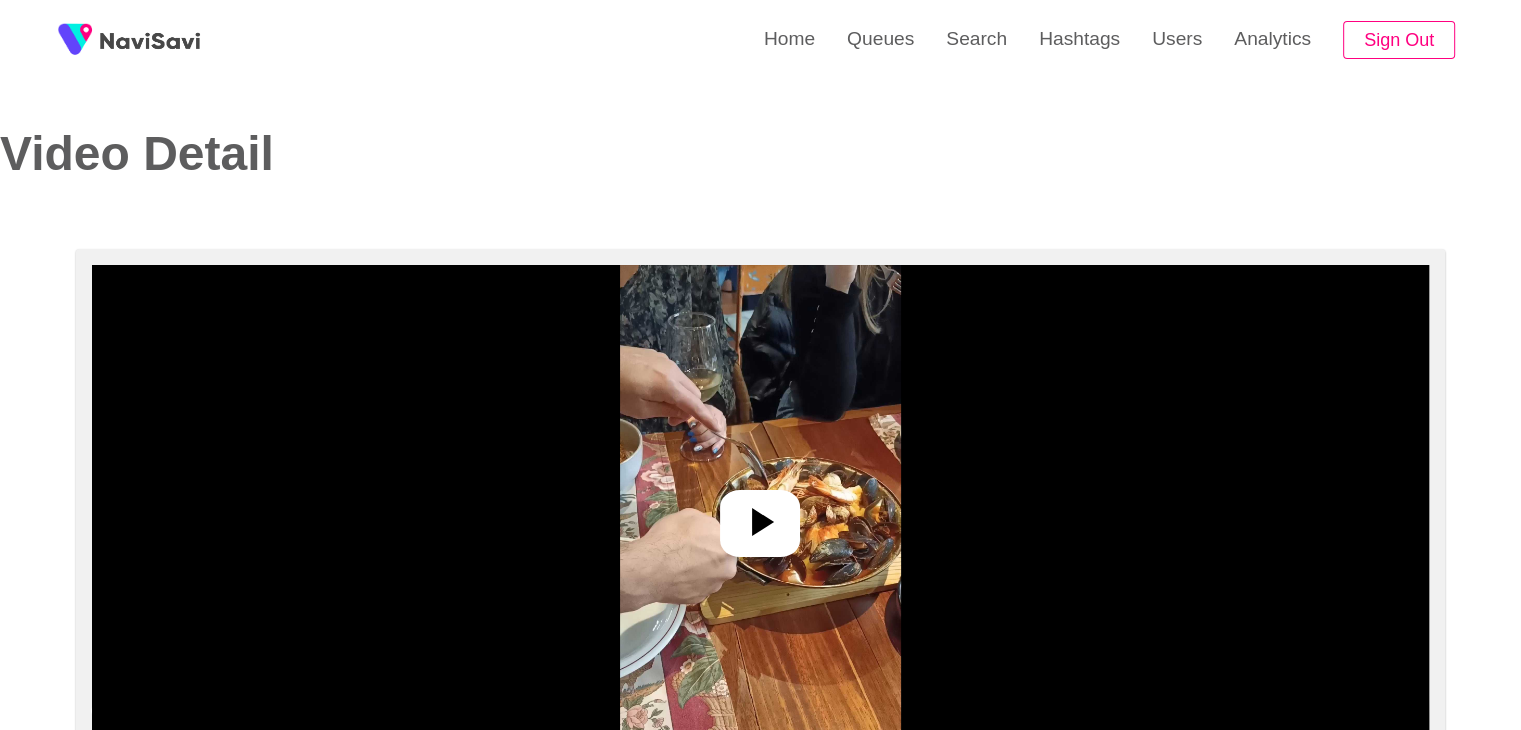 click at bounding box center [760, 515] 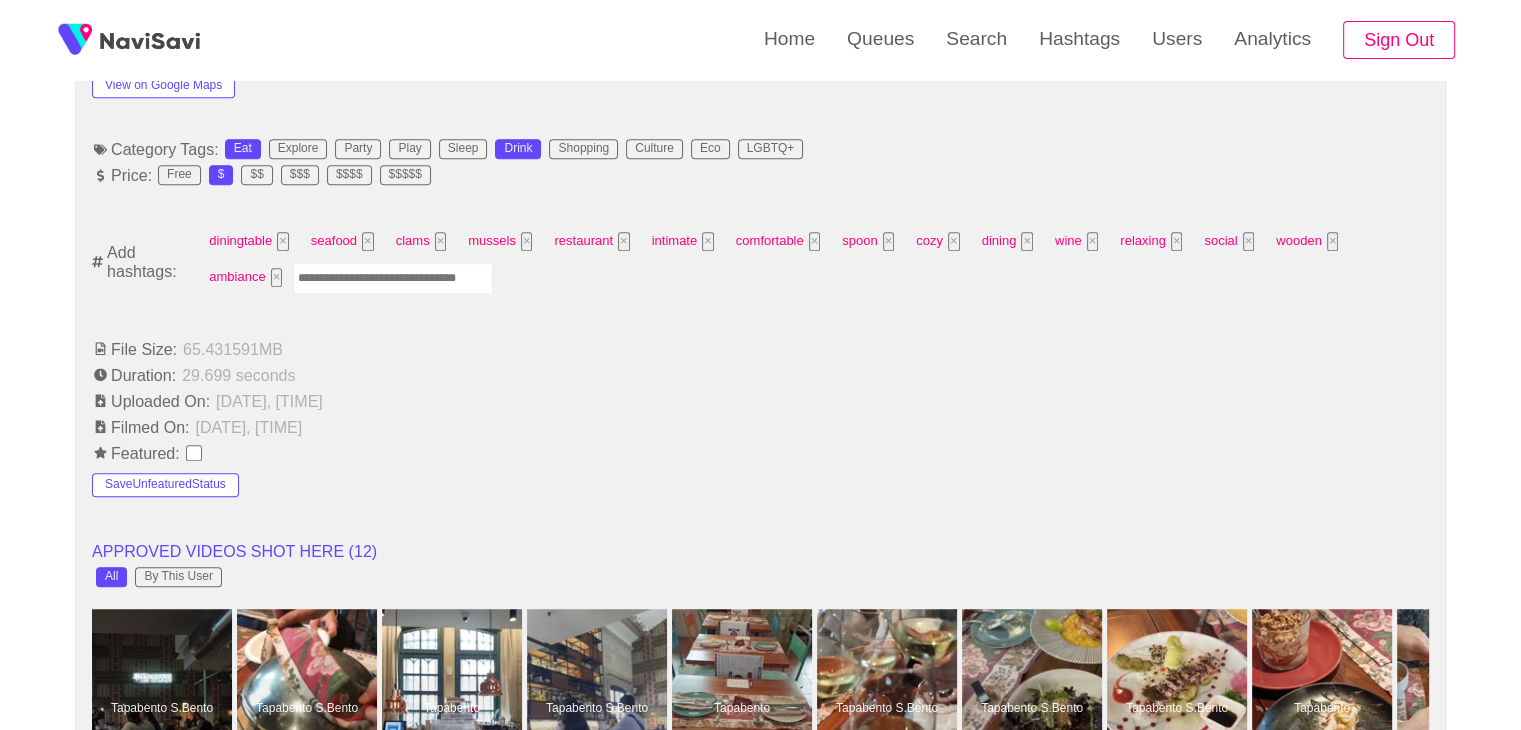 scroll, scrollTop: 1251, scrollLeft: 0, axis: vertical 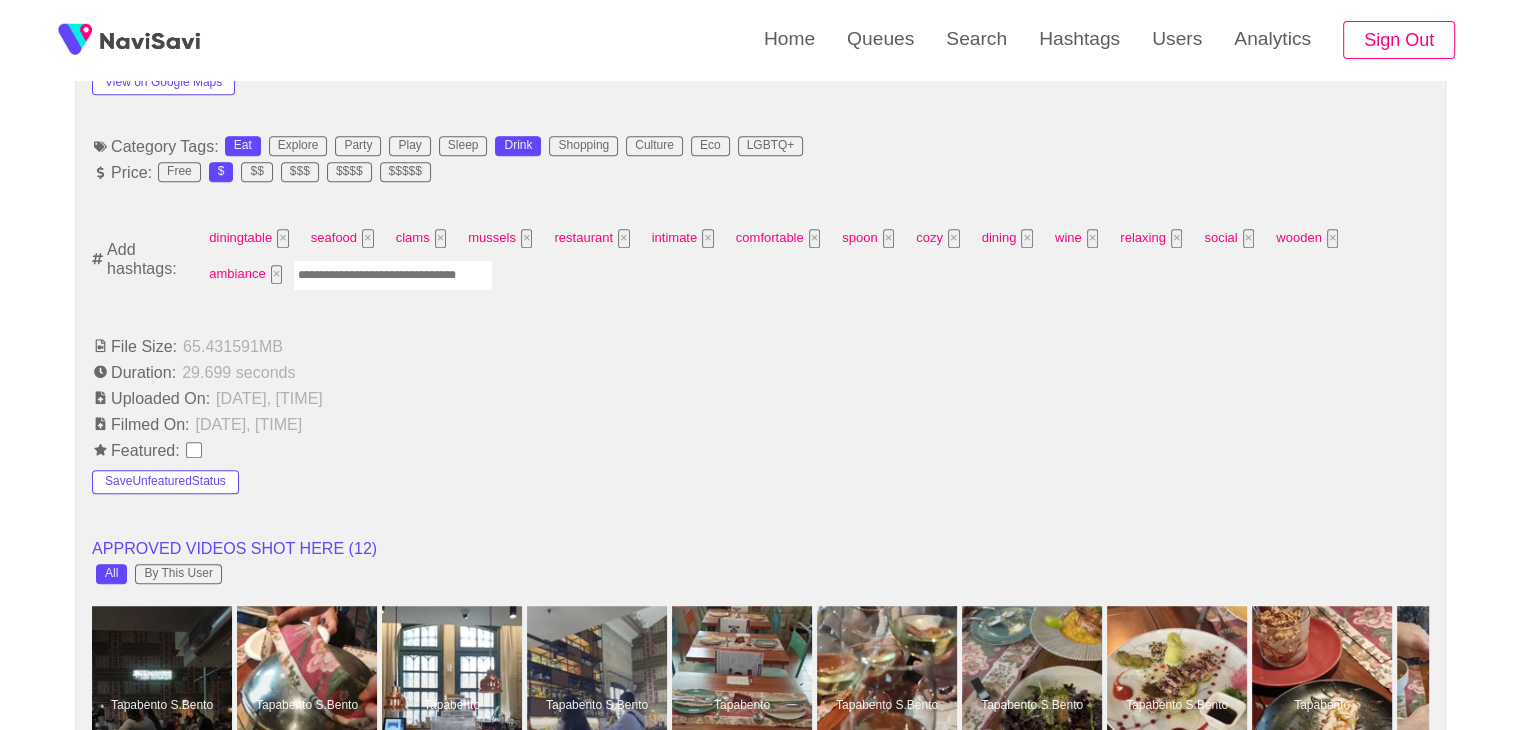 click at bounding box center [393, 275] 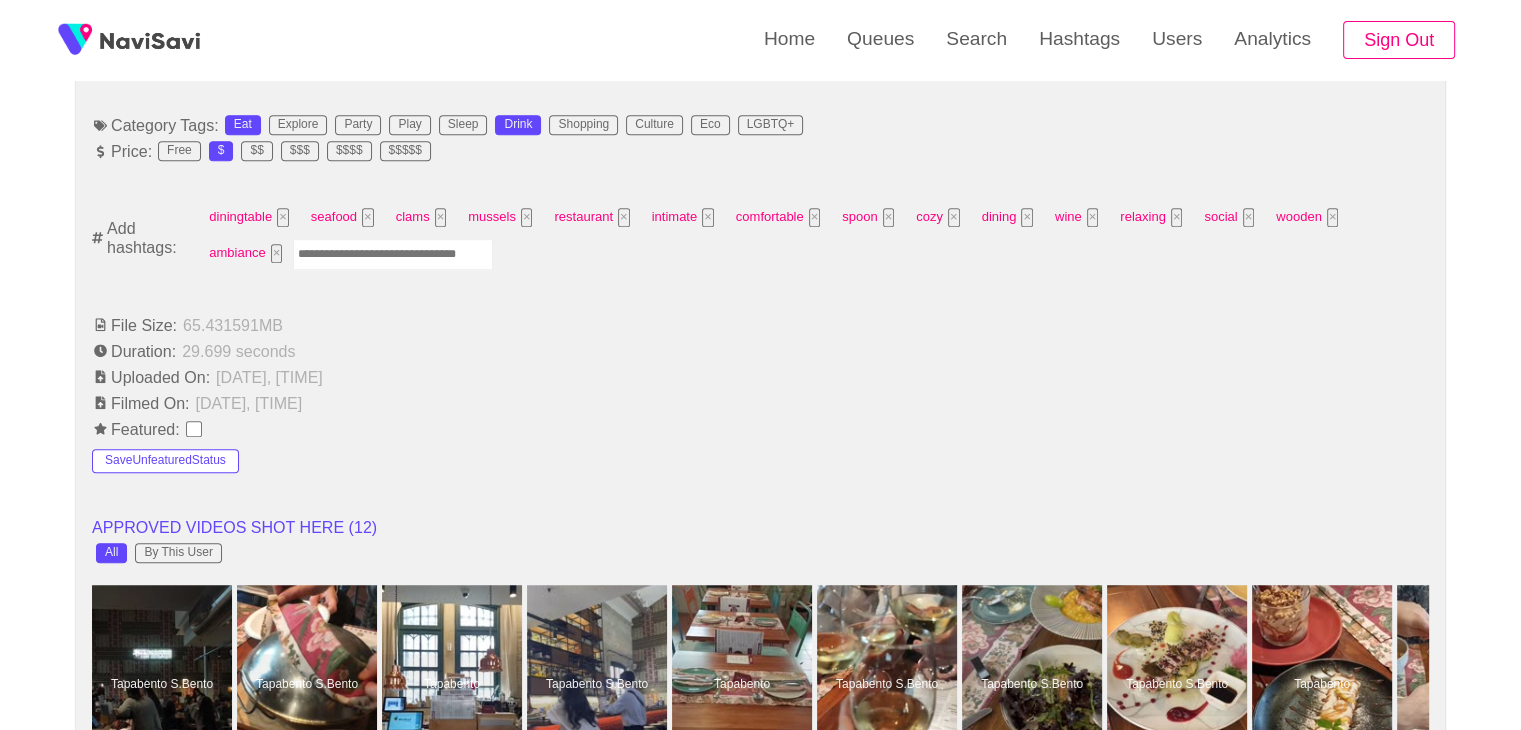 scroll, scrollTop: 1274, scrollLeft: 0, axis: vertical 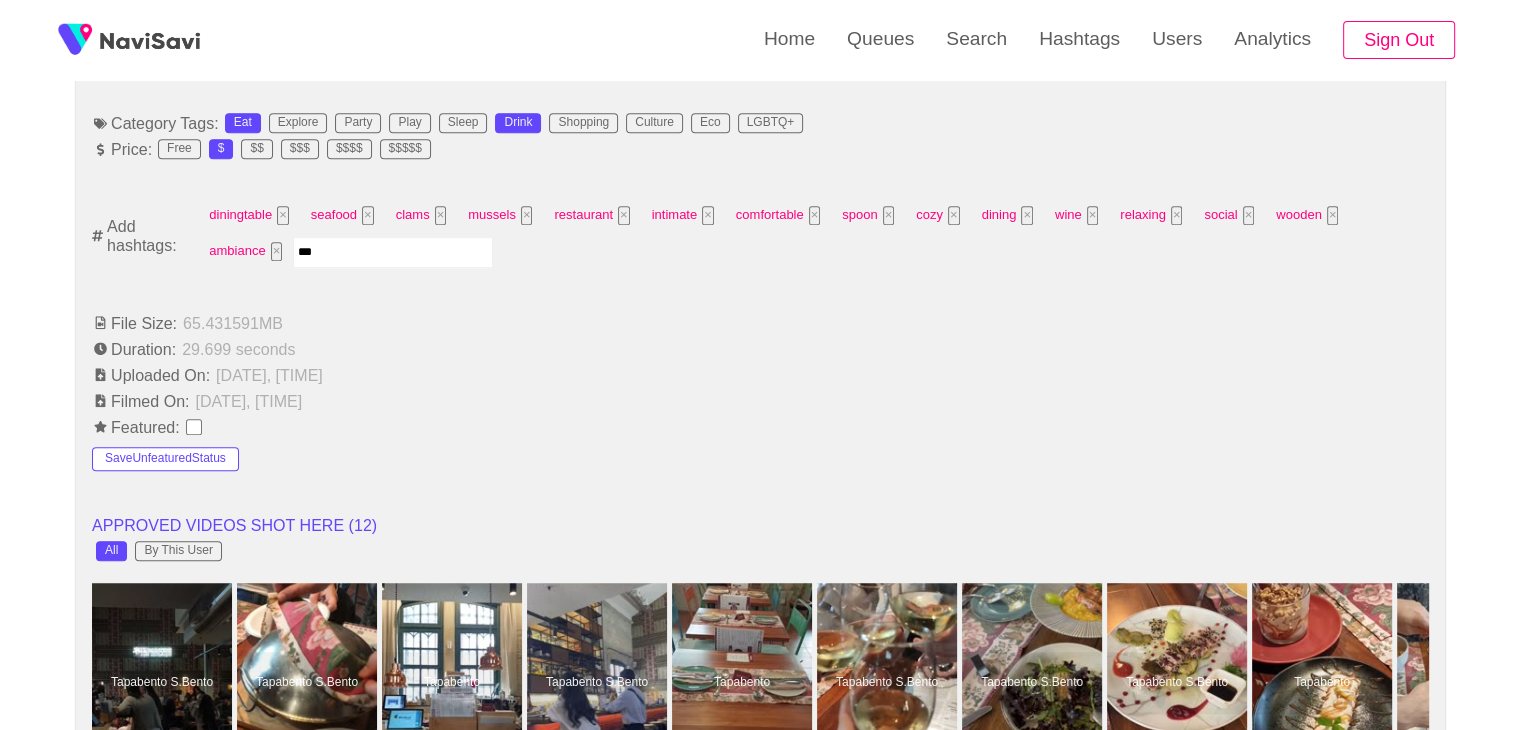 type on "****" 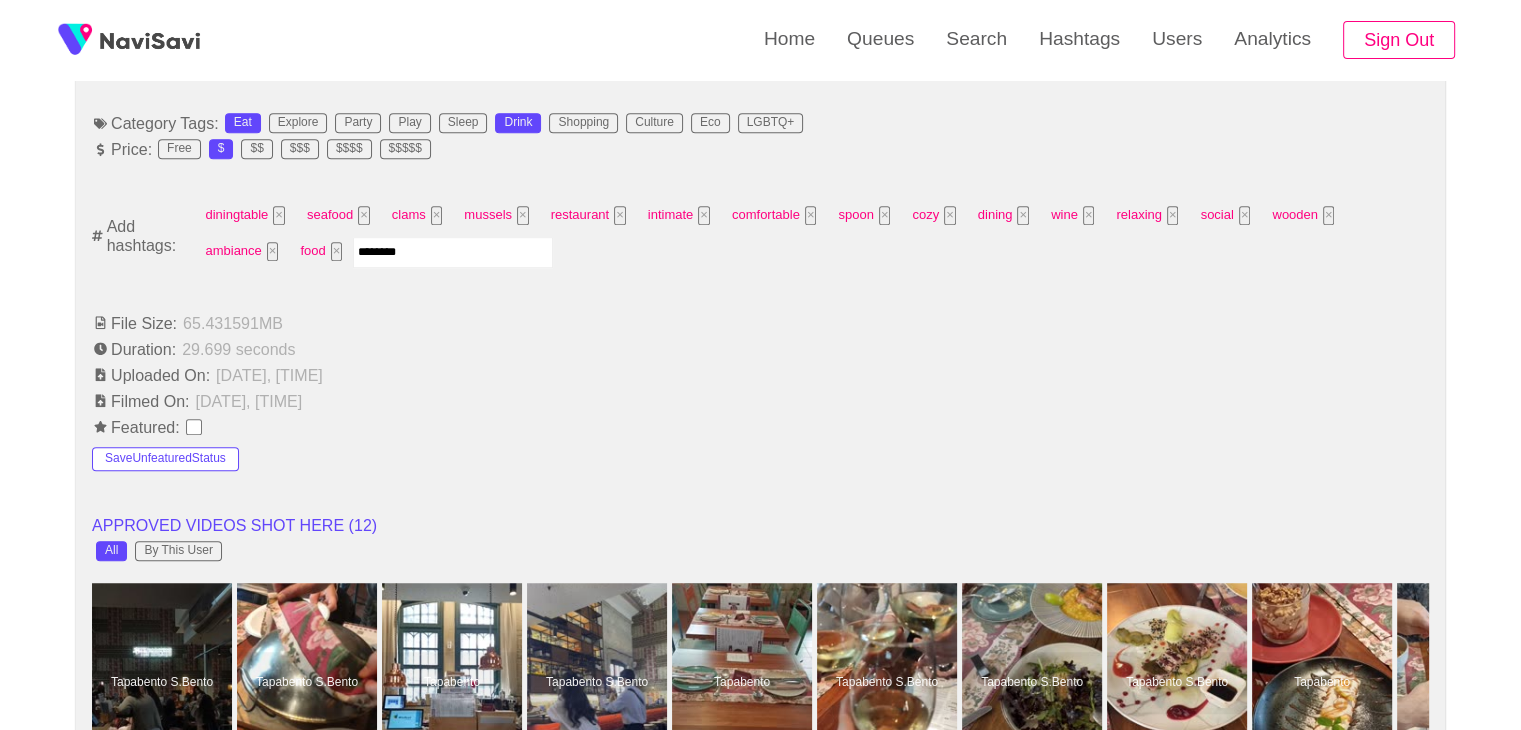 type on "*********" 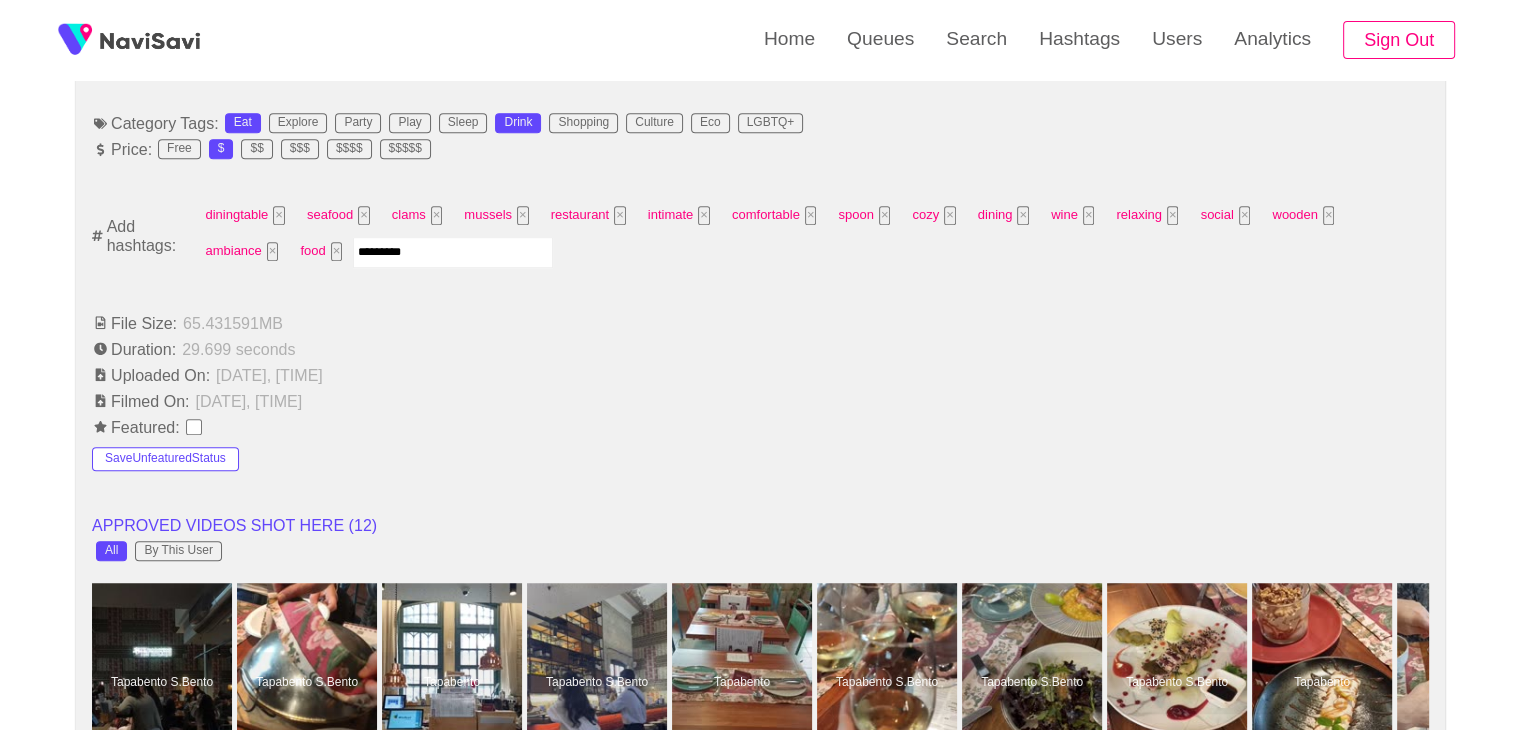 type 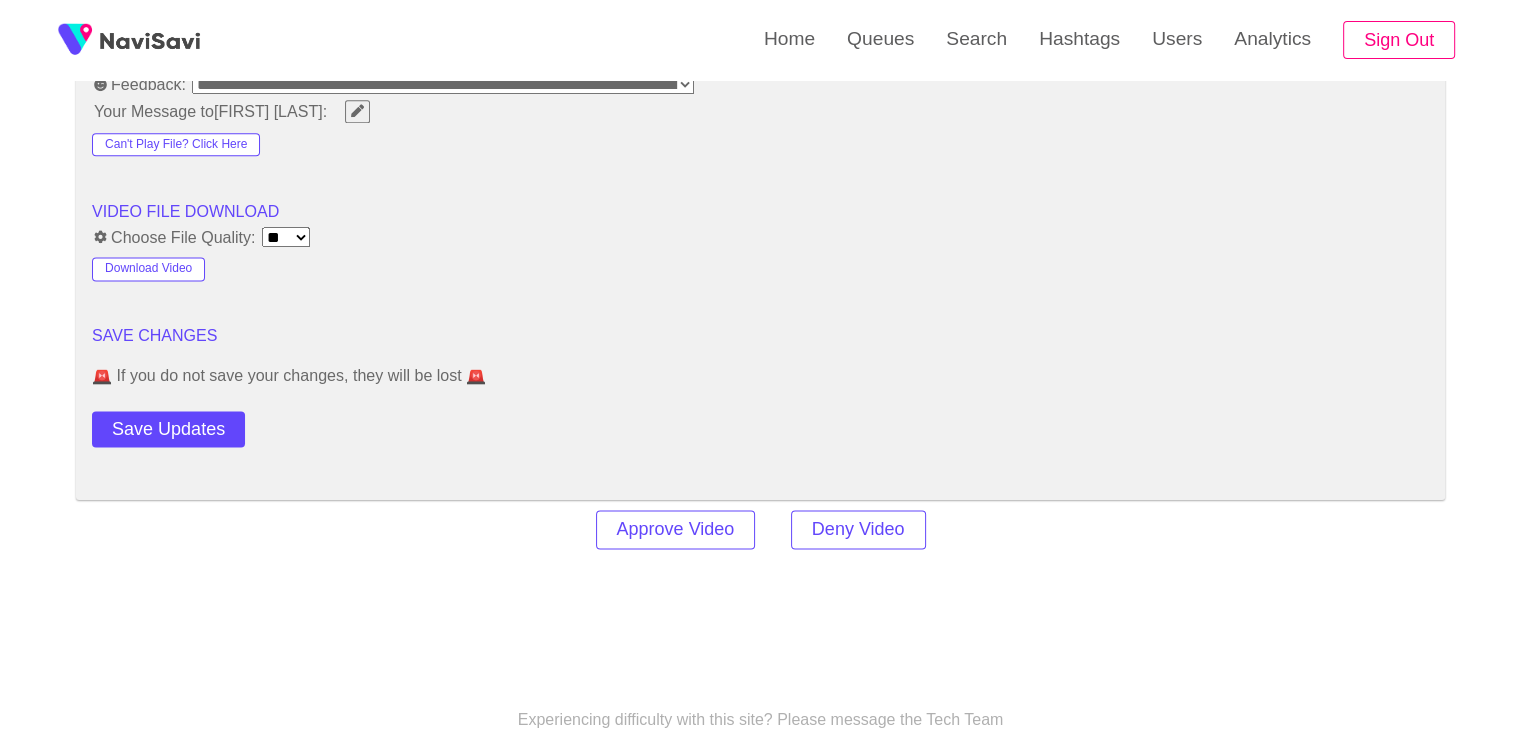 scroll, scrollTop: 2668, scrollLeft: 0, axis: vertical 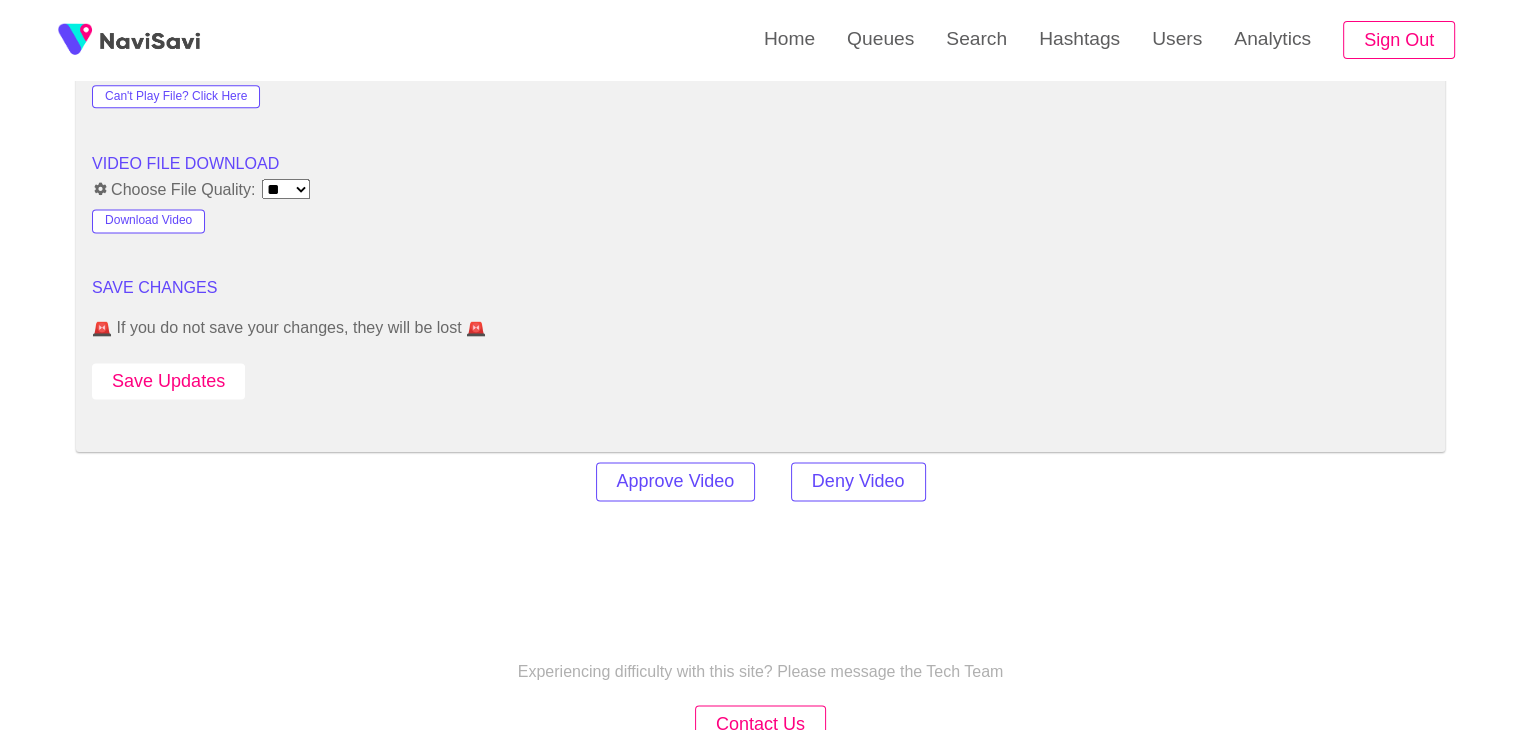 click on "Save Updates" at bounding box center (168, 381) 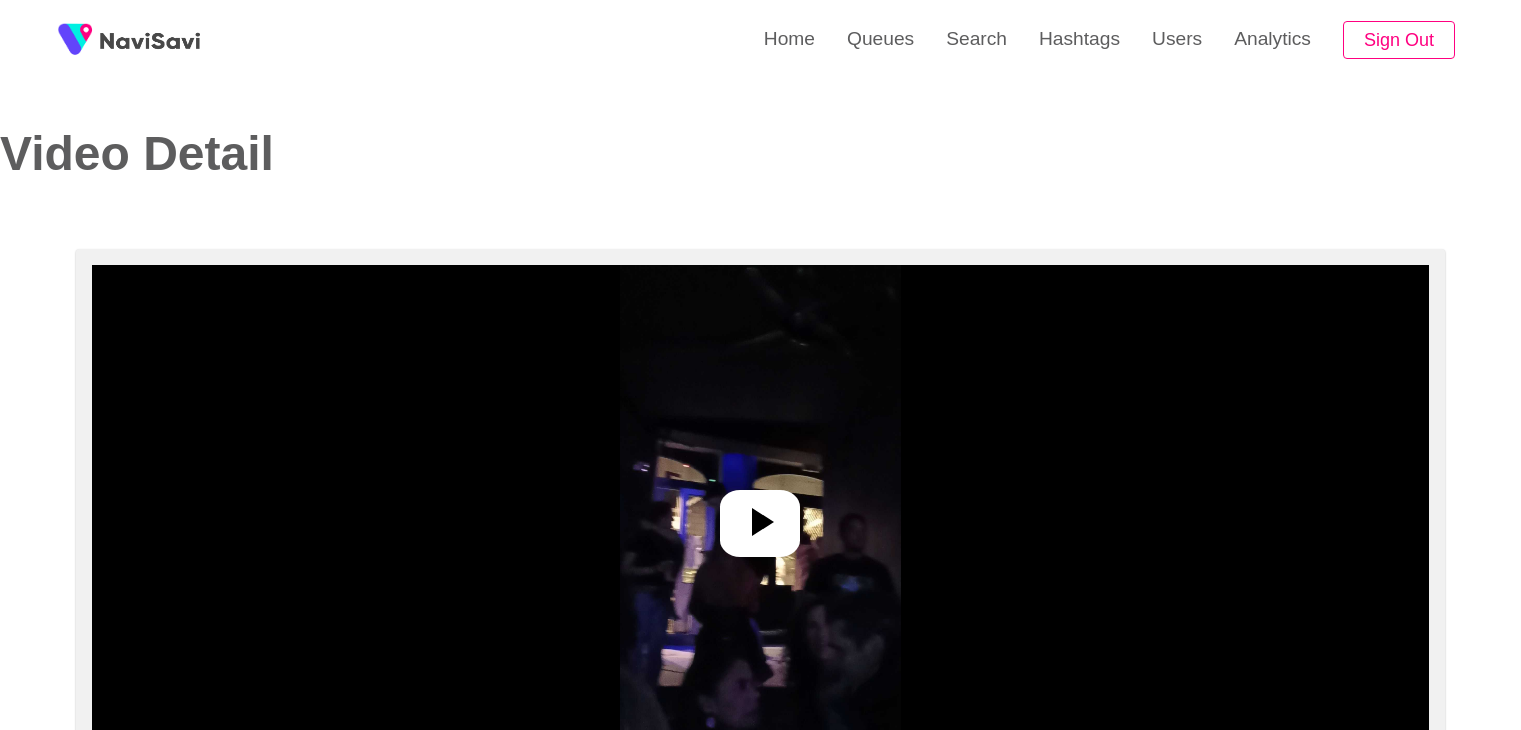 select on "**********" 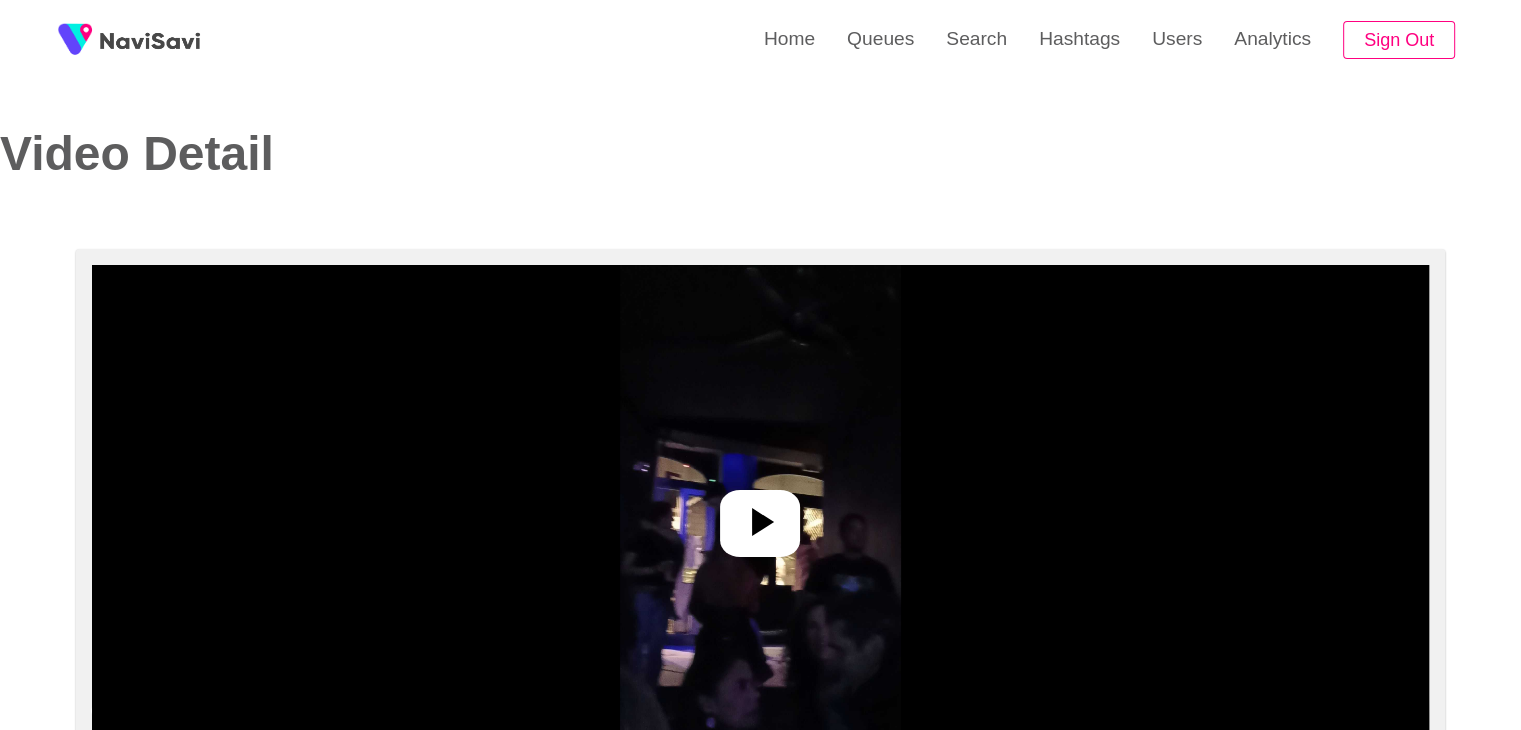 click at bounding box center [760, 515] 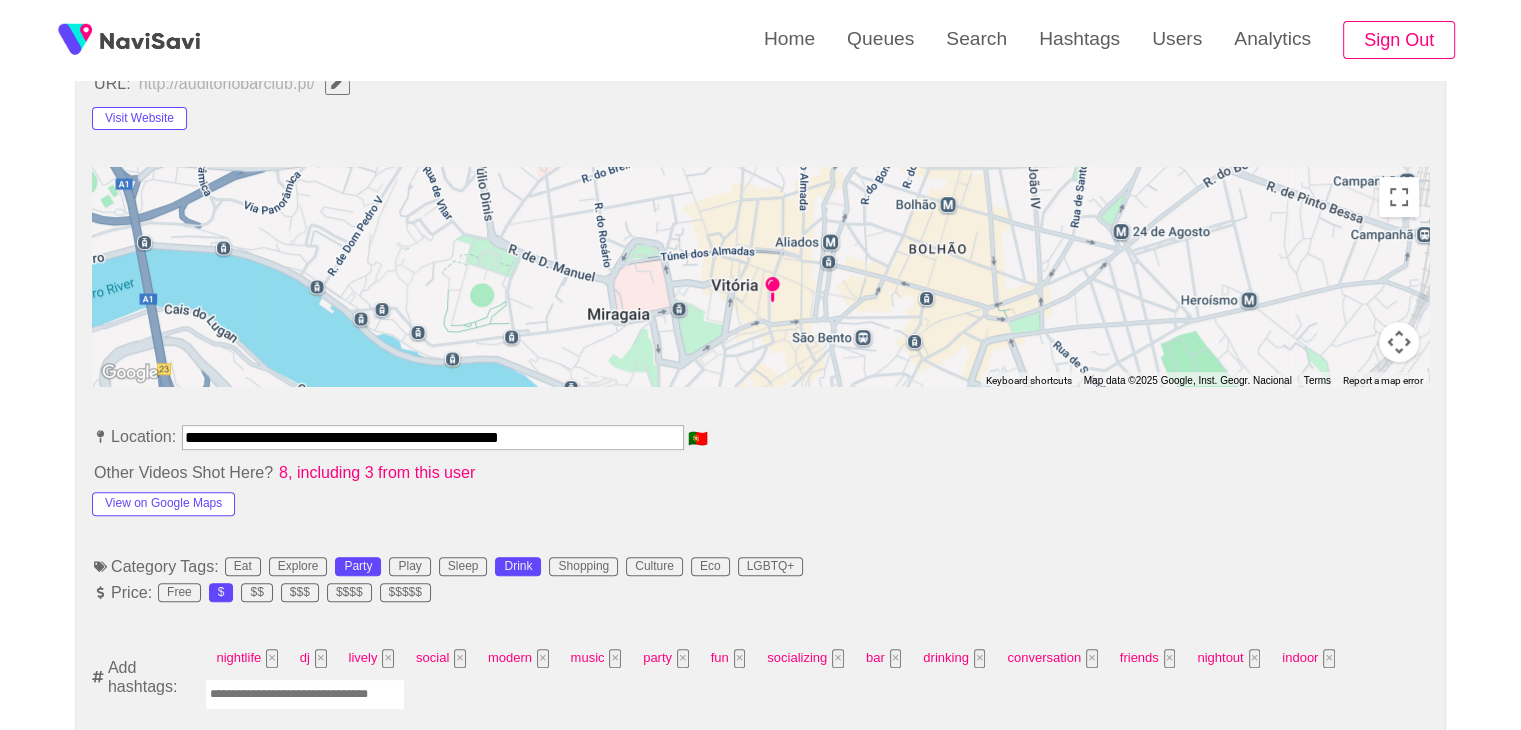 scroll, scrollTop: 895, scrollLeft: 0, axis: vertical 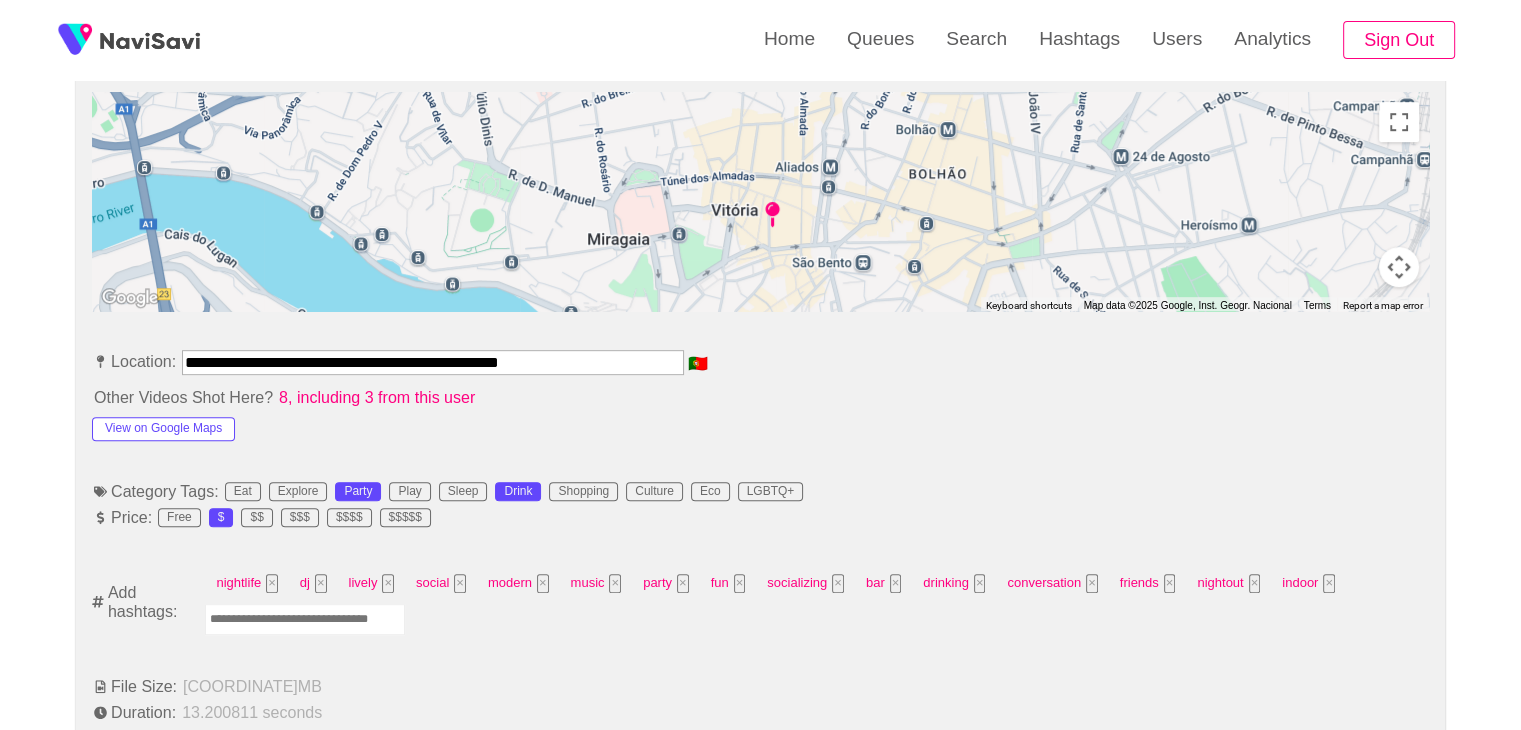 click at bounding box center (305, 619) 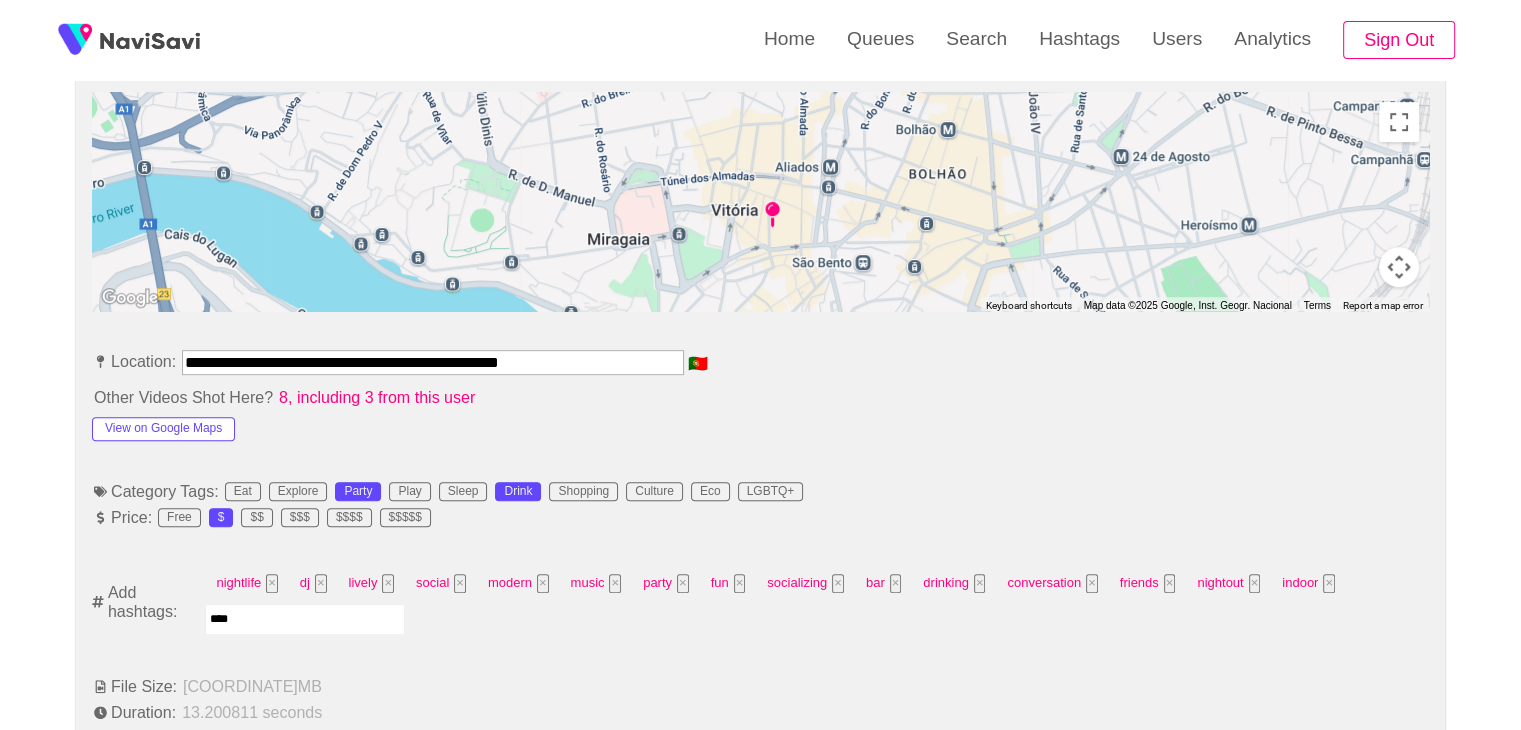 type on "*****" 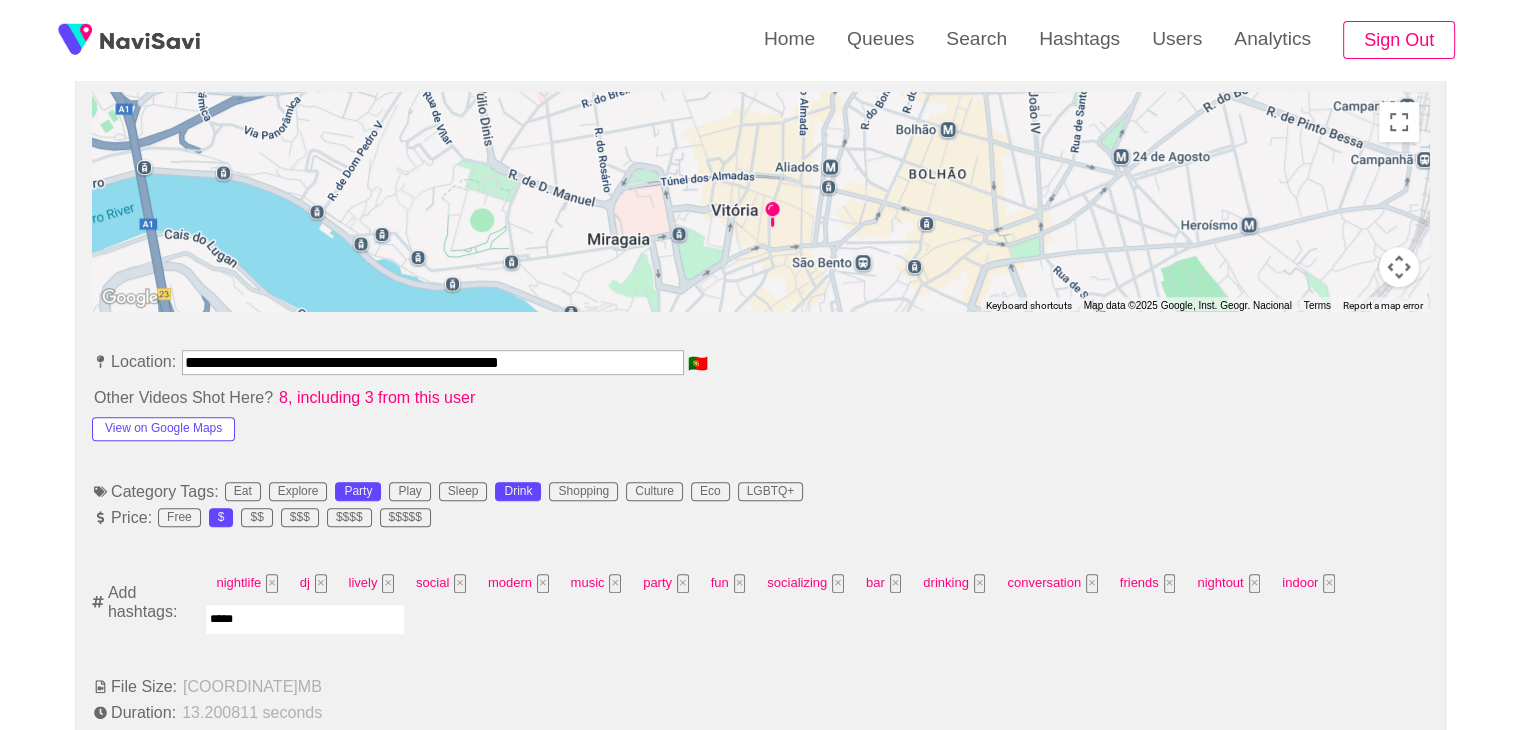 type 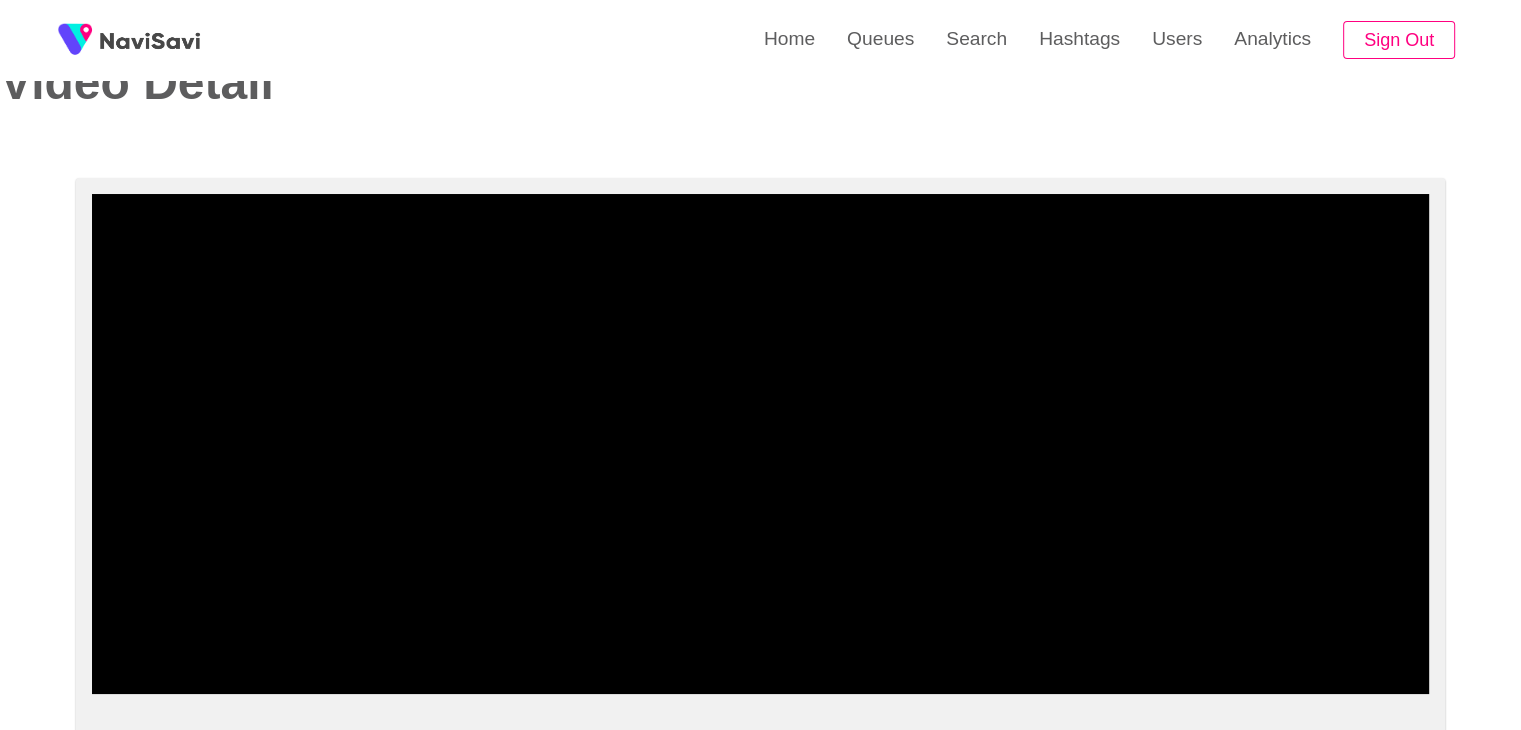 scroll, scrollTop: 0, scrollLeft: 0, axis: both 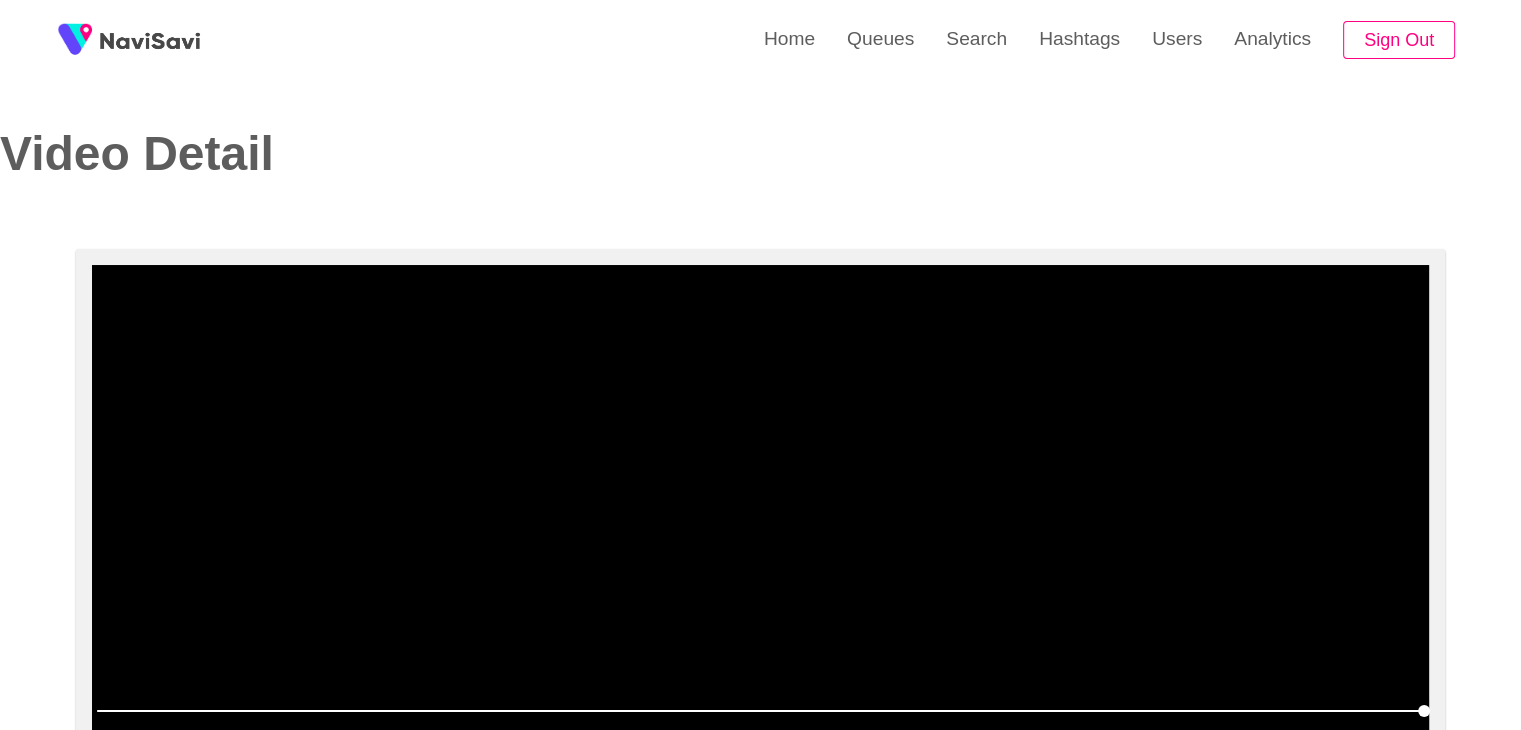 click at bounding box center (760, 515) 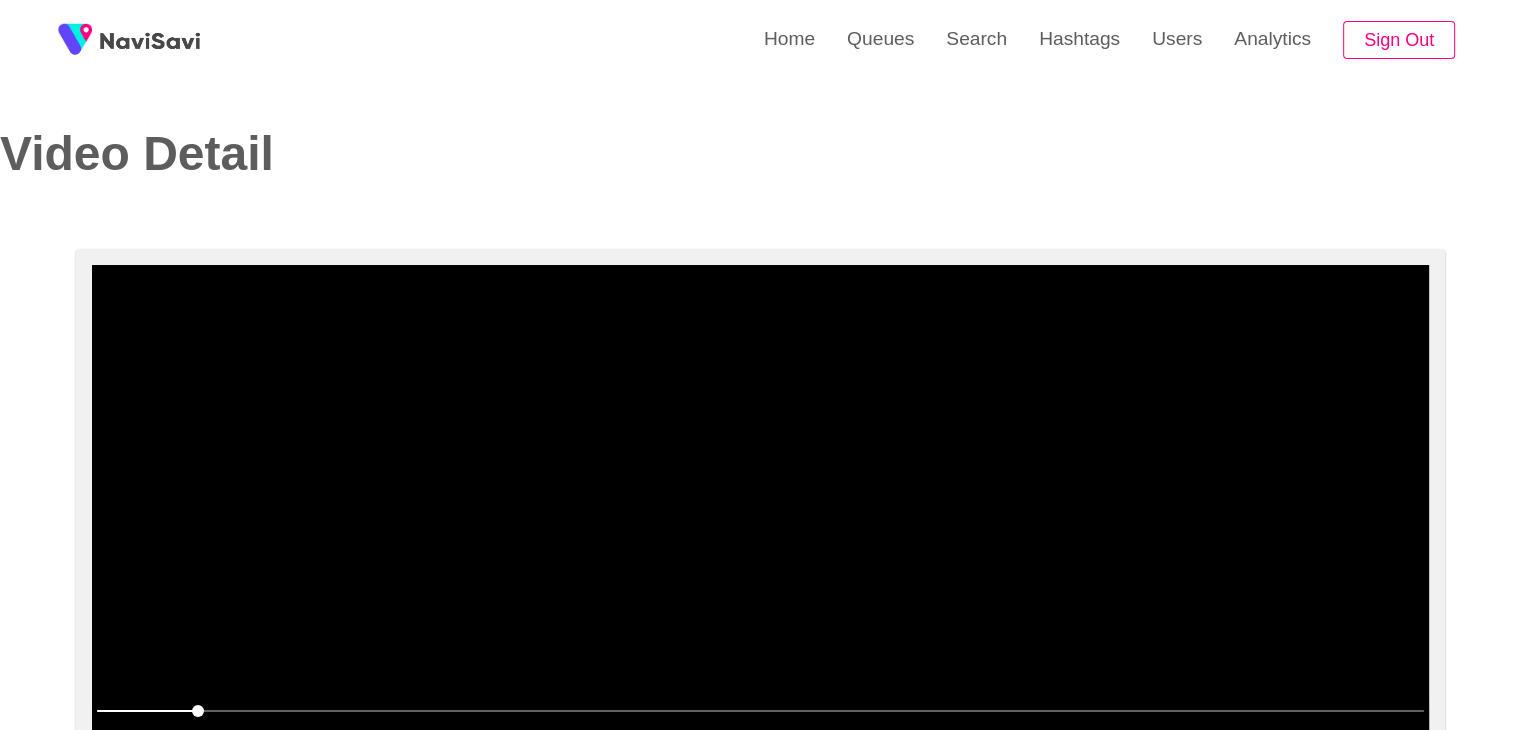 click at bounding box center (760, 515) 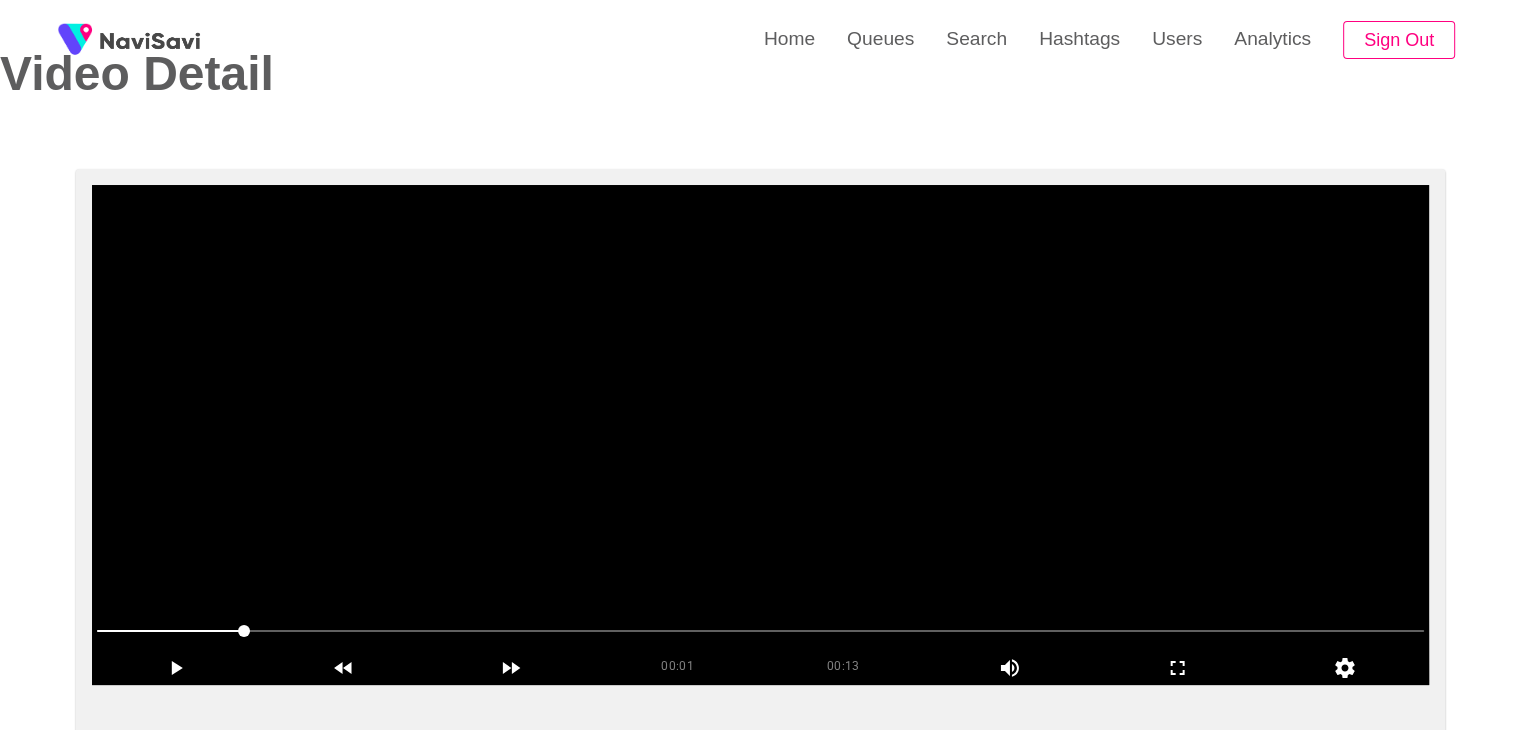 scroll, scrollTop: 71, scrollLeft: 0, axis: vertical 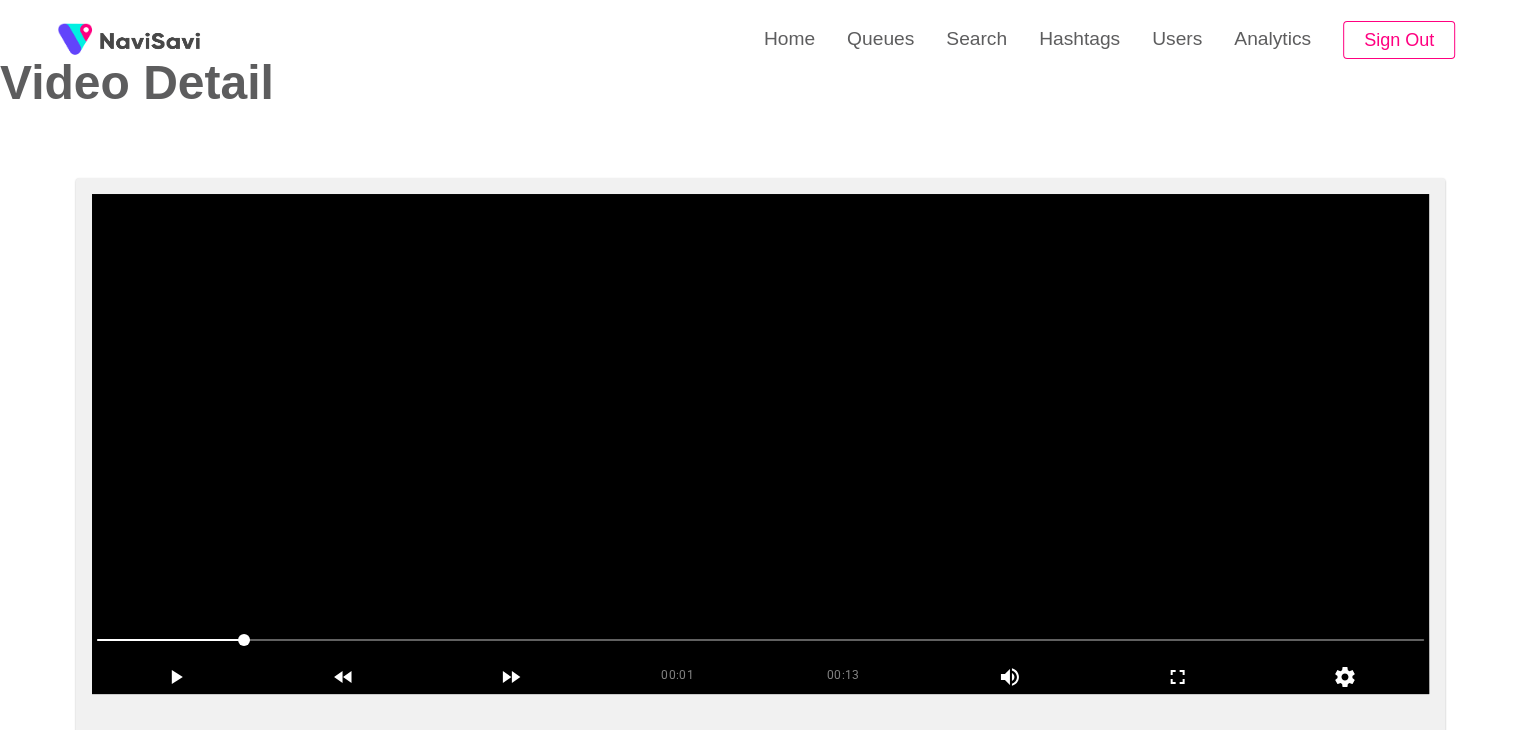 click at bounding box center (760, 444) 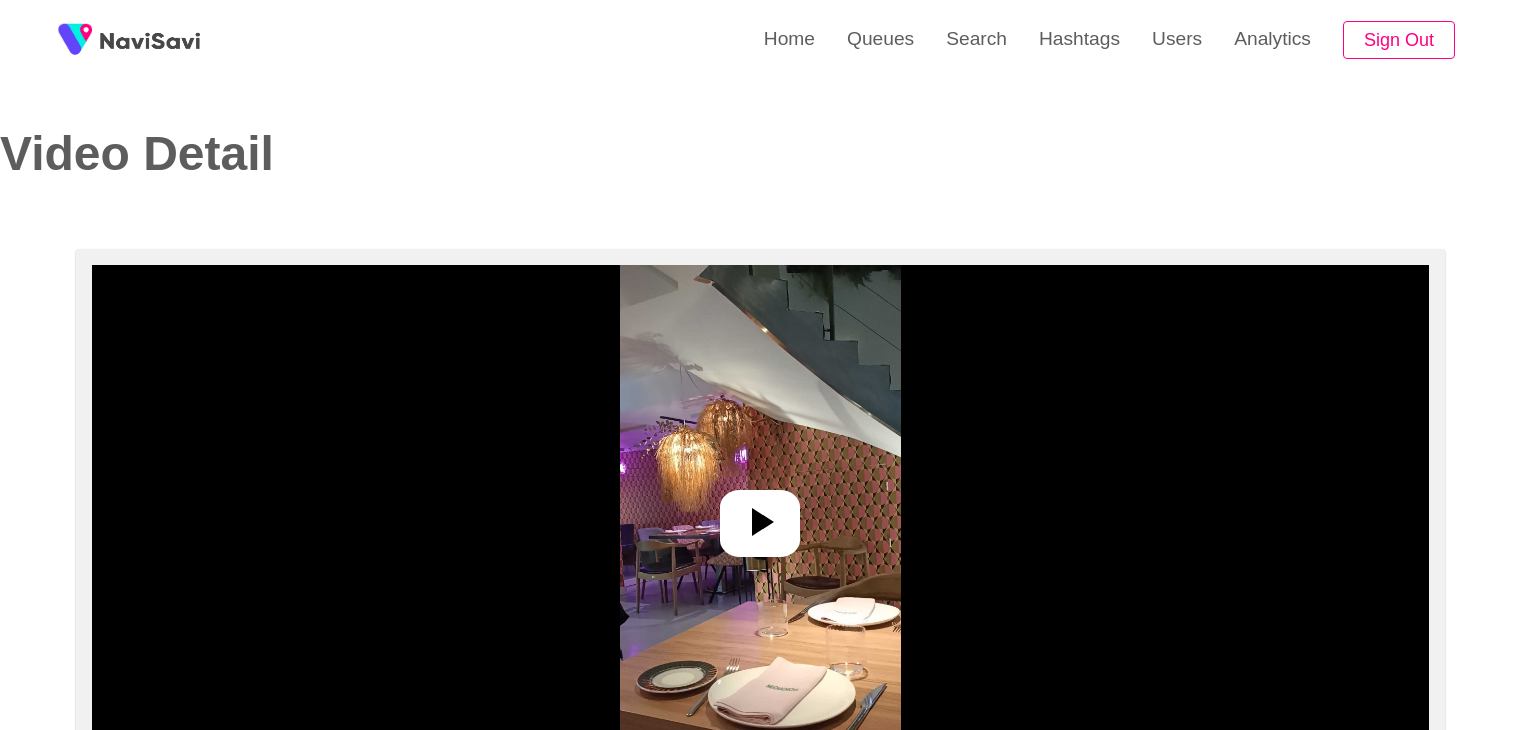 select on "**********" 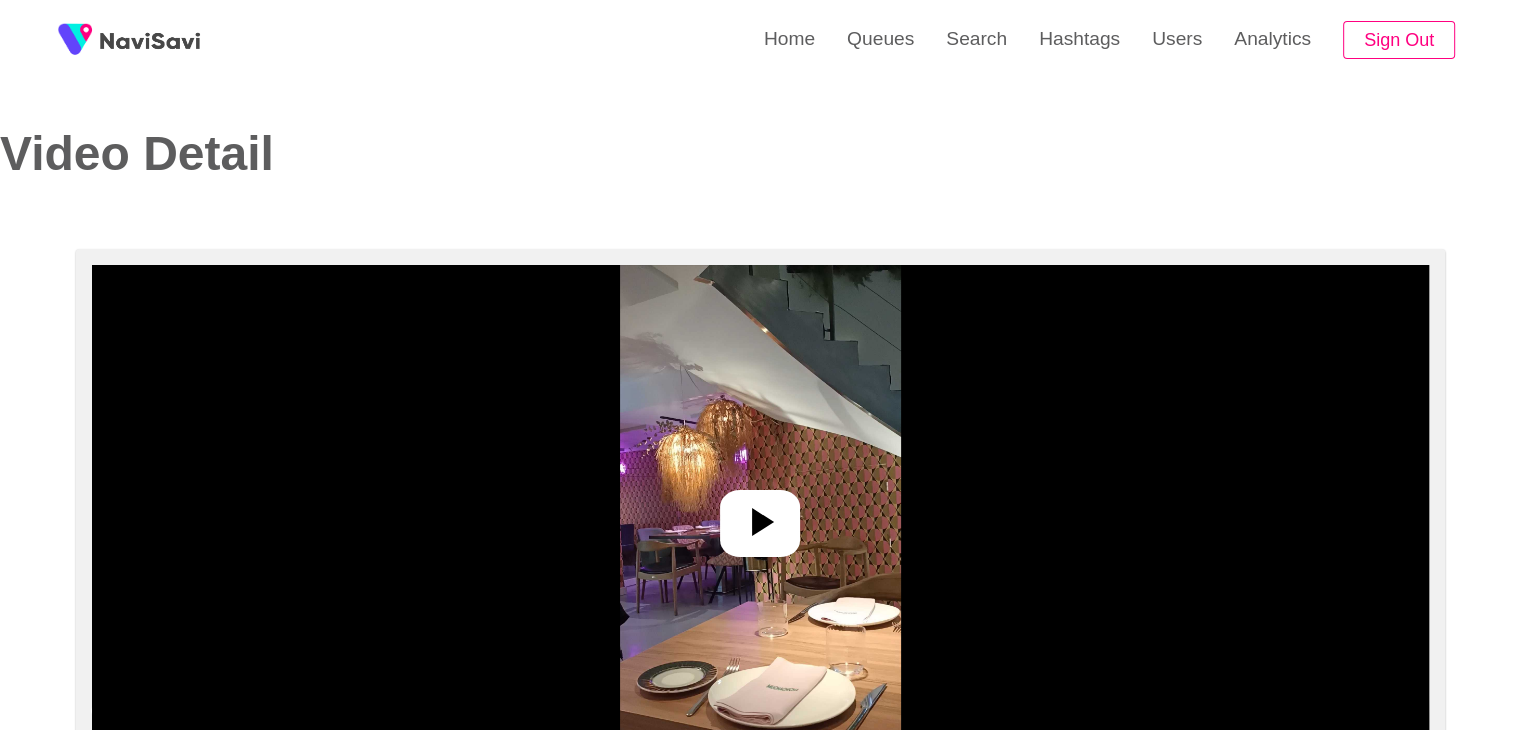 click 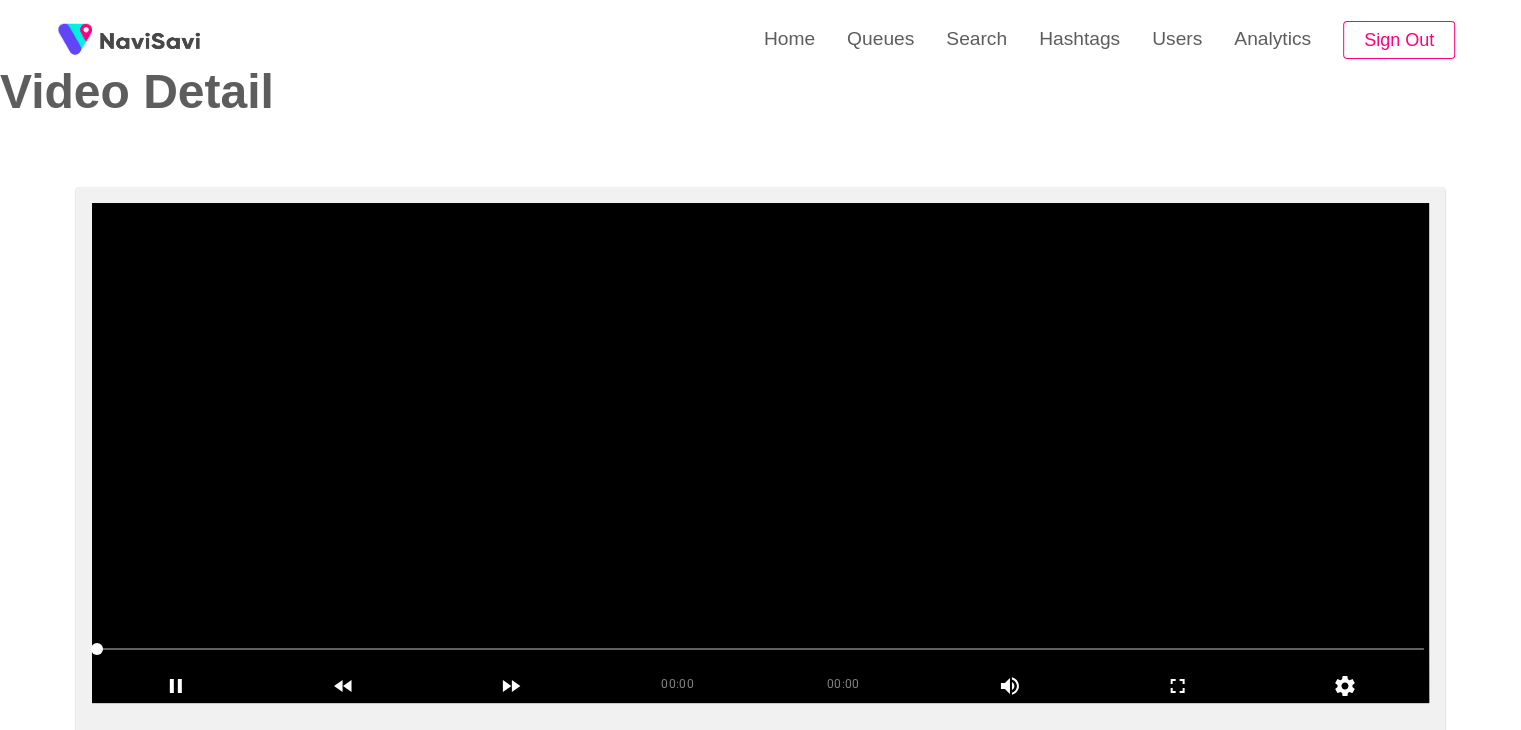 scroll, scrollTop: 63, scrollLeft: 0, axis: vertical 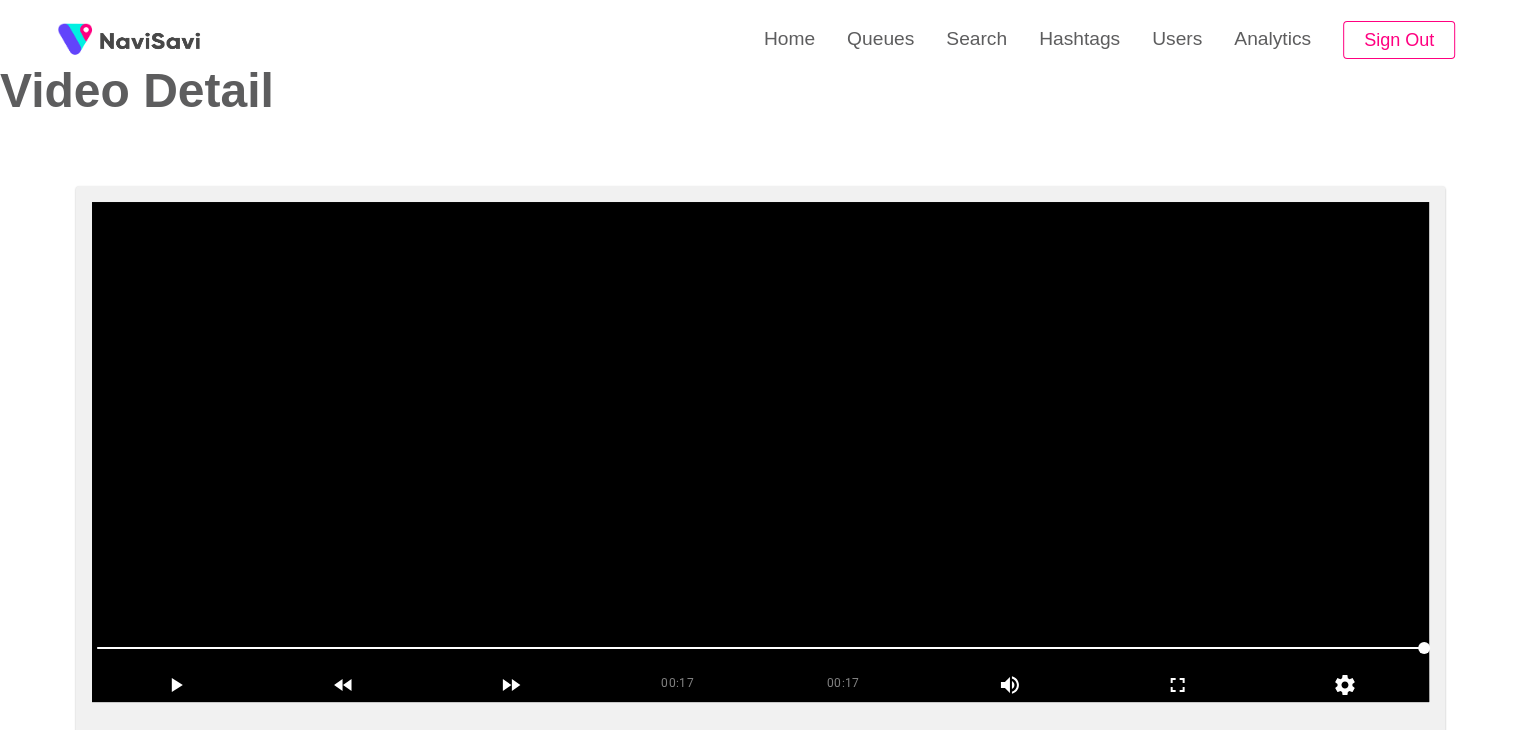 click at bounding box center (760, 452) 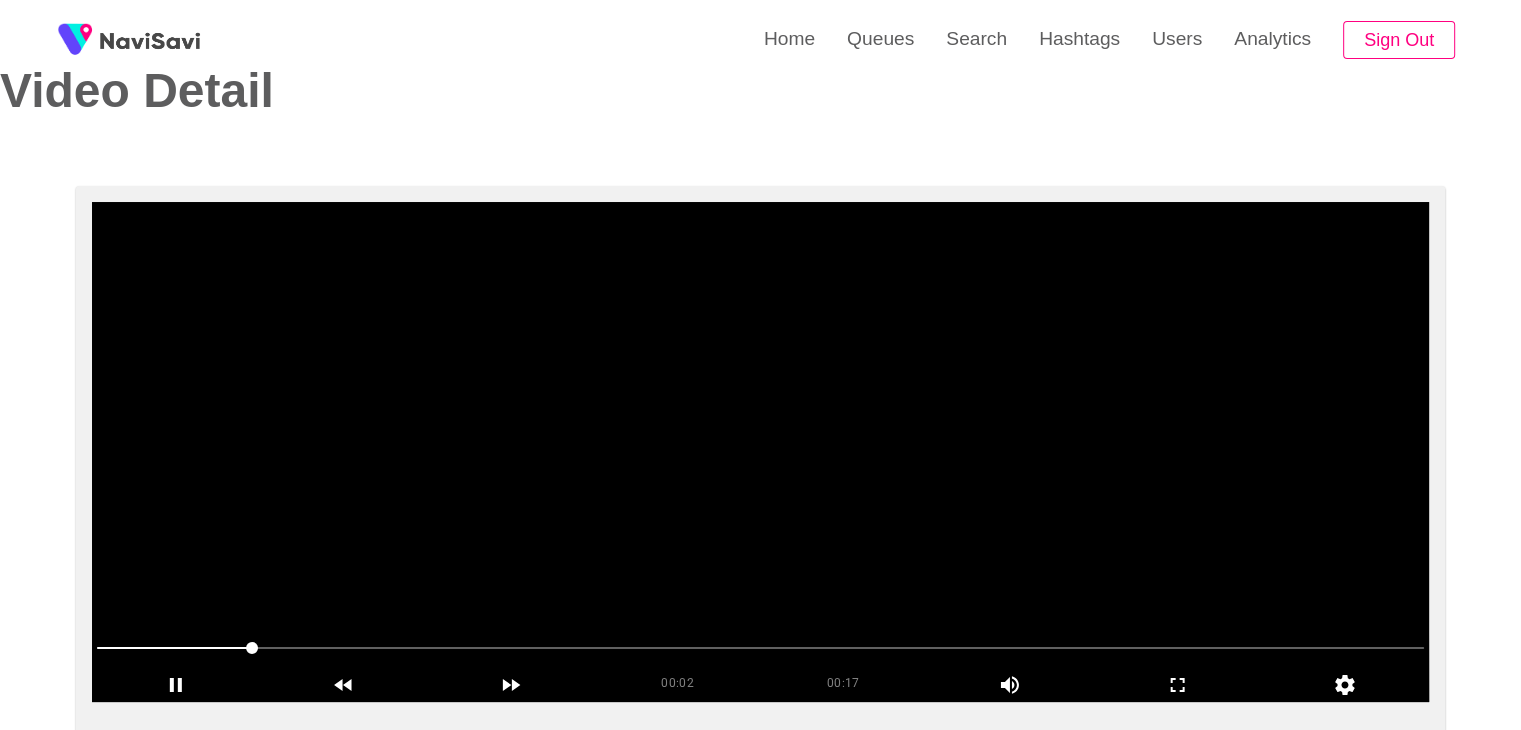 click at bounding box center [760, 452] 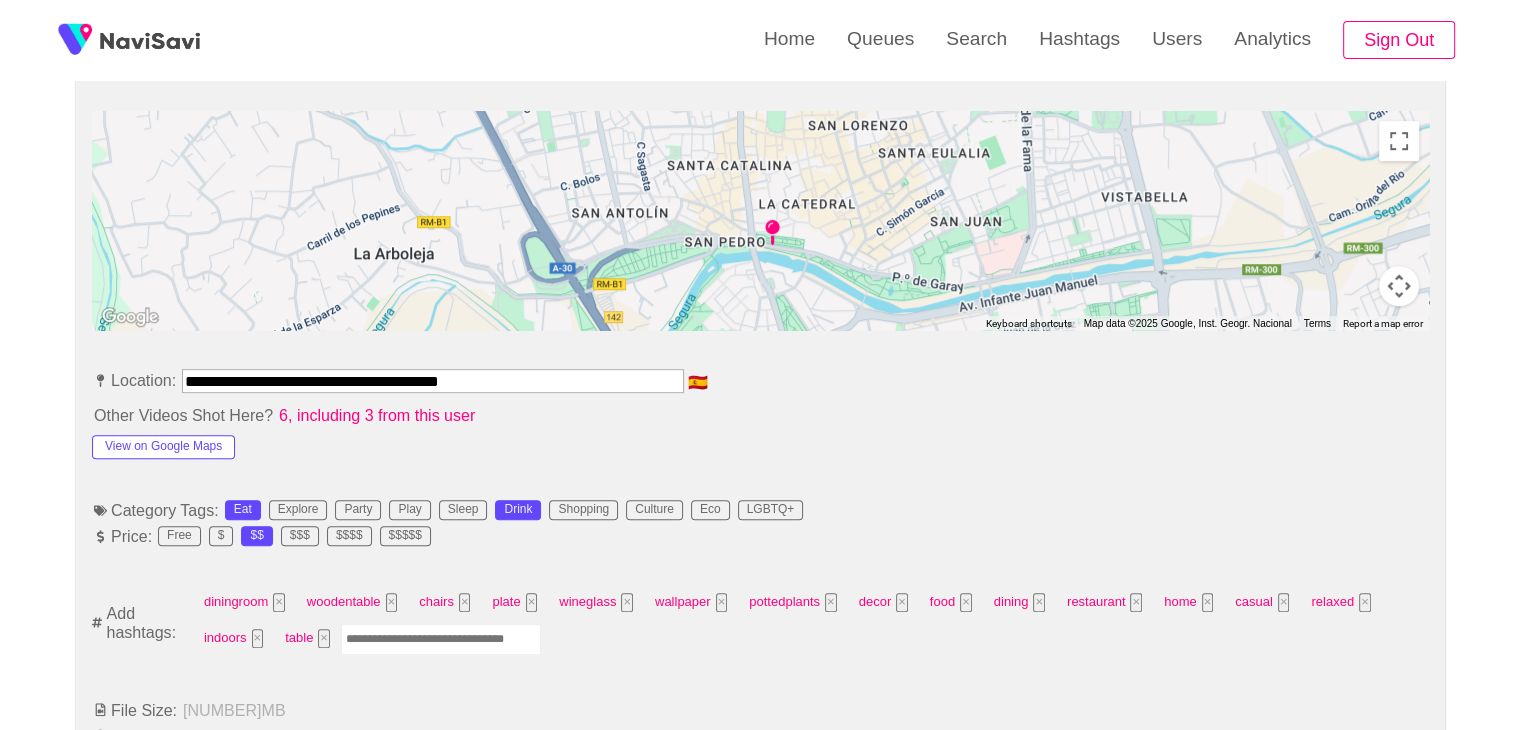 scroll, scrollTop: 895, scrollLeft: 0, axis: vertical 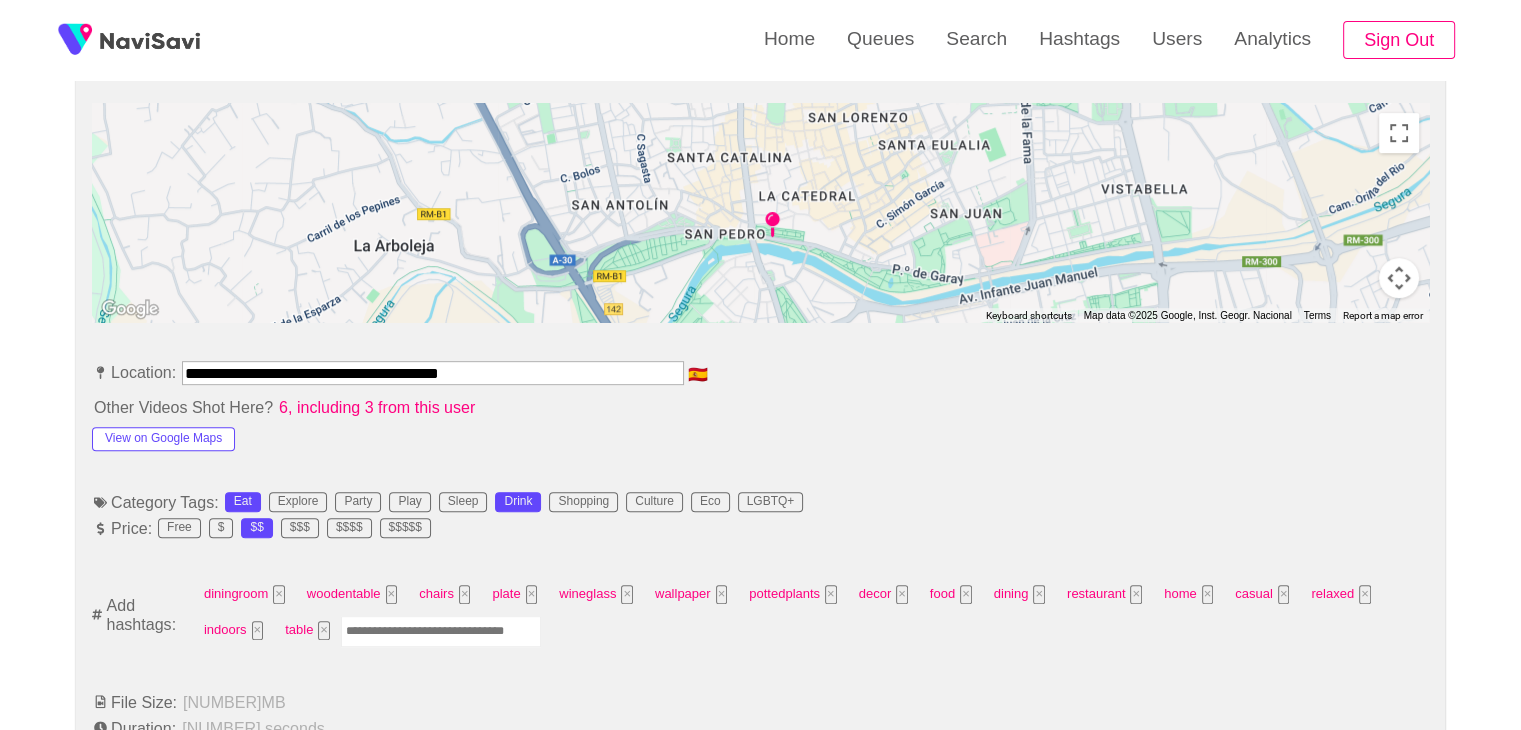 click at bounding box center [441, 631] 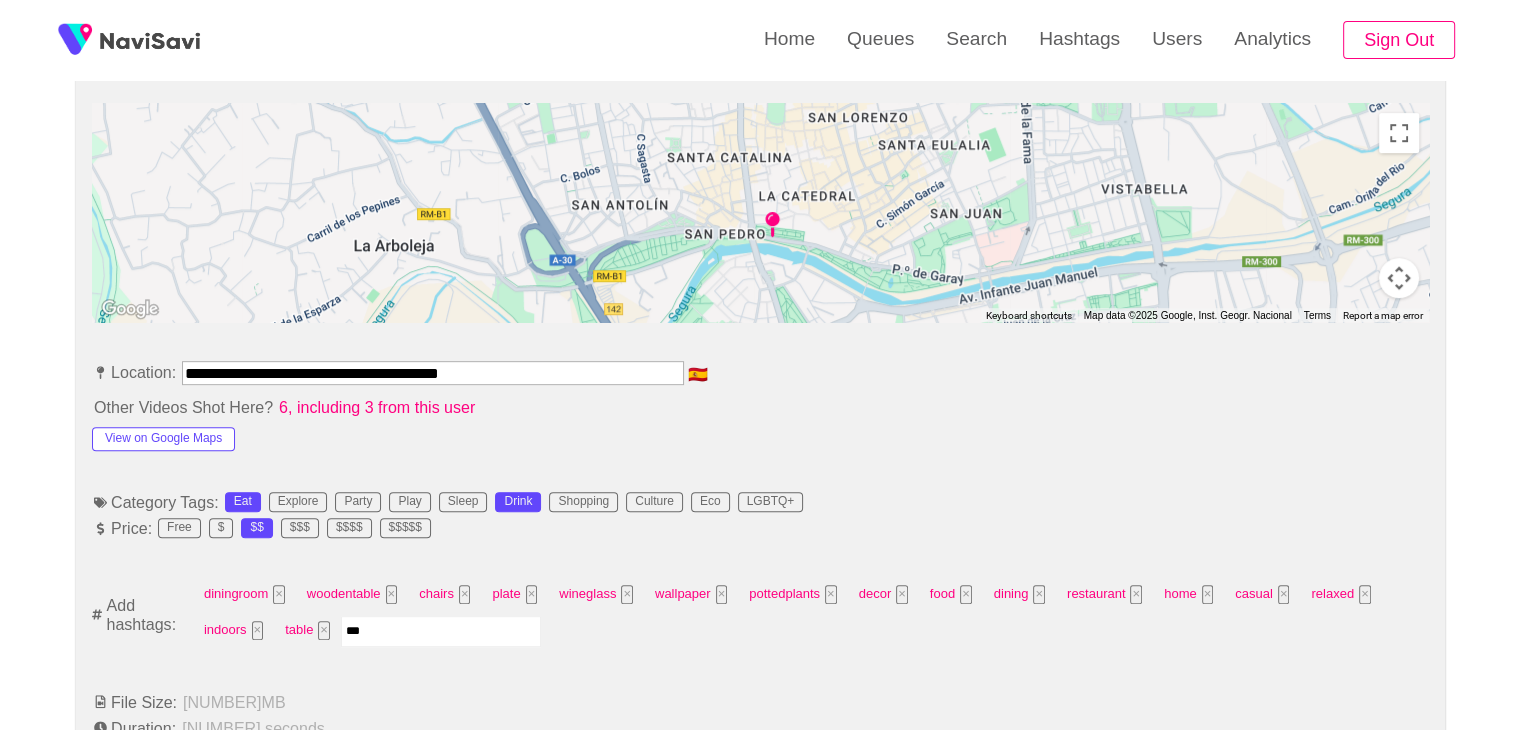 type on "****" 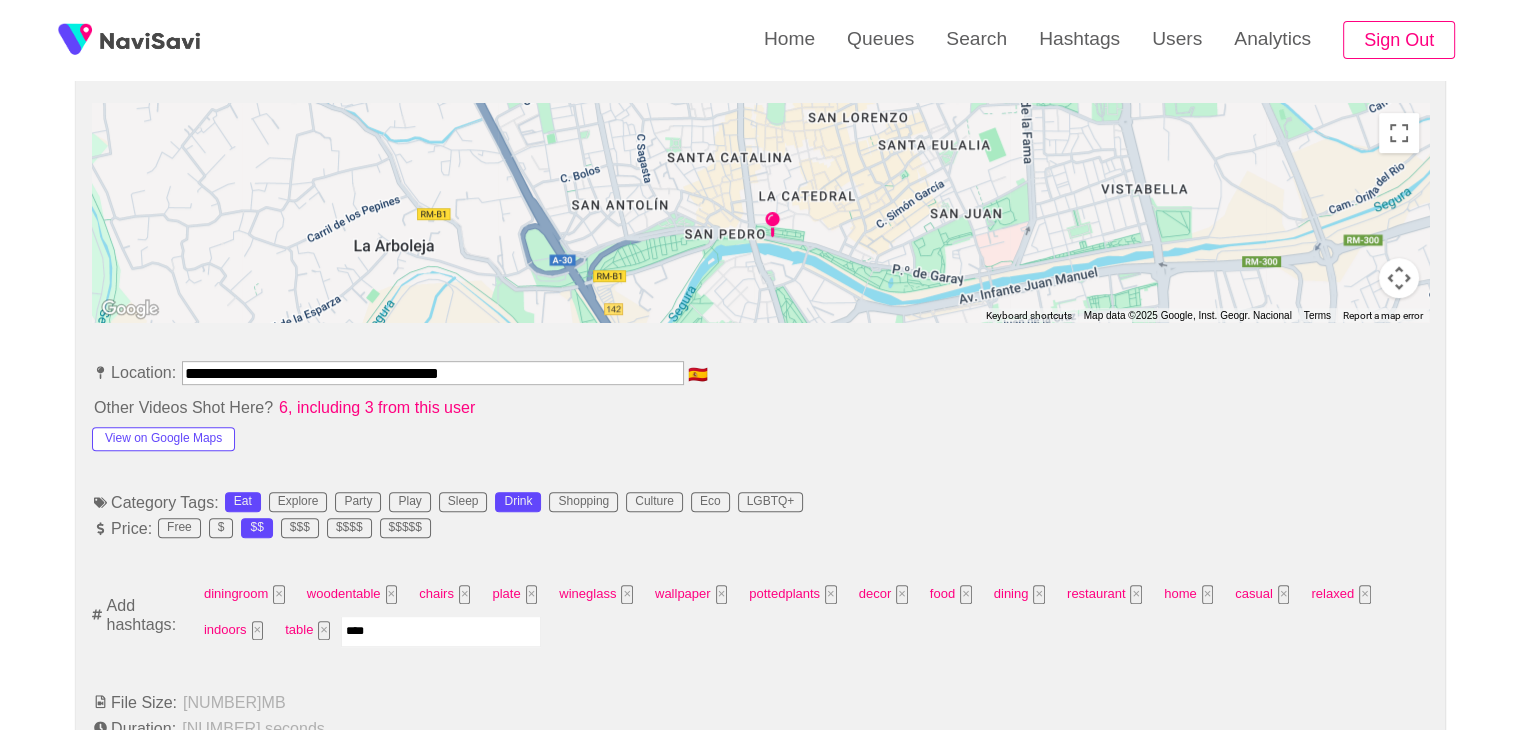 type 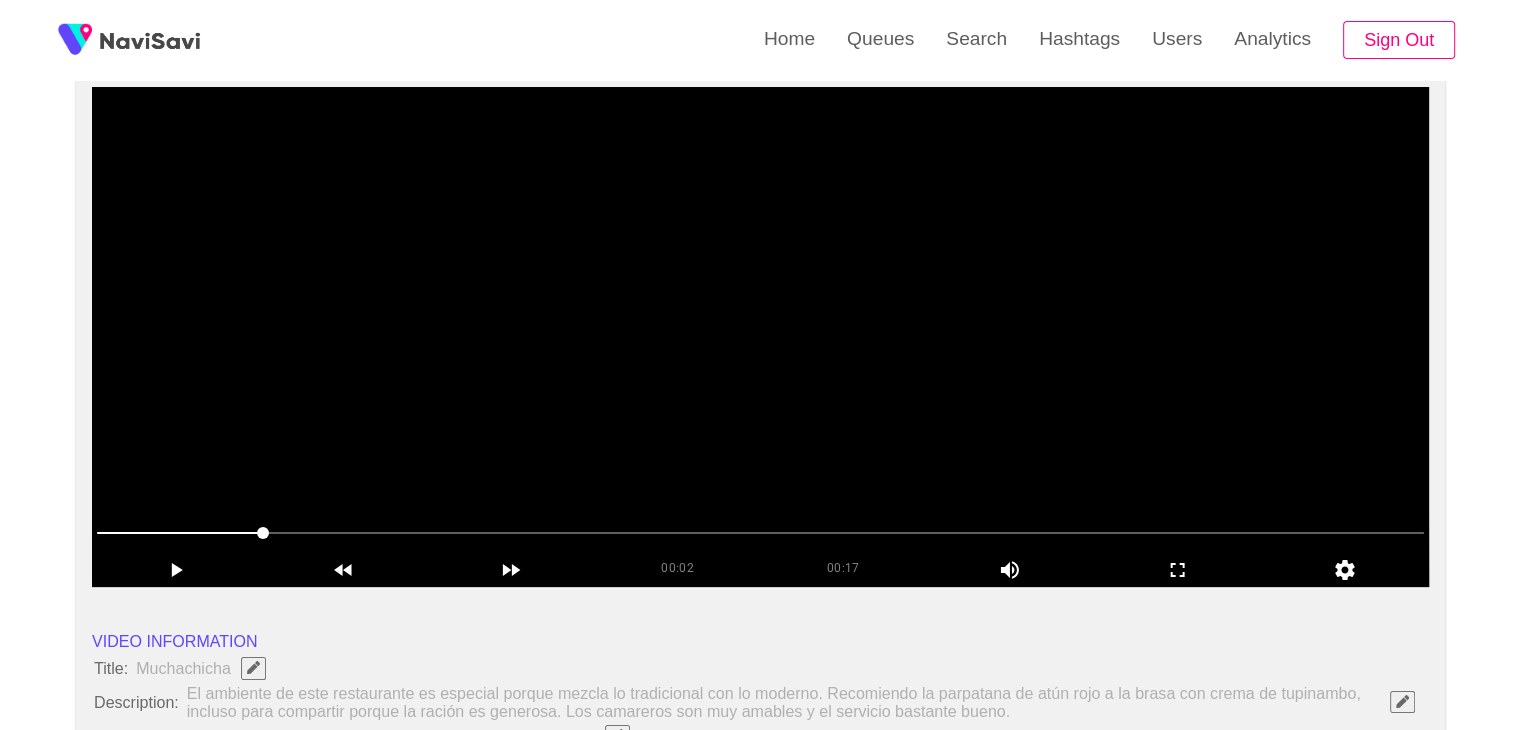 scroll, scrollTop: 176, scrollLeft: 0, axis: vertical 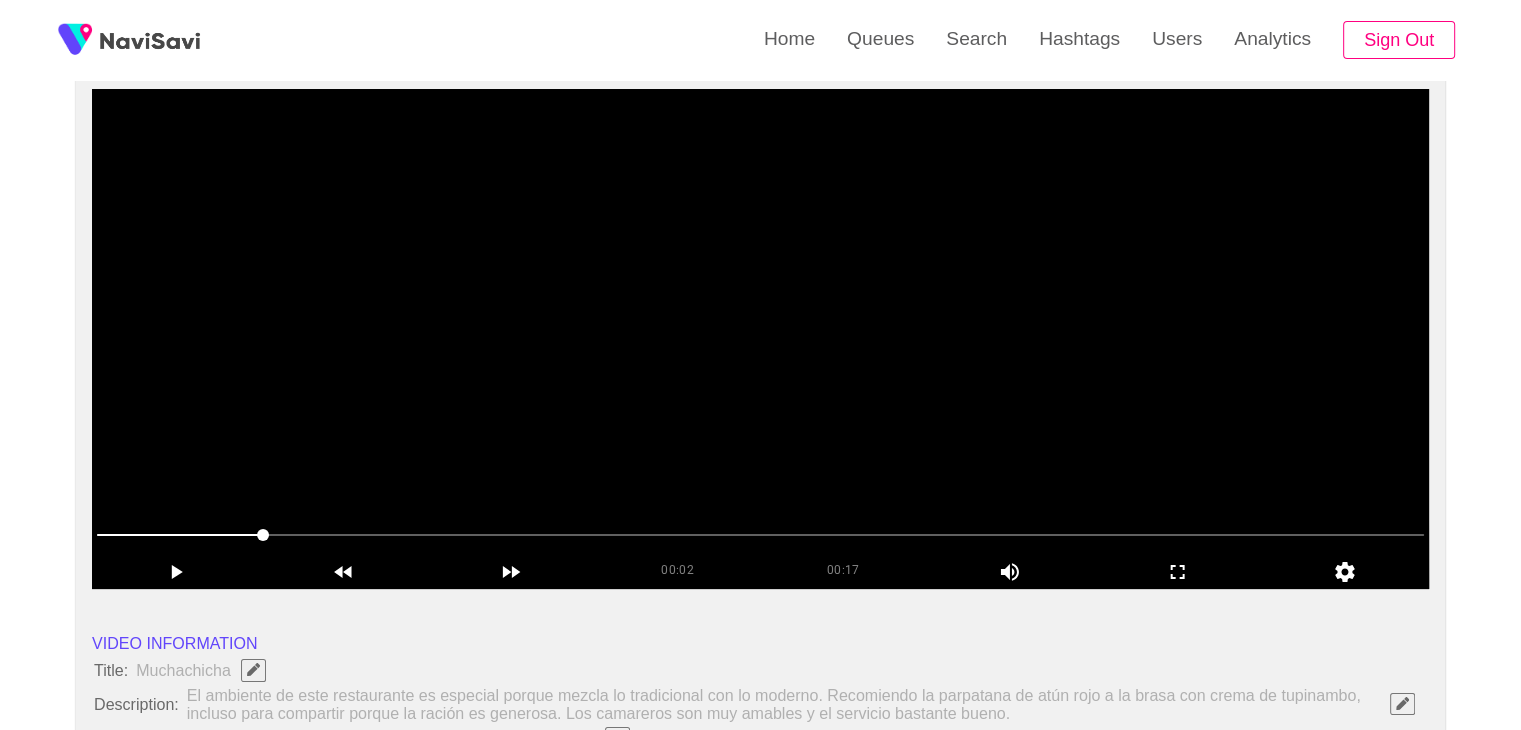 click at bounding box center (760, 339) 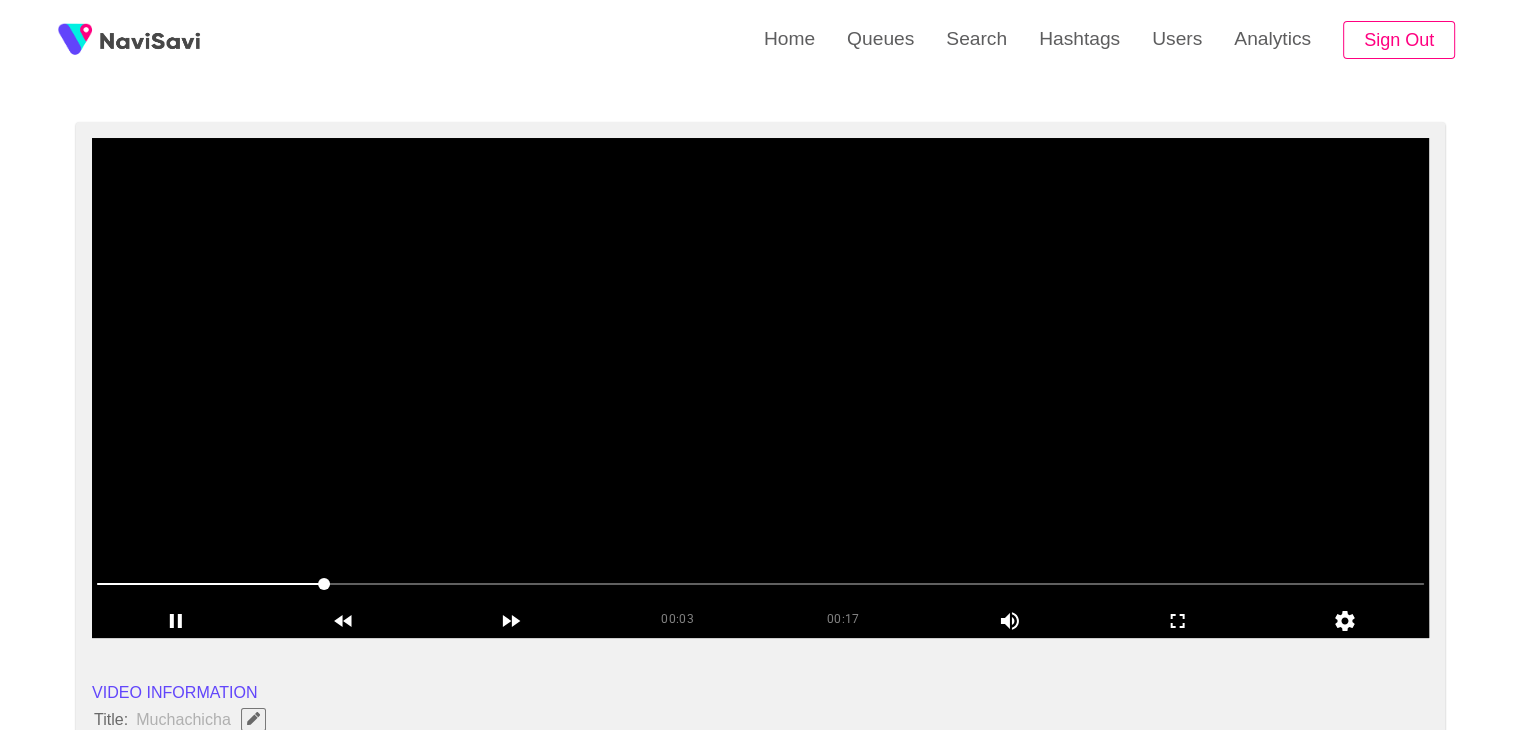scroll, scrollTop: 124, scrollLeft: 0, axis: vertical 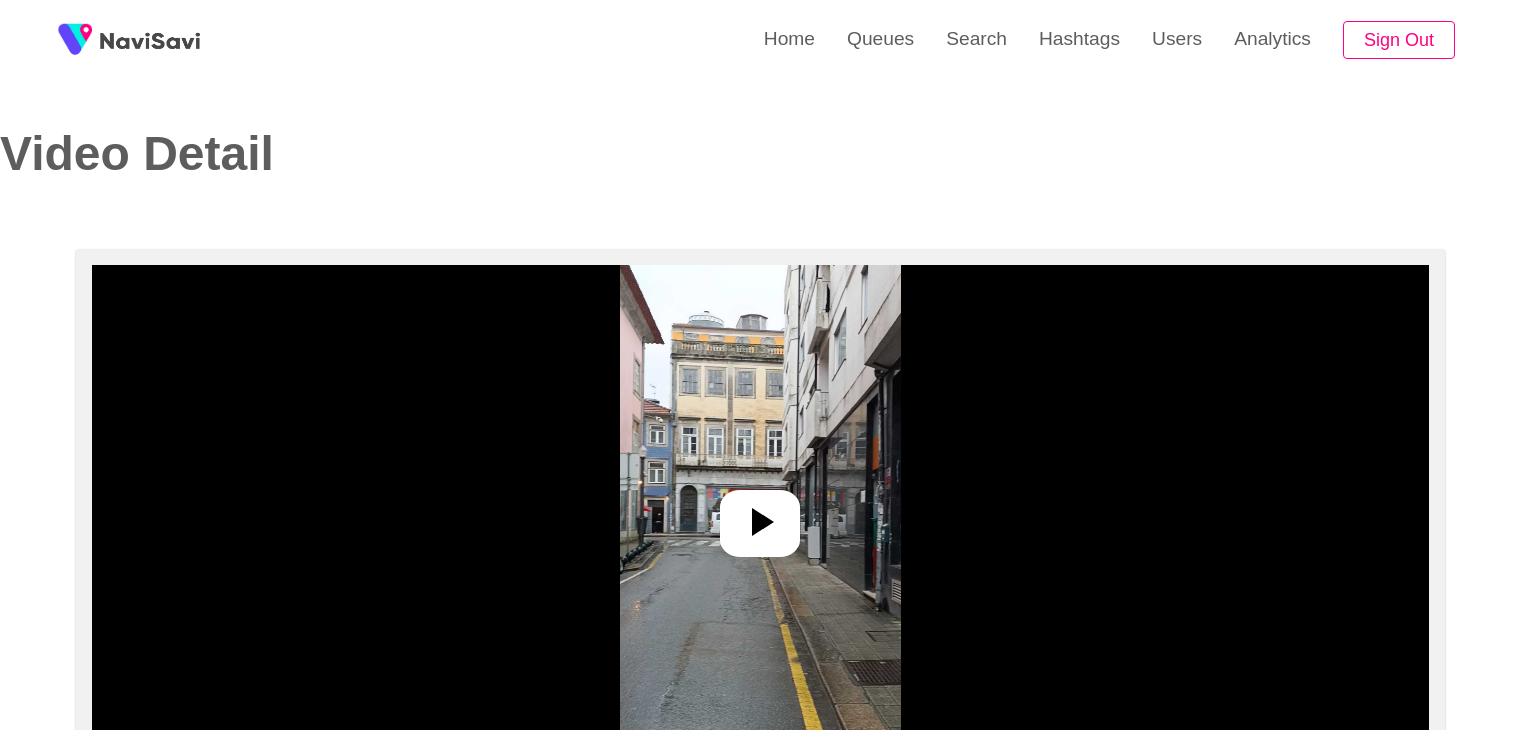 select on "**********" 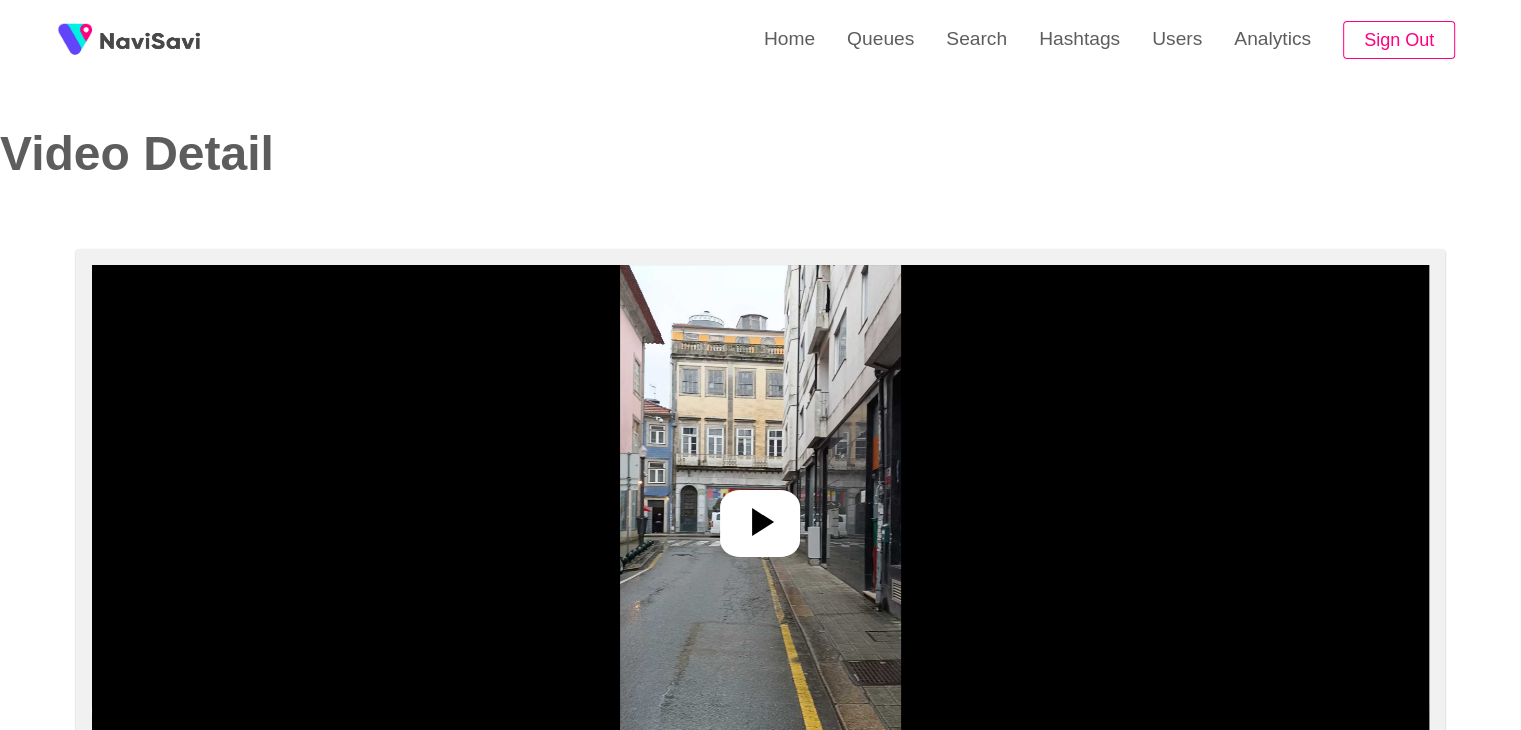 click at bounding box center [760, 515] 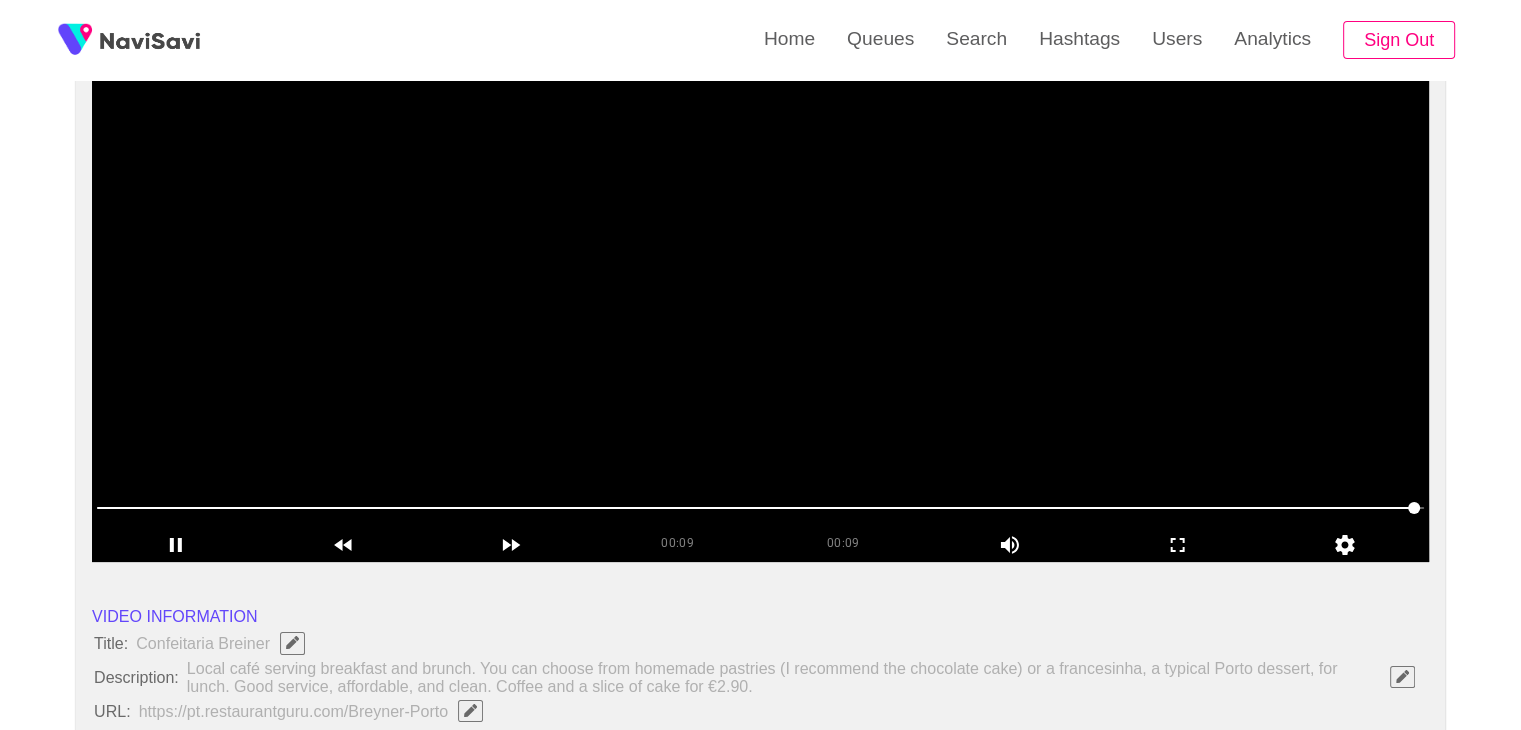 scroll, scrollTop: 204, scrollLeft: 0, axis: vertical 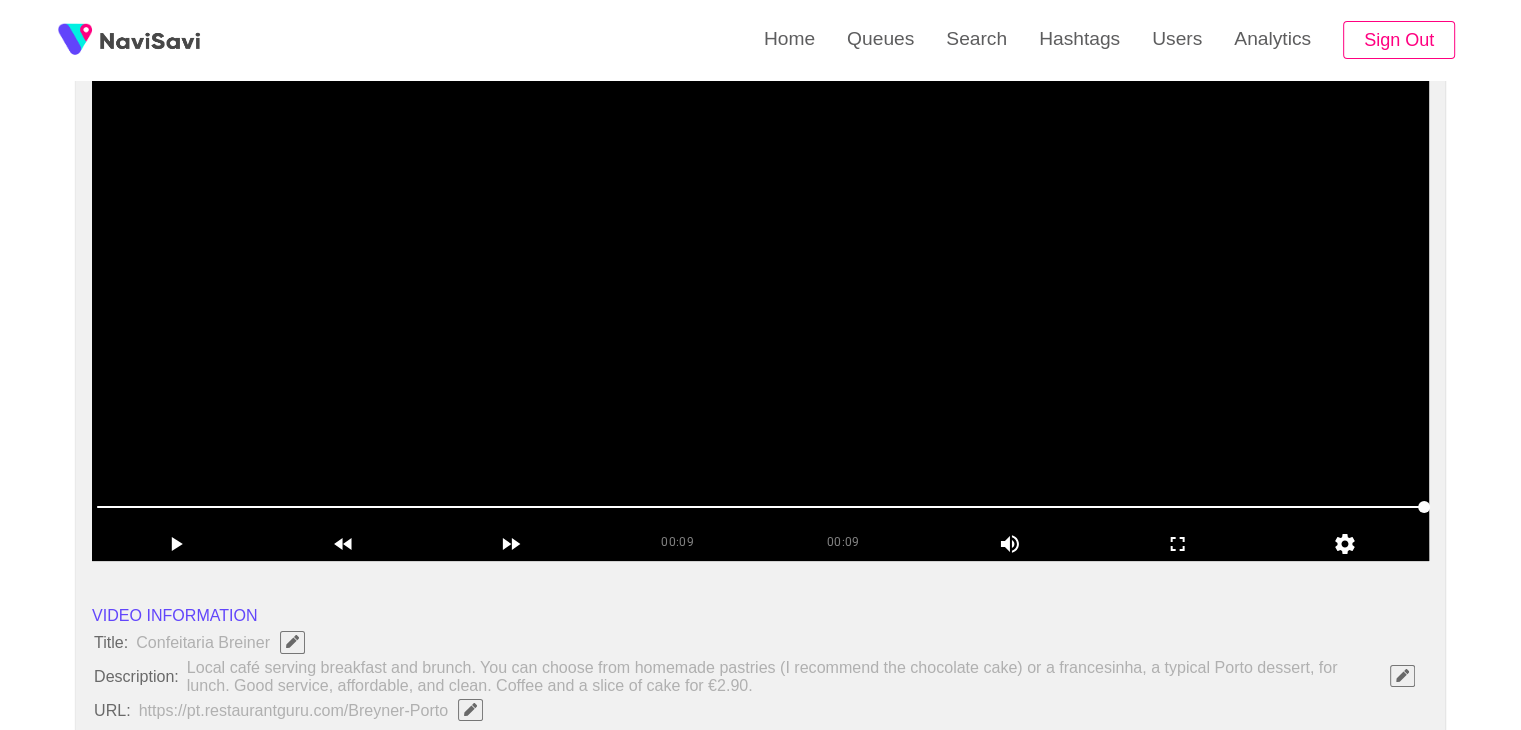 click at bounding box center [760, 311] 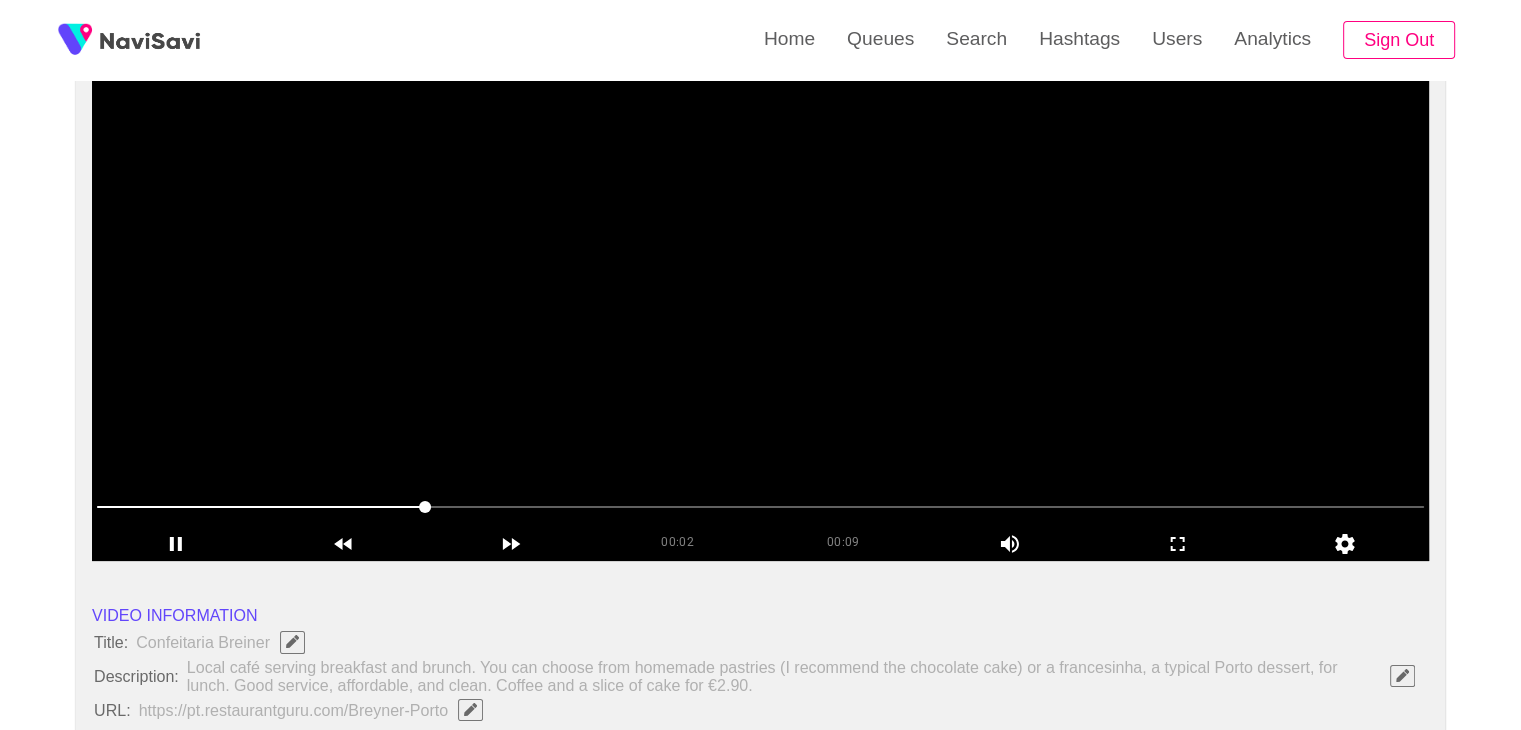 click at bounding box center [760, 311] 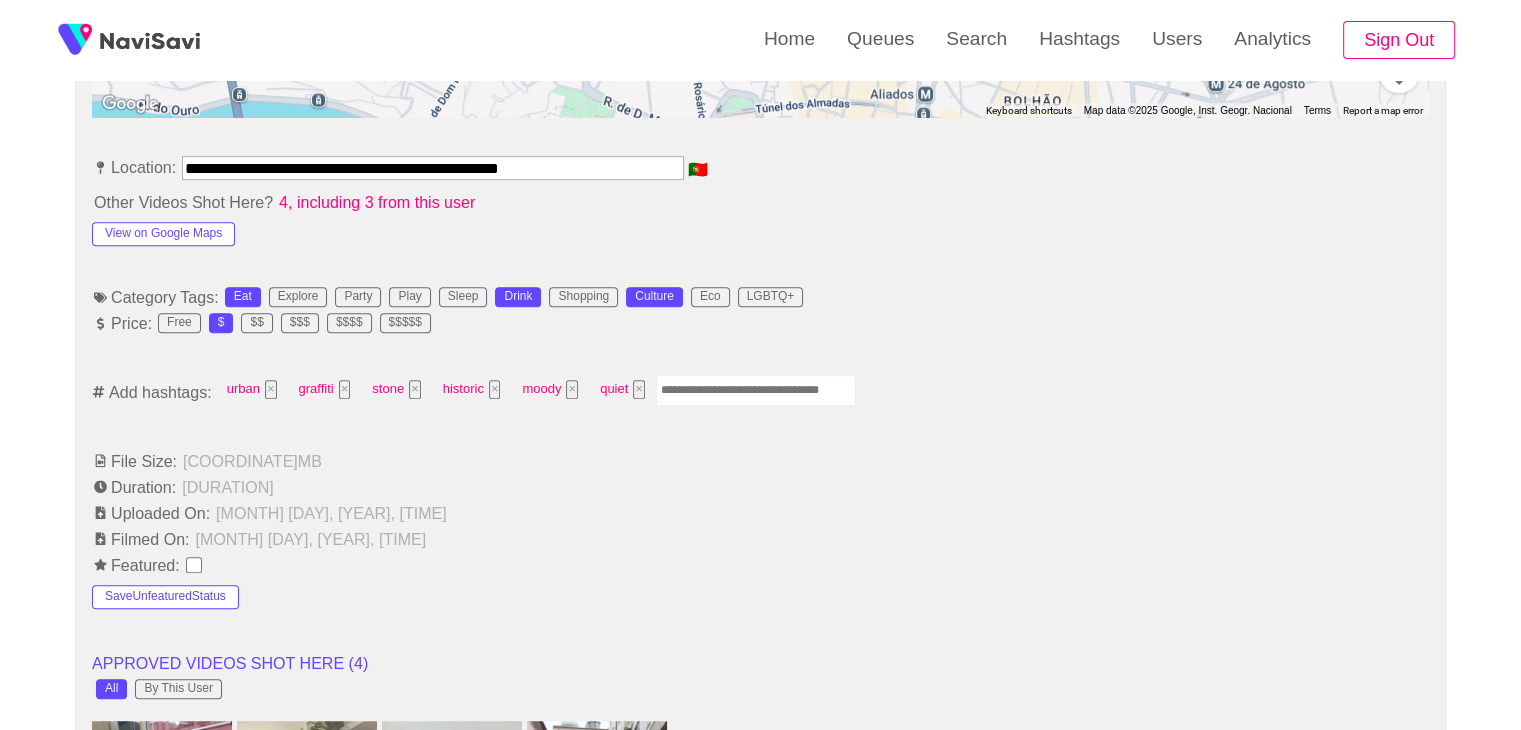 scroll, scrollTop: 1102, scrollLeft: 0, axis: vertical 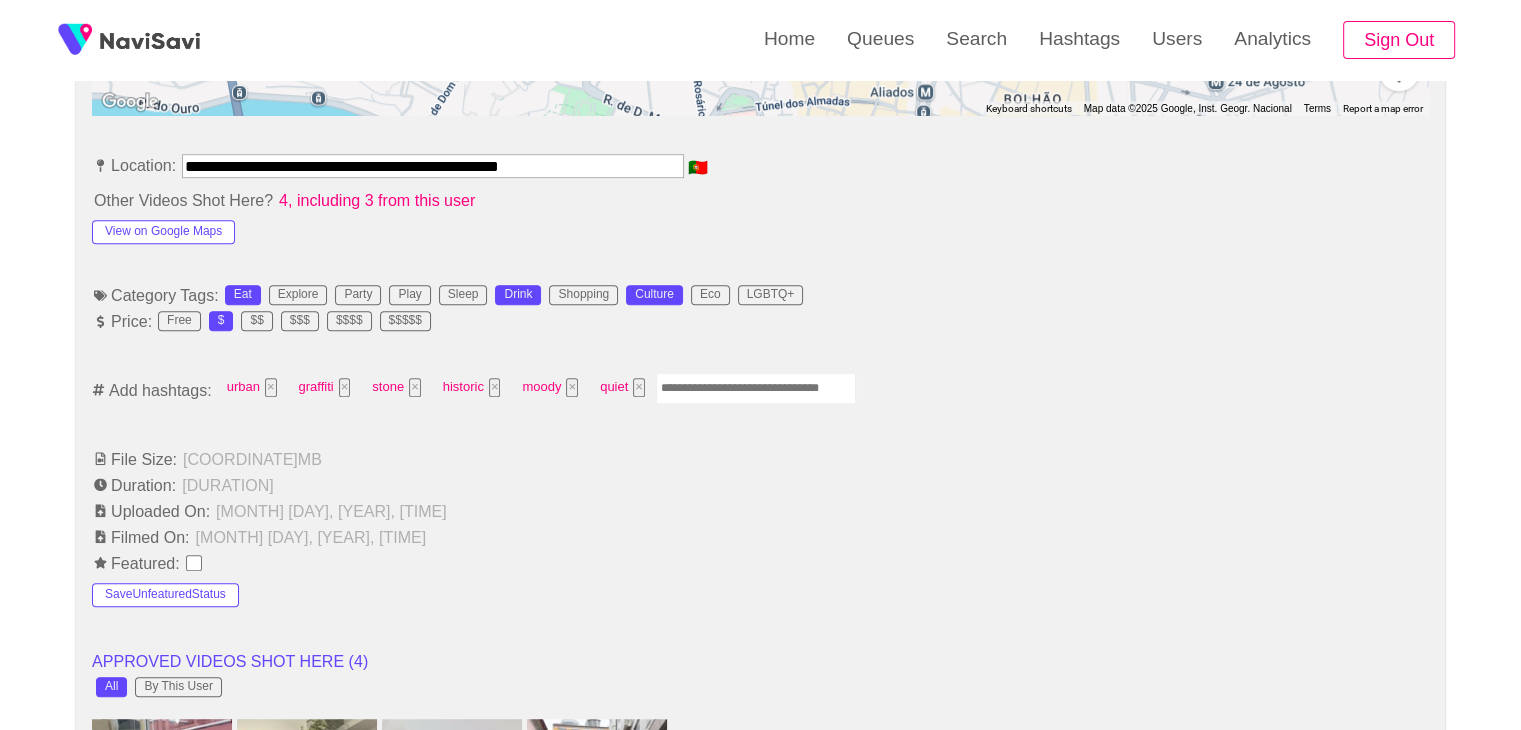 click at bounding box center (756, 388) 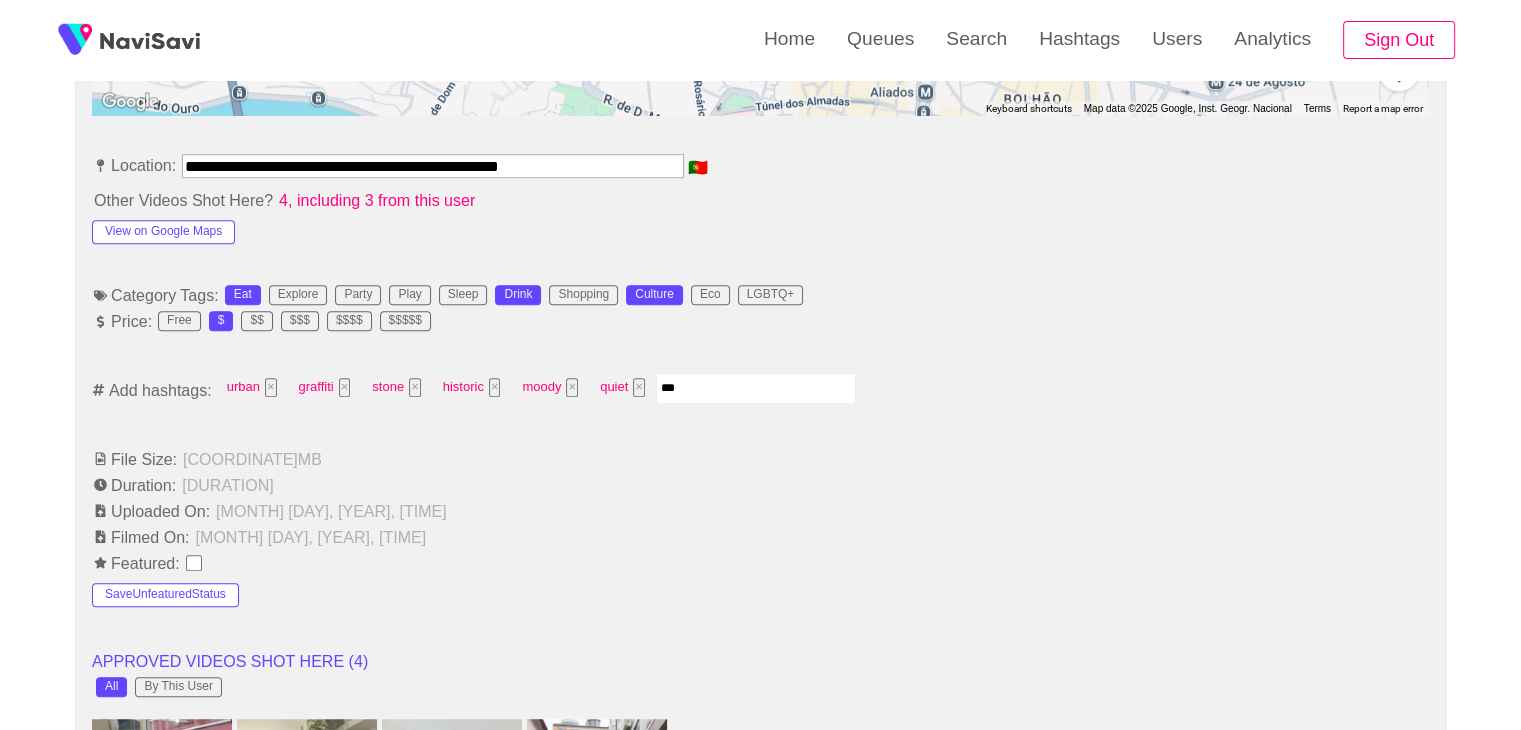 type on "****" 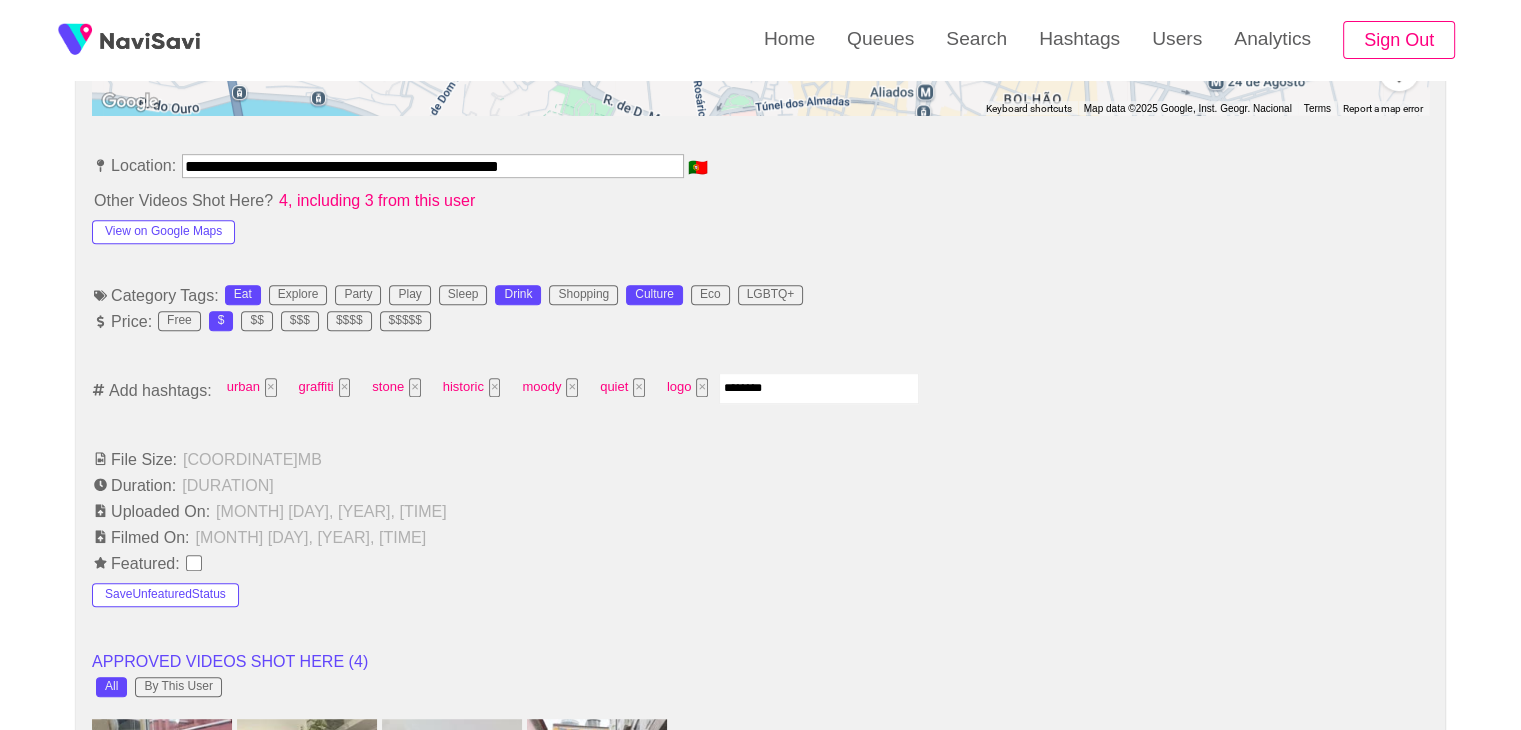 type on "*********" 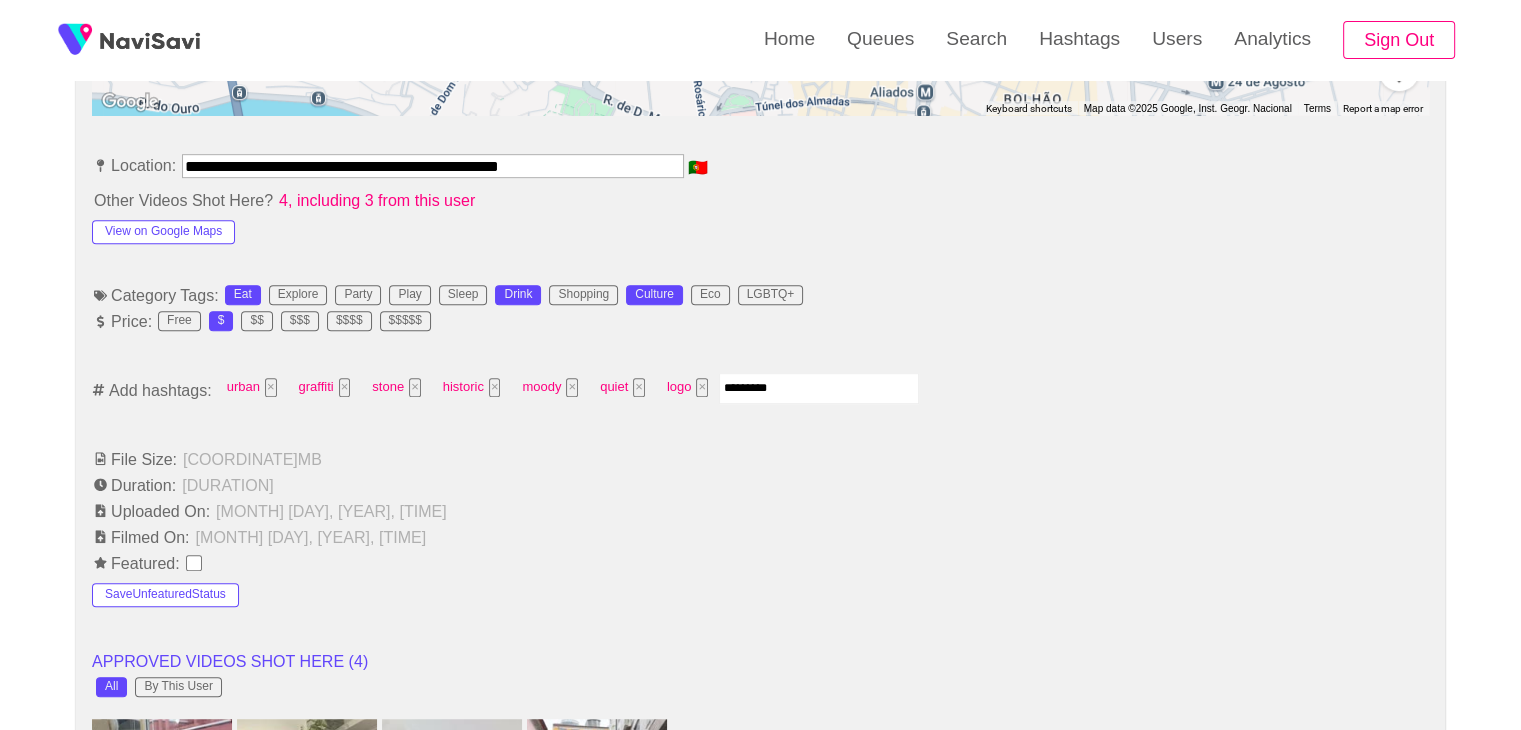 type 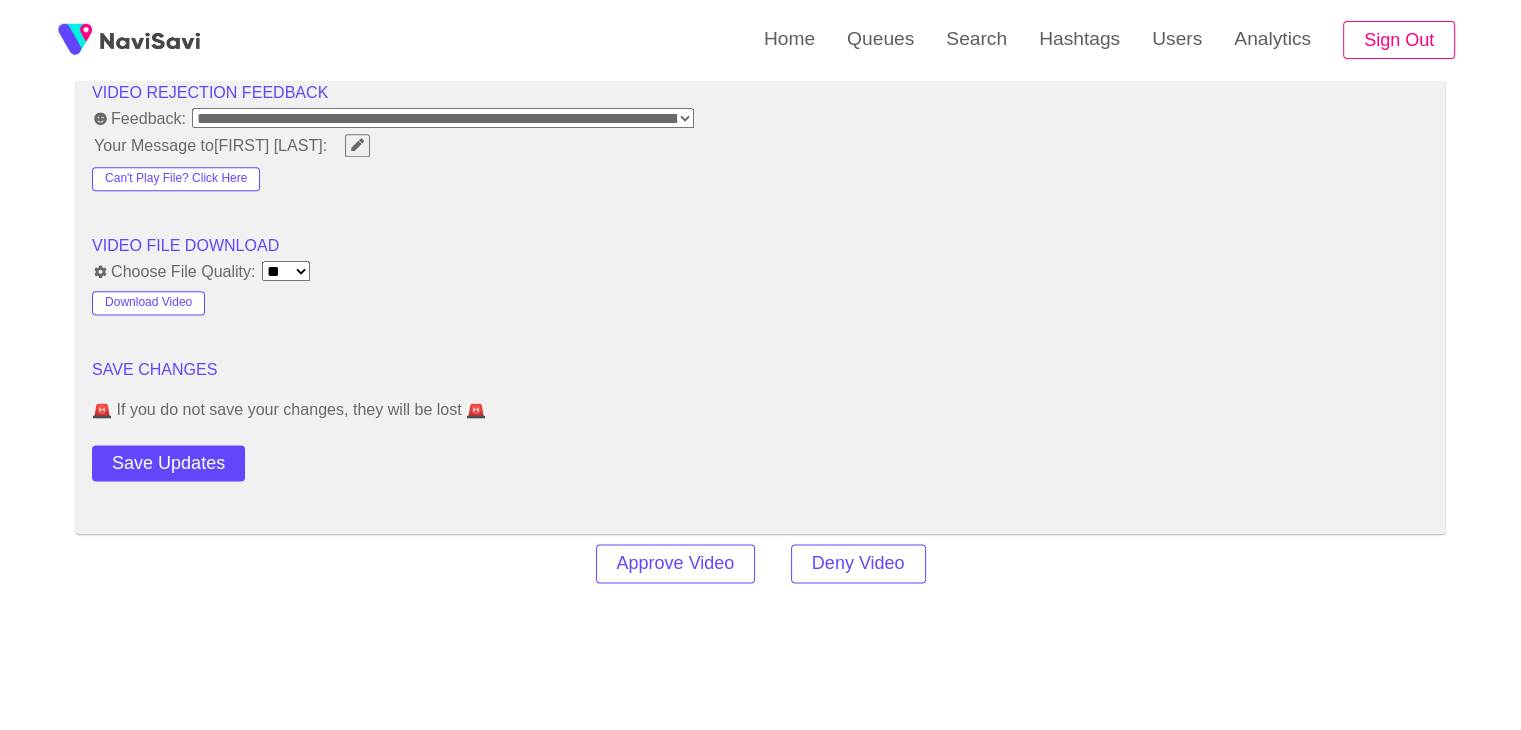 scroll, scrollTop: 2551, scrollLeft: 0, axis: vertical 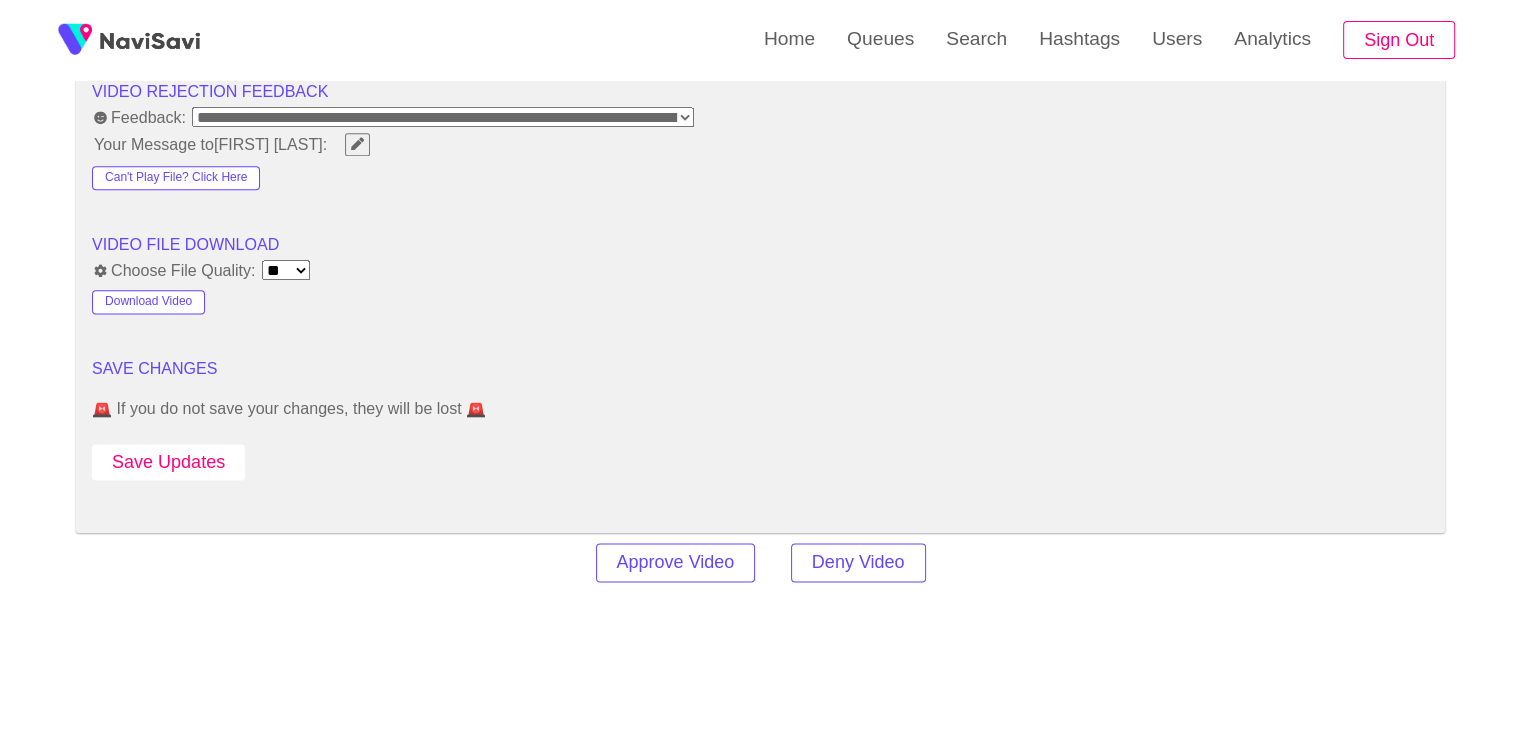 click on "Save Updates" at bounding box center [168, 462] 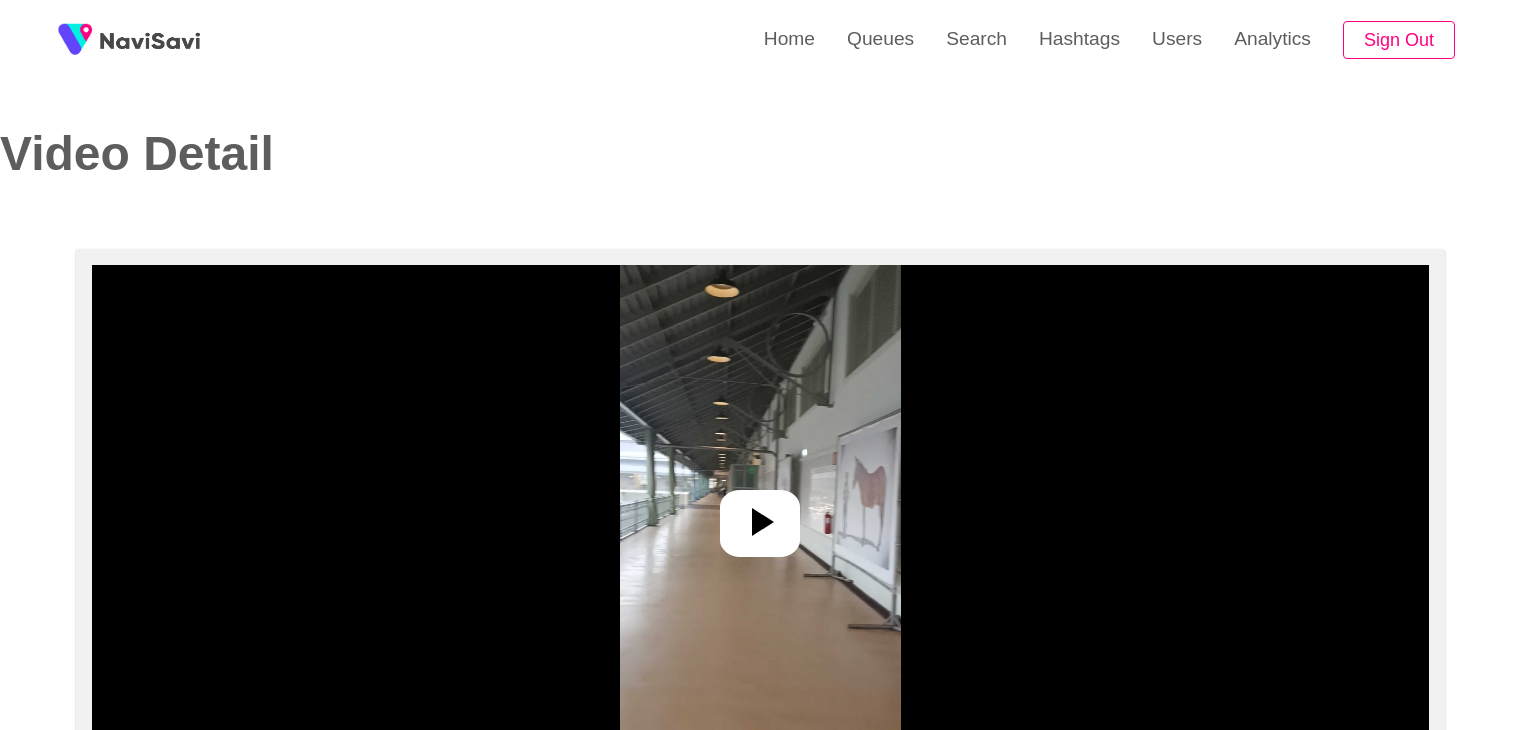 select on "**********" 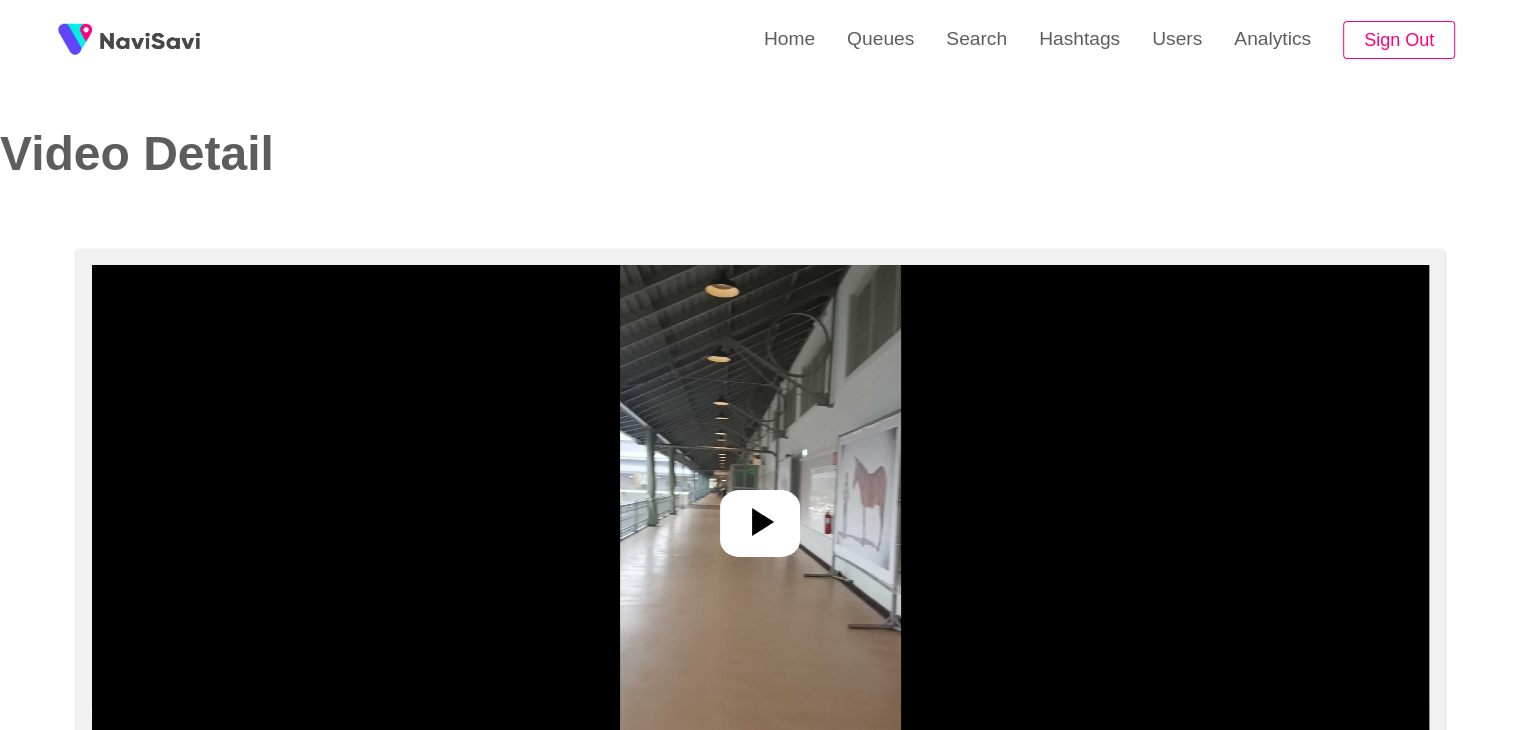 click at bounding box center (760, 515) 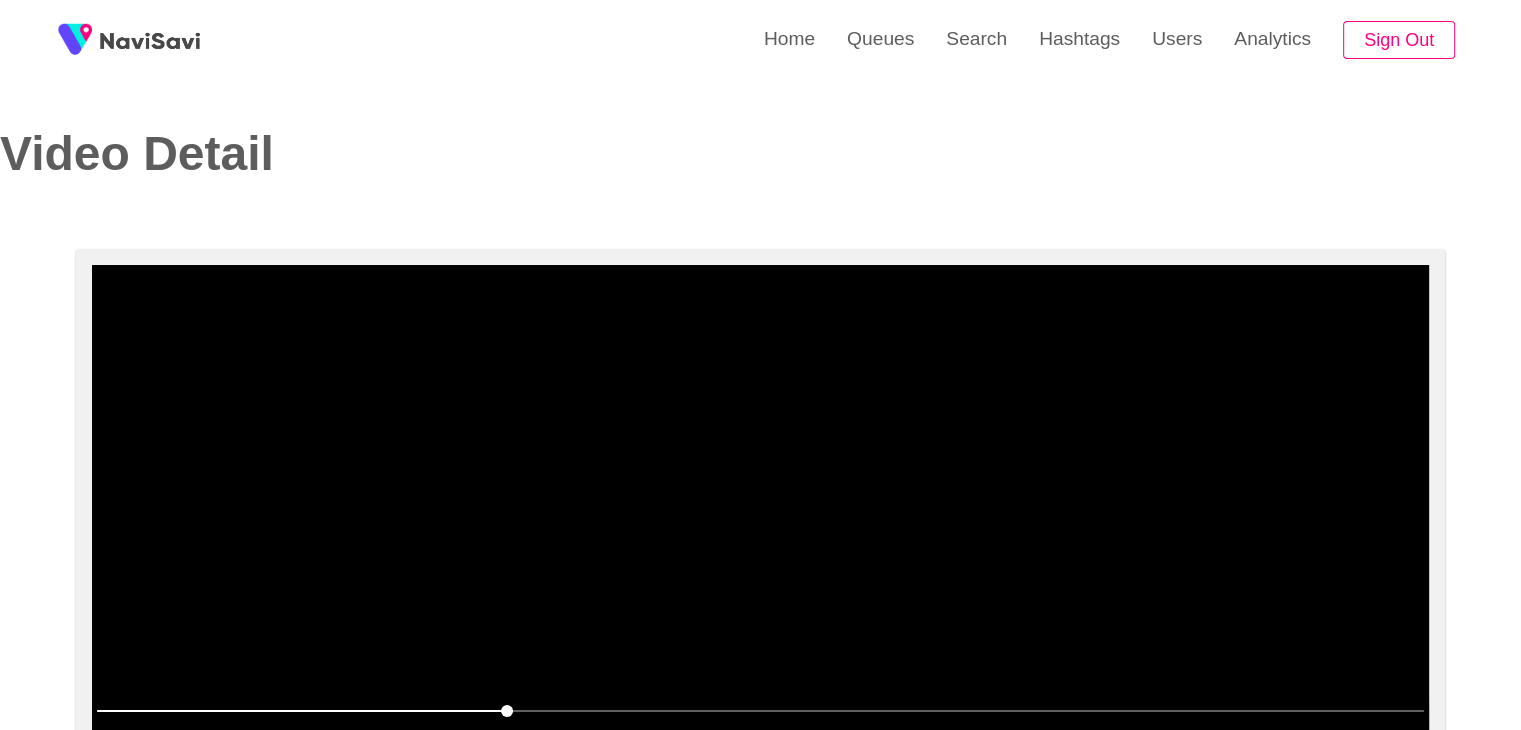 click at bounding box center (760, 515) 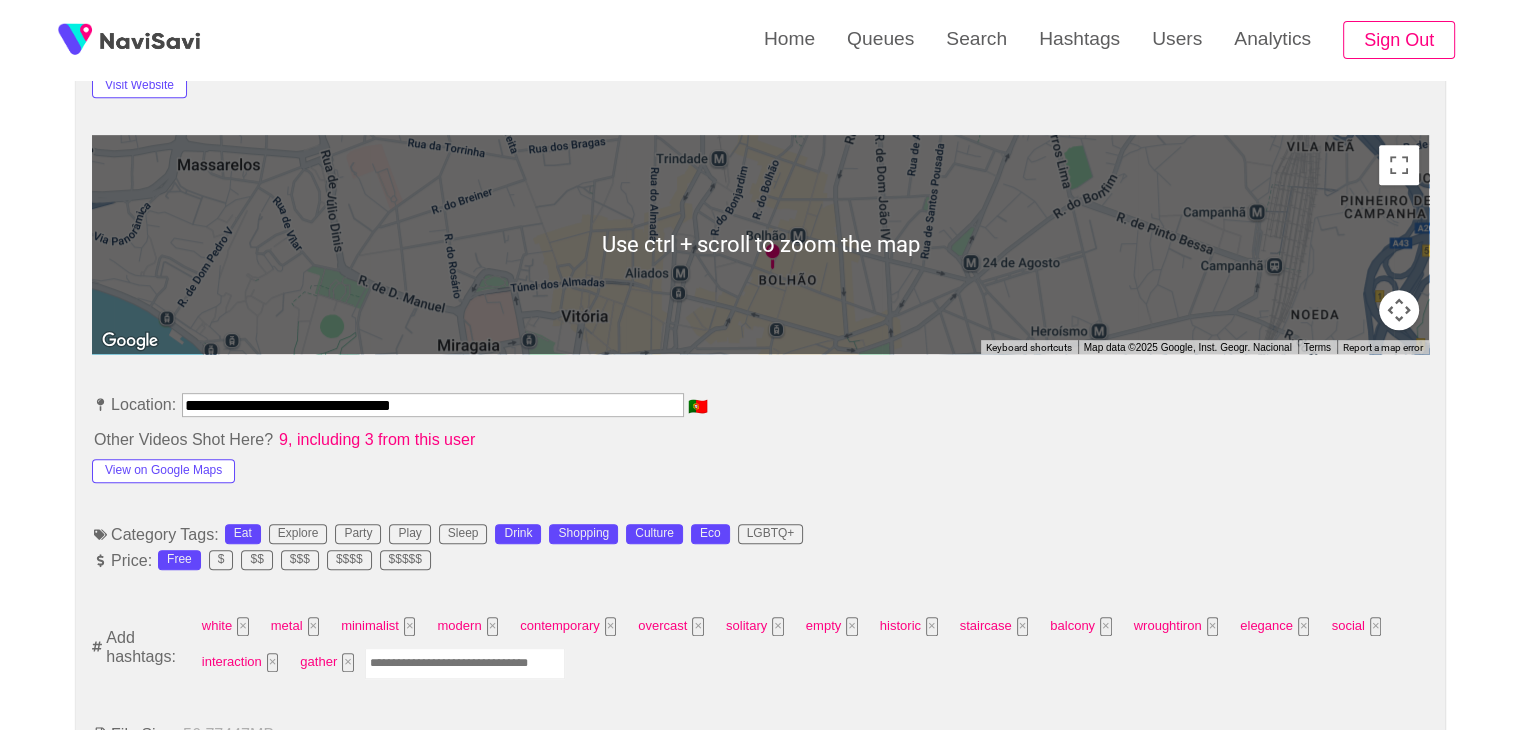 scroll, scrollTop: 864, scrollLeft: 0, axis: vertical 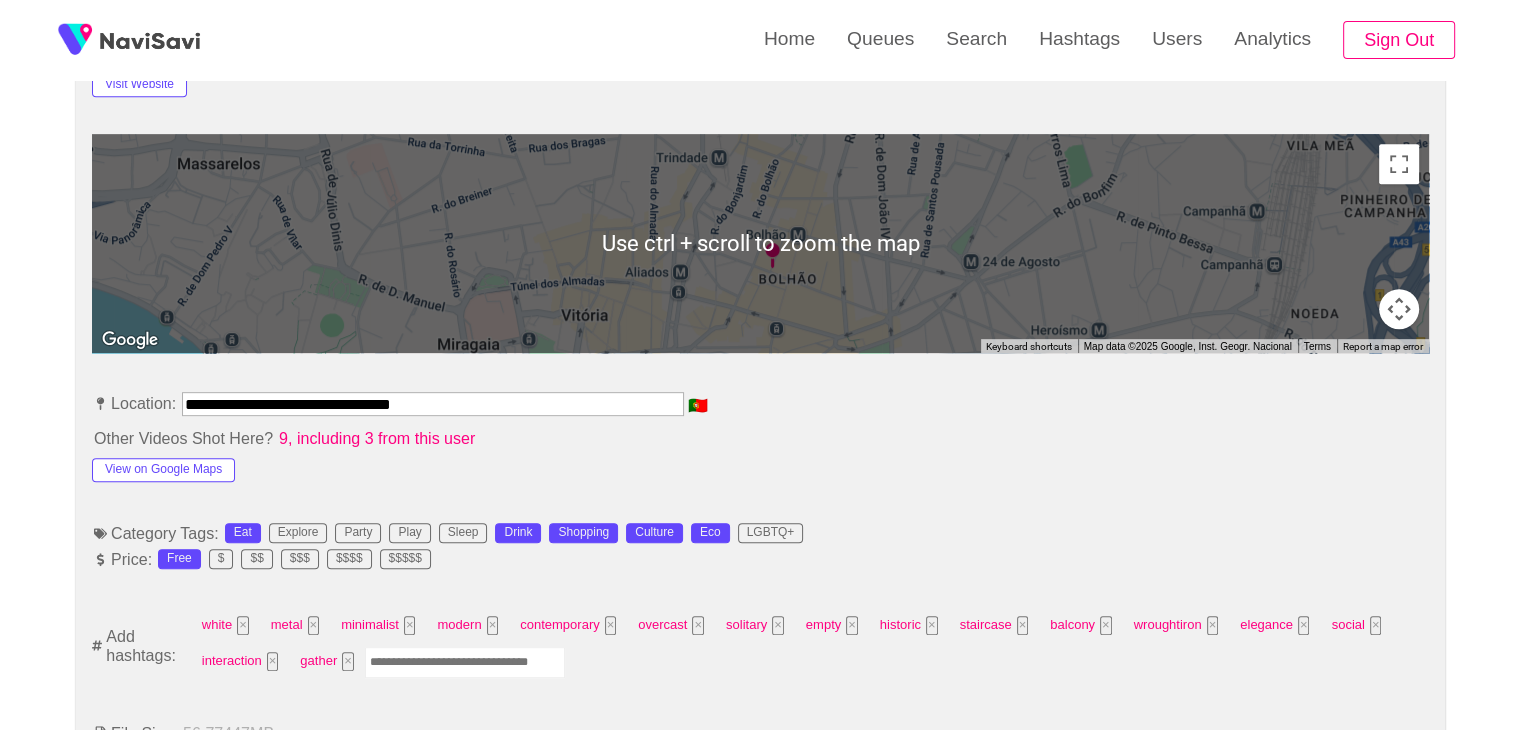 click at bounding box center (465, 662) 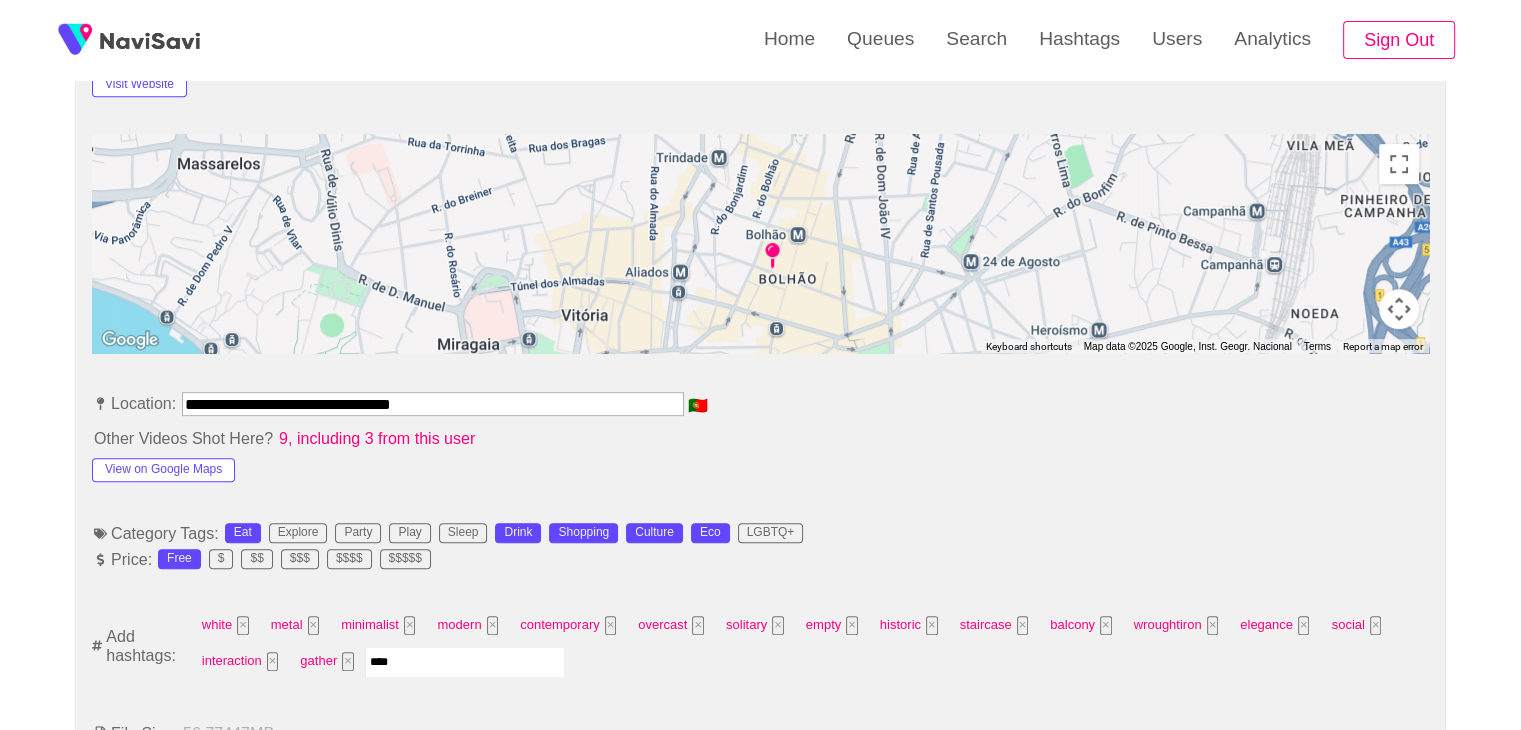 type on "*****" 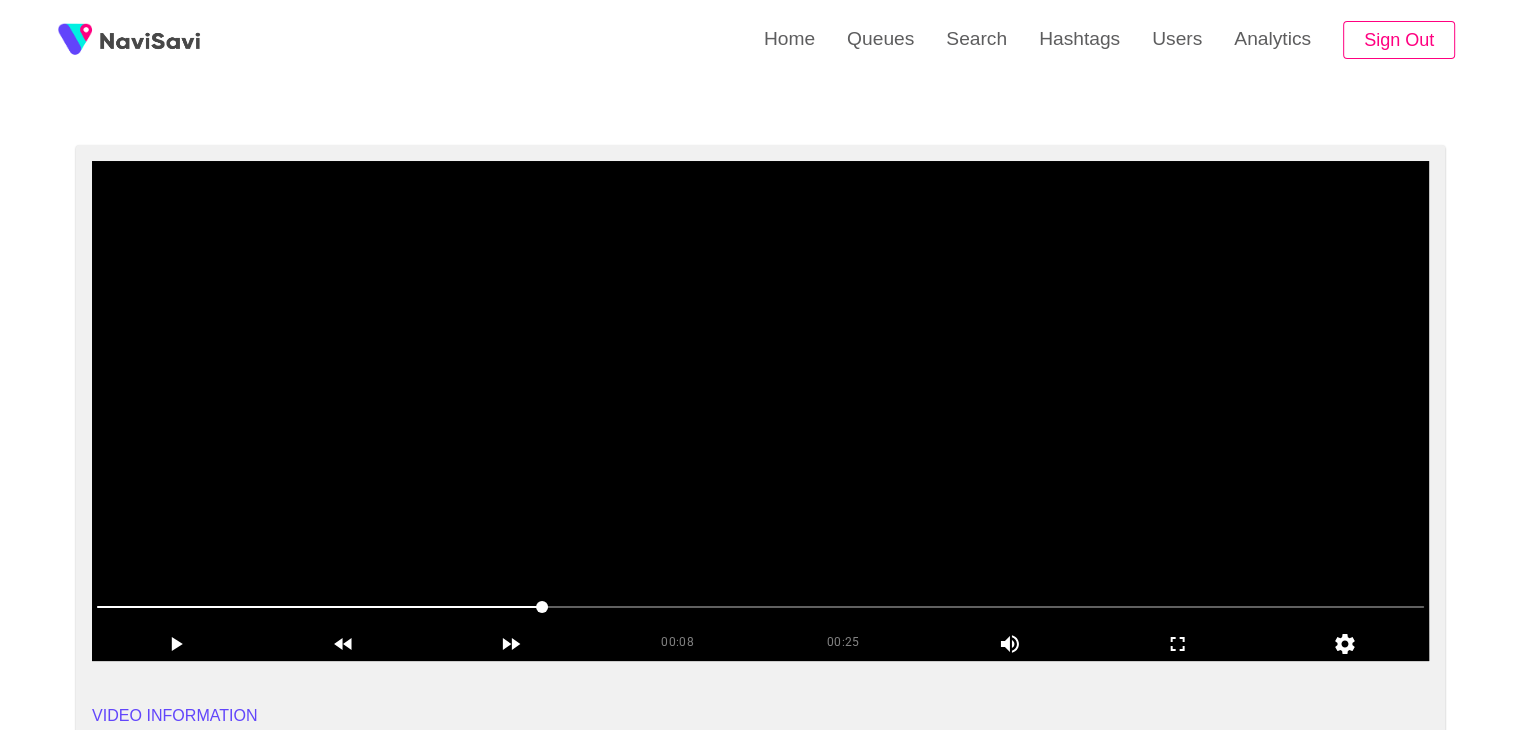 scroll, scrollTop: 0, scrollLeft: 0, axis: both 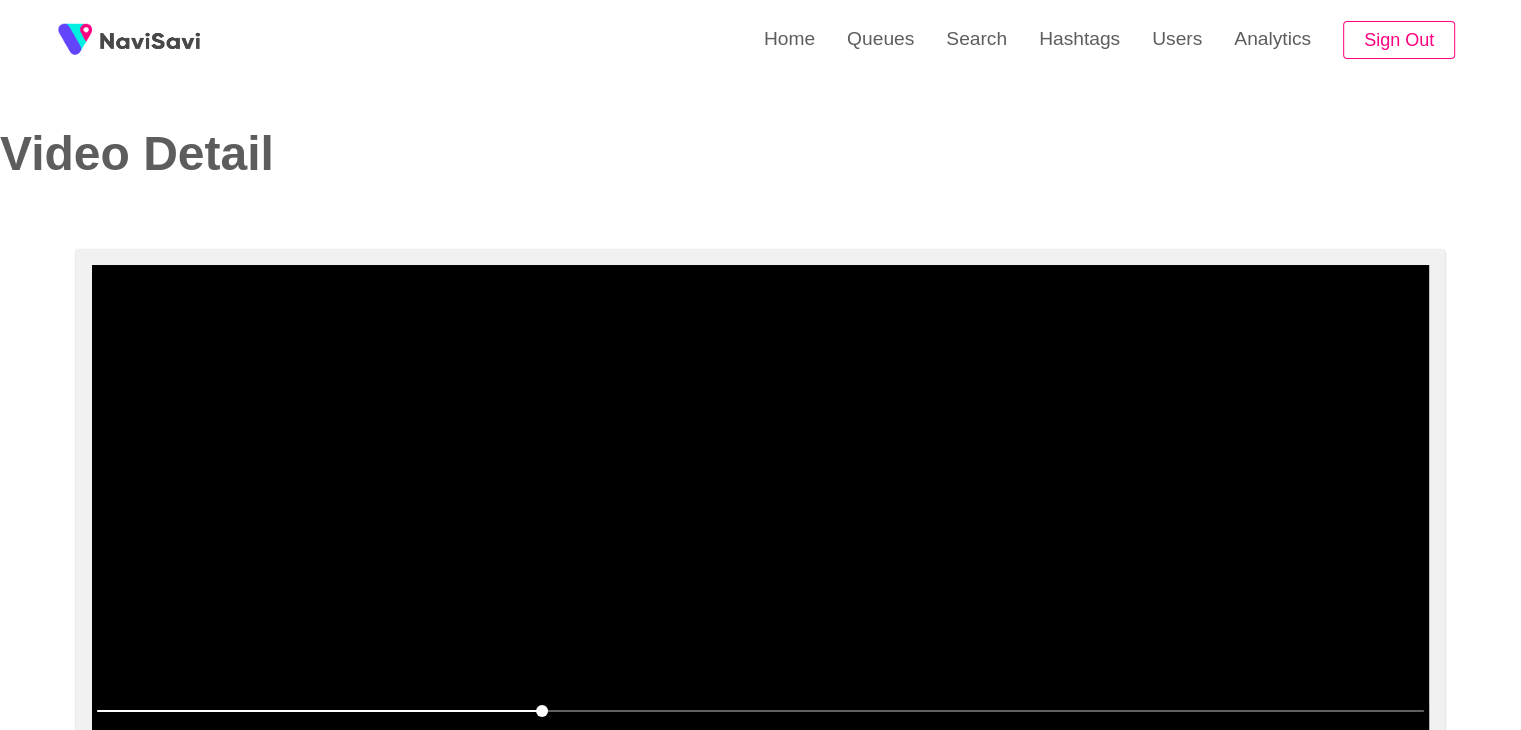 click at bounding box center [760, 515] 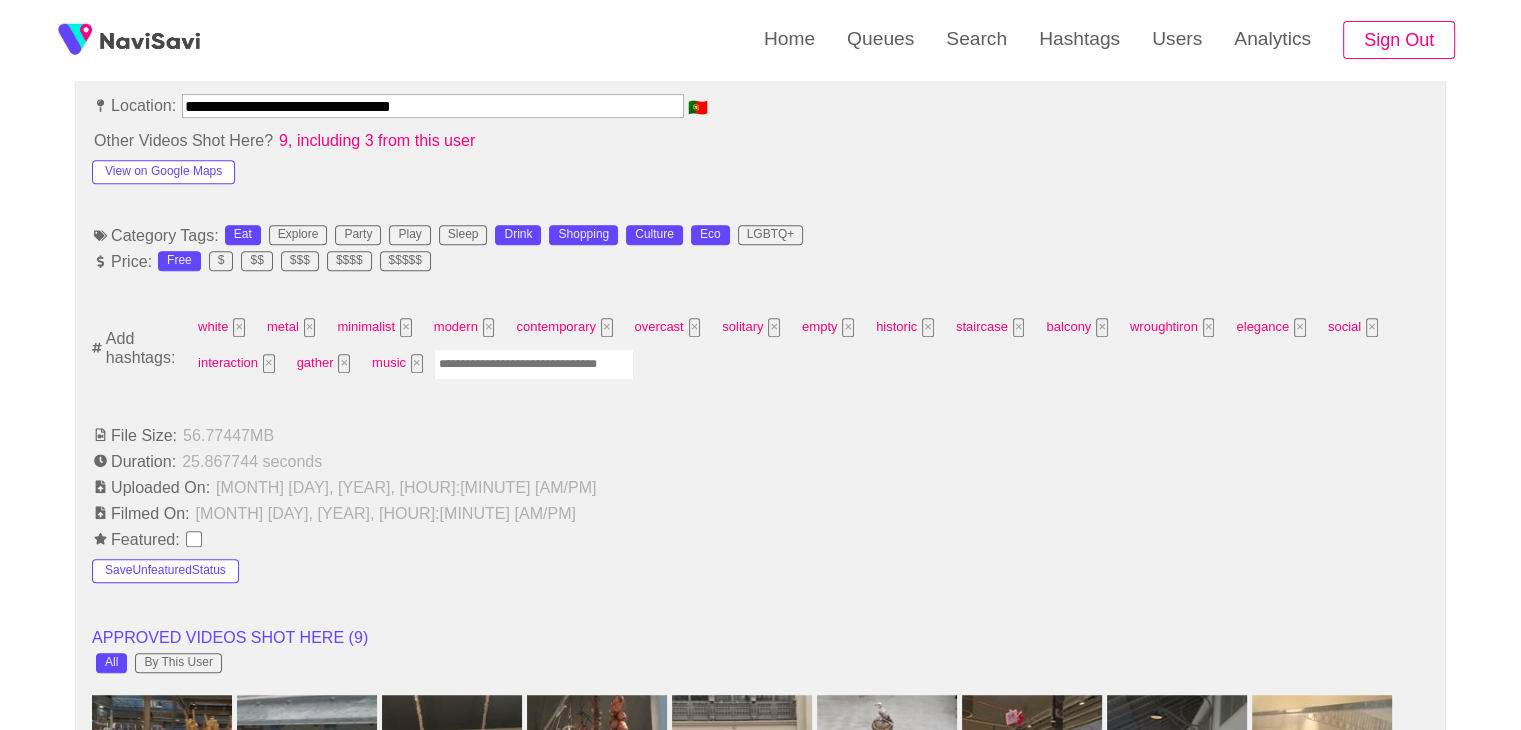 scroll, scrollTop: 1196, scrollLeft: 0, axis: vertical 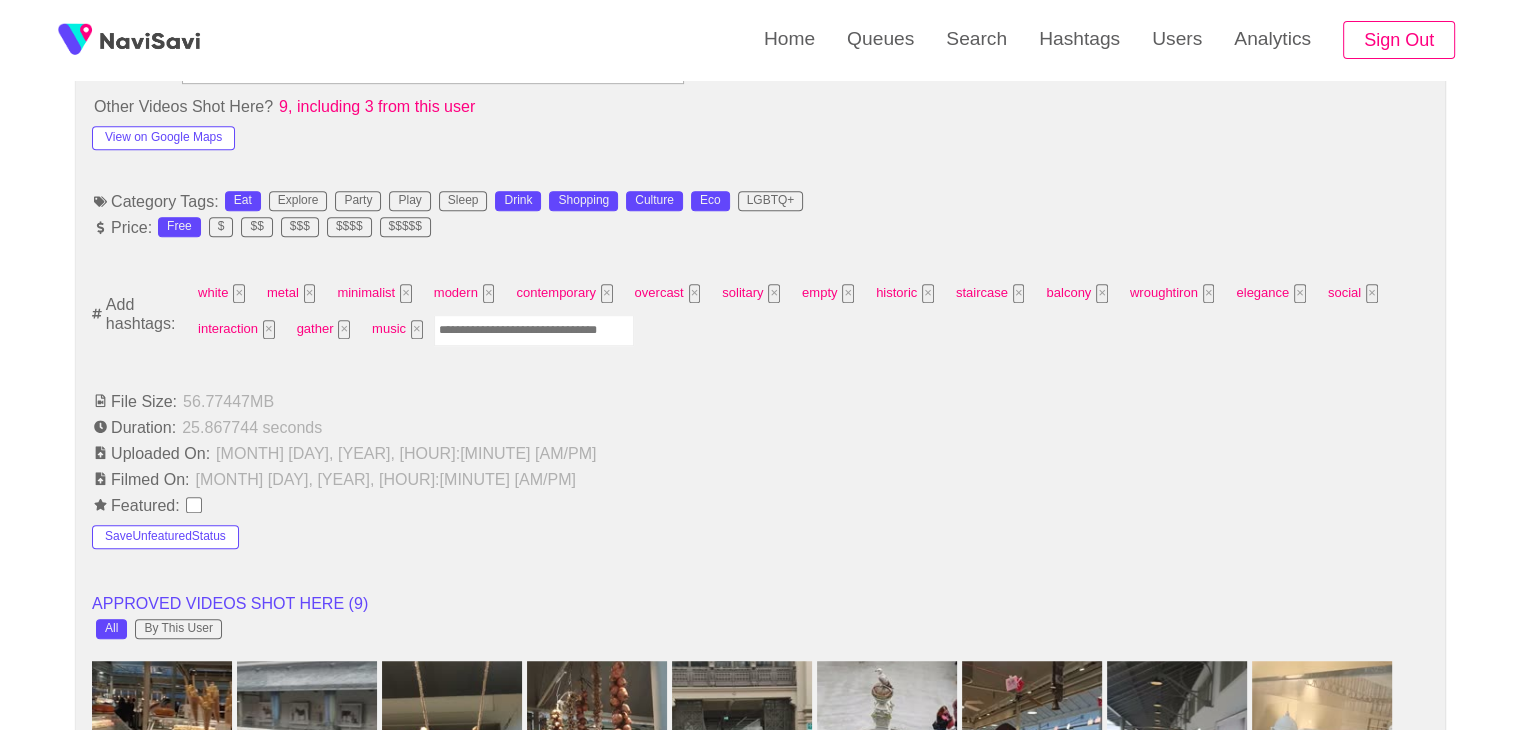 click at bounding box center [534, 330] 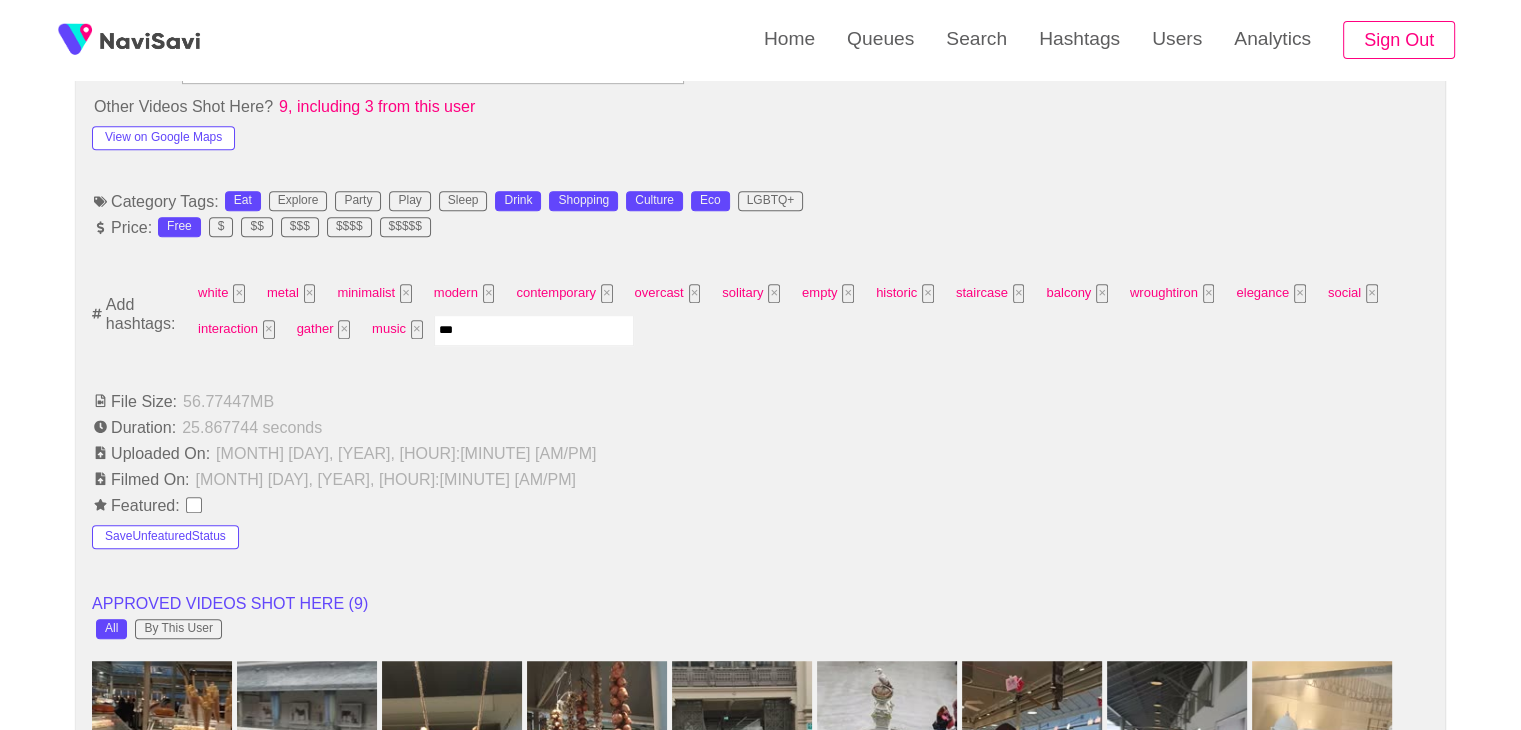 type on "****" 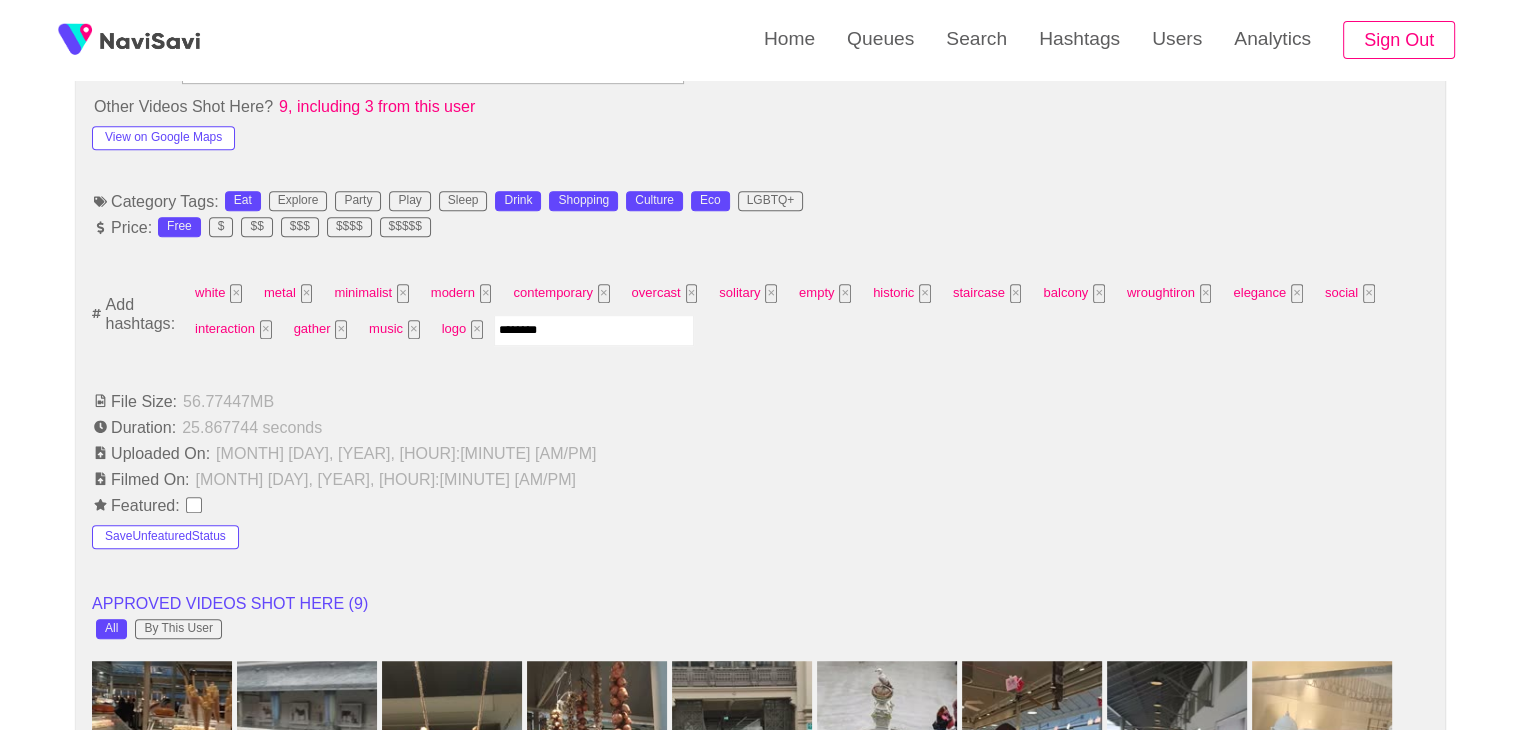 type on "*********" 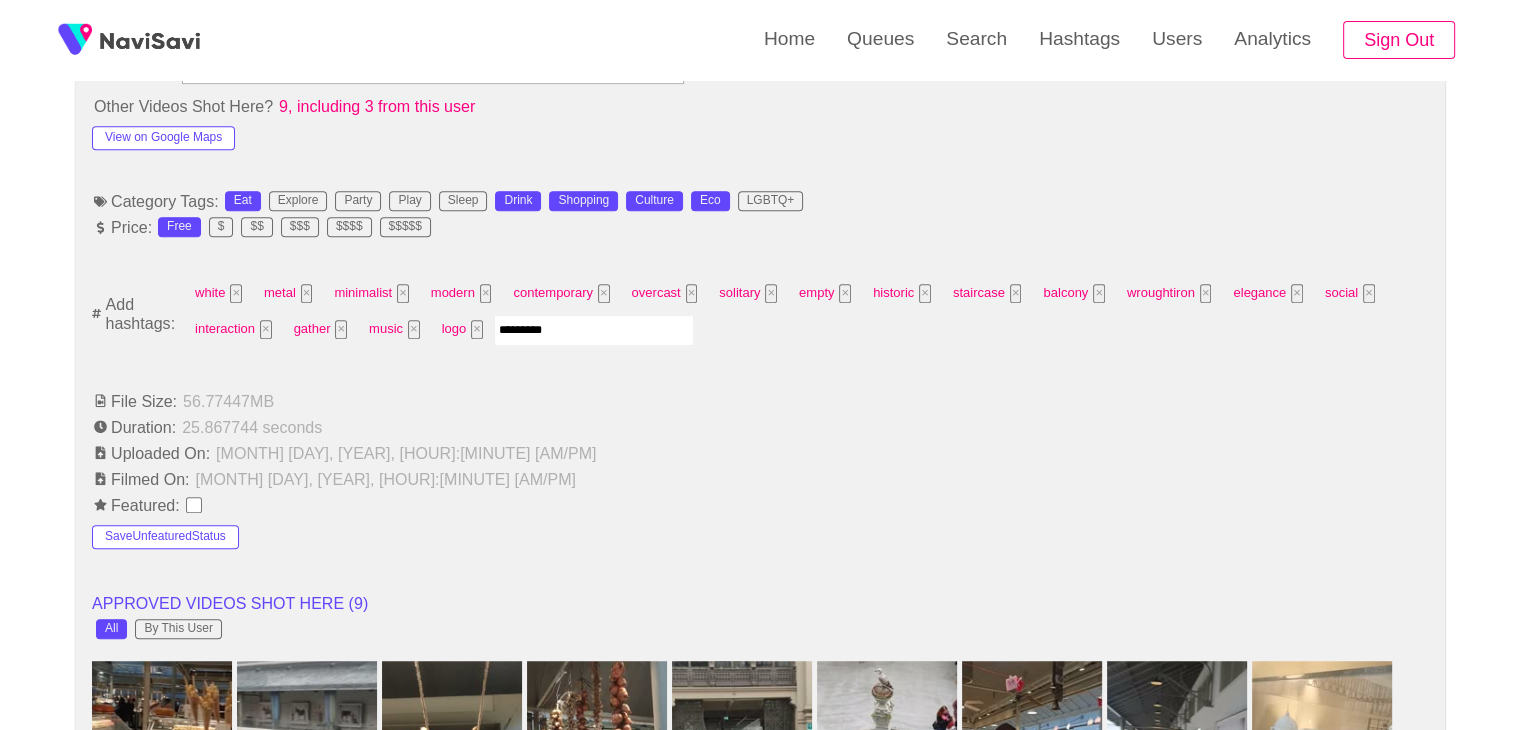 type 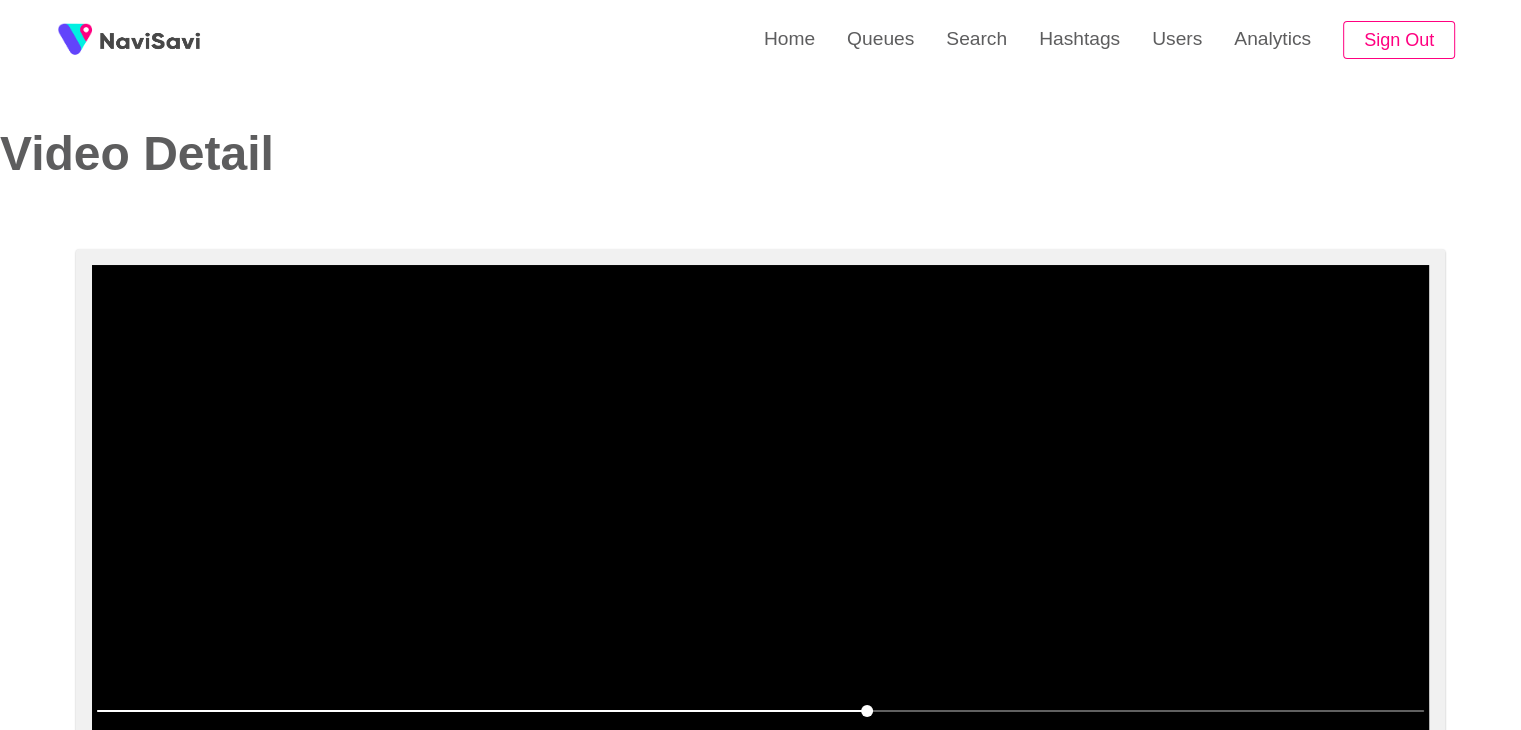 scroll, scrollTop: 115, scrollLeft: 0, axis: vertical 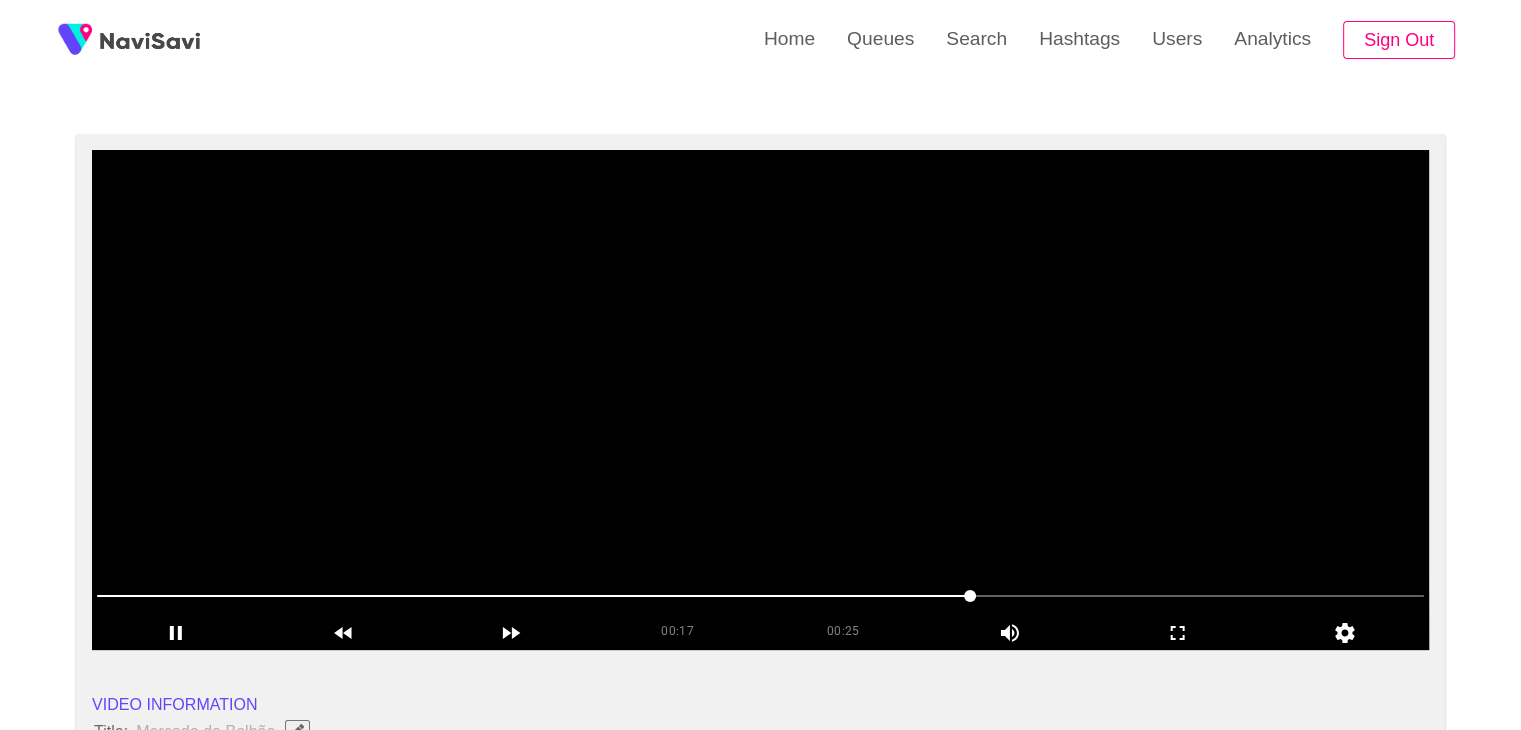 click at bounding box center [760, 596] 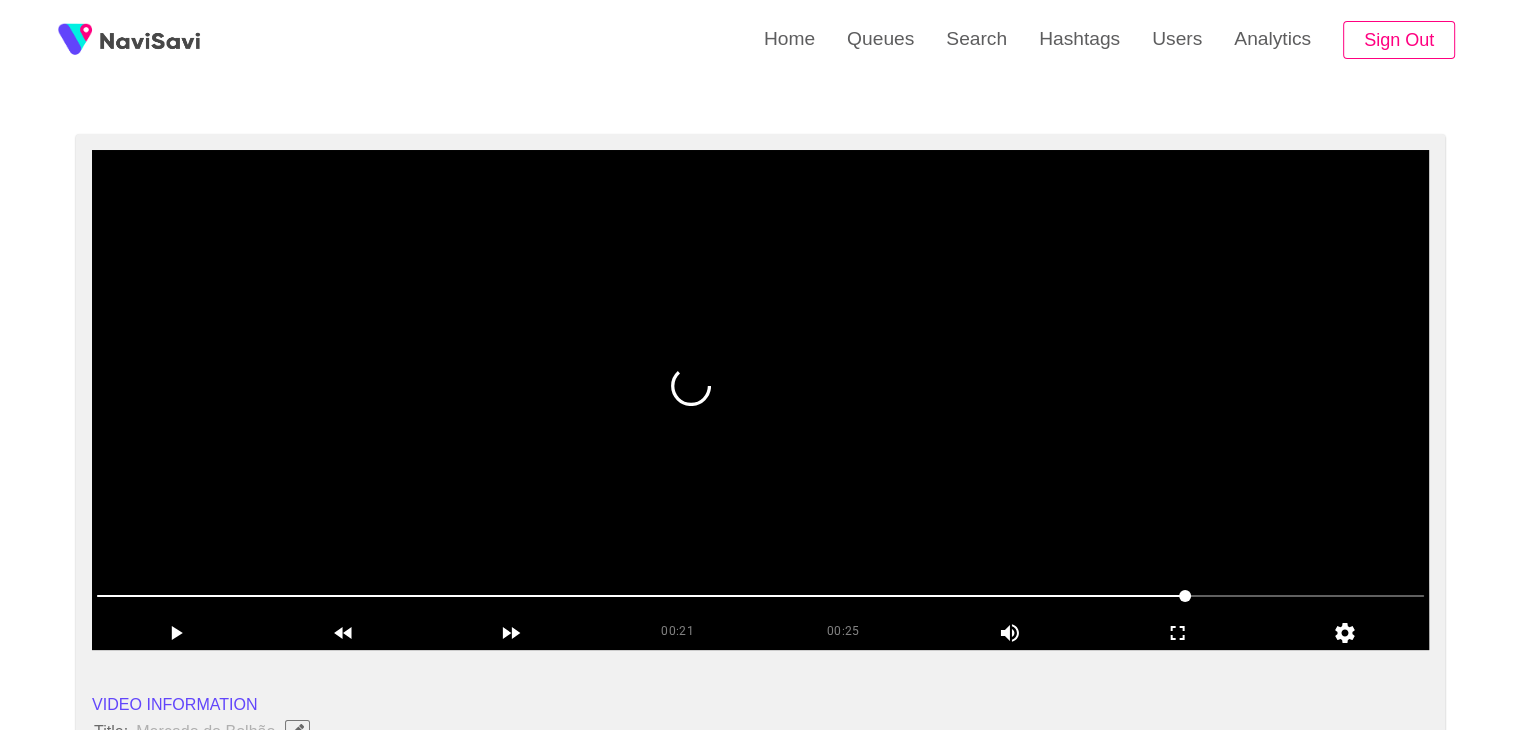 click at bounding box center [760, 400] 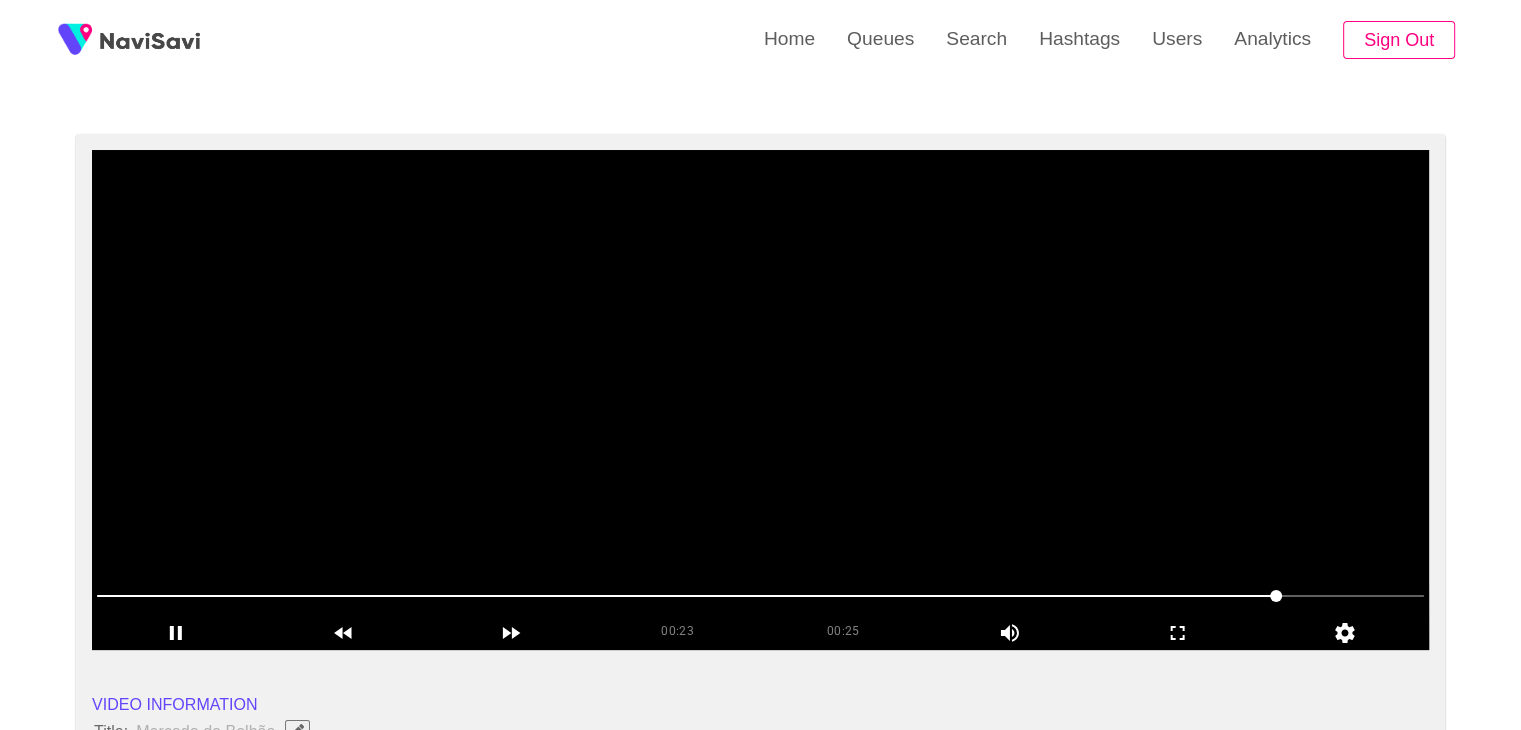 click at bounding box center (760, 400) 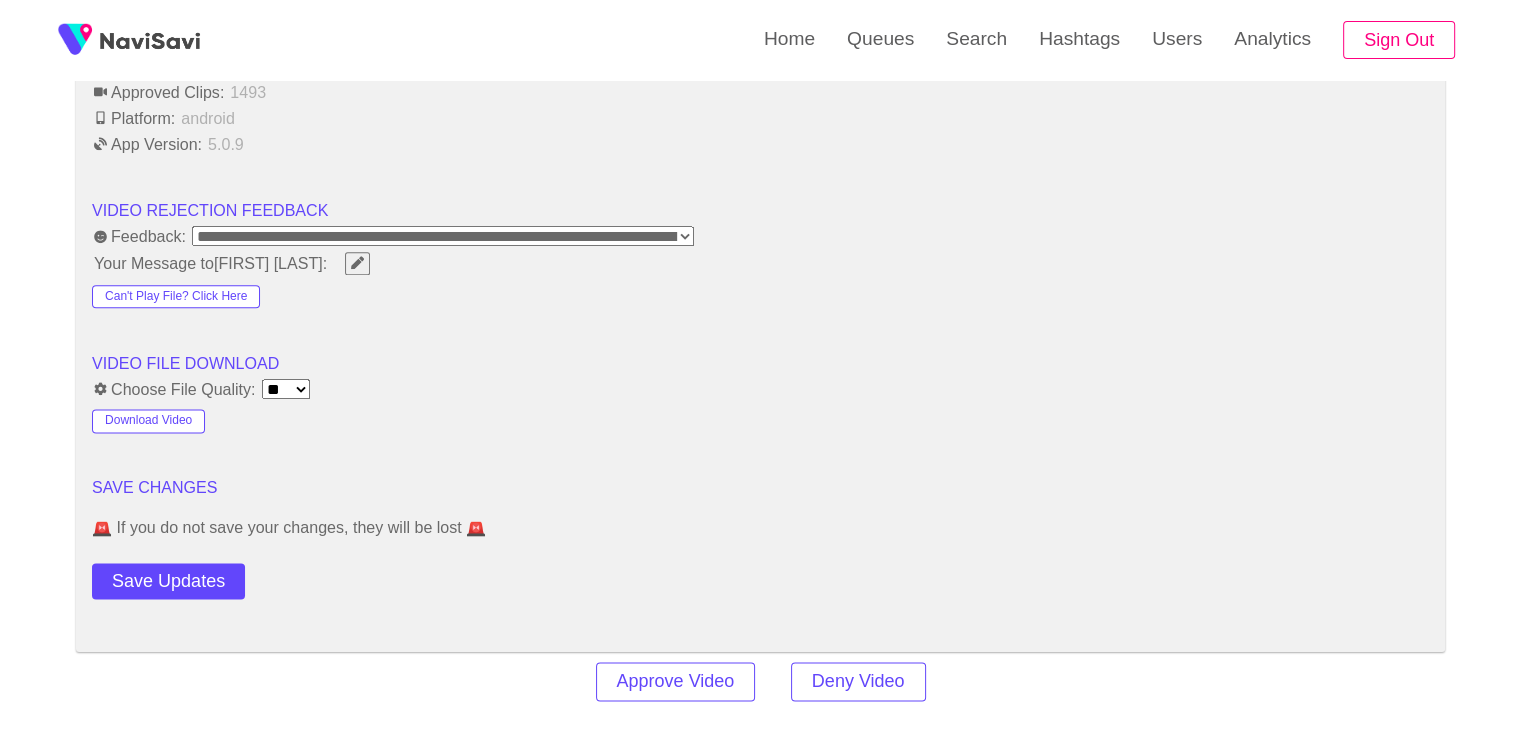 scroll, scrollTop: 2700, scrollLeft: 0, axis: vertical 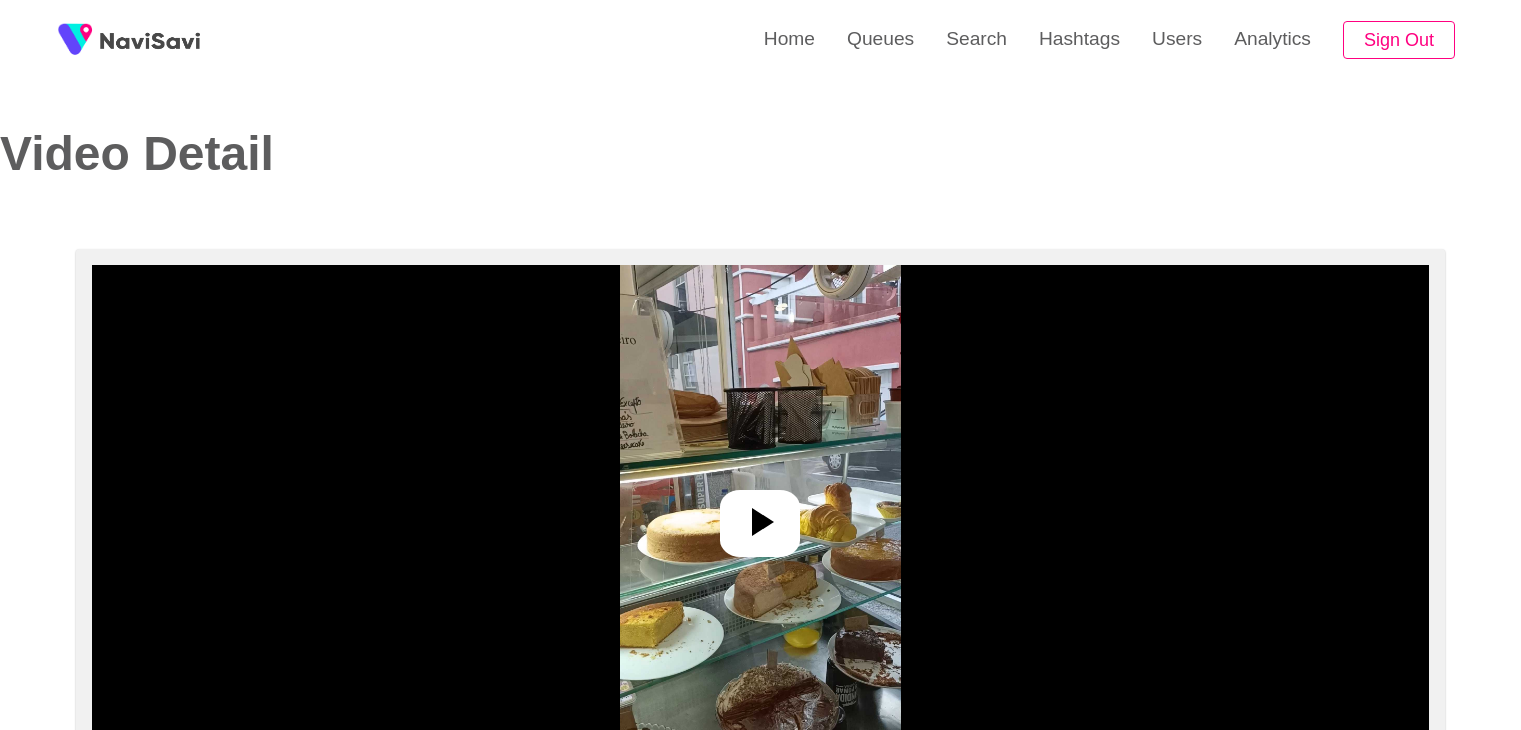 select on "**********" 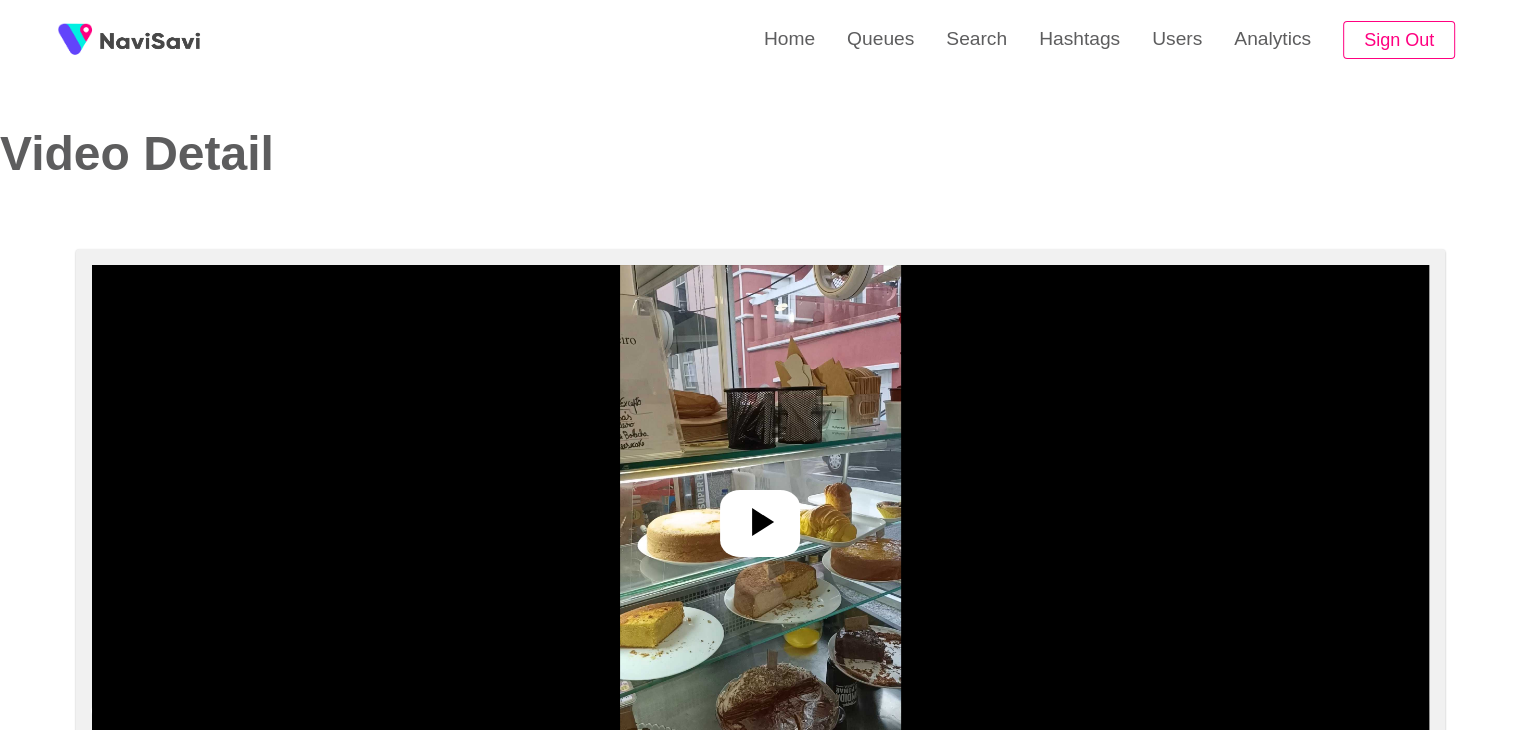 click at bounding box center (760, 515) 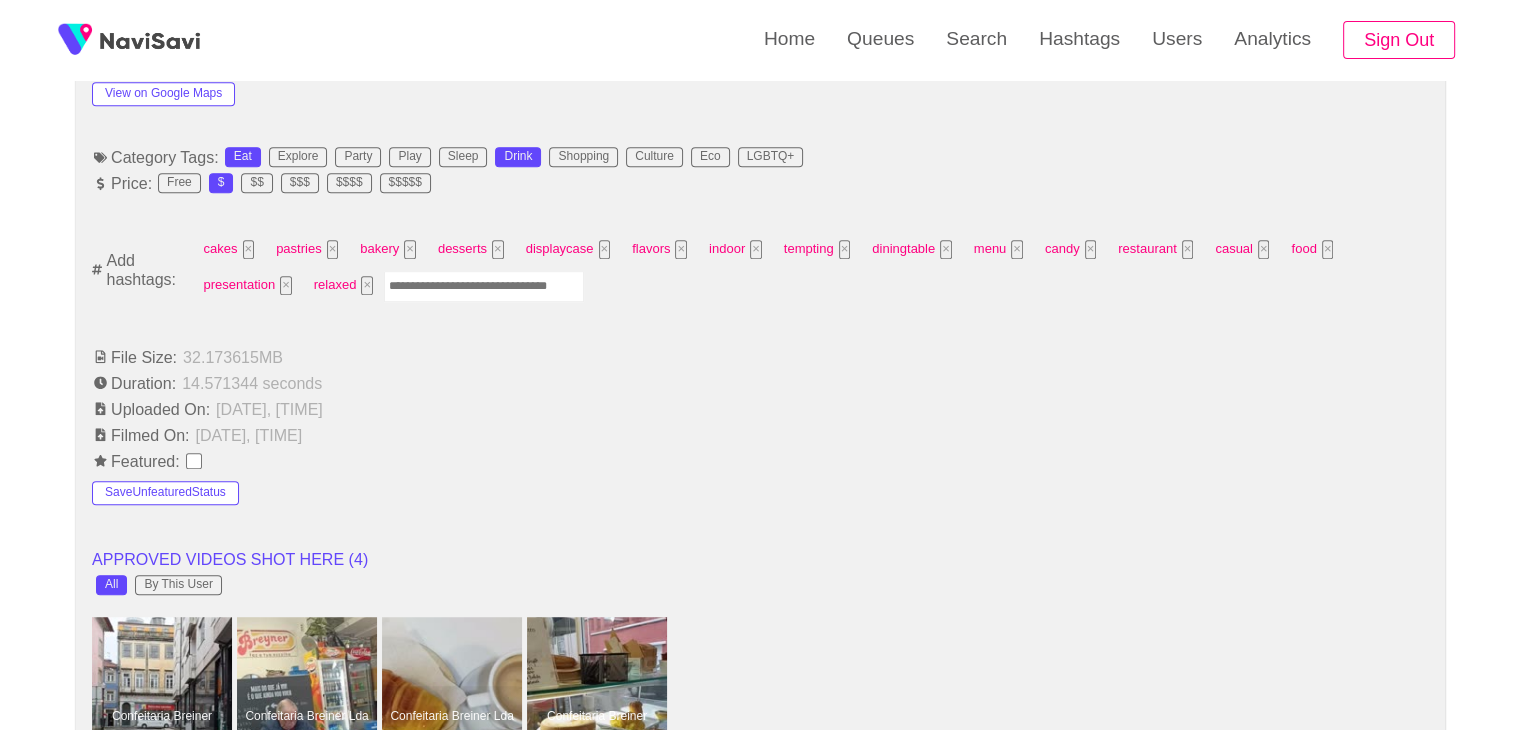 scroll, scrollTop: 1348, scrollLeft: 0, axis: vertical 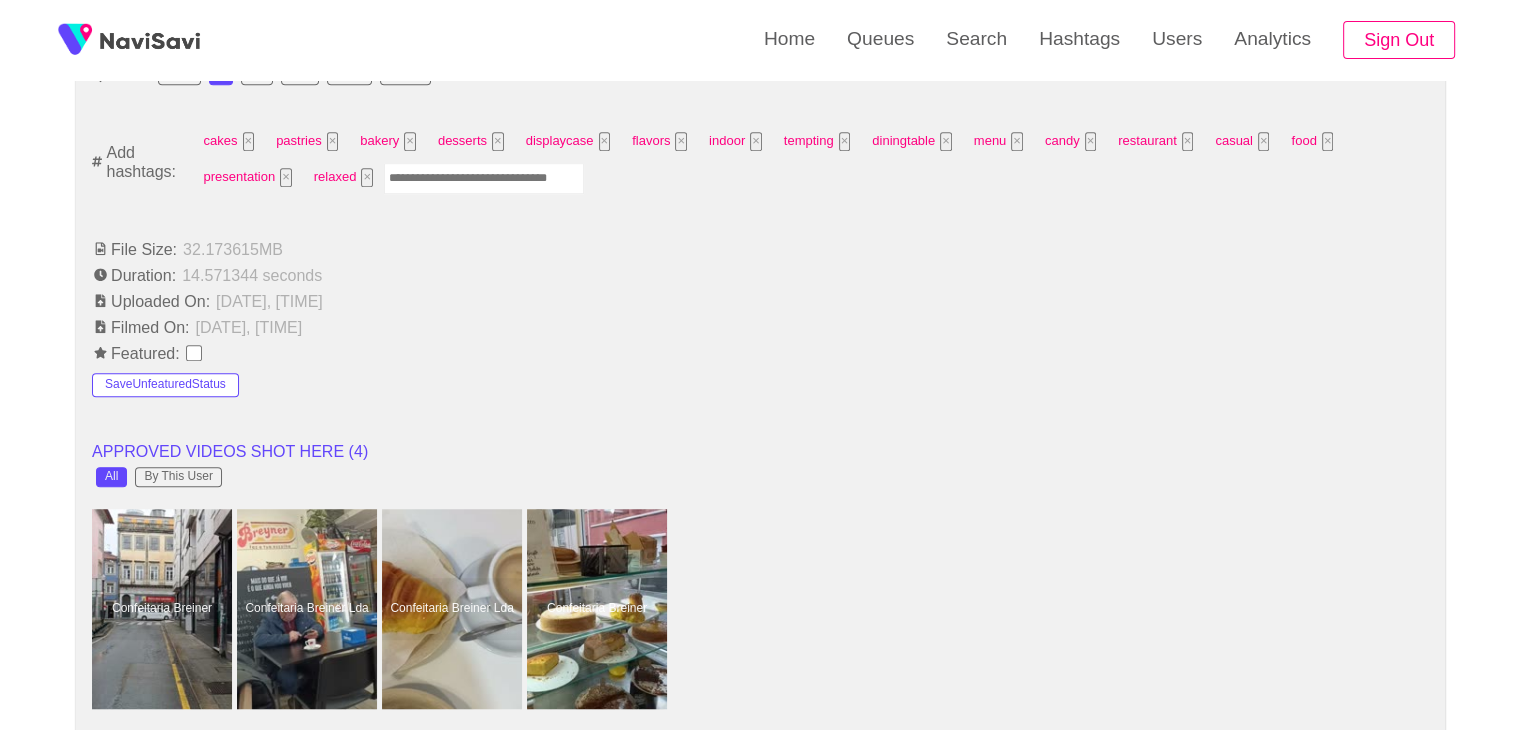 click on "cakes × pastries × bakery × desserts × displaycase × flavors × indoor × tempting × diningtable × menu × candy × restaurant × casual × food × presentation × relaxed ×" at bounding box center (810, 162) 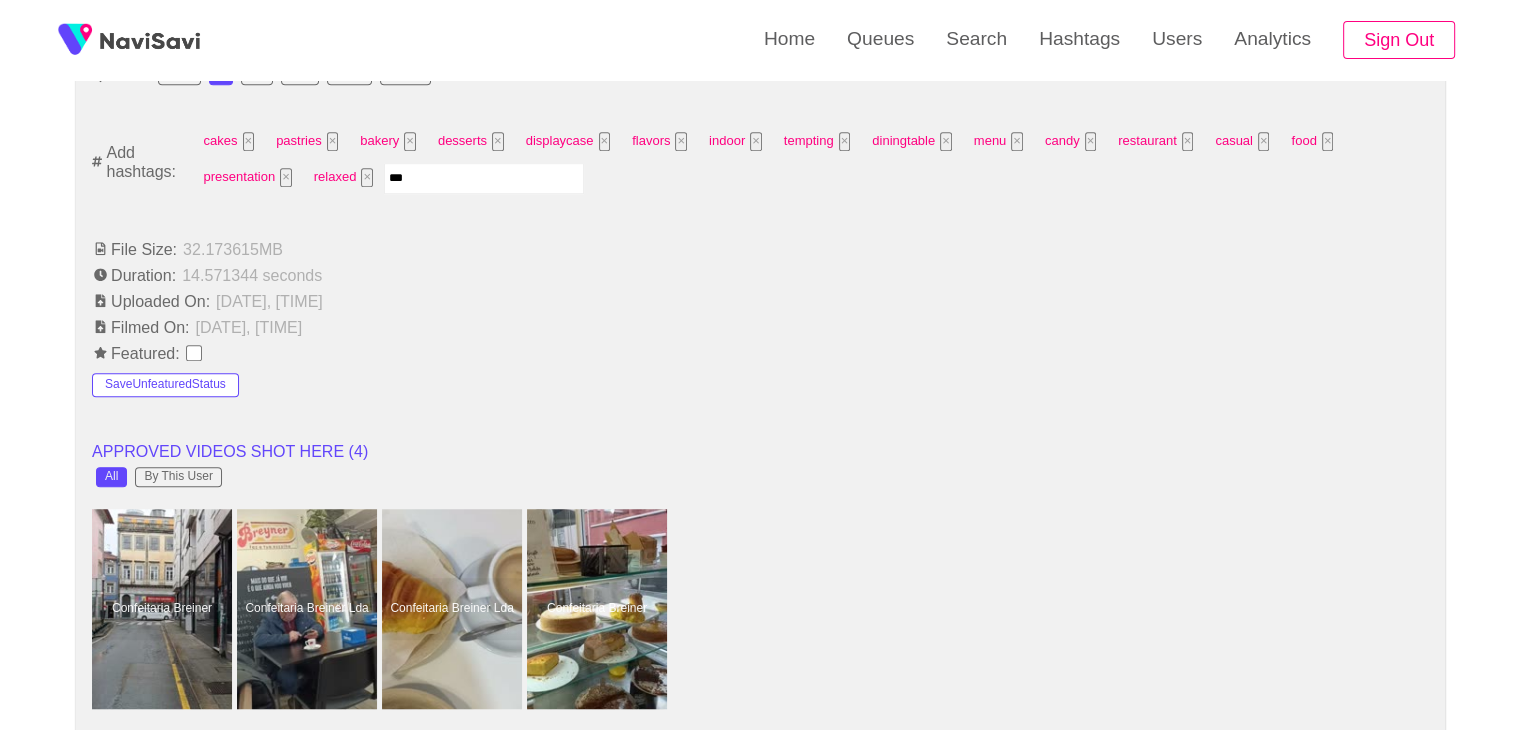 type on "****" 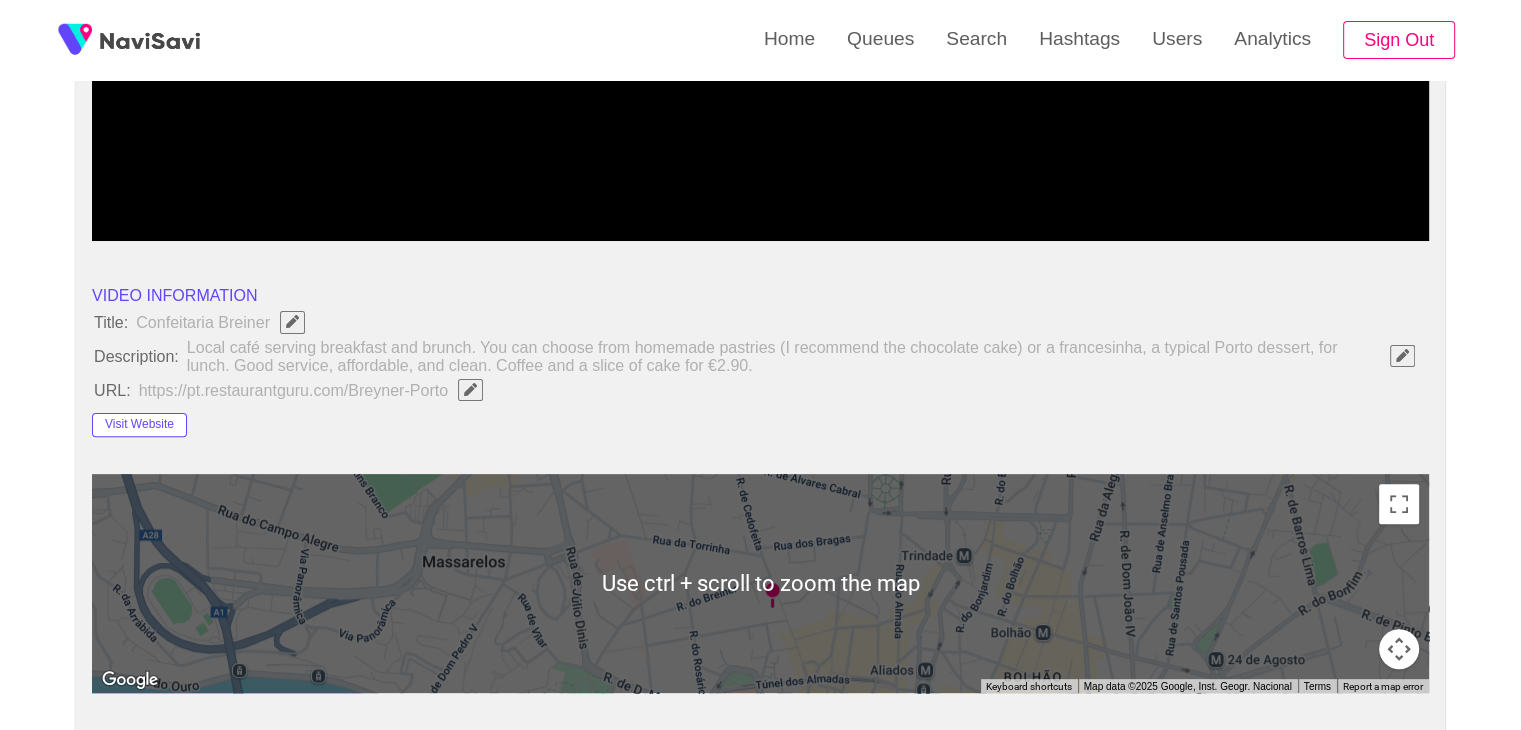 scroll, scrollTop: 232, scrollLeft: 0, axis: vertical 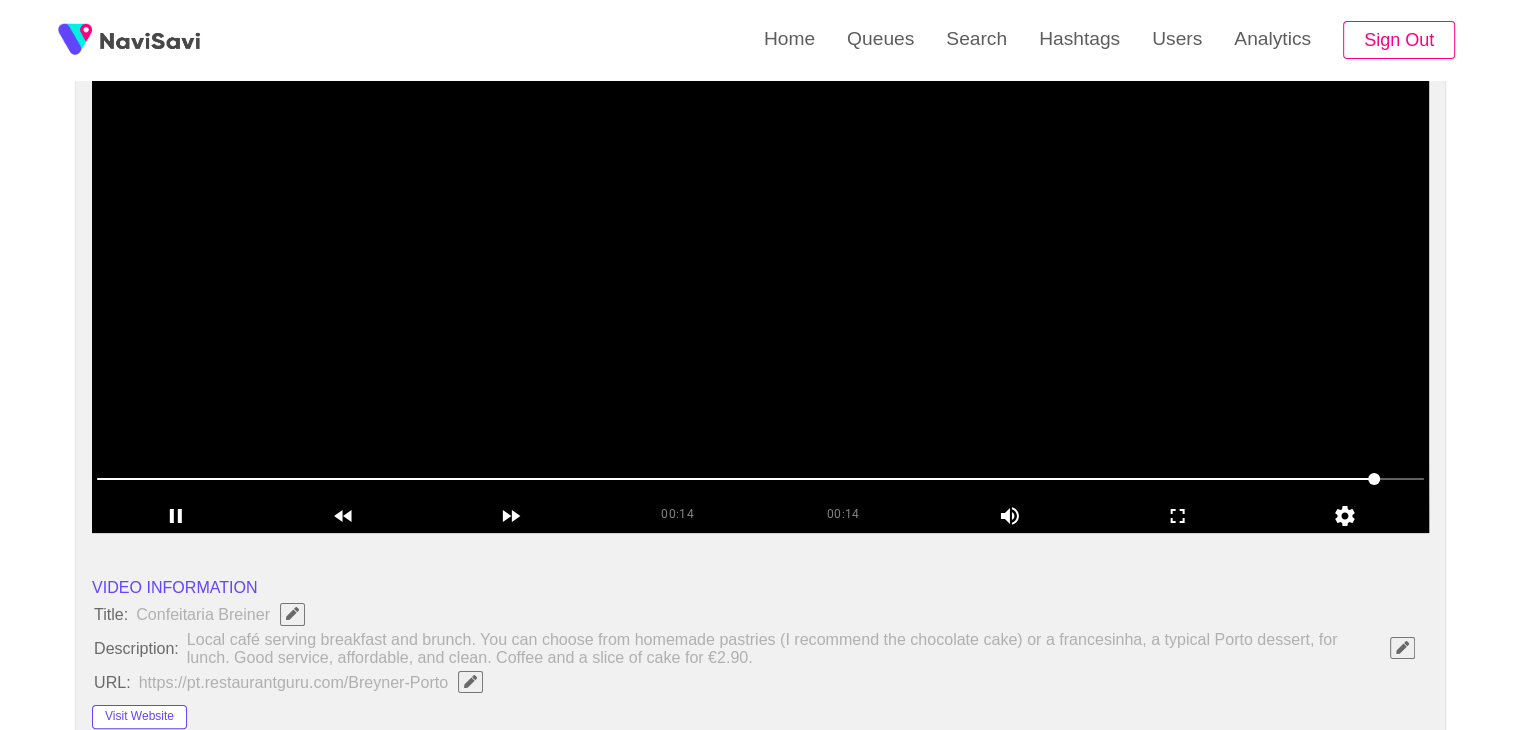 click at bounding box center (760, 283) 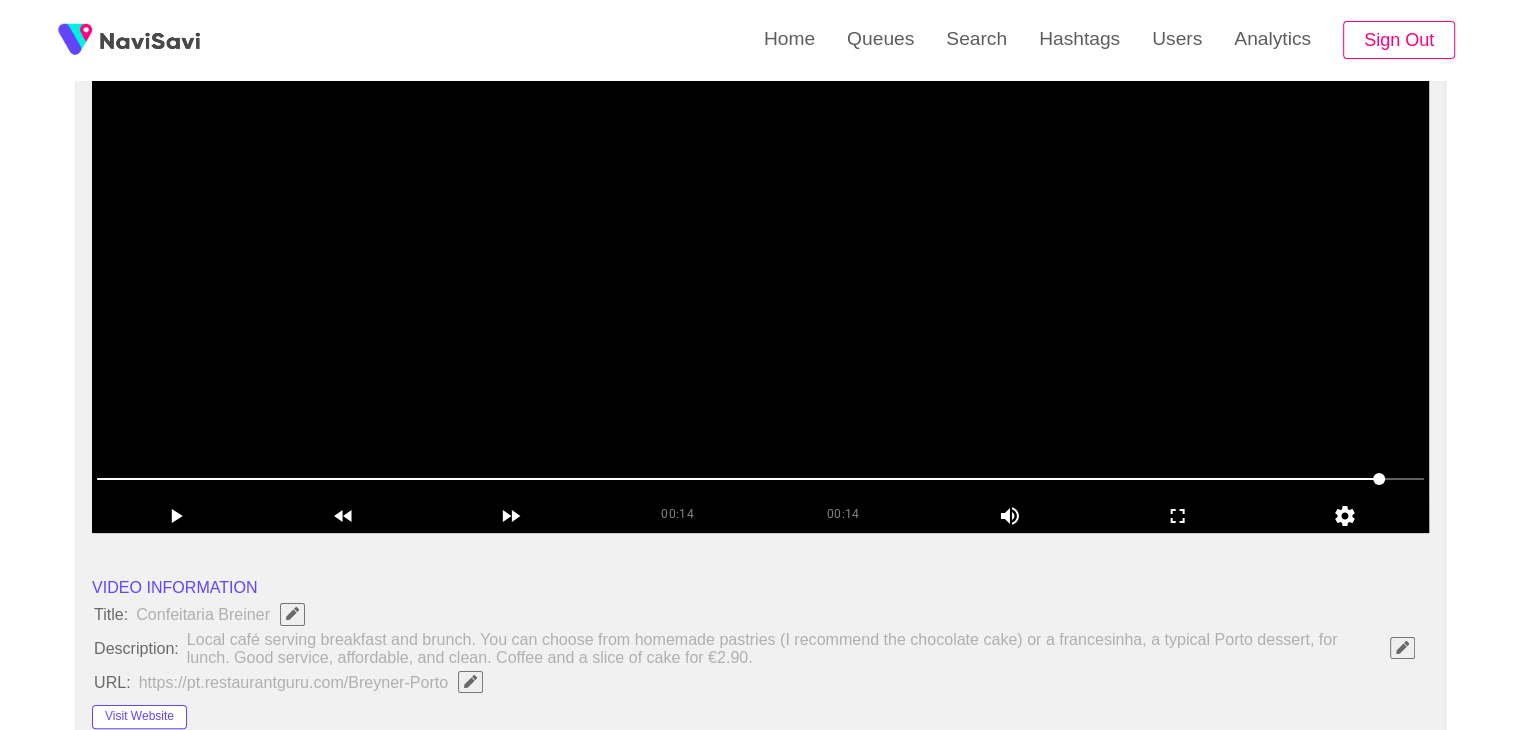 click at bounding box center [760, 283] 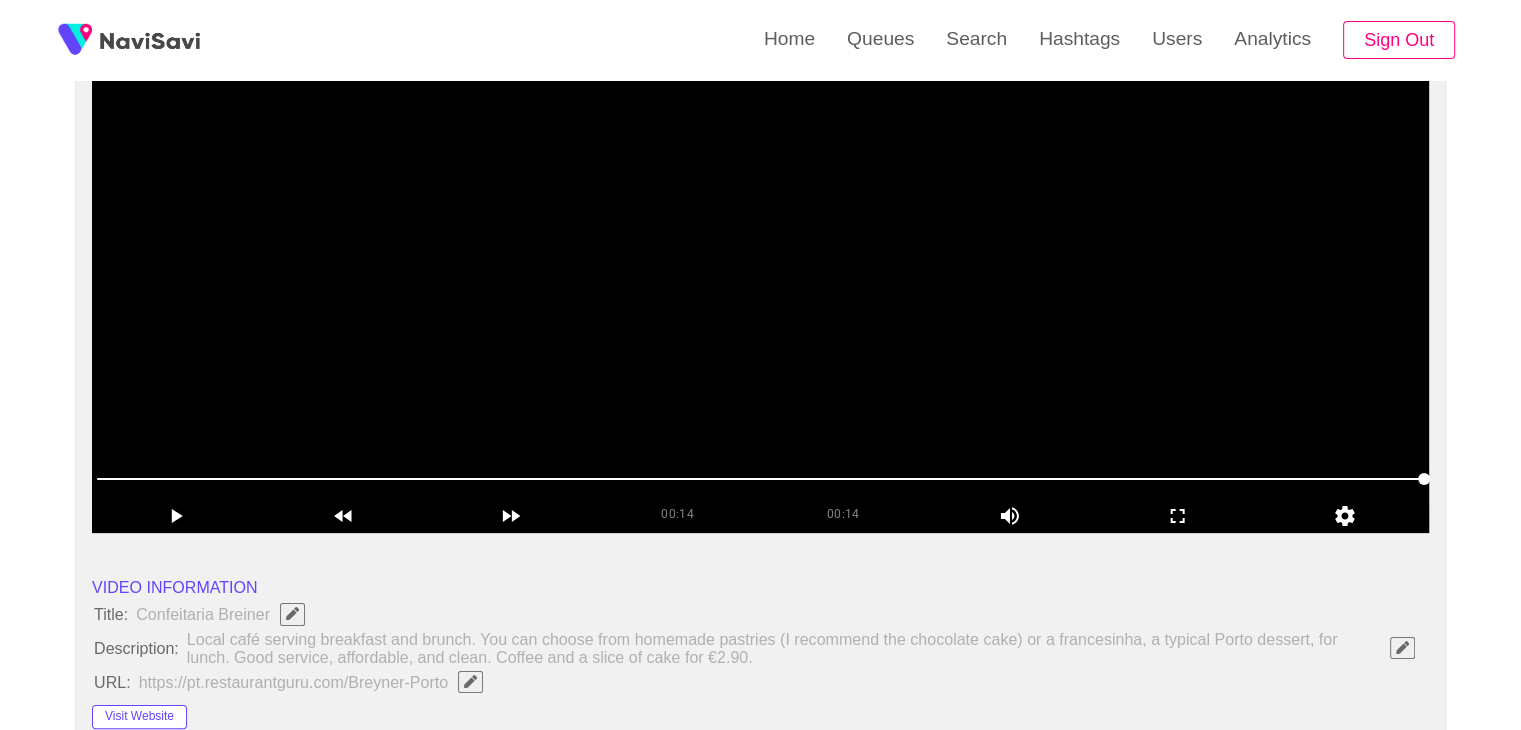click at bounding box center [760, 283] 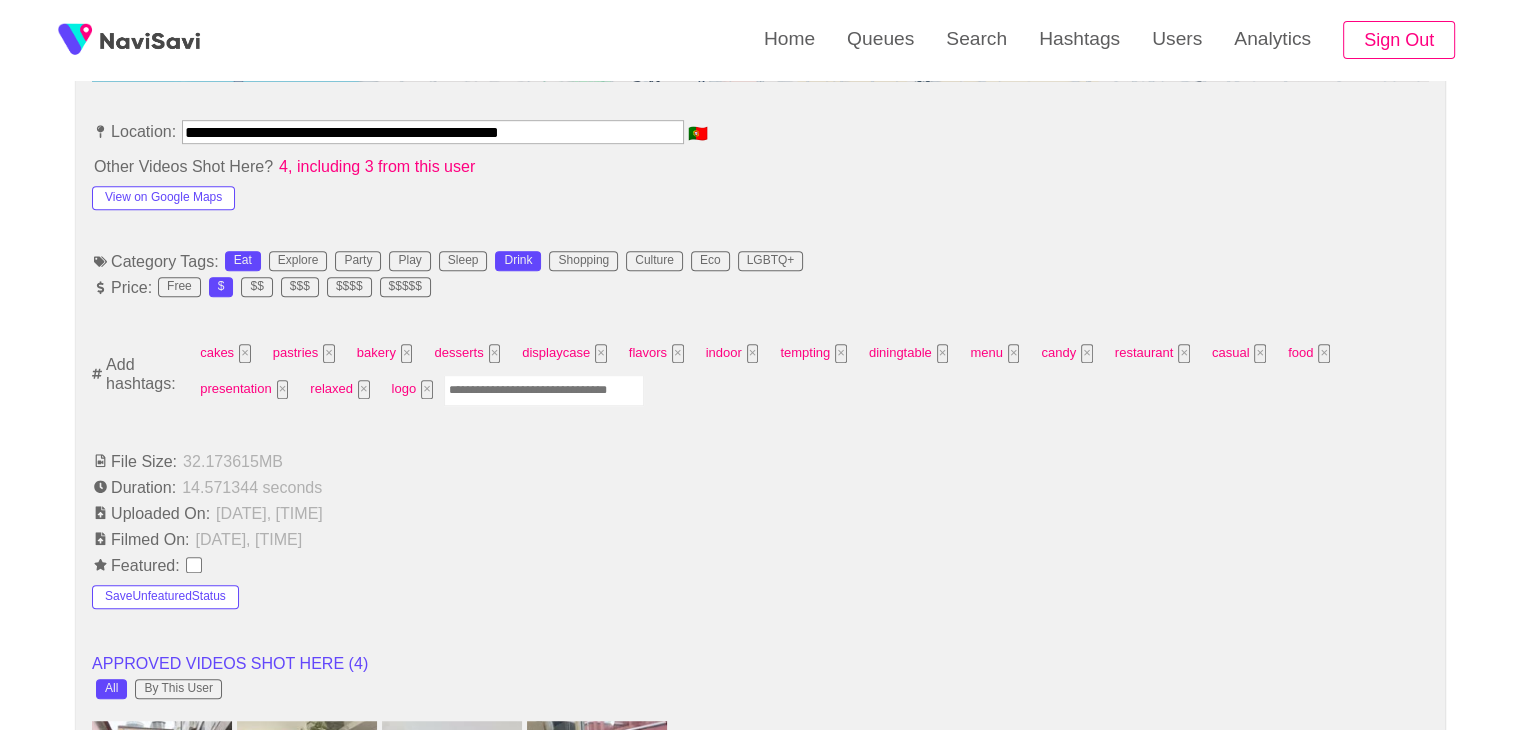 scroll, scrollTop: 1140, scrollLeft: 0, axis: vertical 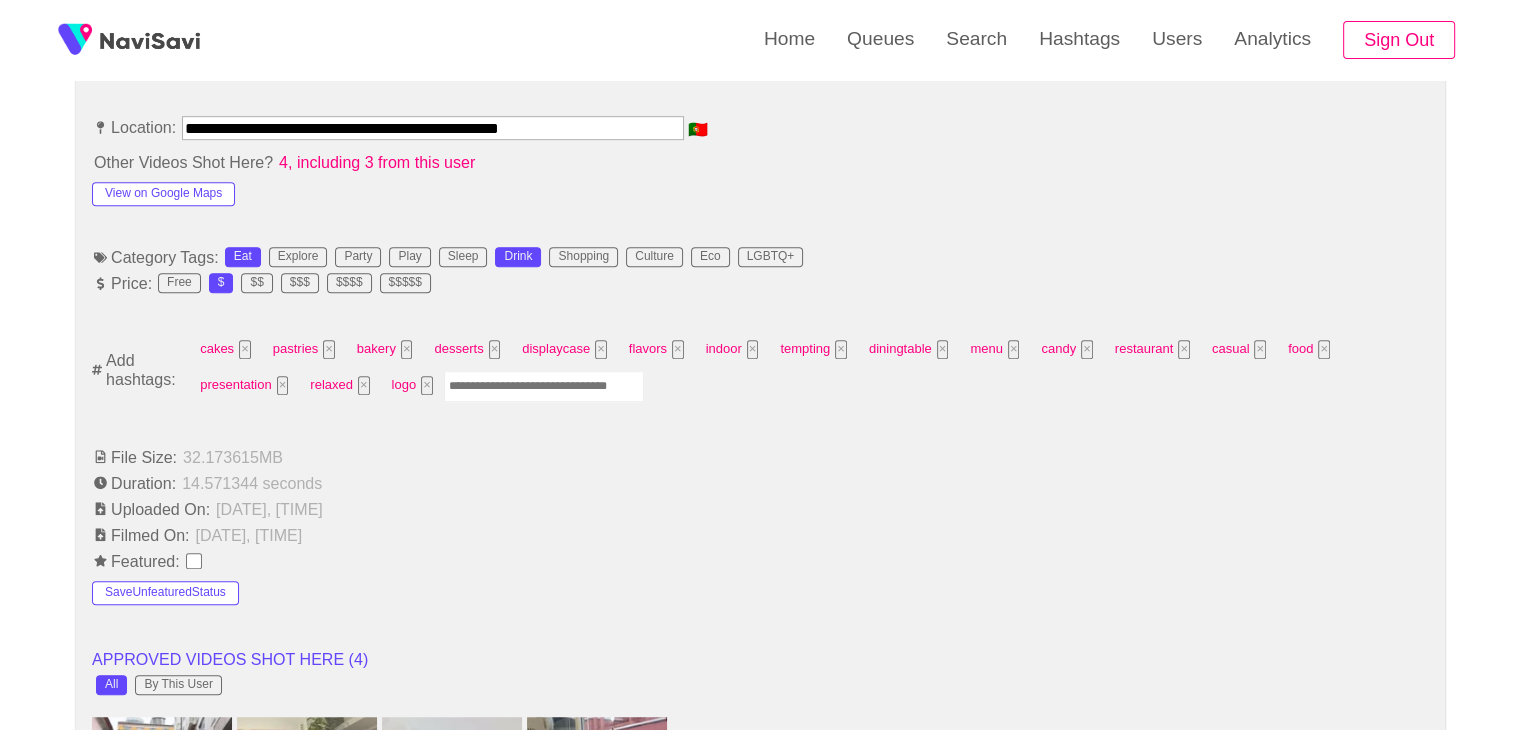 click at bounding box center (544, 386) 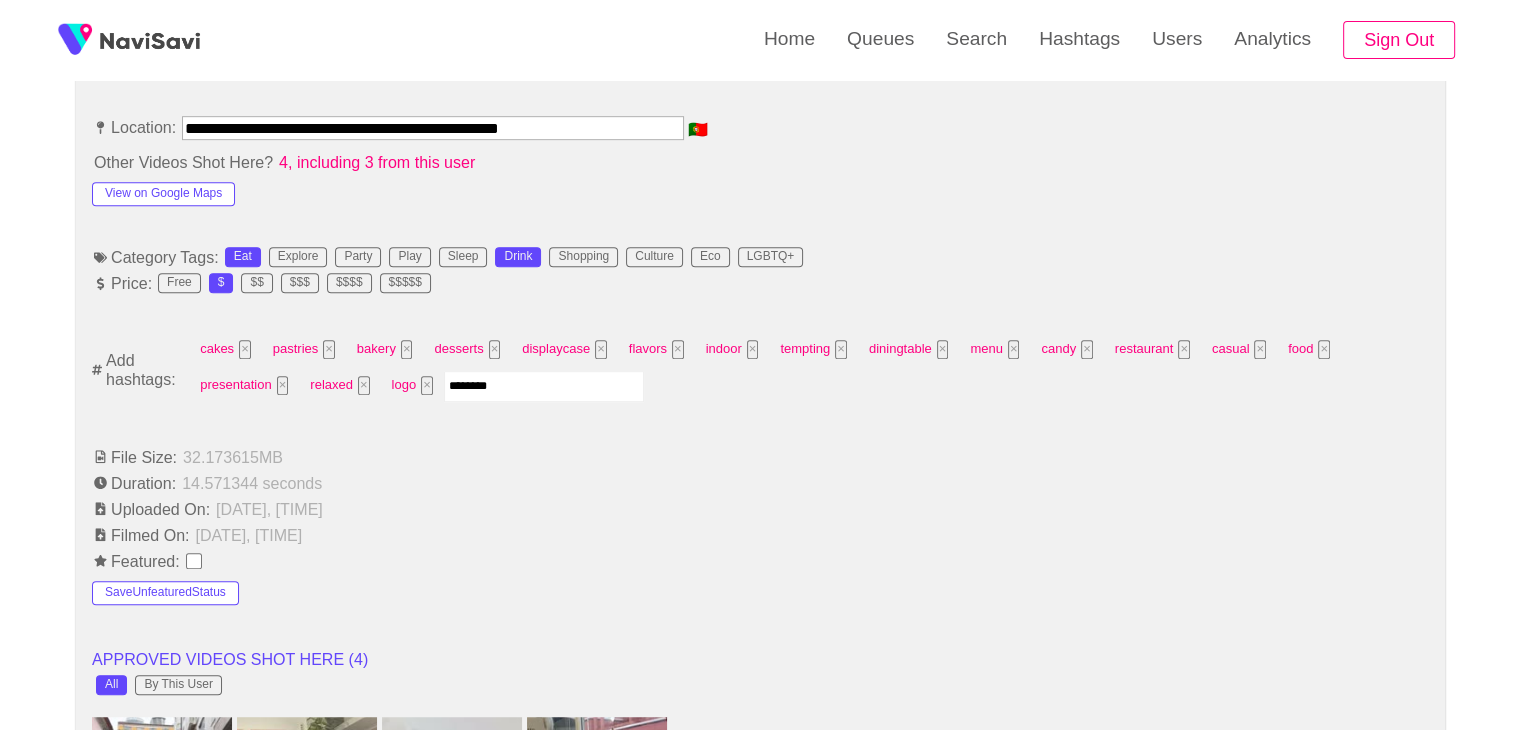 type on "*********" 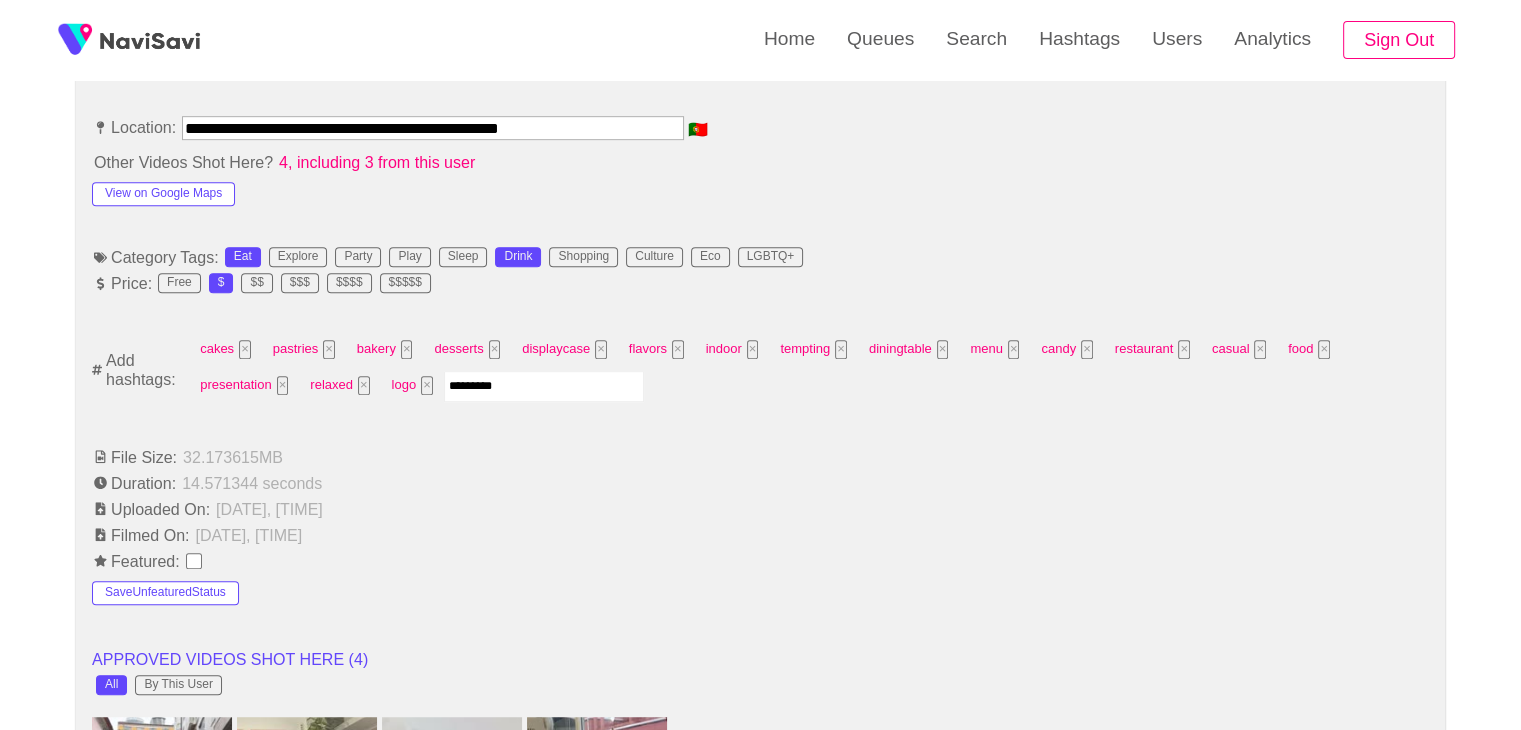 type 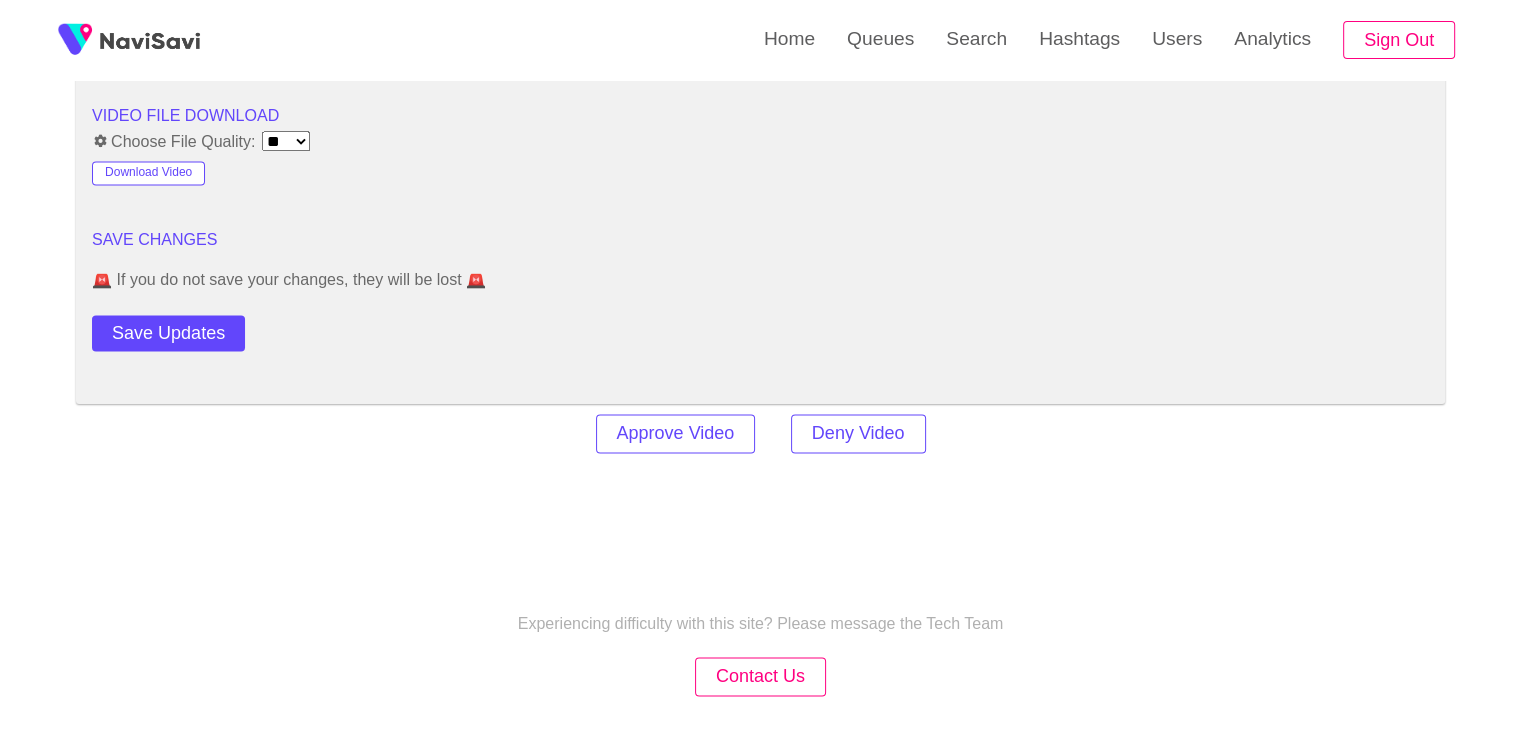 scroll, scrollTop: 2824, scrollLeft: 0, axis: vertical 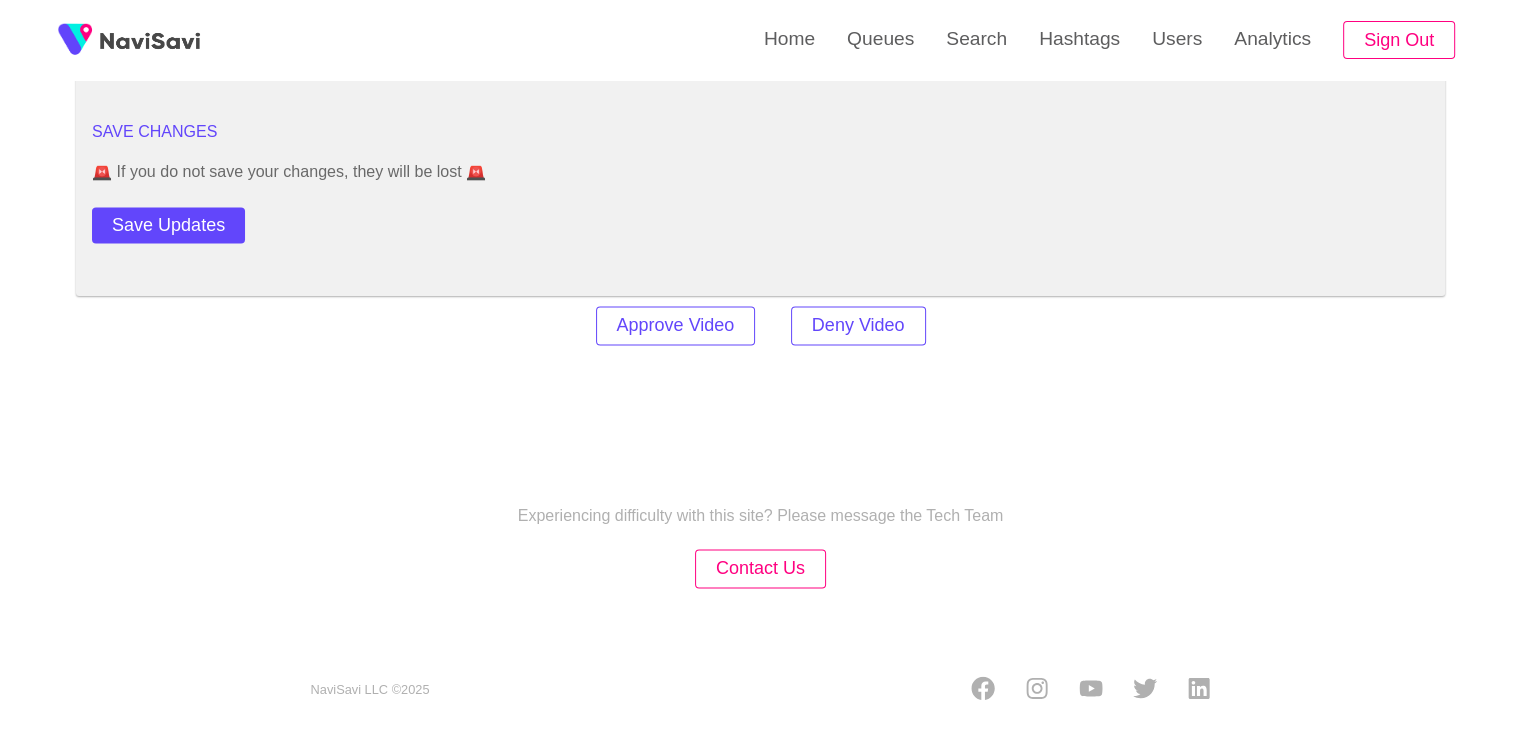 click on "Save Updates" at bounding box center [225, 221] 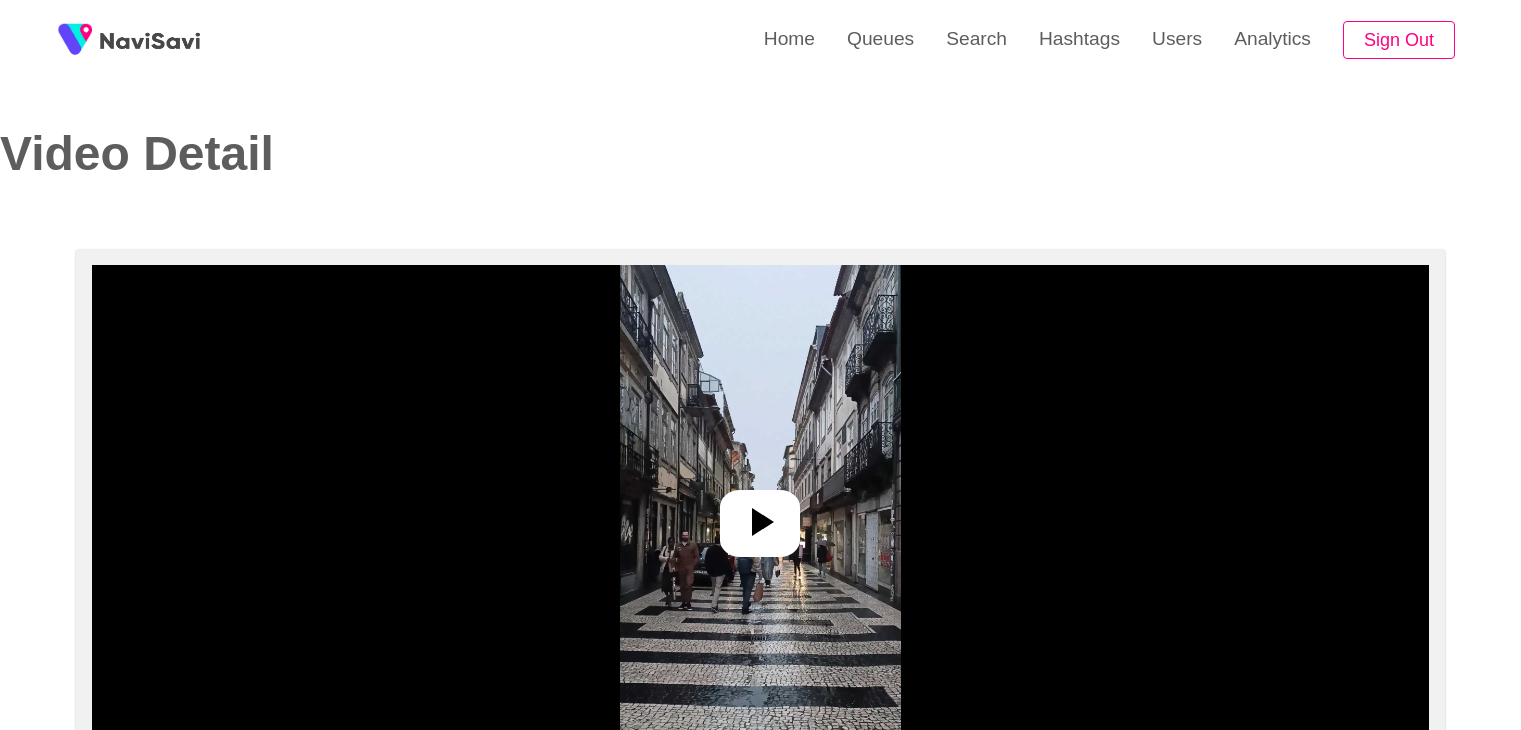 select on "**********" 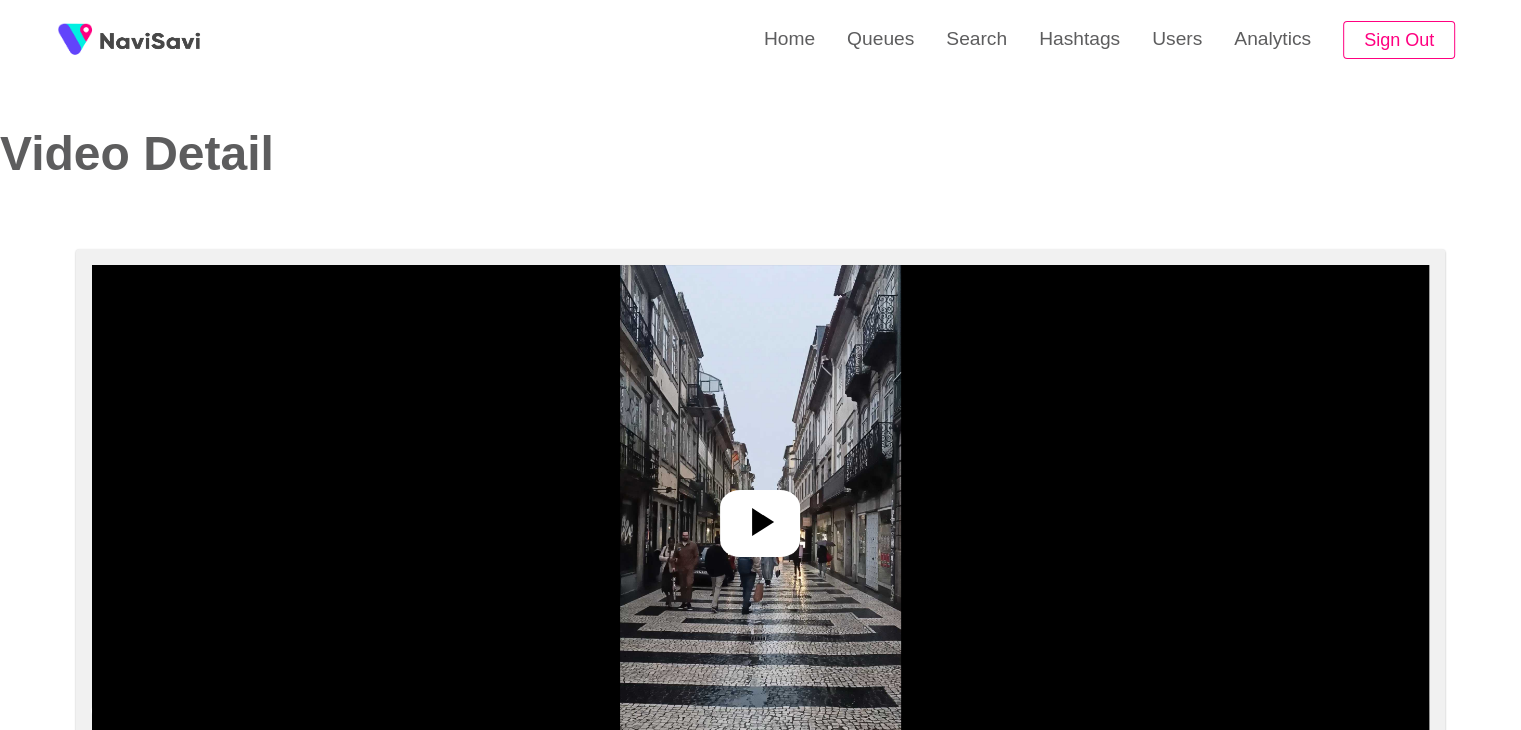 click at bounding box center [760, 515] 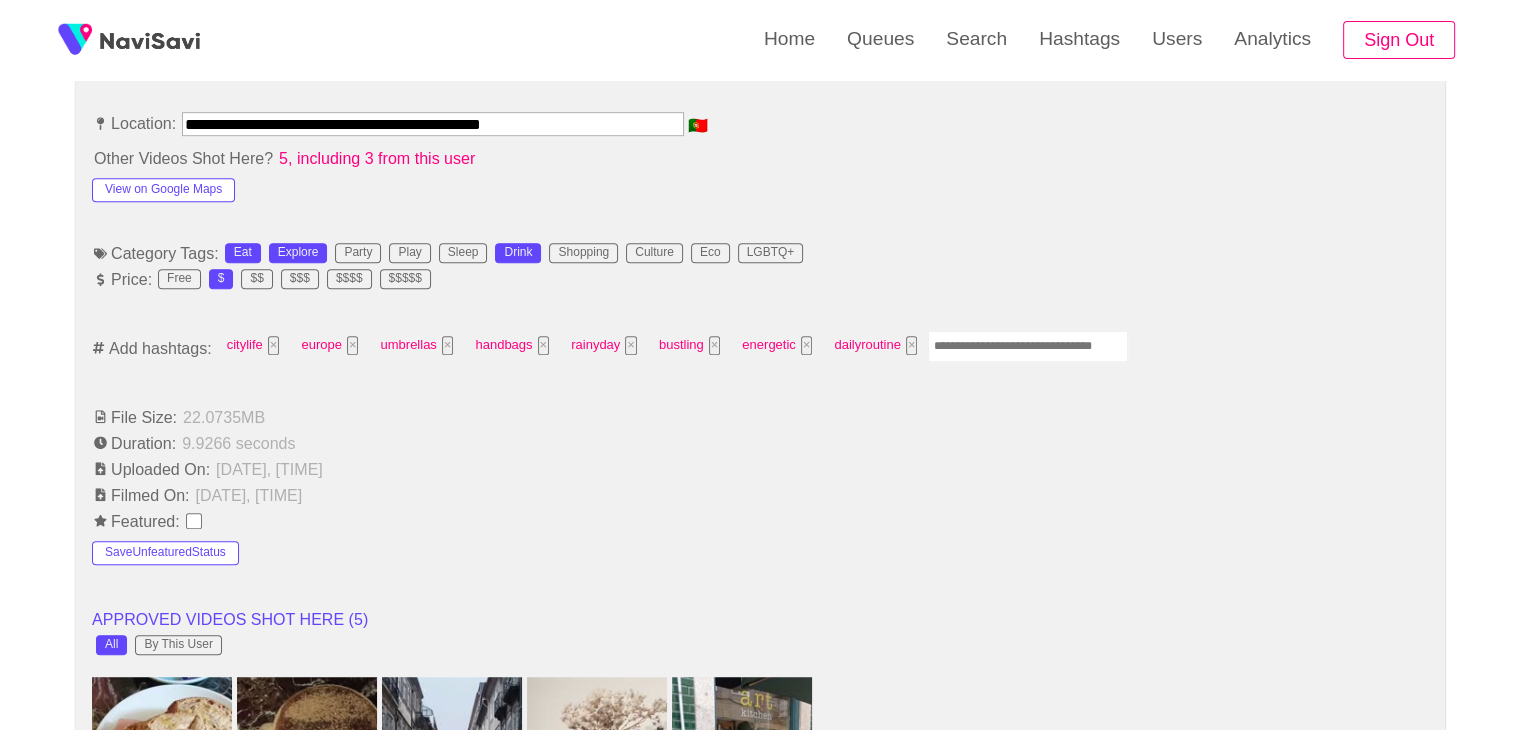scroll, scrollTop: 1232, scrollLeft: 0, axis: vertical 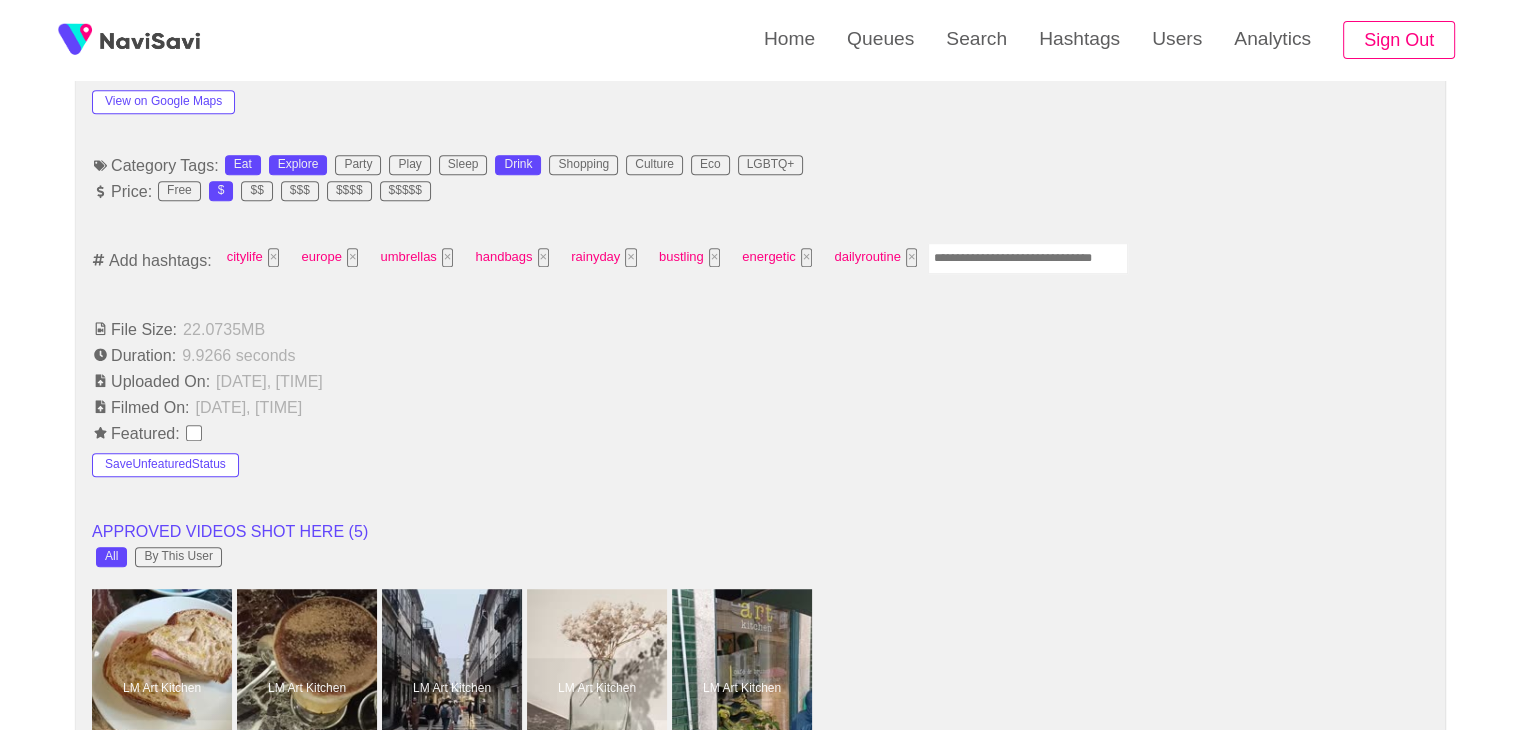click at bounding box center (1028, 258) 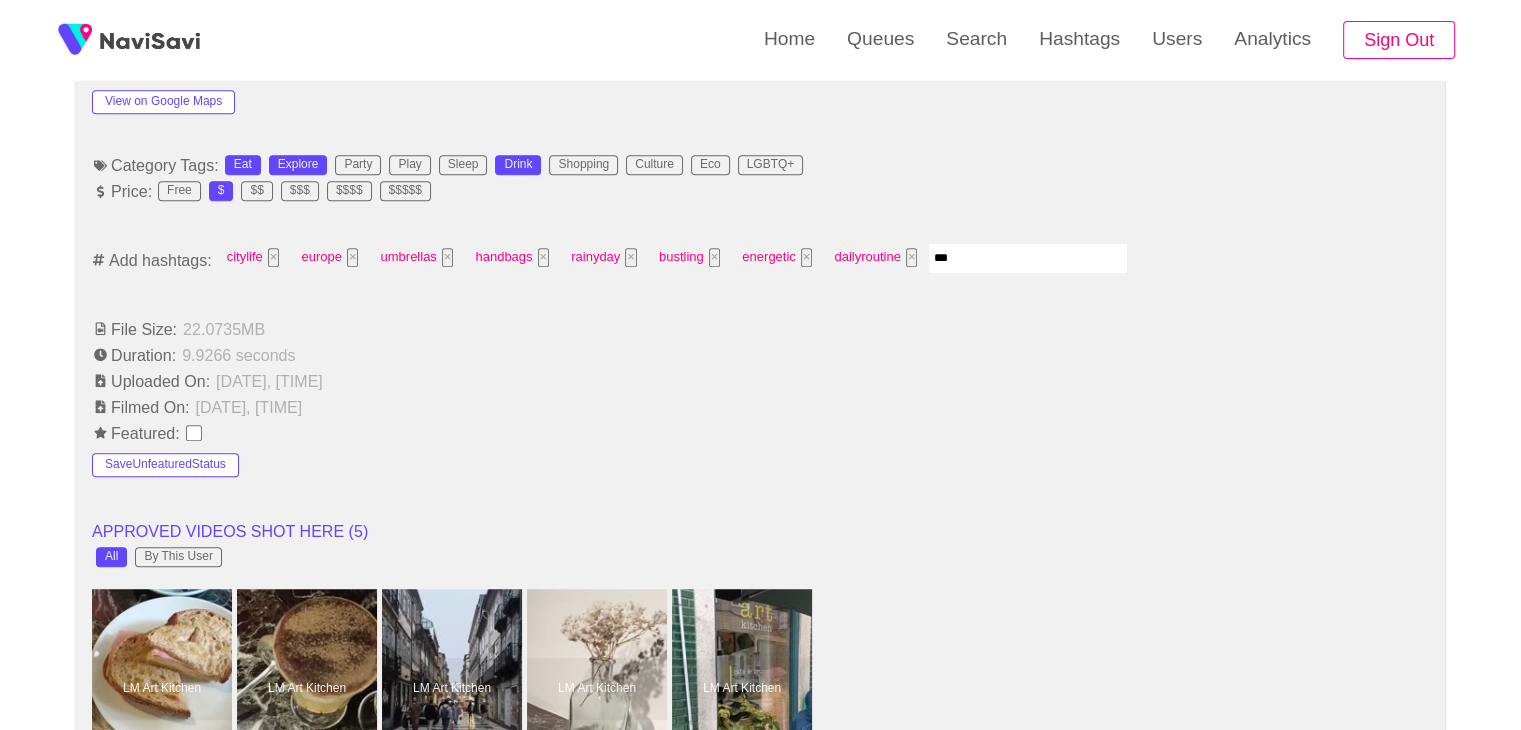 type on "****" 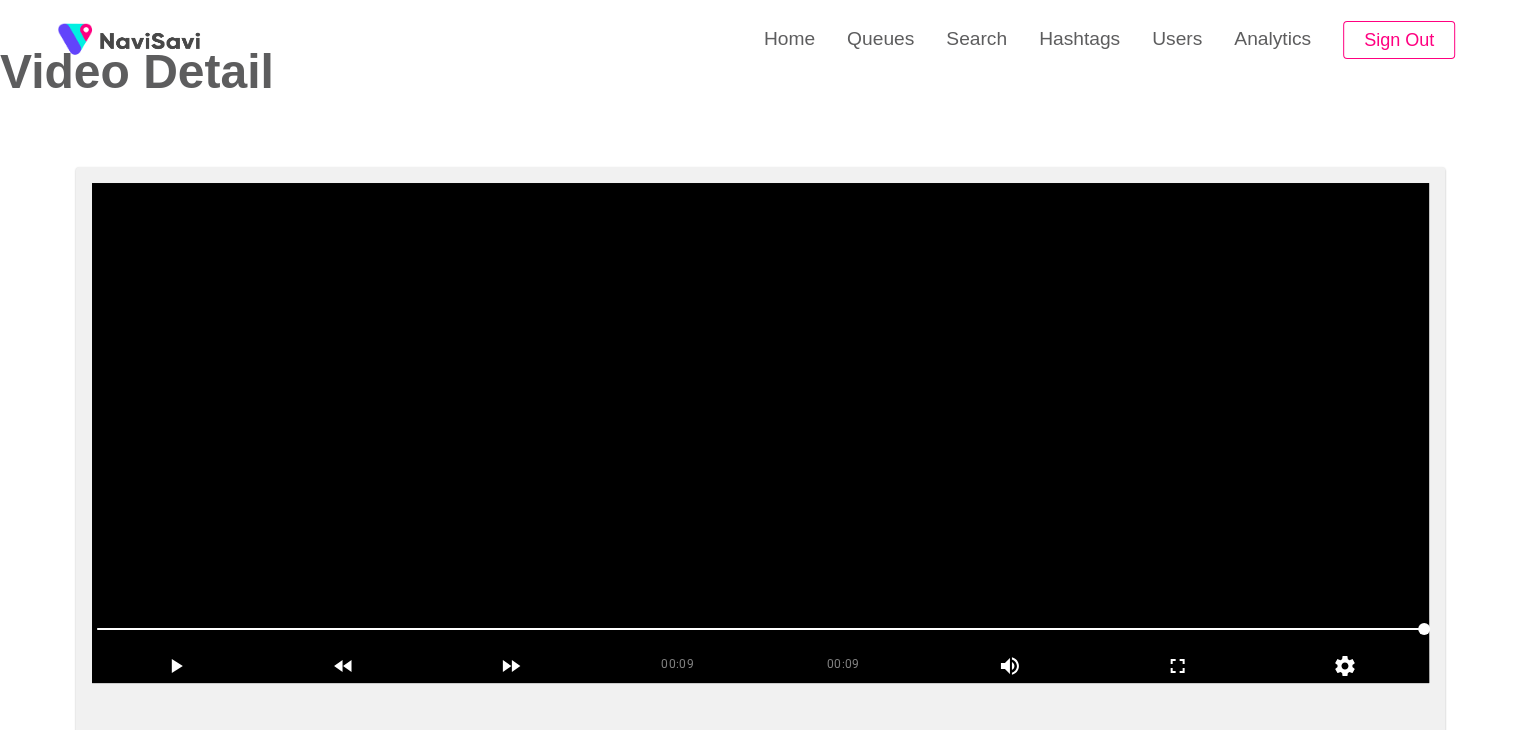 scroll, scrollTop: 0, scrollLeft: 0, axis: both 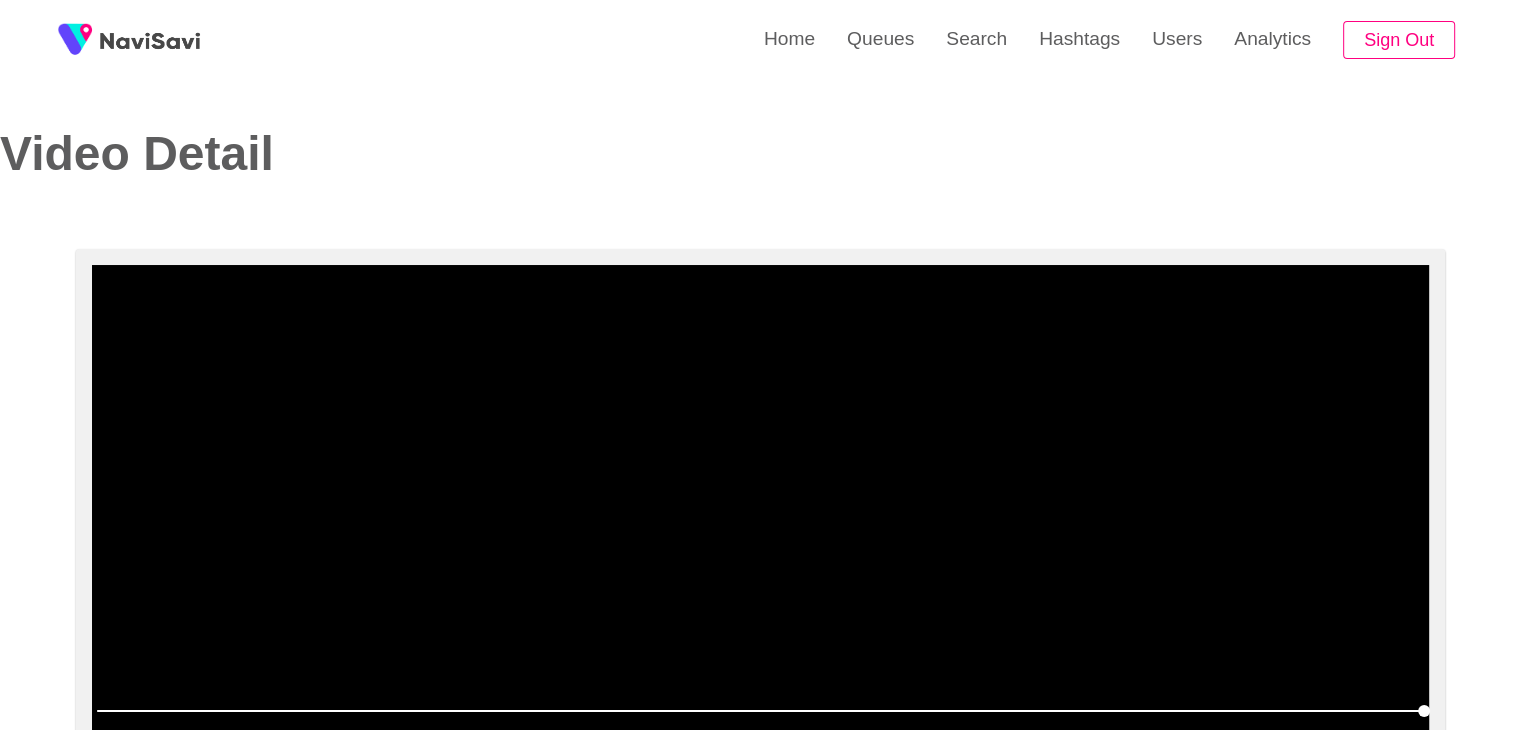 click at bounding box center (760, 515) 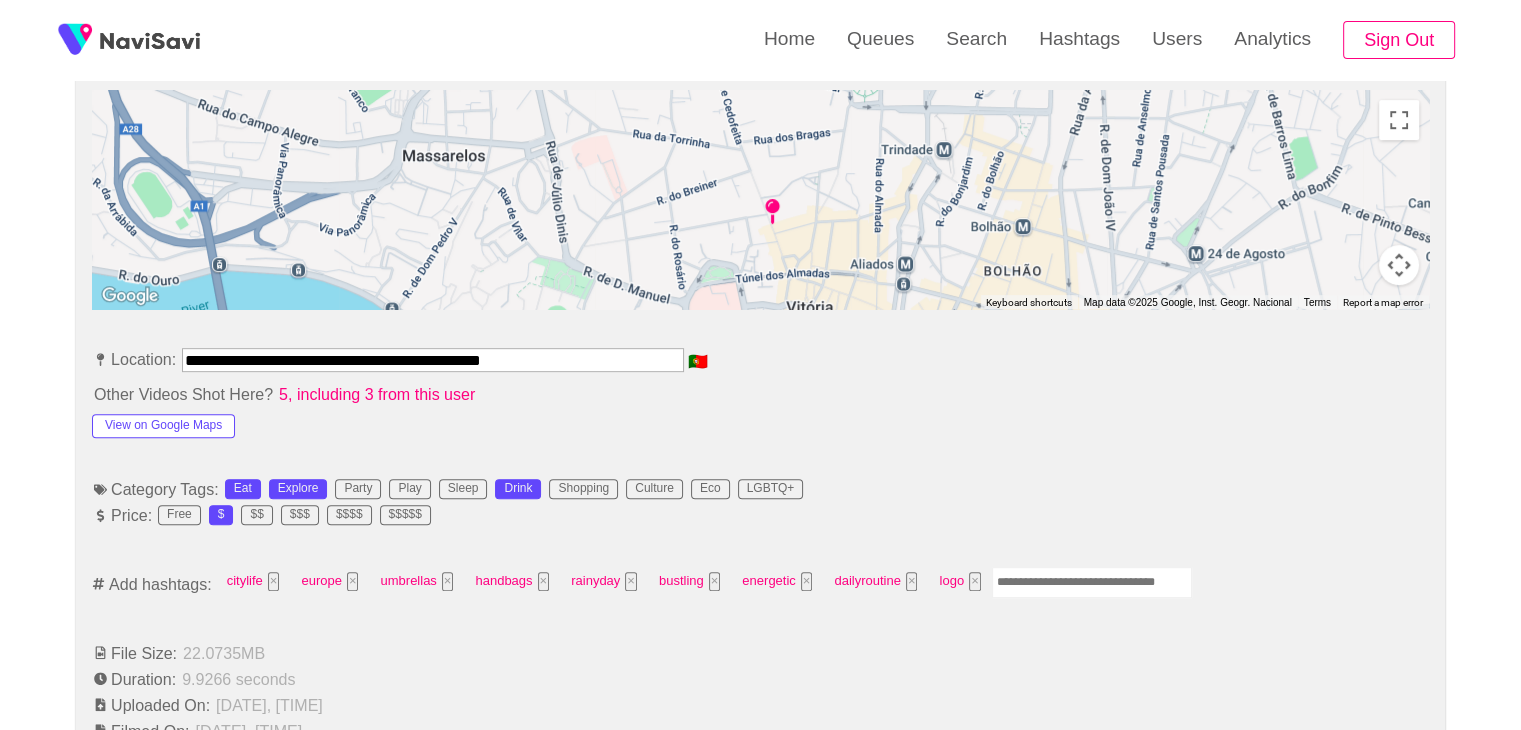 scroll, scrollTop: 912, scrollLeft: 0, axis: vertical 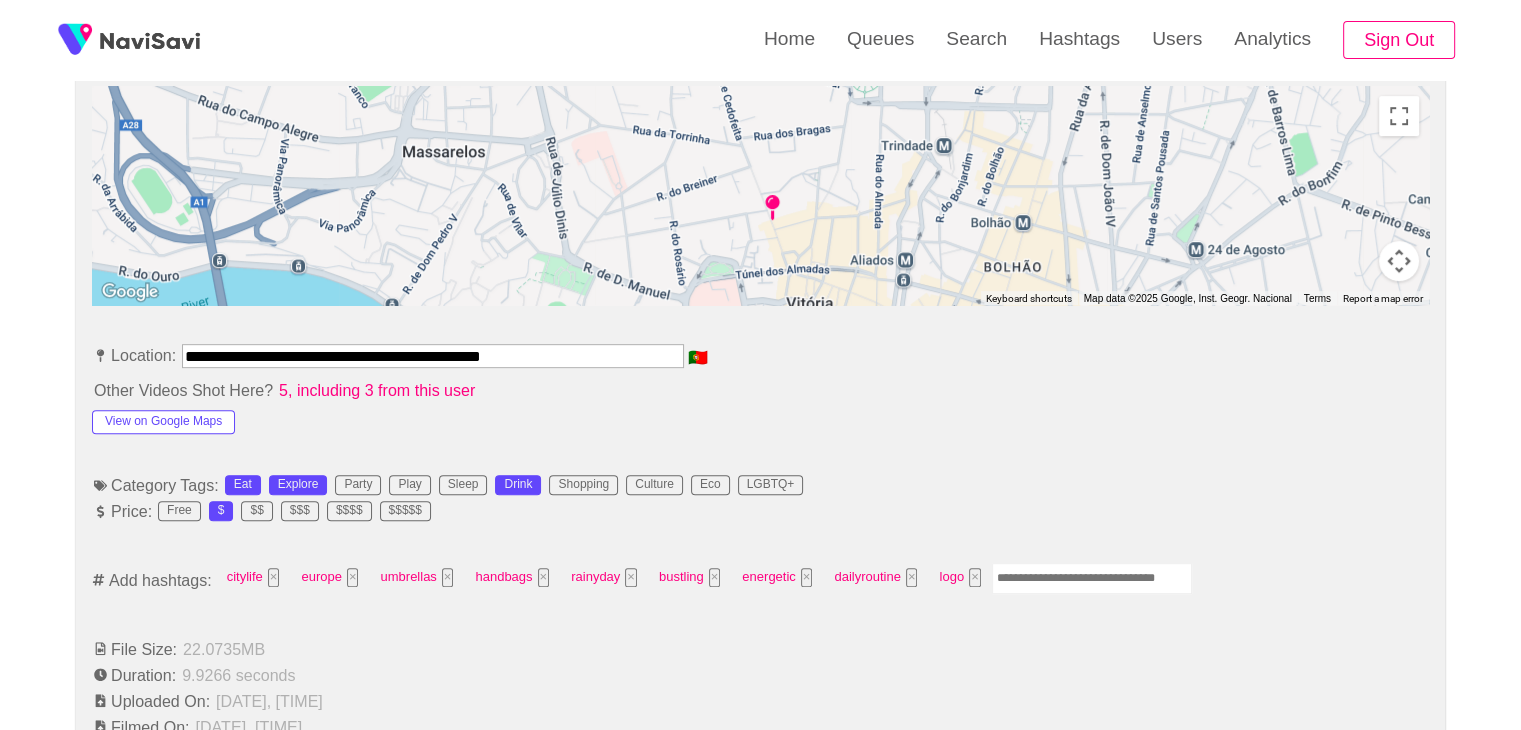 click at bounding box center (1092, 578) 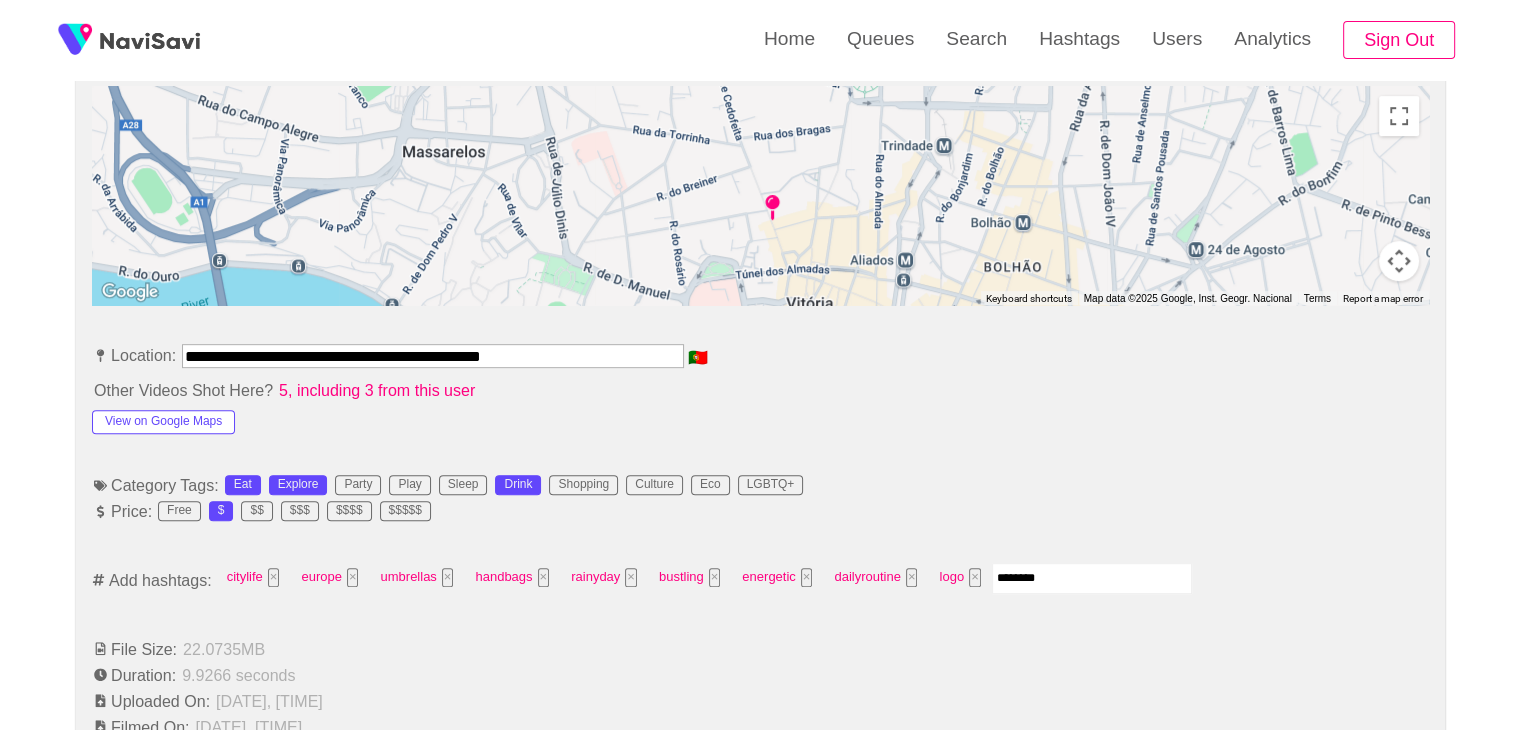 type on "*********" 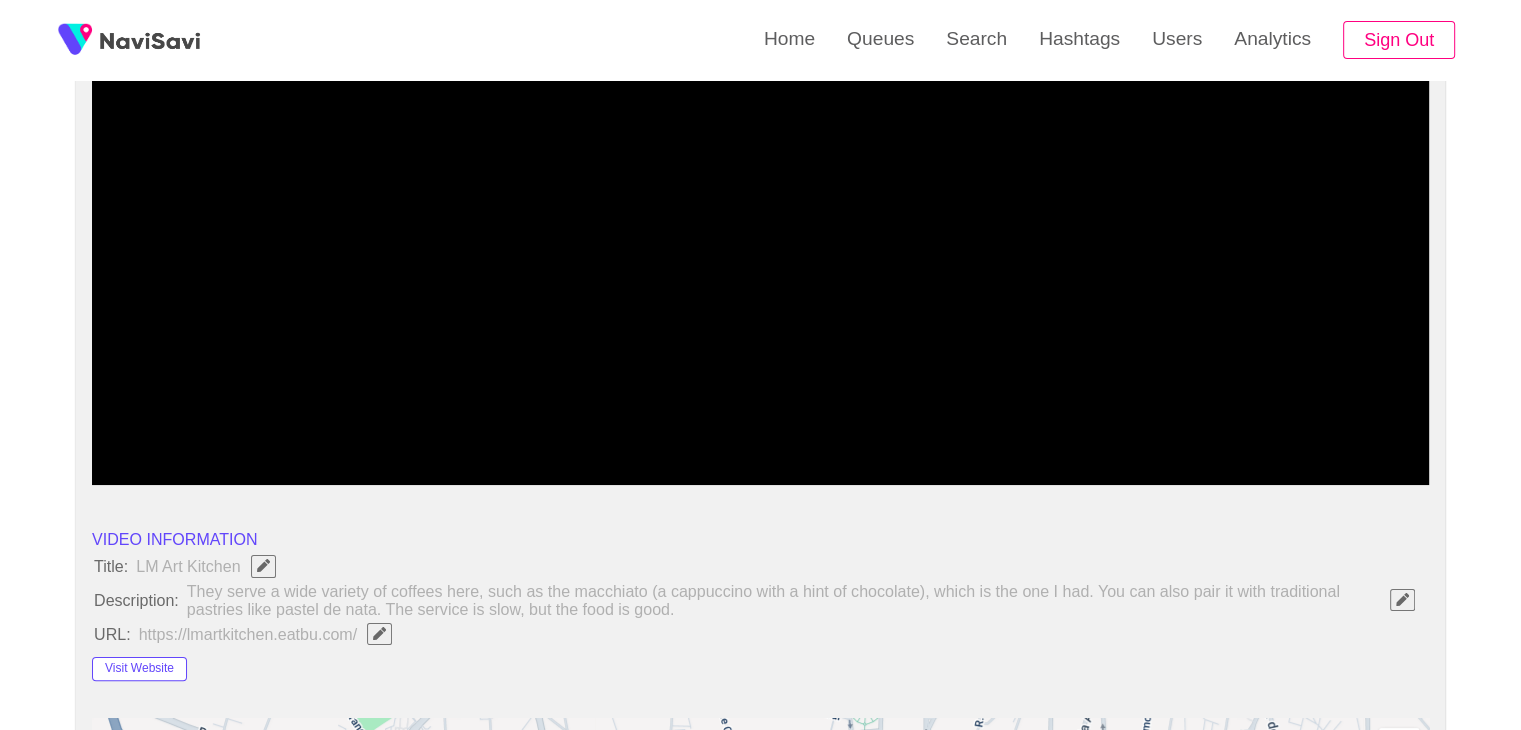 scroll, scrollTop: 0, scrollLeft: 0, axis: both 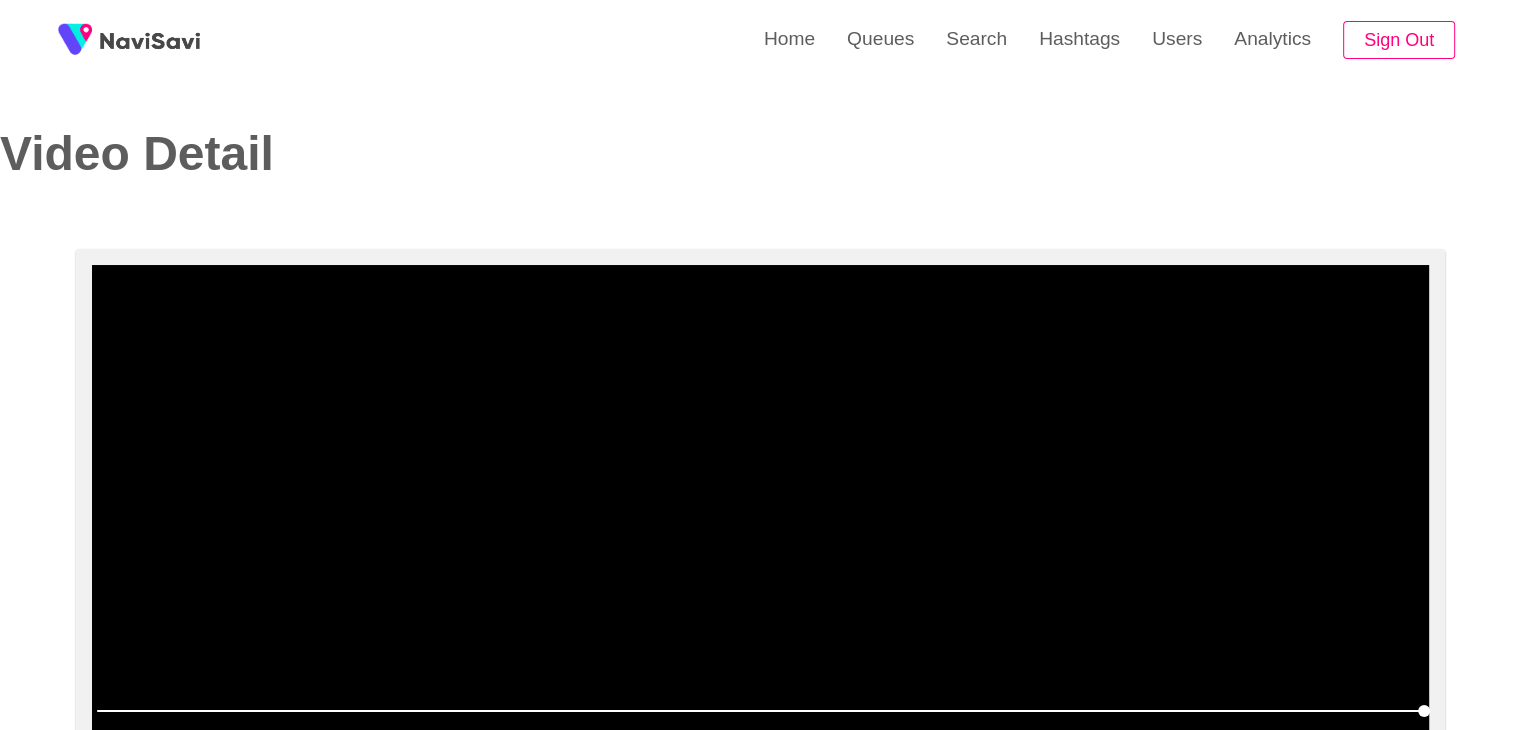click at bounding box center (760, 515) 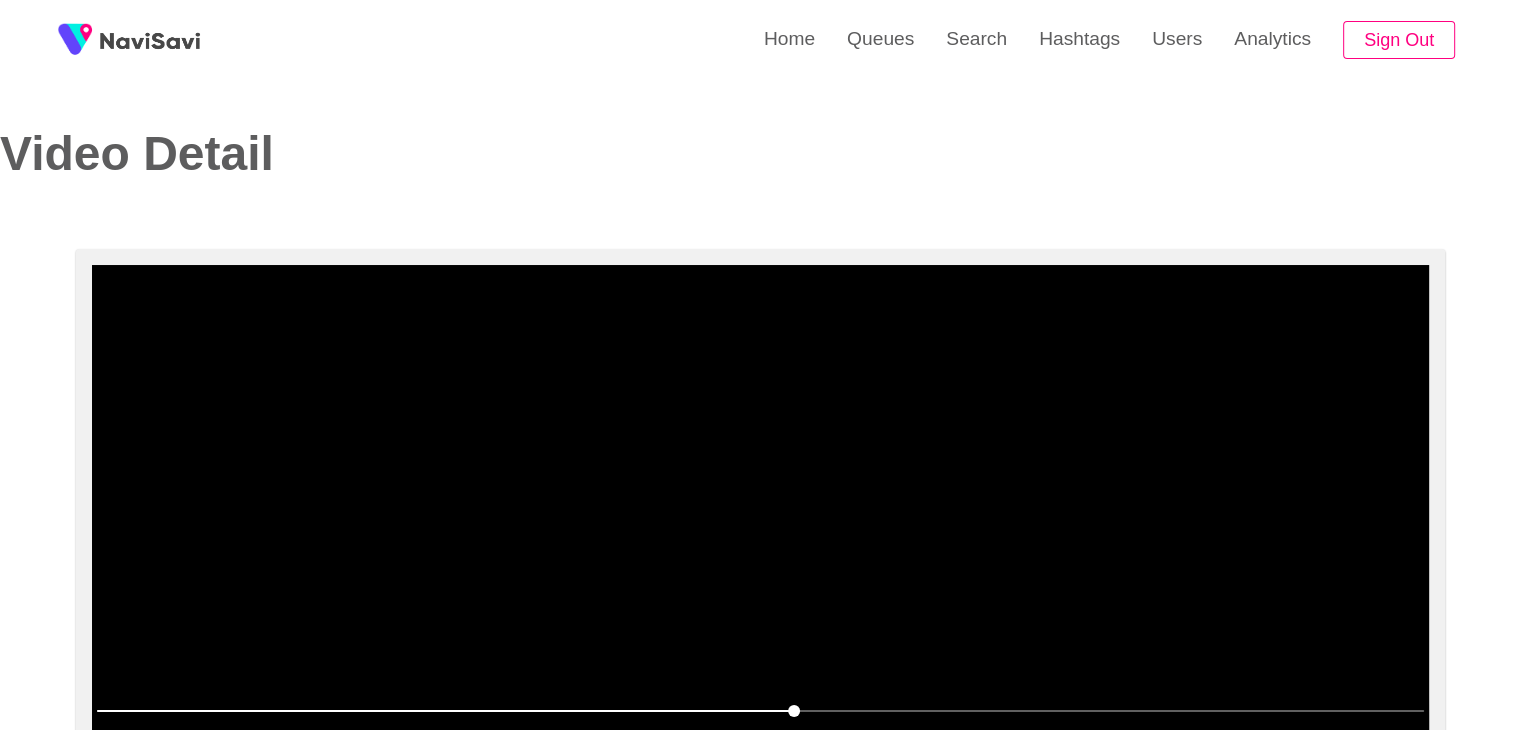 click at bounding box center [760, 515] 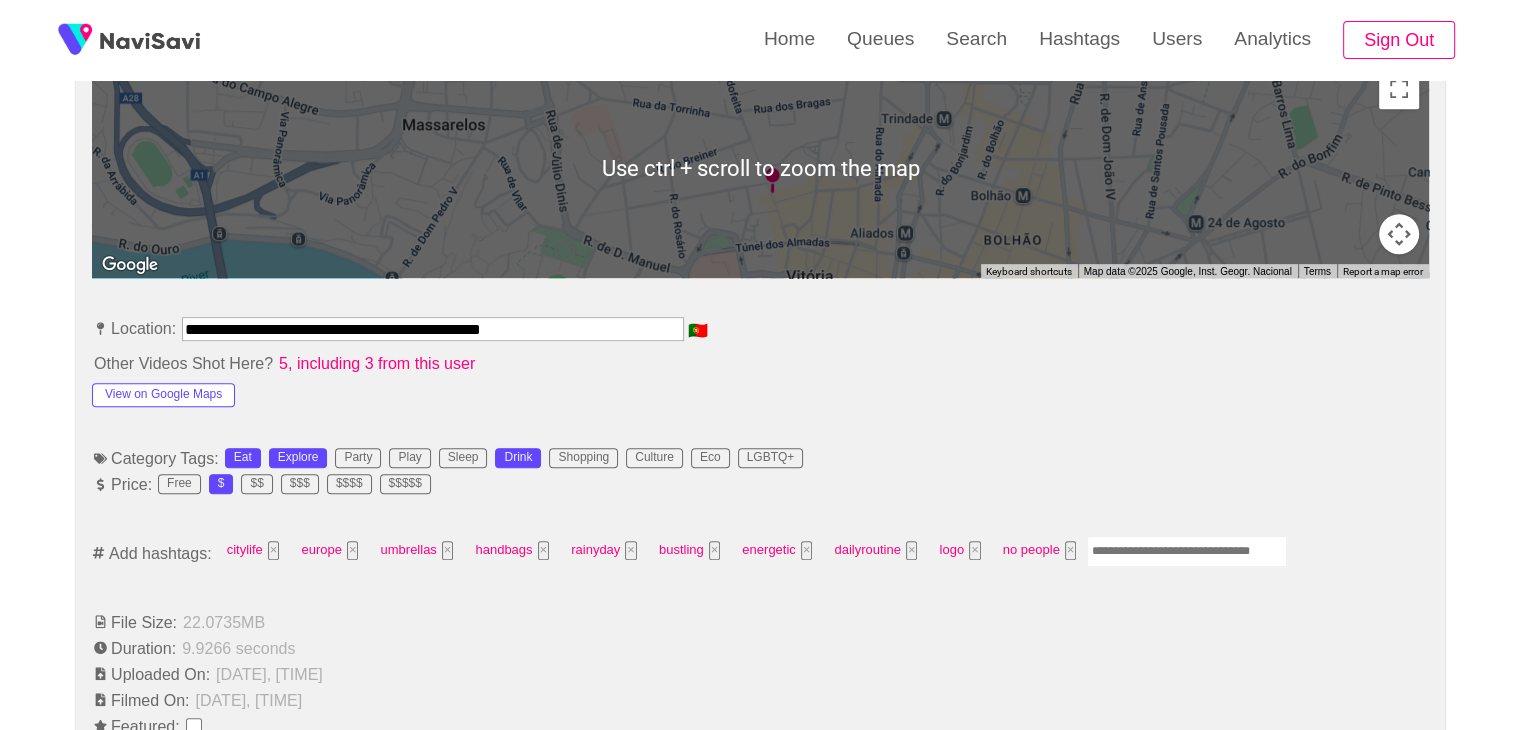 scroll, scrollTop: 943, scrollLeft: 0, axis: vertical 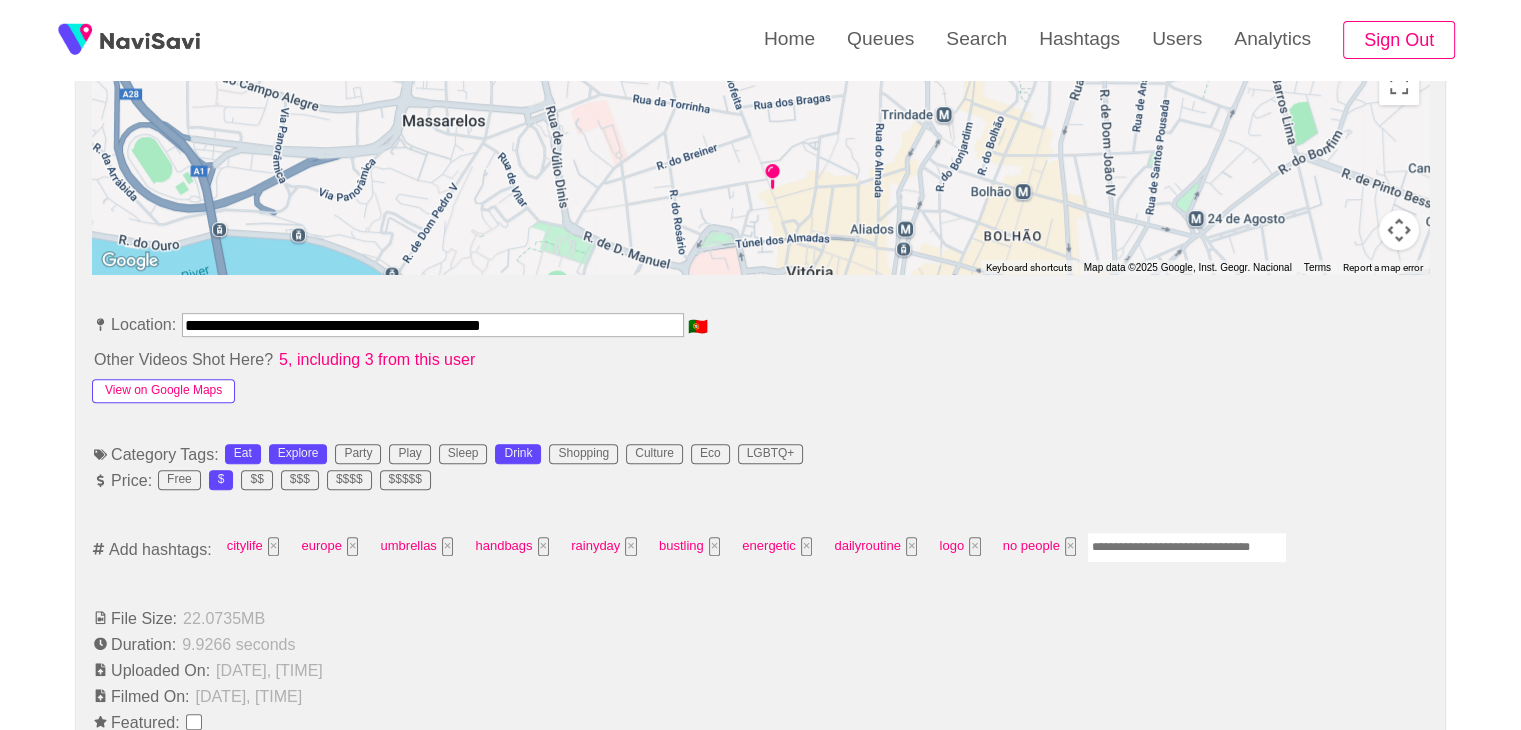 click on "View on Google Maps" at bounding box center [163, 391] 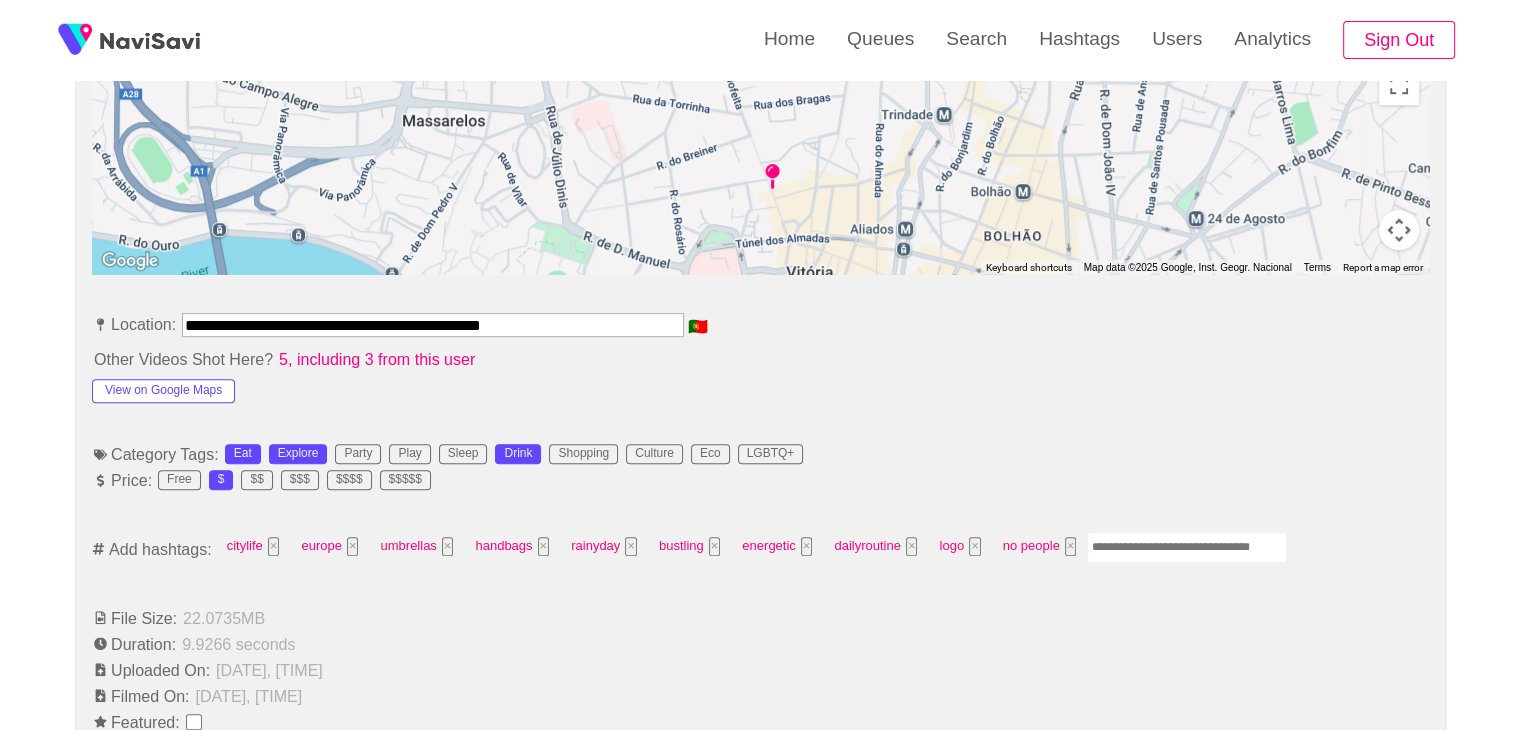 click at bounding box center [1187, 547] 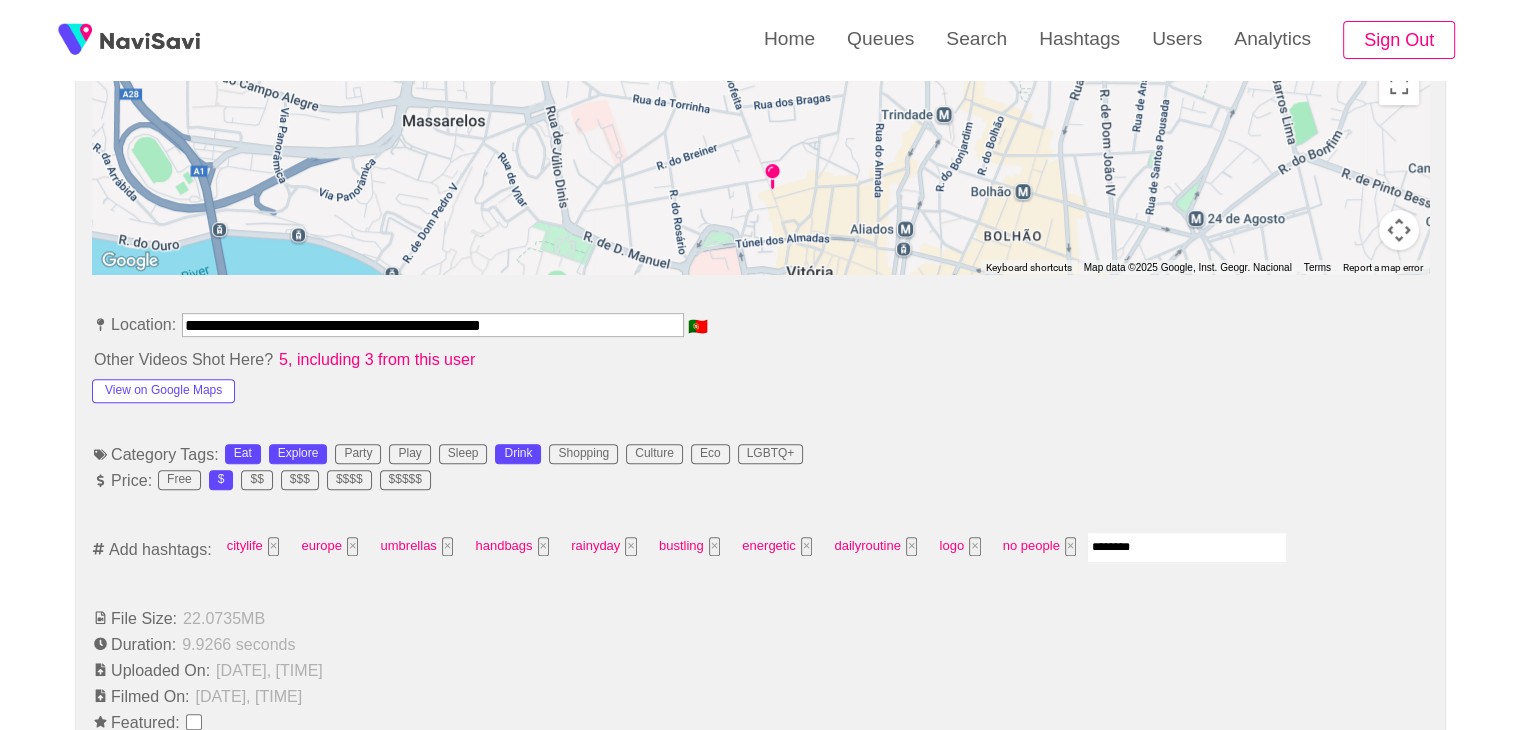 type on "*********" 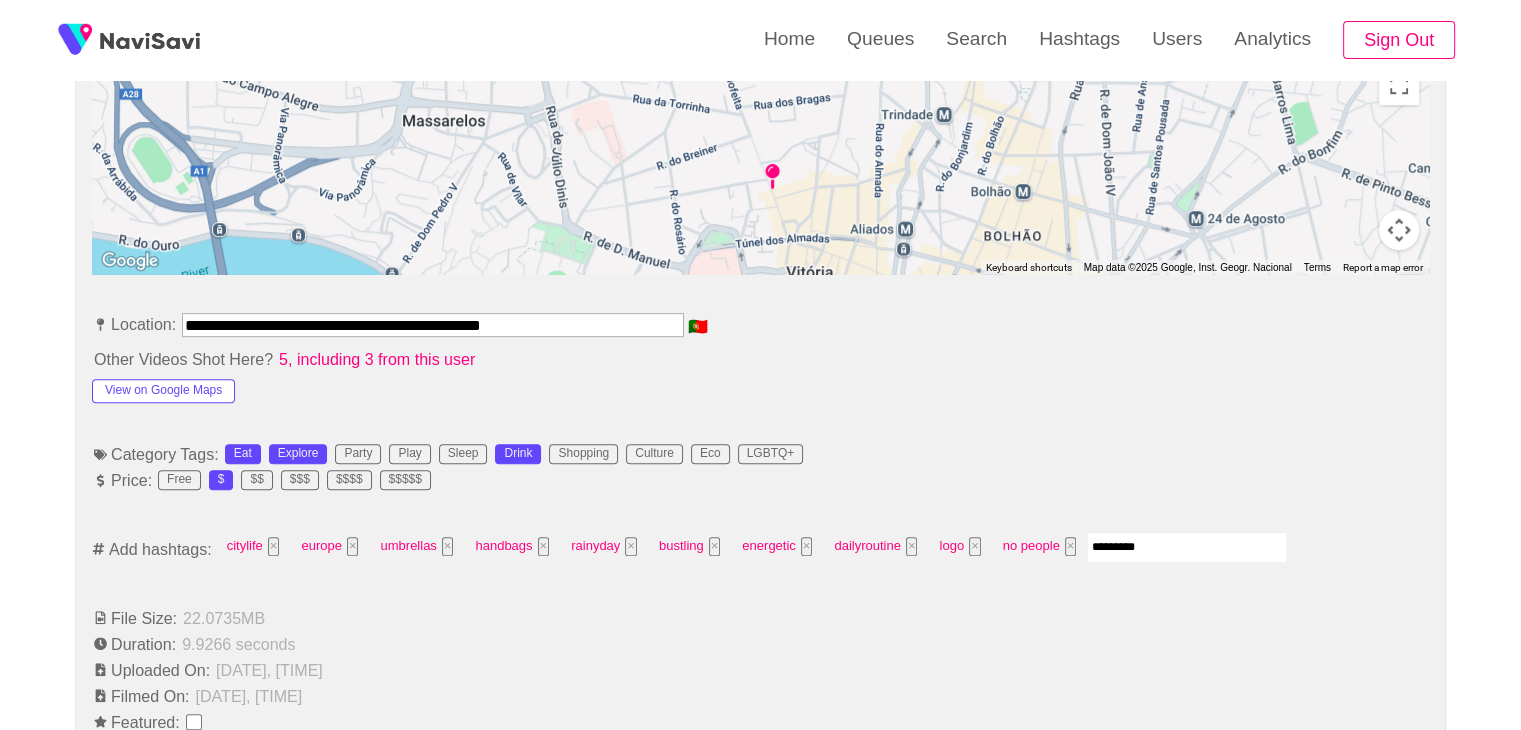 type 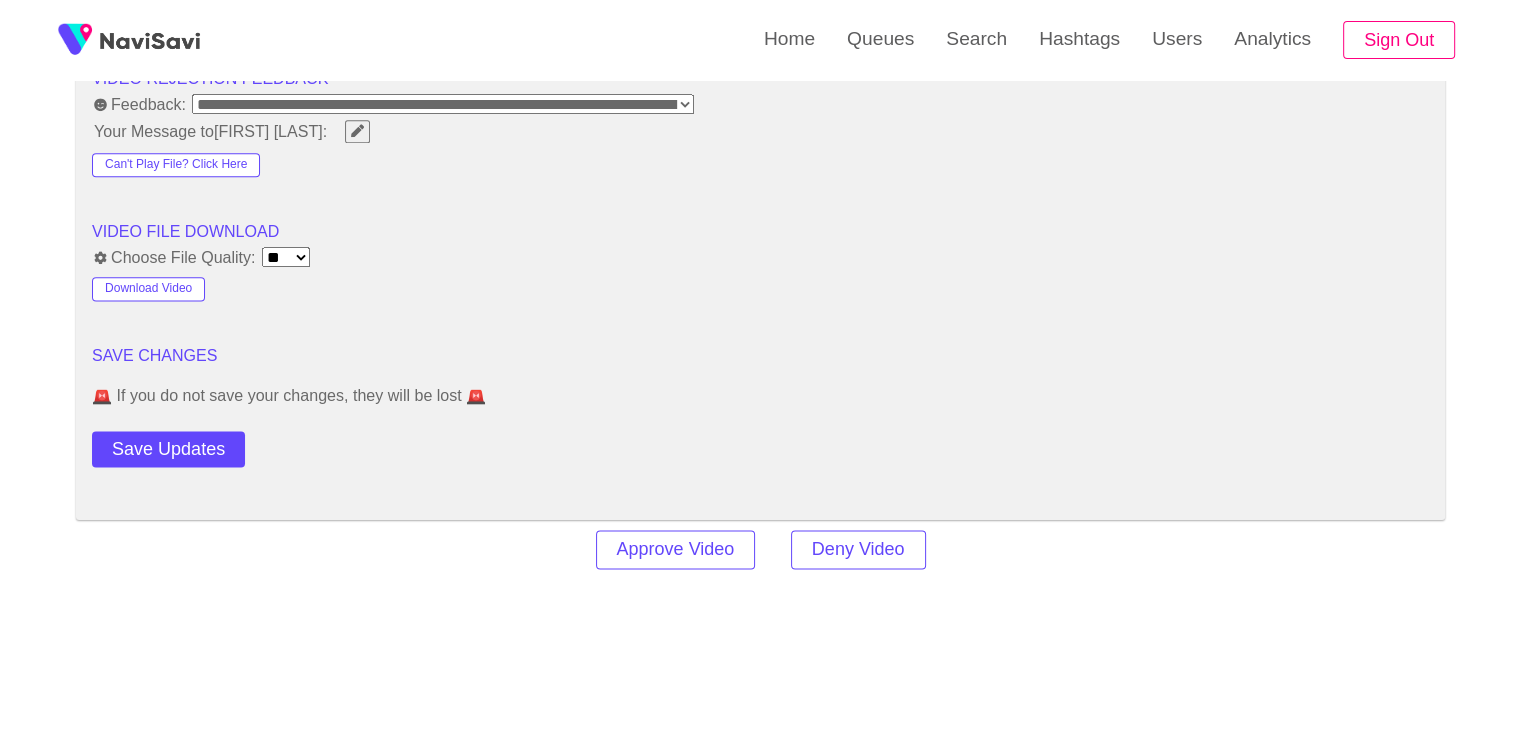 scroll, scrollTop: 2579, scrollLeft: 0, axis: vertical 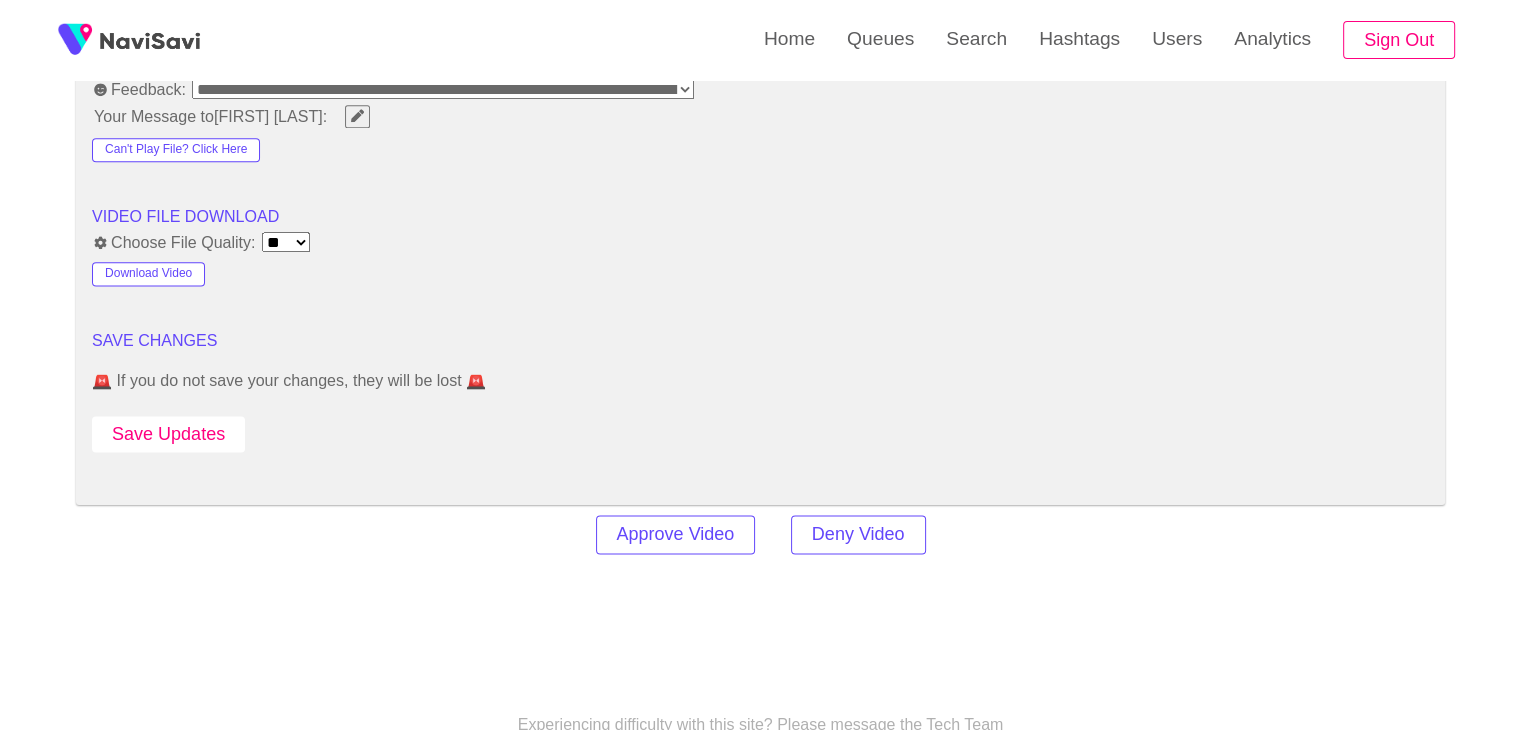 click on "Save Updates" at bounding box center [168, 434] 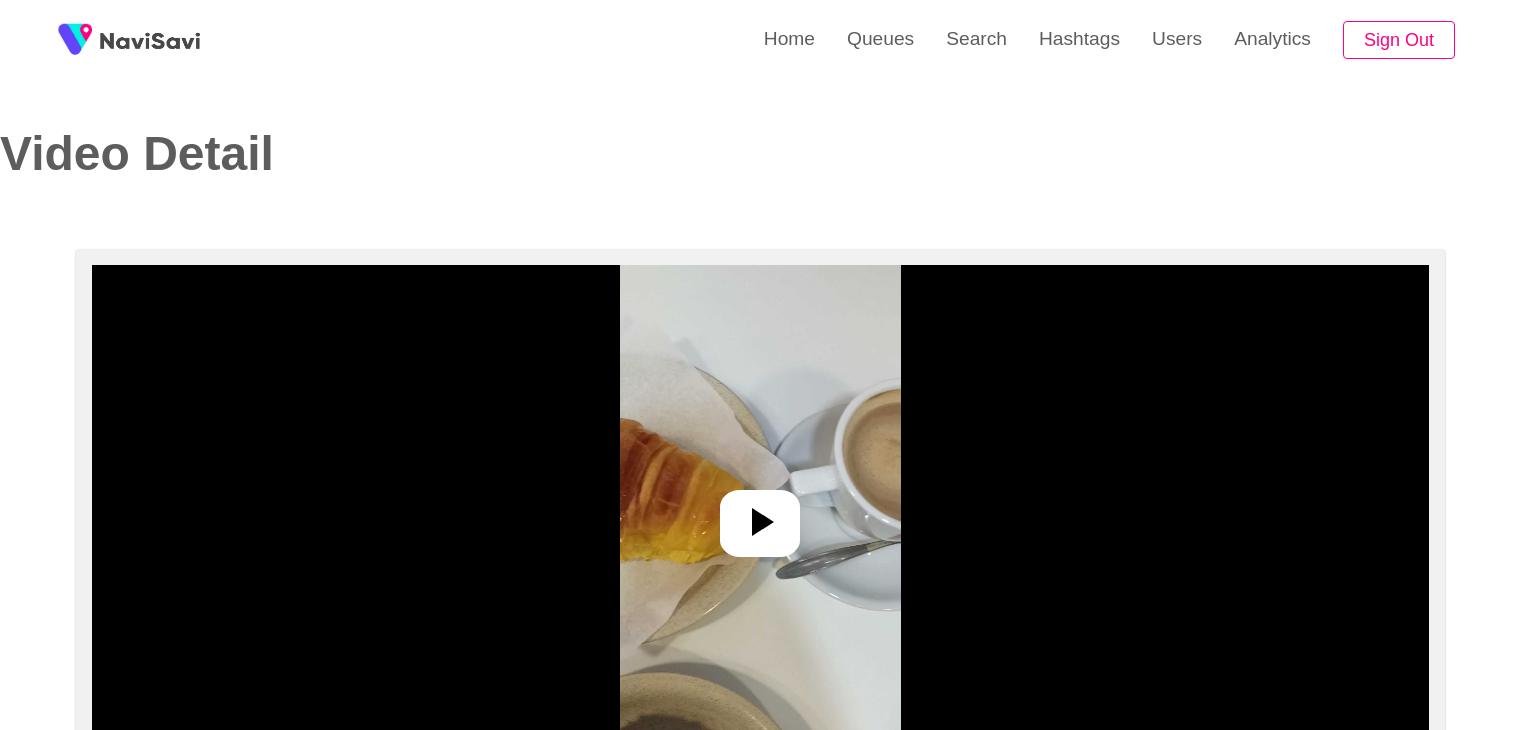 select on "**********" 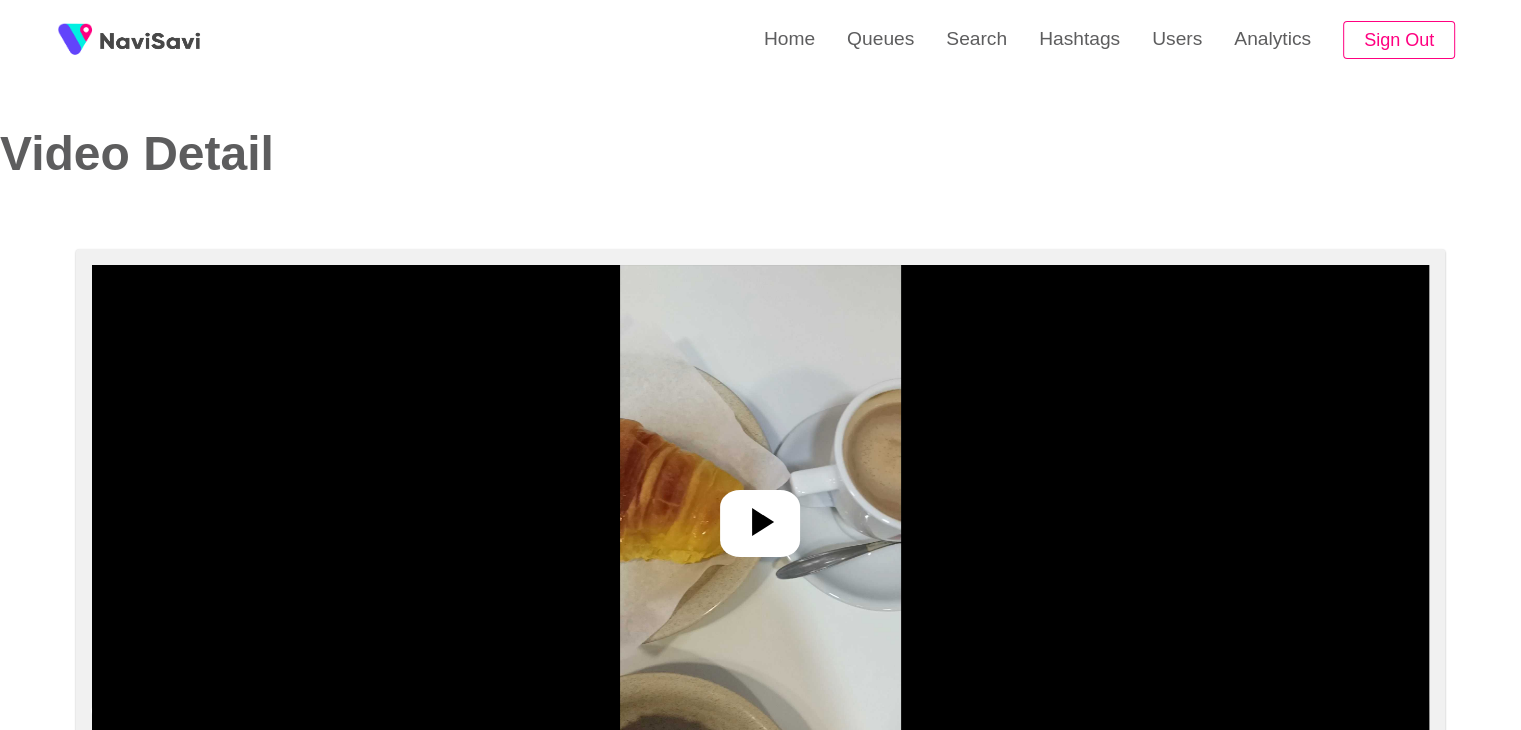 click at bounding box center [760, 515] 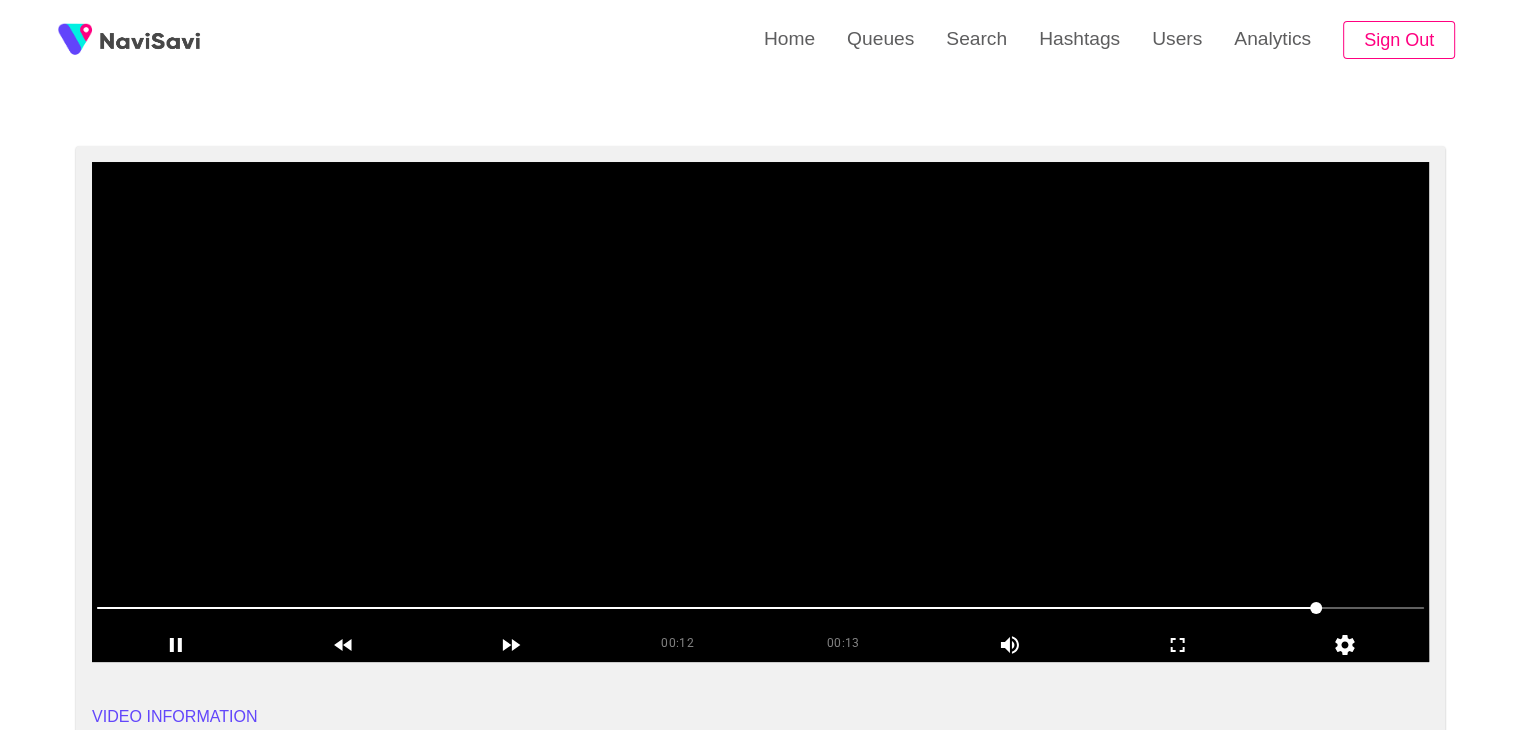 scroll, scrollTop: 106, scrollLeft: 0, axis: vertical 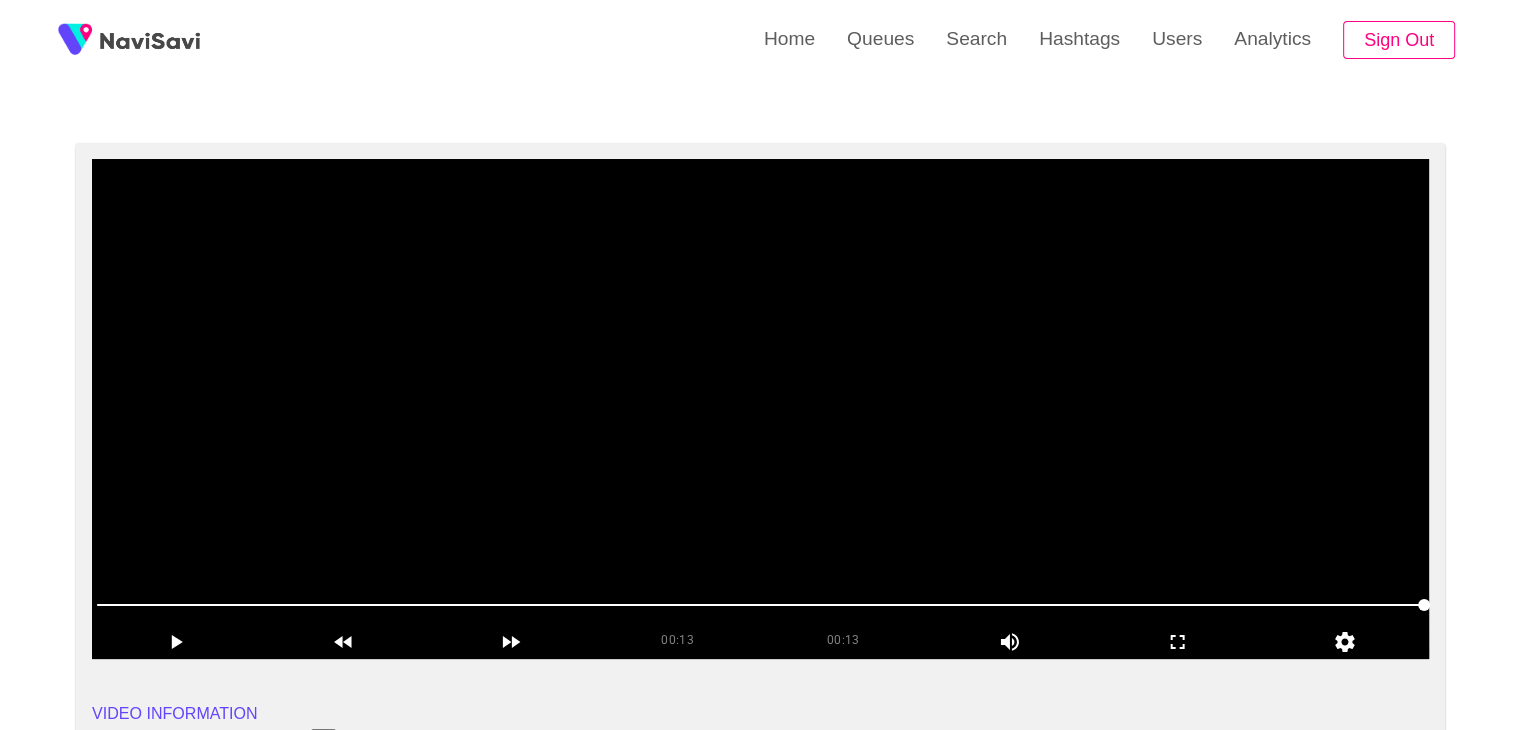 click at bounding box center (760, 409) 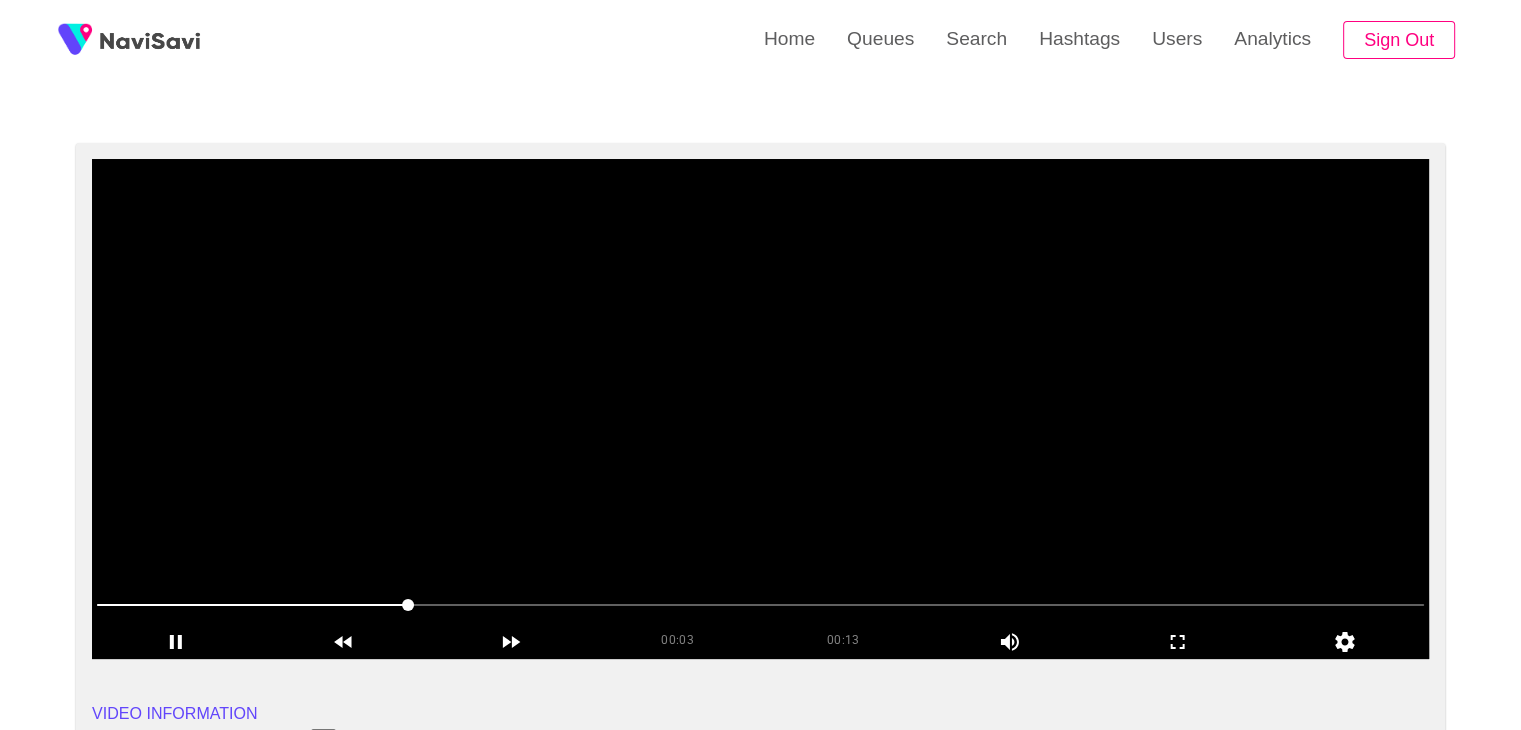click at bounding box center [760, 409] 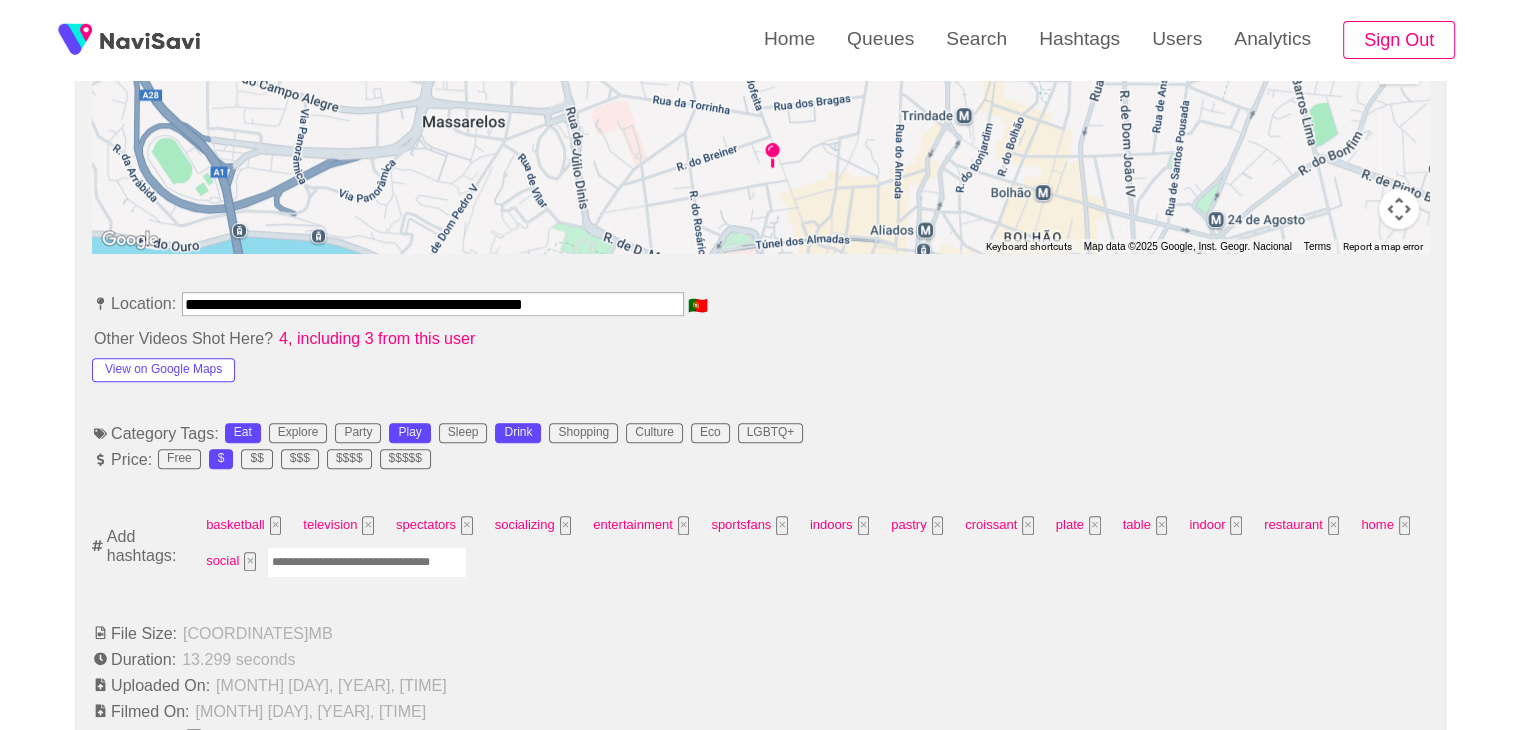 scroll, scrollTop: 968, scrollLeft: 0, axis: vertical 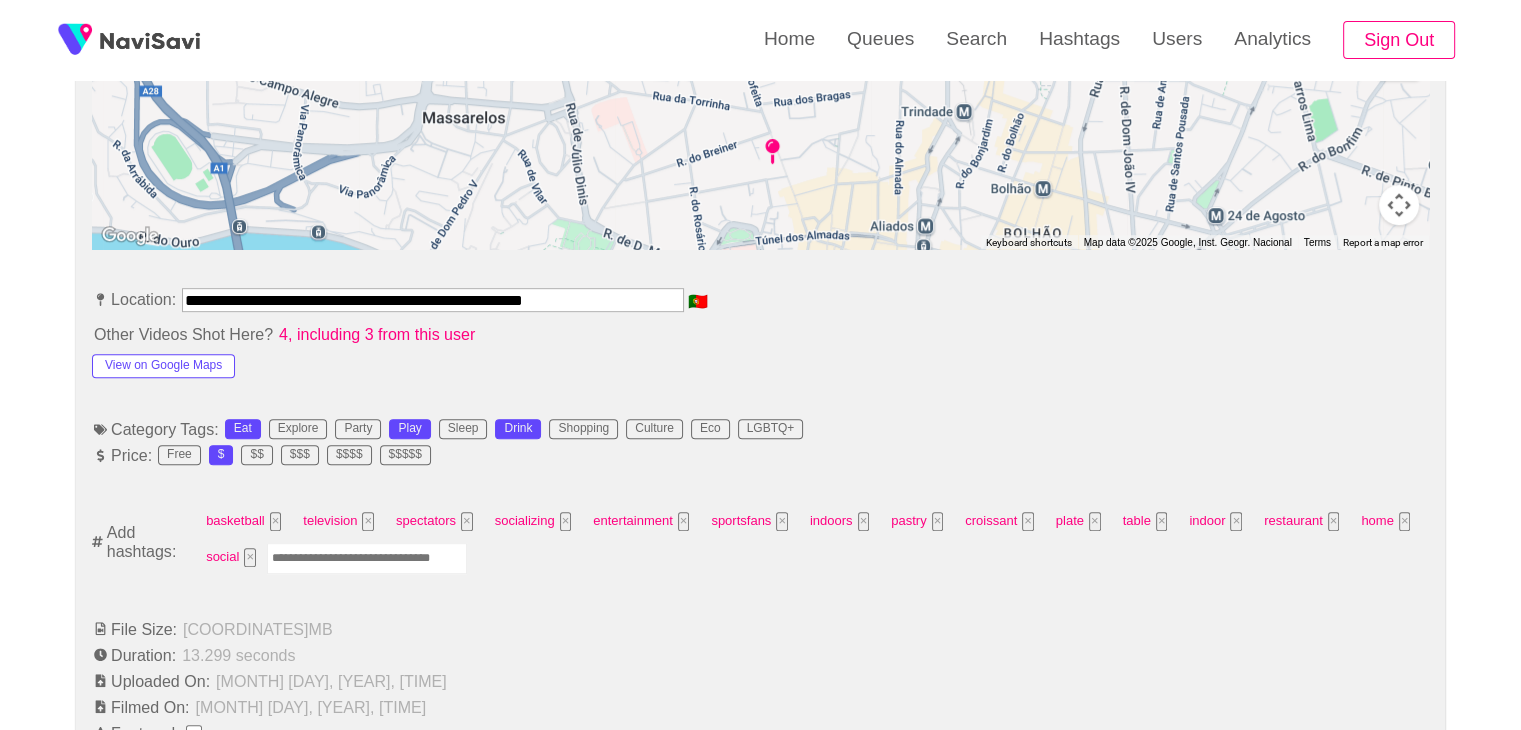click at bounding box center [367, 558] 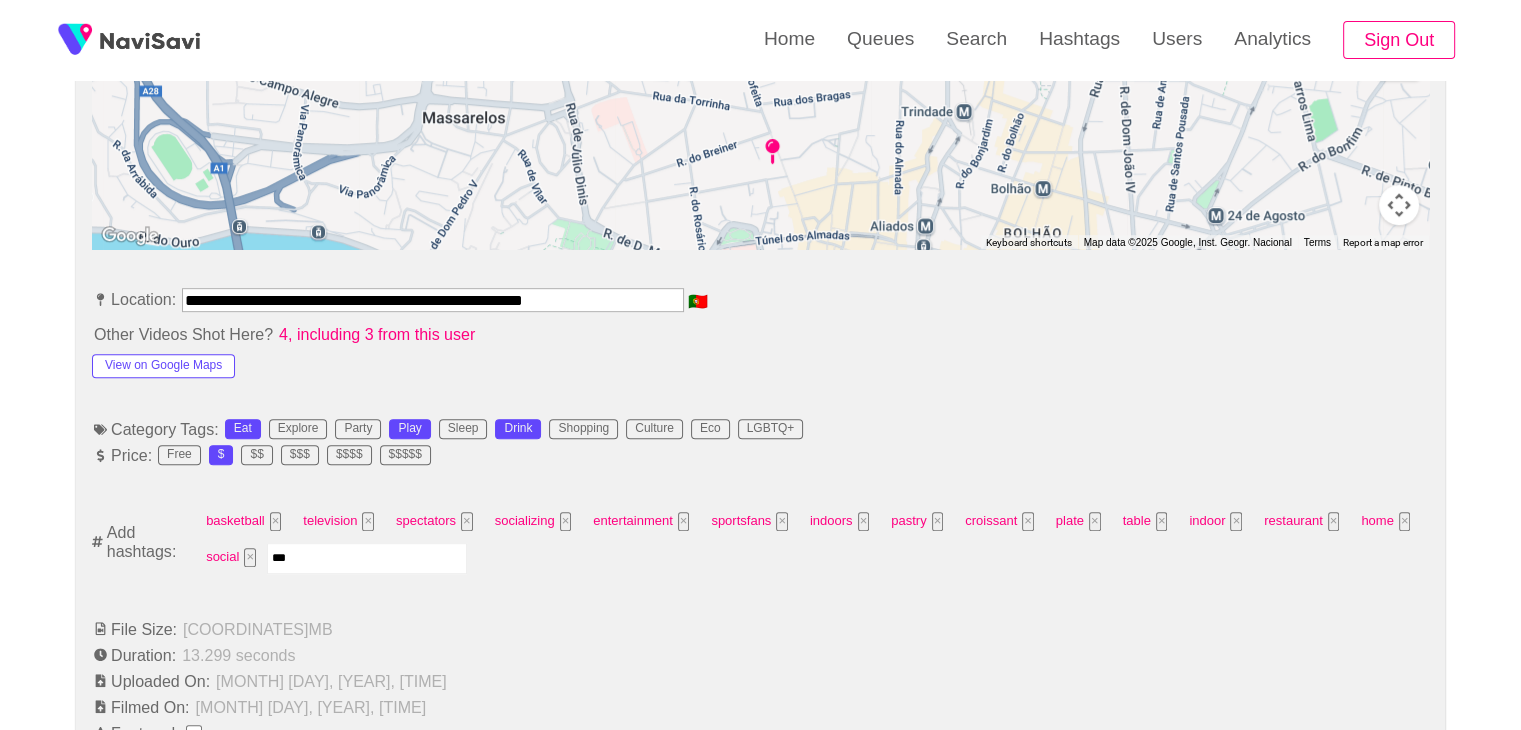 type on "****" 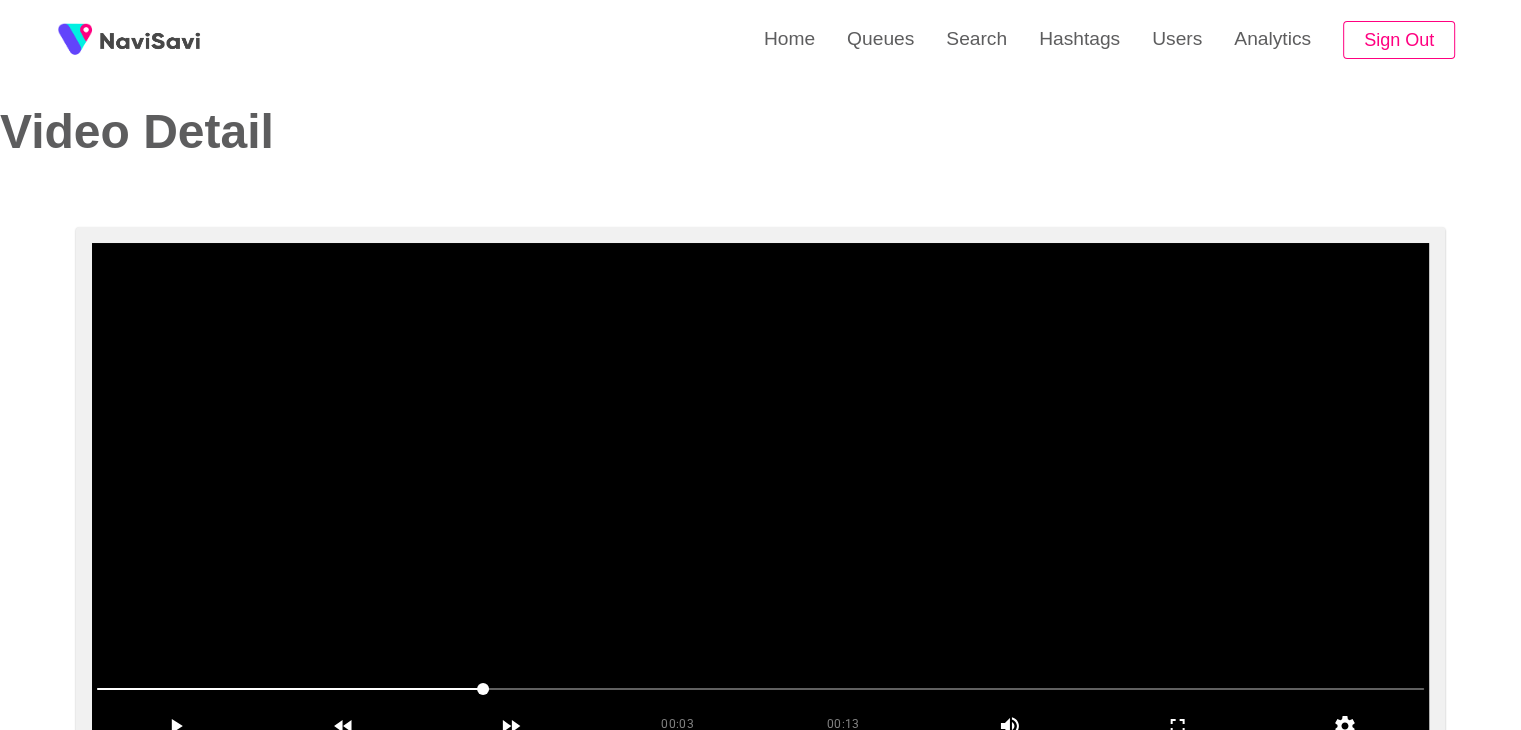 scroll, scrollTop: 0, scrollLeft: 0, axis: both 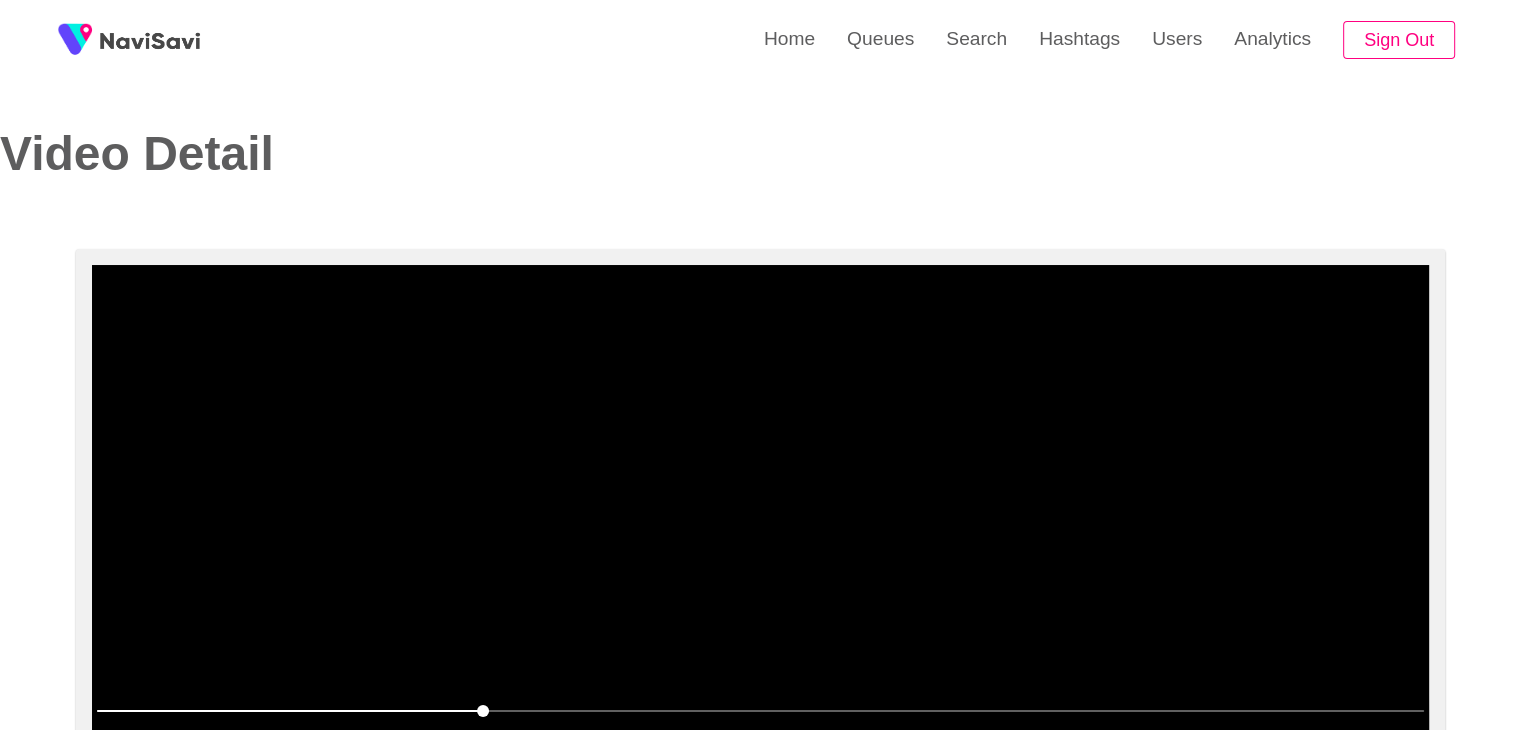 click at bounding box center (760, 515) 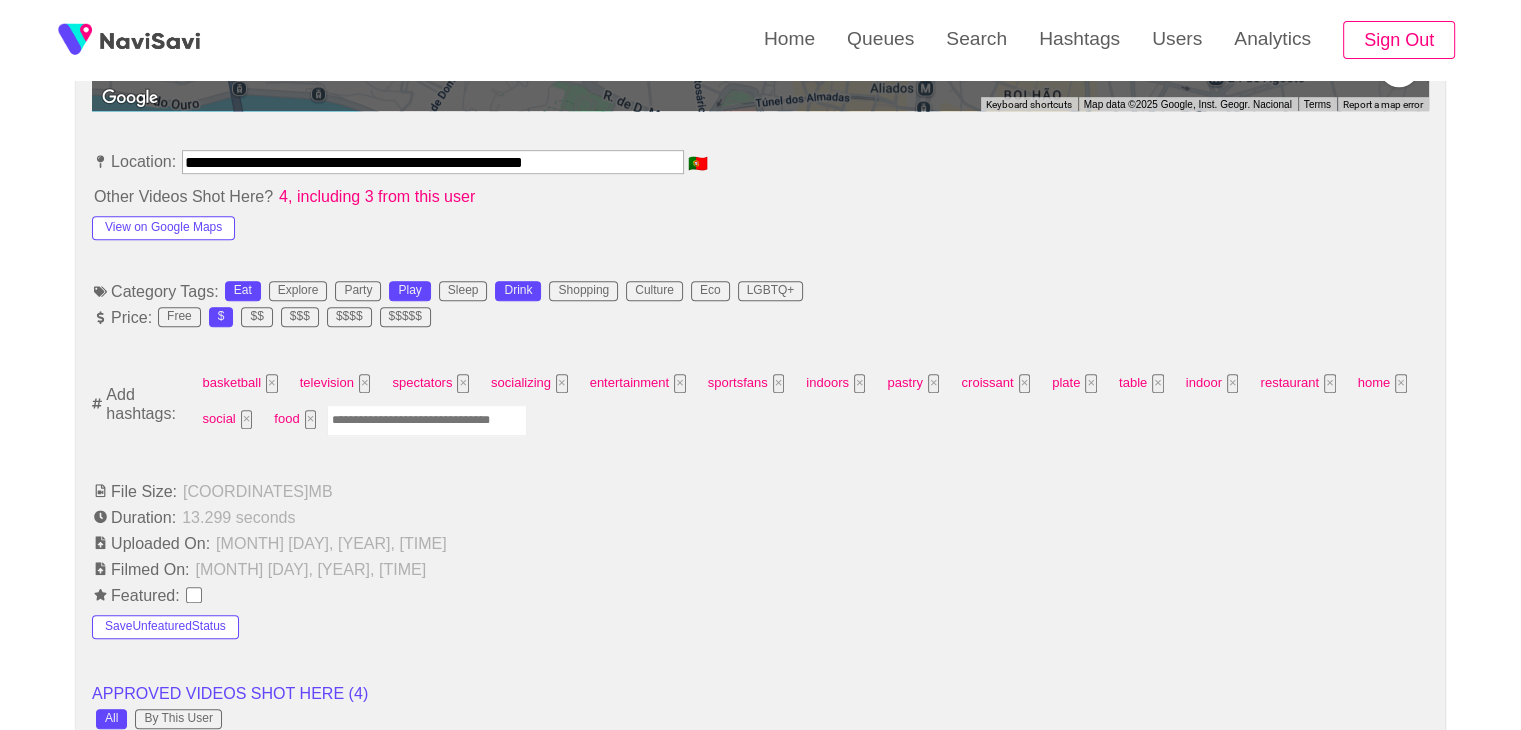 scroll, scrollTop: 1135, scrollLeft: 0, axis: vertical 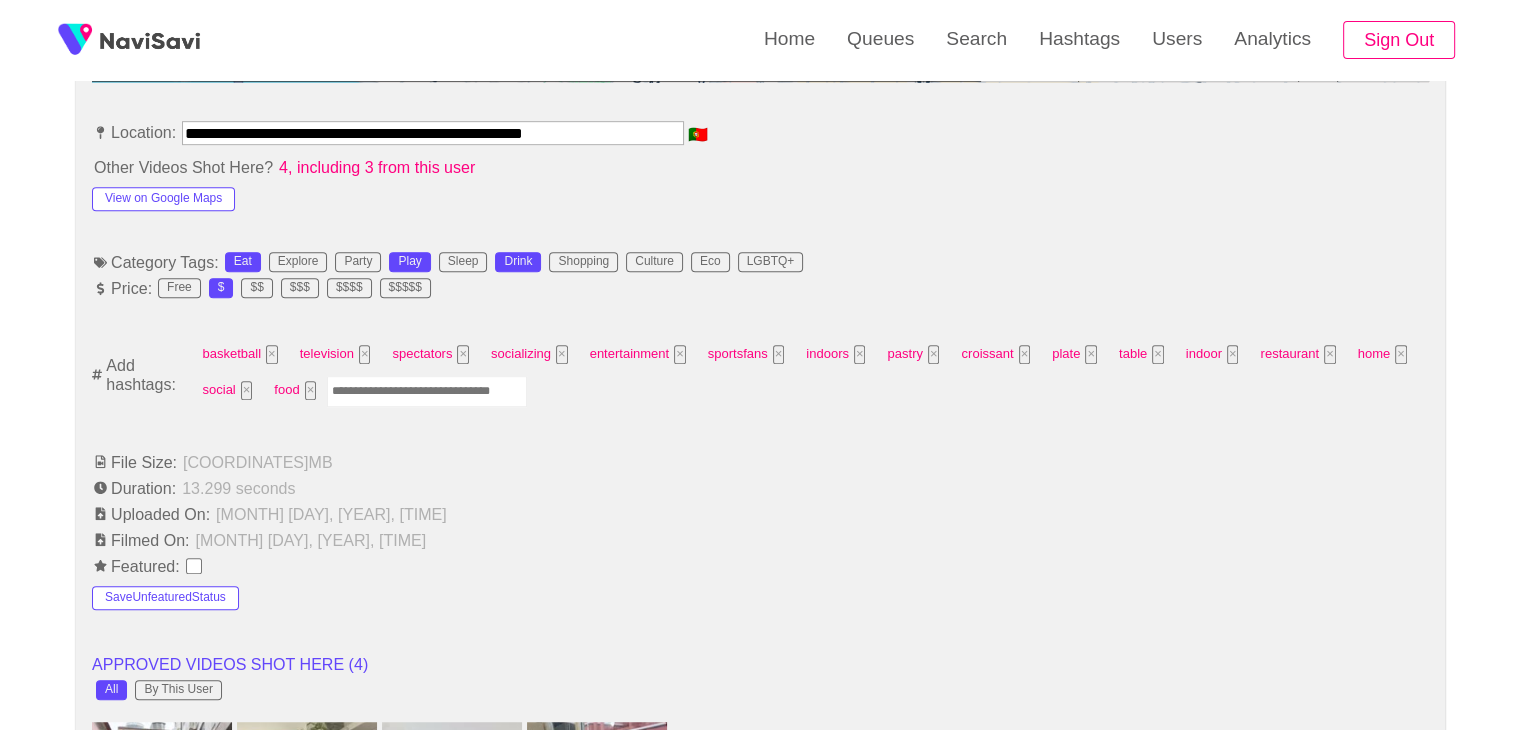 click at bounding box center [427, 391] 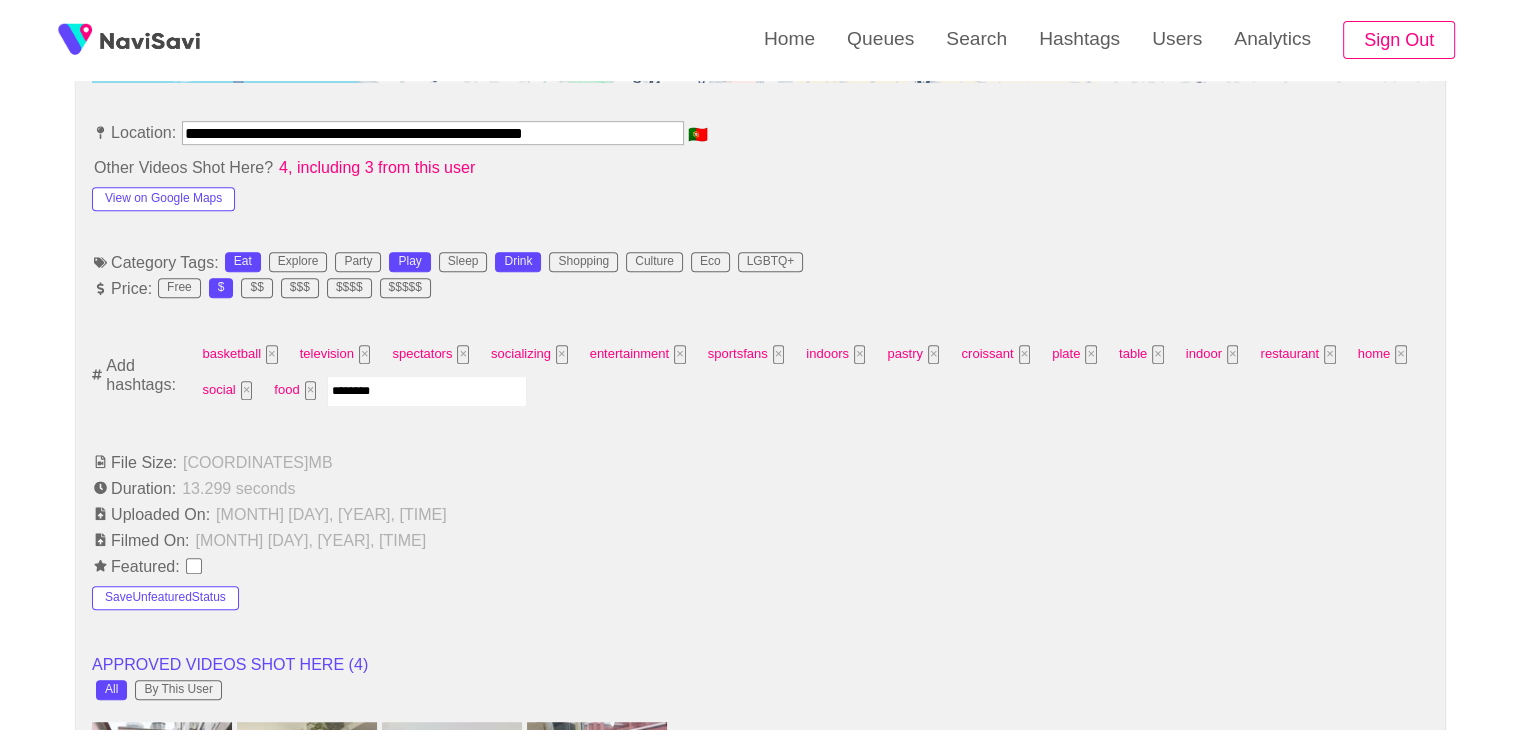 type on "*********" 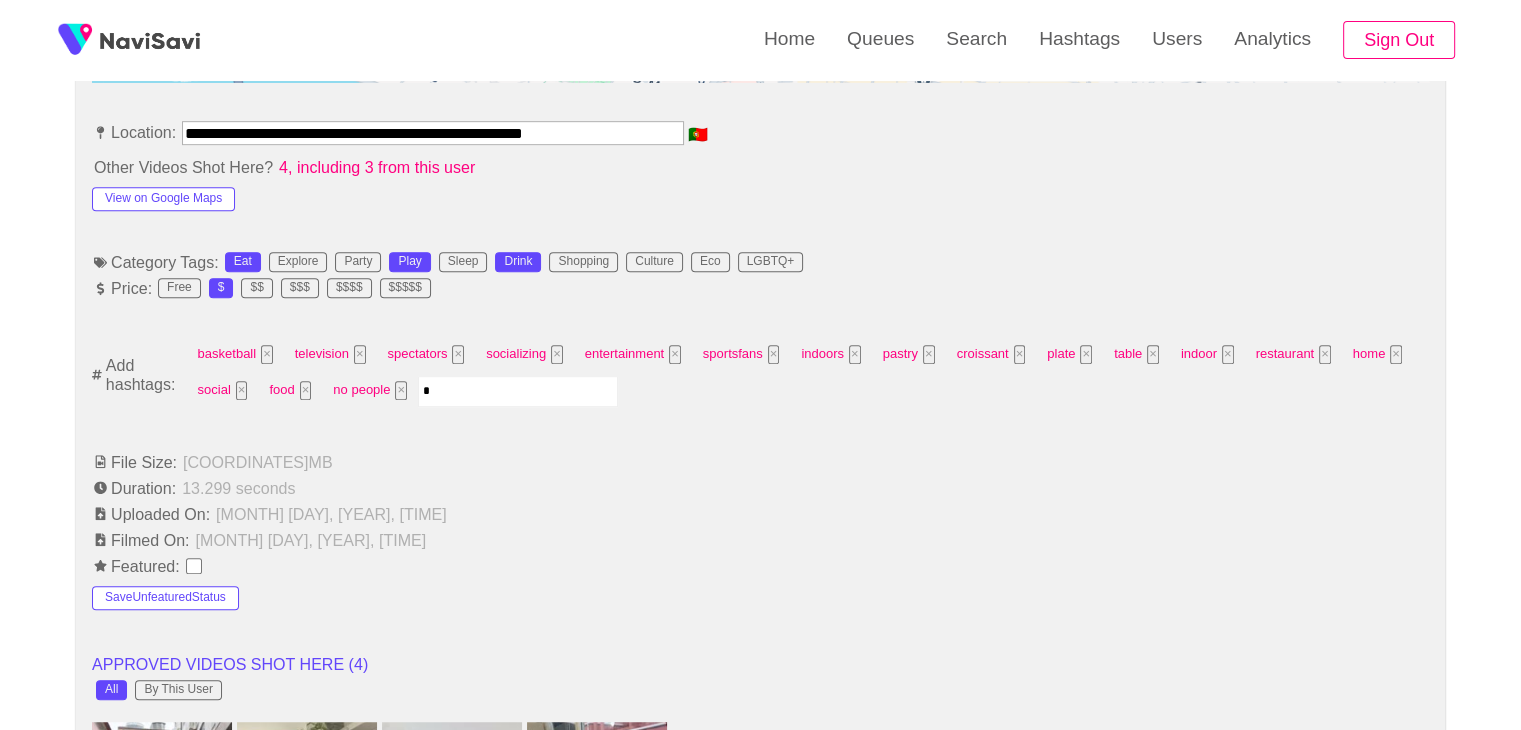 type on "**" 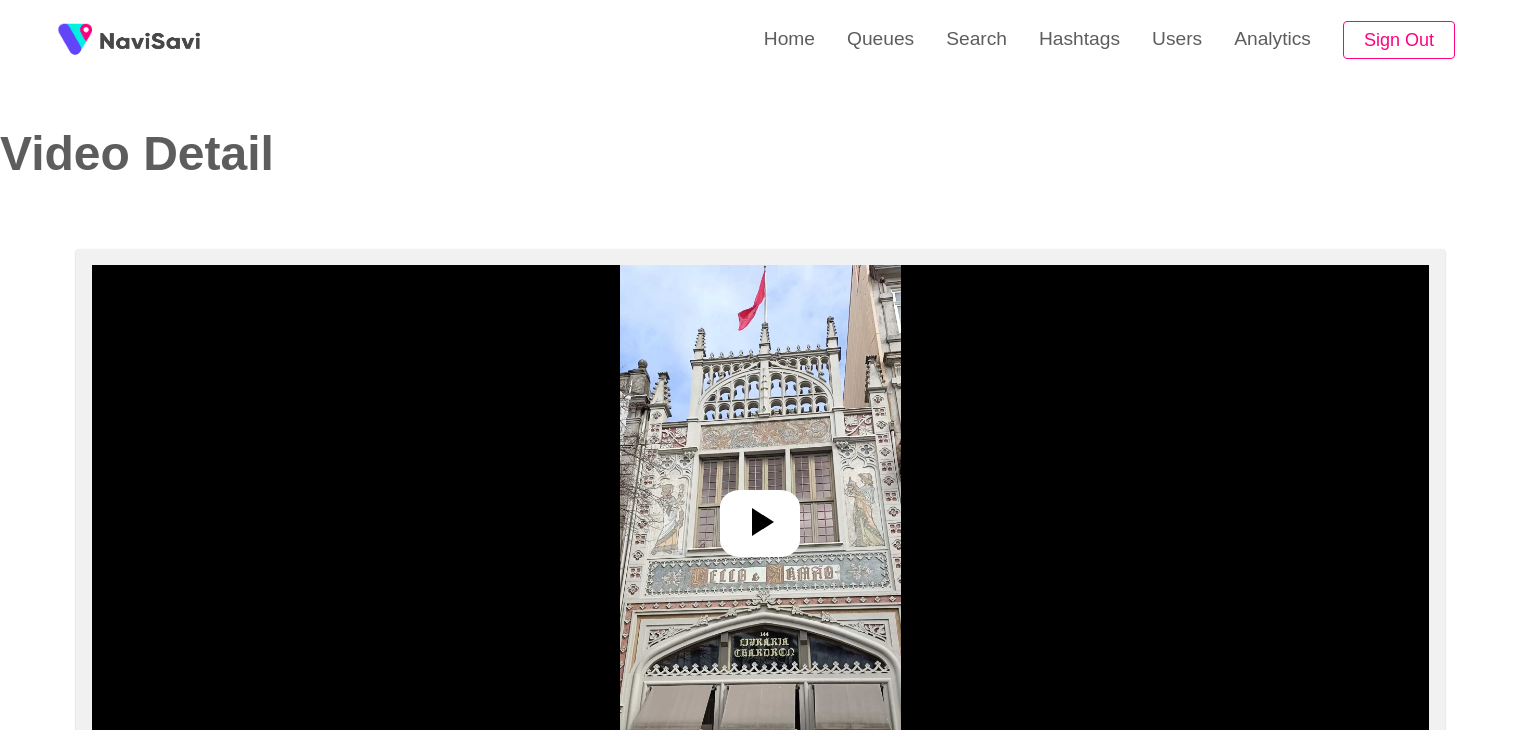 select on "**********" 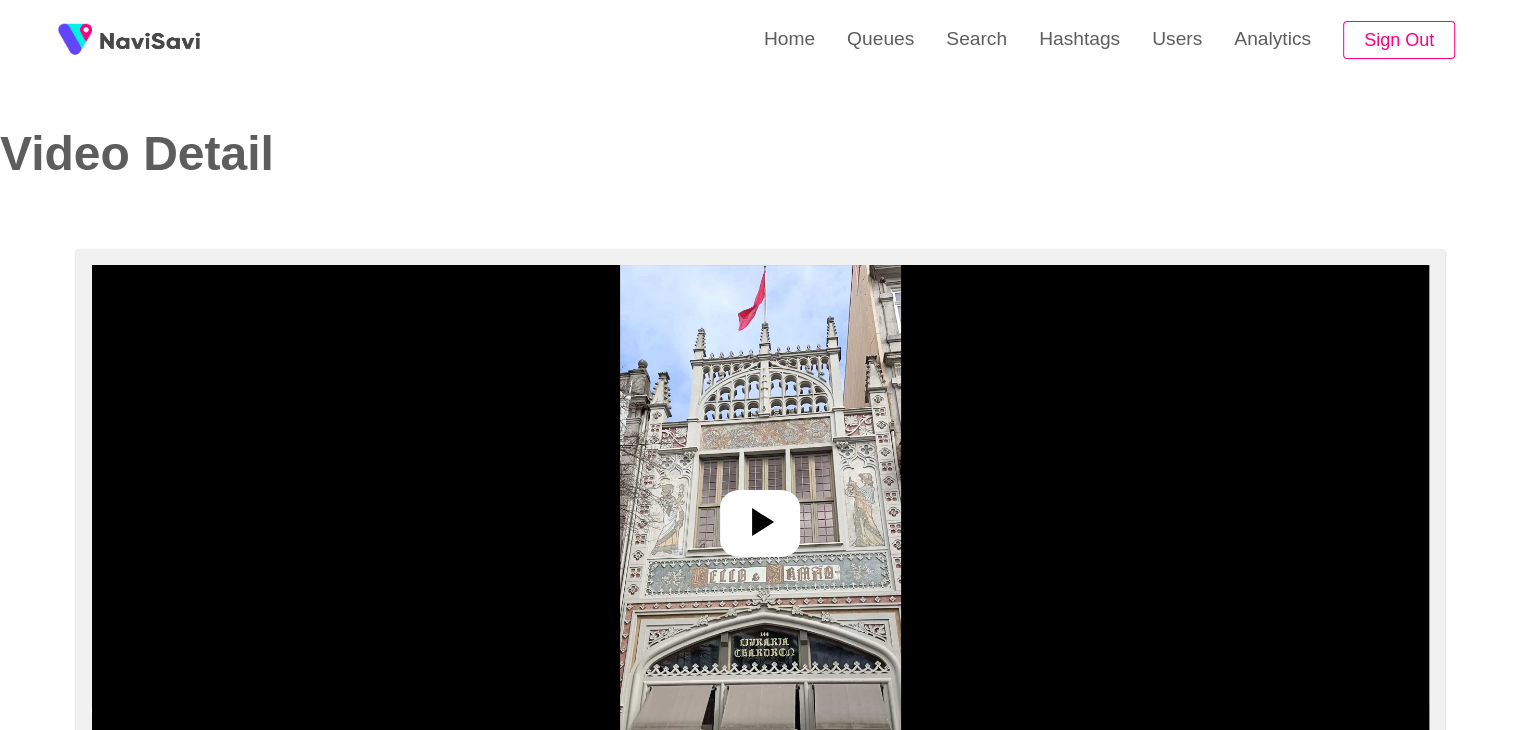 click at bounding box center [760, 515] 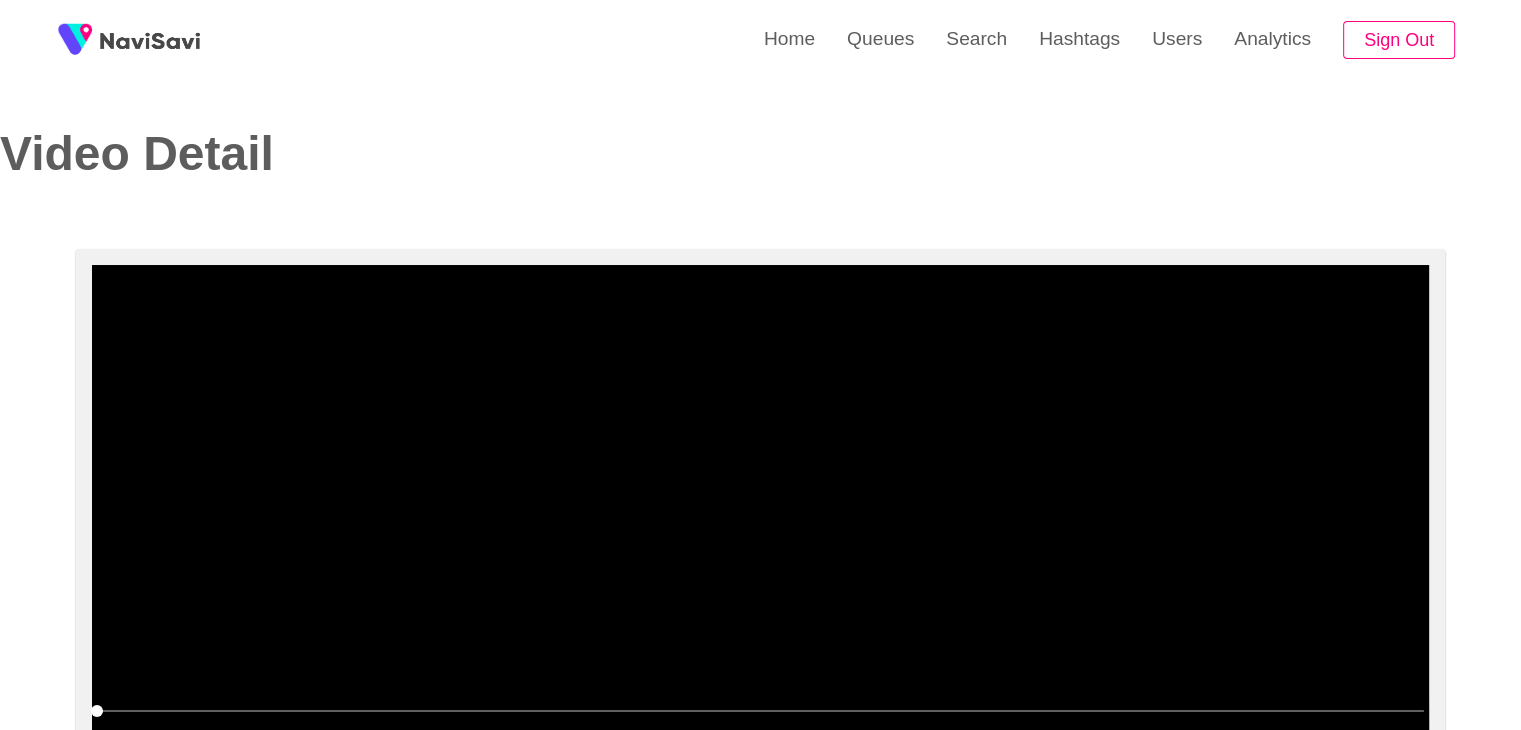 scroll, scrollTop: 98, scrollLeft: 0, axis: vertical 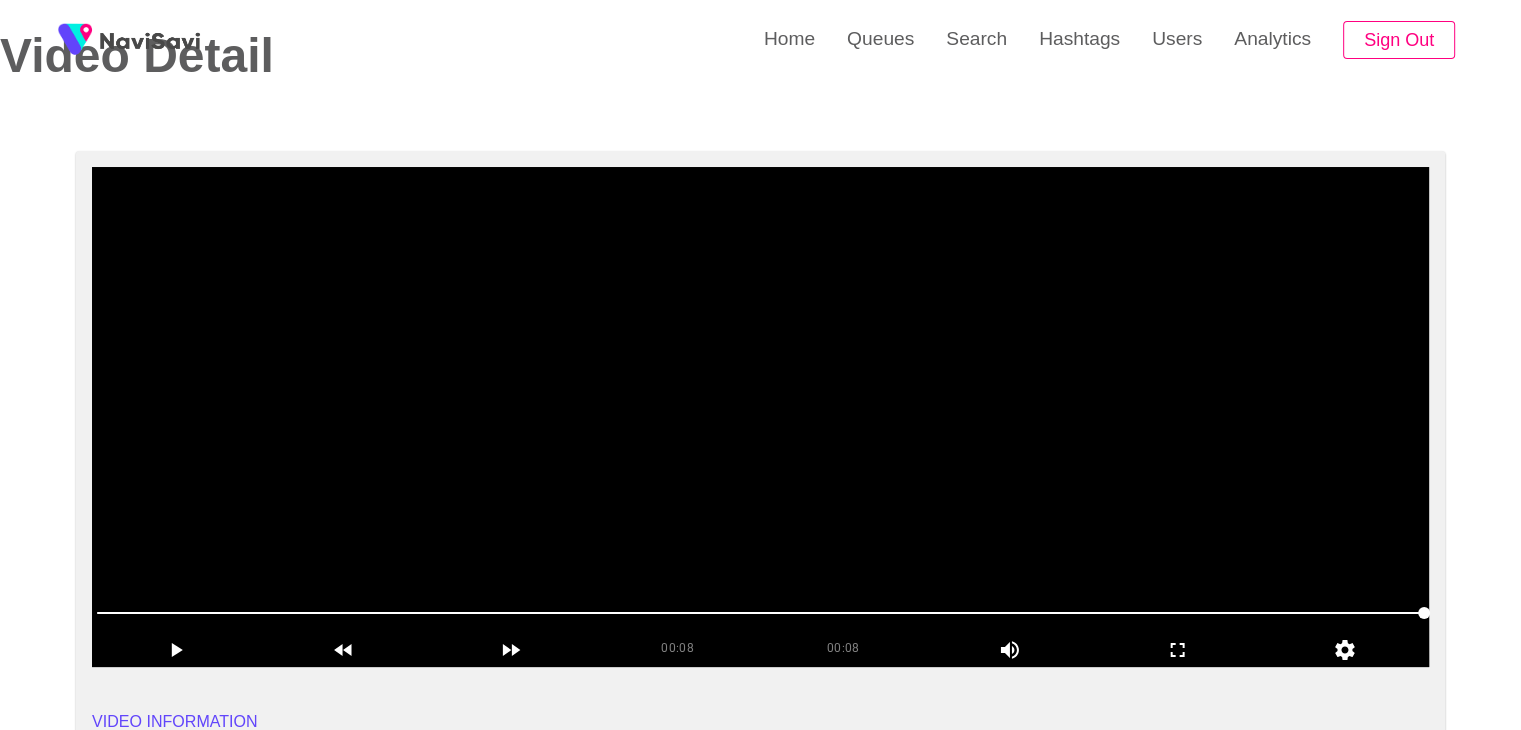click at bounding box center [760, 417] 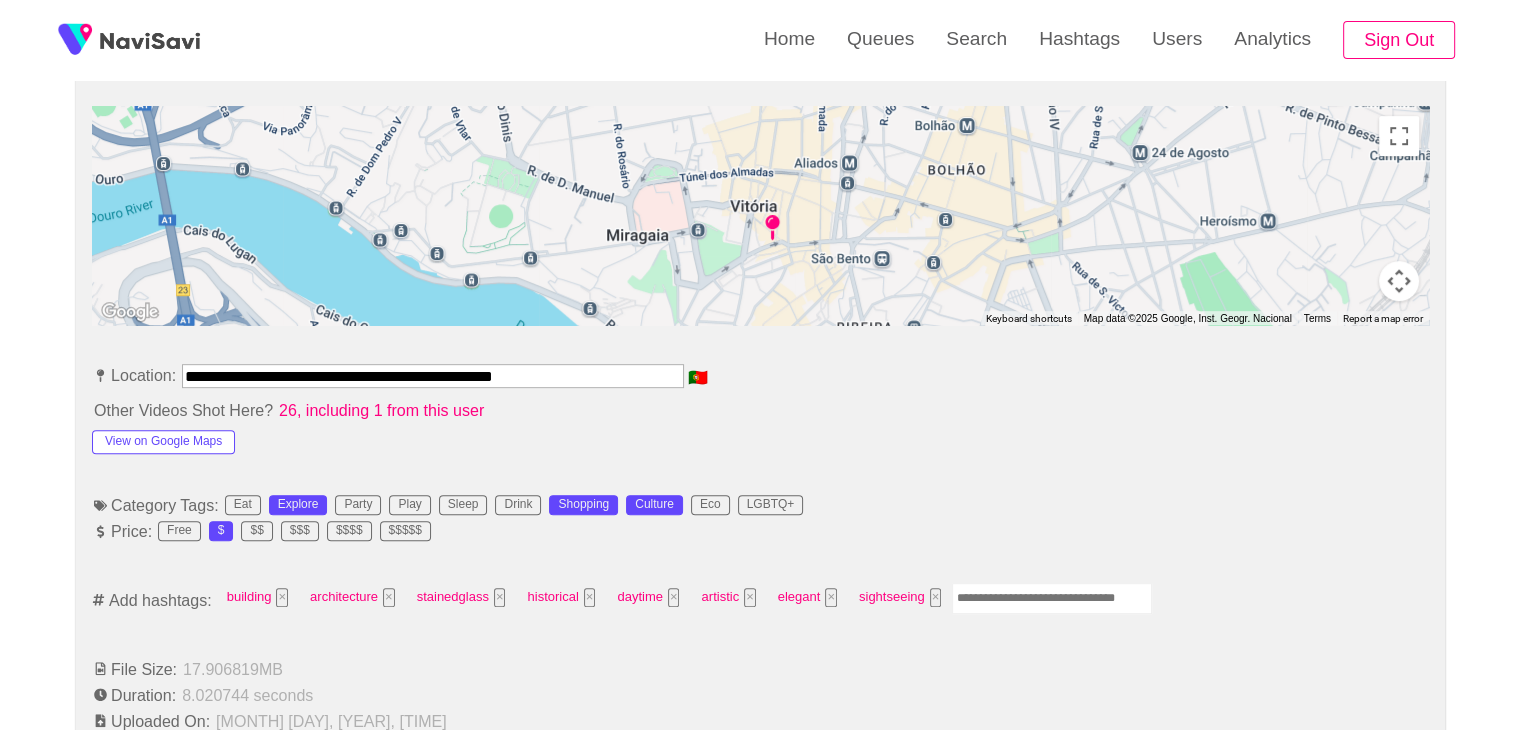 scroll, scrollTop: 948, scrollLeft: 0, axis: vertical 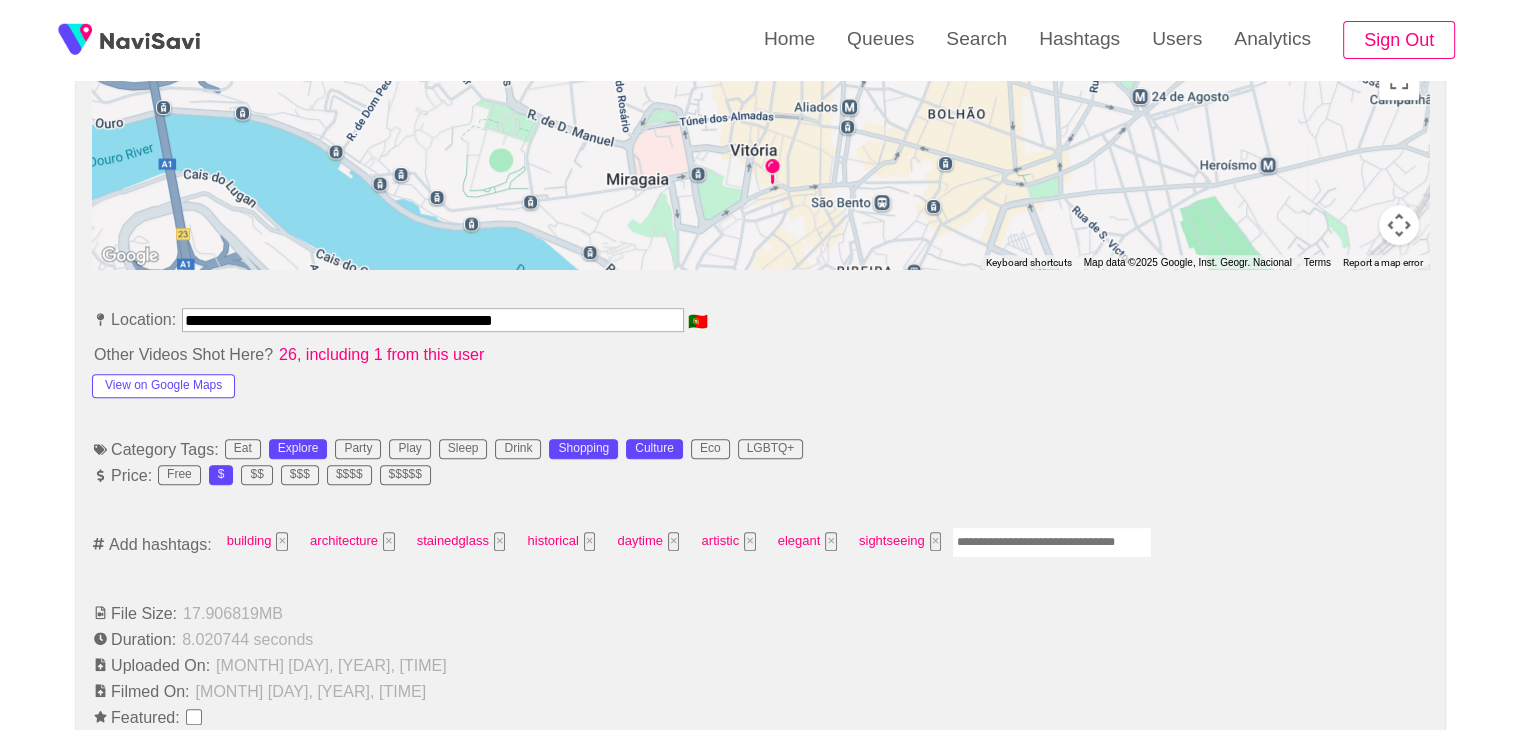 click at bounding box center (1052, 542) 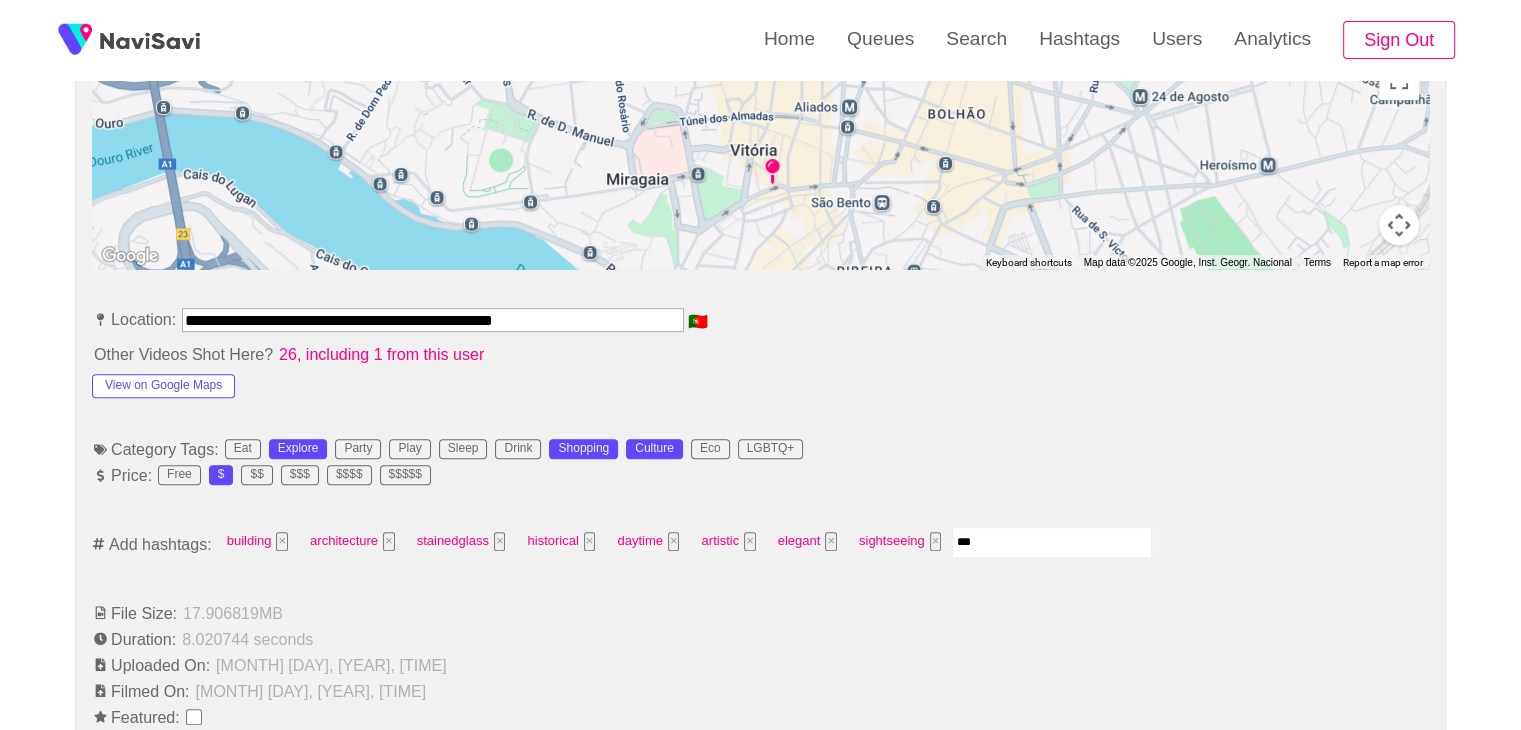 type on "****" 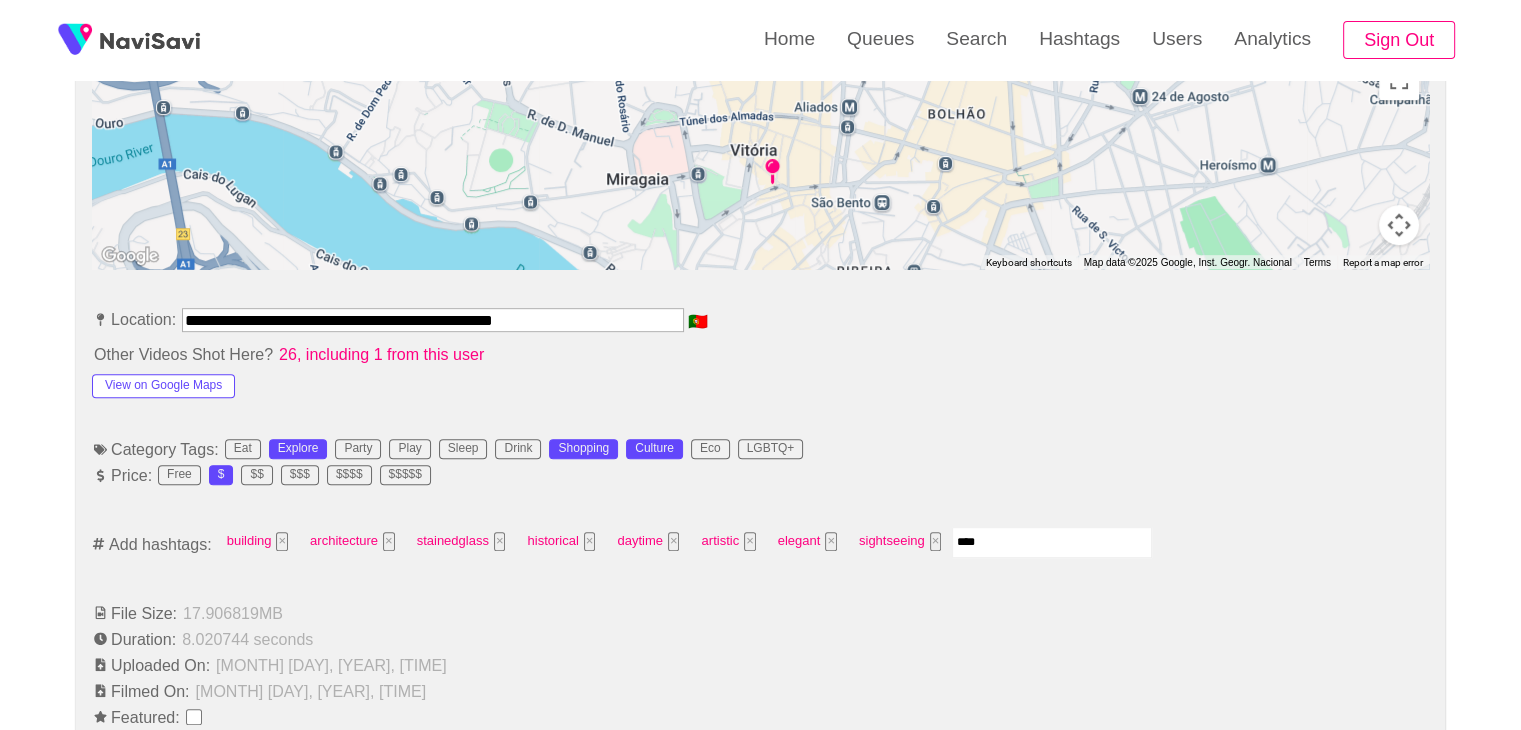 type 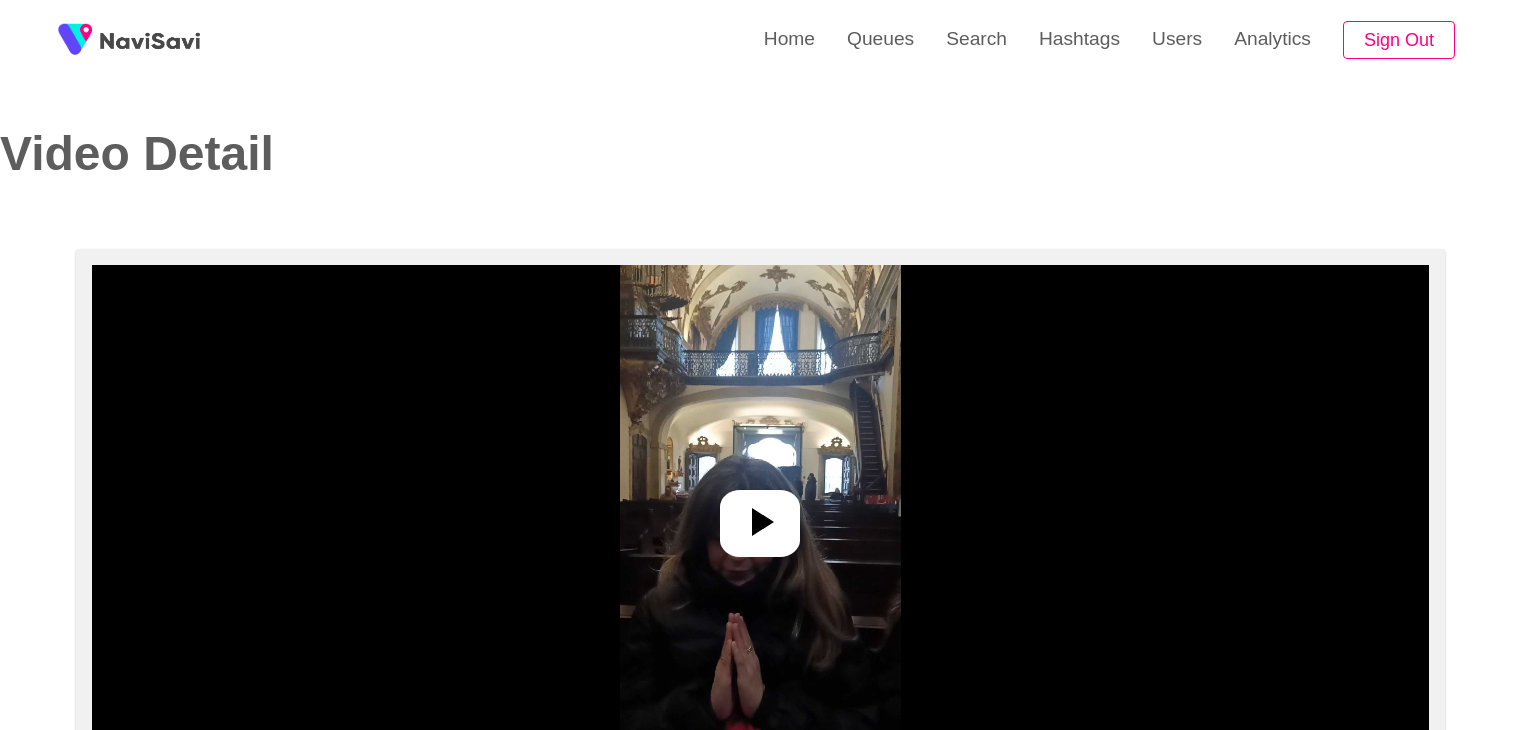 select on "**********" 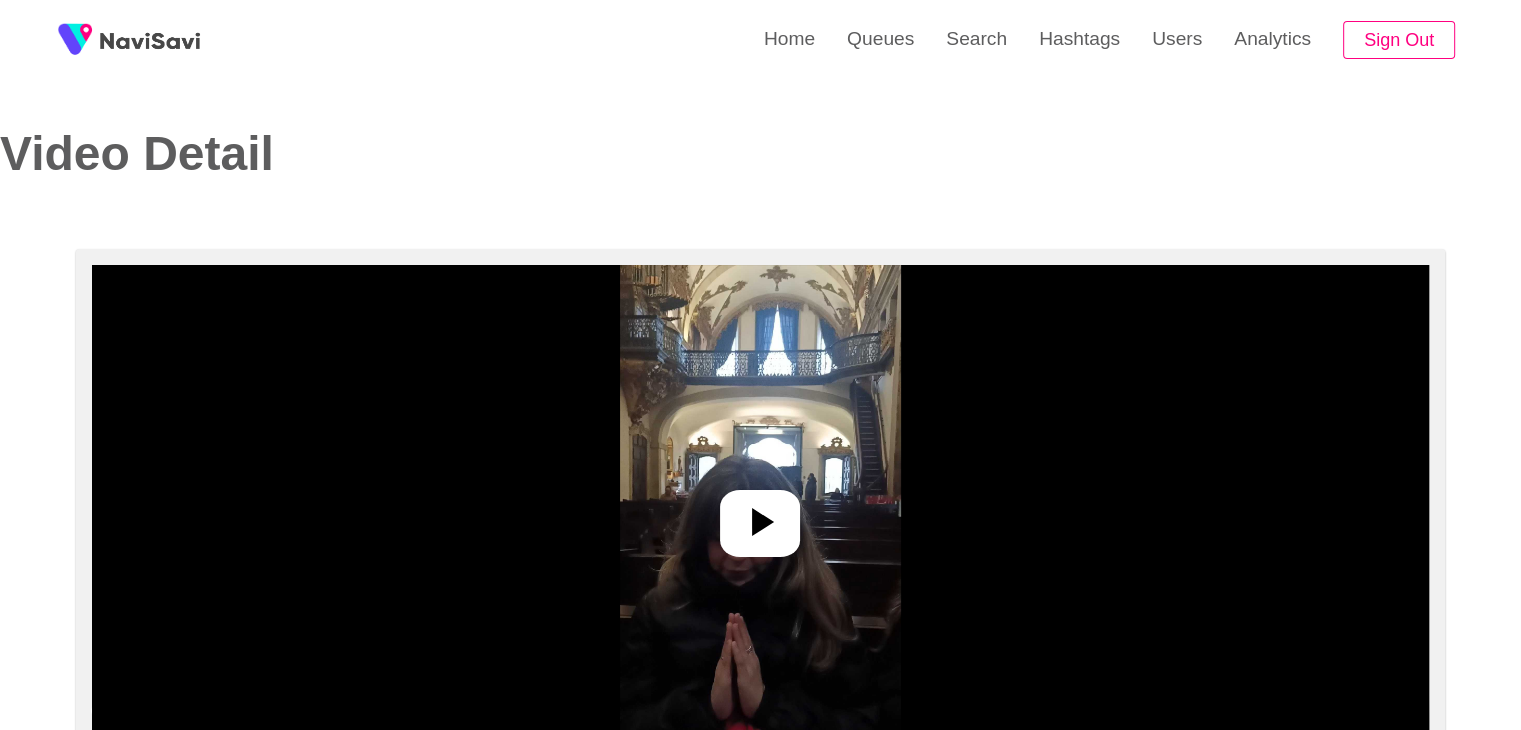 click at bounding box center [760, 515] 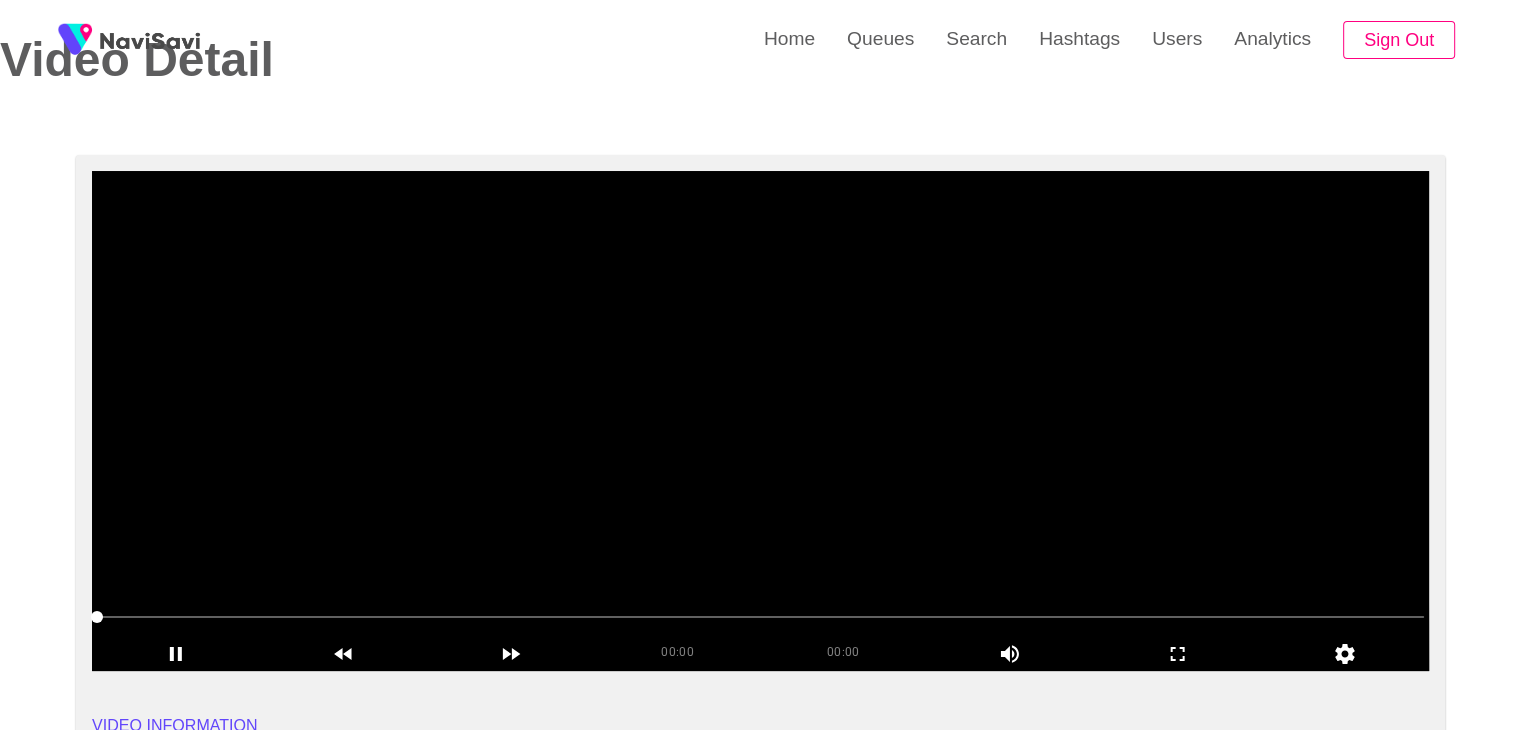 scroll, scrollTop: 96, scrollLeft: 0, axis: vertical 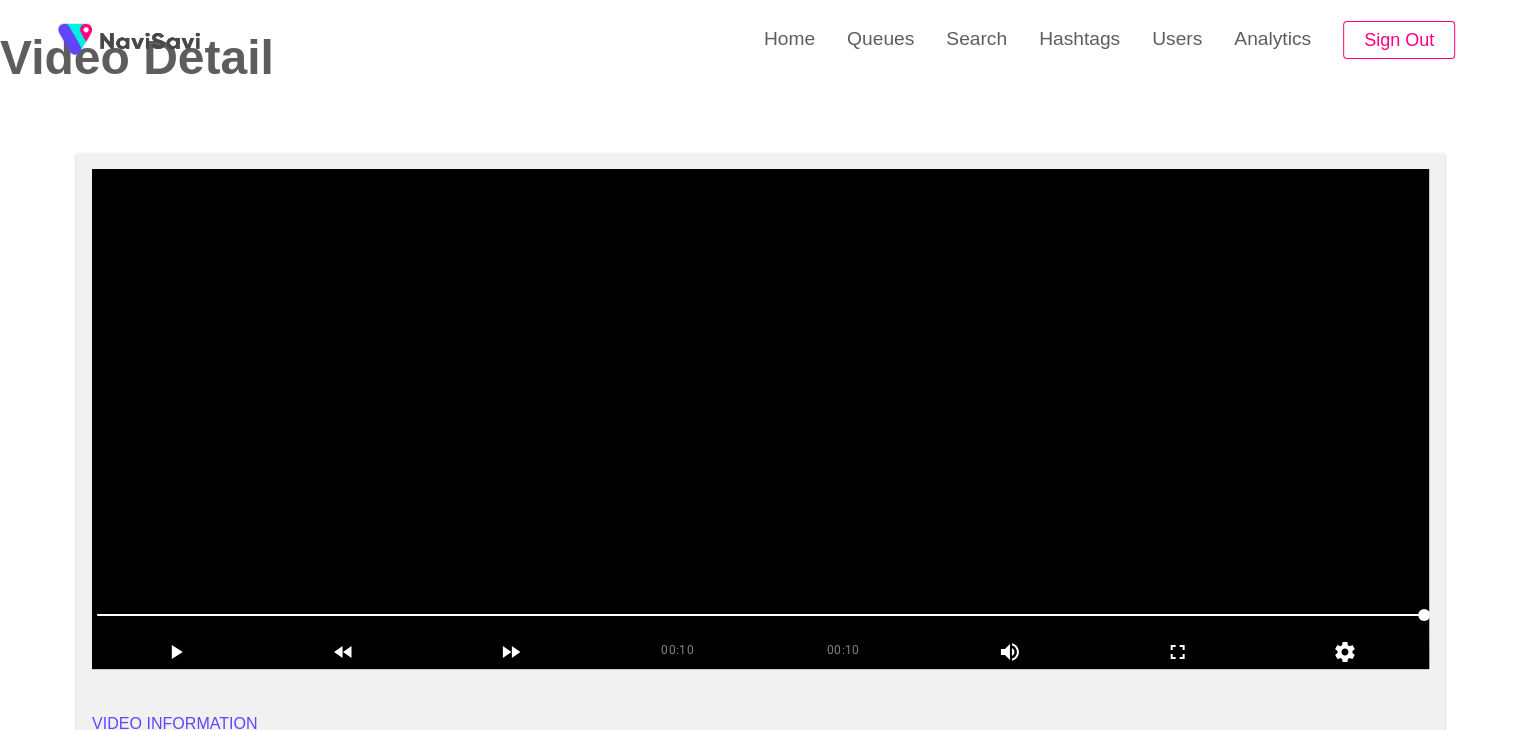 click at bounding box center [760, 419] 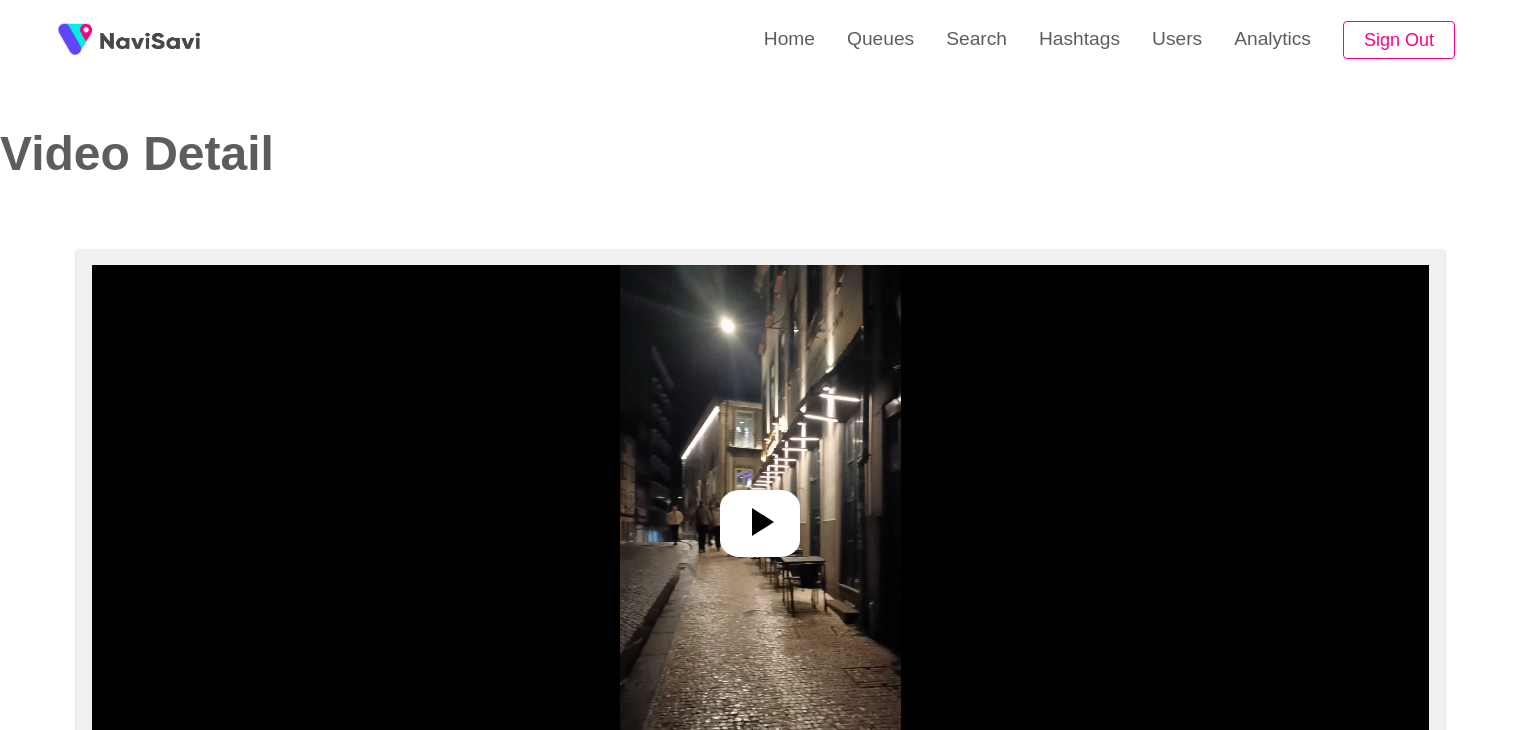 select on "**********" 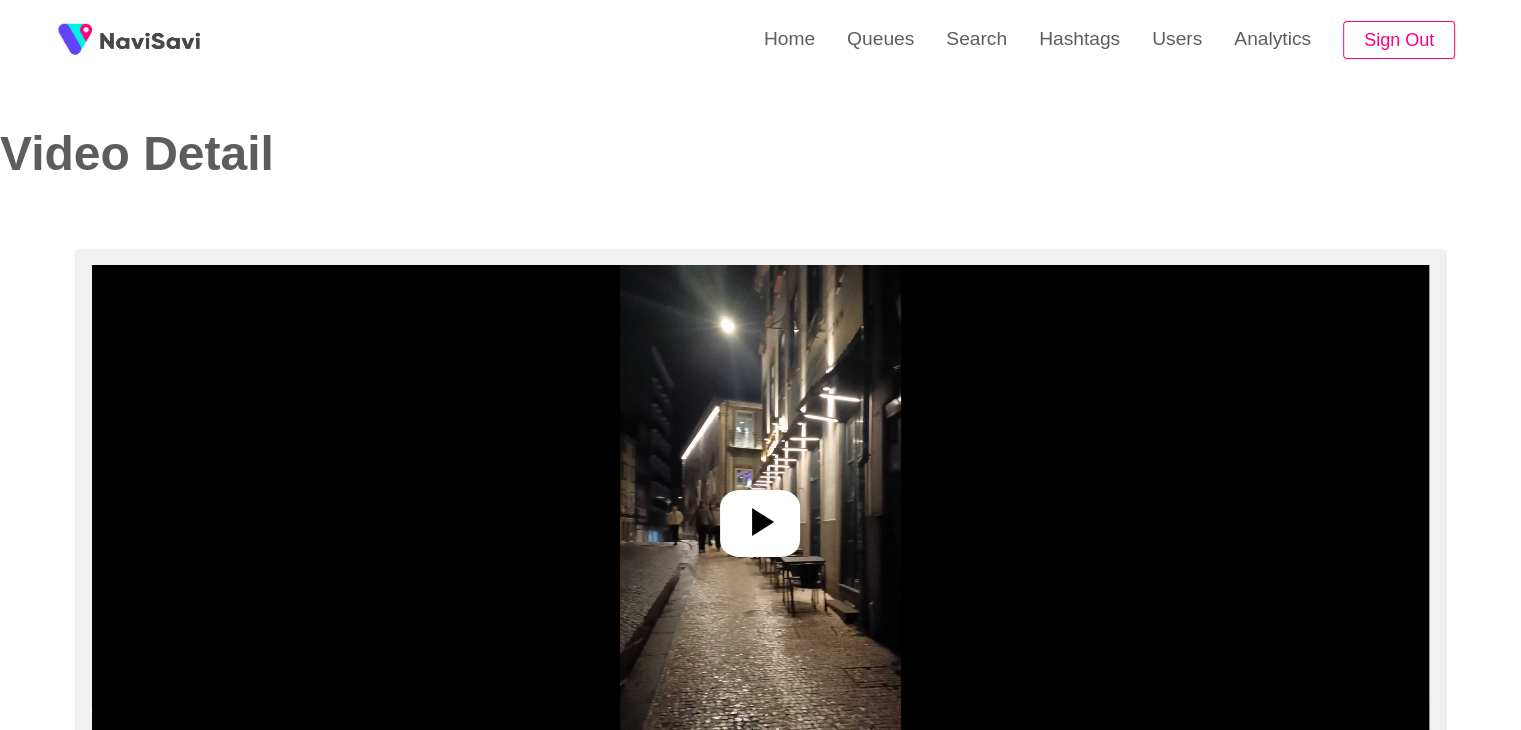 click at bounding box center [760, 515] 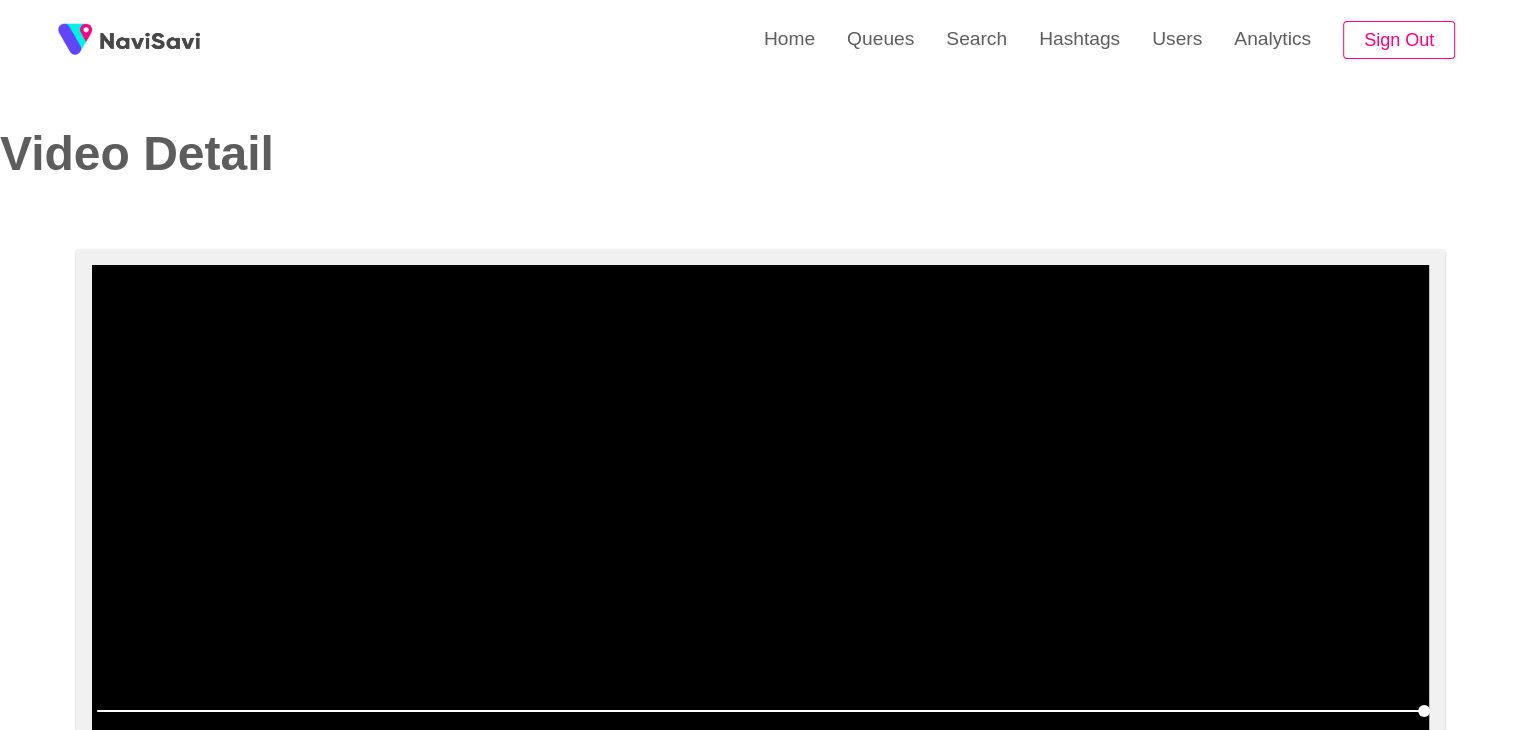 click at bounding box center [760, 515] 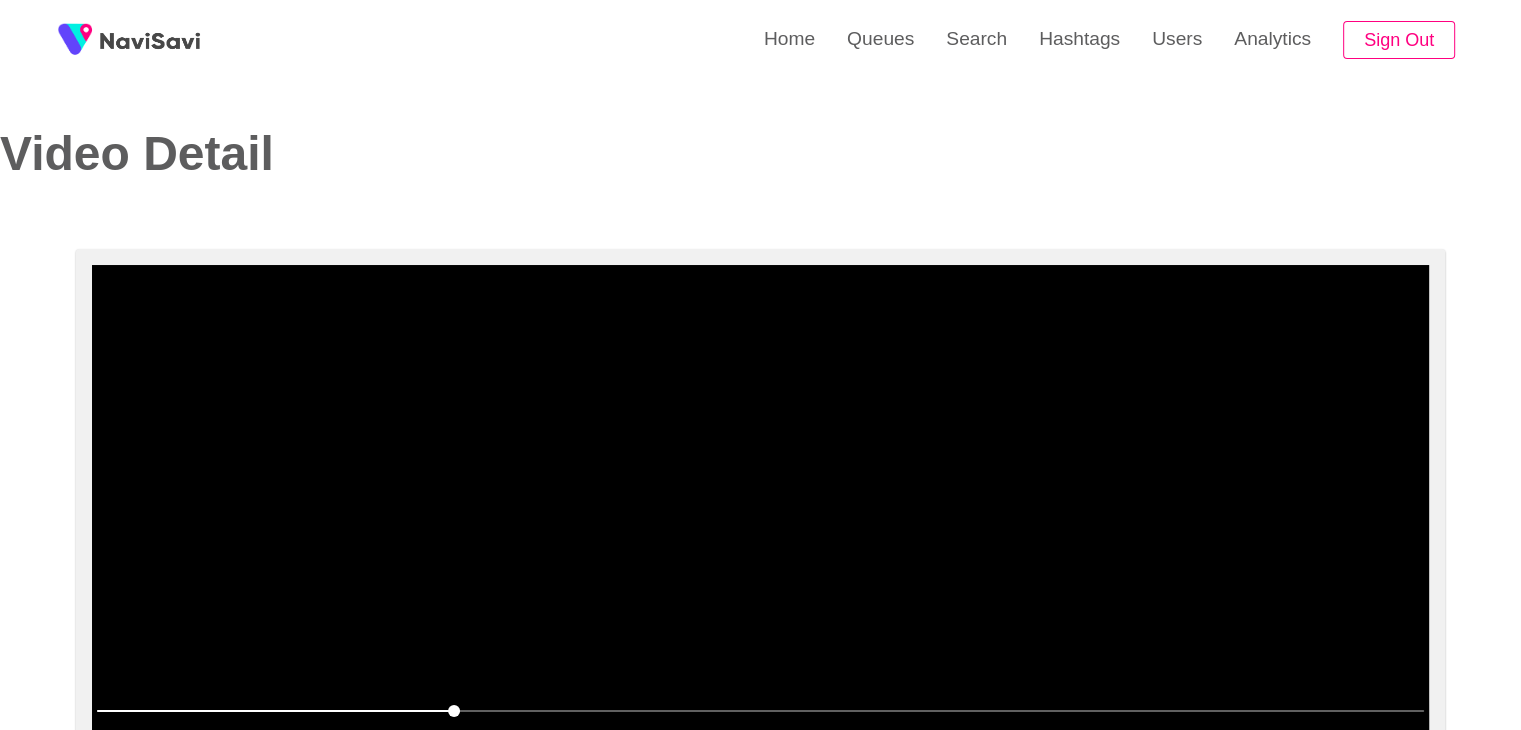 click at bounding box center (760, 515) 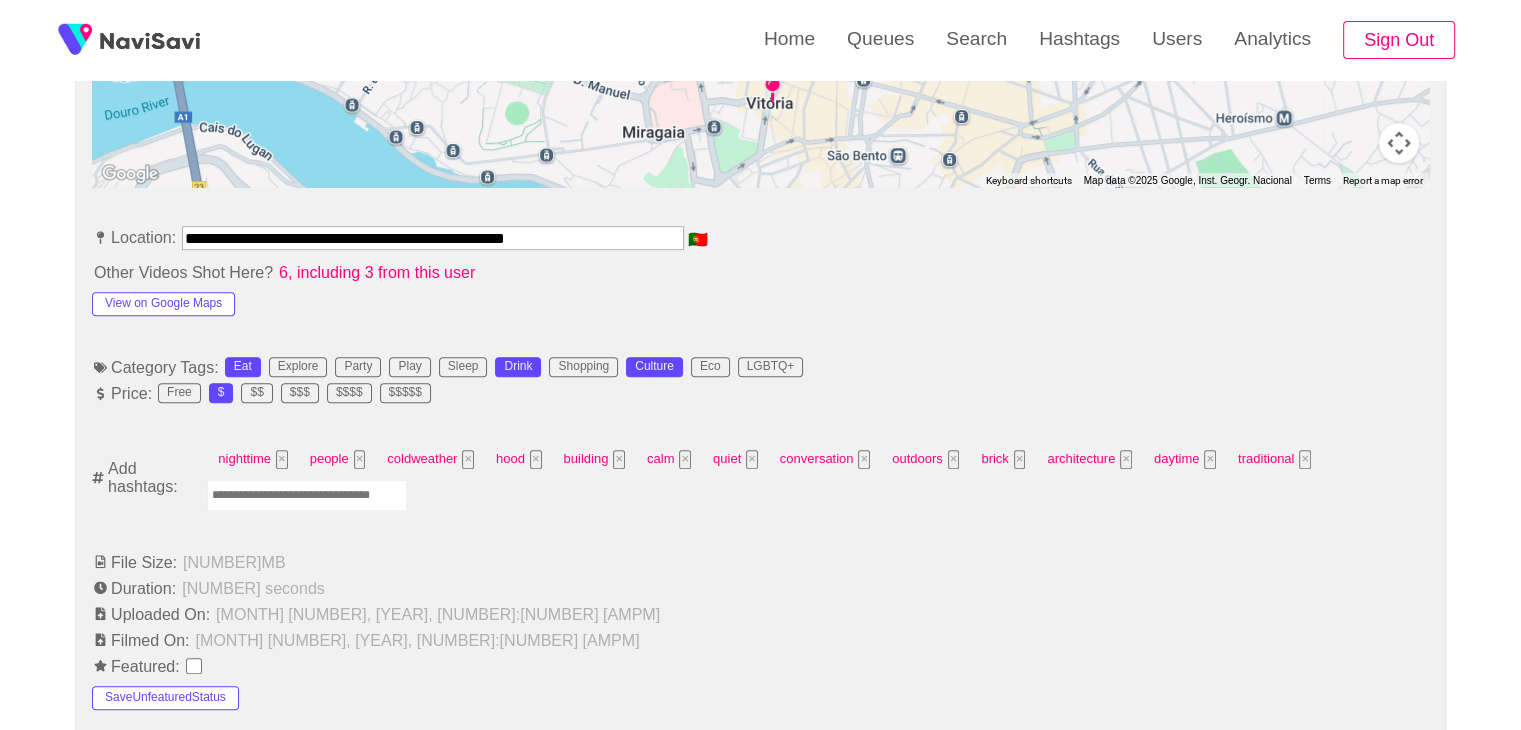 scroll, scrollTop: 1031, scrollLeft: 0, axis: vertical 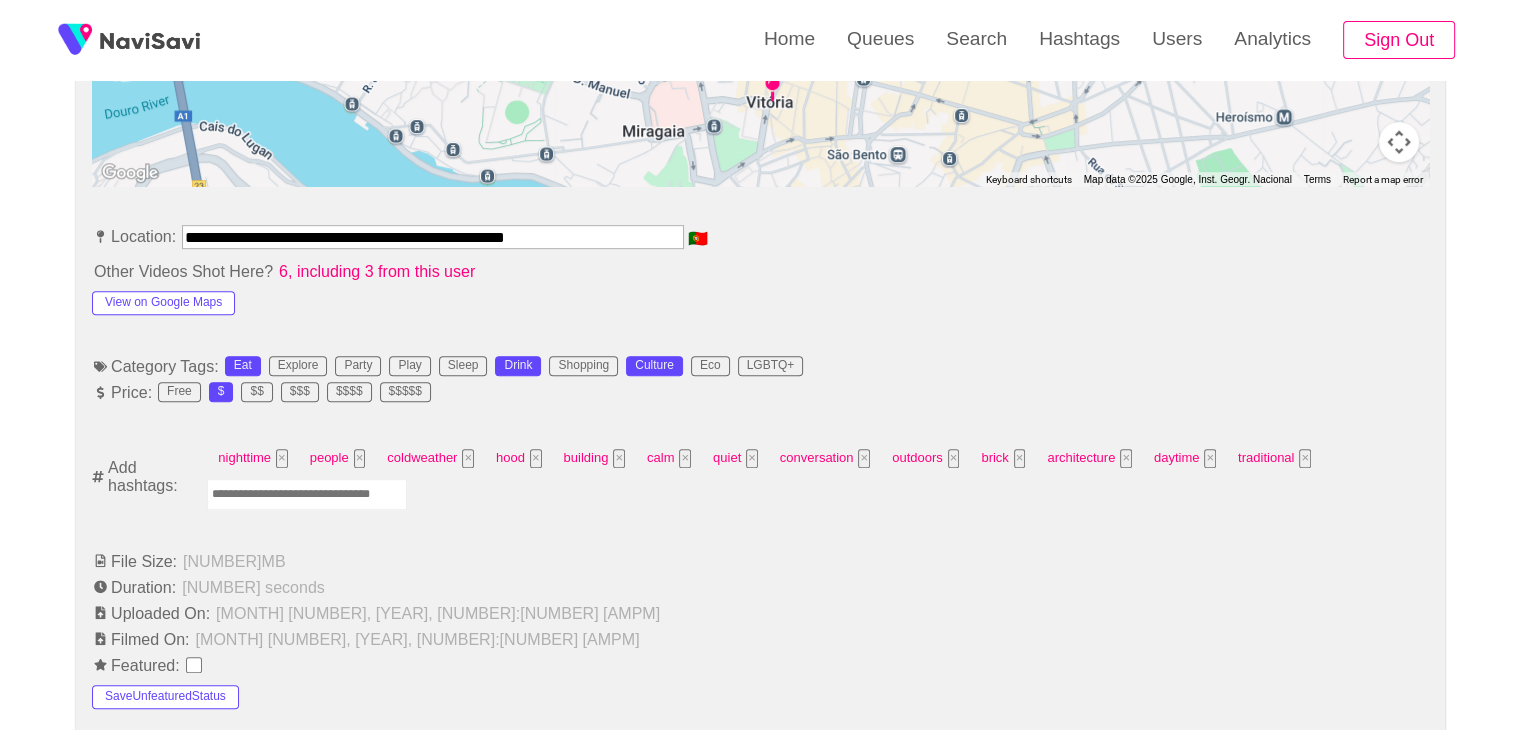 click at bounding box center [307, 494] 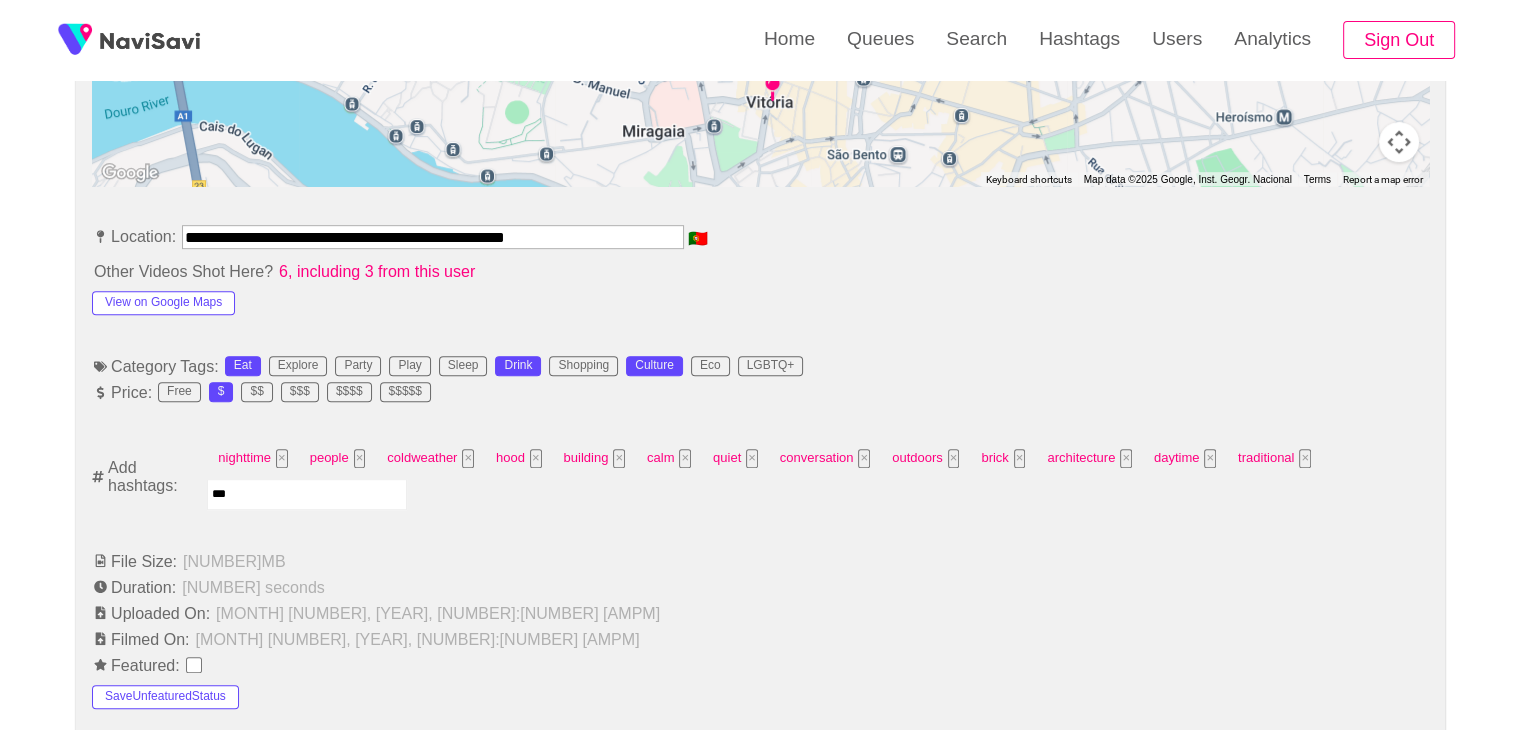 type on "****" 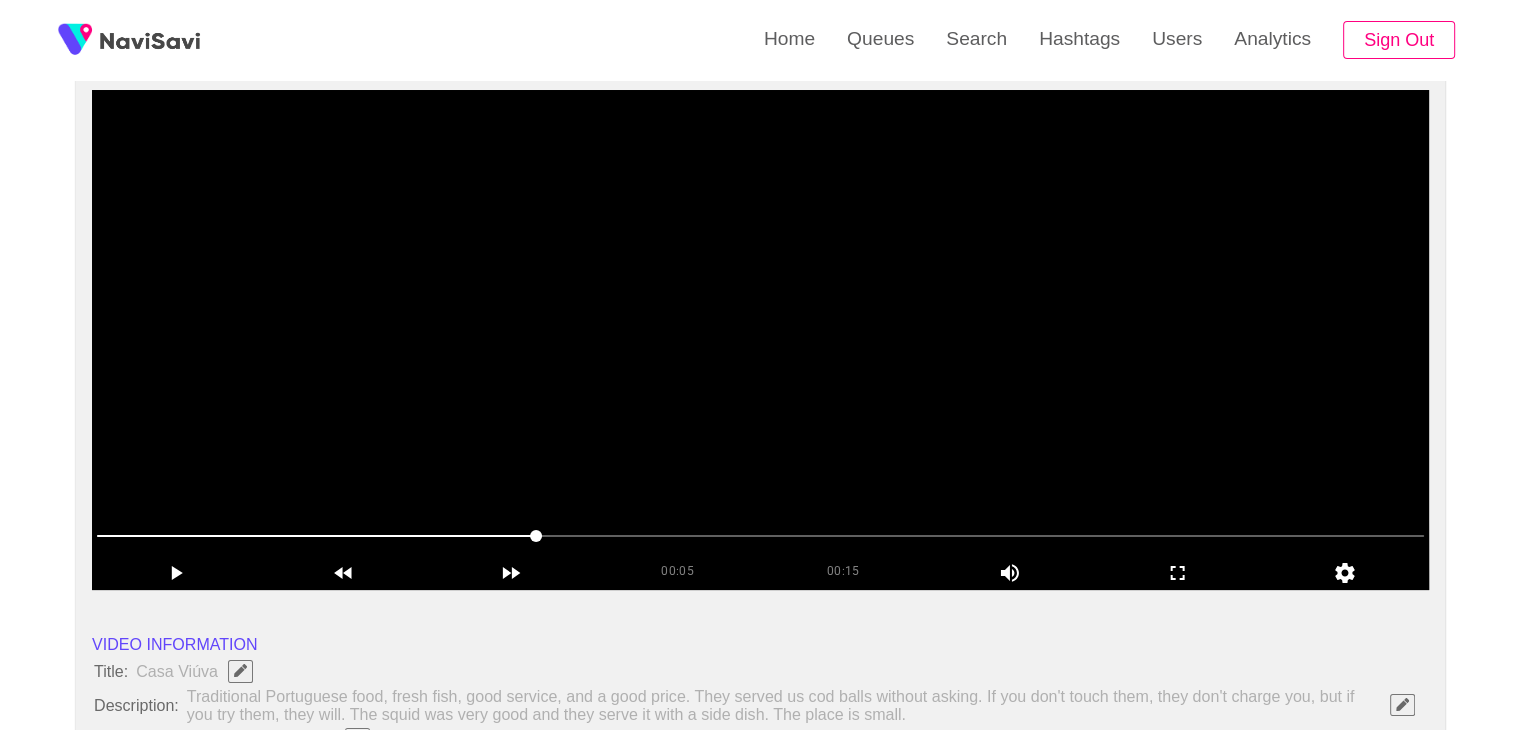scroll, scrollTop: 71, scrollLeft: 0, axis: vertical 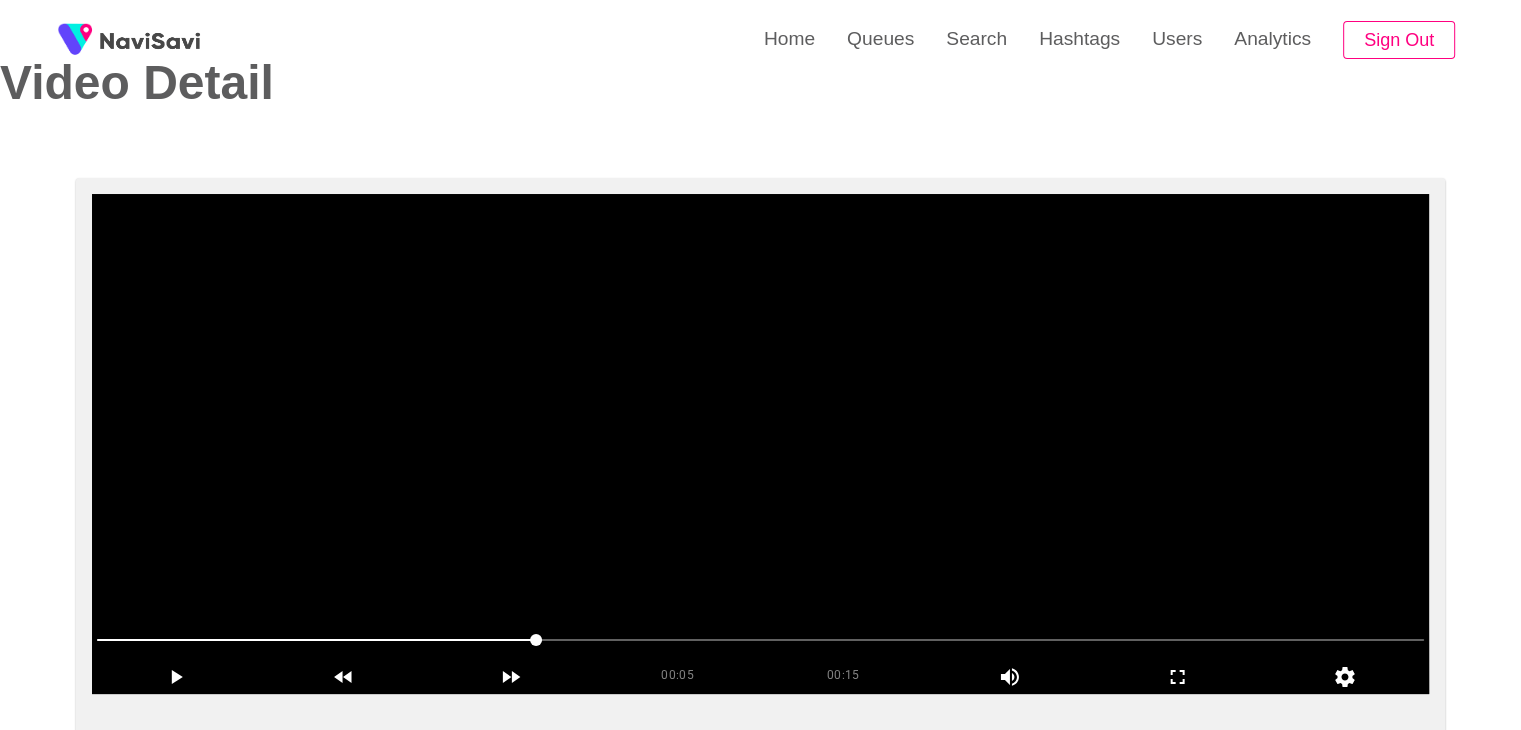 click at bounding box center (760, 641) 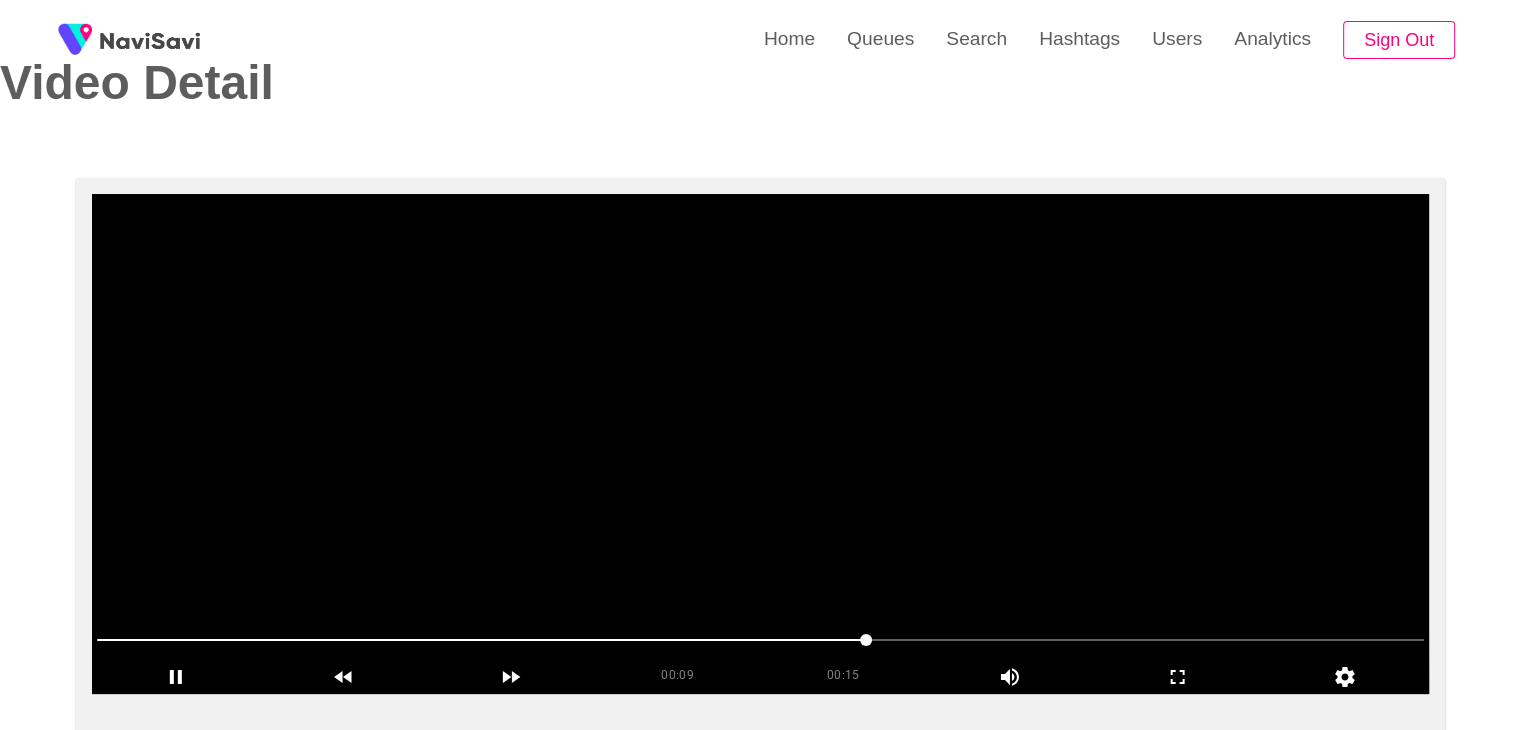 click at bounding box center [760, 444] 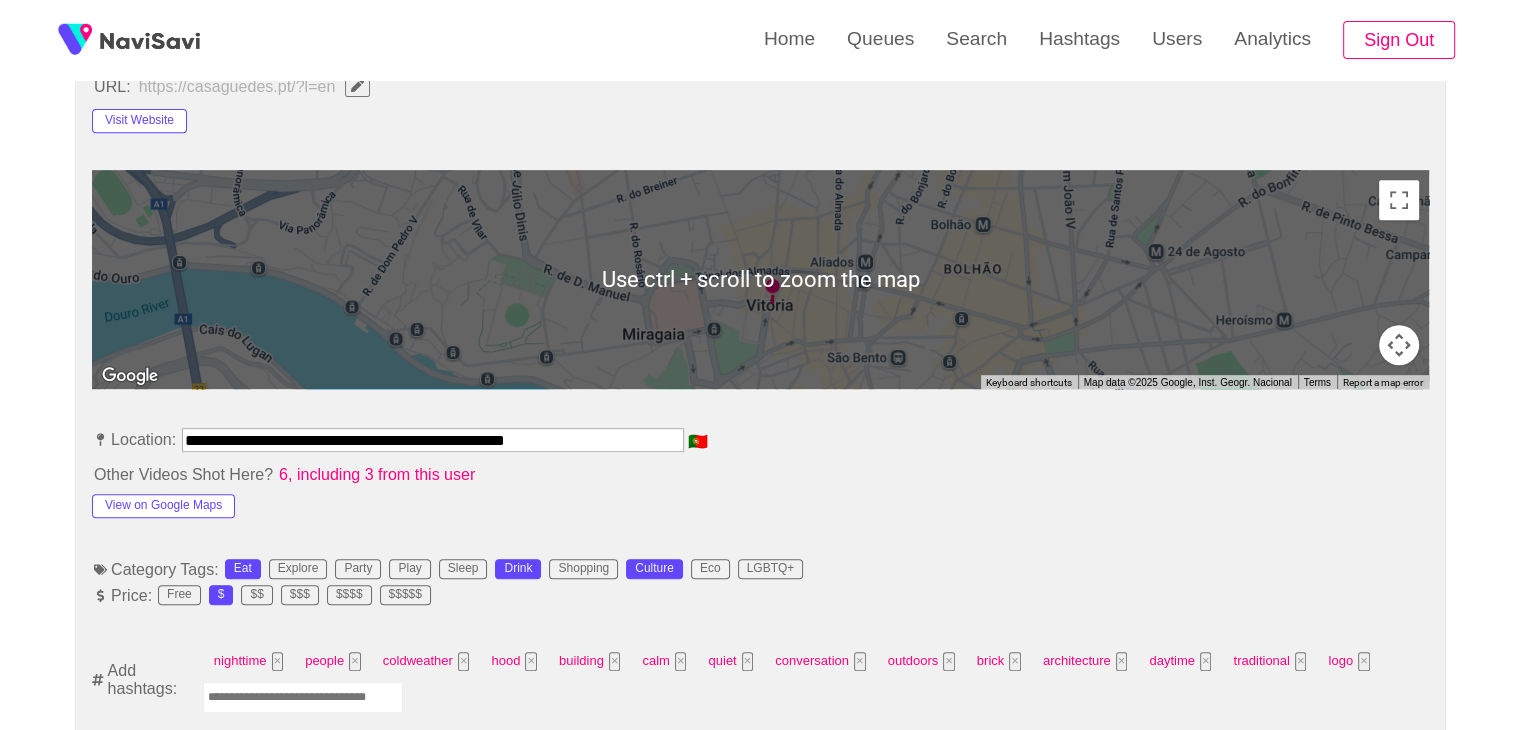 scroll, scrollTop: 839, scrollLeft: 0, axis: vertical 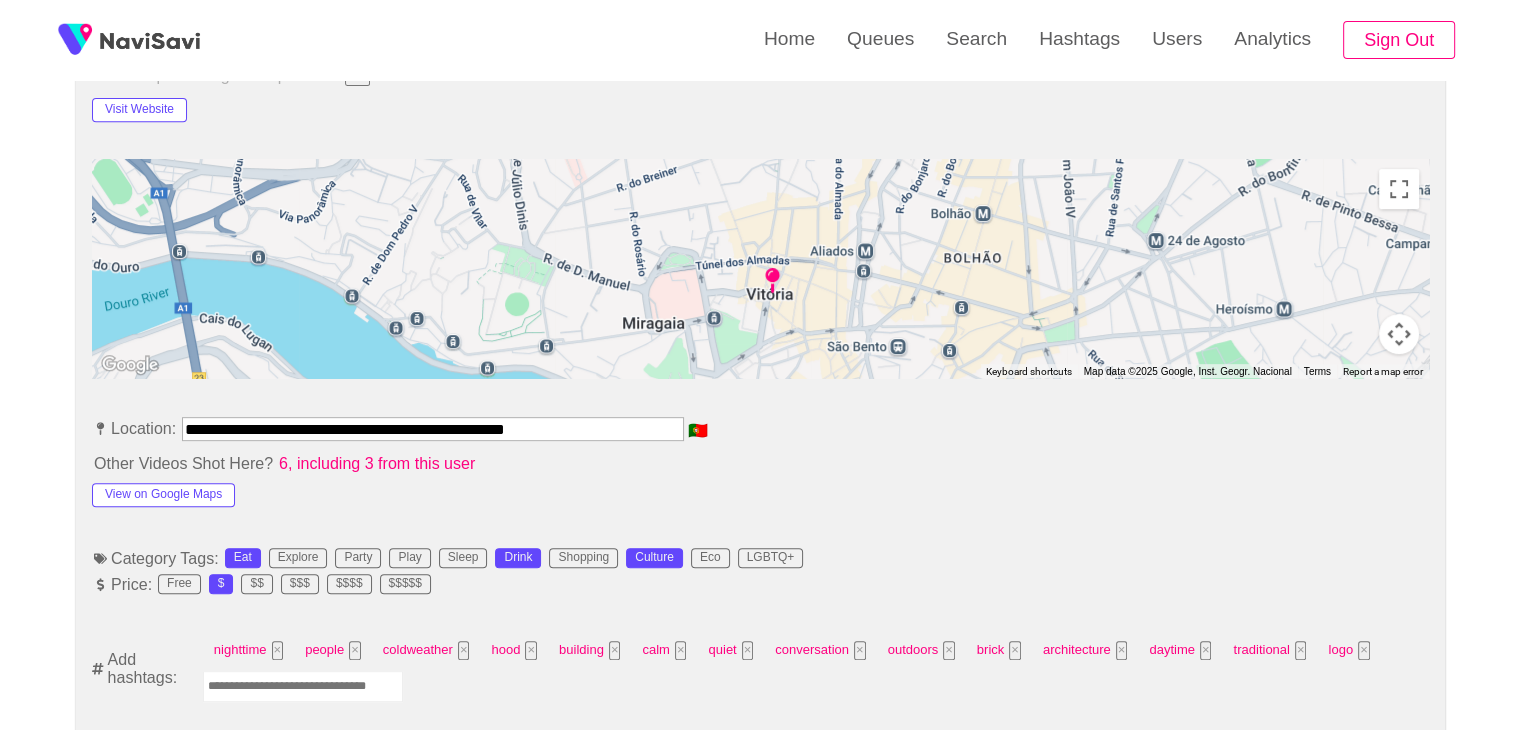 click at bounding box center (303, 686) 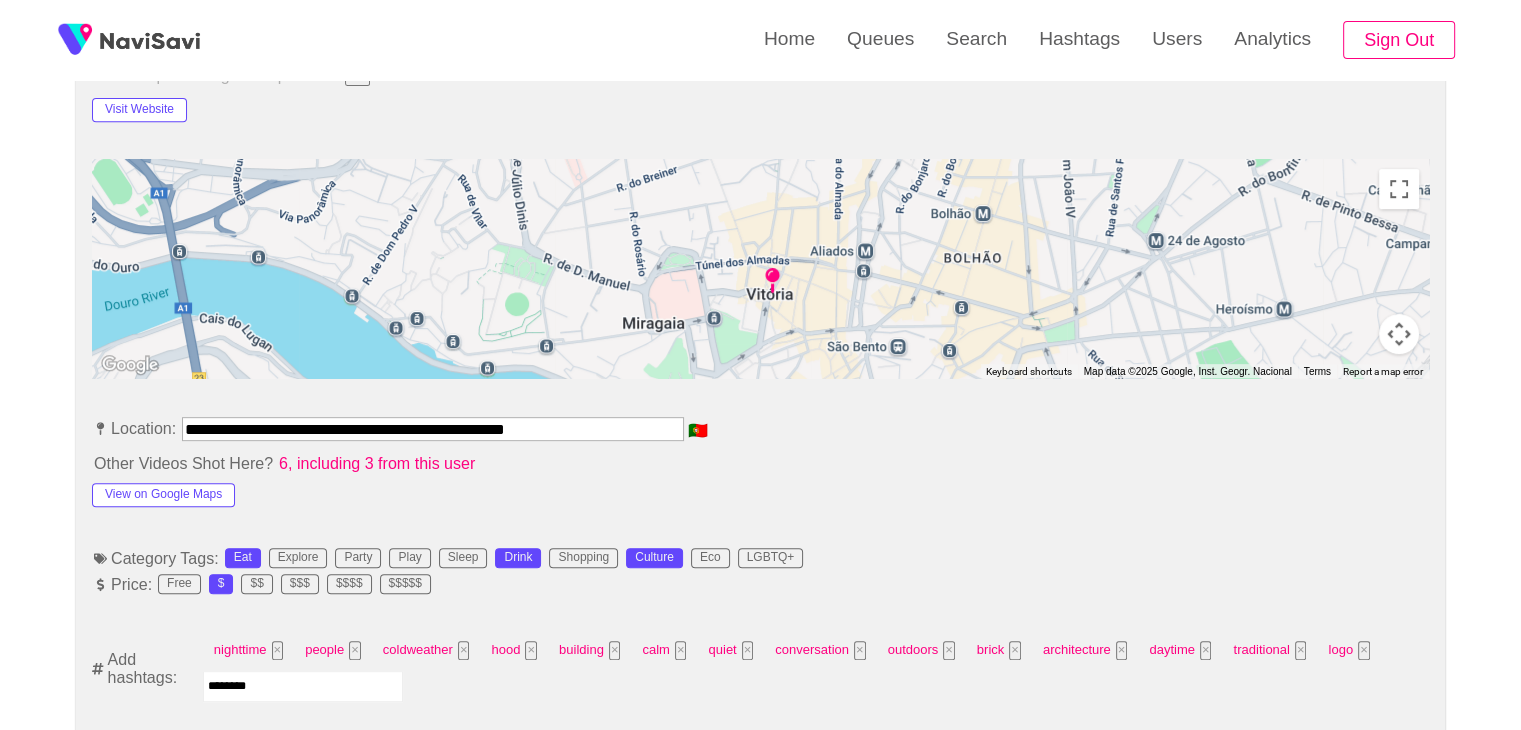 type on "*********" 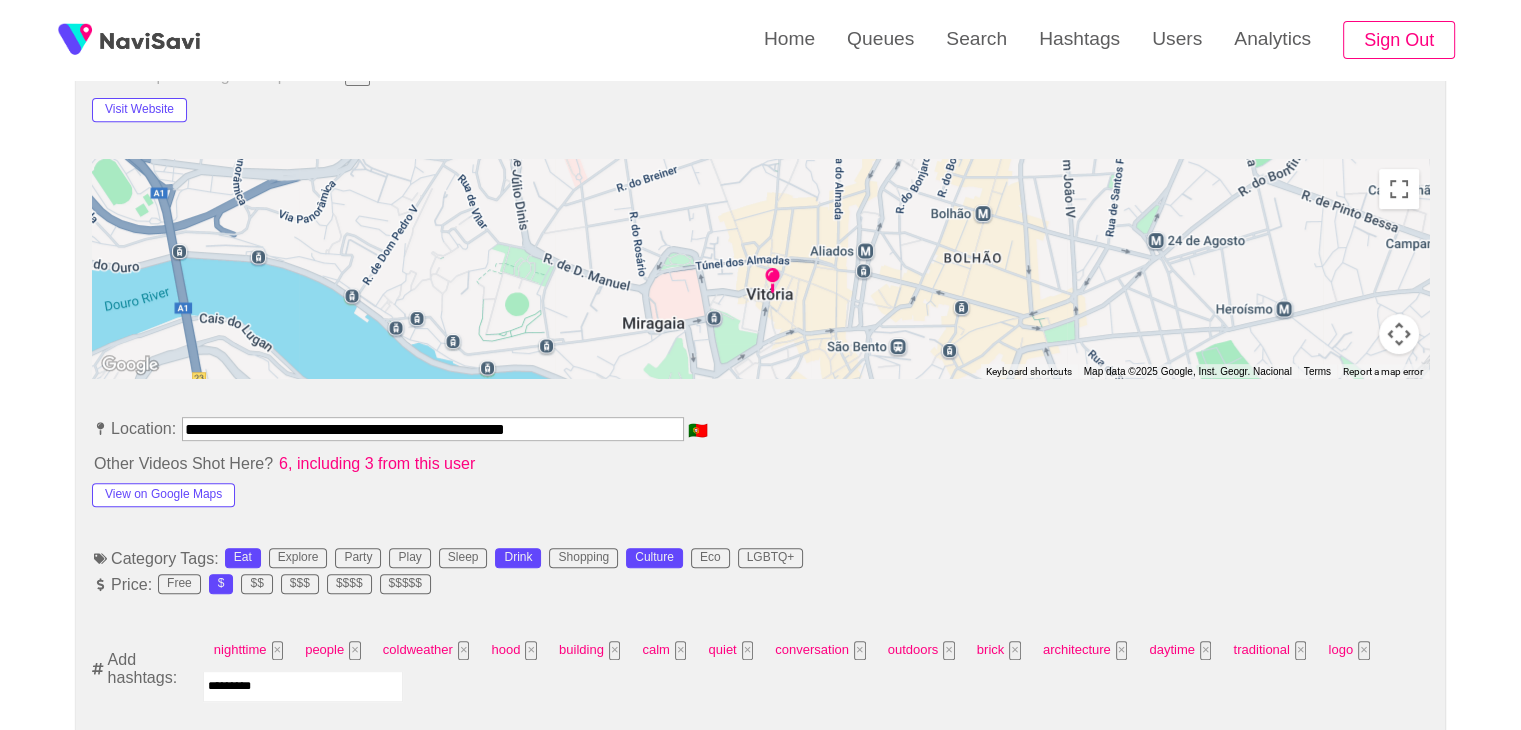 type 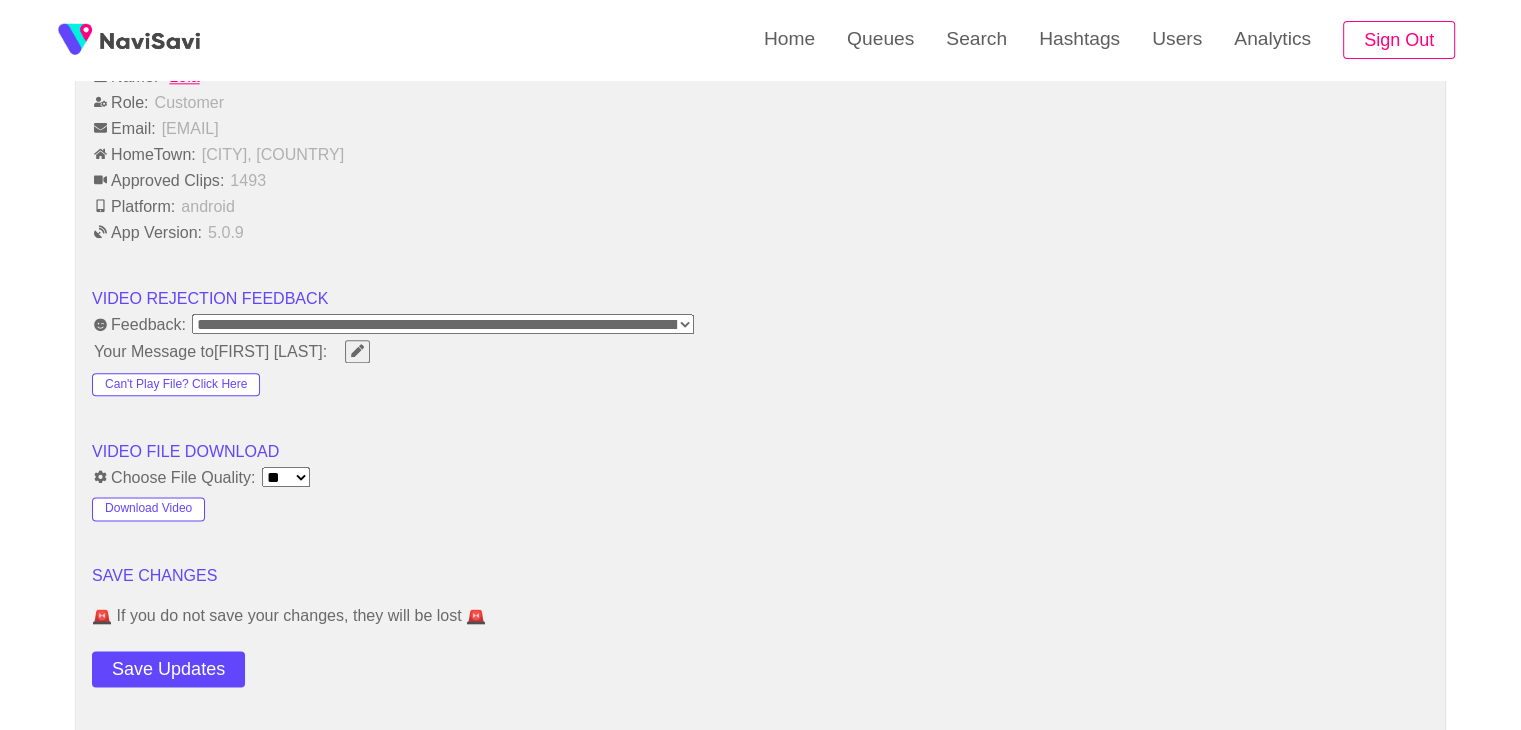 scroll, scrollTop: 2404, scrollLeft: 0, axis: vertical 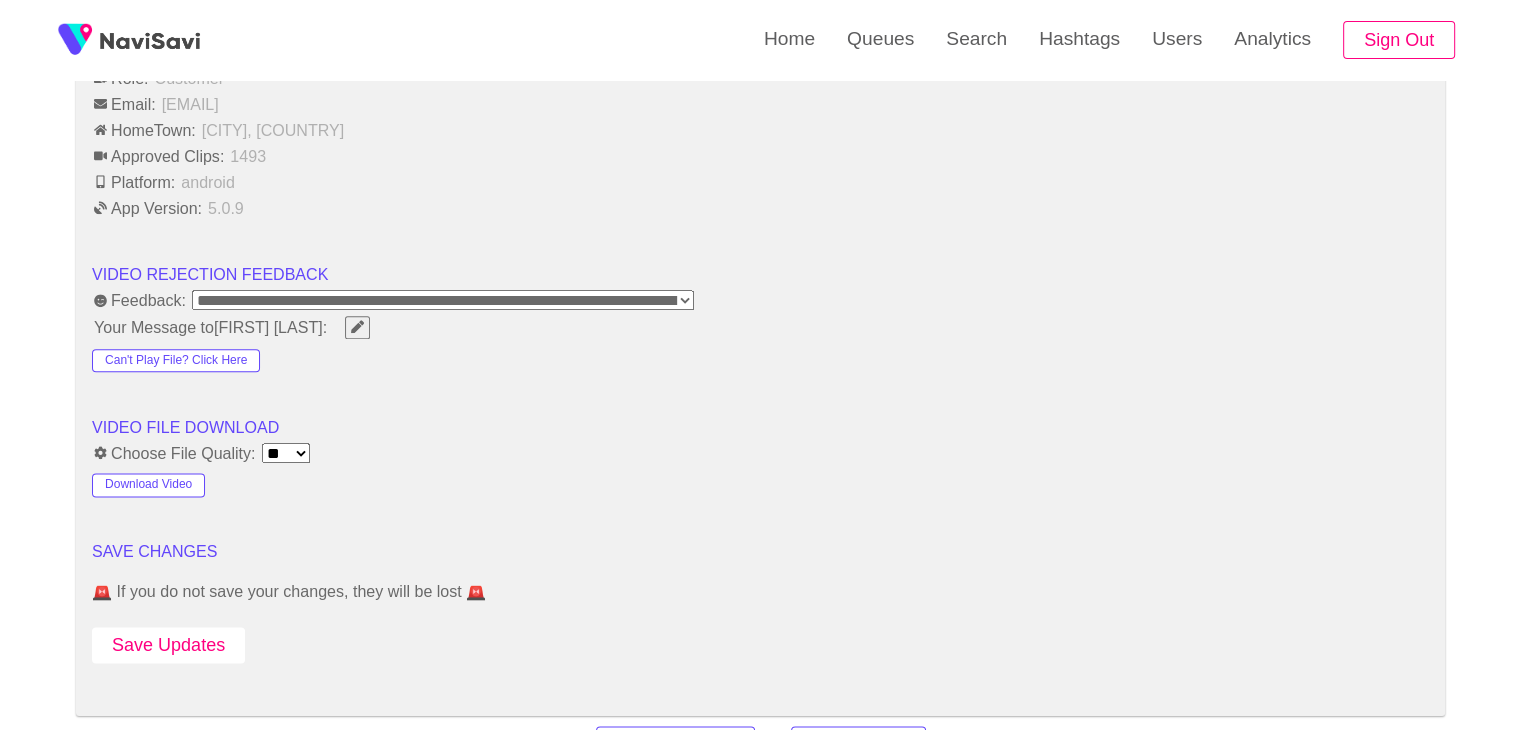 click on "Save Updates" at bounding box center (168, 645) 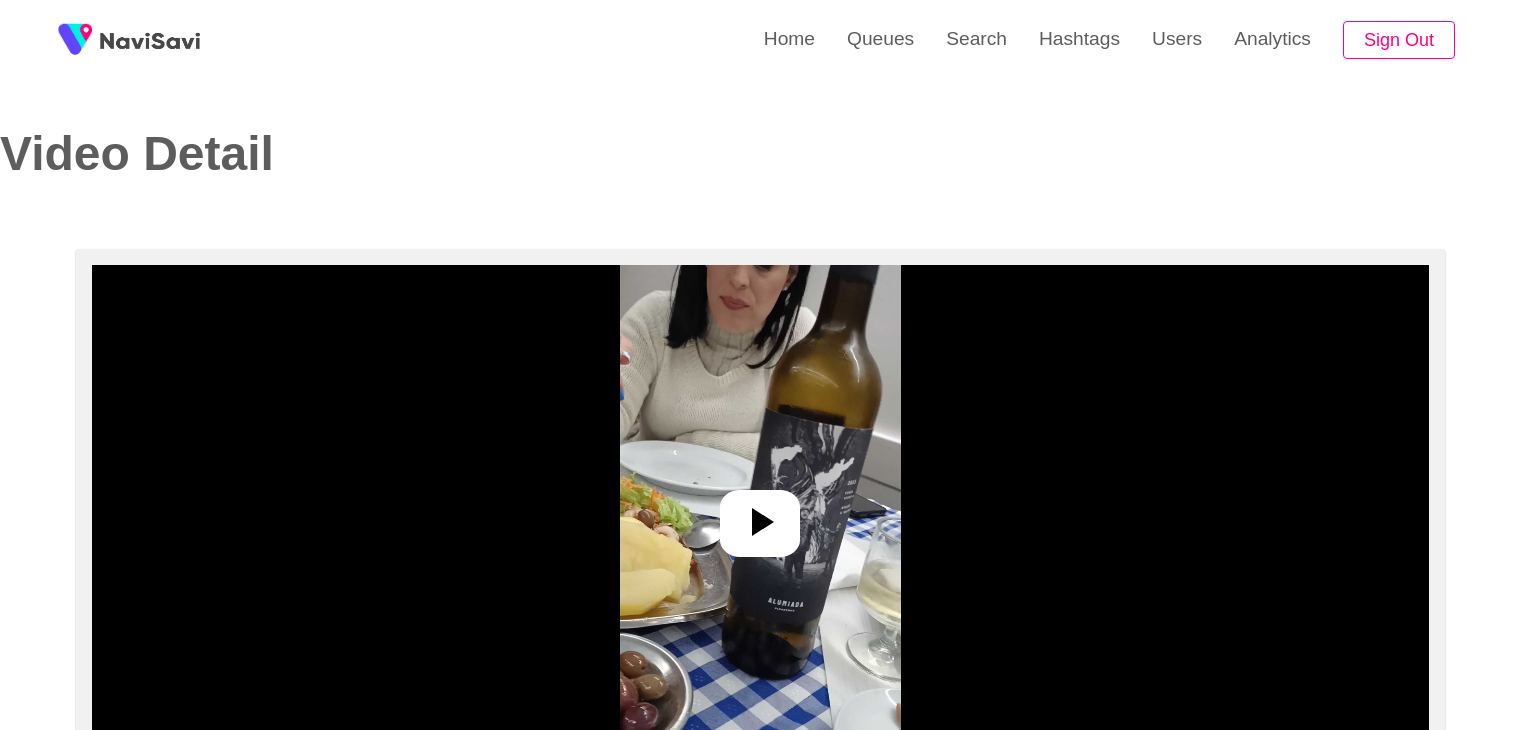 select on "**********" 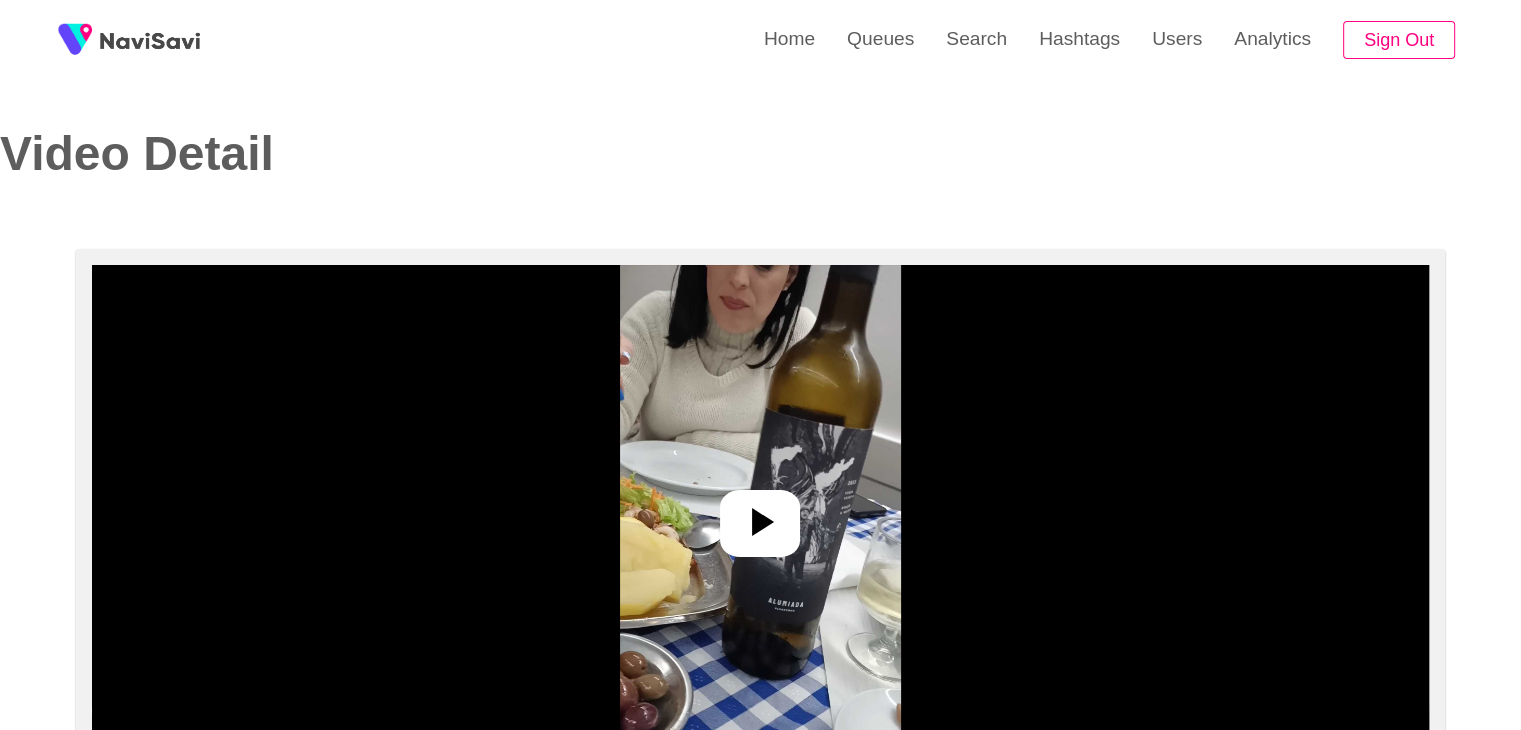 click at bounding box center (760, 515) 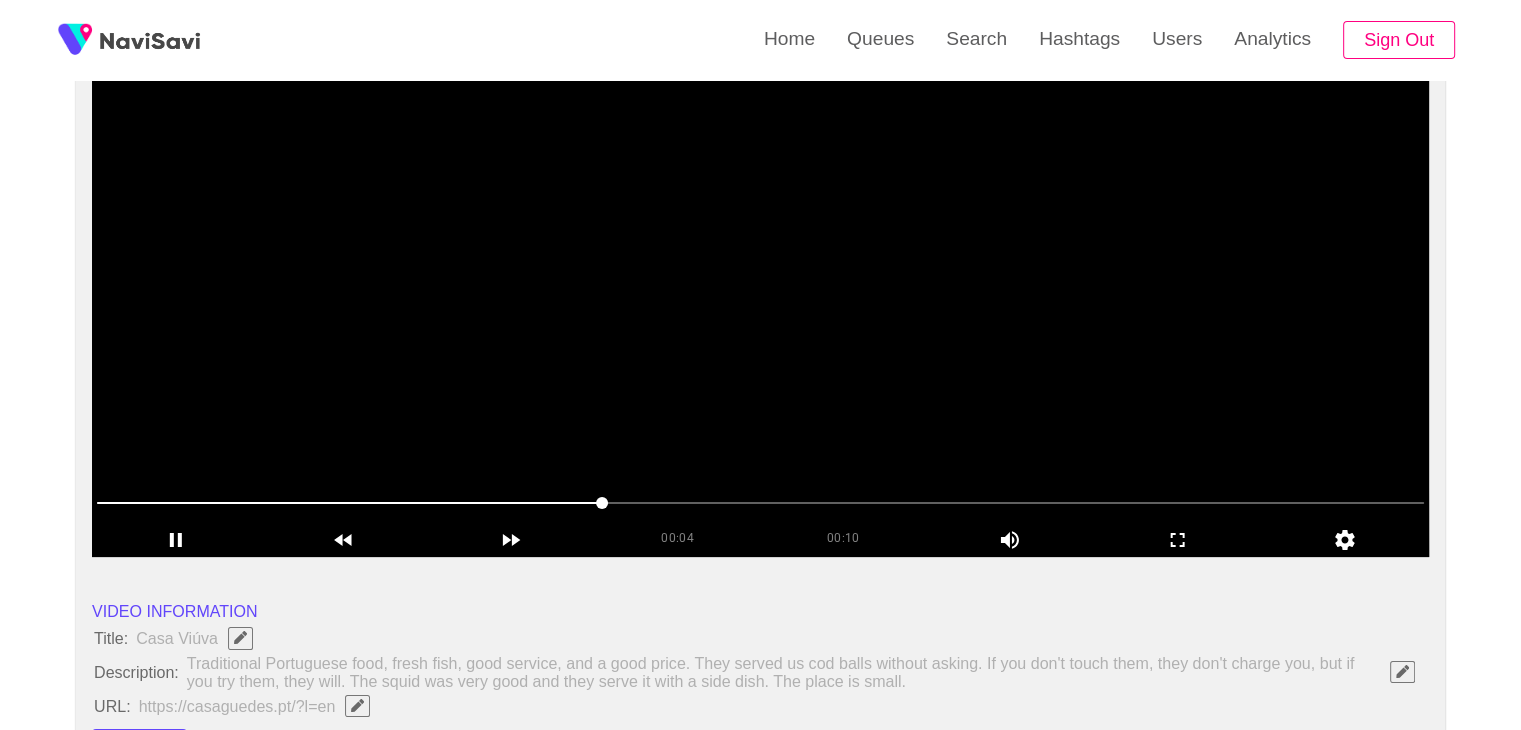 scroll, scrollTop: 210, scrollLeft: 0, axis: vertical 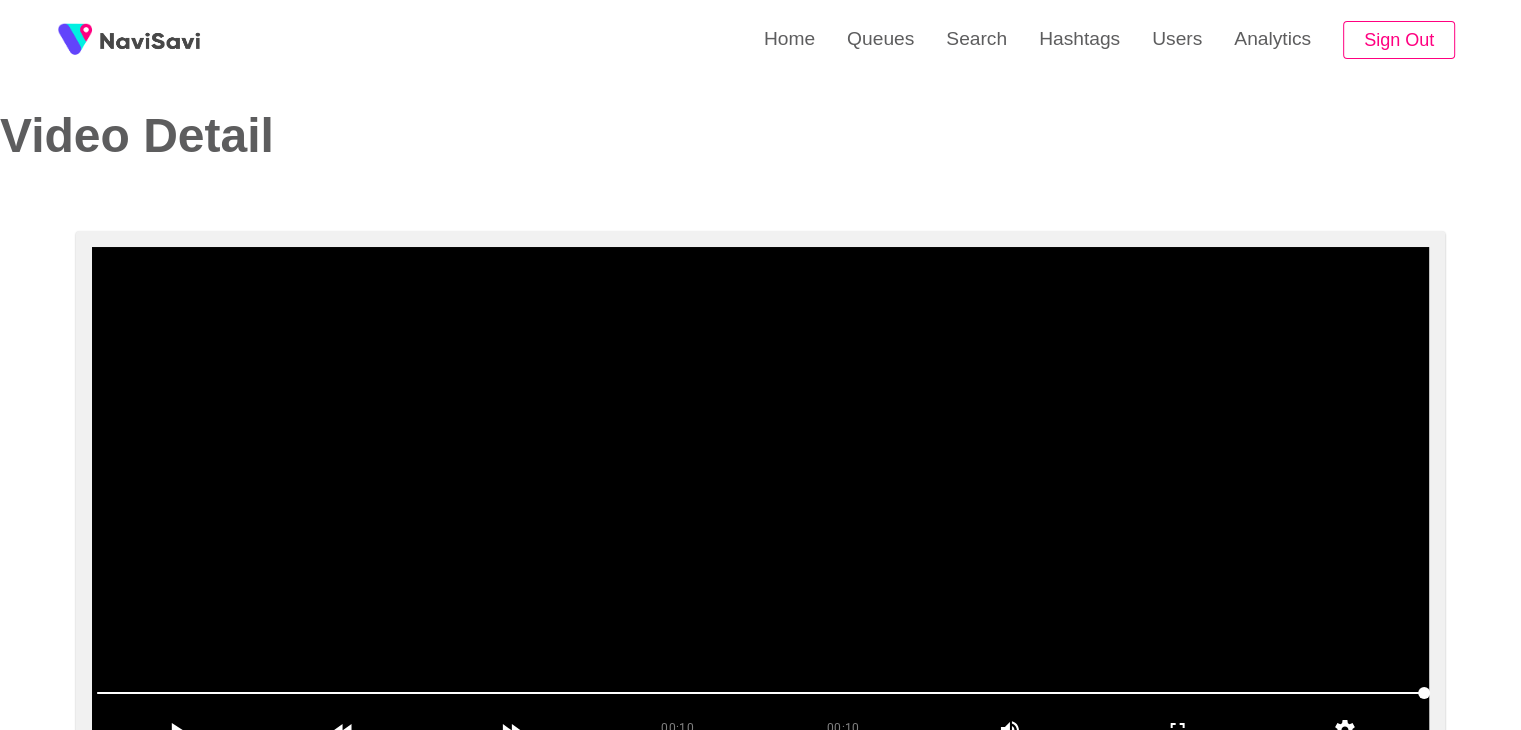 click at bounding box center [760, 497] 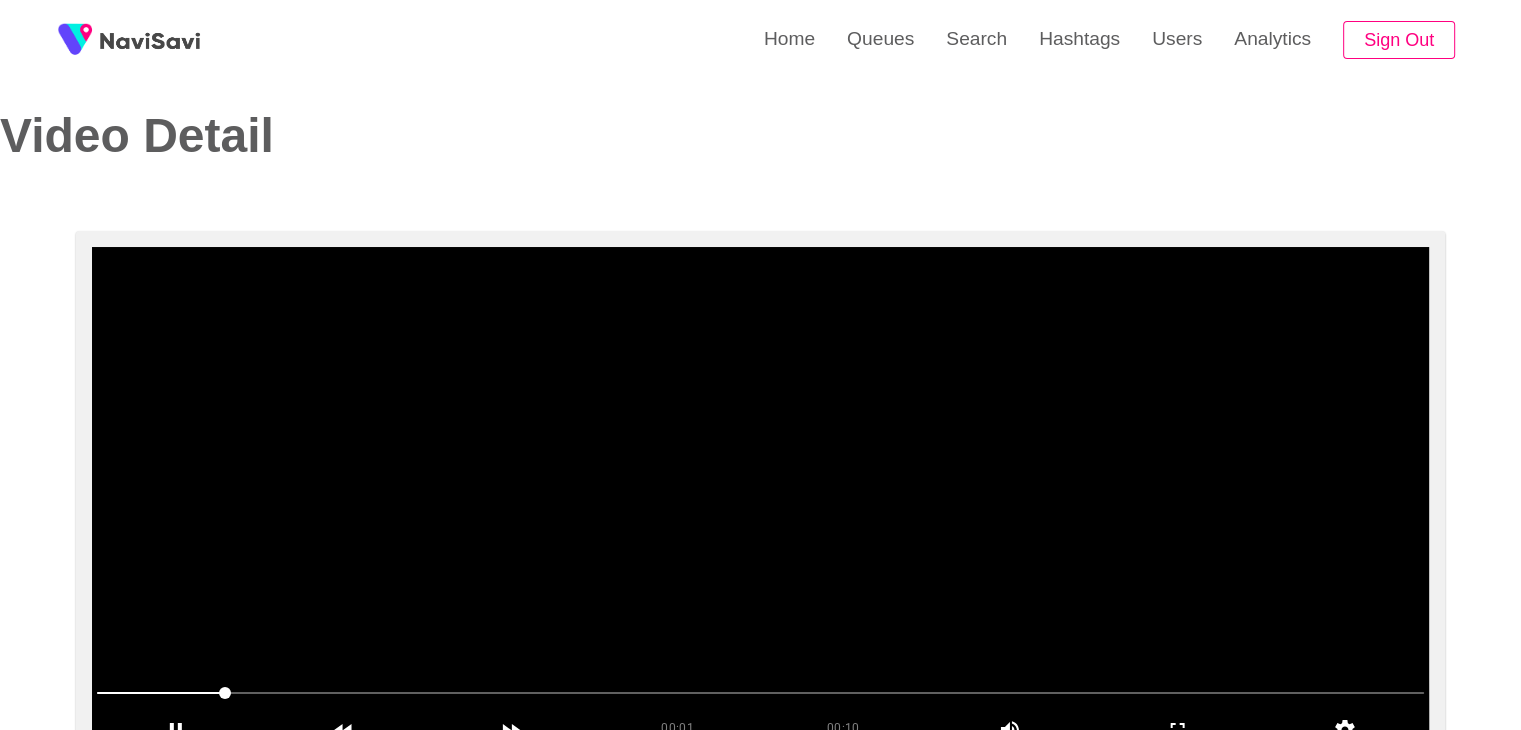 click at bounding box center (760, 497) 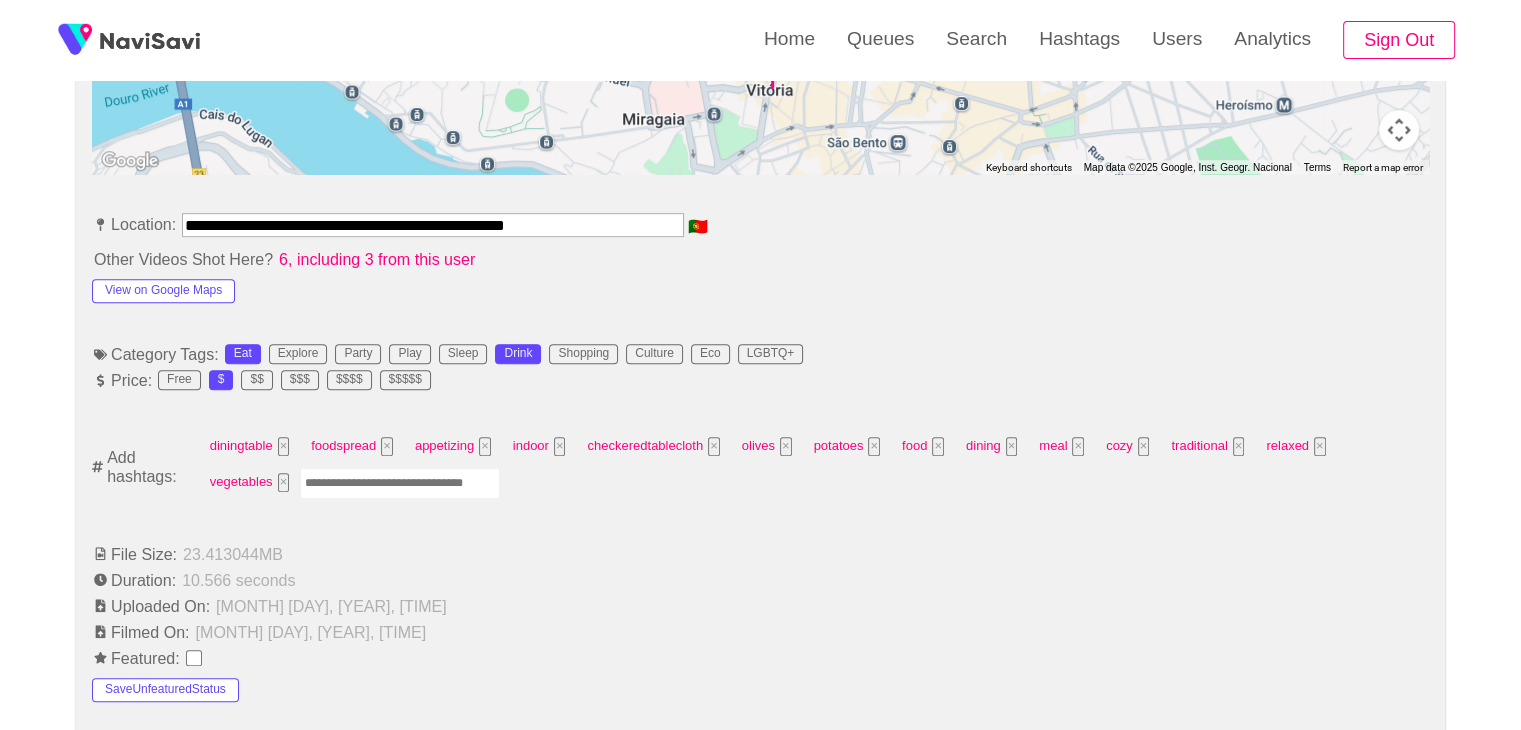 scroll, scrollTop: 1044, scrollLeft: 0, axis: vertical 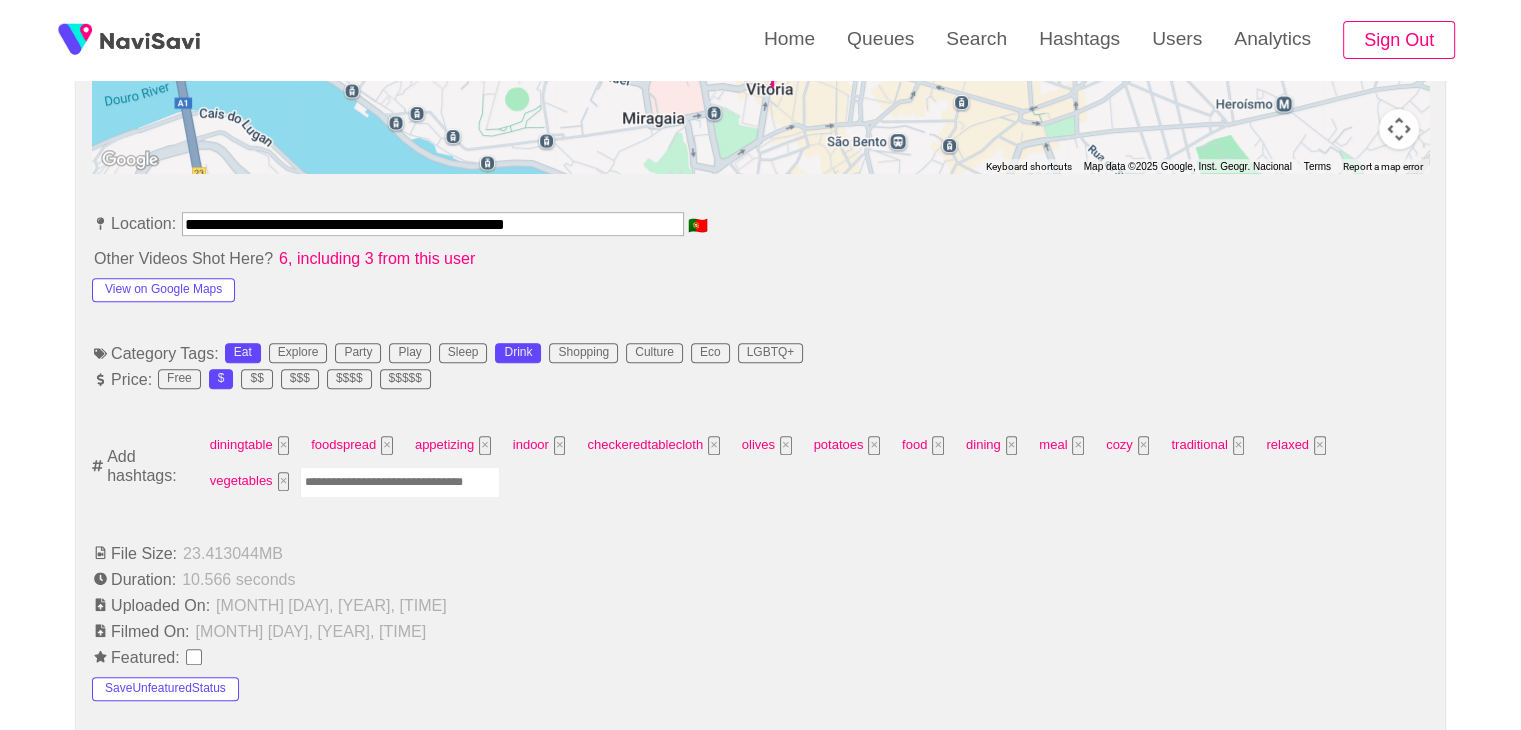 click at bounding box center (400, 482) 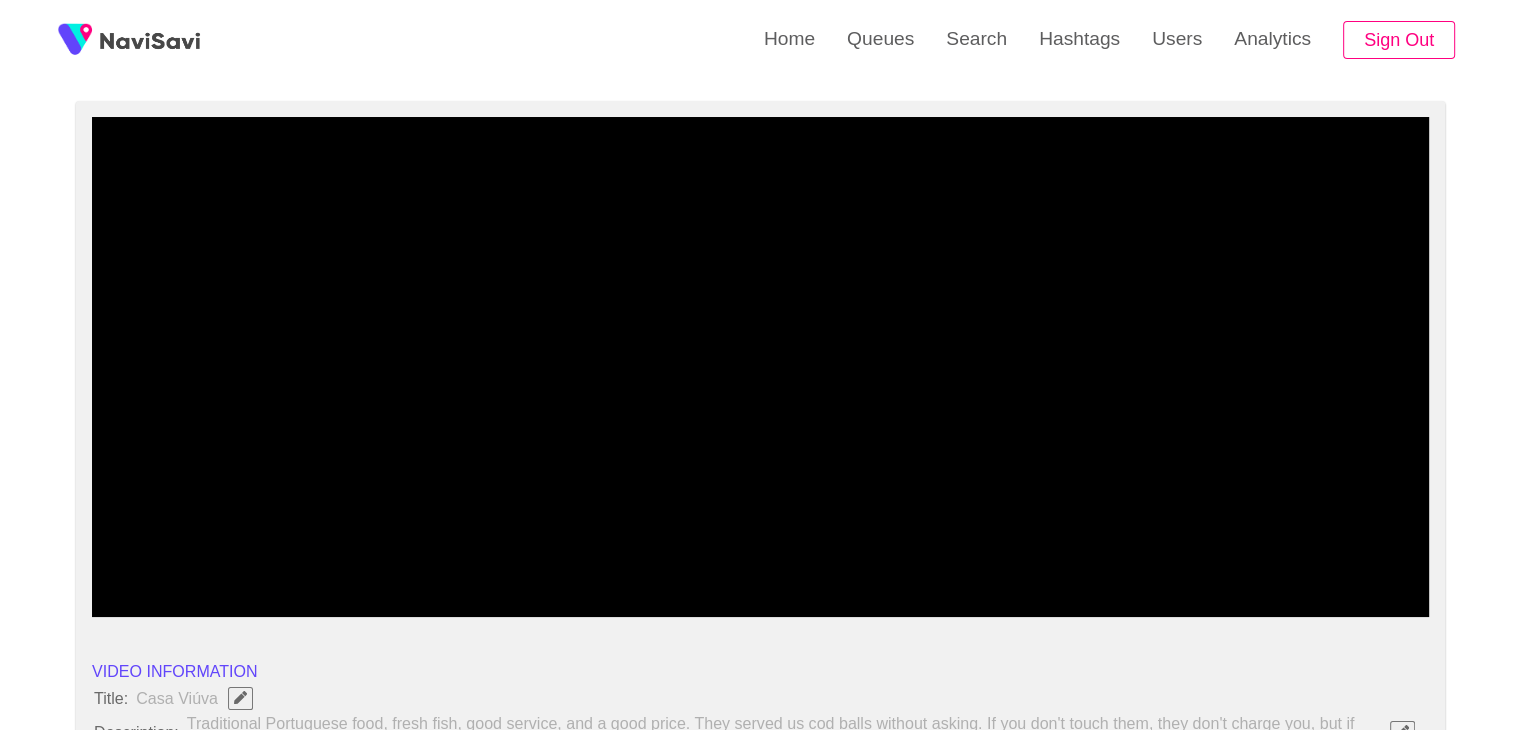 scroll, scrollTop: 136, scrollLeft: 0, axis: vertical 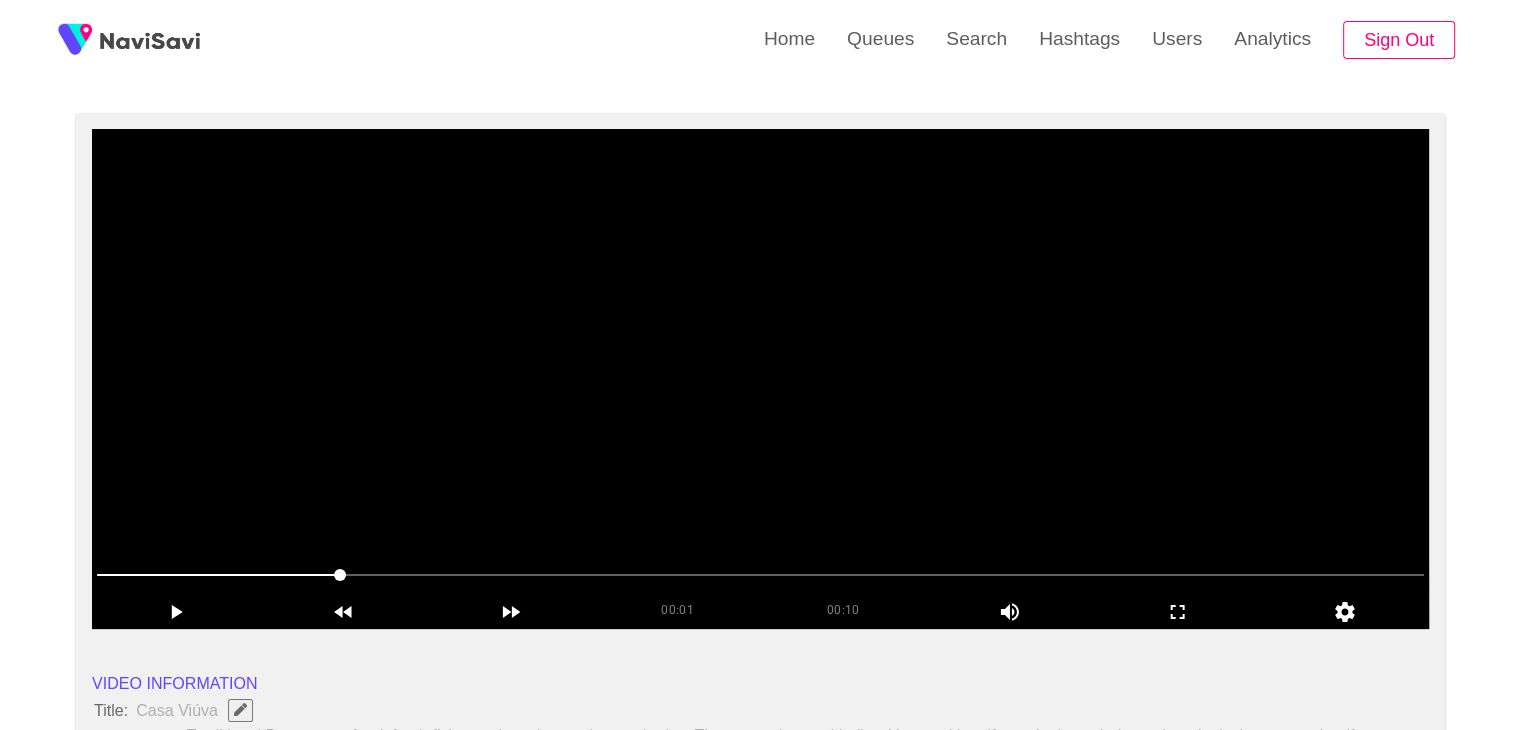 click at bounding box center [760, 379] 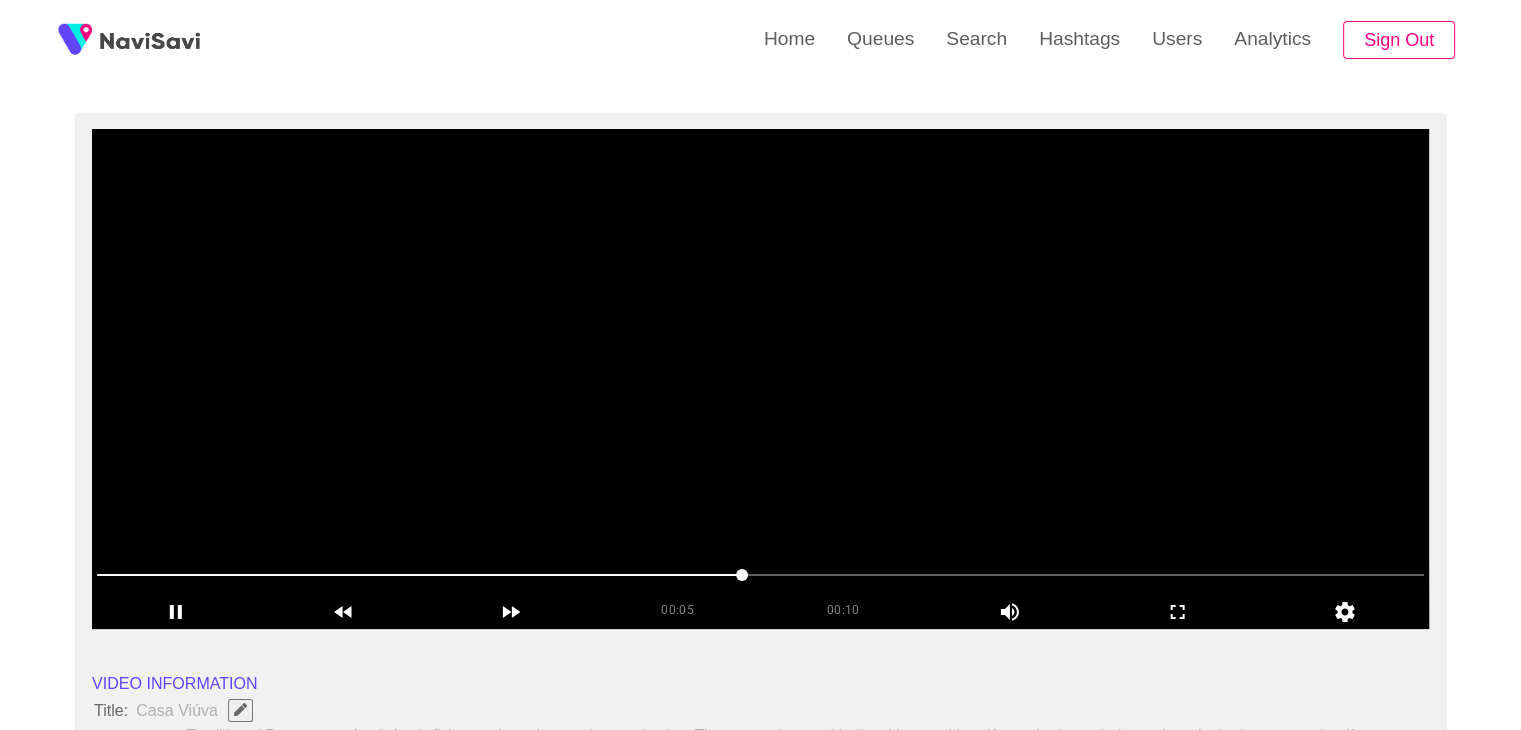click at bounding box center (760, 379) 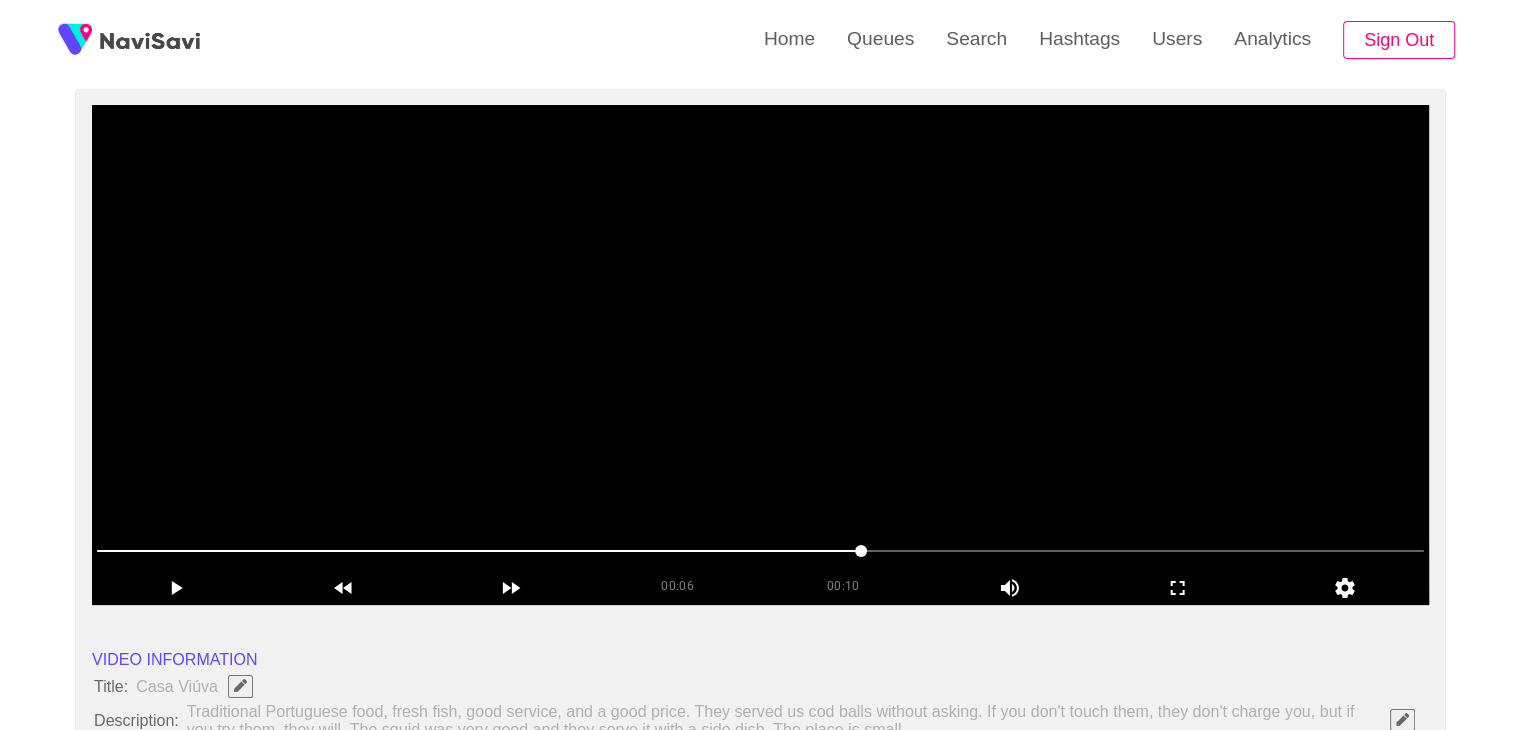 scroll, scrollTop: 162, scrollLeft: 0, axis: vertical 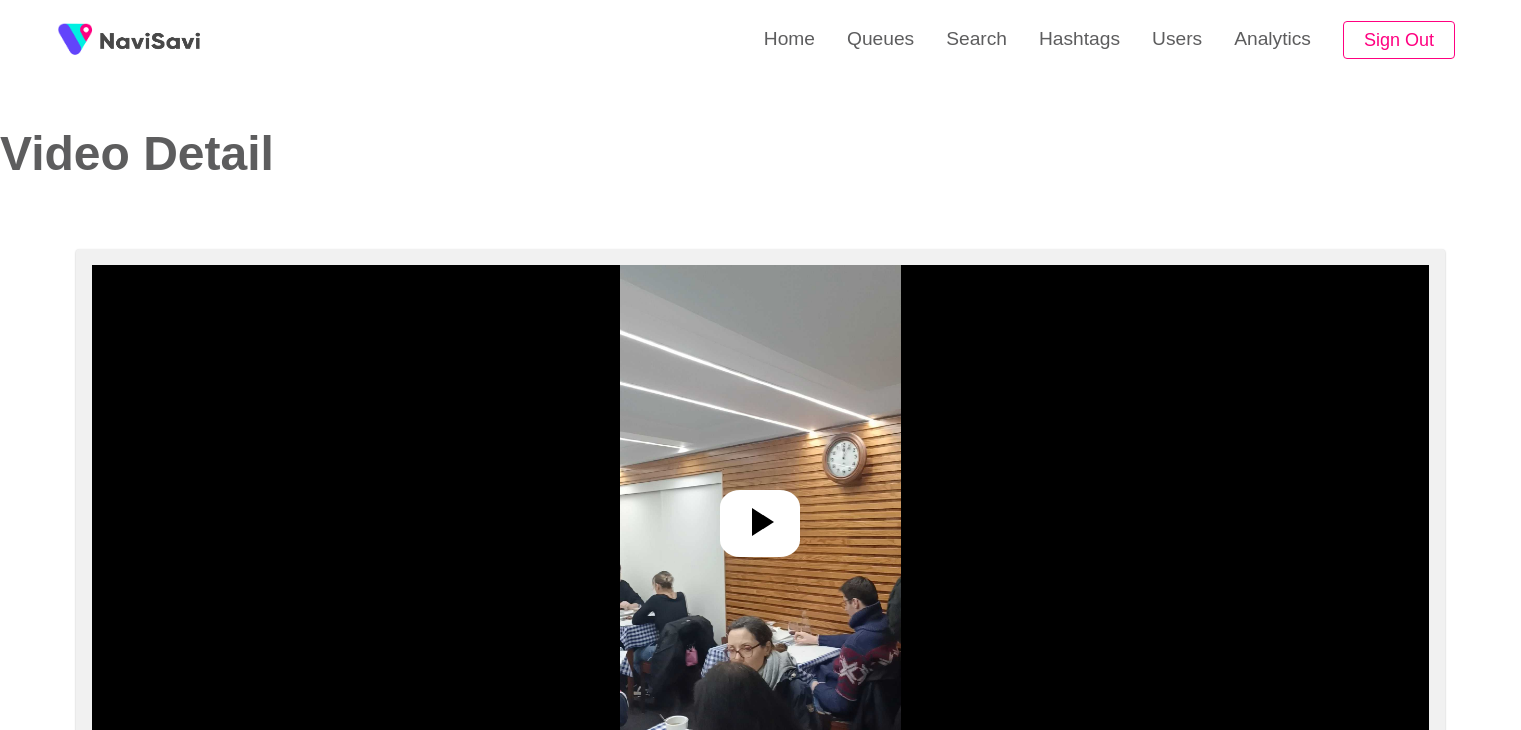 select on "**********" 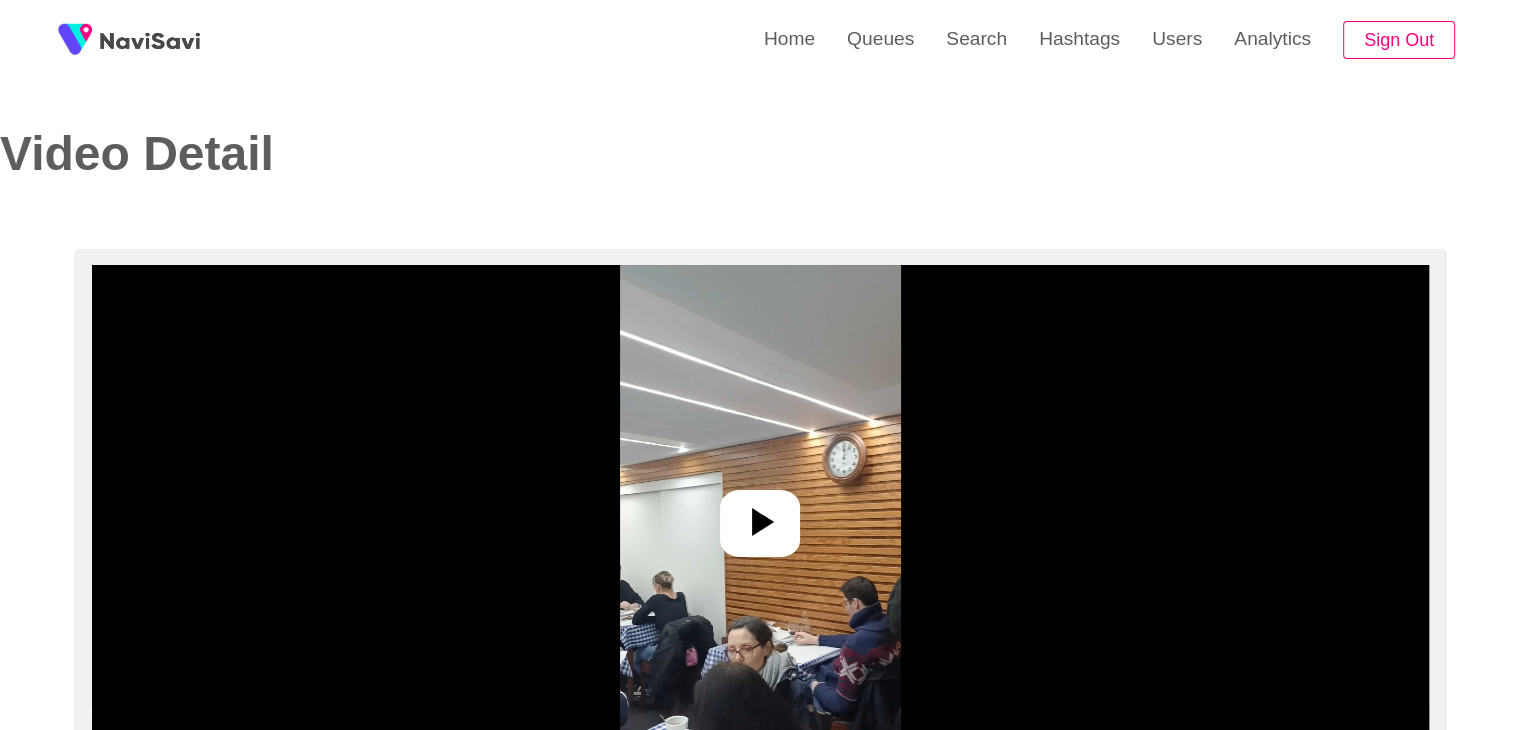 click at bounding box center (760, 515) 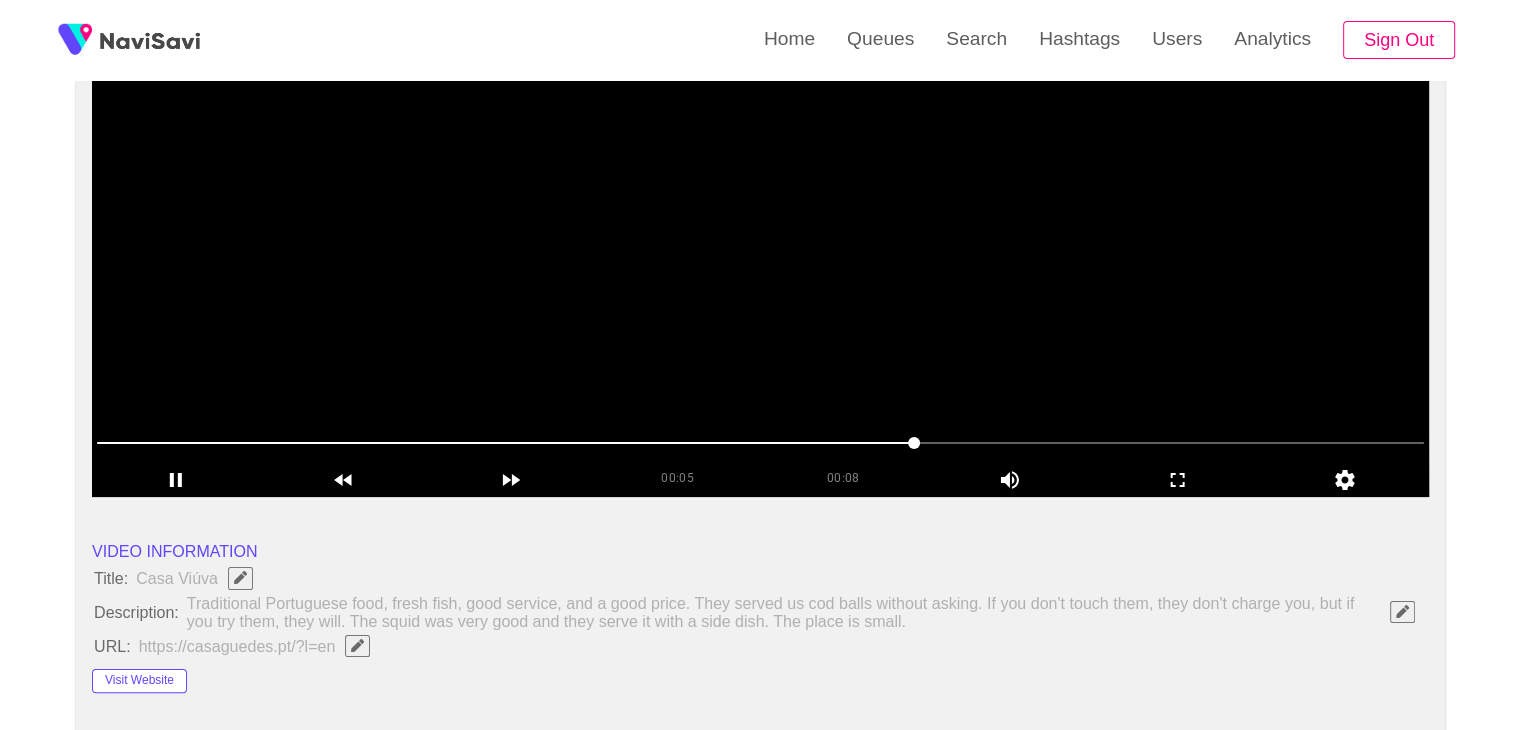 scroll, scrollTop: 96, scrollLeft: 0, axis: vertical 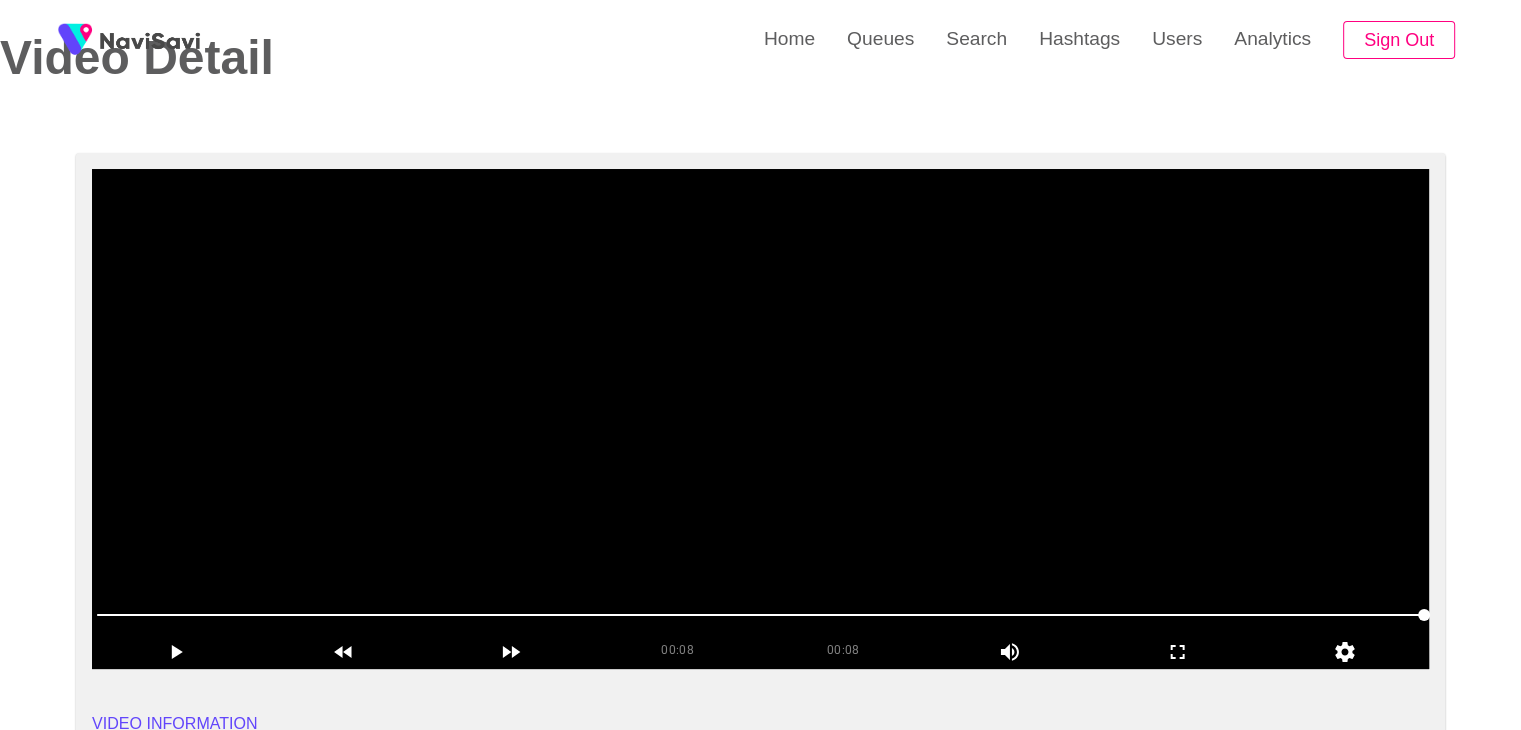 click at bounding box center [760, 419] 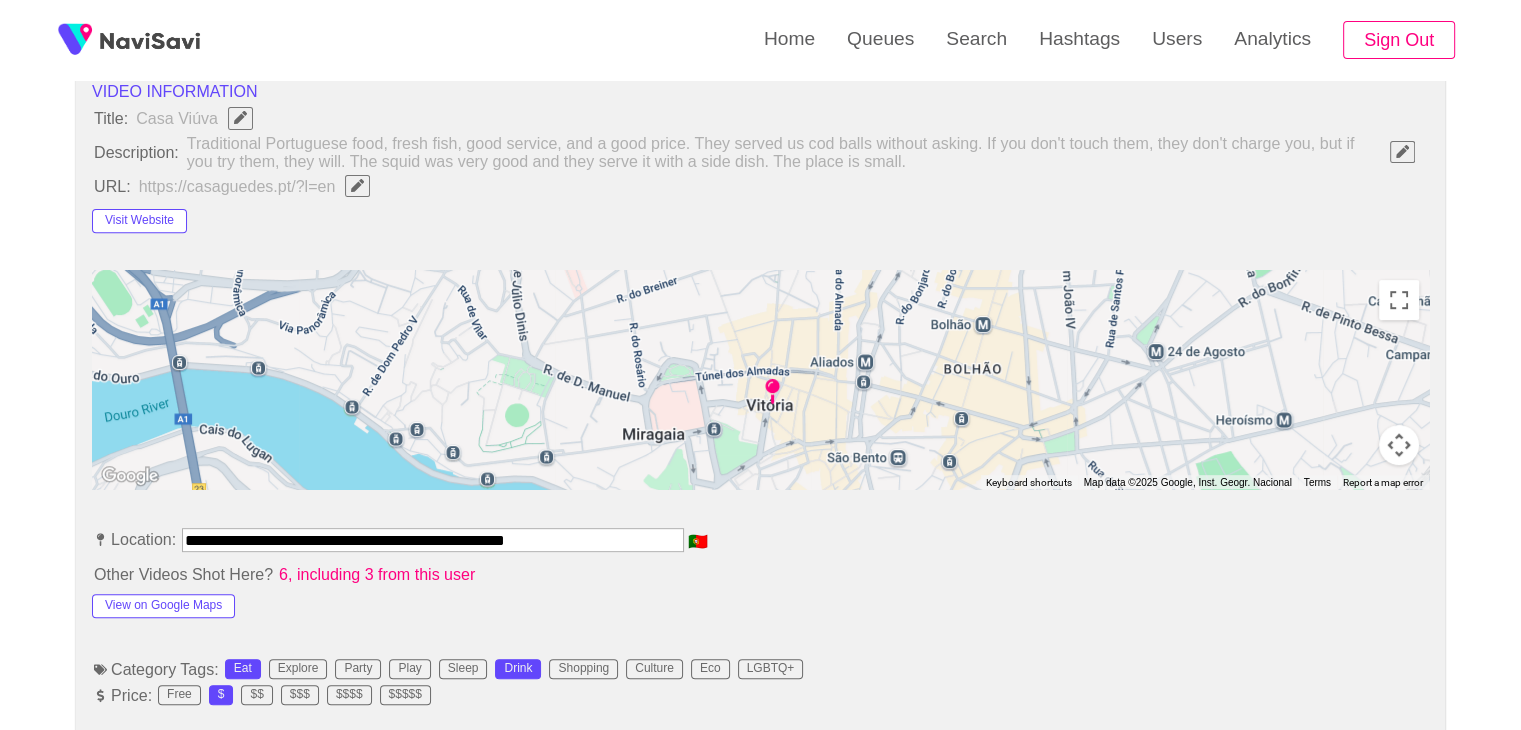 scroll, scrollTop: 800, scrollLeft: 0, axis: vertical 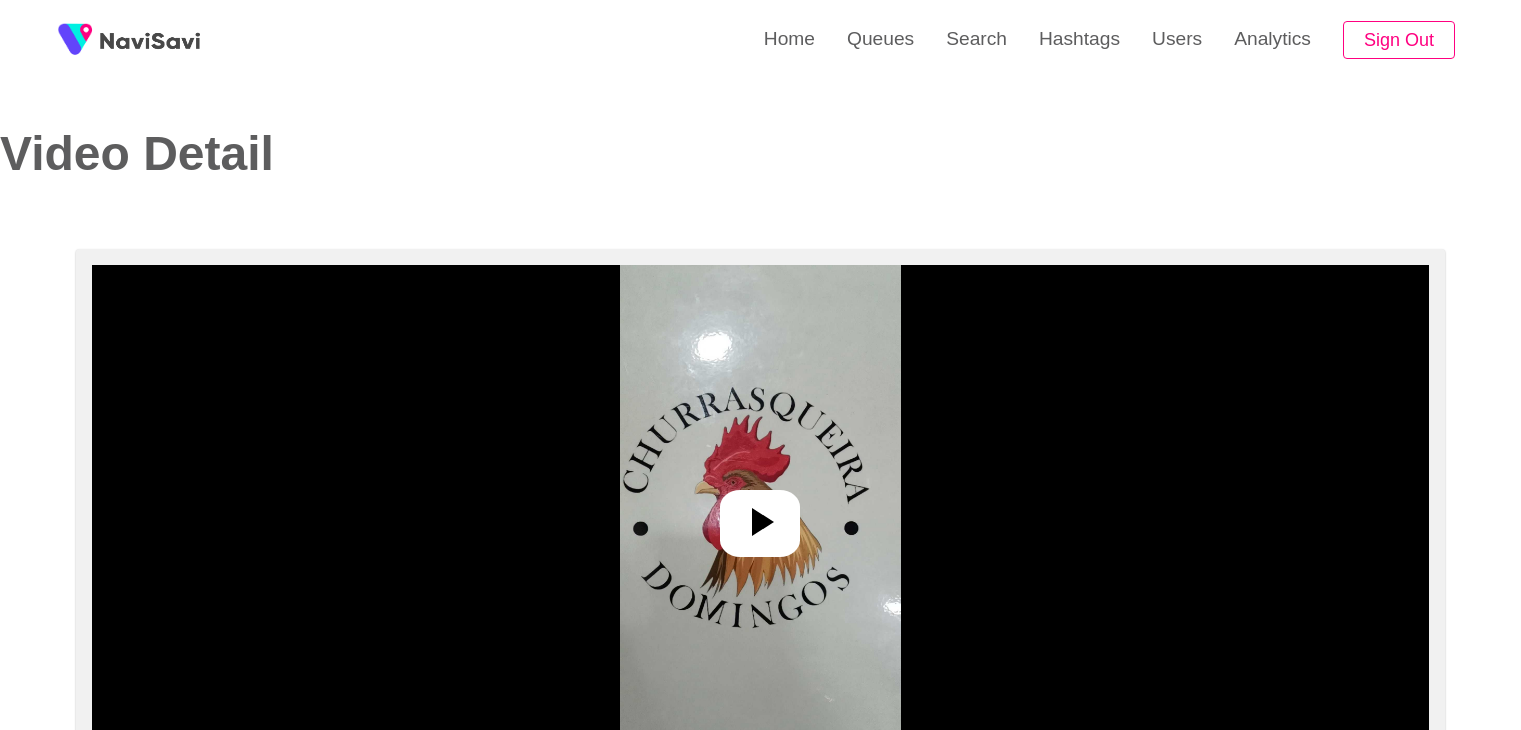 select on "**********" 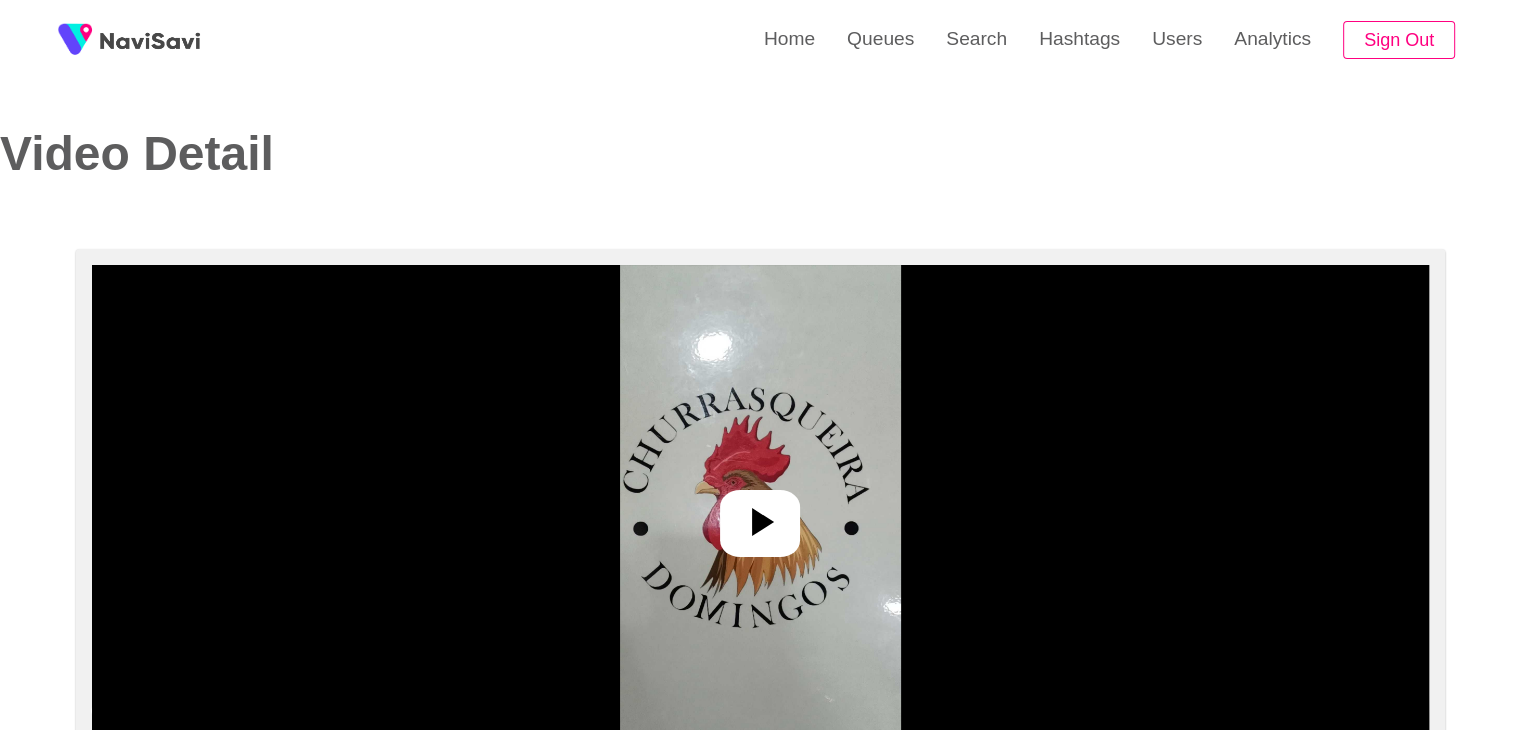 click at bounding box center (760, 515) 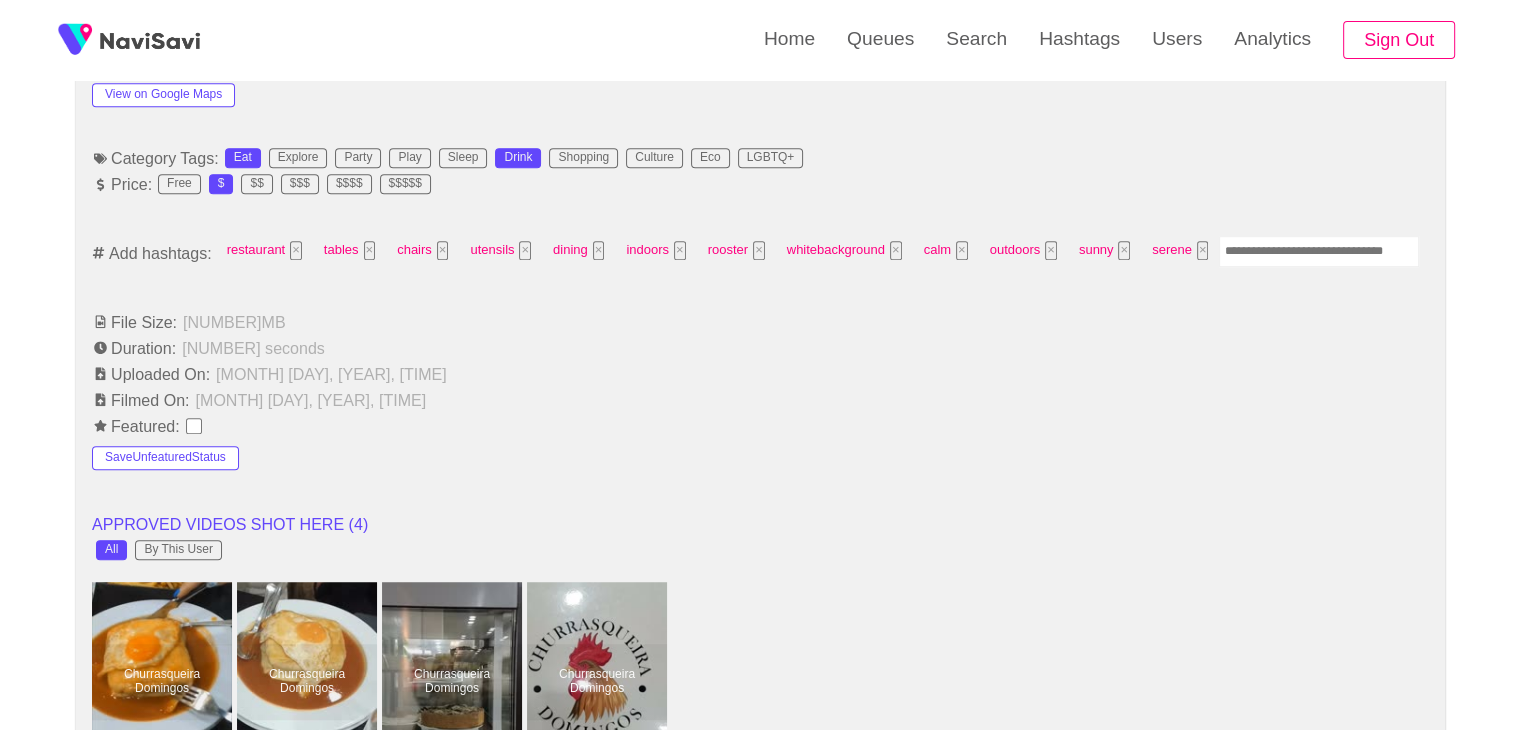 scroll, scrollTop: 1262, scrollLeft: 0, axis: vertical 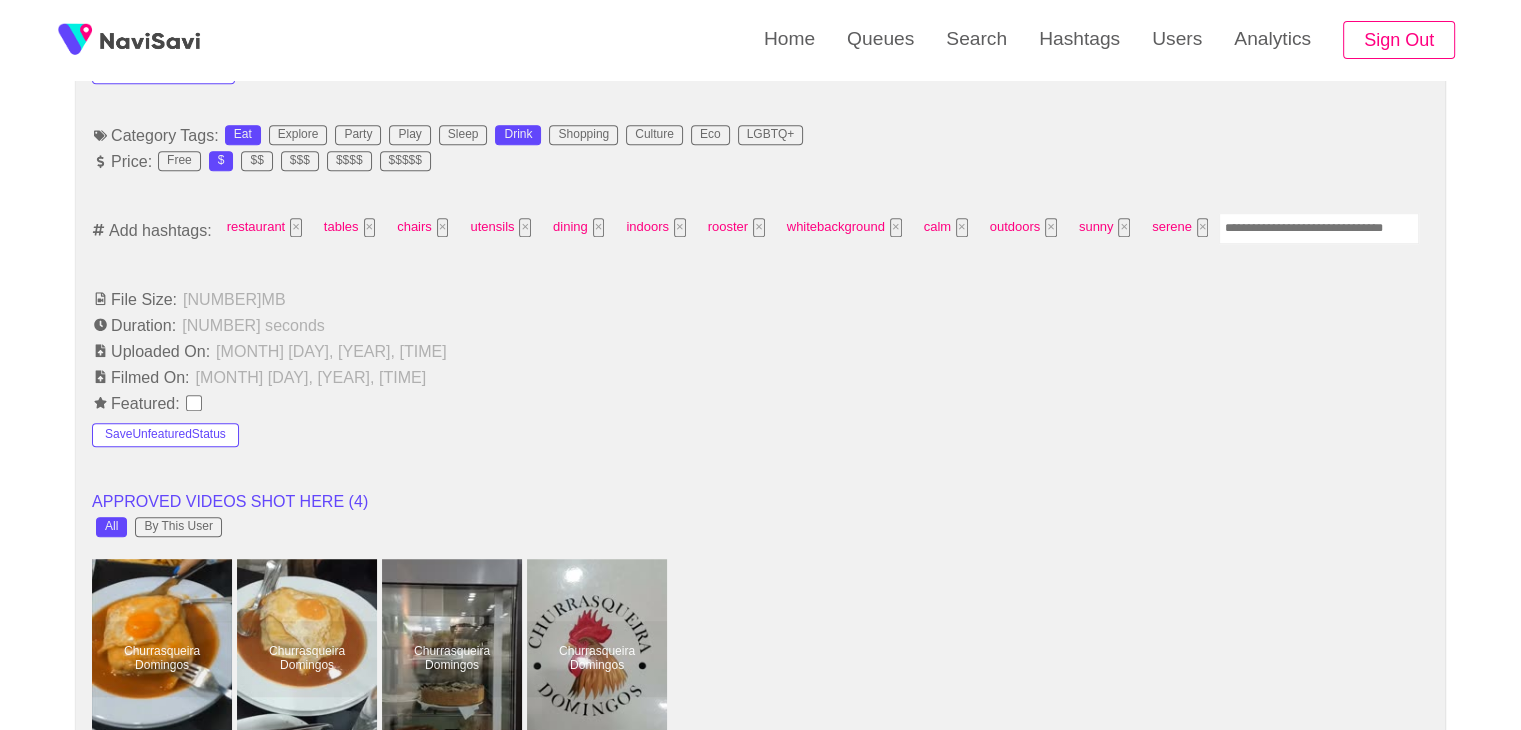 click at bounding box center [1319, 228] 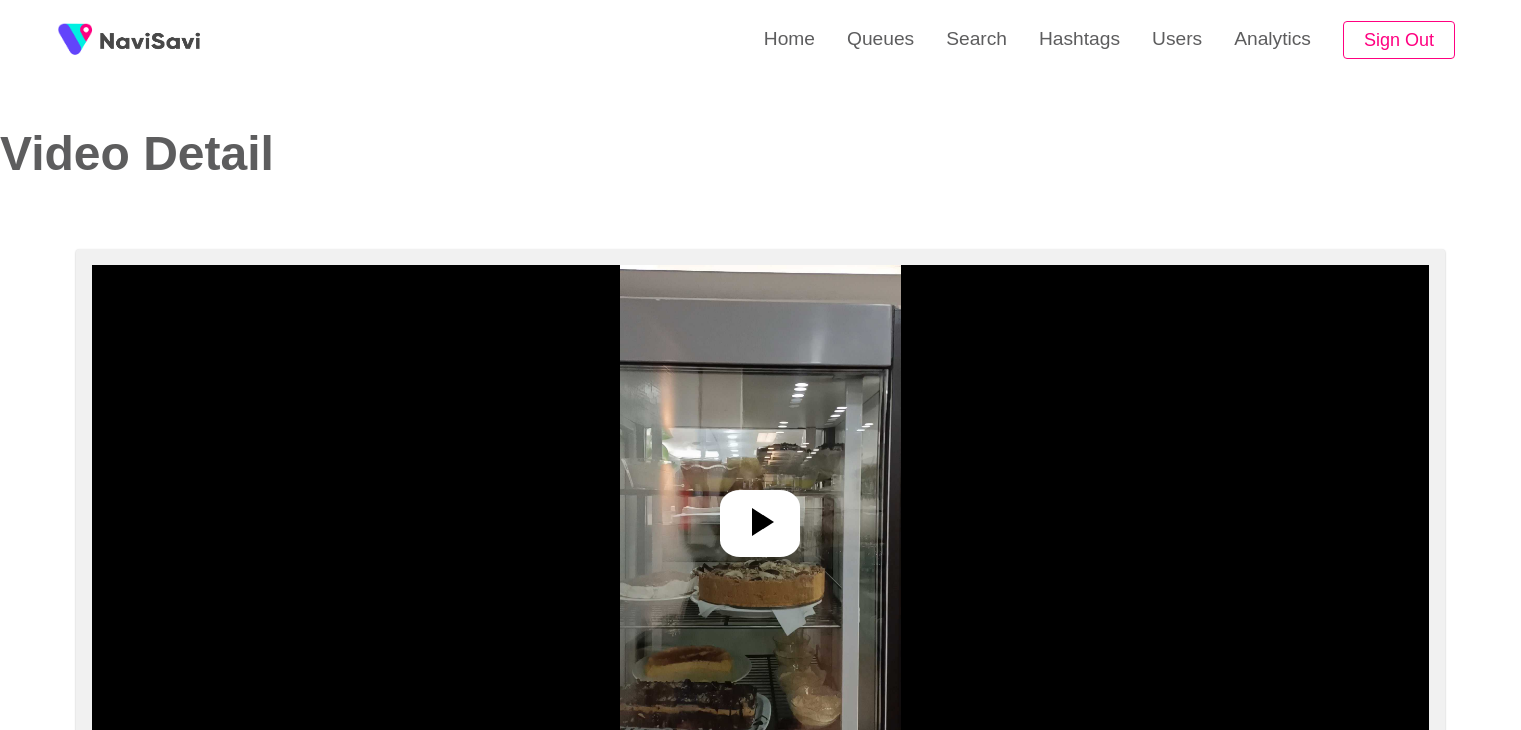 select on "**********" 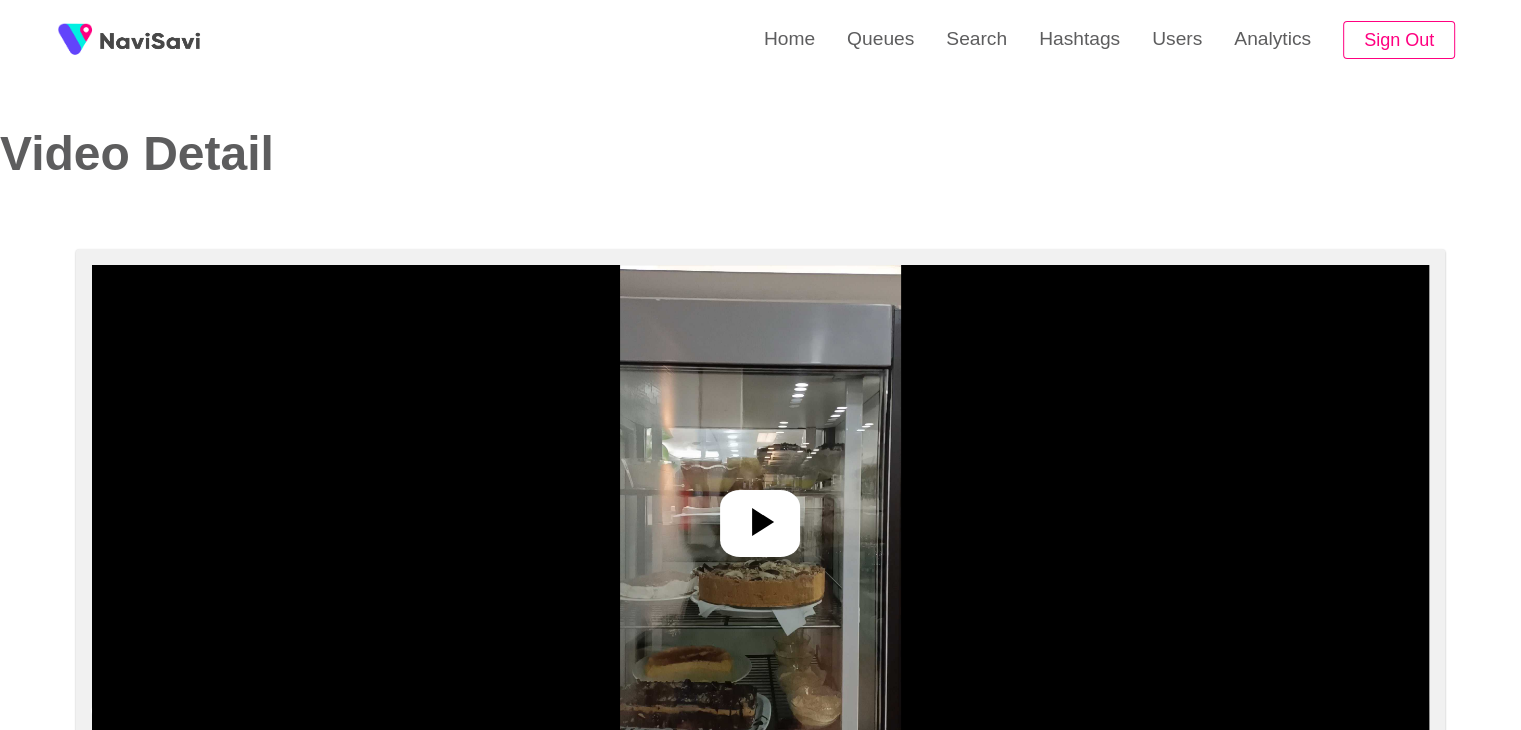 click at bounding box center (760, 515) 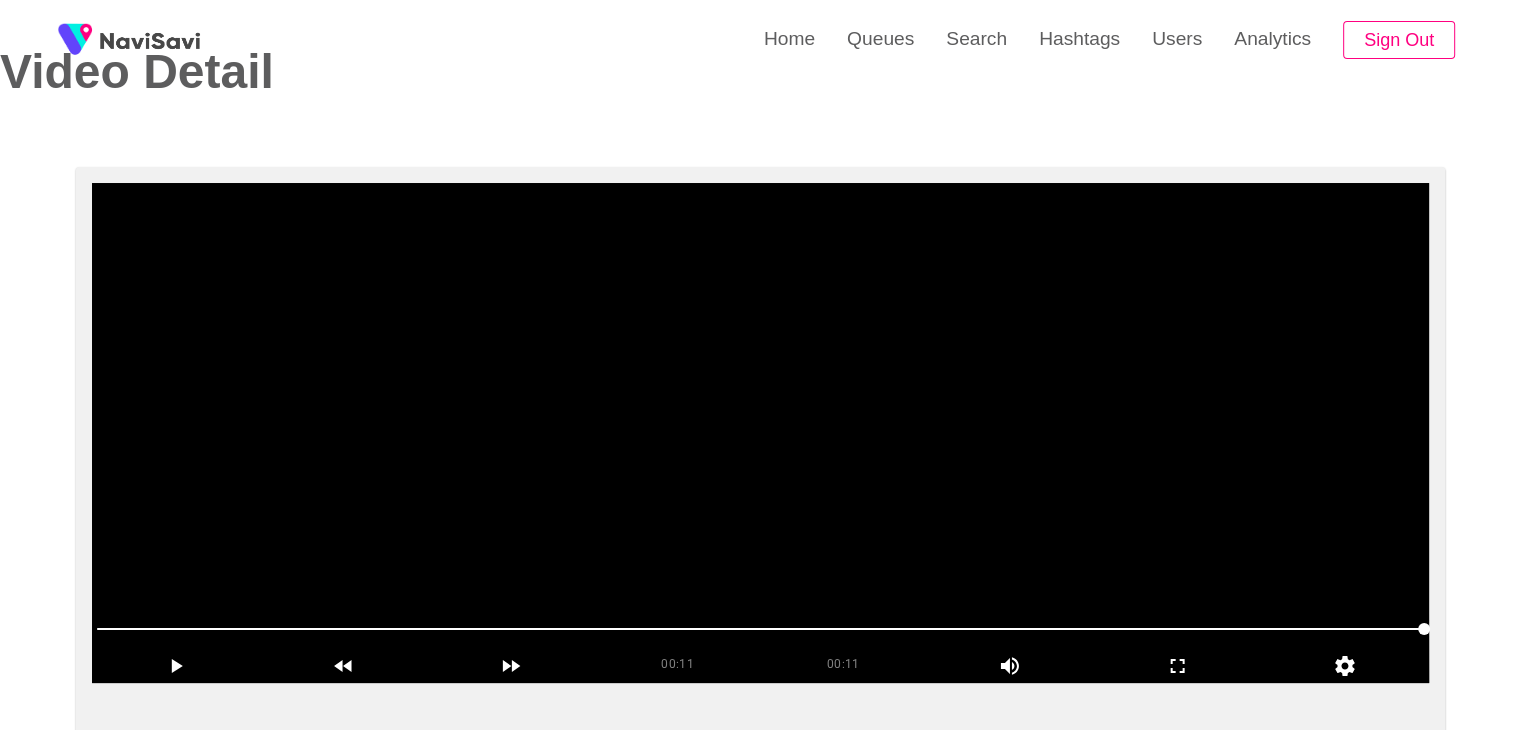 scroll, scrollTop: 74, scrollLeft: 0, axis: vertical 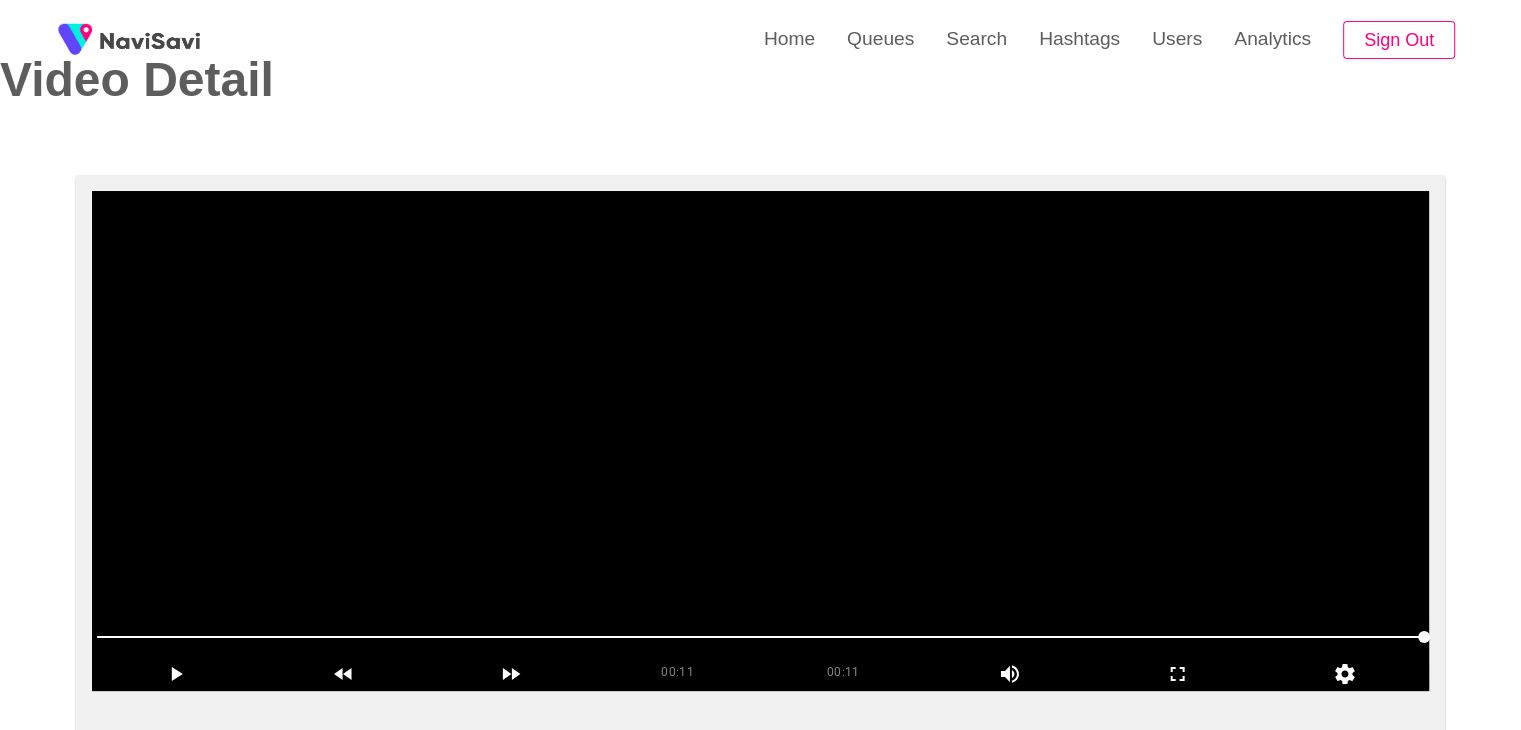 click at bounding box center (760, 441) 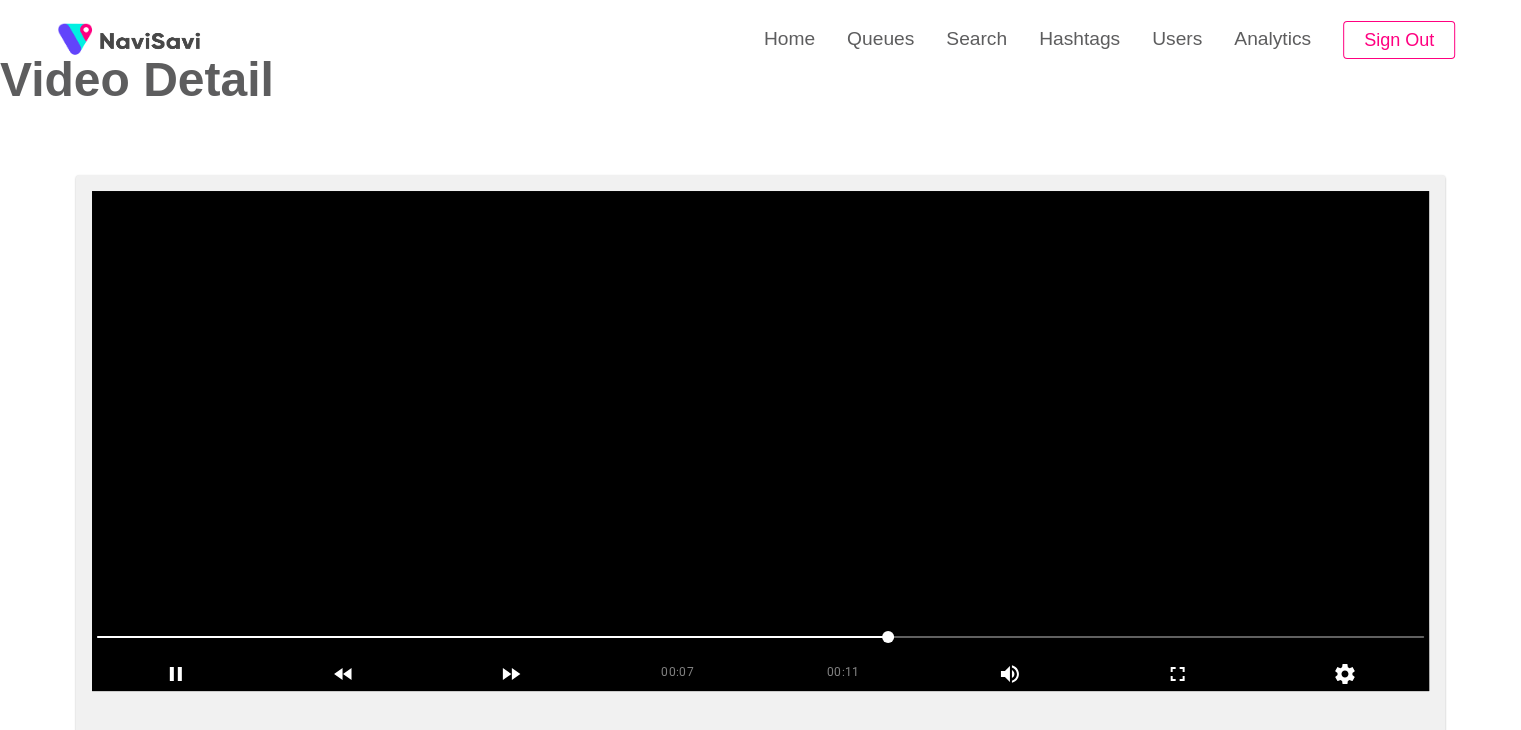 click at bounding box center [760, 441] 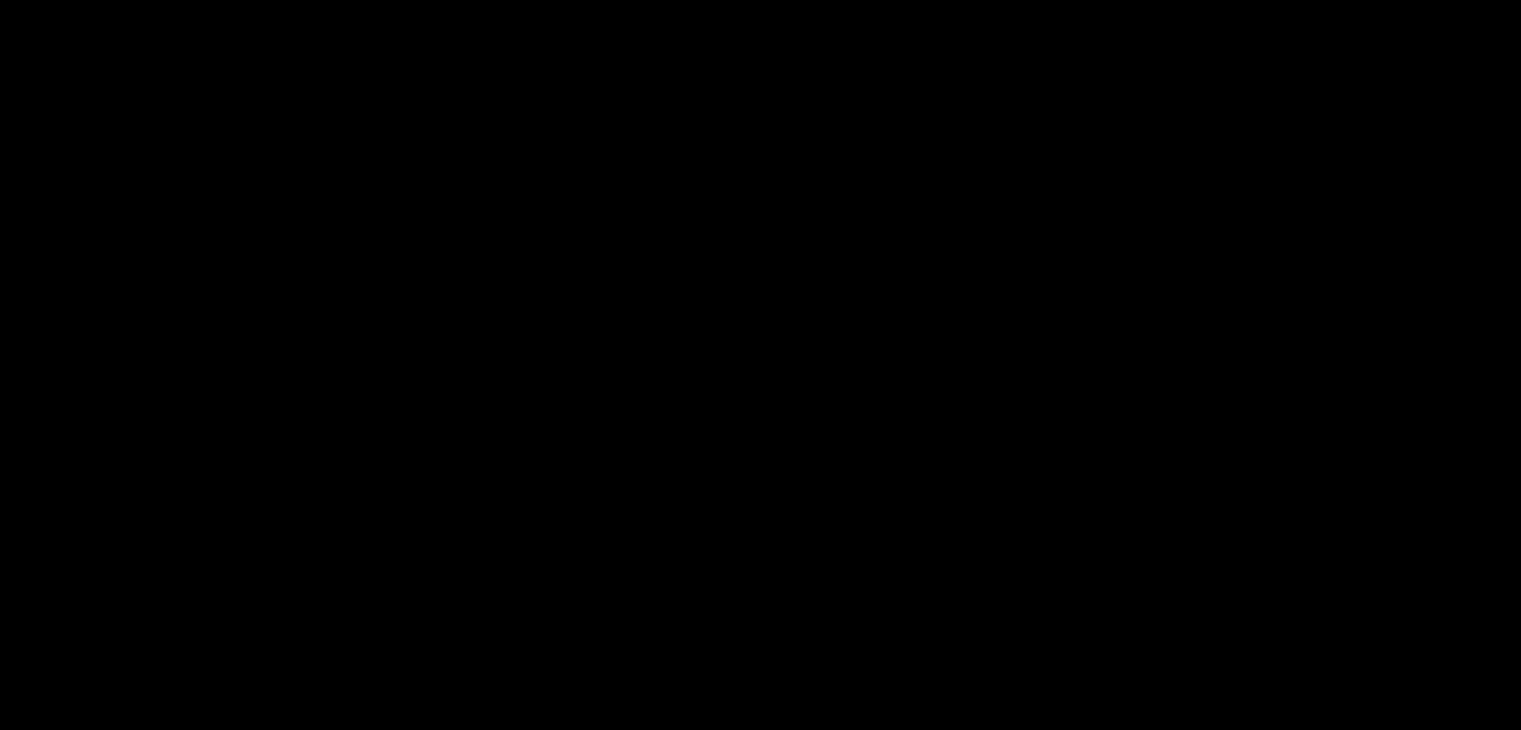 scroll, scrollTop: 74, scrollLeft: 0, axis: vertical 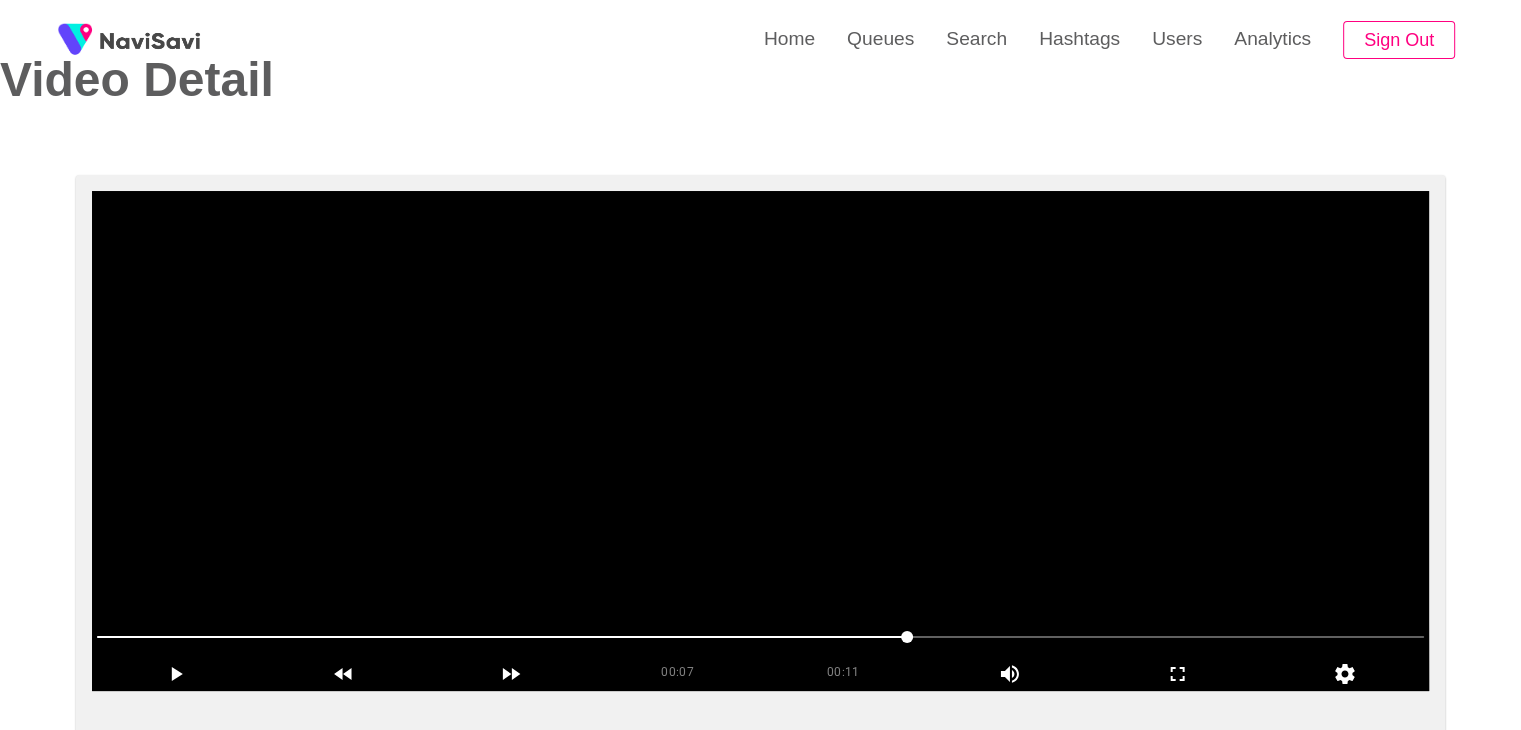 click at bounding box center [760, 441] 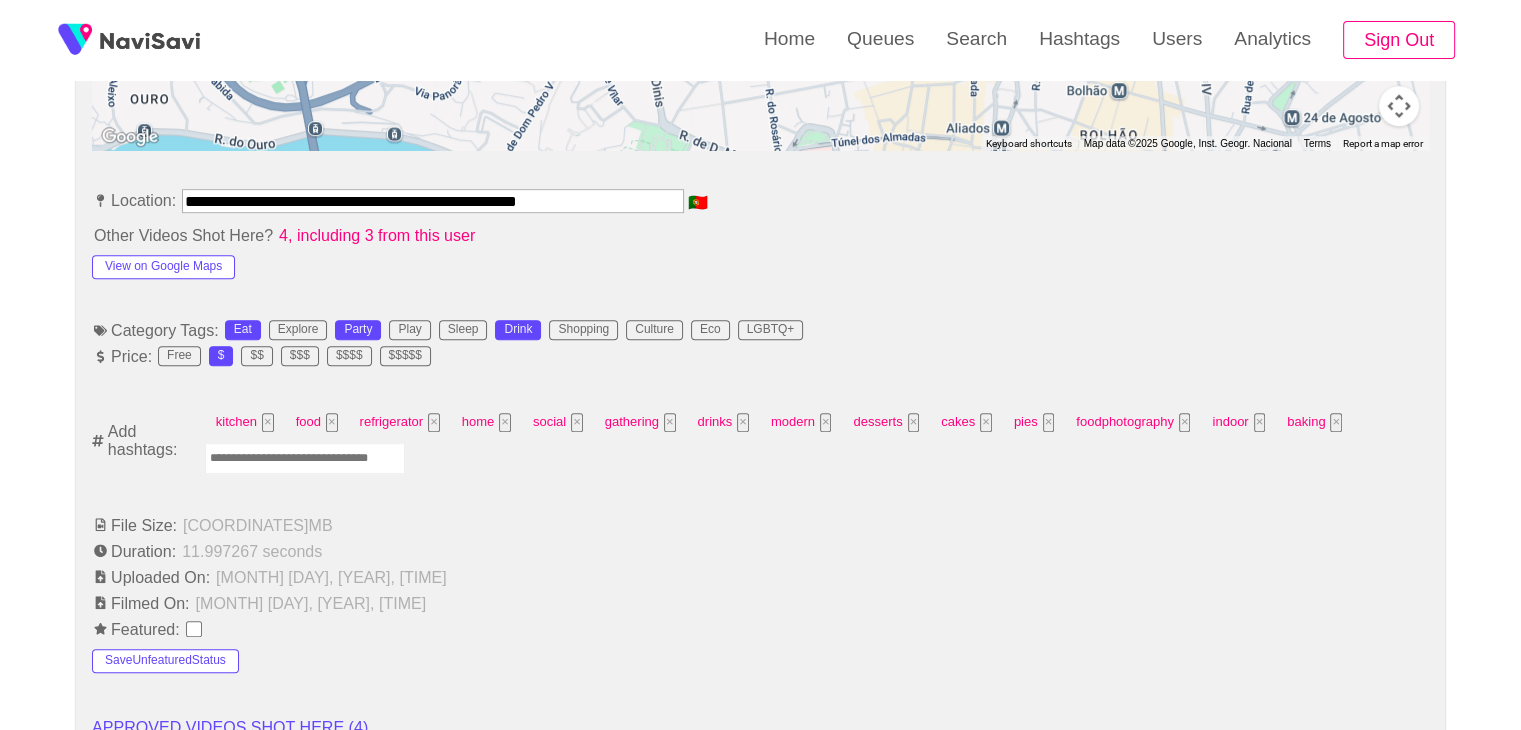 scroll, scrollTop: 1070, scrollLeft: 0, axis: vertical 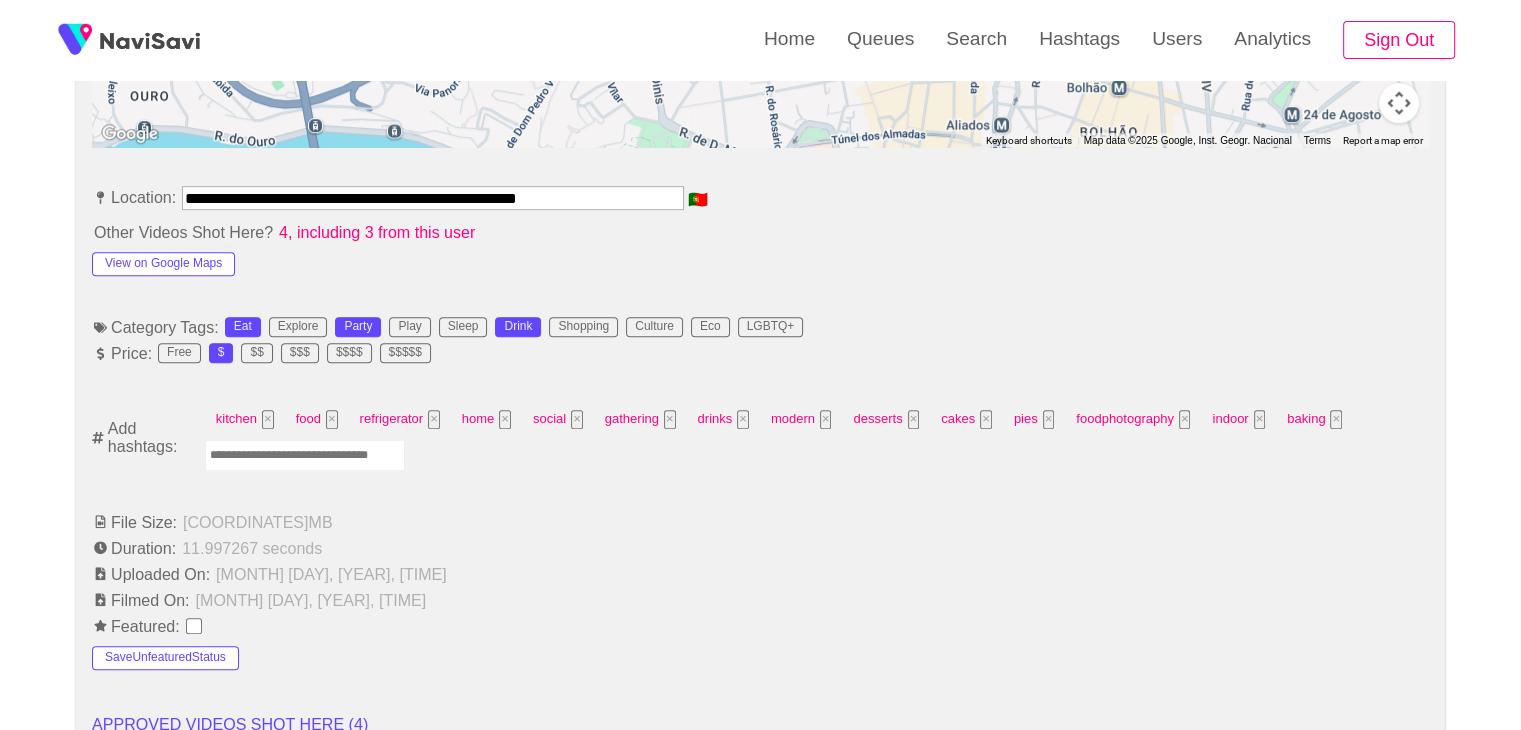 click at bounding box center (305, 455) 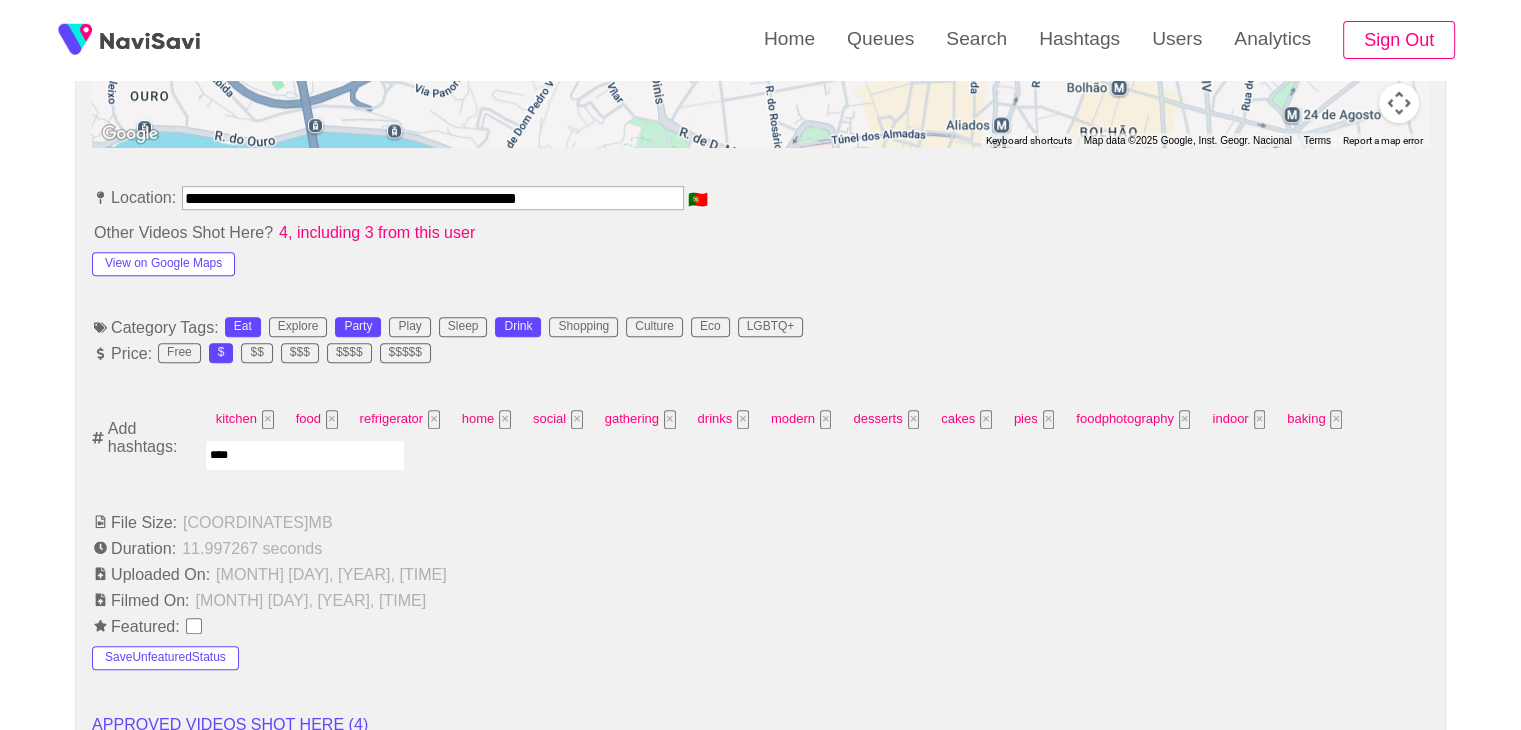type on "*****" 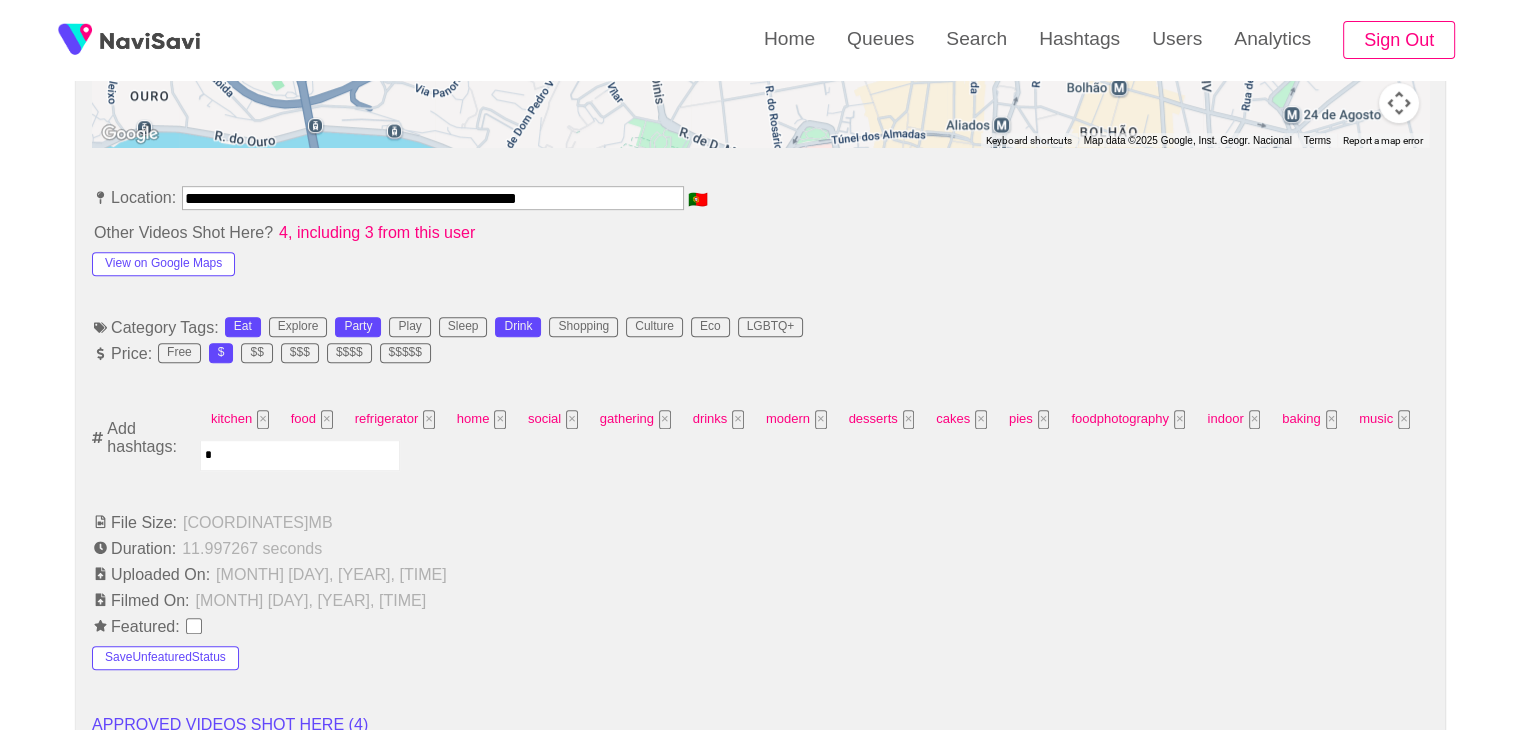 type on "**" 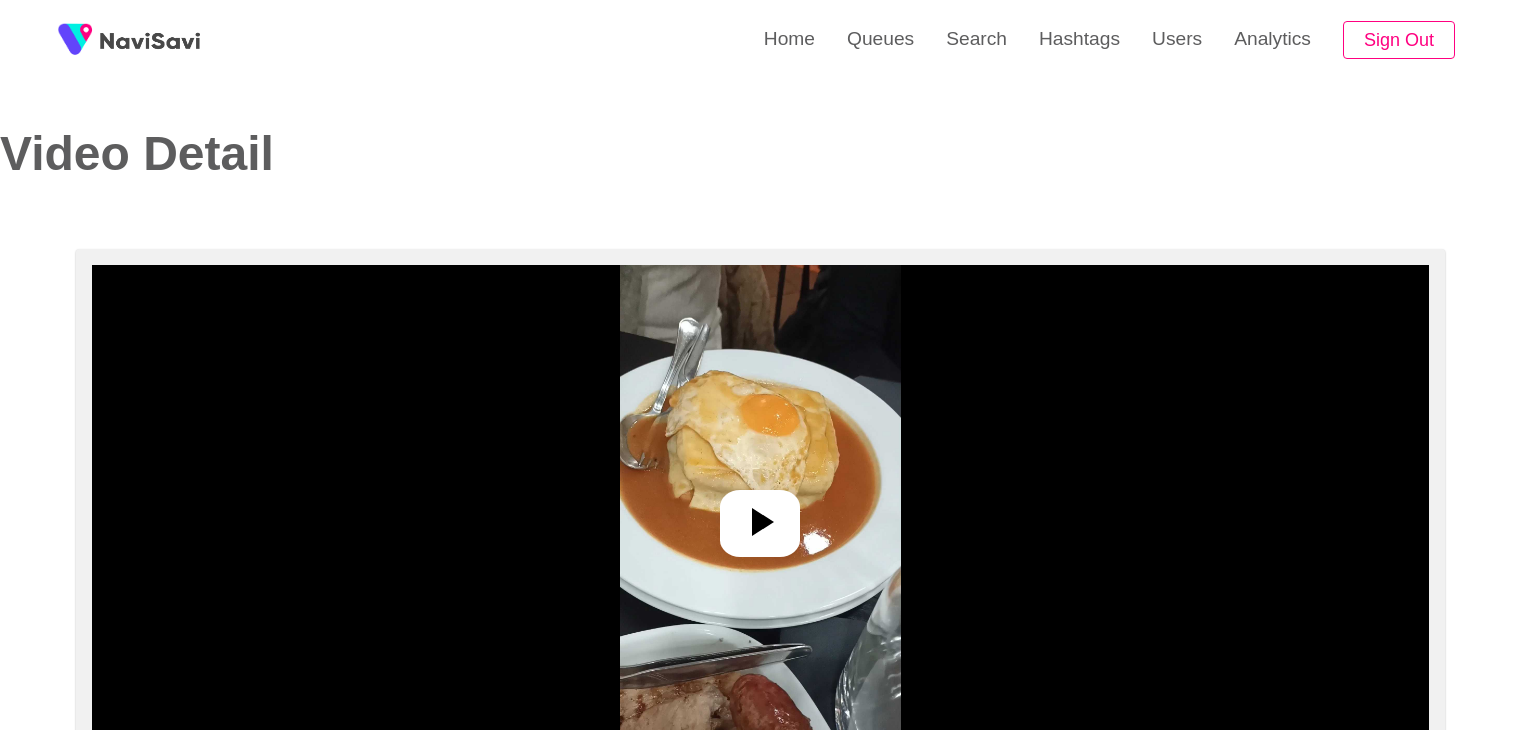 select on "**********" 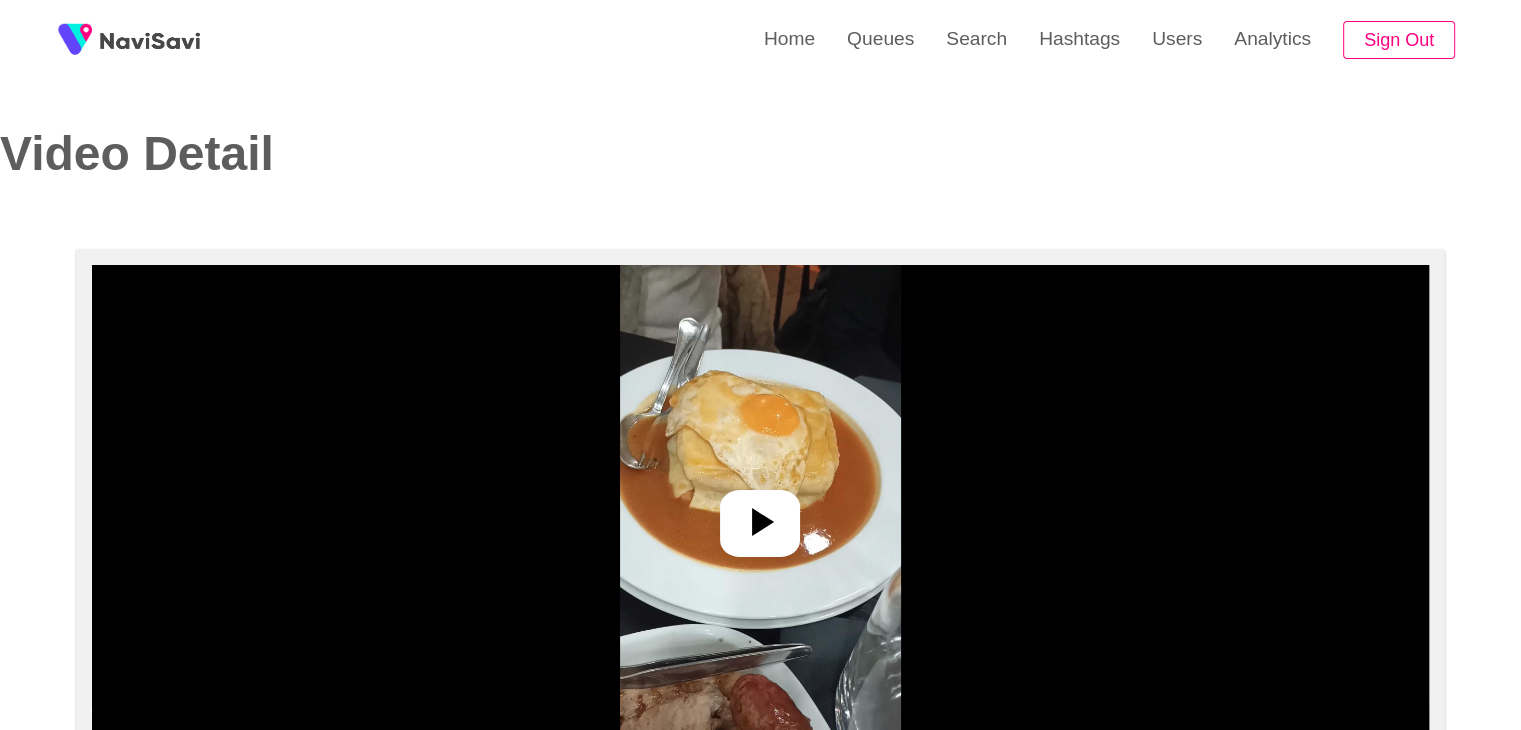 click at bounding box center (760, 515) 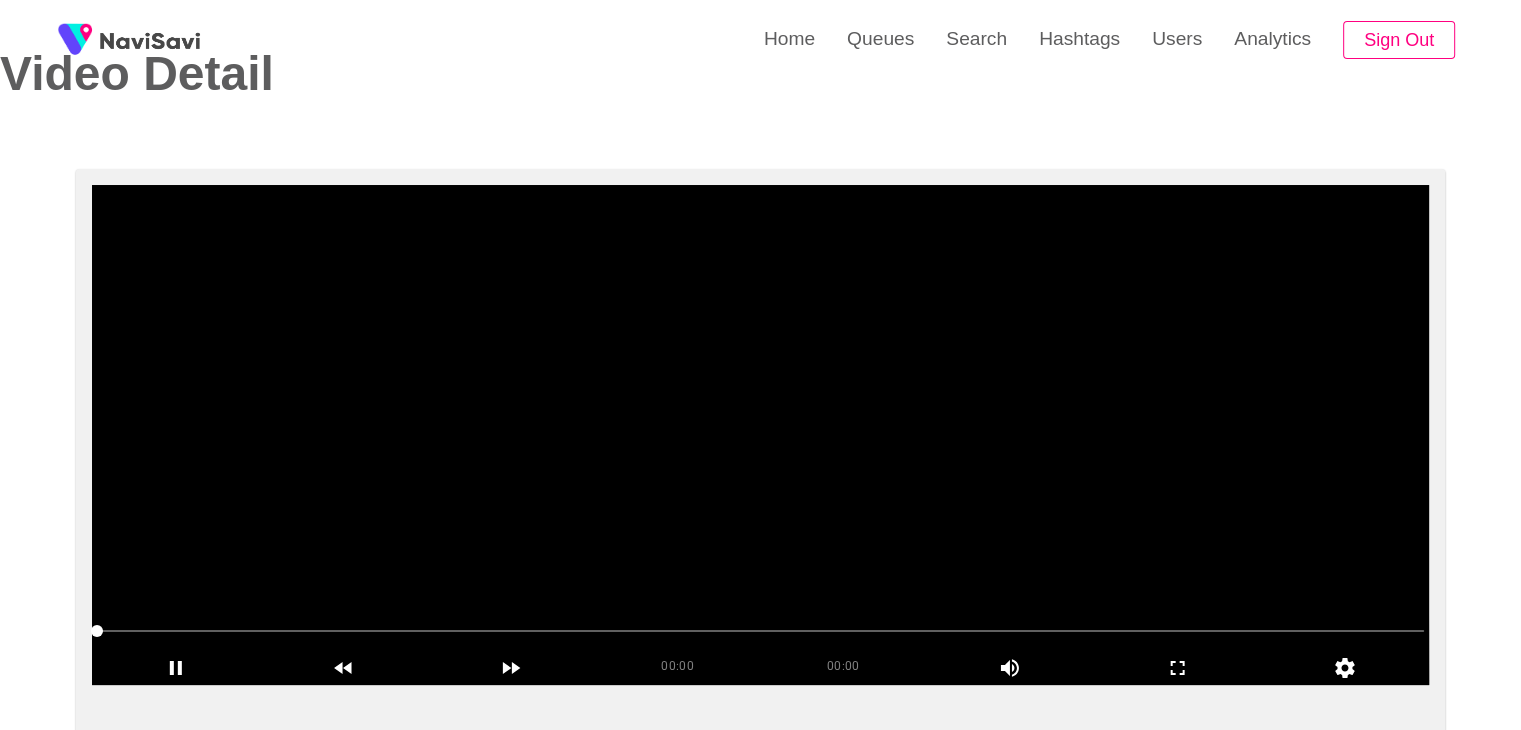 scroll, scrollTop: 84, scrollLeft: 0, axis: vertical 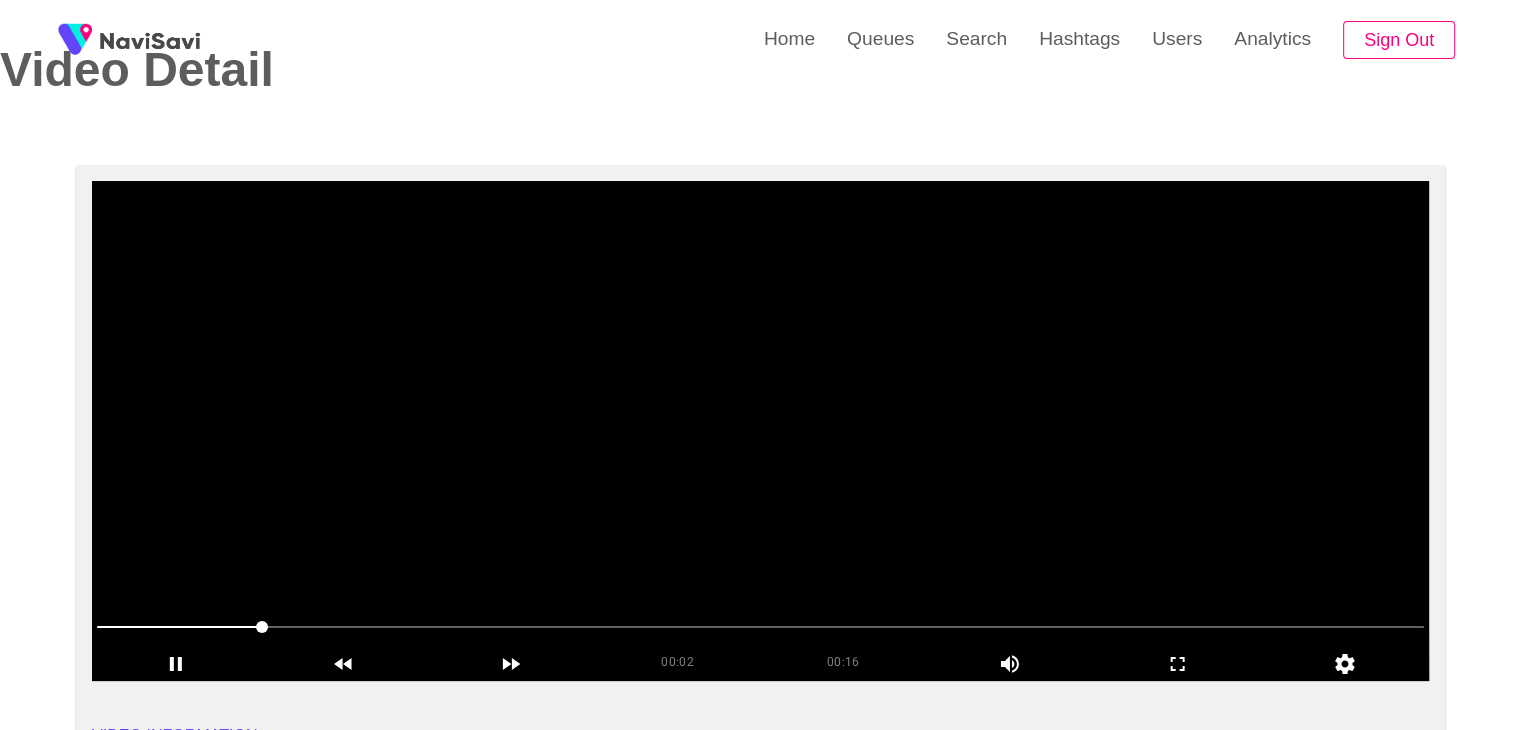 click at bounding box center (760, 431) 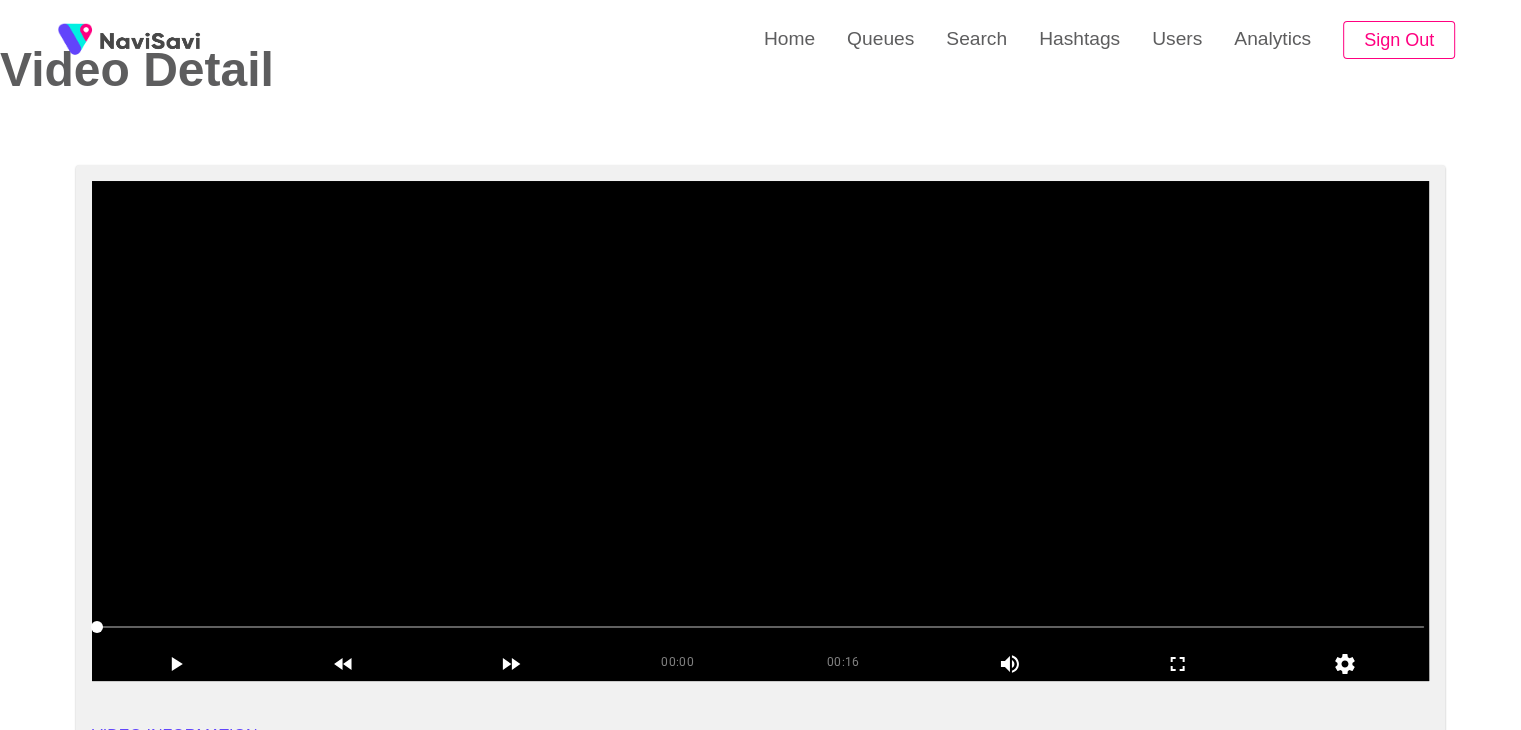 click at bounding box center (760, 431) 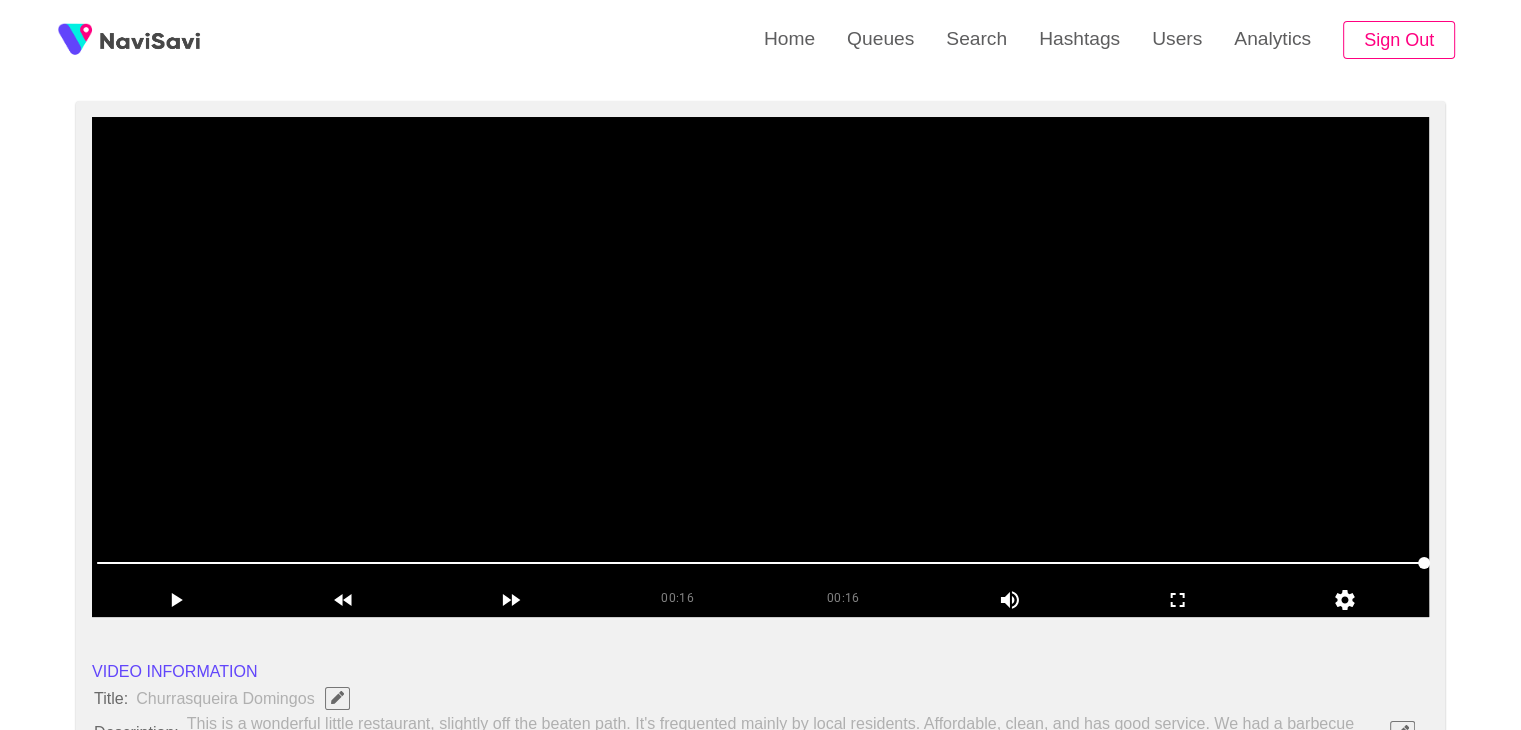 scroll, scrollTop: 155, scrollLeft: 0, axis: vertical 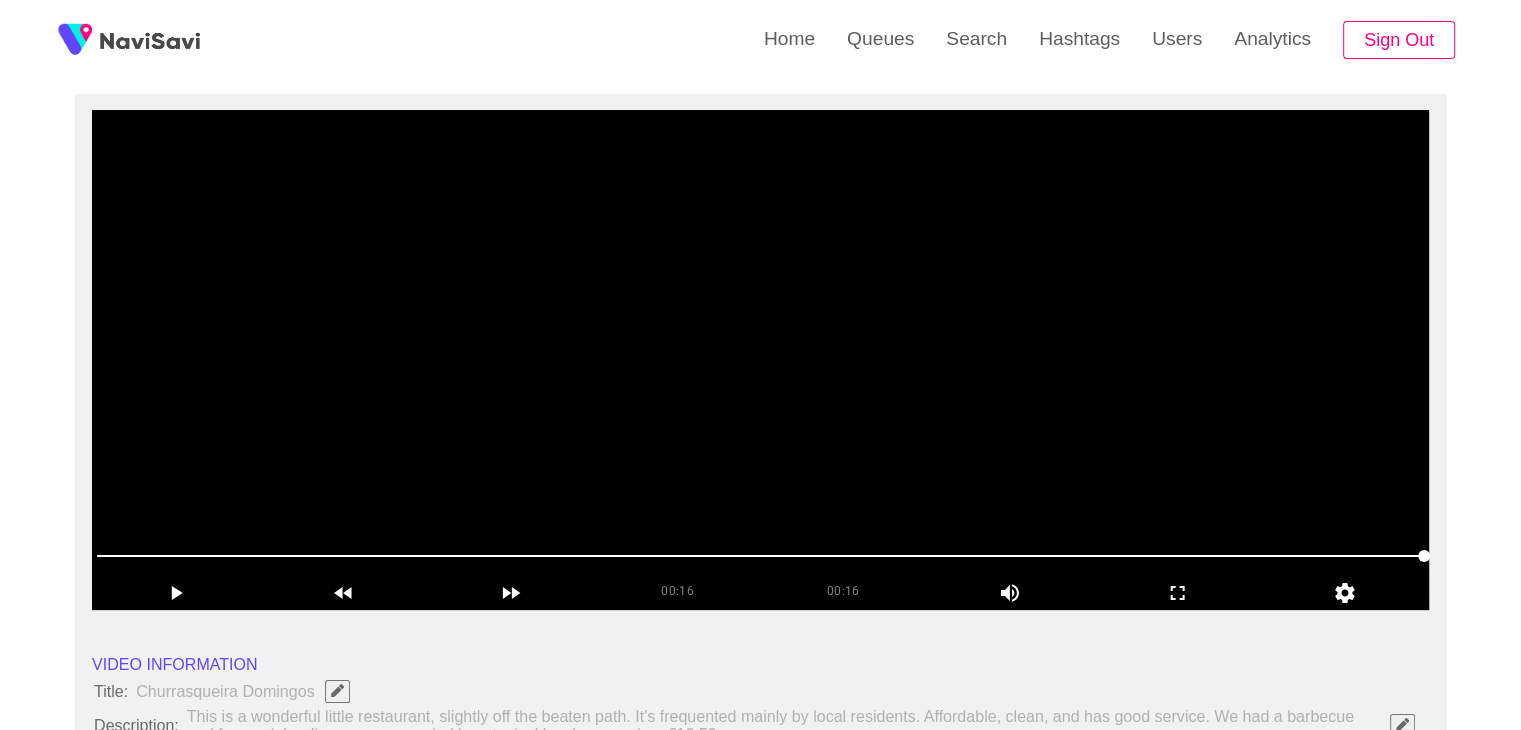 click at bounding box center [760, 360] 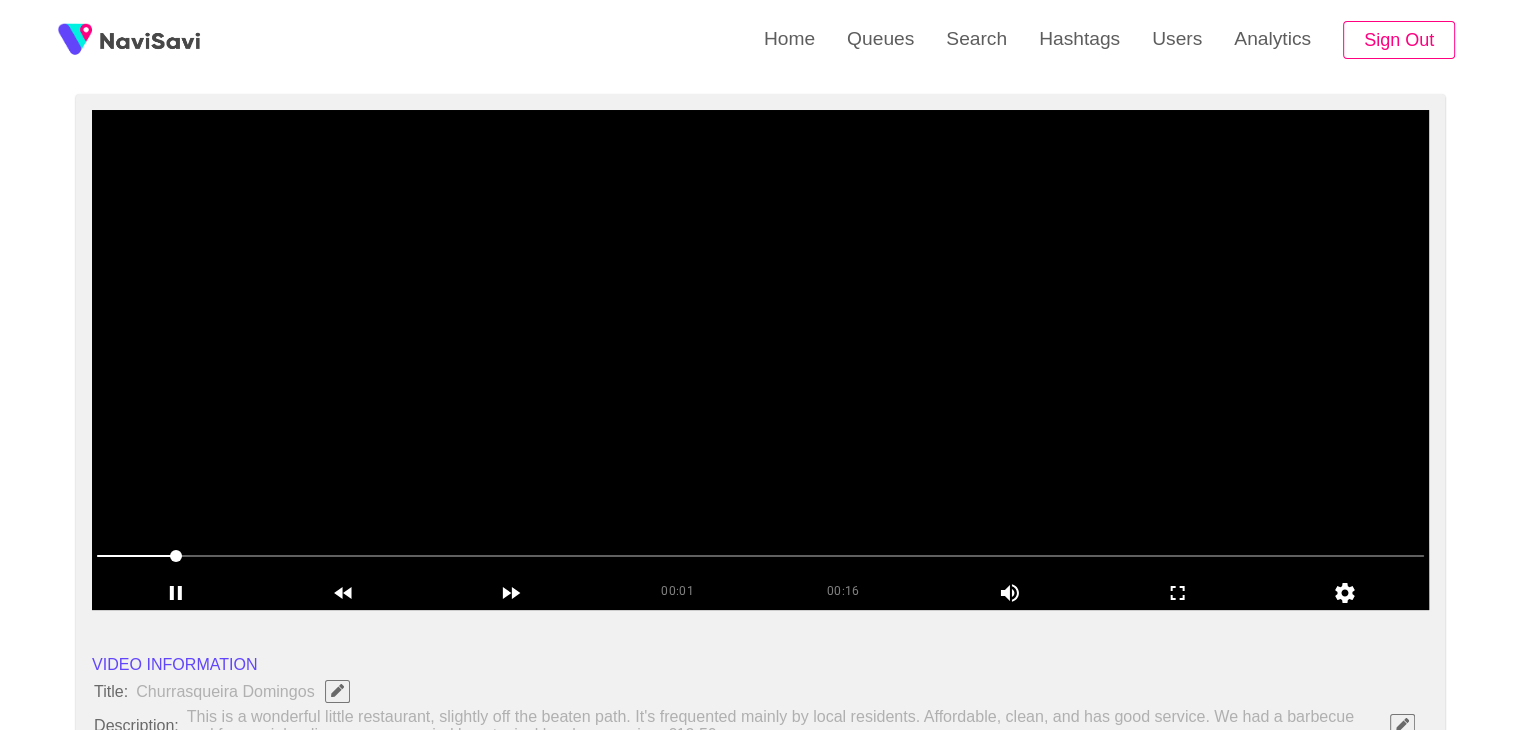 click at bounding box center (760, 360) 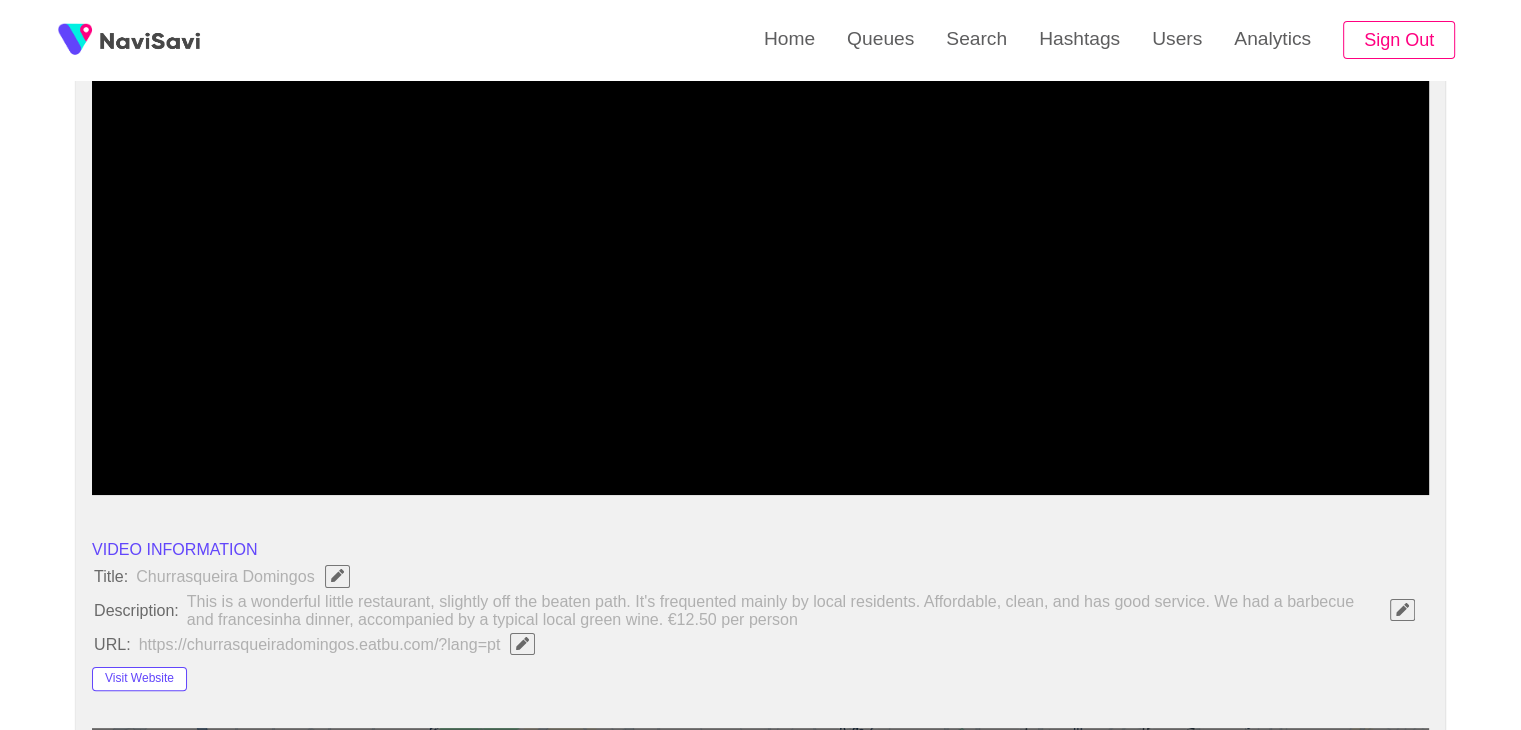 scroll, scrollTop: 112, scrollLeft: 0, axis: vertical 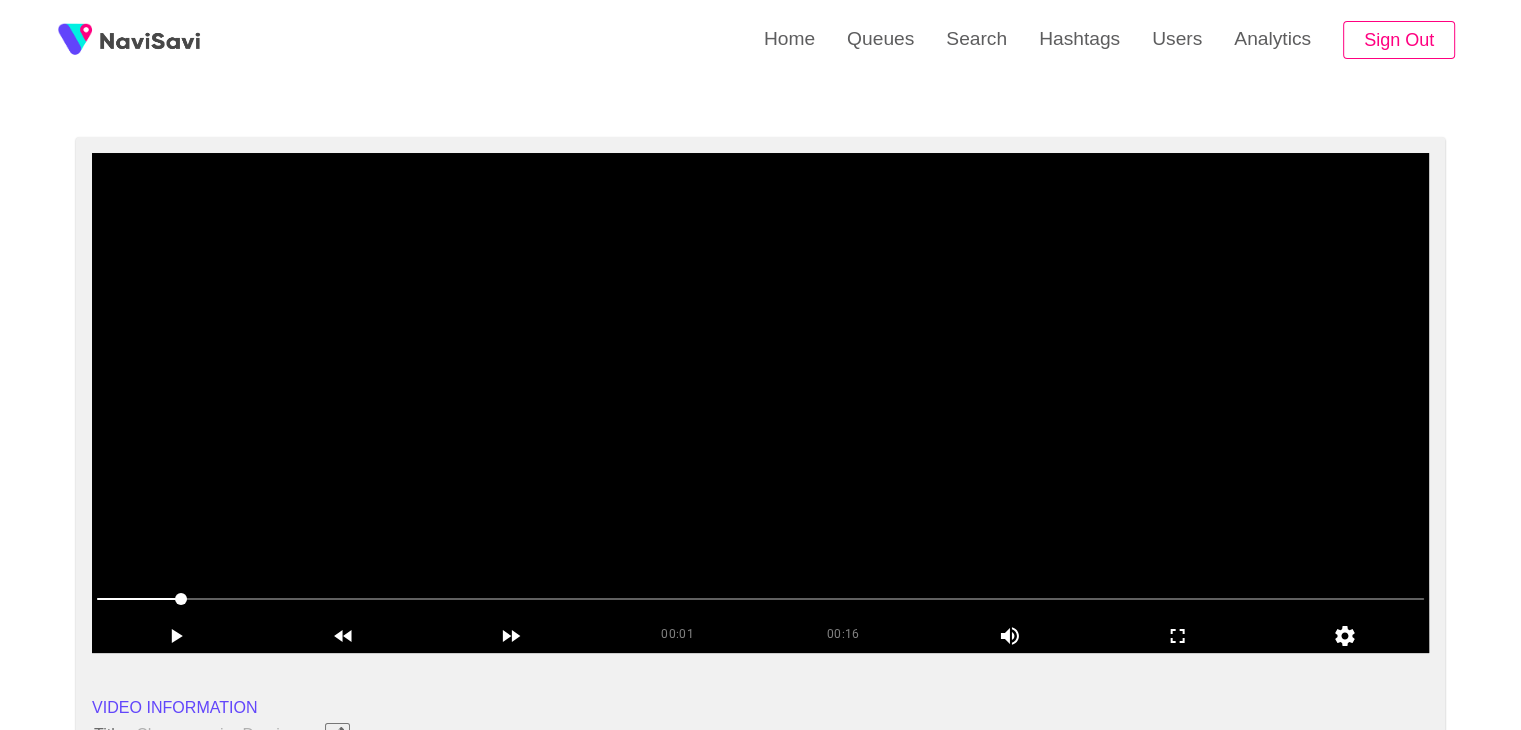 click at bounding box center (760, 403) 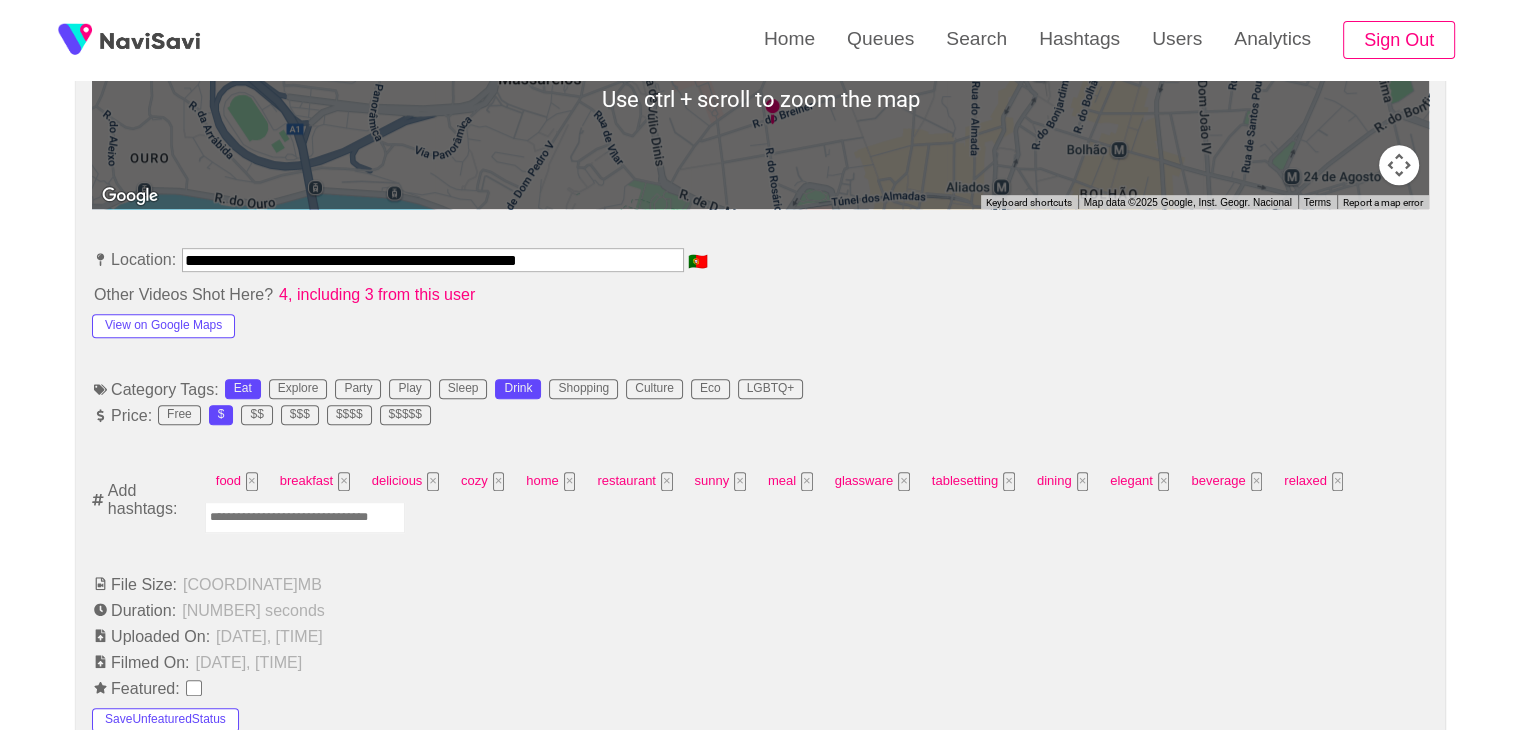 scroll, scrollTop: 760, scrollLeft: 0, axis: vertical 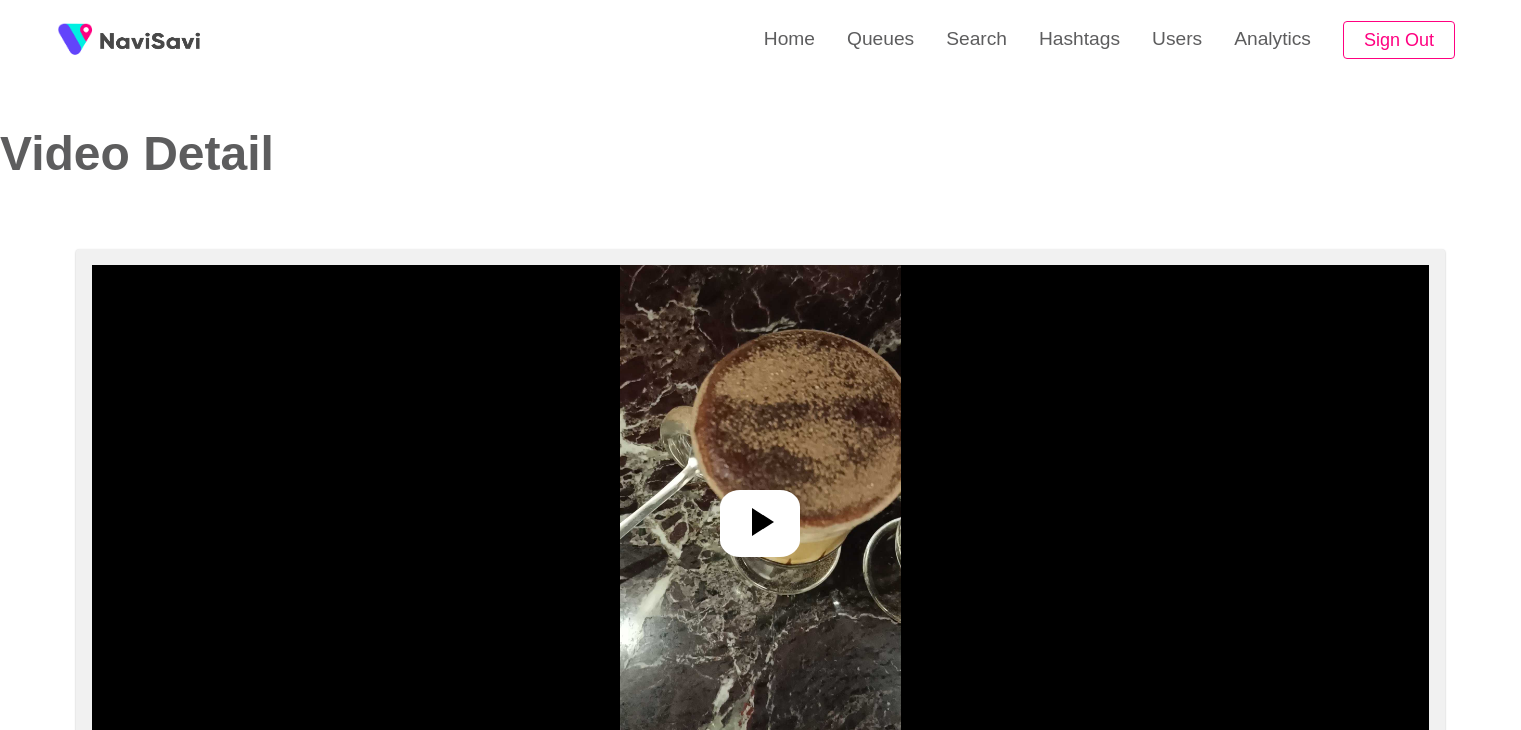 select on "**********" 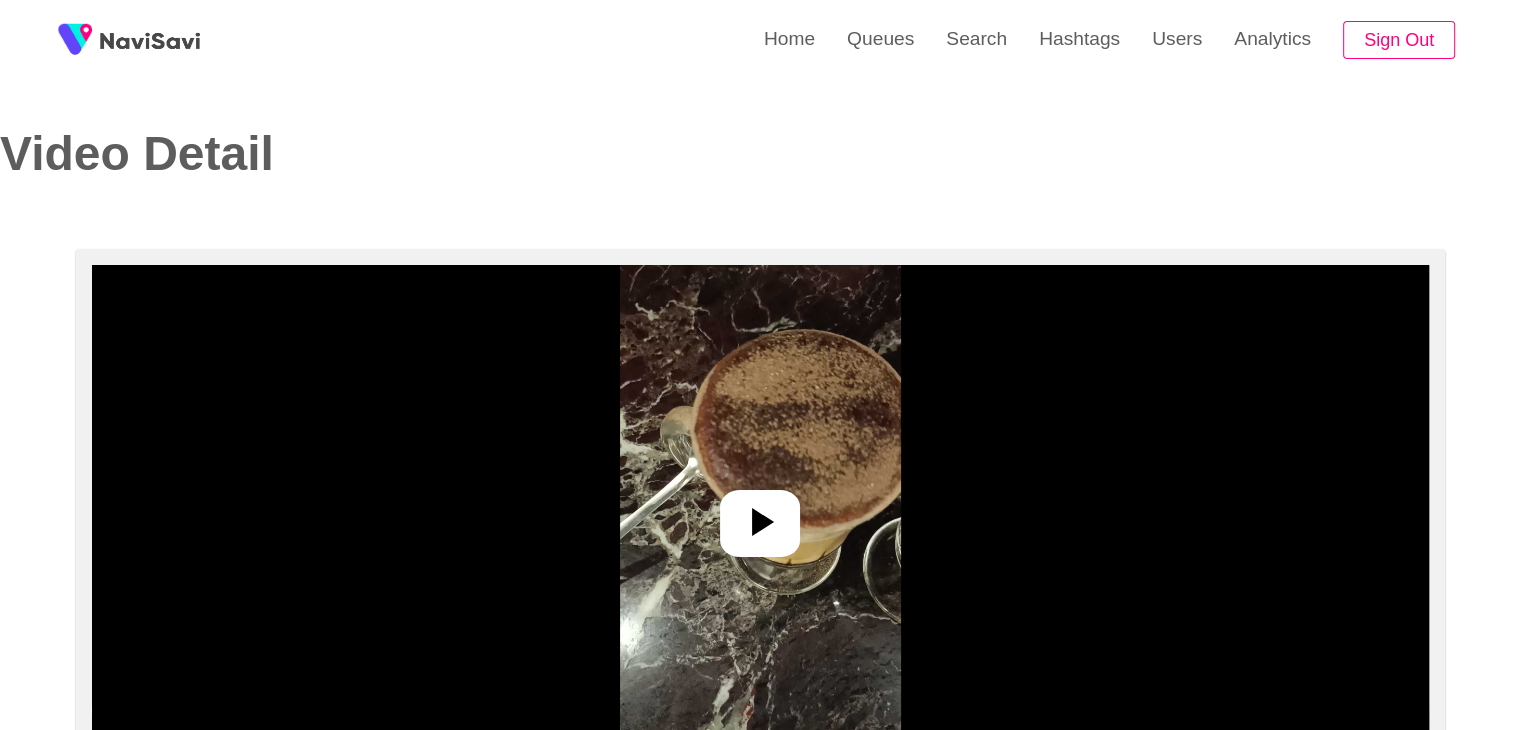 click at bounding box center (760, 515) 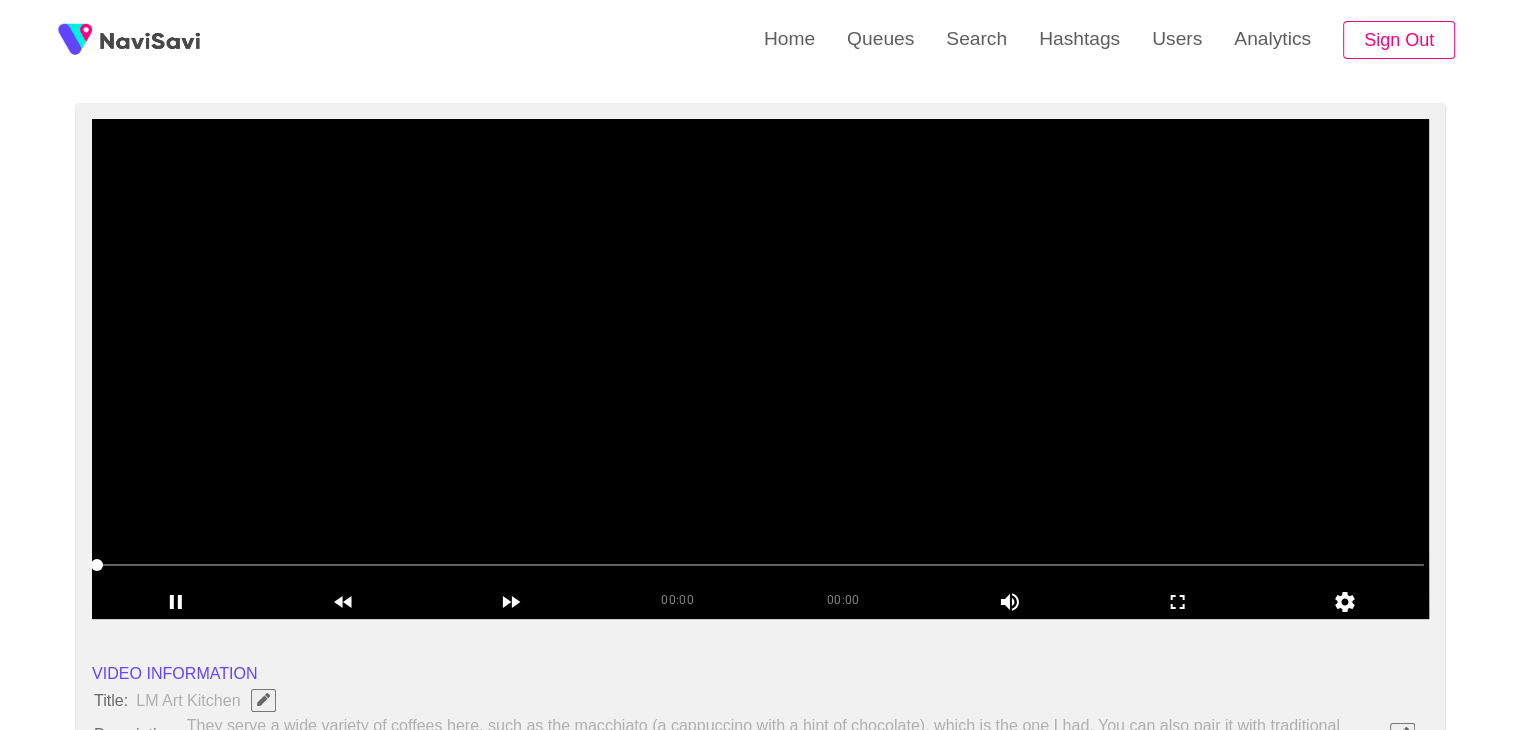 scroll, scrollTop: 158, scrollLeft: 0, axis: vertical 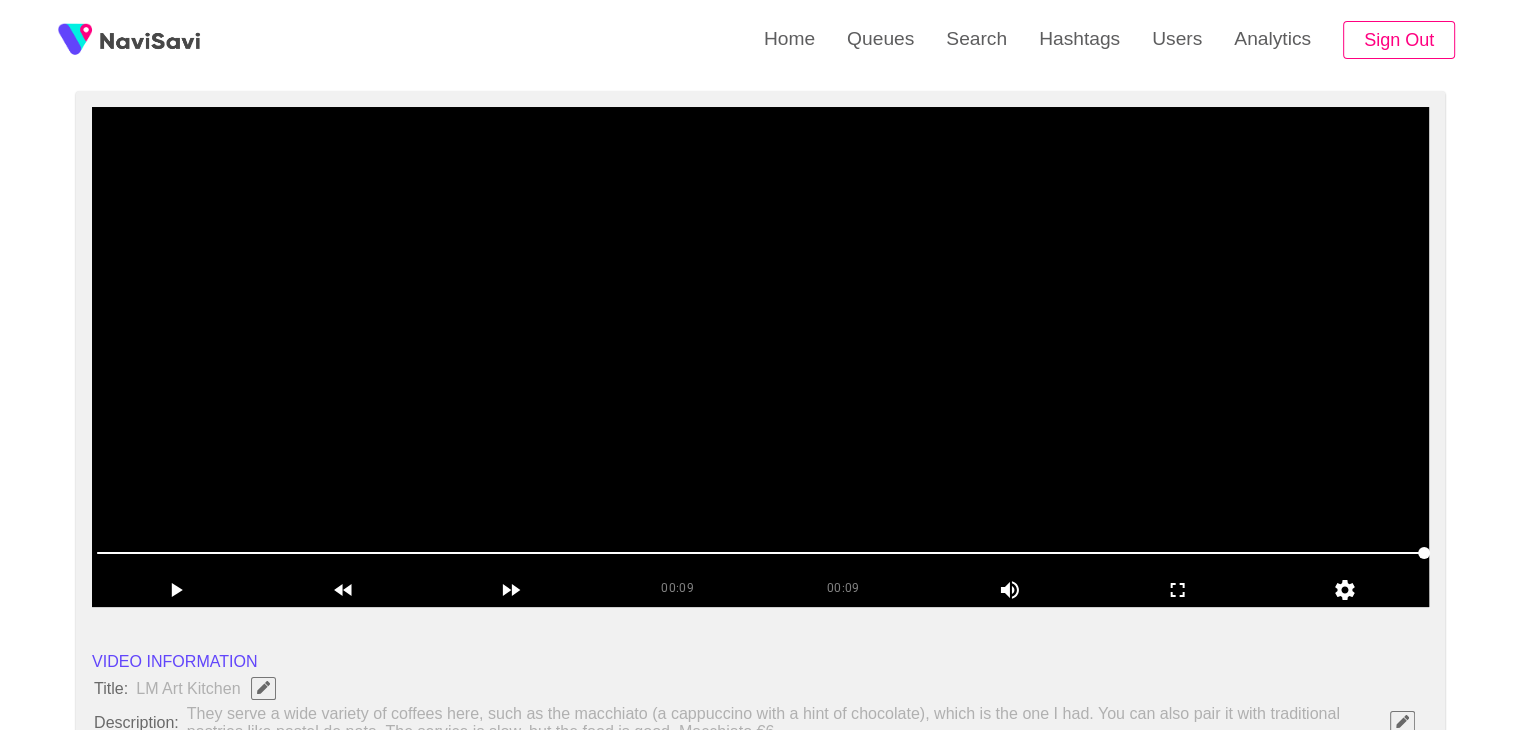 click at bounding box center (760, 357) 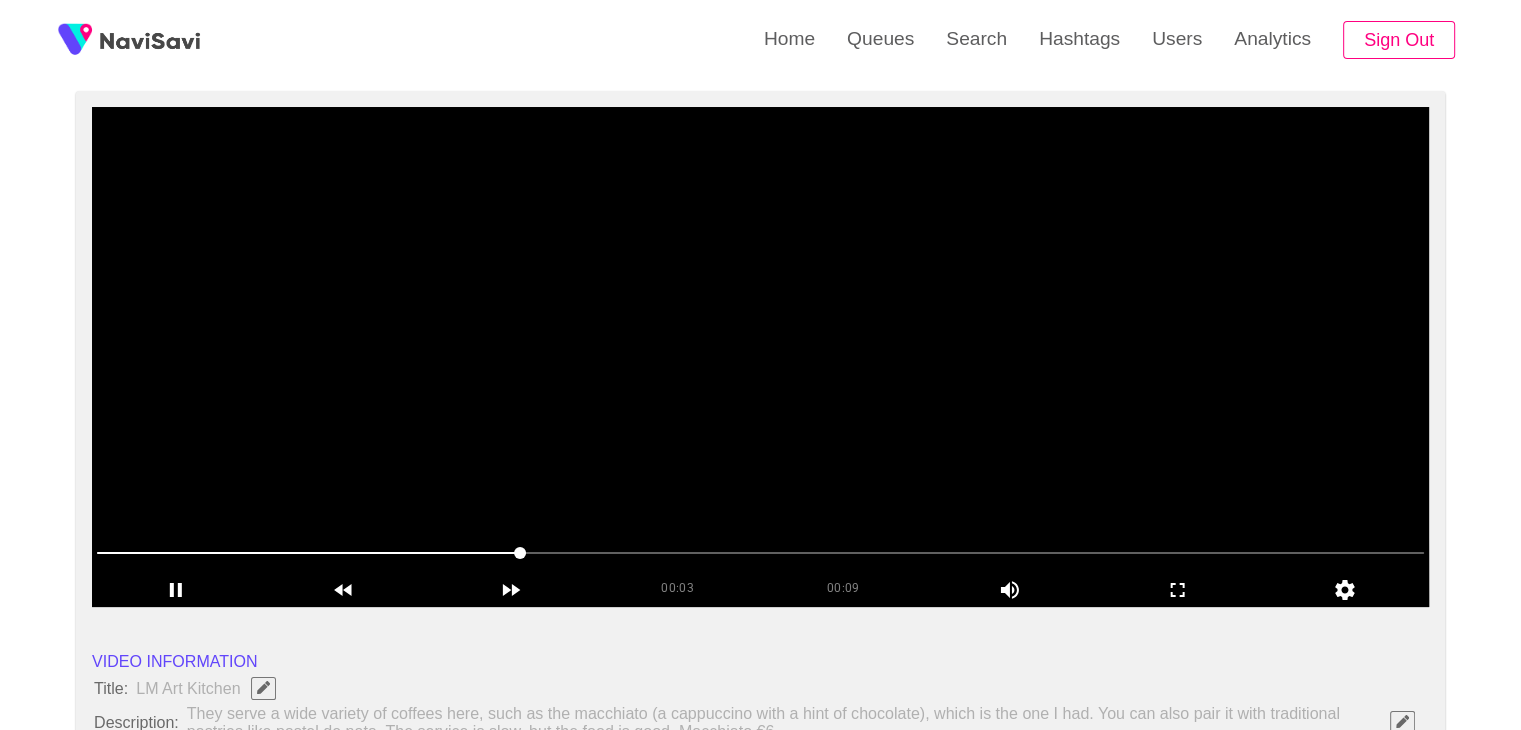 click at bounding box center (760, 357) 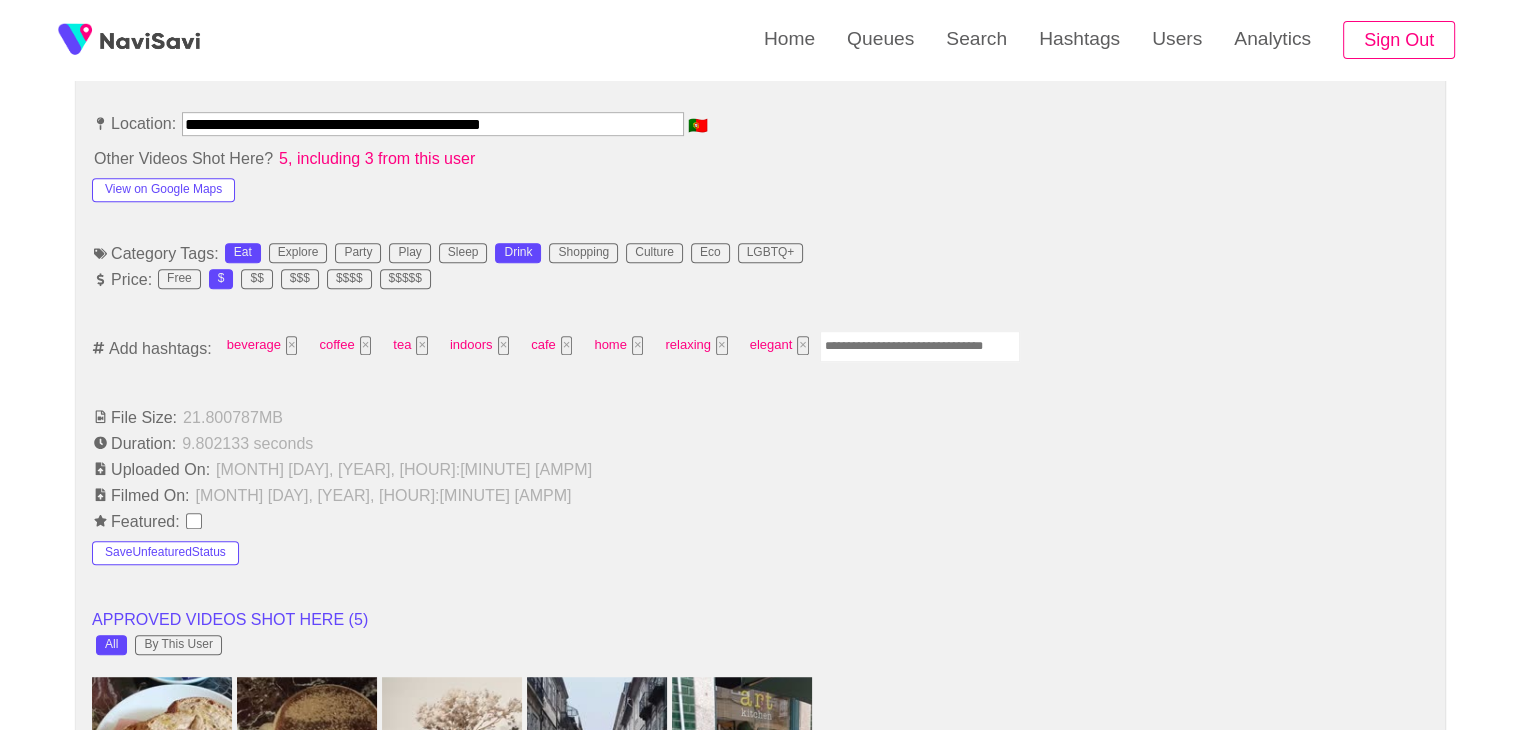 scroll, scrollTop: 1146, scrollLeft: 0, axis: vertical 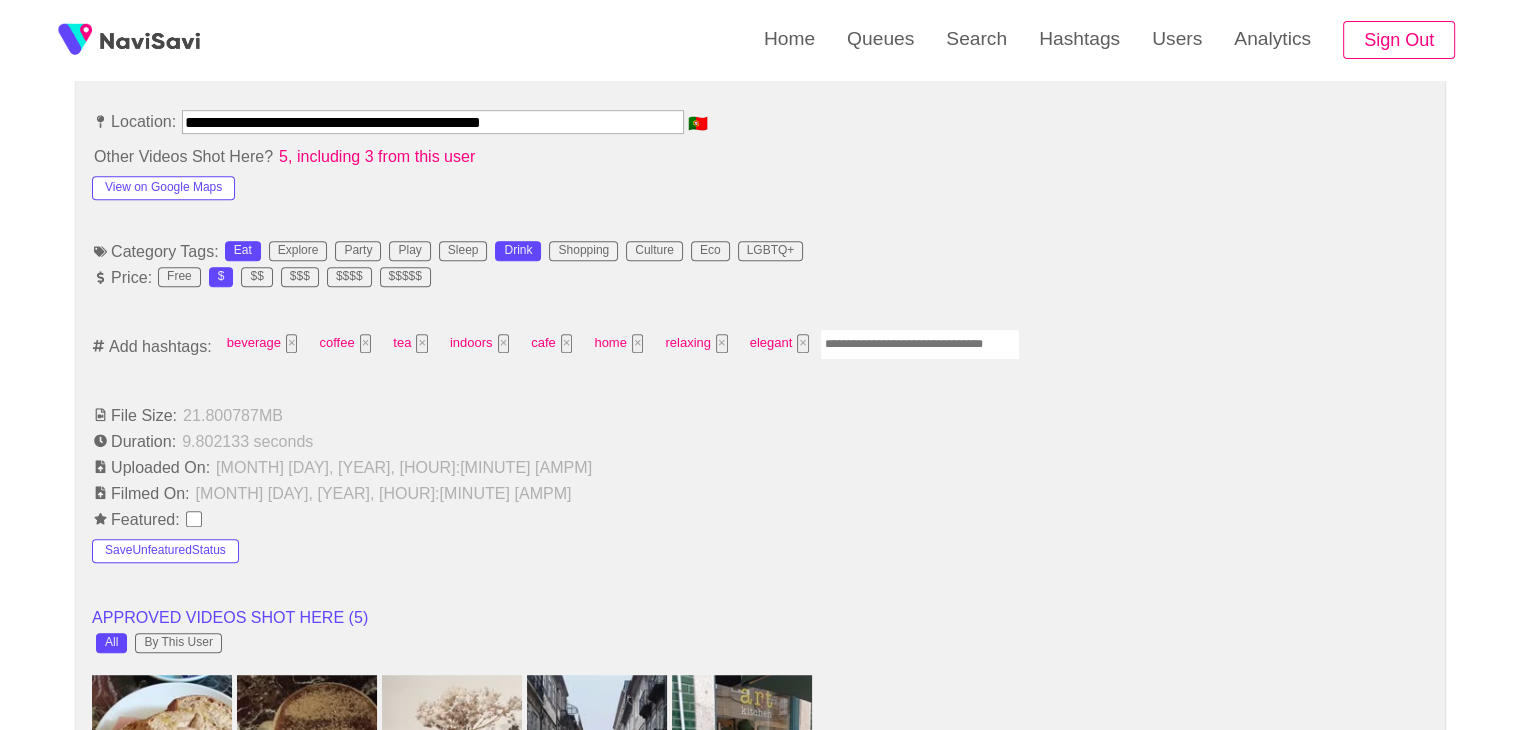 click at bounding box center [920, 344] 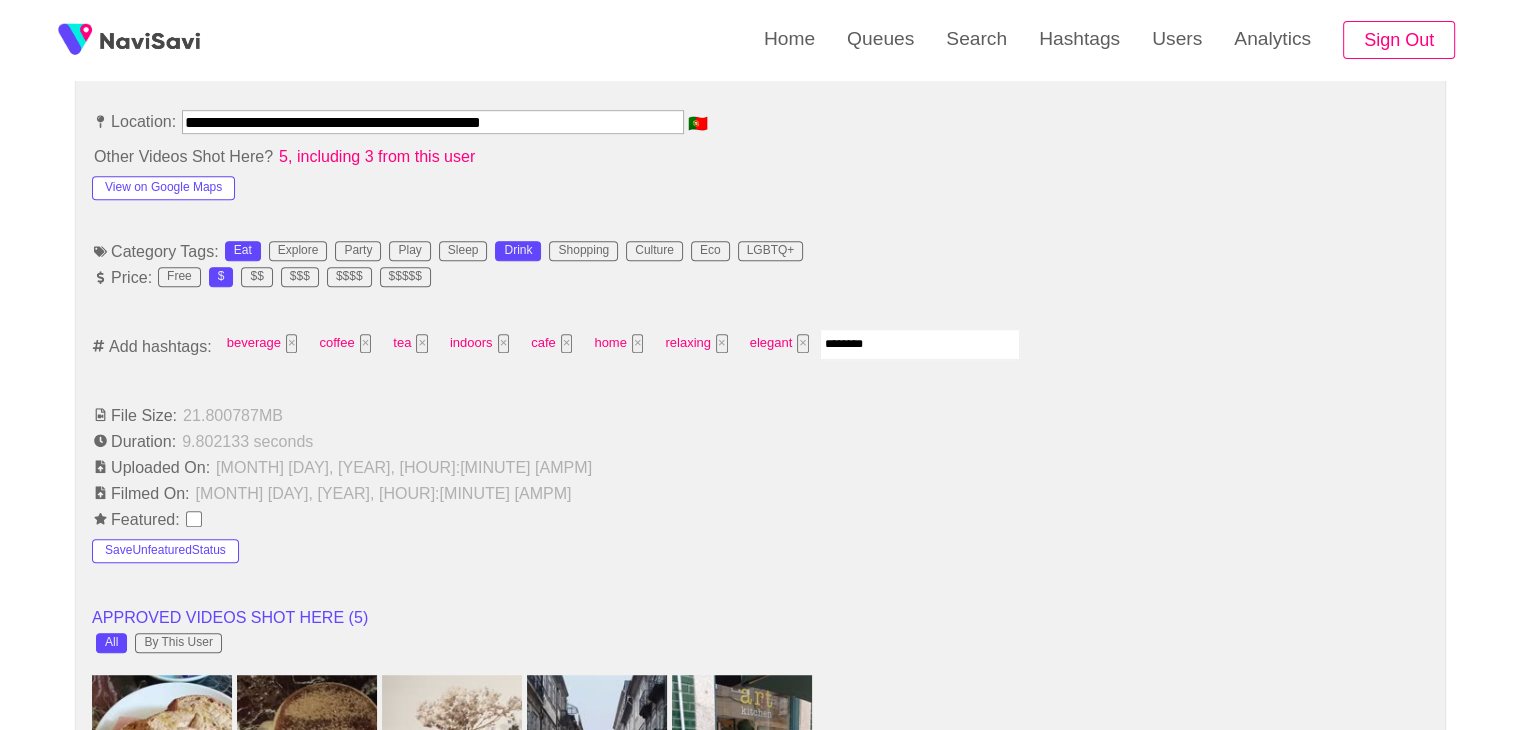 type on "*********" 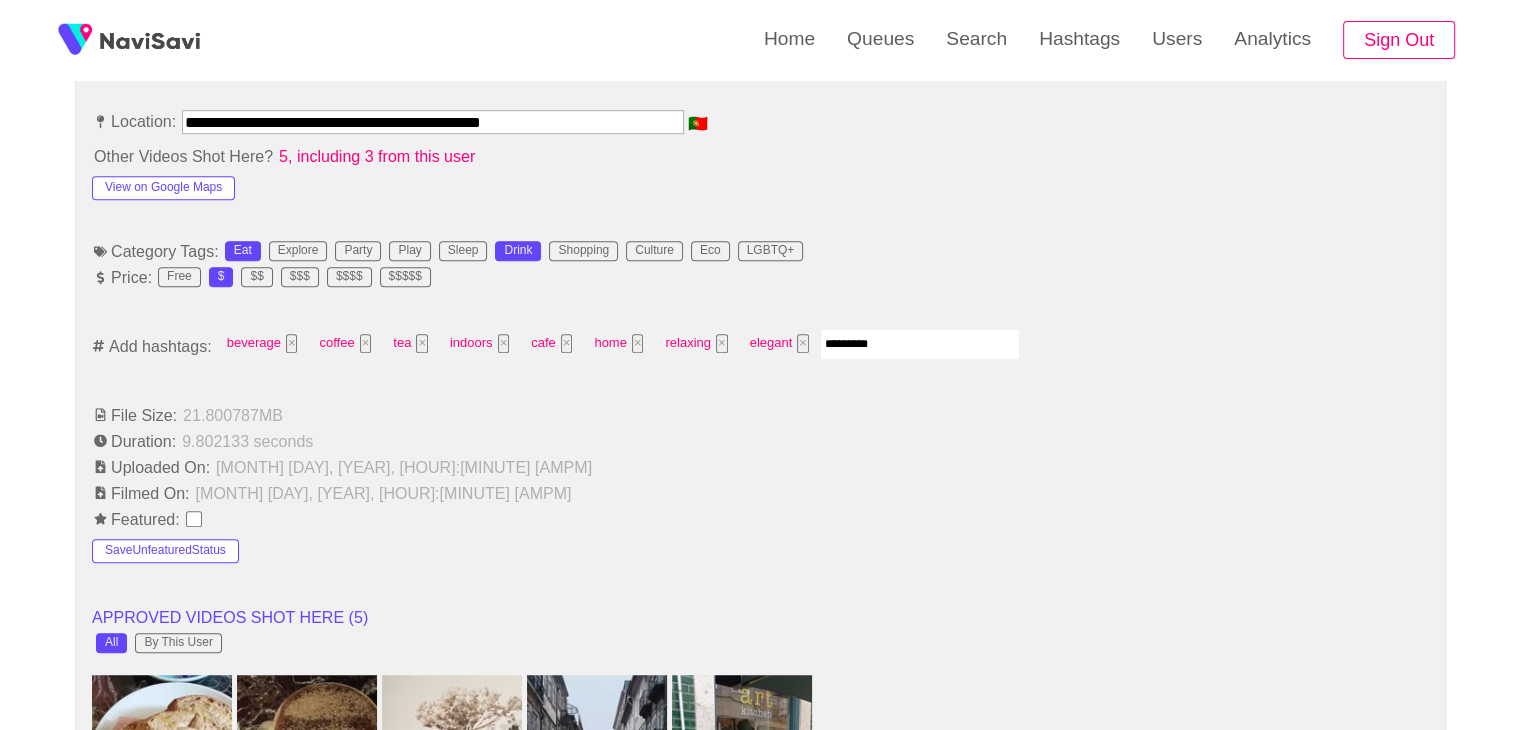 type 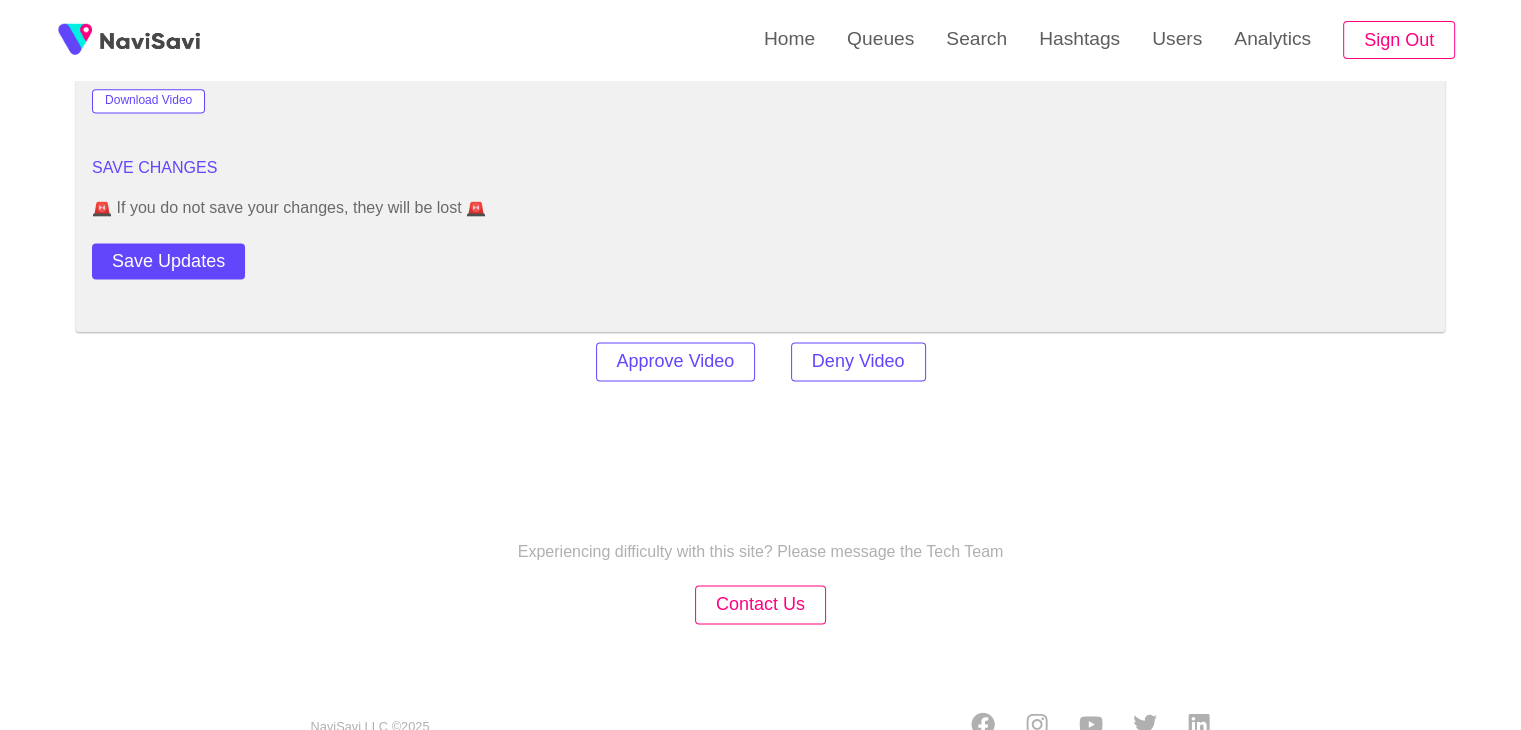 scroll, scrollTop: 2770, scrollLeft: 0, axis: vertical 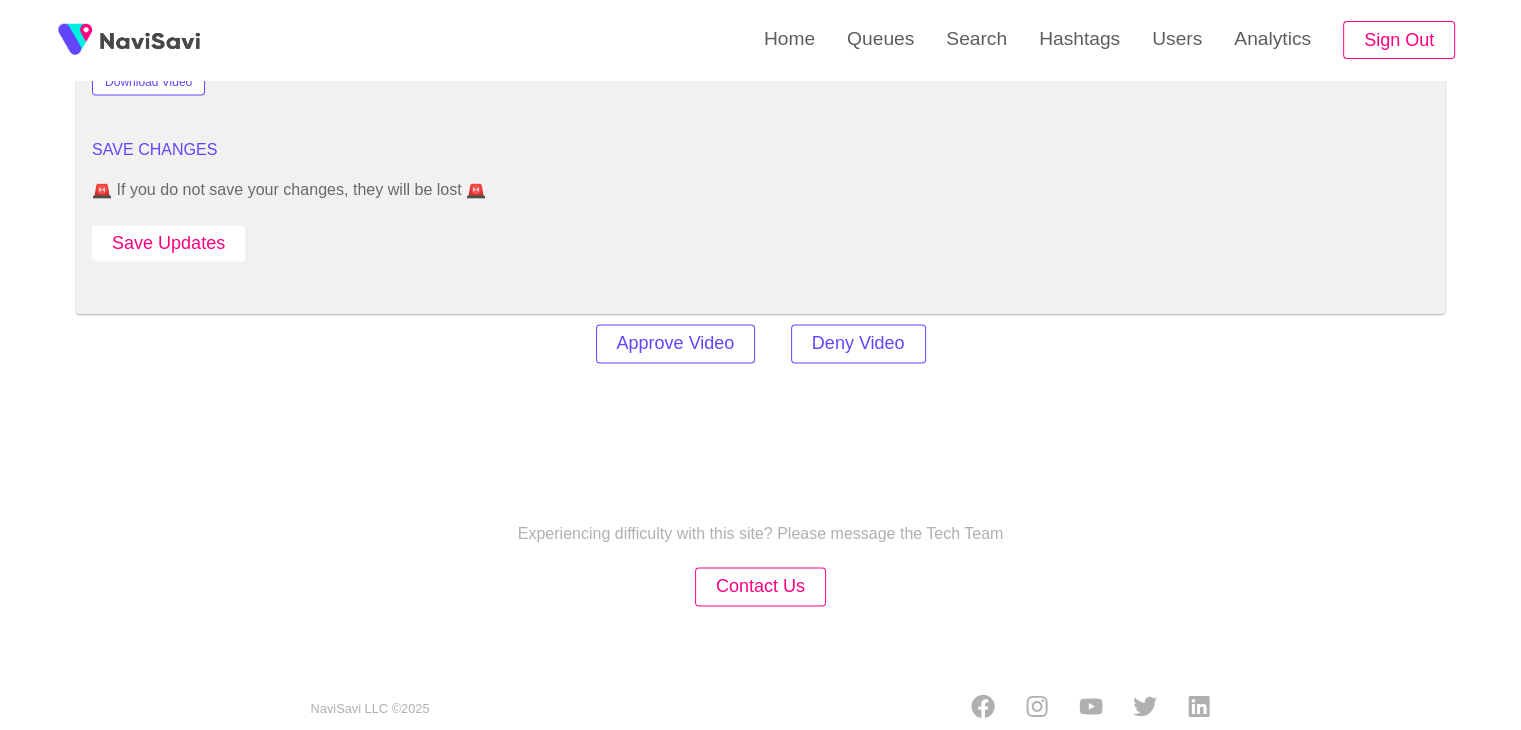 click on "Save Updates" at bounding box center (168, 243) 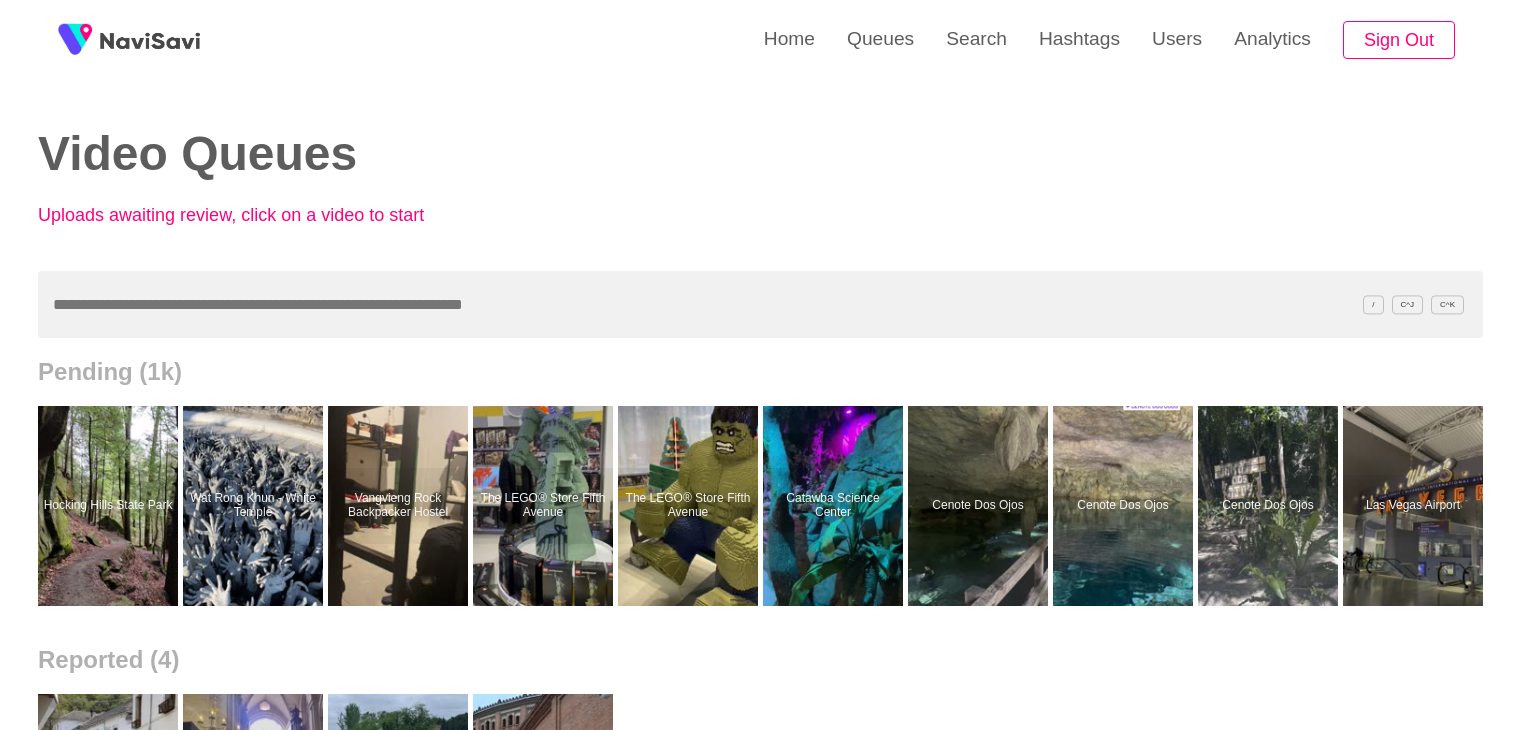 scroll, scrollTop: 0, scrollLeft: 0, axis: both 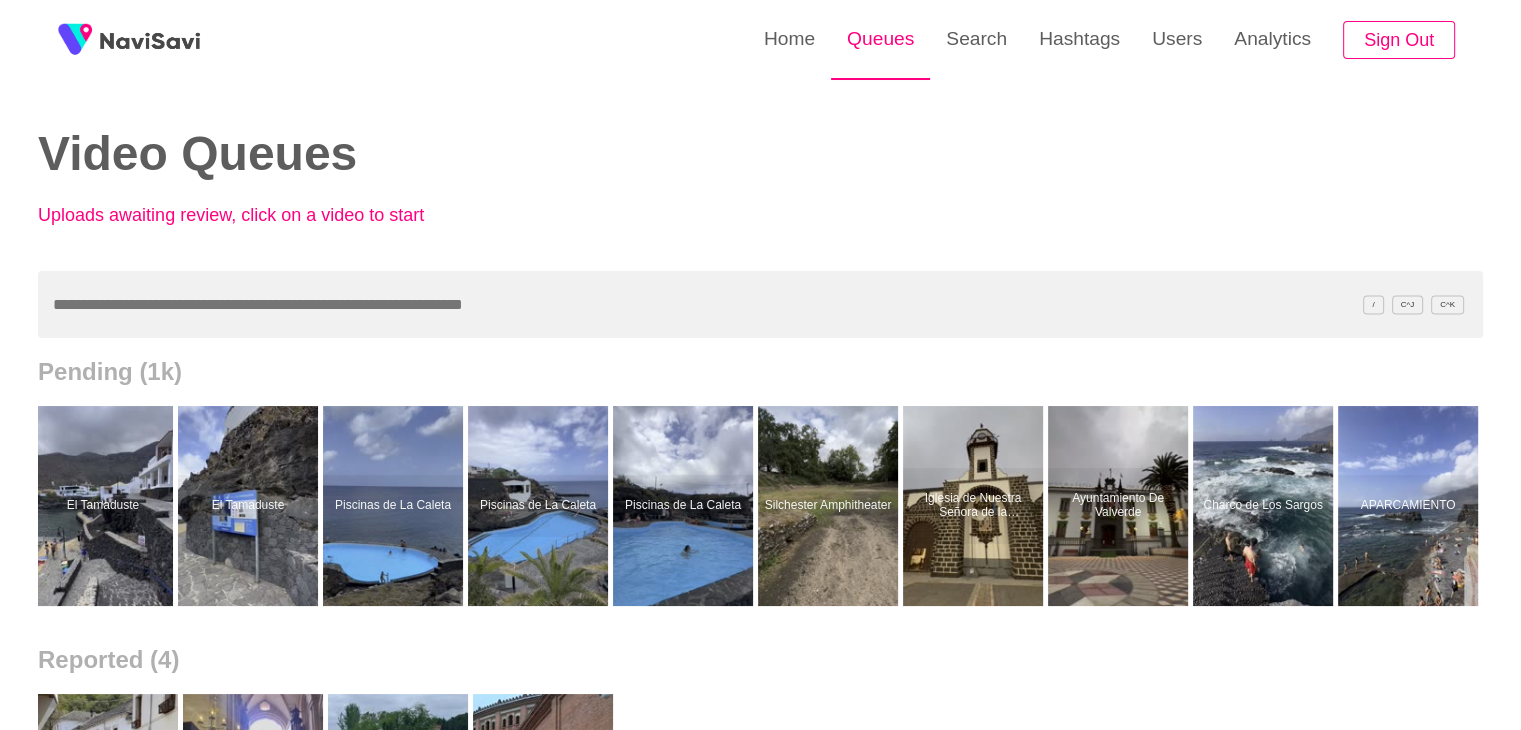 click on "Queues" at bounding box center [880, 39] 